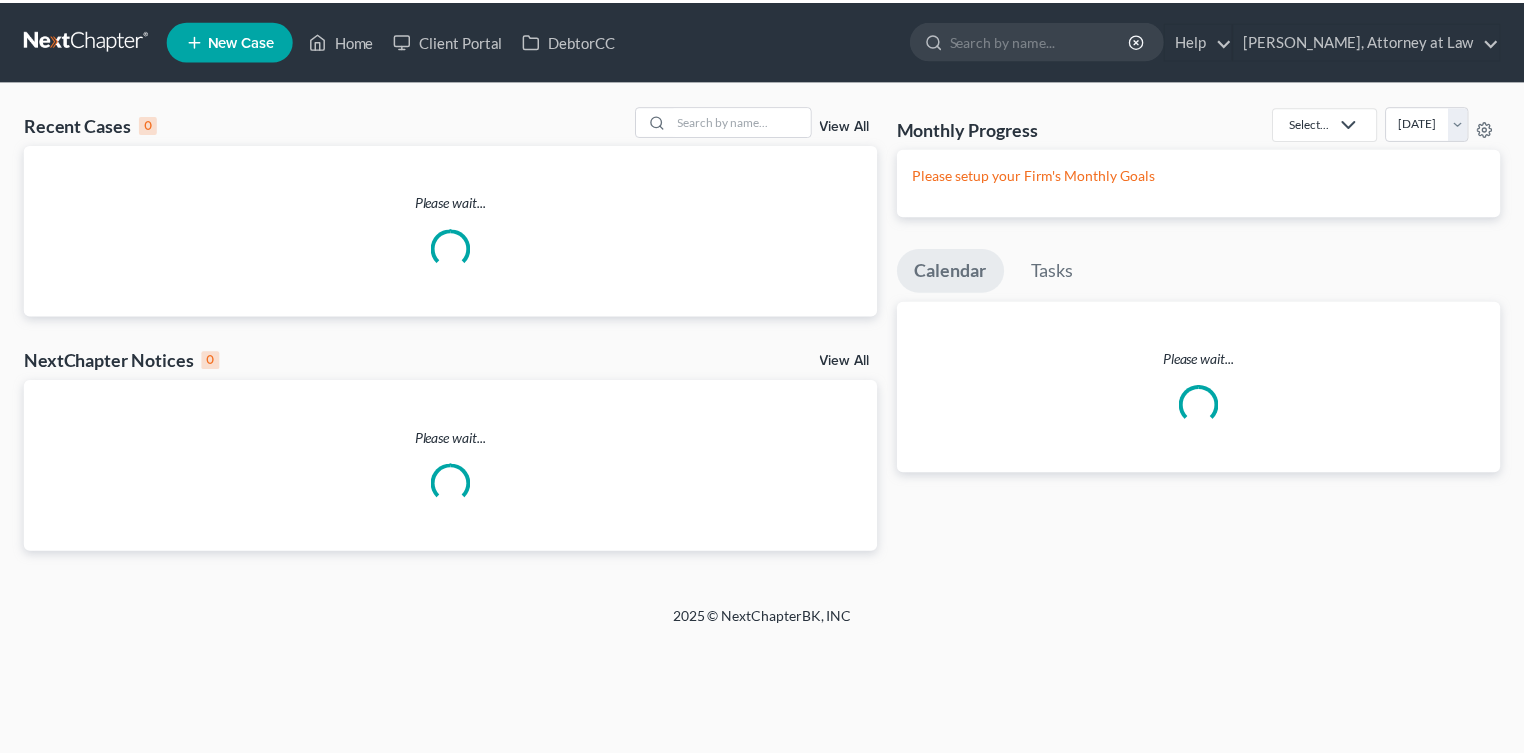 scroll, scrollTop: 0, scrollLeft: 0, axis: both 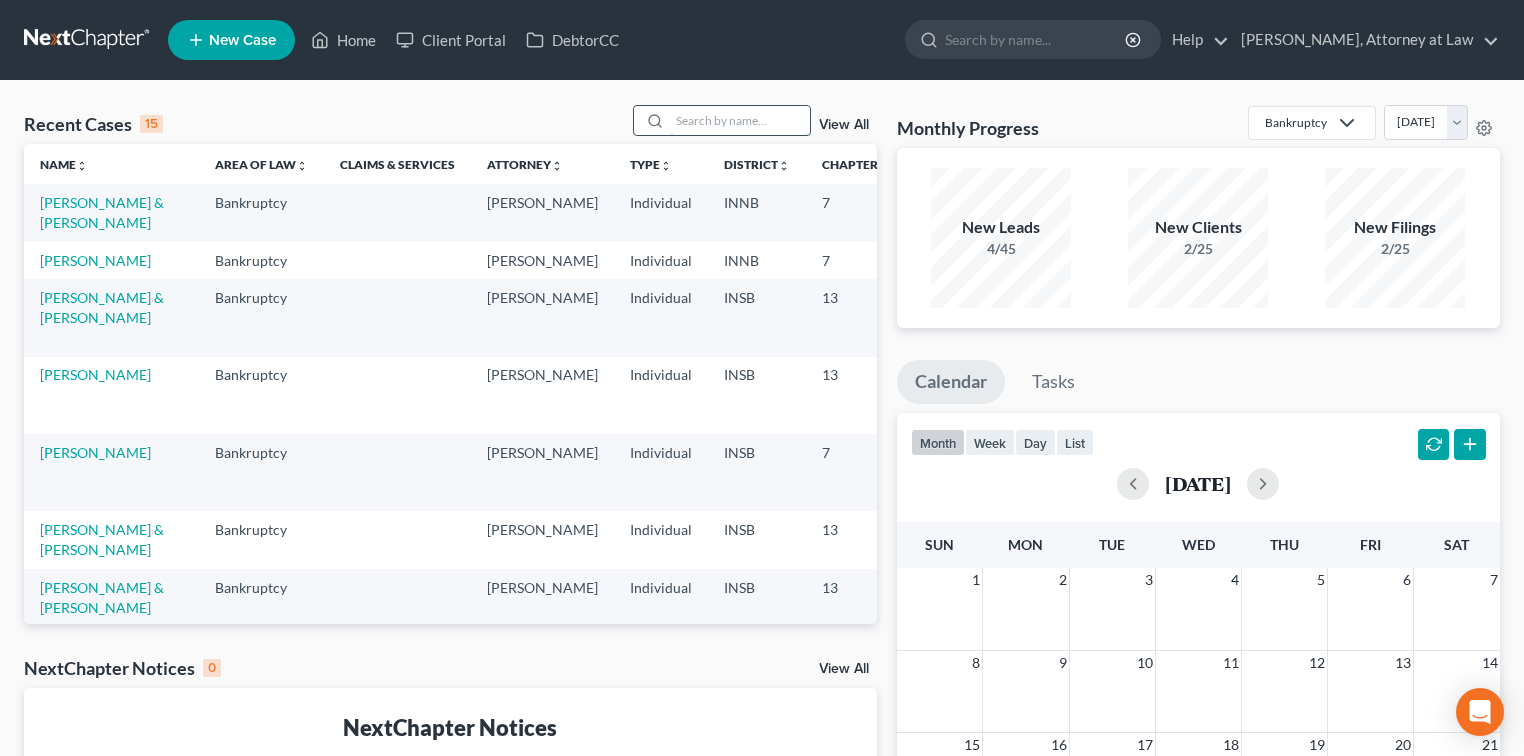 click at bounding box center (740, 120) 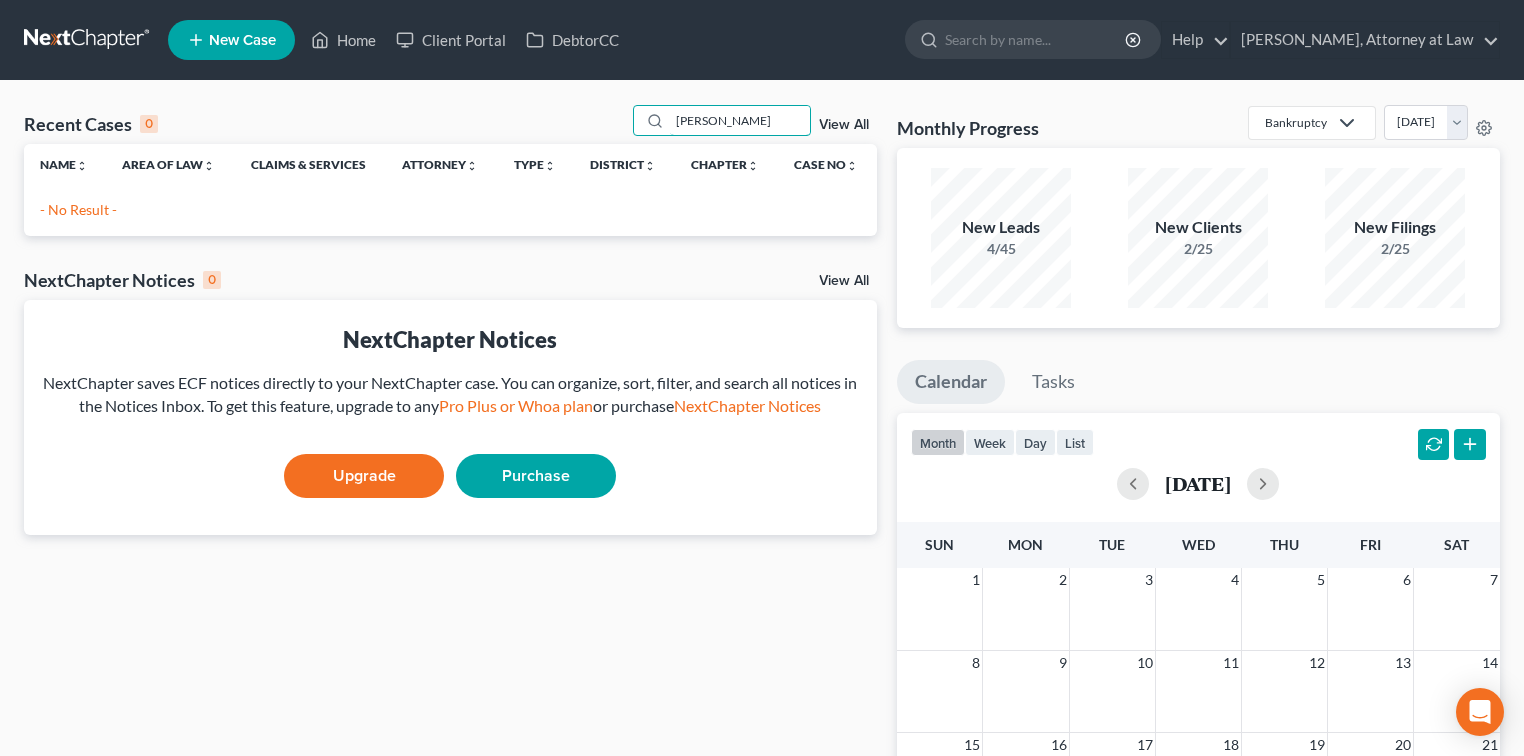 type on "[PERSON_NAME]" 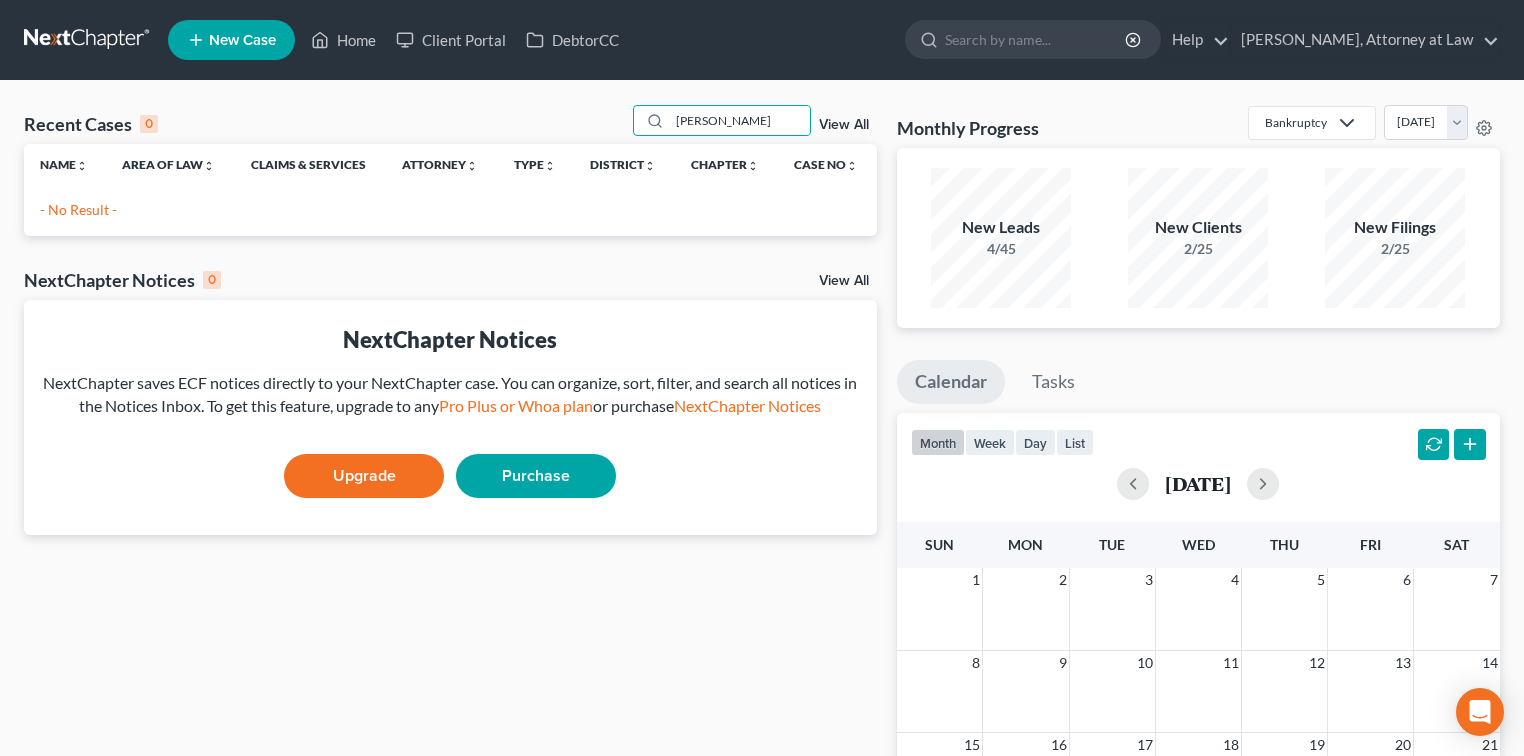 click on "New Case" at bounding box center (231, 40) 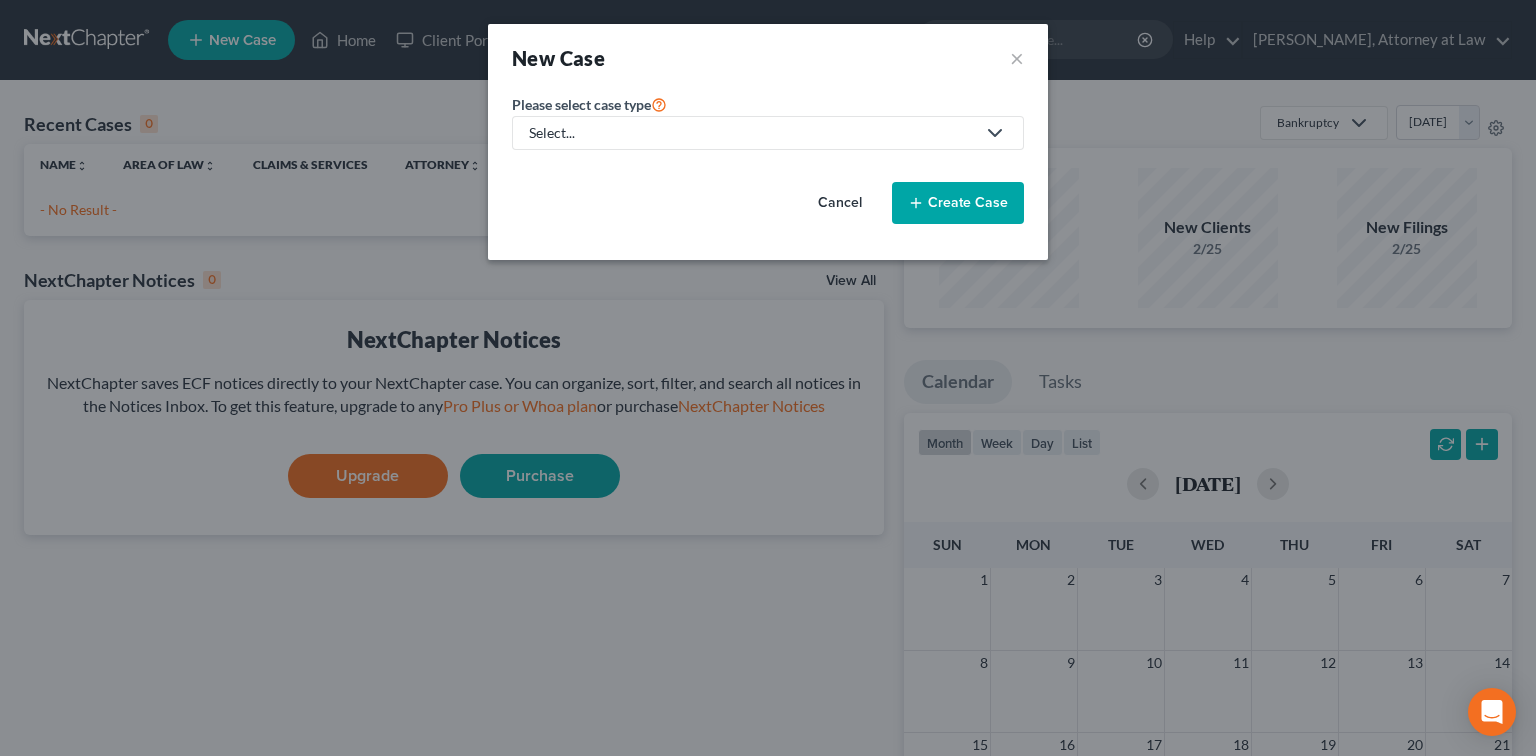 click 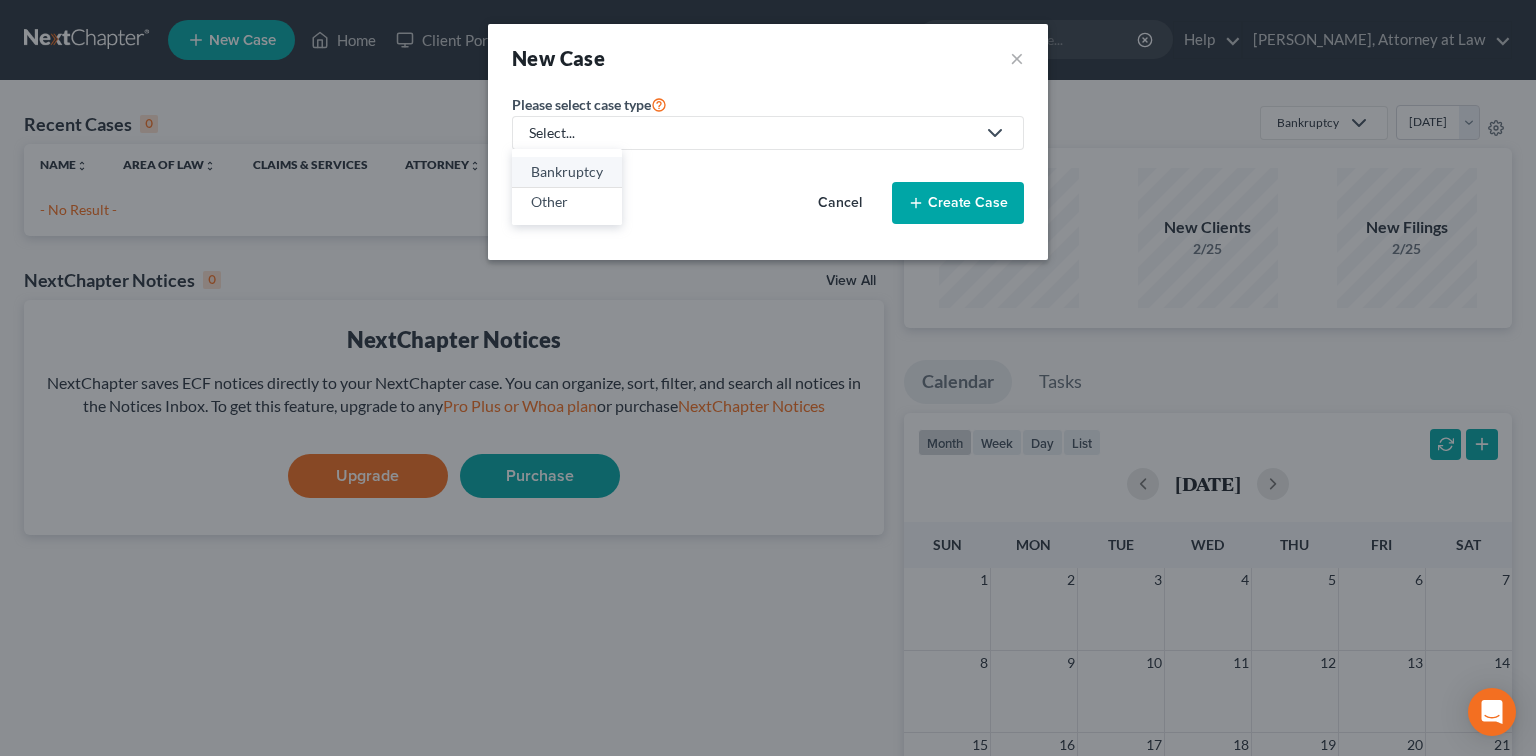 click on "Bankruptcy" at bounding box center [567, 172] 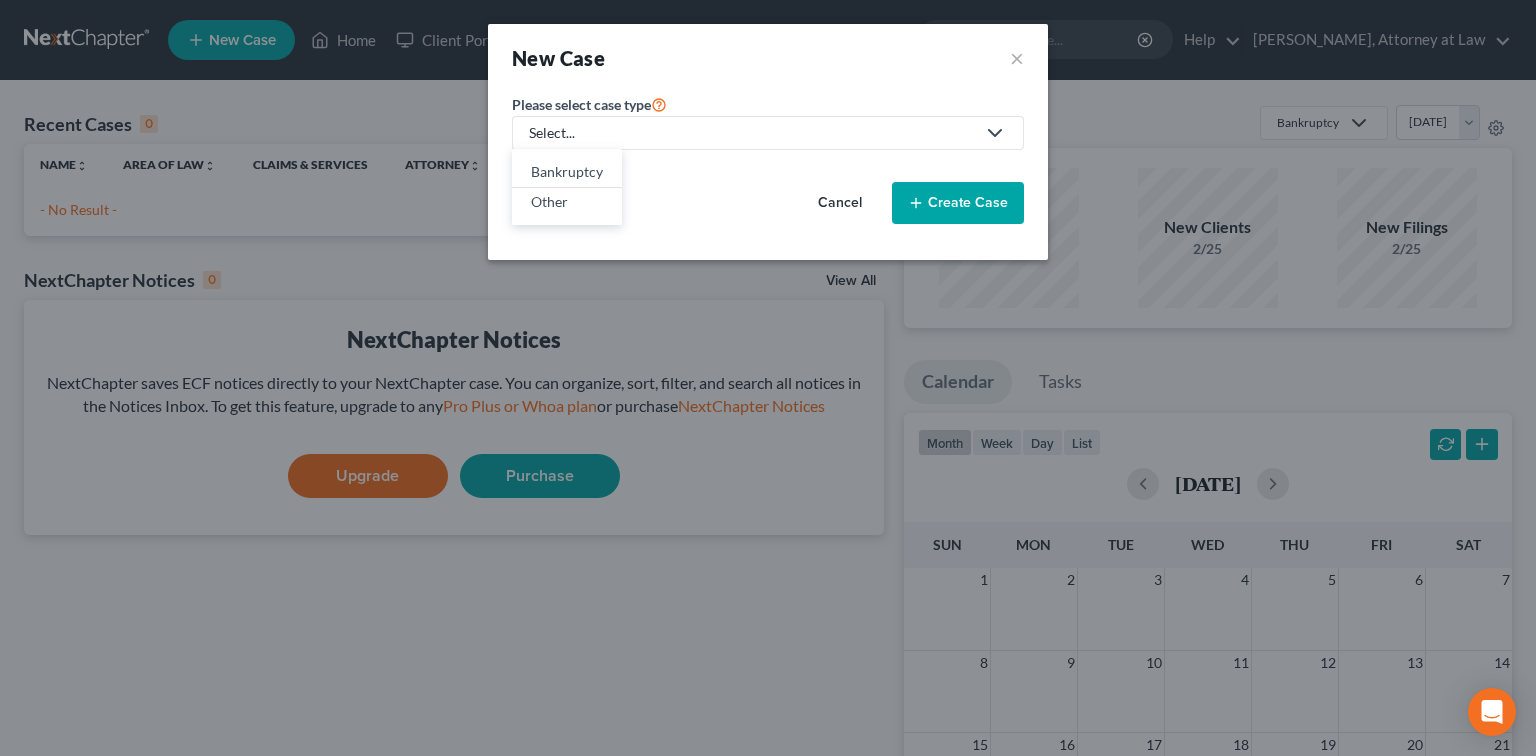 select on "28" 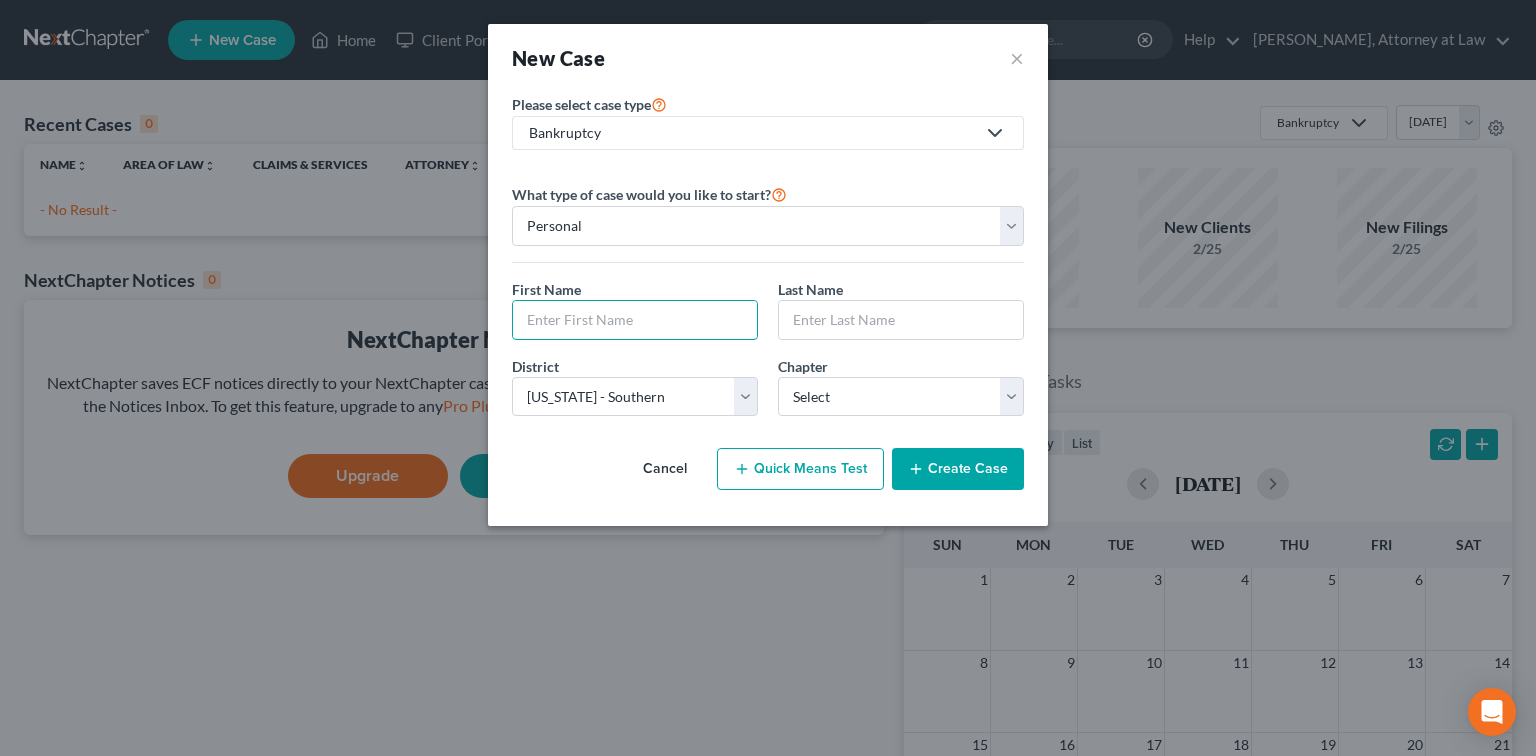 drag, startPoint x: 600, startPoint y: 317, endPoint x: 563, endPoint y: 290, distance: 45.80393 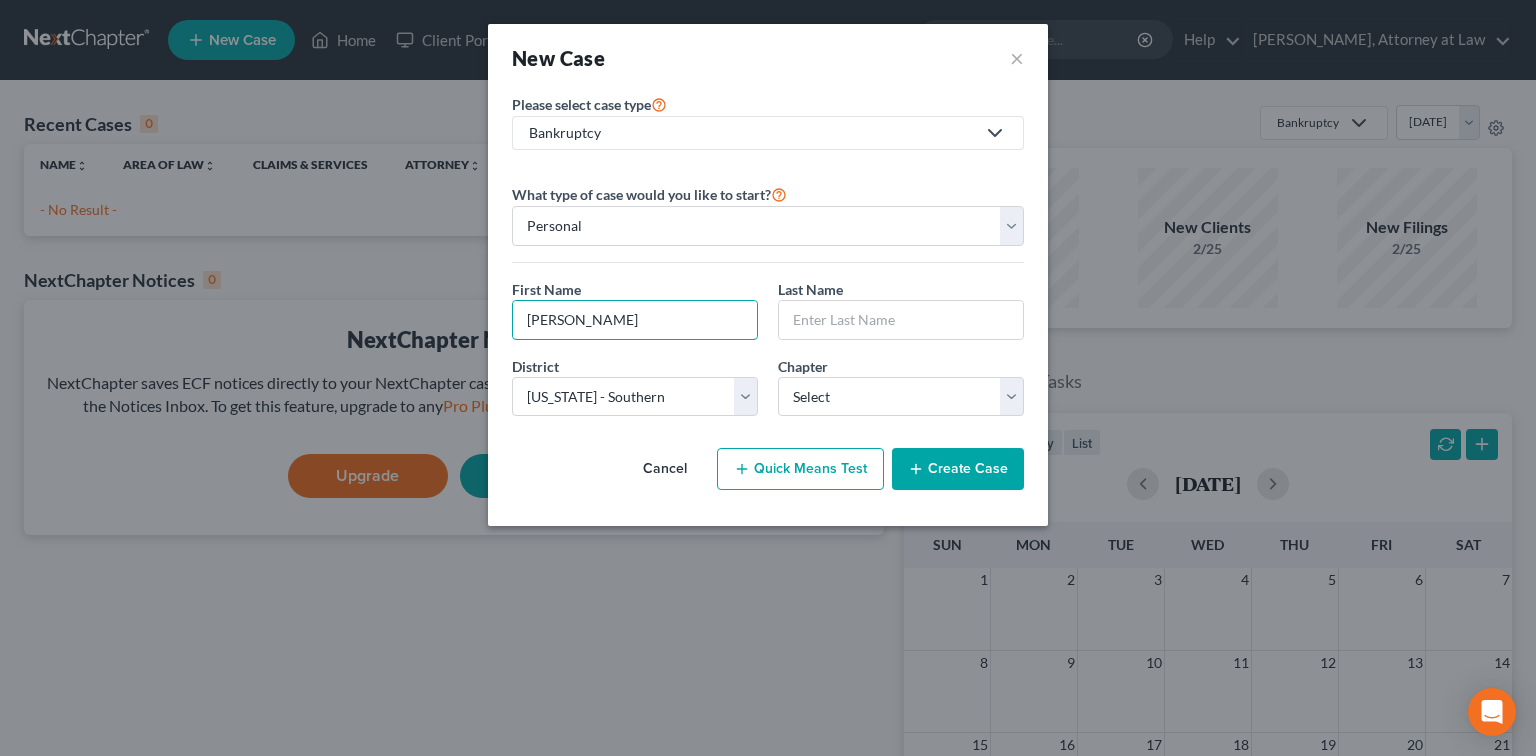 type on "[PERSON_NAME]" 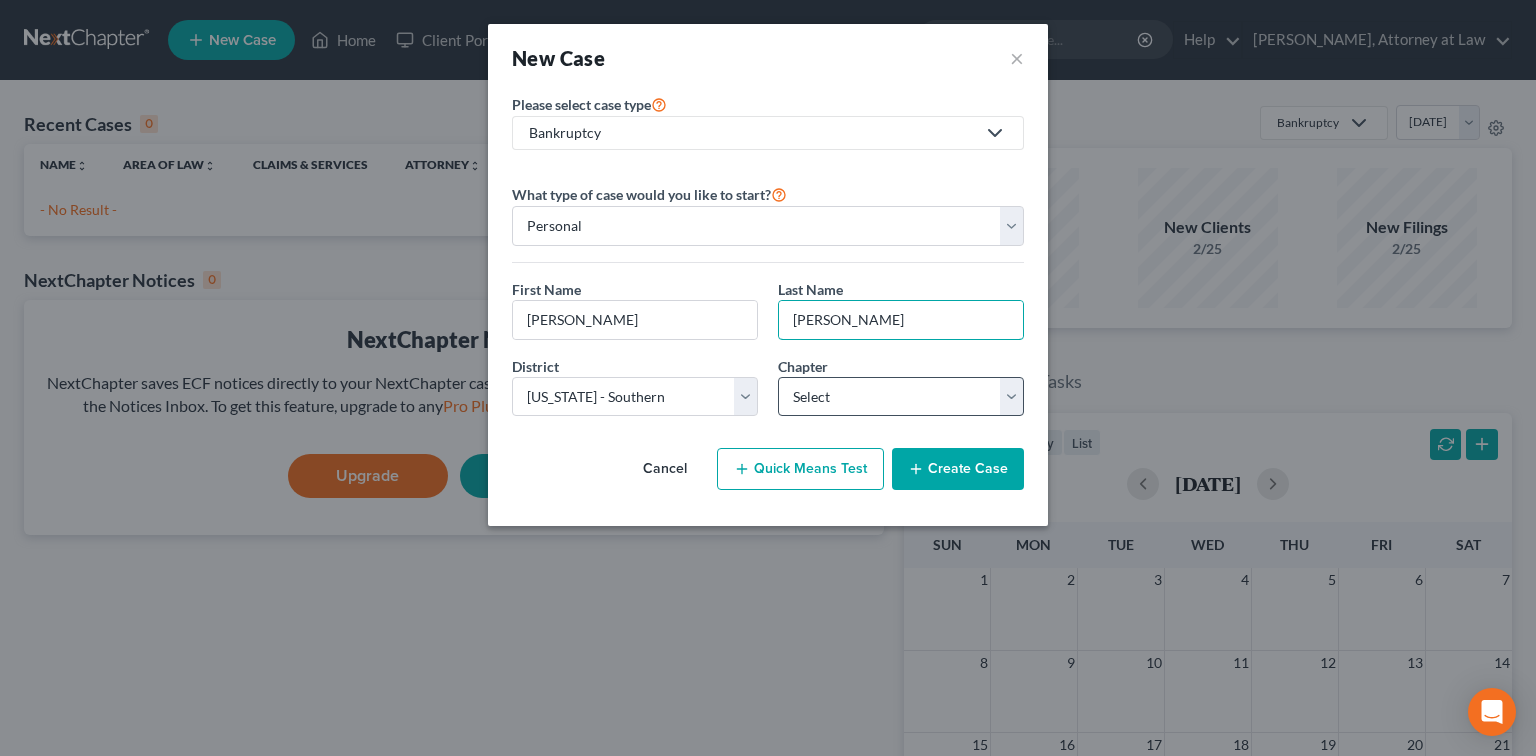 type on "[PERSON_NAME]" 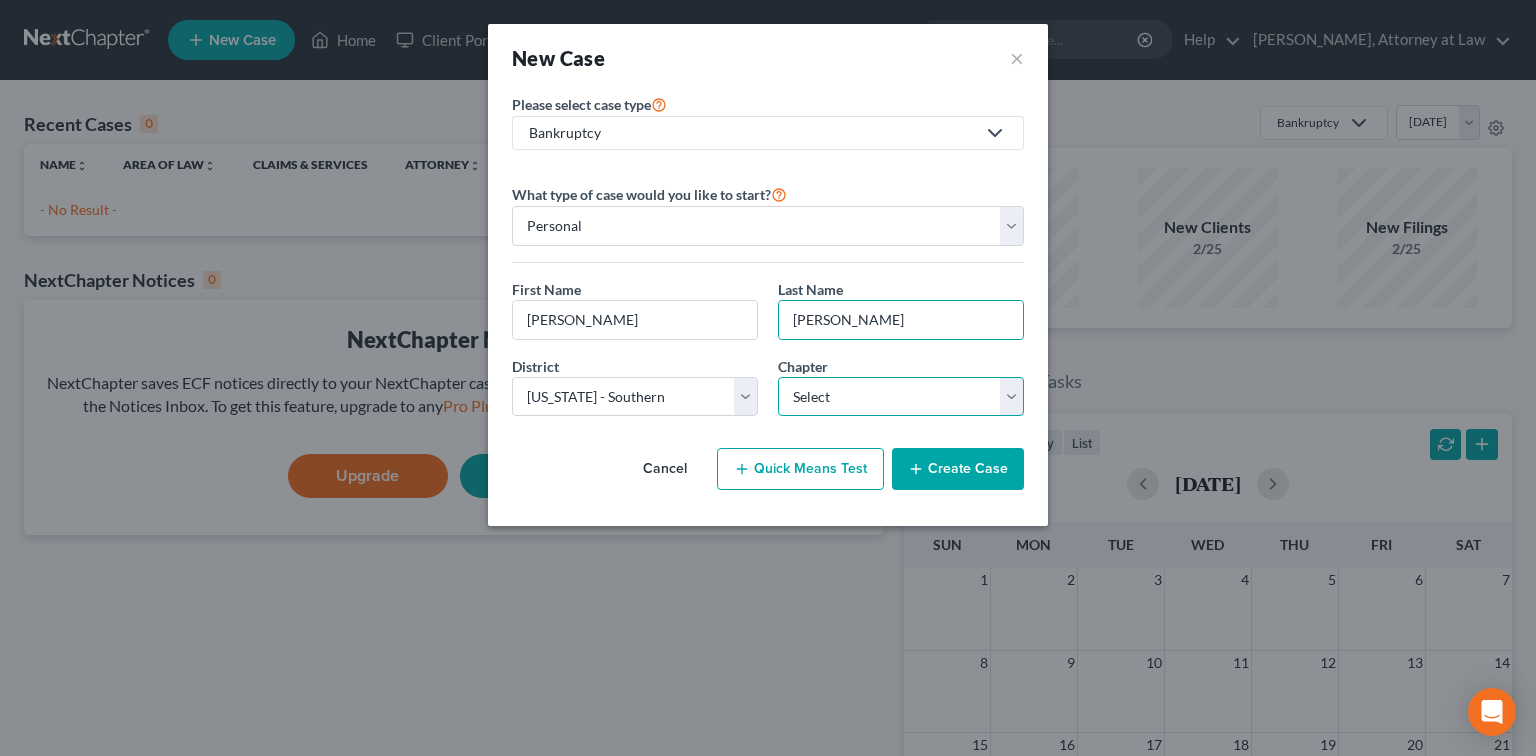 click on "Select 7 11 12 13" at bounding box center [901, 397] 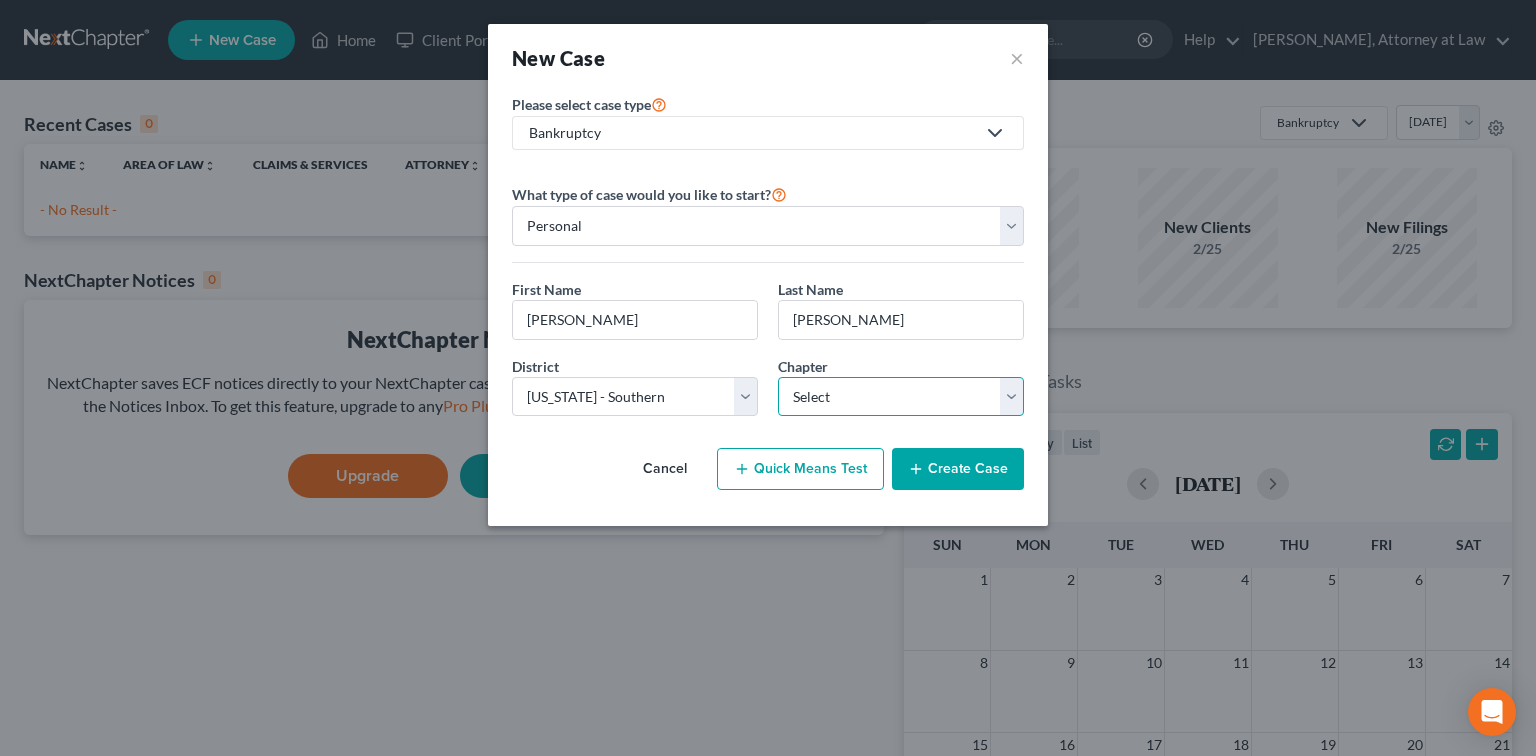 select on "0" 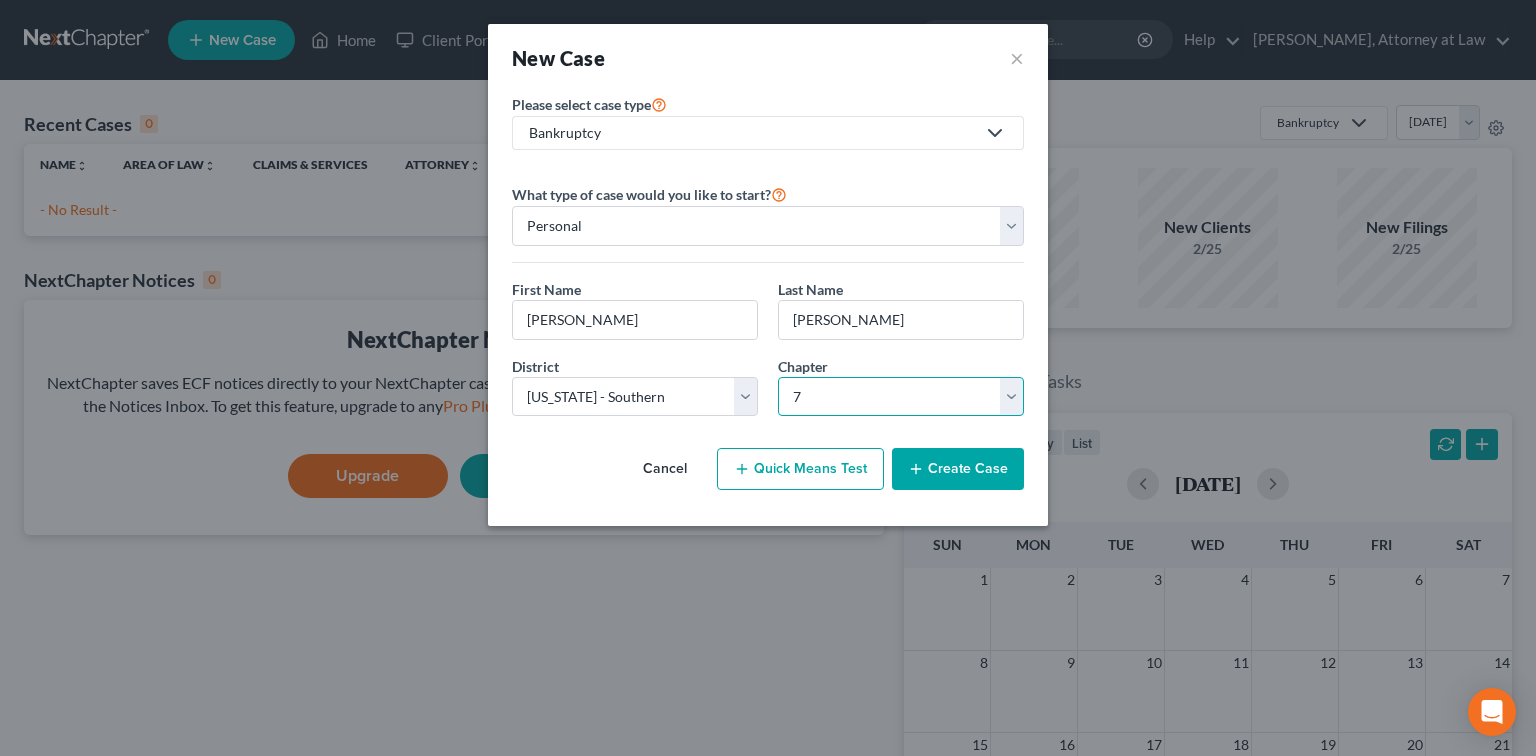 click on "Select 7 11 12 13" at bounding box center (901, 397) 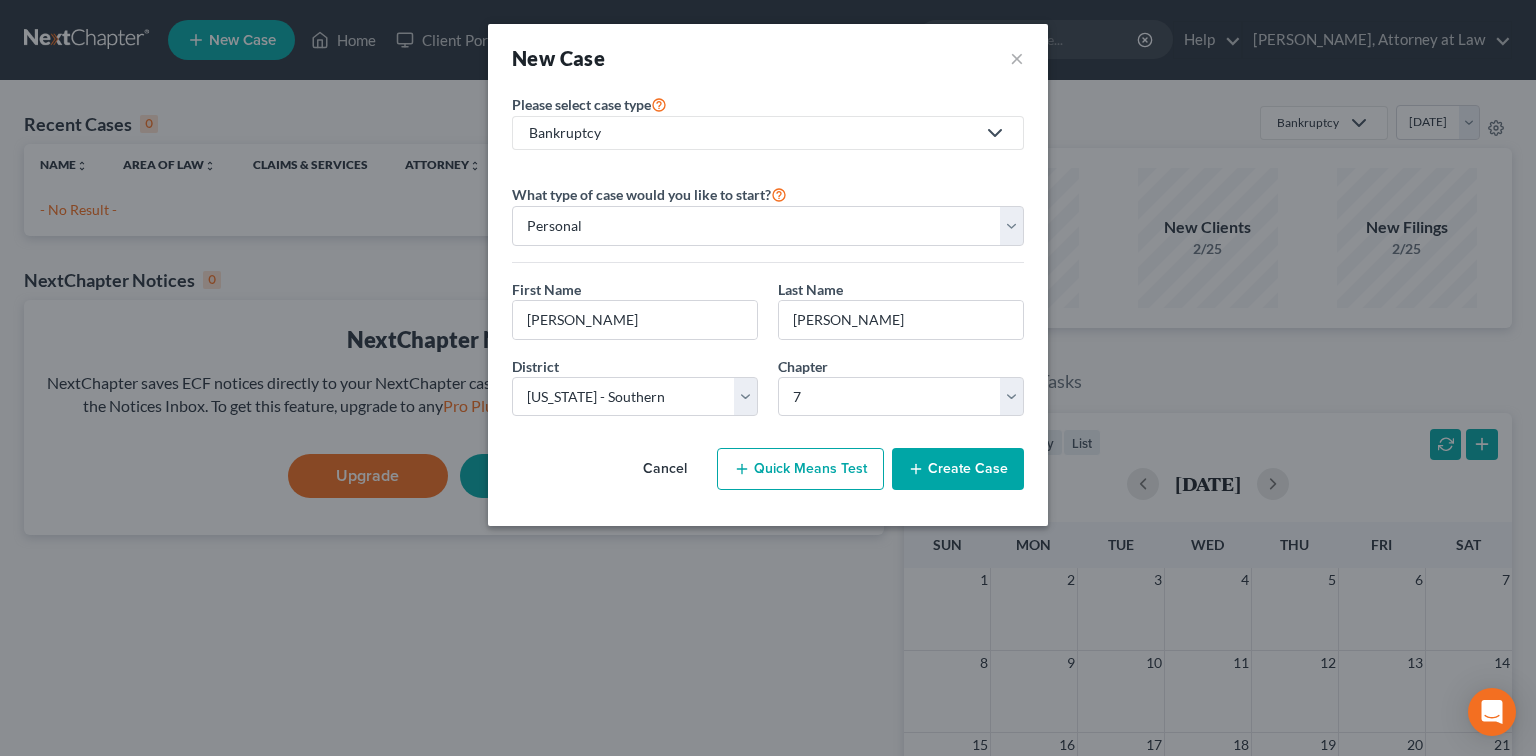 click on "Create Case" at bounding box center (958, 469) 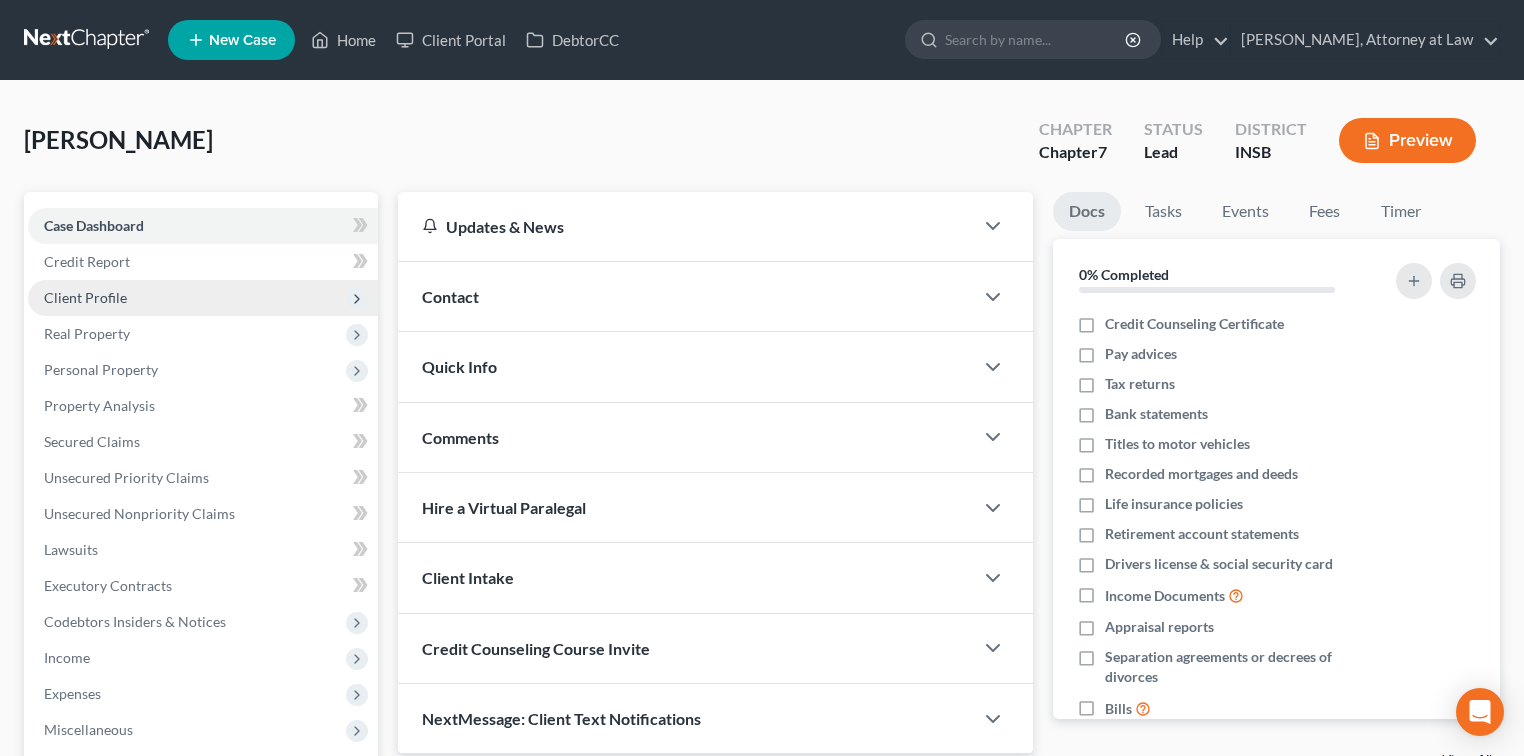 click on "Client Profile" at bounding box center [85, 297] 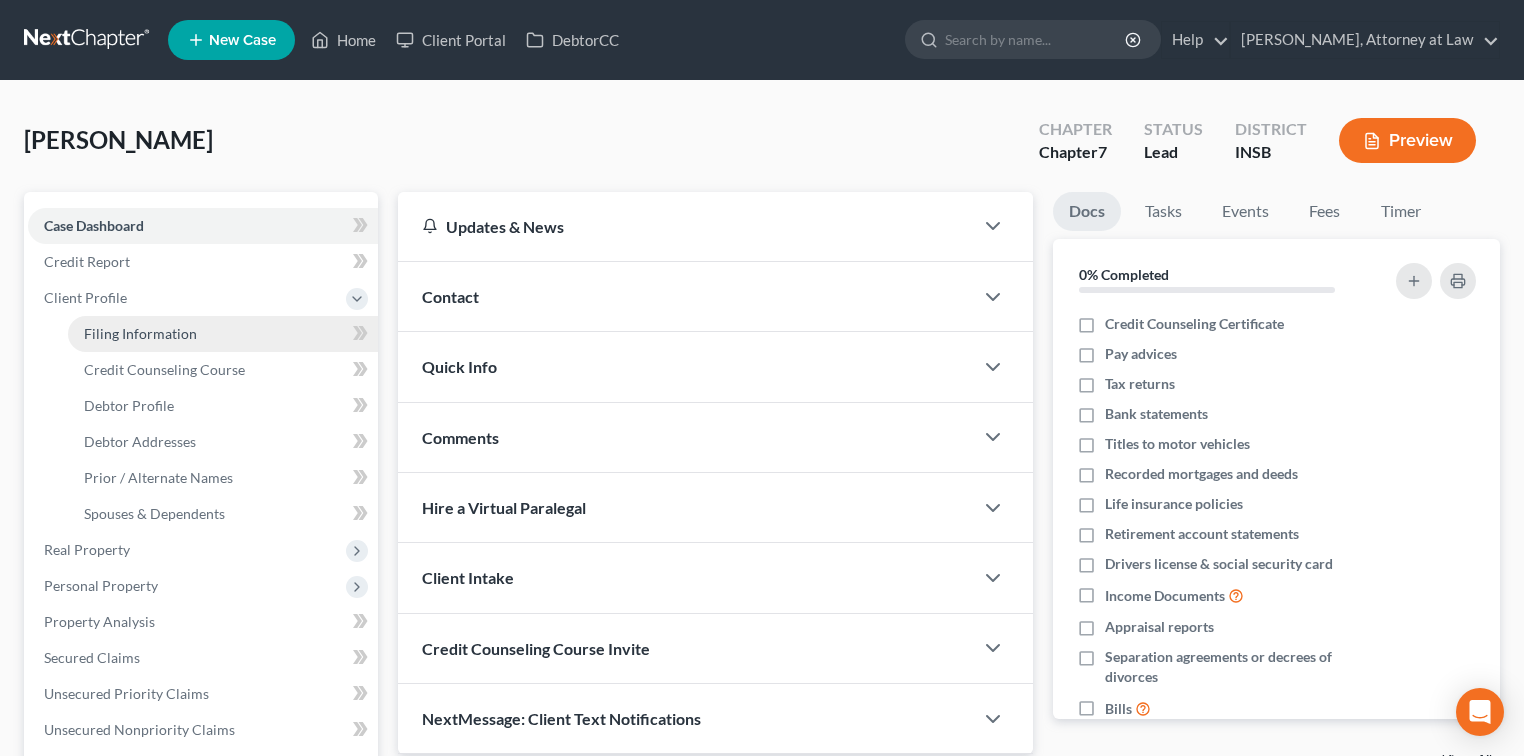click on "Filing Information" at bounding box center (140, 333) 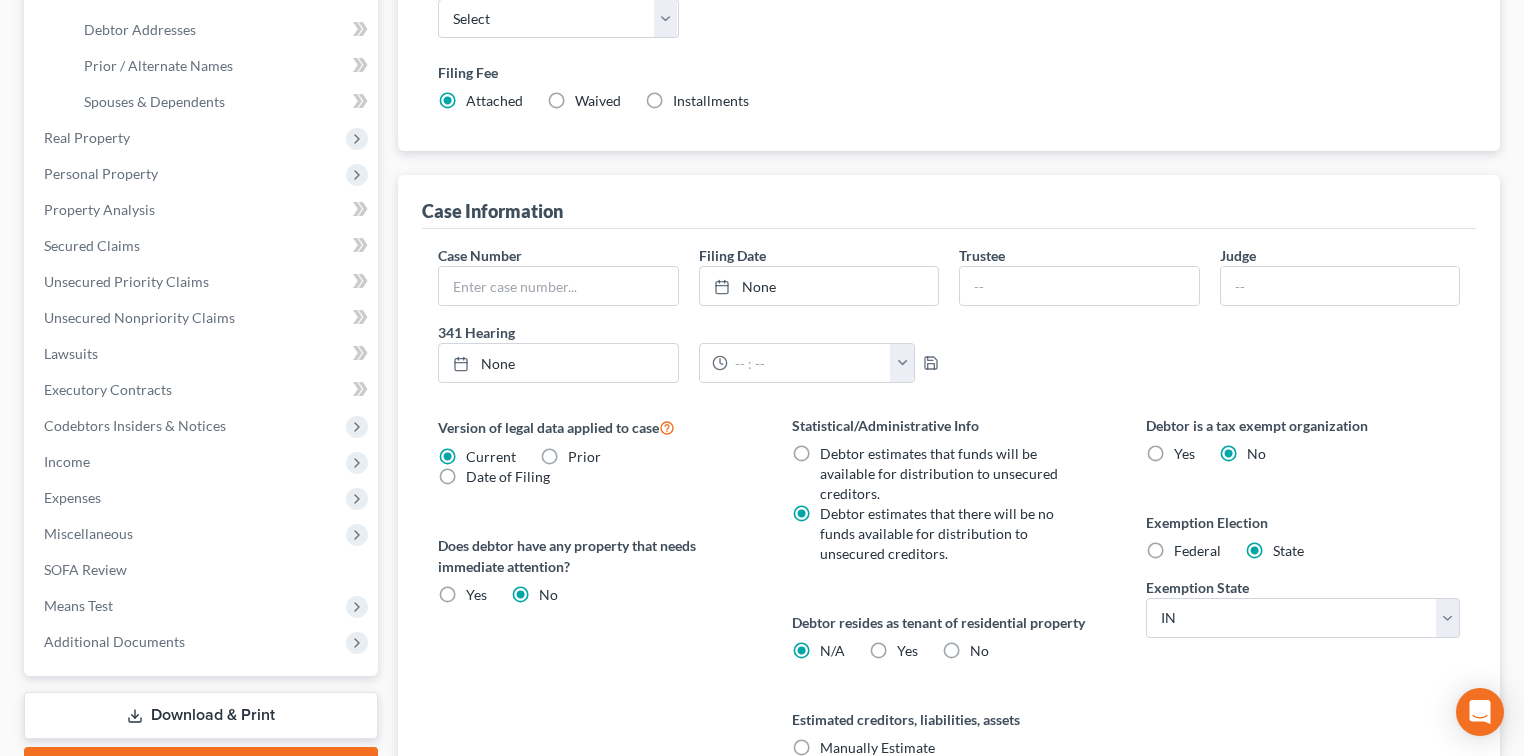 scroll, scrollTop: 619, scrollLeft: 0, axis: vertical 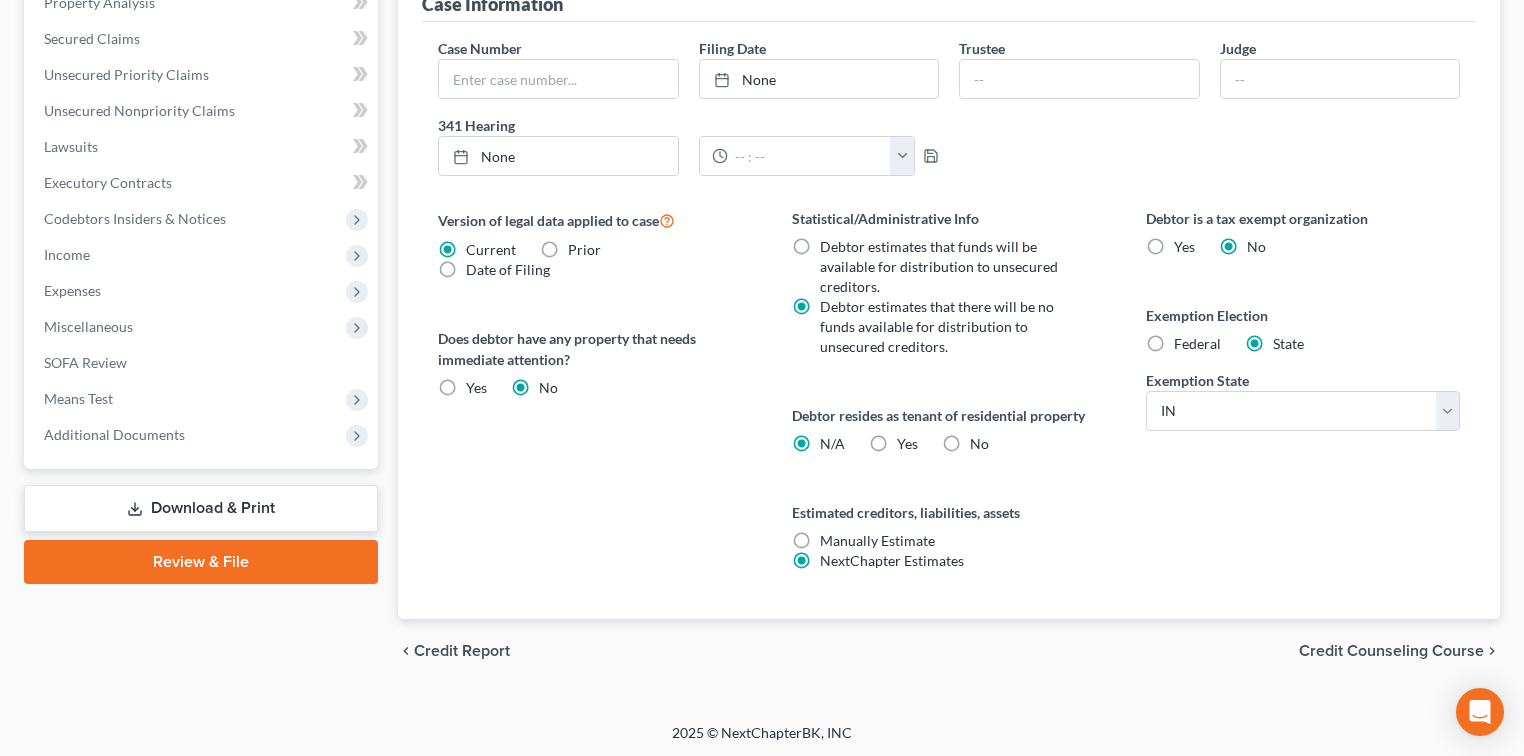 click on "Credit Counseling Course" at bounding box center (1391, 651) 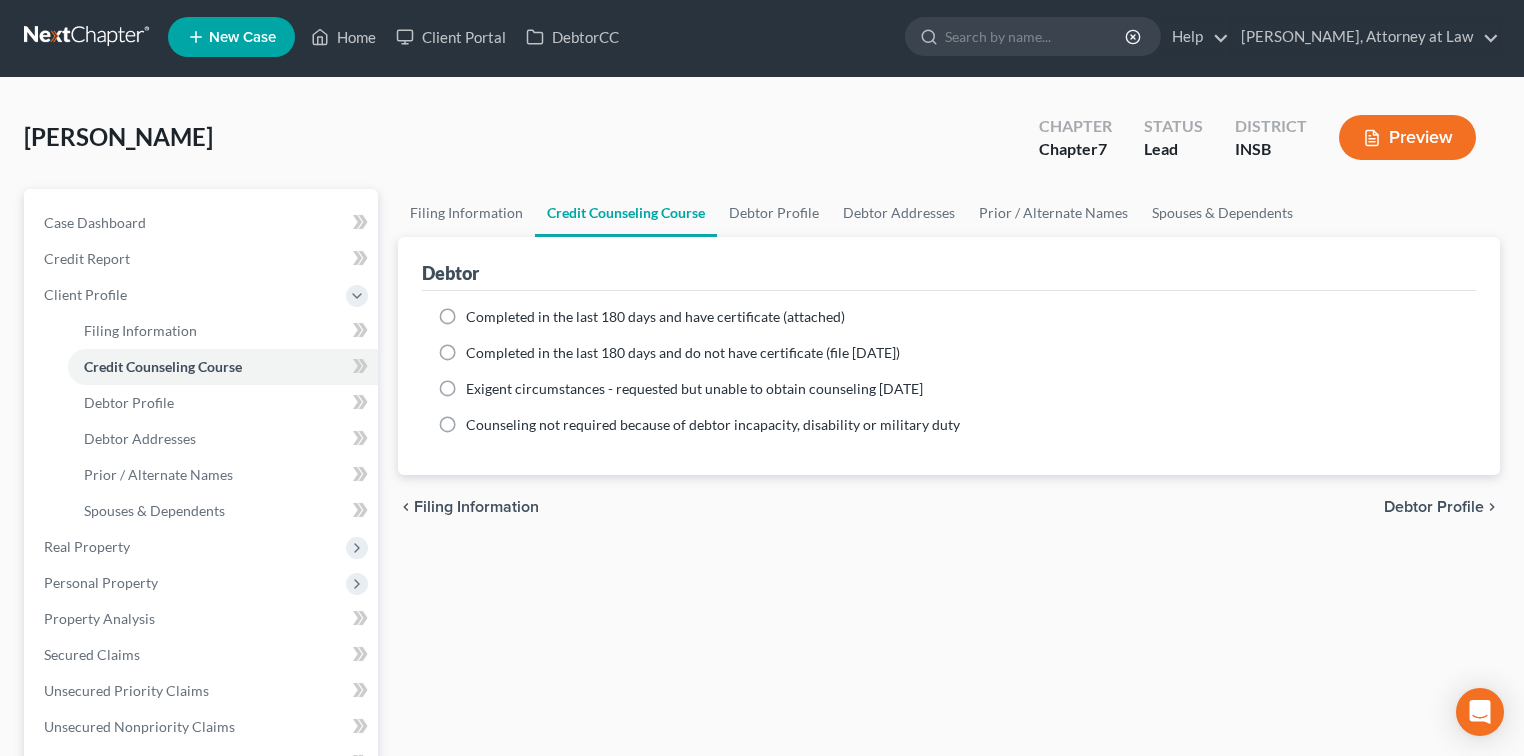 scroll, scrollTop: 0, scrollLeft: 0, axis: both 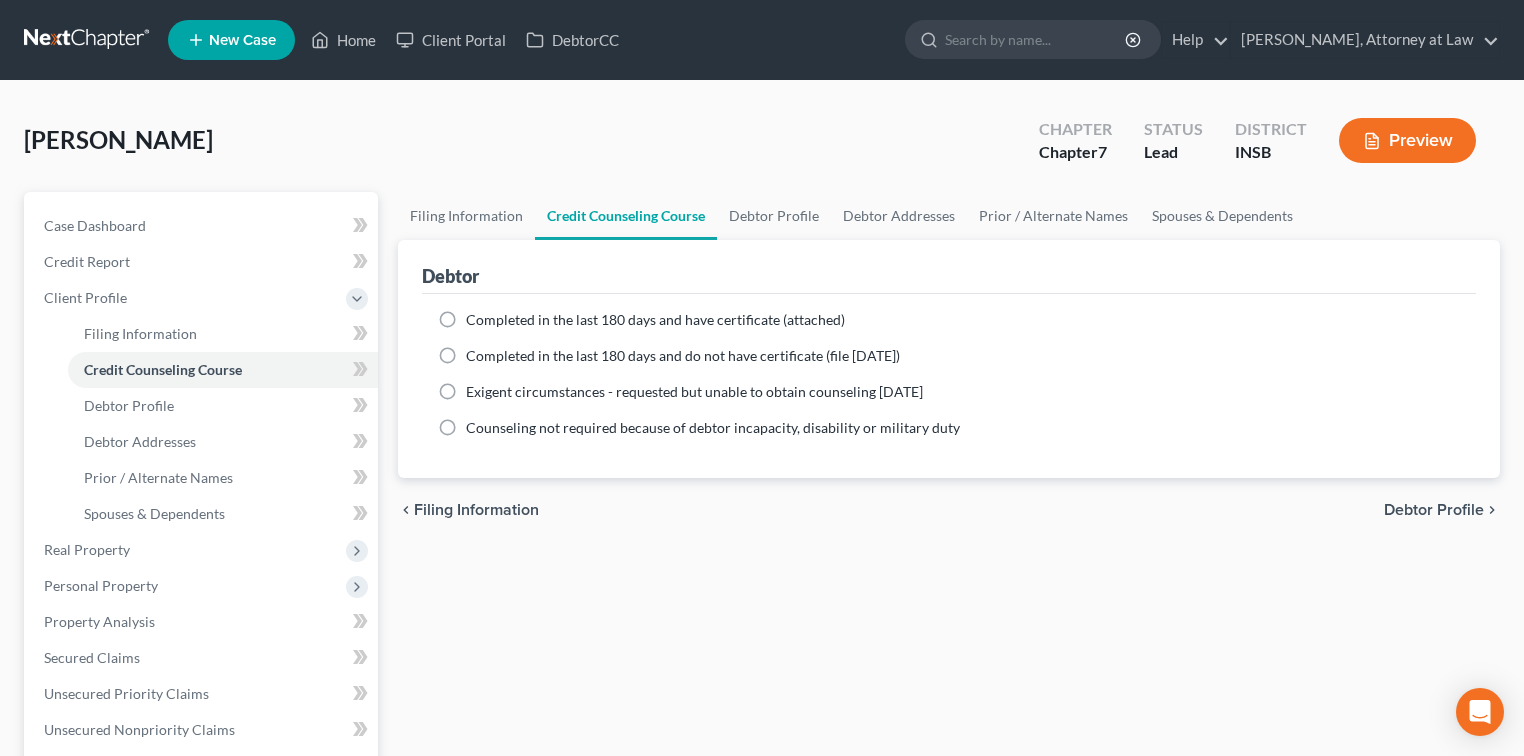 click on "Completed in the last 180 days and have certificate (attached)" at bounding box center (655, 320) 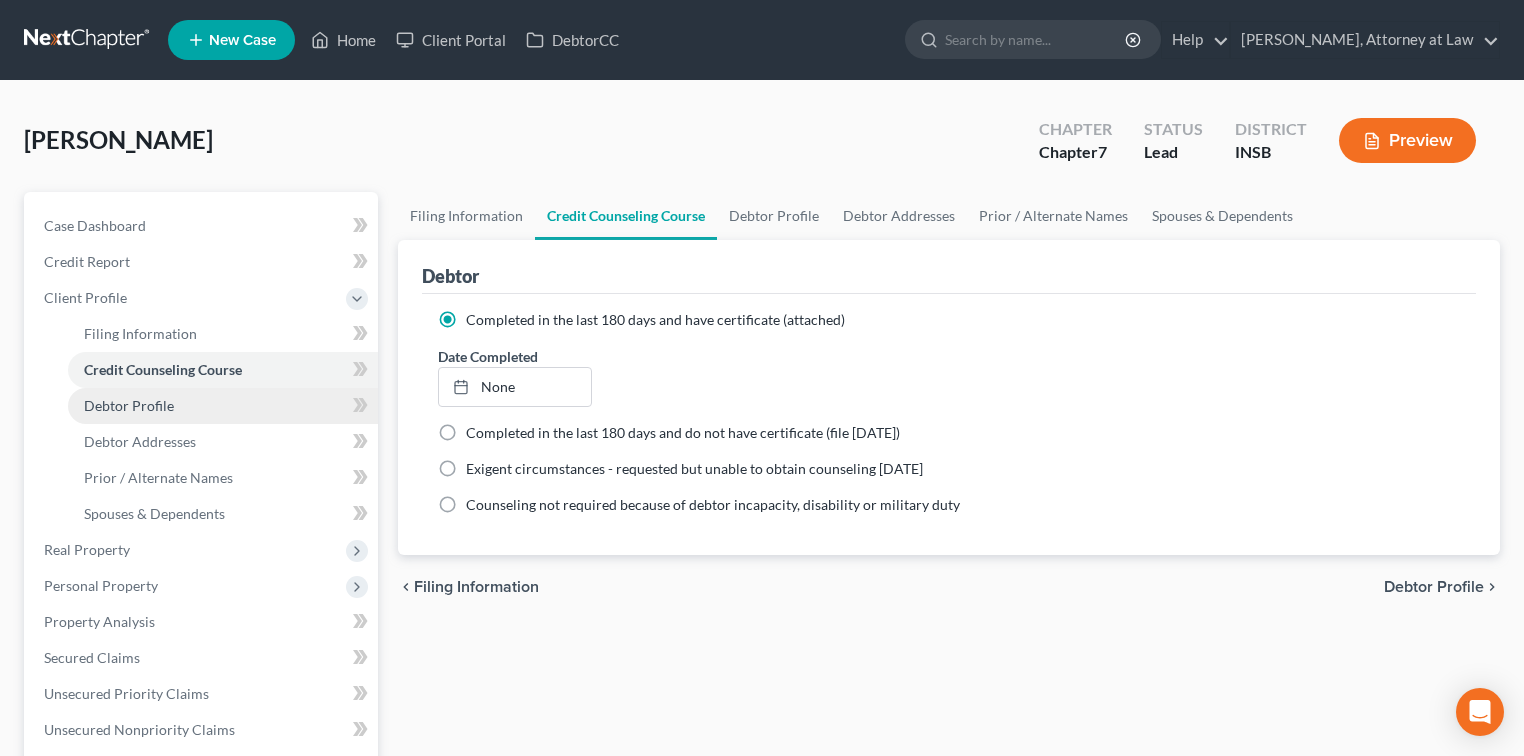 click on "Debtor Profile" at bounding box center [129, 405] 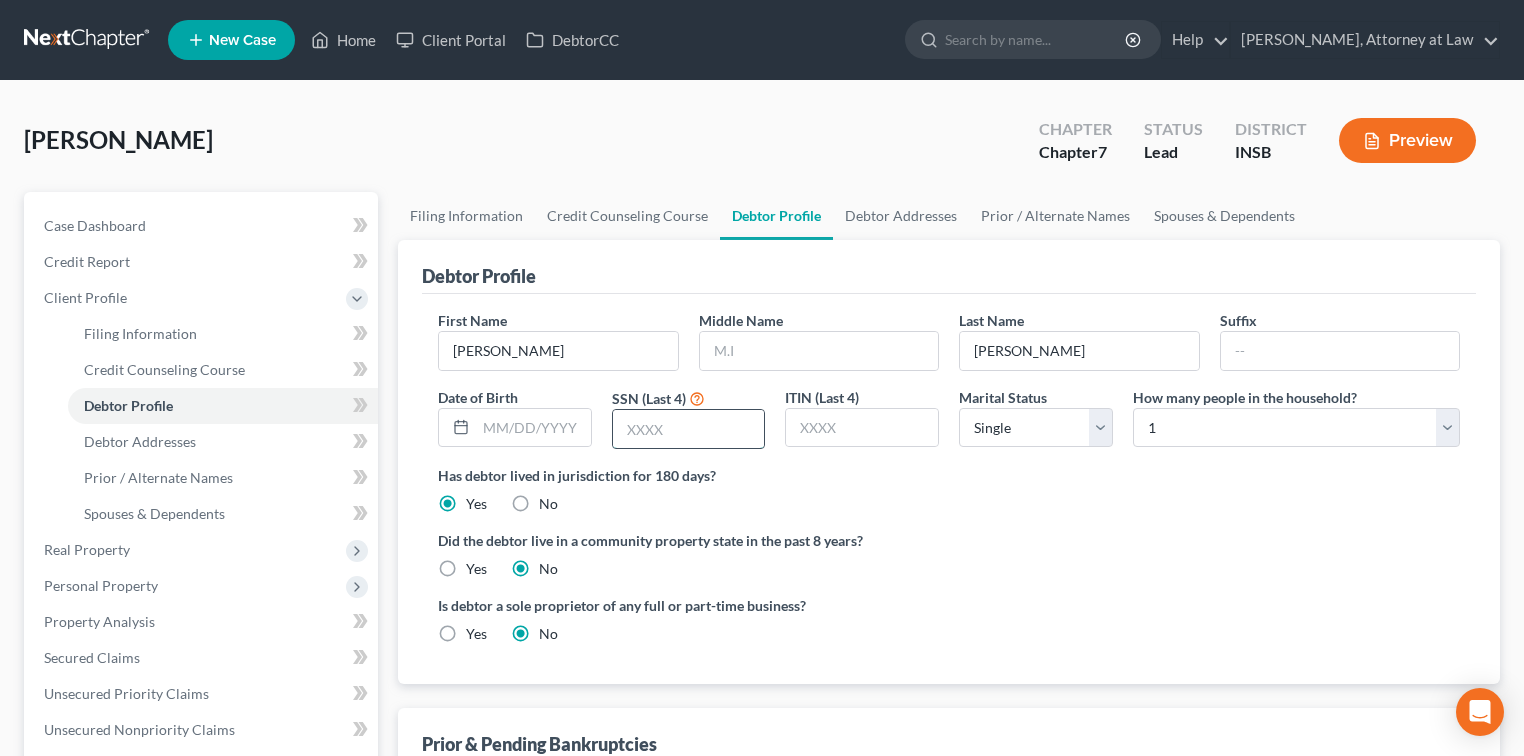 click at bounding box center (689, 429) 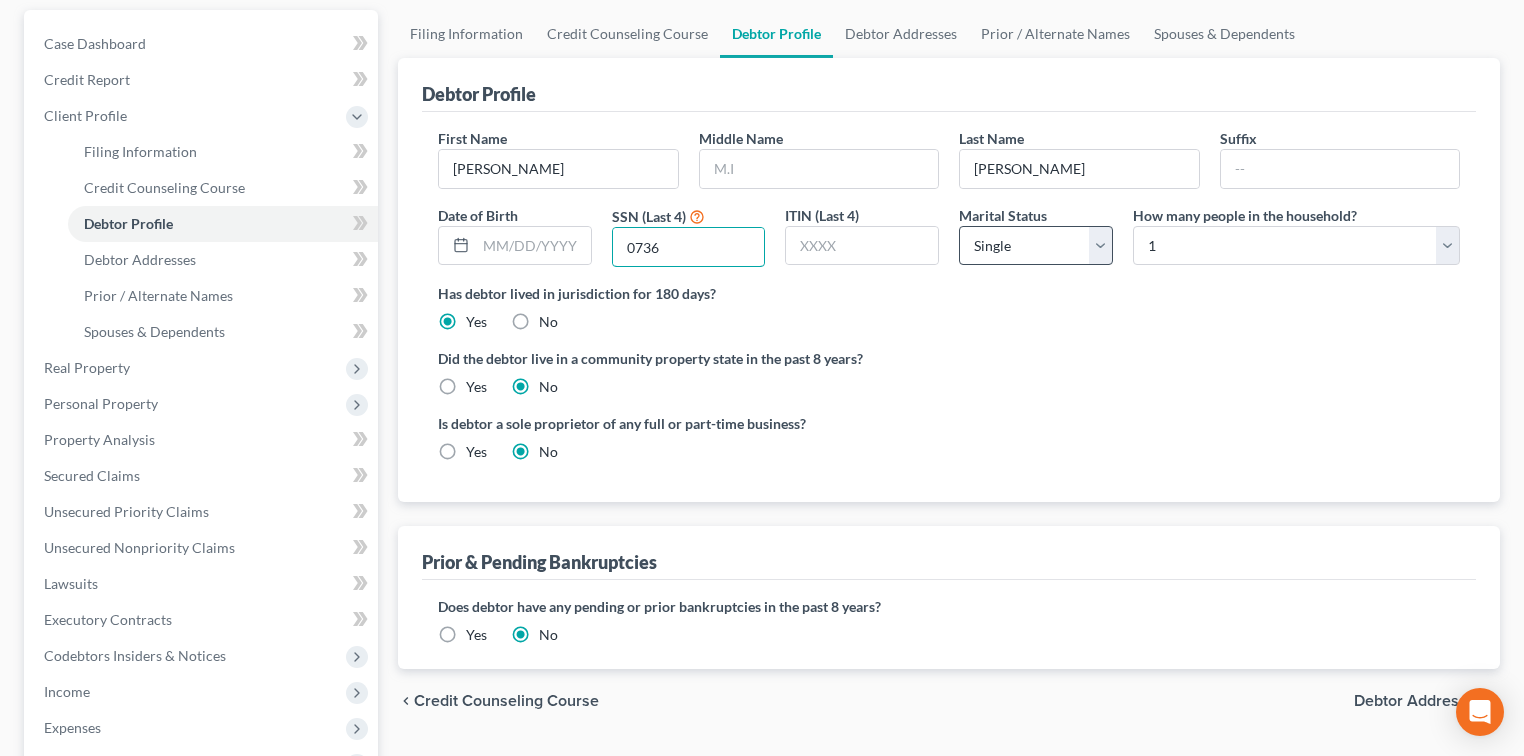 scroll, scrollTop: 521, scrollLeft: 0, axis: vertical 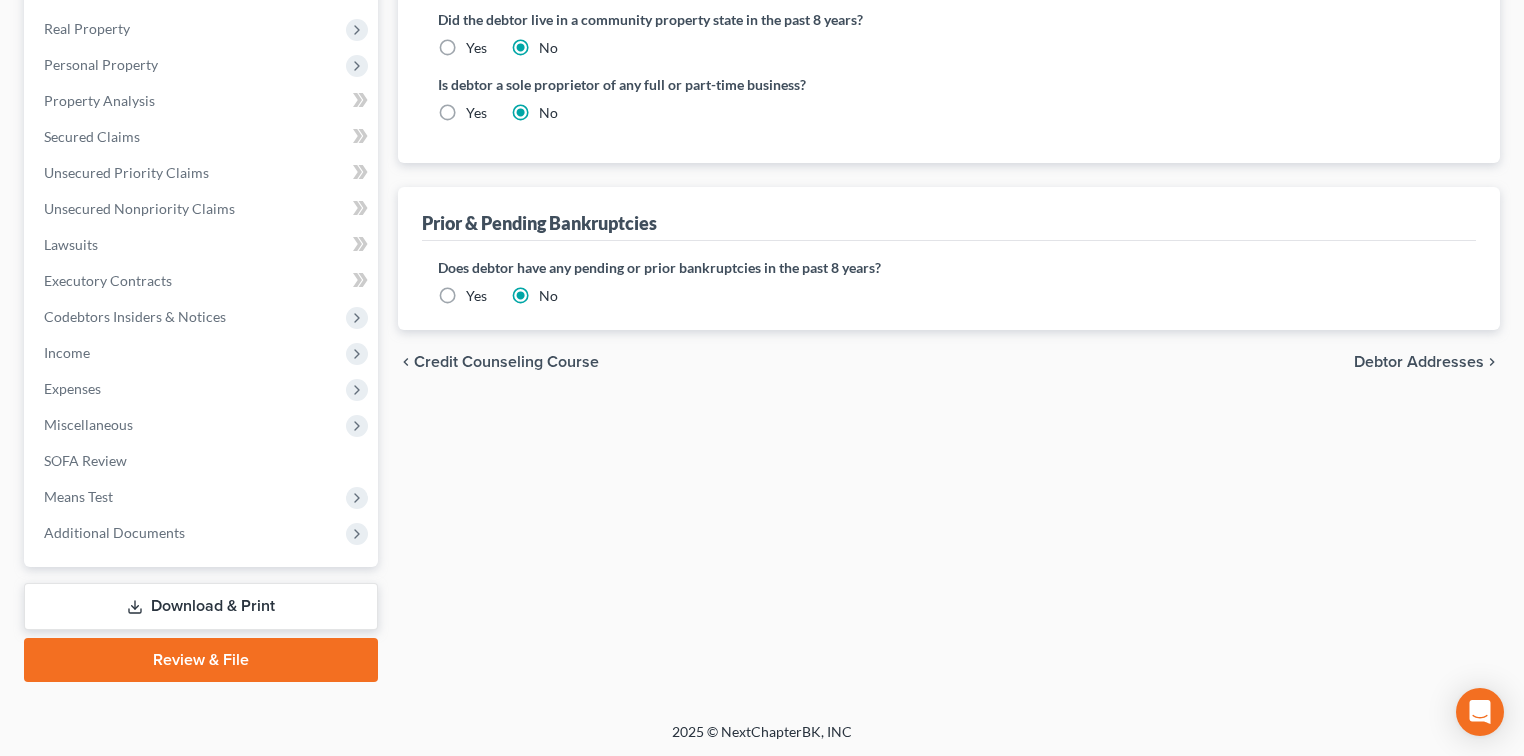 type on "0736" 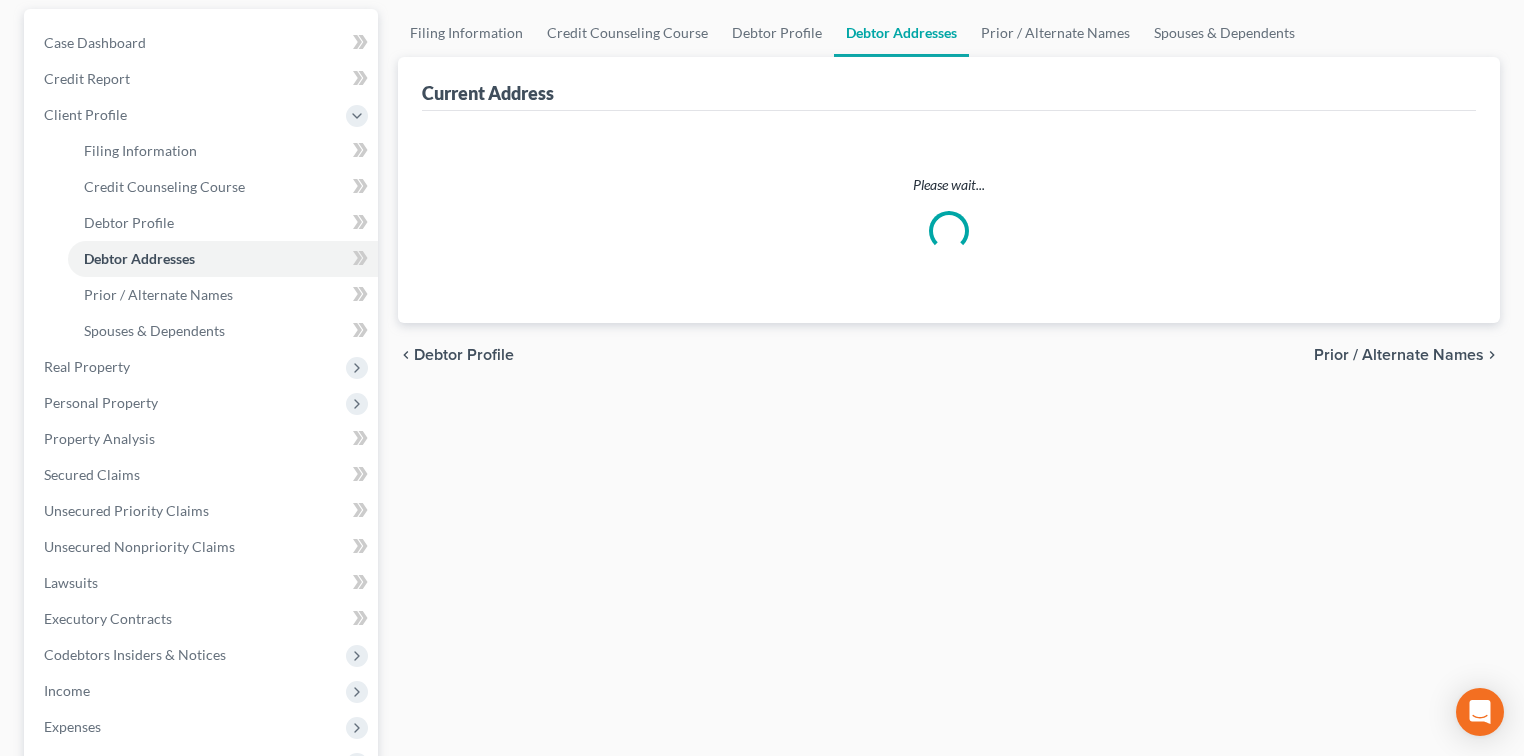 select on "0" 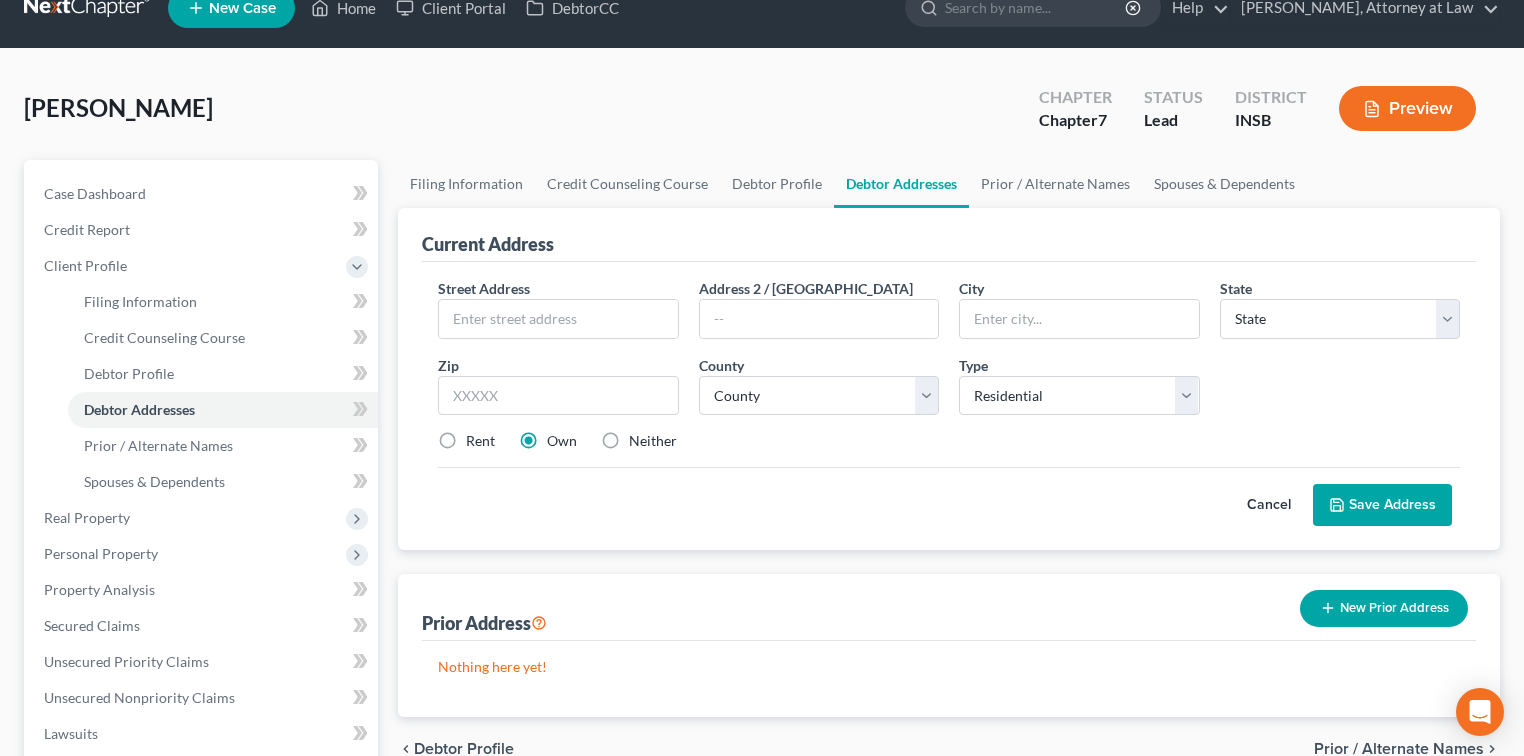 scroll, scrollTop: 0, scrollLeft: 0, axis: both 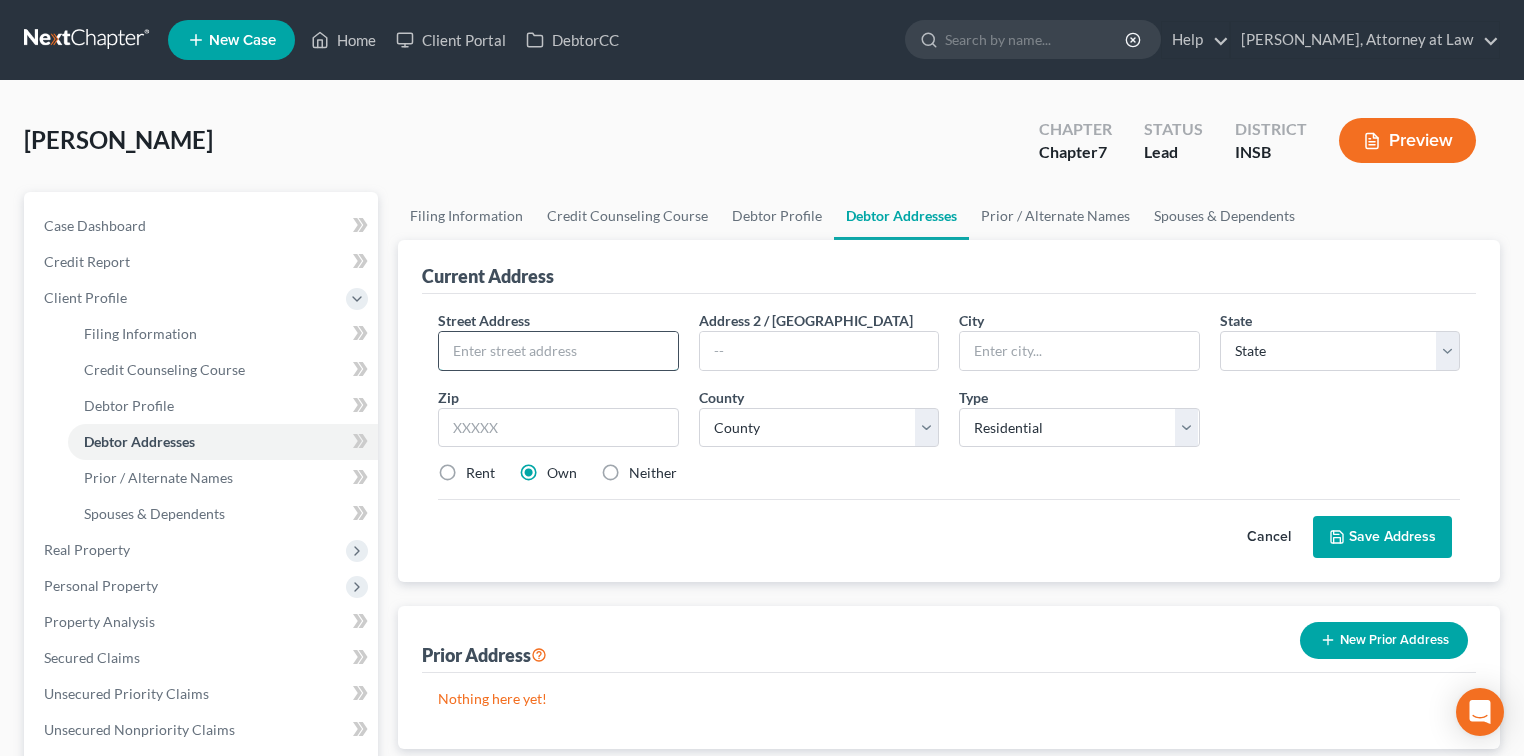 click at bounding box center [558, 351] 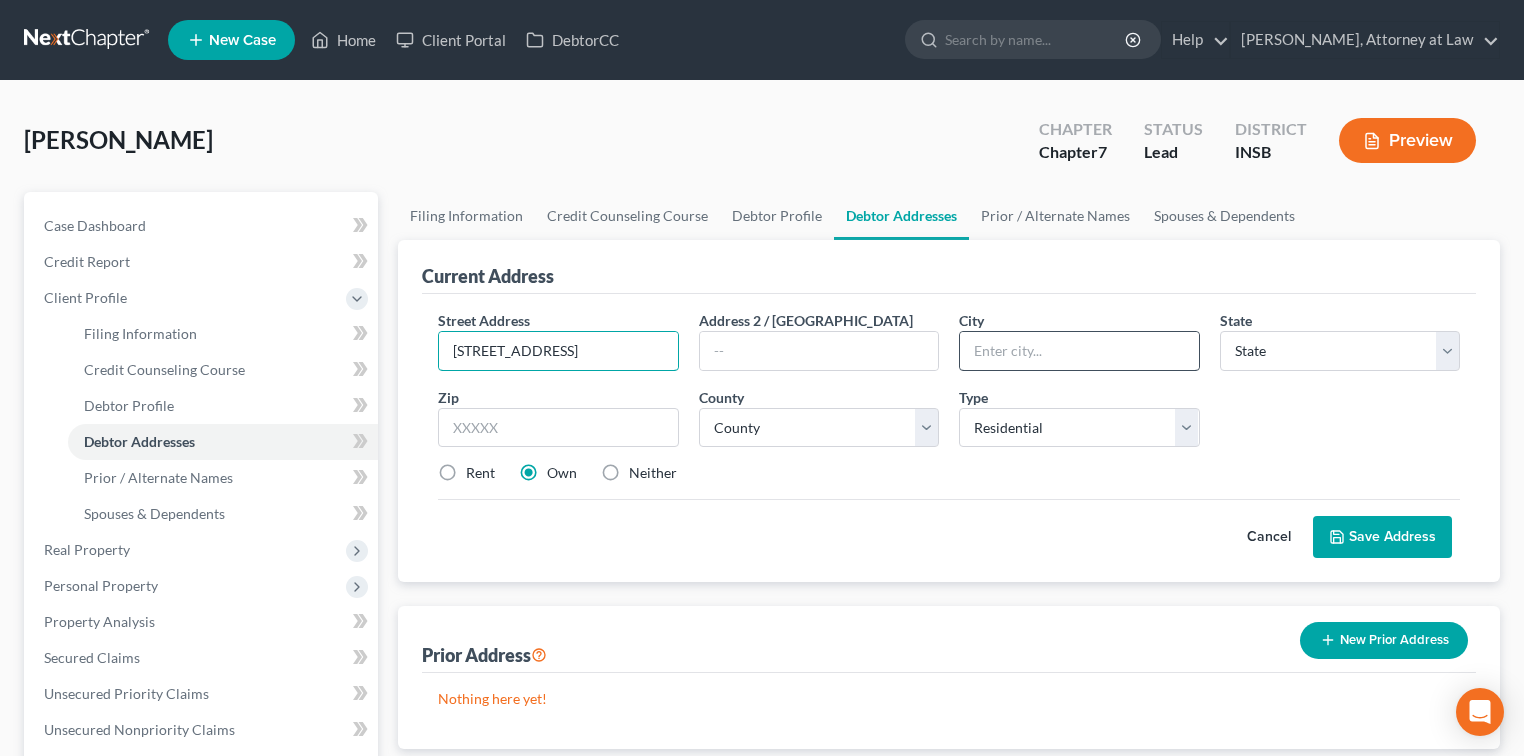 type on "[STREET_ADDRESS]" 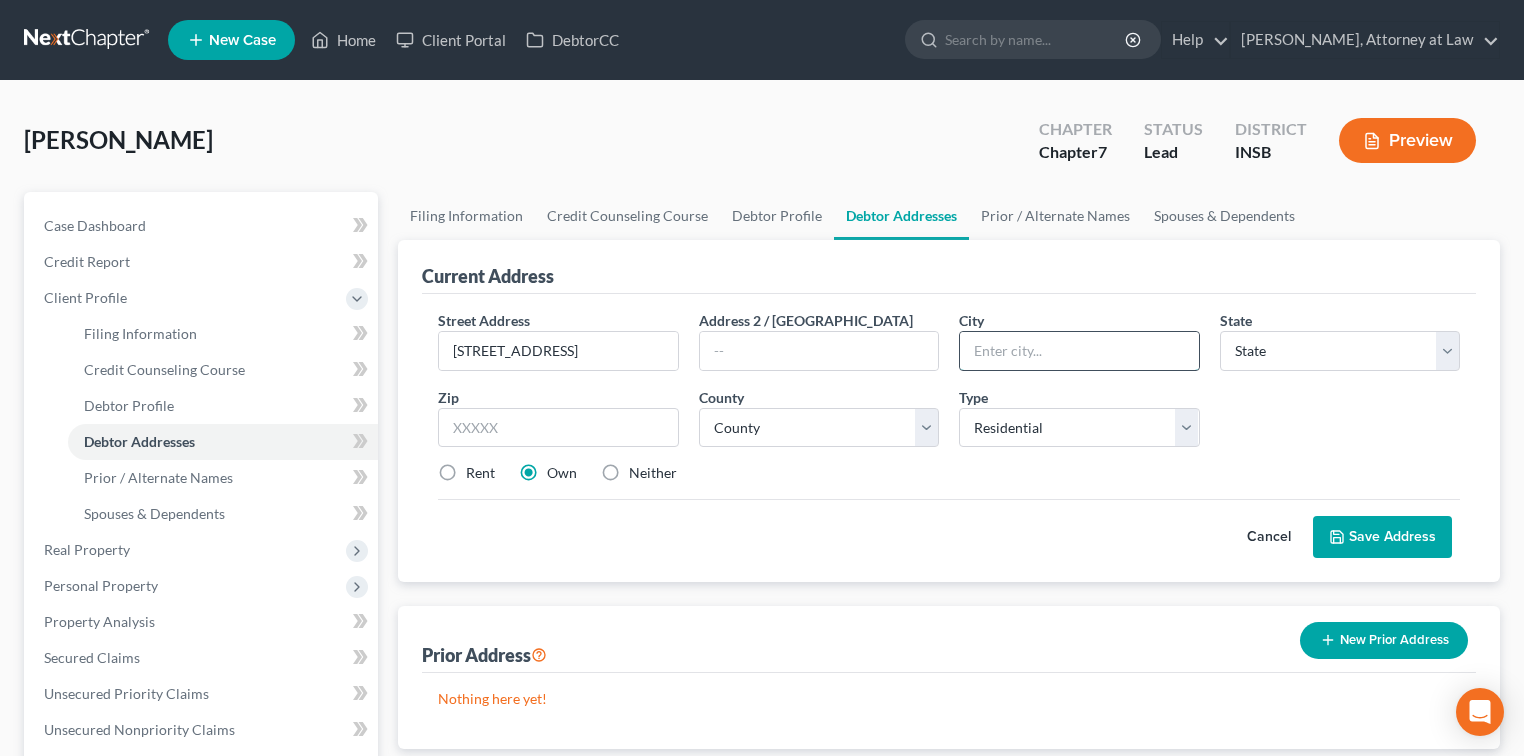 click at bounding box center [1079, 351] 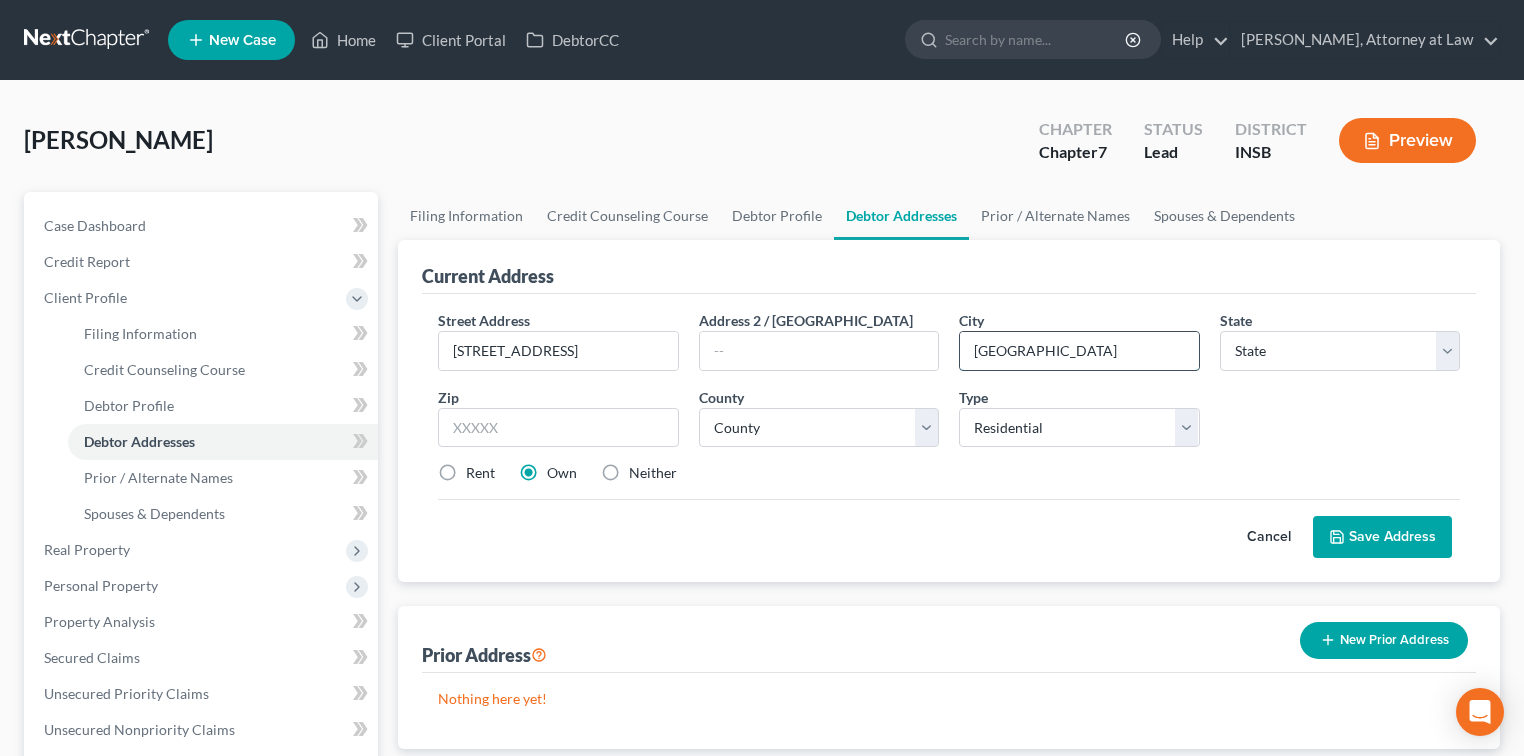 type on "[GEOGRAPHIC_DATA]" 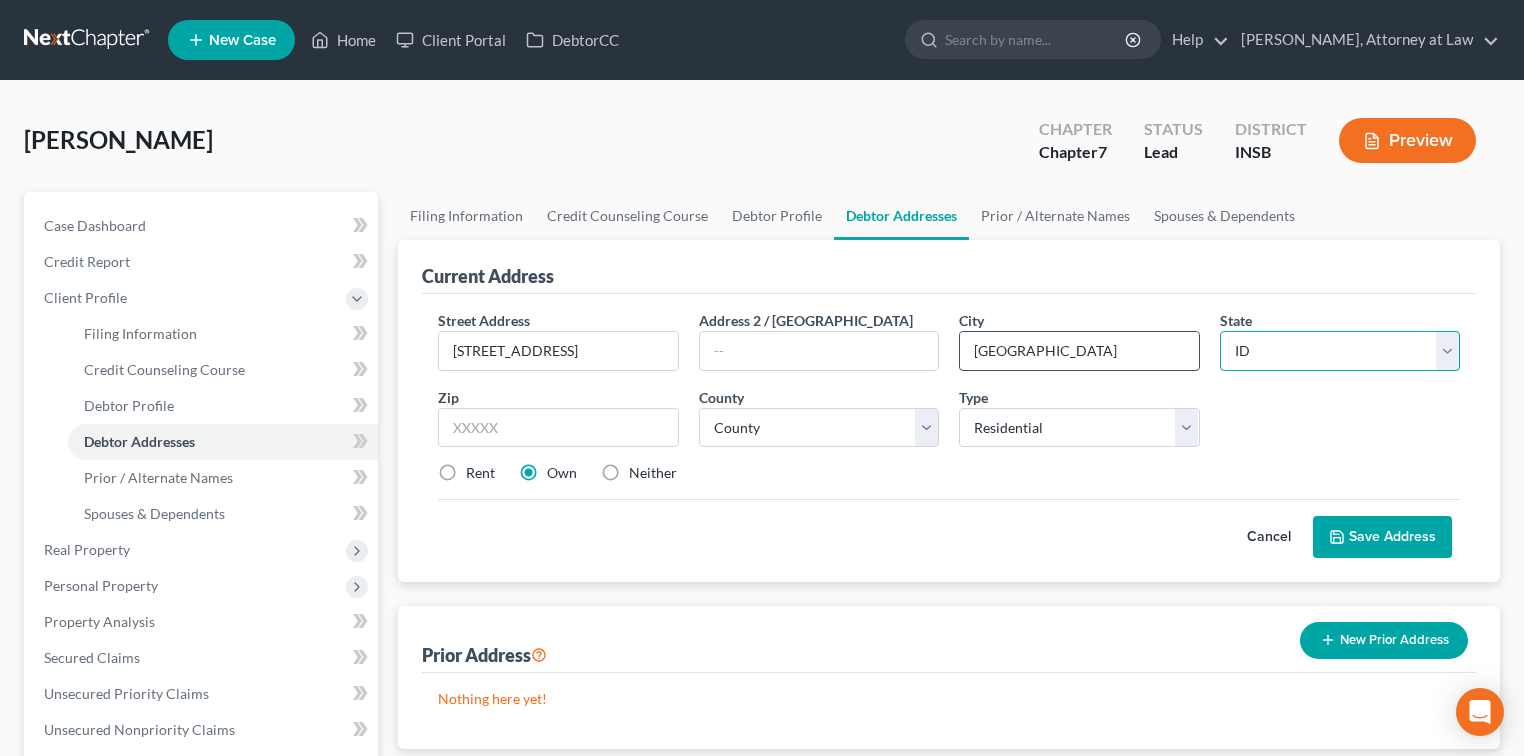 select on "15" 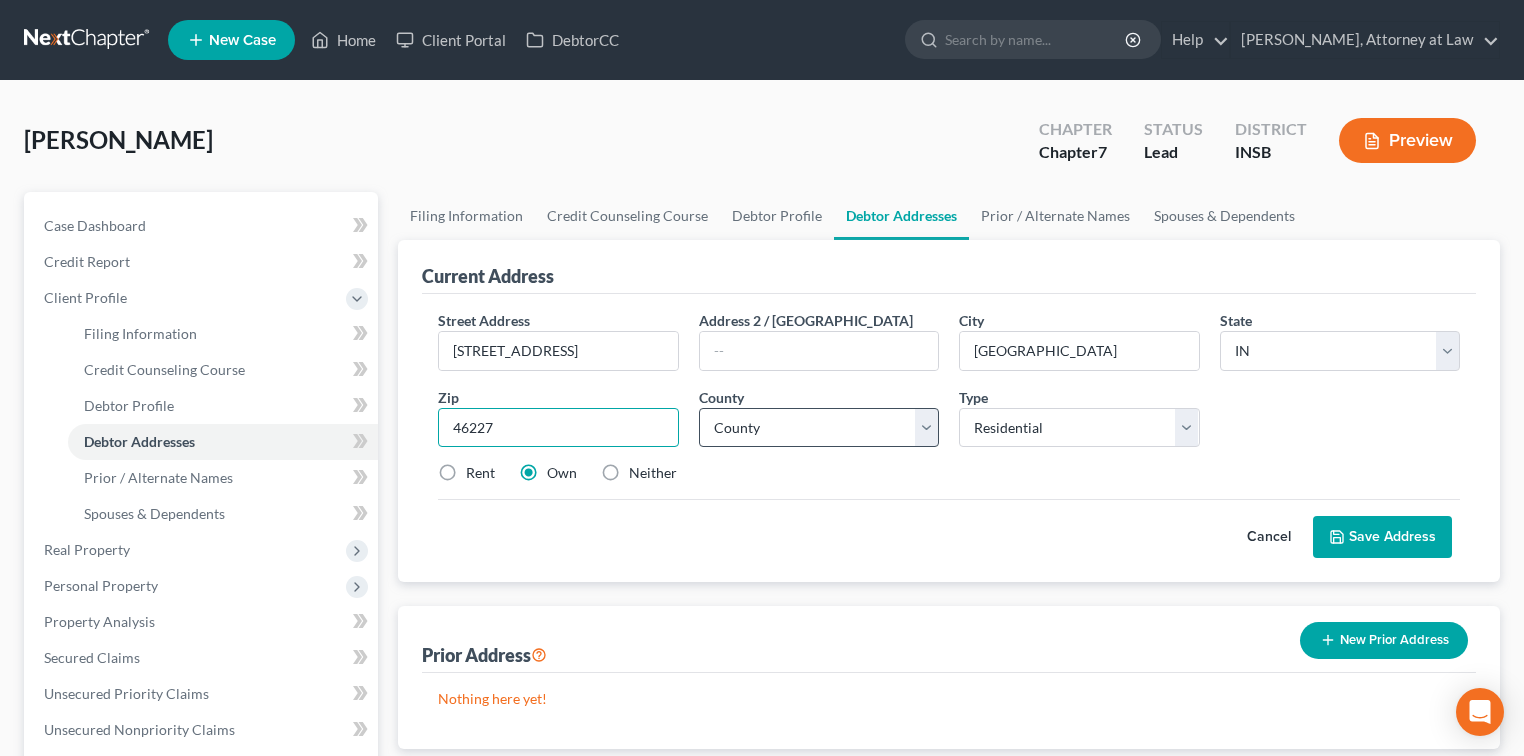 type on "46227" 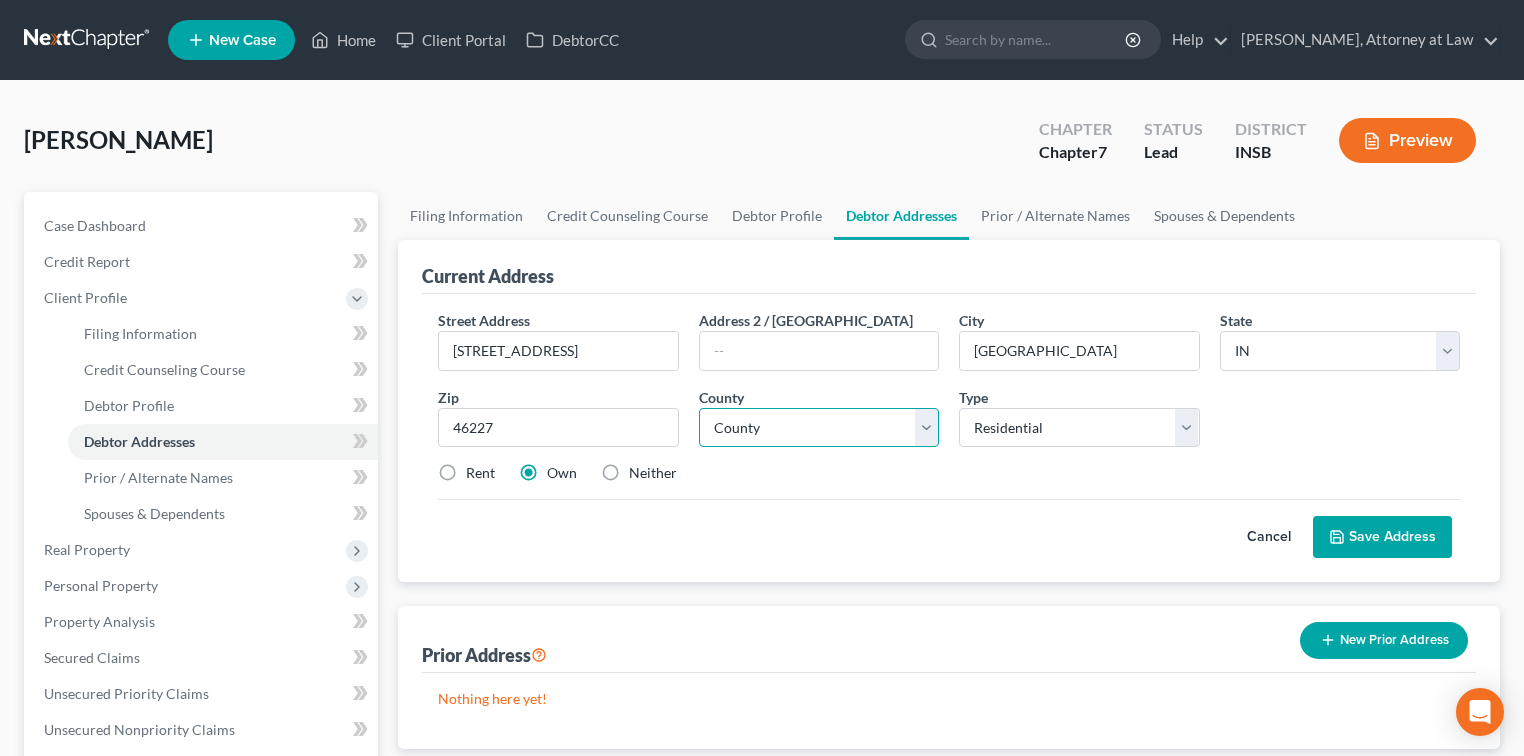 click on "County [GEOGRAPHIC_DATA] [GEOGRAPHIC_DATA] [GEOGRAPHIC_DATA] [GEOGRAPHIC_DATA] [GEOGRAPHIC_DATA] [GEOGRAPHIC_DATA] [GEOGRAPHIC_DATA] [GEOGRAPHIC_DATA] [GEOGRAPHIC_DATA] [GEOGRAPHIC_DATA] [GEOGRAPHIC_DATA] [GEOGRAPHIC_DATA] [GEOGRAPHIC_DATA] [GEOGRAPHIC_DATA] [GEOGRAPHIC_DATA] [GEOGRAPHIC_DATA] [GEOGRAPHIC_DATA] [US_STATE][GEOGRAPHIC_DATA] [GEOGRAPHIC_DATA] [GEOGRAPHIC_DATA] [GEOGRAPHIC_DATA] [GEOGRAPHIC_DATA] [GEOGRAPHIC_DATA] [GEOGRAPHIC_DATA] [GEOGRAPHIC_DATA] [GEOGRAPHIC_DATA] [GEOGRAPHIC_DATA] [GEOGRAPHIC_DATA] [GEOGRAPHIC_DATA] [GEOGRAPHIC_DATA] [GEOGRAPHIC_DATA] [GEOGRAPHIC_DATA] [GEOGRAPHIC_DATA] [GEOGRAPHIC_DATA] [GEOGRAPHIC_DATA] [GEOGRAPHIC_DATA] [GEOGRAPHIC_DATA] [GEOGRAPHIC_DATA] [GEOGRAPHIC_DATA] [GEOGRAPHIC_DATA] [GEOGRAPHIC_DATA] [GEOGRAPHIC_DATA] [GEOGRAPHIC_DATA] [GEOGRAPHIC_DATA] [GEOGRAPHIC_DATA] [GEOGRAPHIC_DATA] [GEOGRAPHIC_DATA] [GEOGRAPHIC_DATA] [GEOGRAPHIC_DATA] [GEOGRAPHIC_DATA] [GEOGRAPHIC_DATA] [GEOGRAPHIC_DATA] [GEOGRAPHIC_DATA] [GEOGRAPHIC_DATA] [GEOGRAPHIC_DATA] [GEOGRAPHIC_DATA] [GEOGRAPHIC_DATA] [US_STATE][GEOGRAPHIC_DATA] [GEOGRAPHIC_DATA] [GEOGRAPHIC_DATA] [GEOGRAPHIC_DATA] [GEOGRAPHIC_DATA] [GEOGRAPHIC_DATA] [GEOGRAPHIC_DATA] [GEOGRAPHIC_DATA] [GEOGRAPHIC_DATA] [GEOGRAPHIC_DATA] [GEOGRAPHIC_DATA] [GEOGRAPHIC_DATA] [GEOGRAPHIC_DATA]" at bounding box center [819, 428] 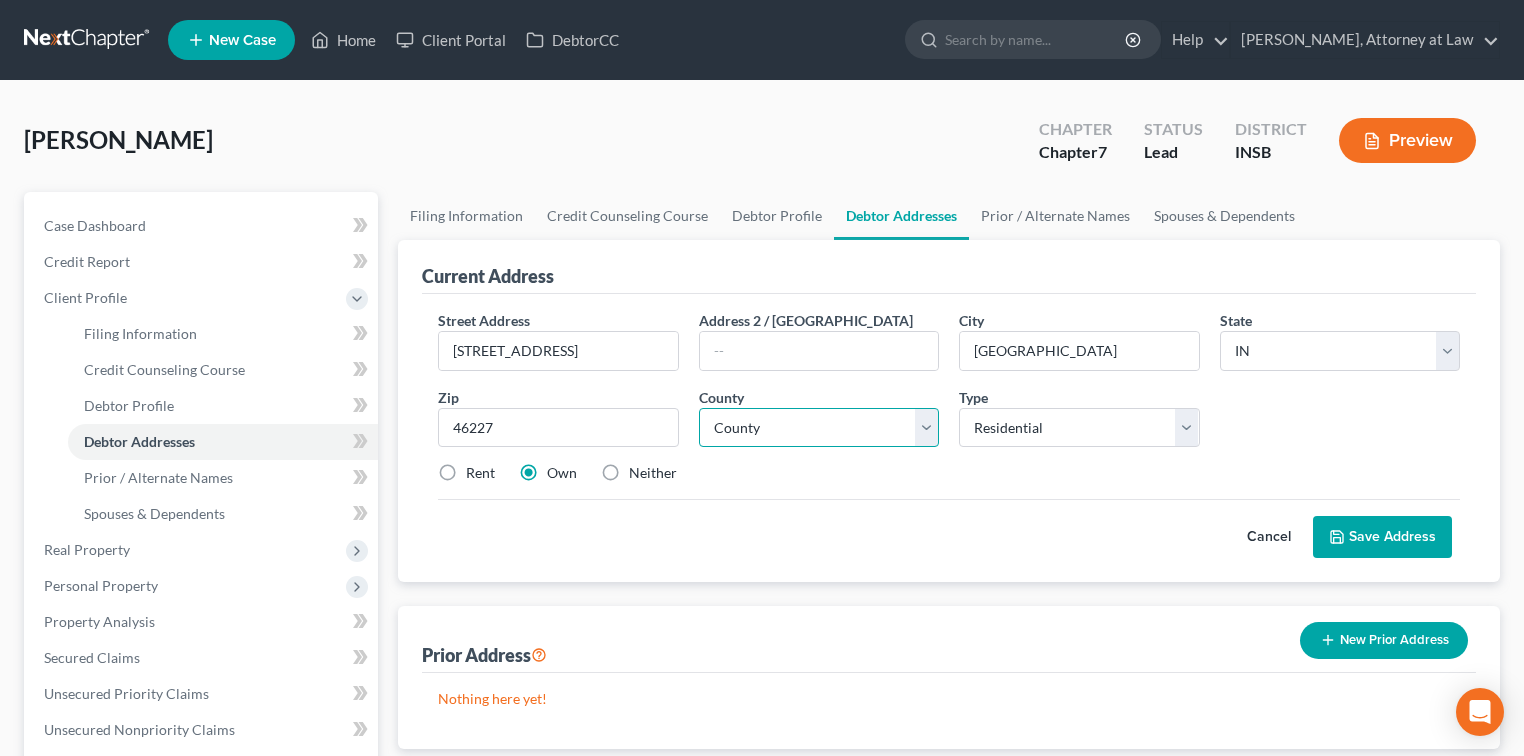 select on "48" 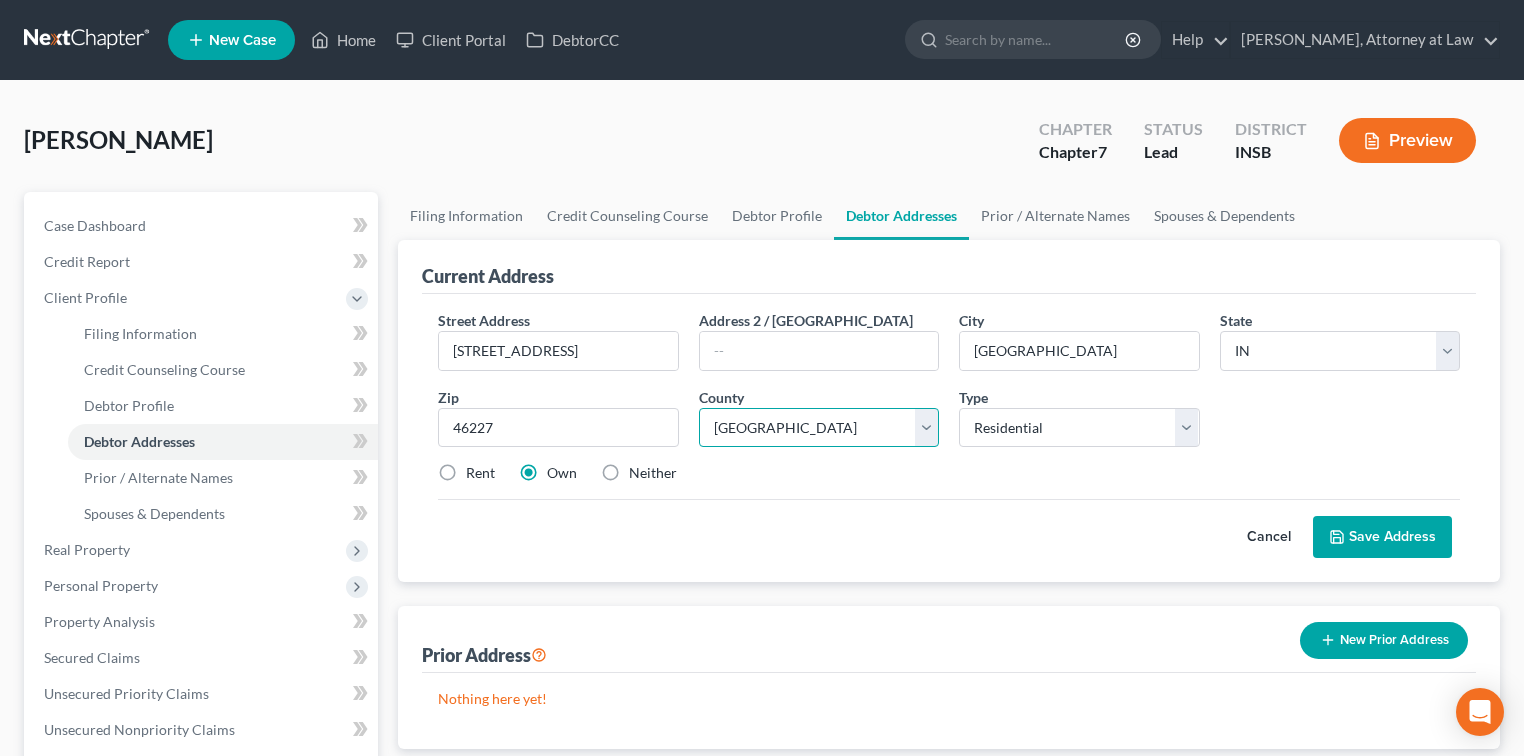 click on "County [GEOGRAPHIC_DATA] [GEOGRAPHIC_DATA] [GEOGRAPHIC_DATA] [GEOGRAPHIC_DATA] [GEOGRAPHIC_DATA] [GEOGRAPHIC_DATA] [GEOGRAPHIC_DATA] [GEOGRAPHIC_DATA] [GEOGRAPHIC_DATA] [GEOGRAPHIC_DATA] [GEOGRAPHIC_DATA] [GEOGRAPHIC_DATA] [GEOGRAPHIC_DATA] [GEOGRAPHIC_DATA] [GEOGRAPHIC_DATA] [GEOGRAPHIC_DATA] [GEOGRAPHIC_DATA] [US_STATE][GEOGRAPHIC_DATA] [GEOGRAPHIC_DATA] [GEOGRAPHIC_DATA] [GEOGRAPHIC_DATA] [GEOGRAPHIC_DATA] [GEOGRAPHIC_DATA] [GEOGRAPHIC_DATA] [GEOGRAPHIC_DATA] [GEOGRAPHIC_DATA] [GEOGRAPHIC_DATA] [GEOGRAPHIC_DATA] [GEOGRAPHIC_DATA] [GEOGRAPHIC_DATA] [GEOGRAPHIC_DATA] [GEOGRAPHIC_DATA] [GEOGRAPHIC_DATA] [GEOGRAPHIC_DATA] [GEOGRAPHIC_DATA] [GEOGRAPHIC_DATA] [GEOGRAPHIC_DATA] [GEOGRAPHIC_DATA] [GEOGRAPHIC_DATA] [GEOGRAPHIC_DATA] [GEOGRAPHIC_DATA] [GEOGRAPHIC_DATA] [GEOGRAPHIC_DATA] [GEOGRAPHIC_DATA] [GEOGRAPHIC_DATA] [GEOGRAPHIC_DATA] [GEOGRAPHIC_DATA] [GEOGRAPHIC_DATA] [GEOGRAPHIC_DATA] [GEOGRAPHIC_DATA] [GEOGRAPHIC_DATA] [GEOGRAPHIC_DATA] [GEOGRAPHIC_DATA] [GEOGRAPHIC_DATA] [GEOGRAPHIC_DATA] [GEOGRAPHIC_DATA] [GEOGRAPHIC_DATA] [US_STATE][GEOGRAPHIC_DATA] [GEOGRAPHIC_DATA] [GEOGRAPHIC_DATA] [GEOGRAPHIC_DATA] [GEOGRAPHIC_DATA] [GEOGRAPHIC_DATA] [GEOGRAPHIC_DATA] [GEOGRAPHIC_DATA] [GEOGRAPHIC_DATA] [GEOGRAPHIC_DATA] [GEOGRAPHIC_DATA] [GEOGRAPHIC_DATA] [GEOGRAPHIC_DATA]" at bounding box center (819, 428) 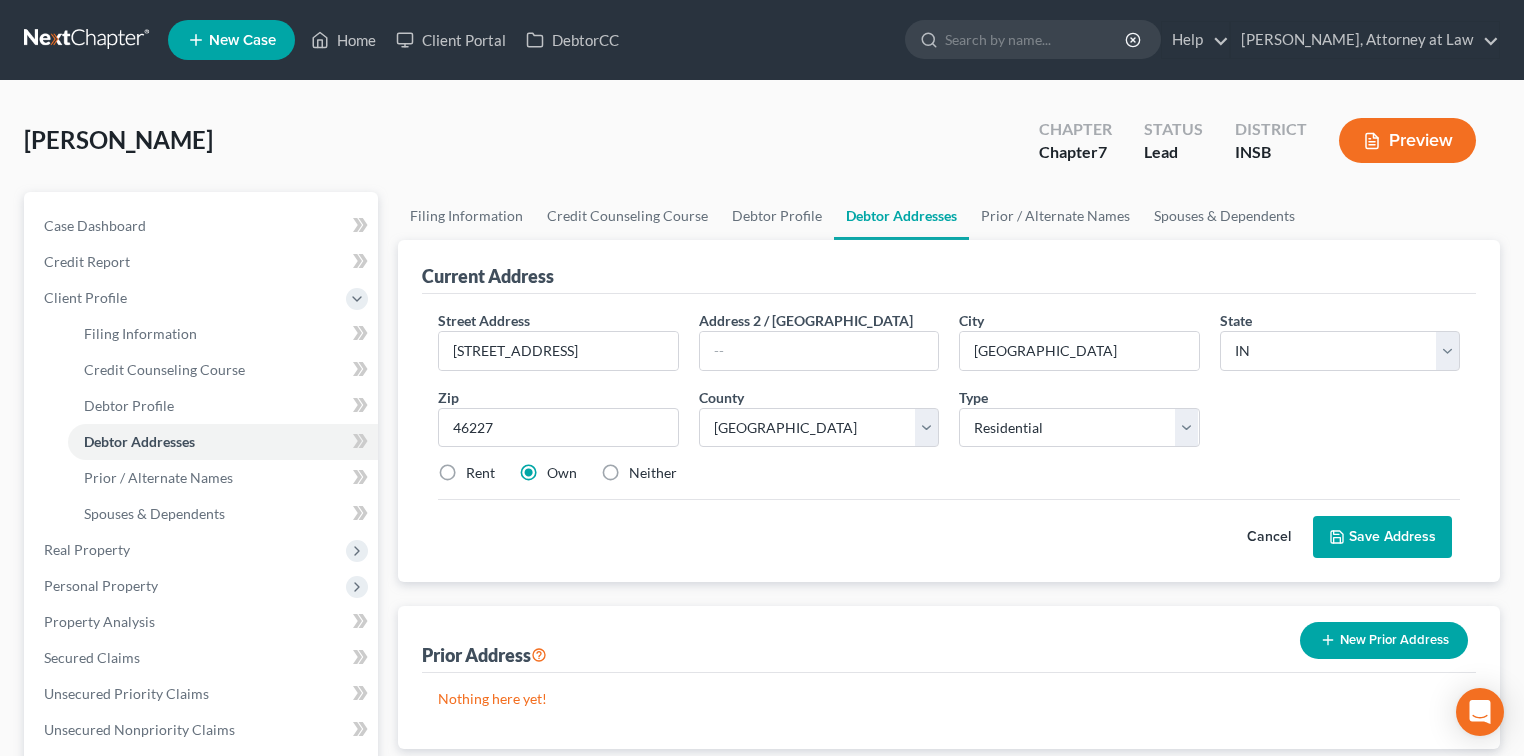 click on "Rent" at bounding box center [480, 473] 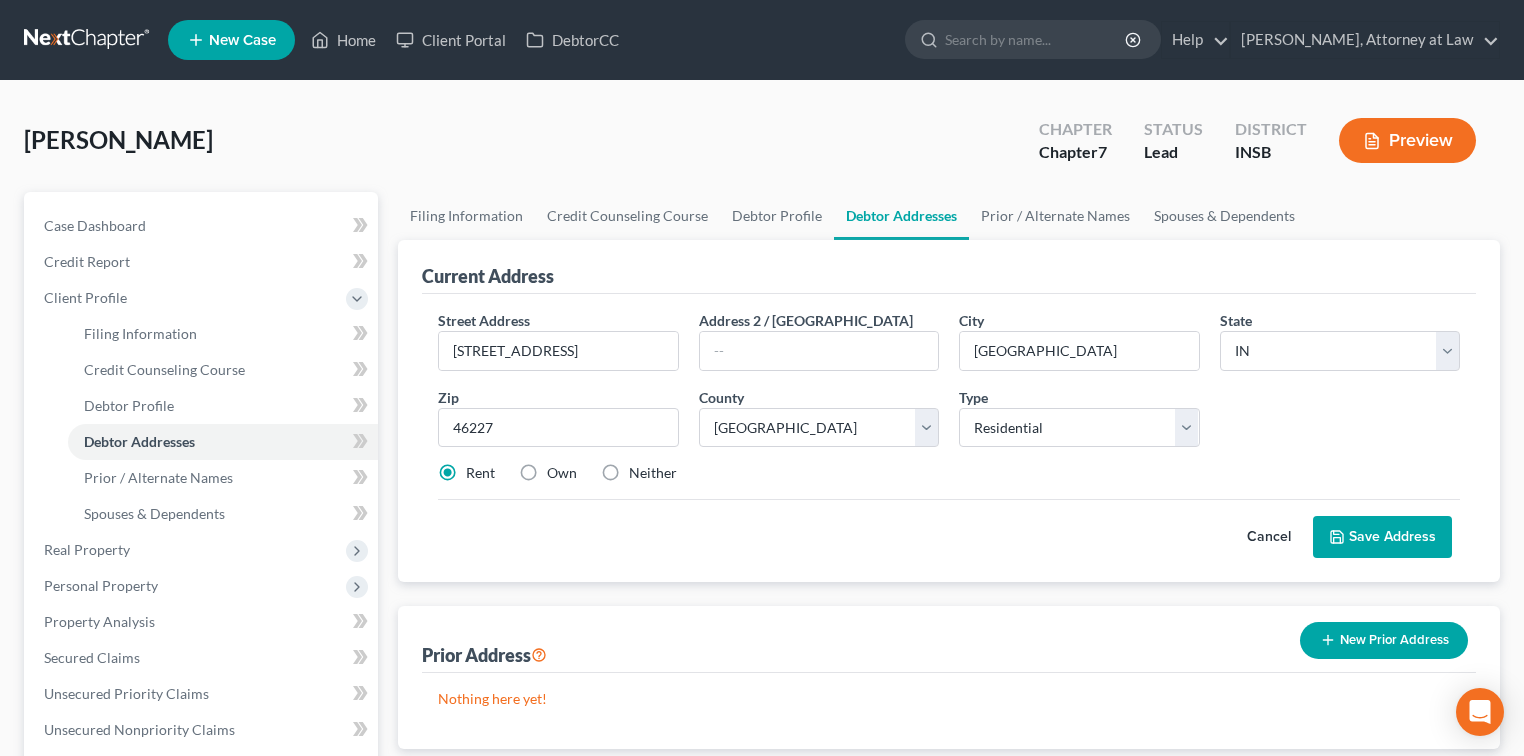 click on "Save Address" at bounding box center [1382, 537] 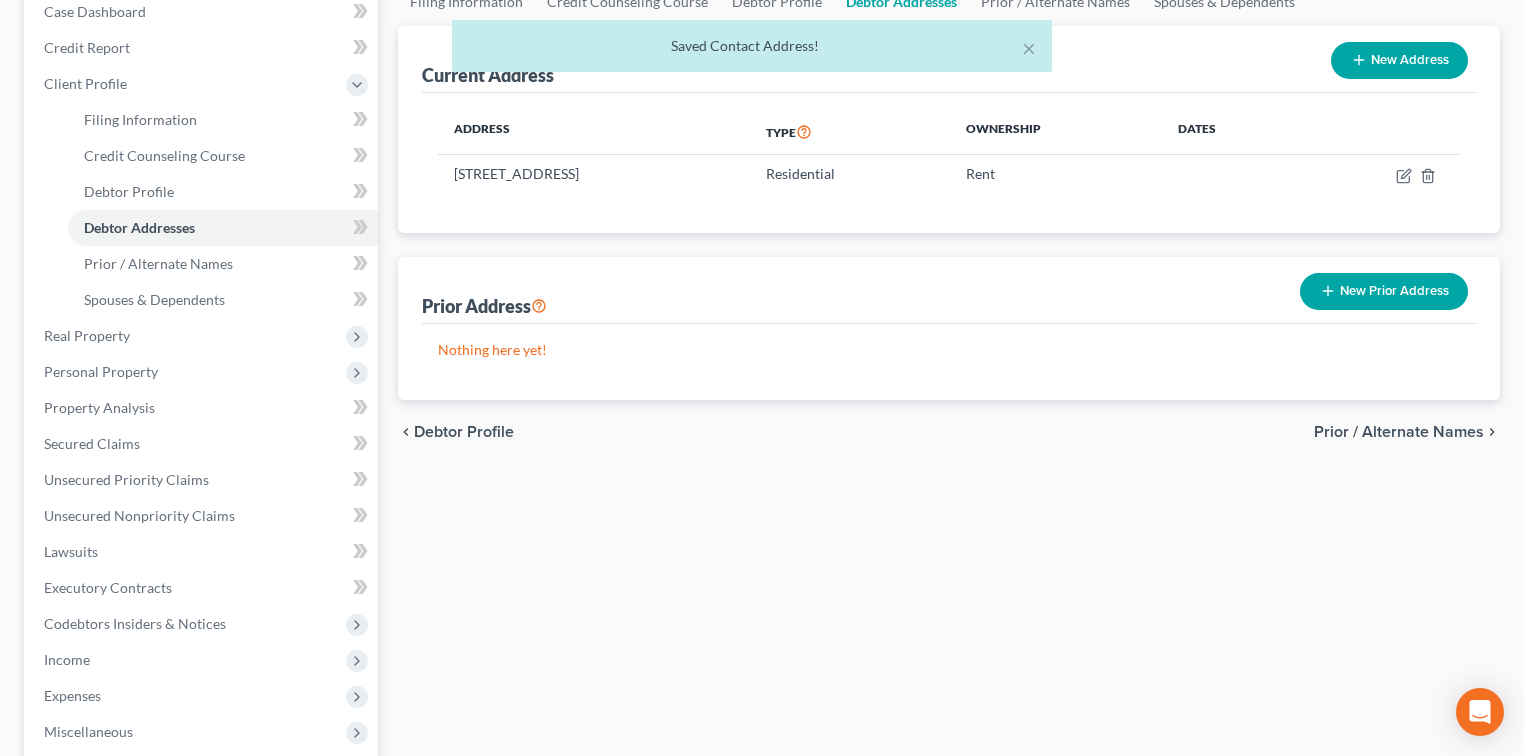 scroll, scrollTop: 320, scrollLeft: 0, axis: vertical 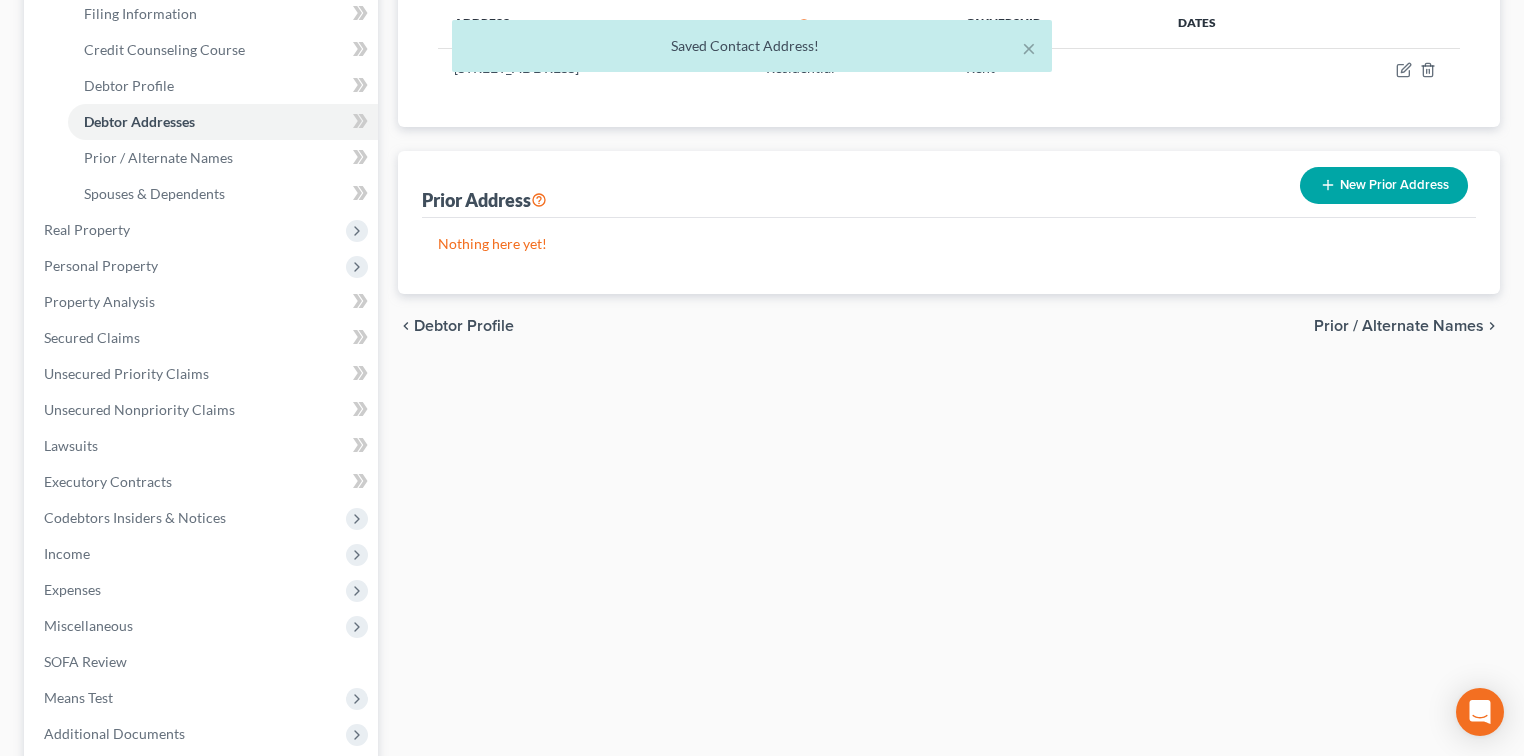 click on "chevron_left
Debtor Profile
Prior / Alternate Names
chevron_right" at bounding box center (949, 326) 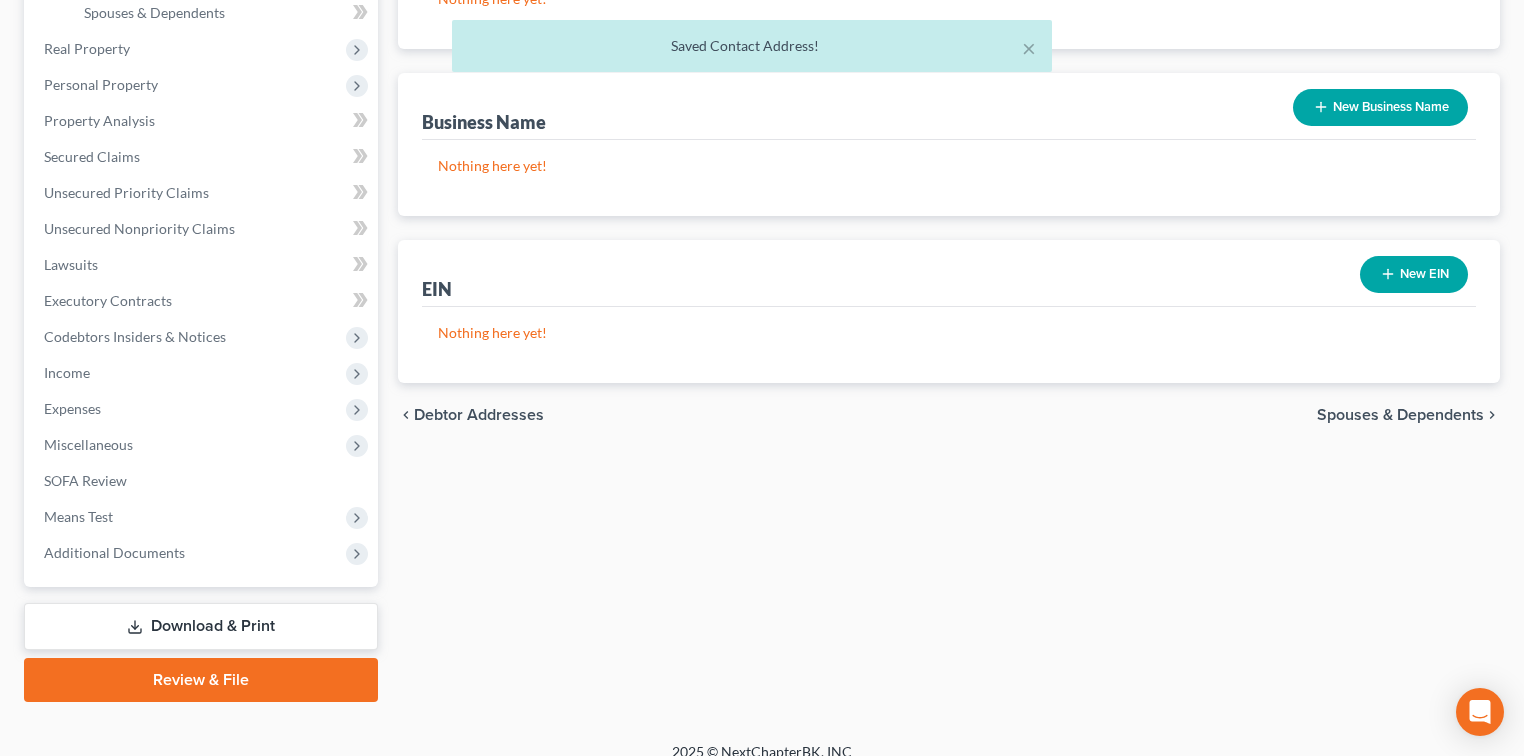 scroll, scrollTop: 521, scrollLeft: 0, axis: vertical 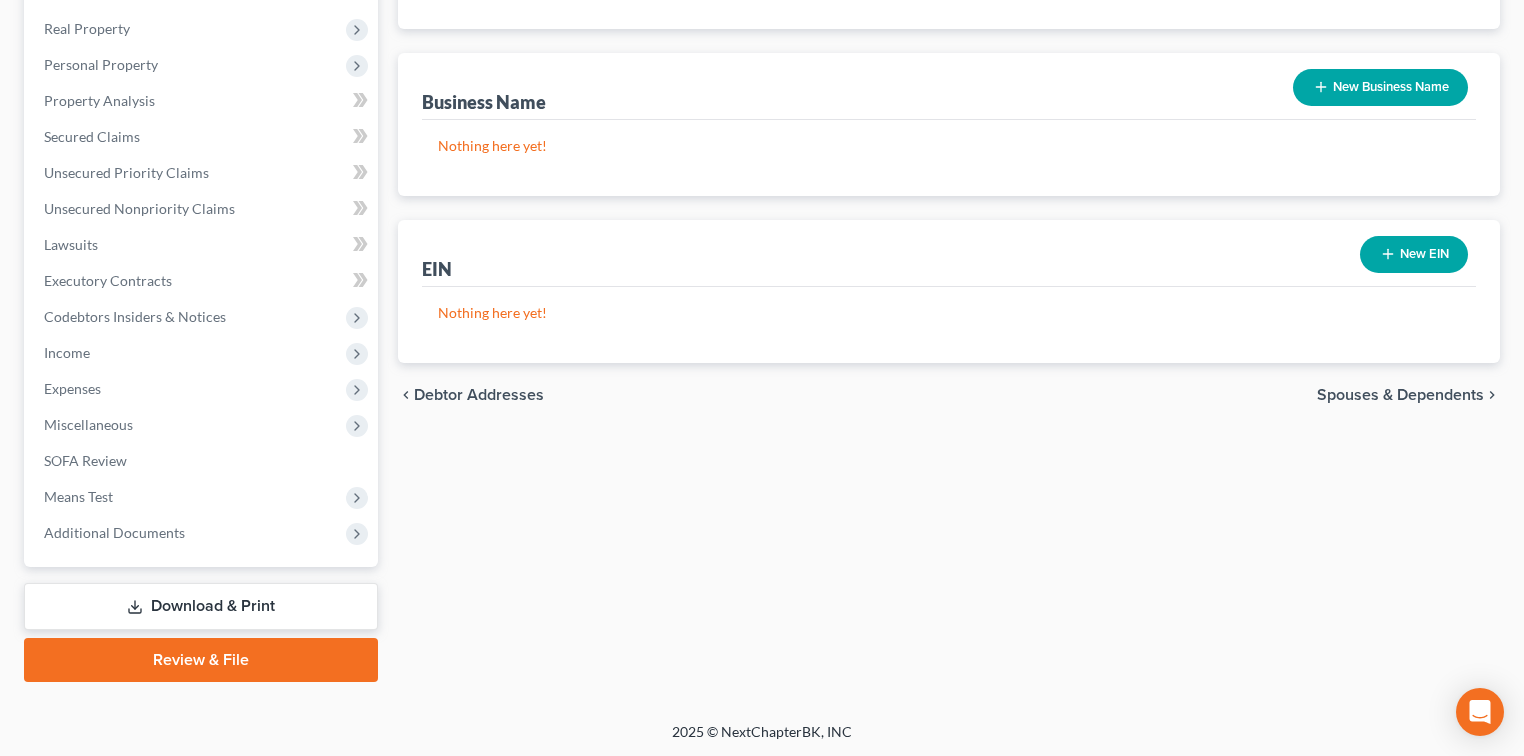 click on "Spouses & Dependents" at bounding box center (1400, 395) 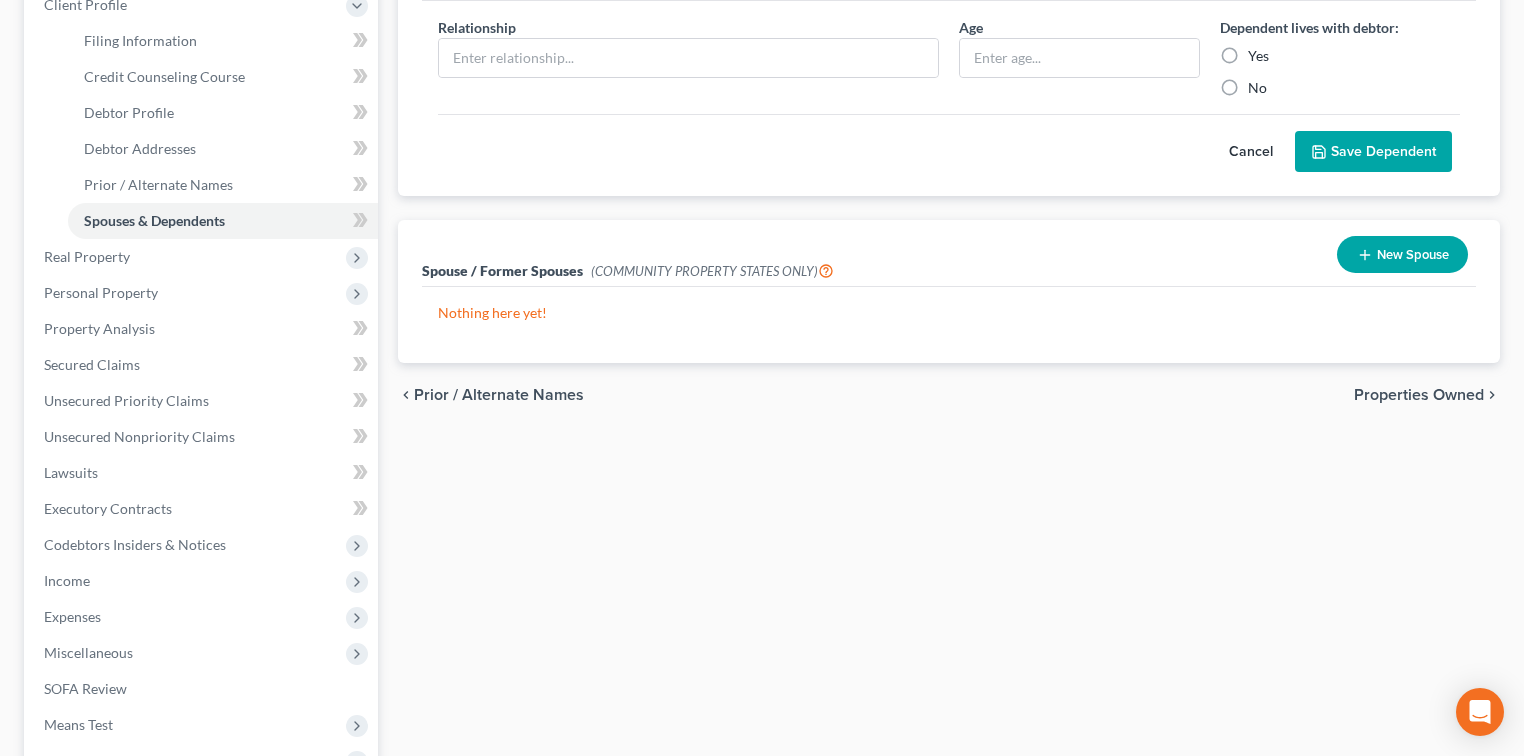 scroll, scrollTop: 320, scrollLeft: 0, axis: vertical 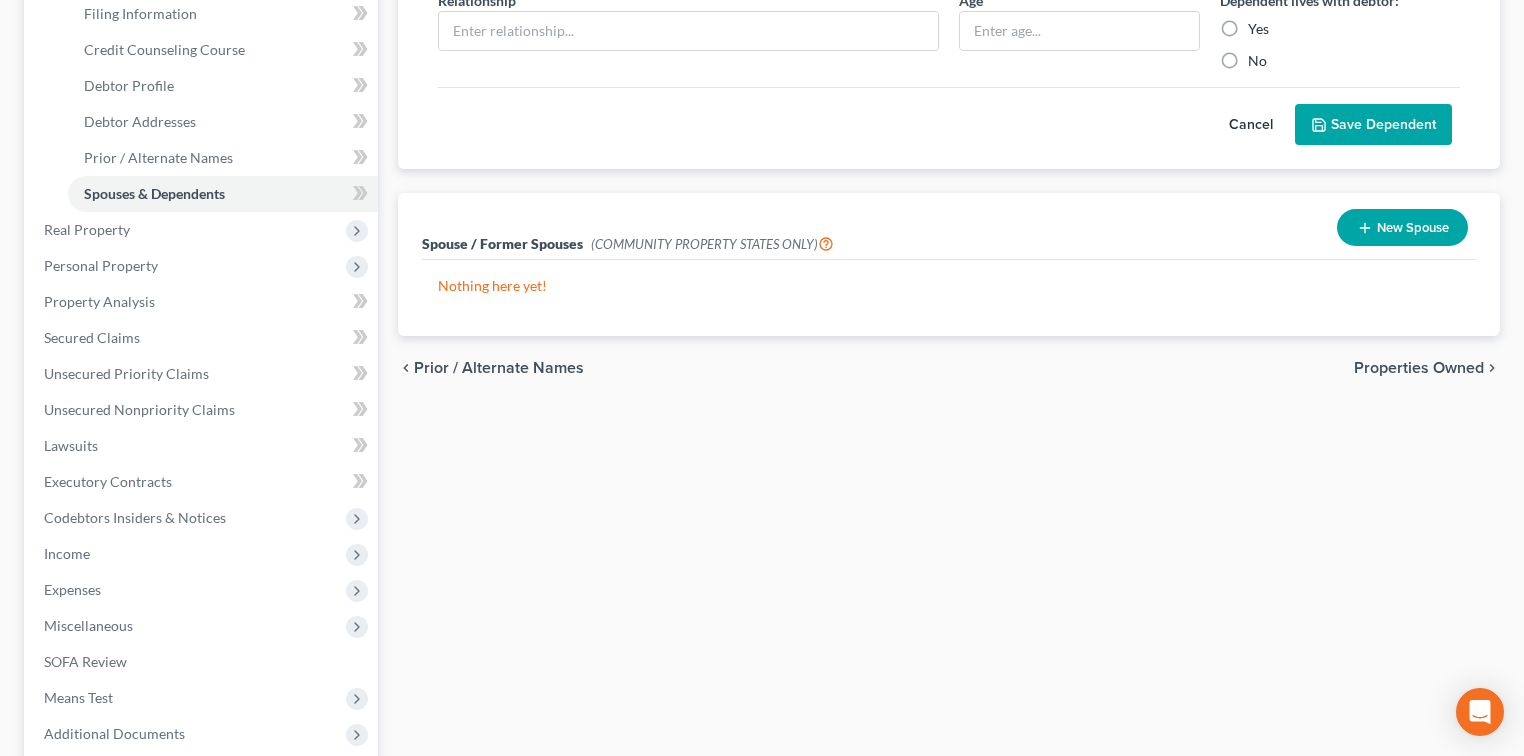 click on "Properties Owned" at bounding box center (1419, 368) 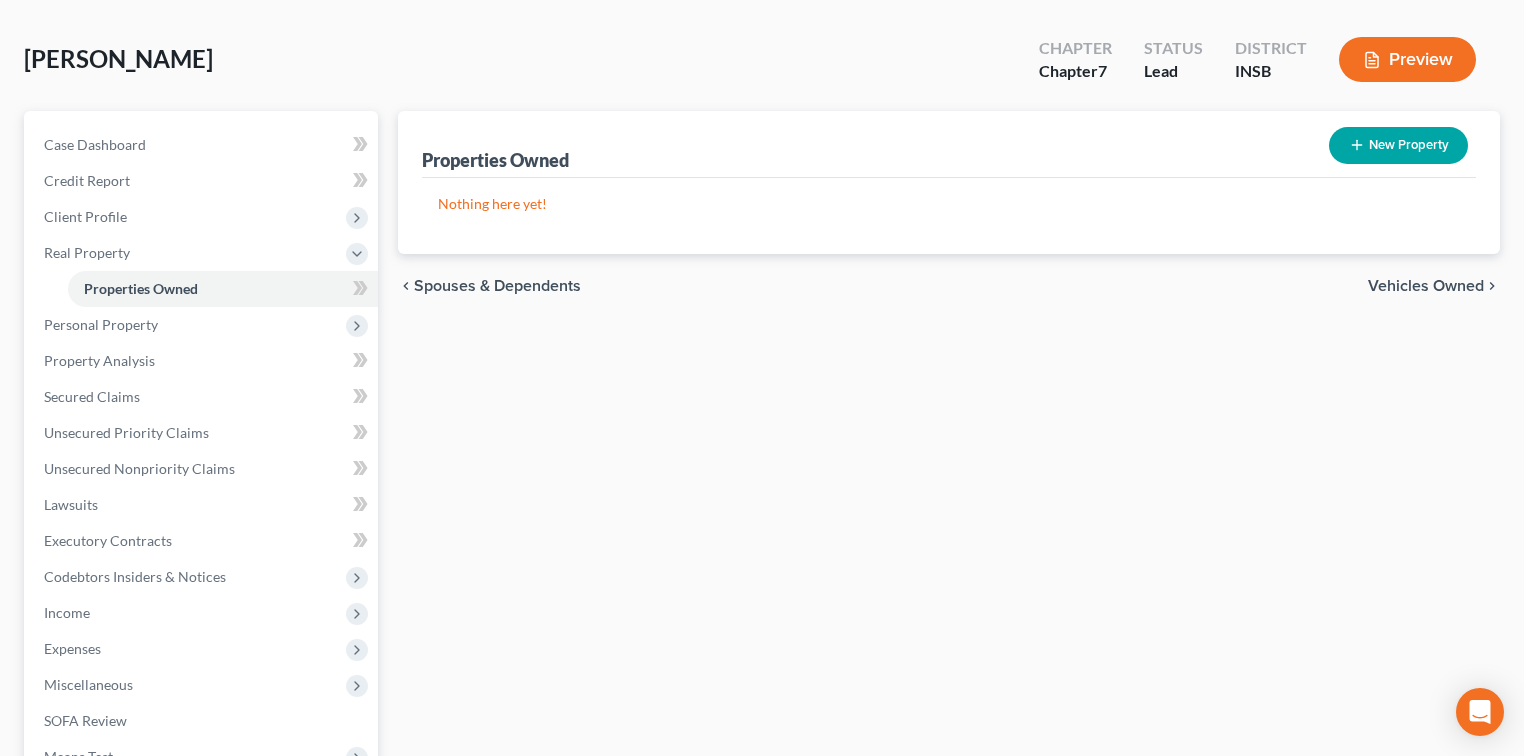 scroll, scrollTop: 0, scrollLeft: 0, axis: both 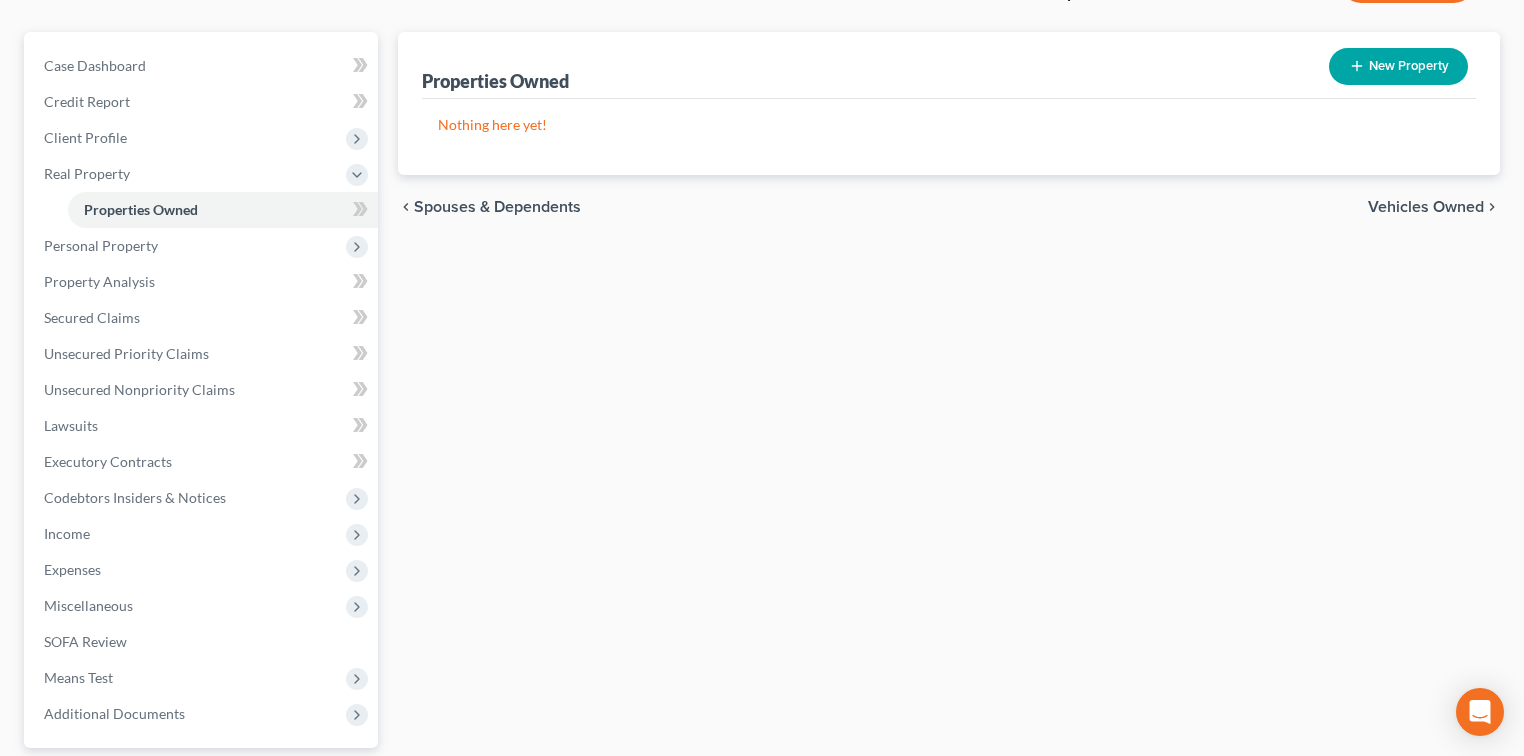 click on "Vehicles Owned" at bounding box center (1426, 207) 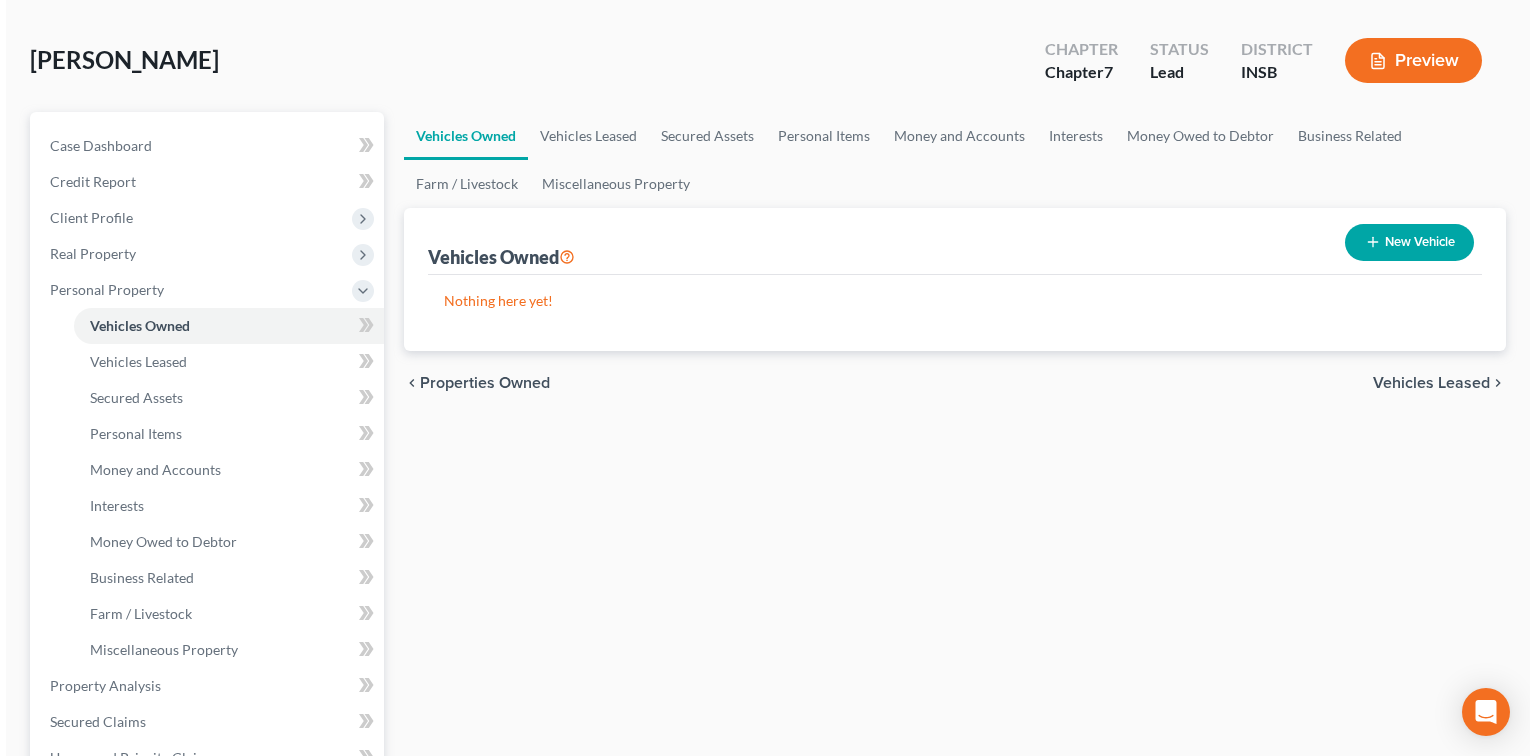 scroll, scrollTop: 0, scrollLeft: 0, axis: both 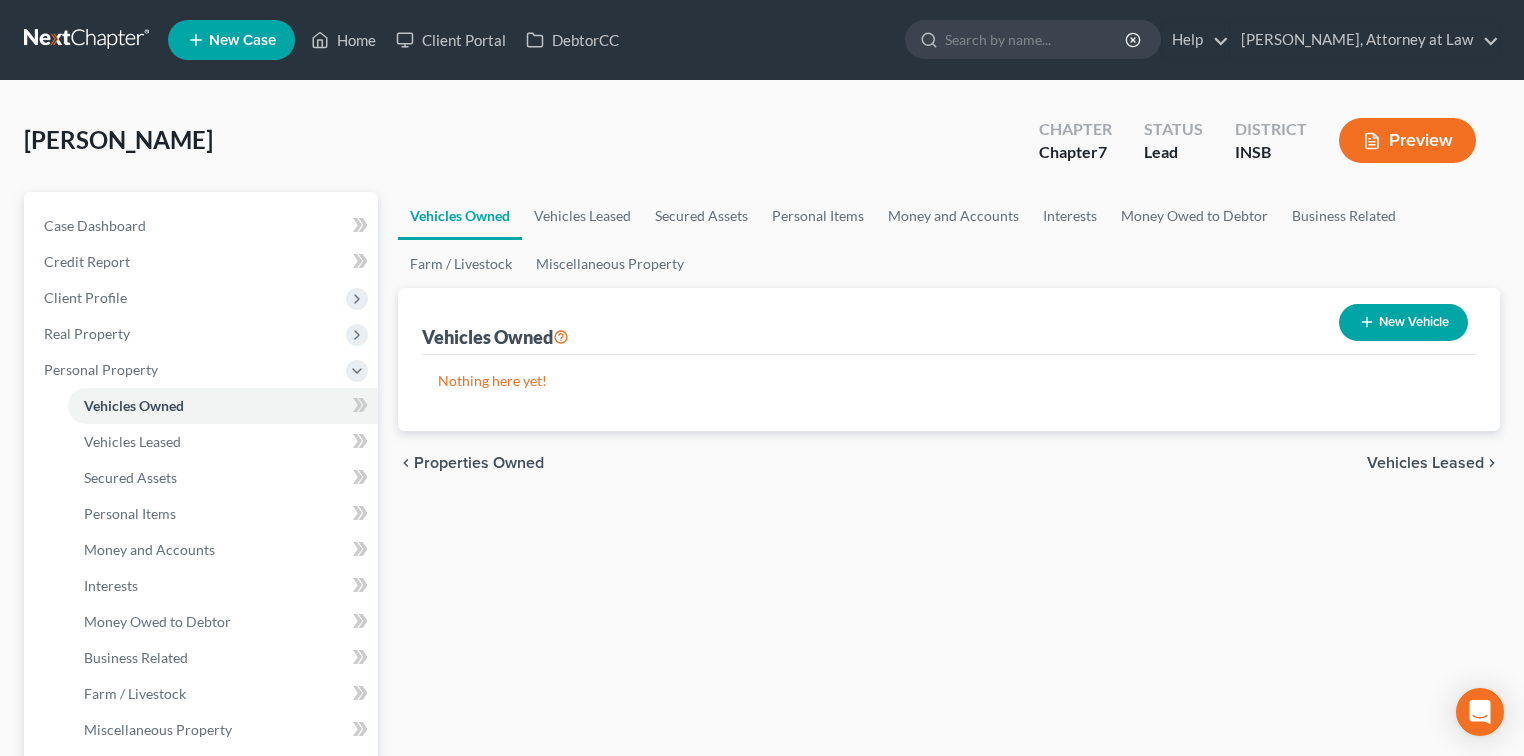 click on "New Vehicle" at bounding box center (1403, 322) 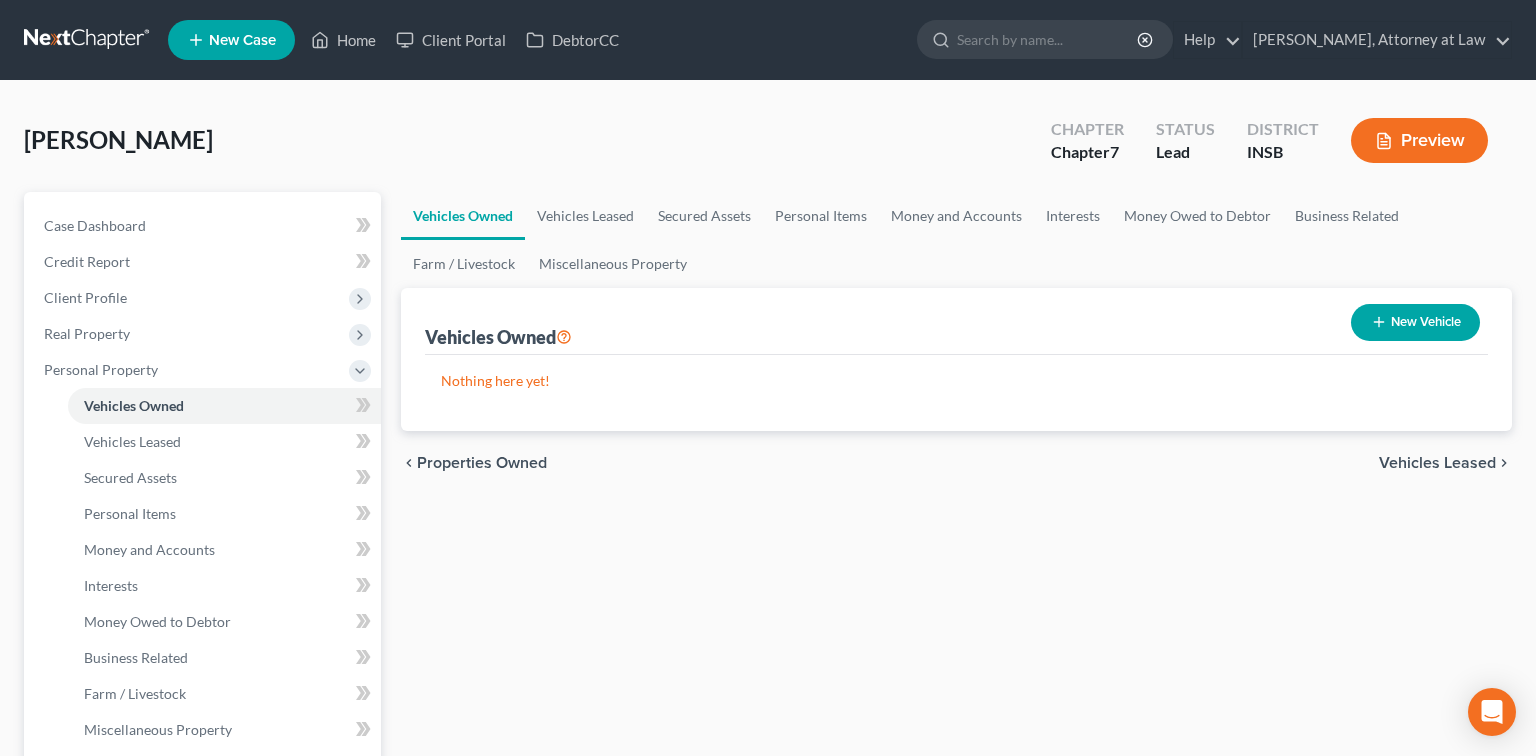 select on "0" 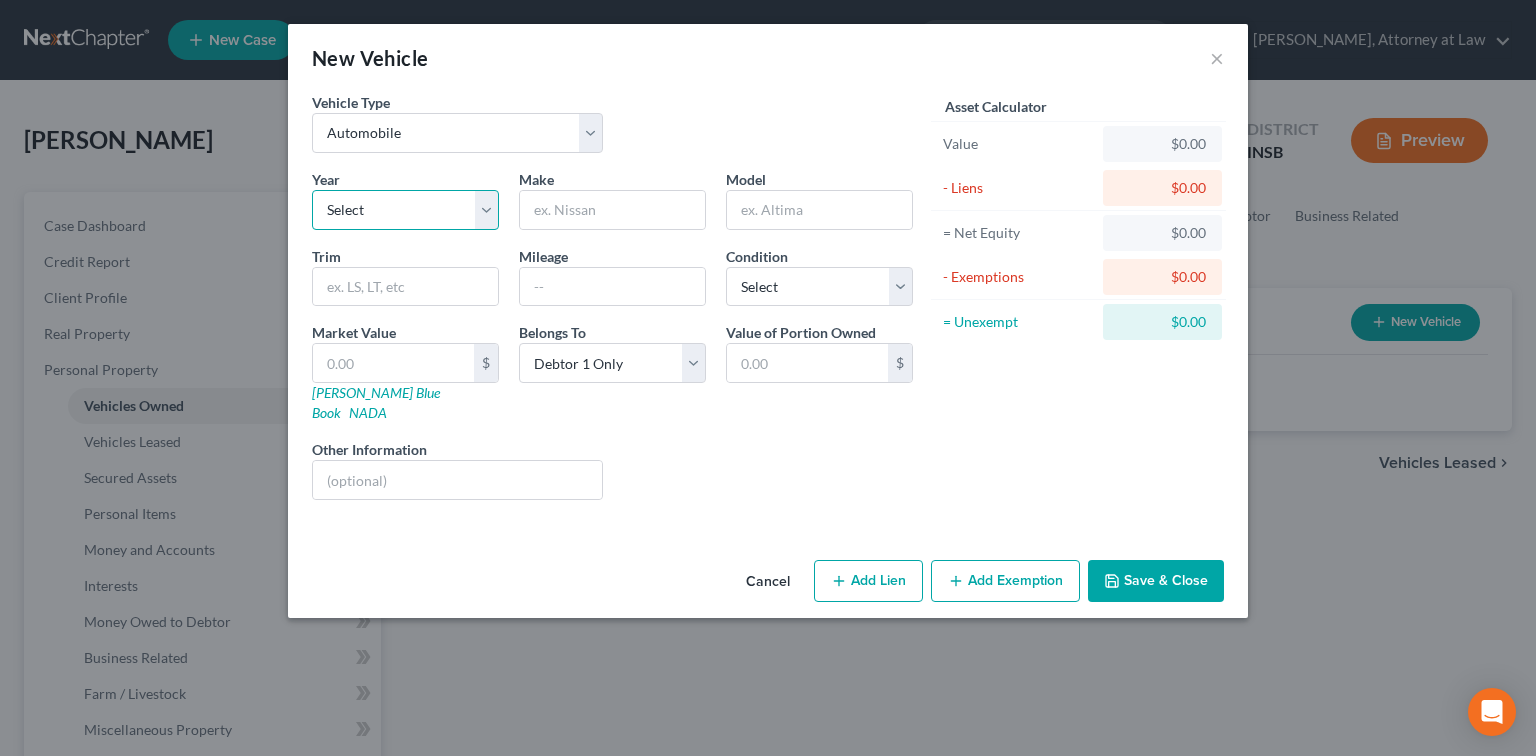 click on "Select 2026 2025 2024 2023 2022 2021 2020 2019 2018 2017 2016 2015 2014 2013 2012 2011 2010 2009 2008 2007 2006 2005 2004 2003 2002 2001 2000 1999 1998 1997 1996 1995 1994 1993 1992 1991 1990 1989 1988 1987 1986 1985 1984 1983 1982 1981 1980 1979 1978 1977 1976 1975 1974 1973 1972 1971 1970 1969 1968 1967 1966 1965 1964 1963 1962 1961 1960 1959 1958 1957 1956 1955 1954 1953 1952 1951 1950 1949 1948 1947 1946 1945 1944 1943 1942 1941 1940 1939 1938 1937 1936 1935 1934 1933 1932 1931 1930 1929 1928 1927 1926 1925 1924 1923 1922 1921 1920 1919 1918 1917 1916 1915 1914 1913 1912 1911 1910 1909 1908 1907 1906 1905 1904 1903 1902 1901" at bounding box center (405, 210) 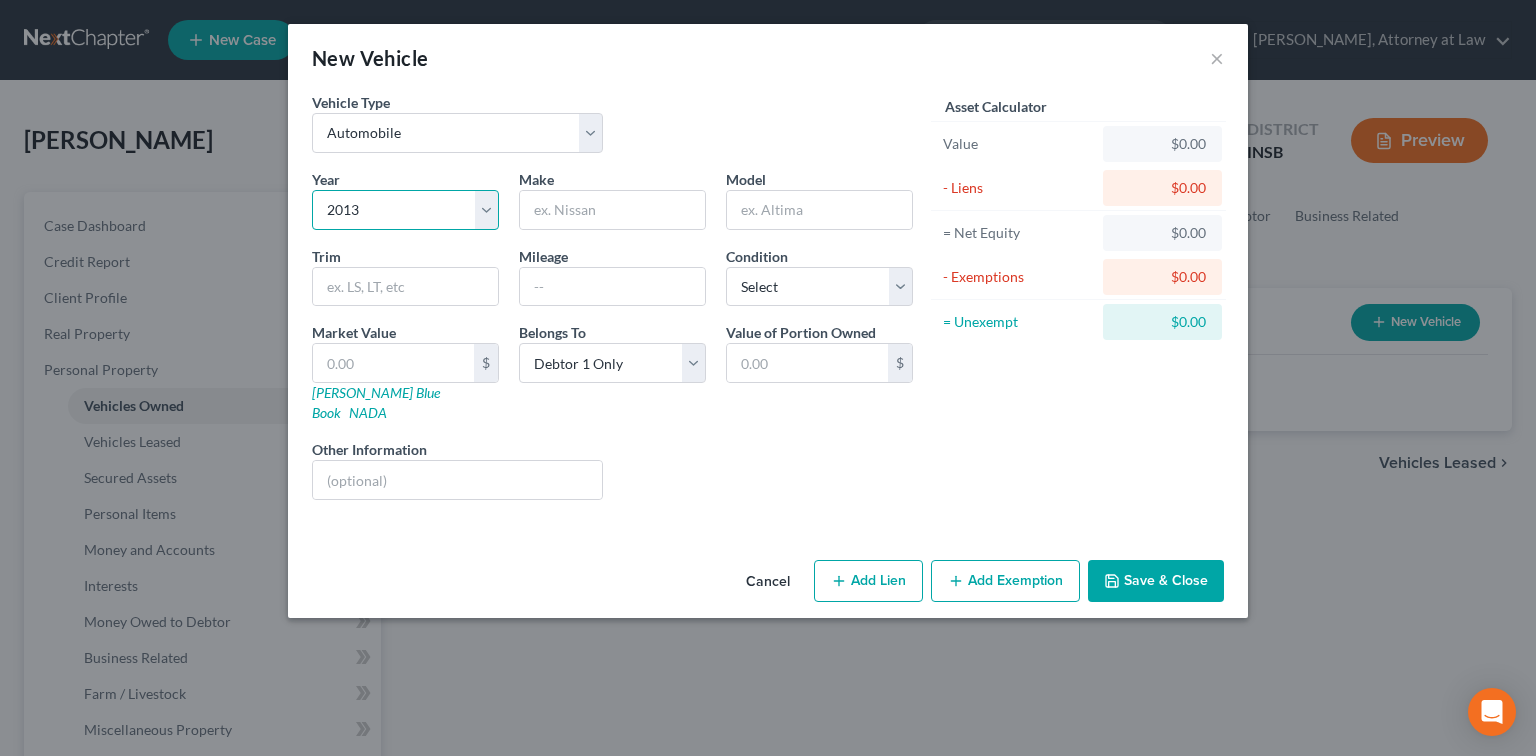 click on "Select 2026 2025 2024 2023 2022 2021 2020 2019 2018 2017 2016 2015 2014 2013 2012 2011 2010 2009 2008 2007 2006 2005 2004 2003 2002 2001 2000 1999 1998 1997 1996 1995 1994 1993 1992 1991 1990 1989 1988 1987 1986 1985 1984 1983 1982 1981 1980 1979 1978 1977 1976 1975 1974 1973 1972 1971 1970 1969 1968 1967 1966 1965 1964 1963 1962 1961 1960 1959 1958 1957 1956 1955 1954 1953 1952 1951 1950 1949 1948 1947 1946 1945 1944 1943 1942 1941 1940 1939 1938 1937 1936 1935 1934 1933 1932 1931 1930 1929 1928 1927 1926 1925 1924 1923 1922 1921 1920 1919 1918 1917 1916 1915 1914 1913 1912 1911 1910 1909 1908 1907 1906 1905 1904 1903 1902 1901" at bounding box center (405, 210) 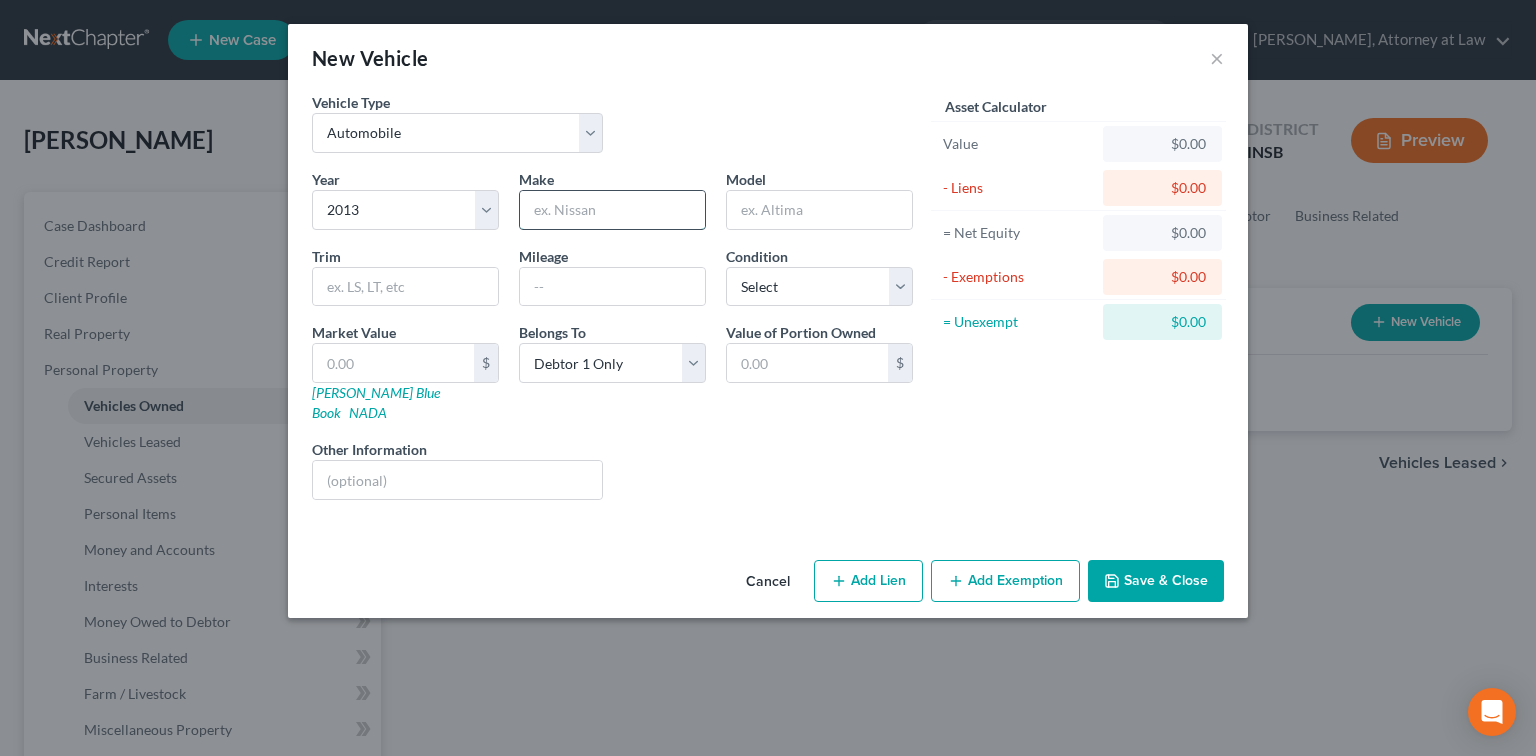 click at bounding box center (612, 210) 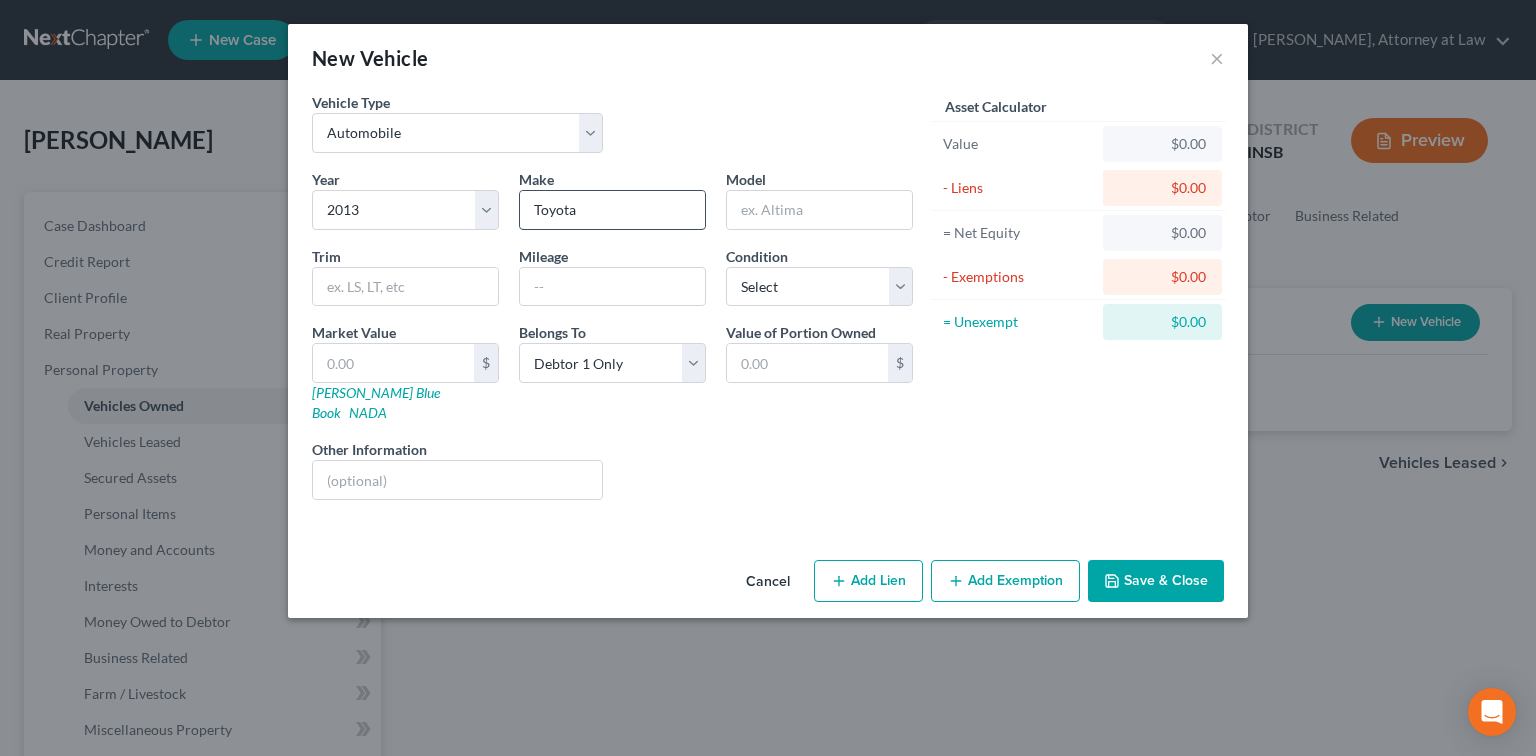 type on "Toyota" 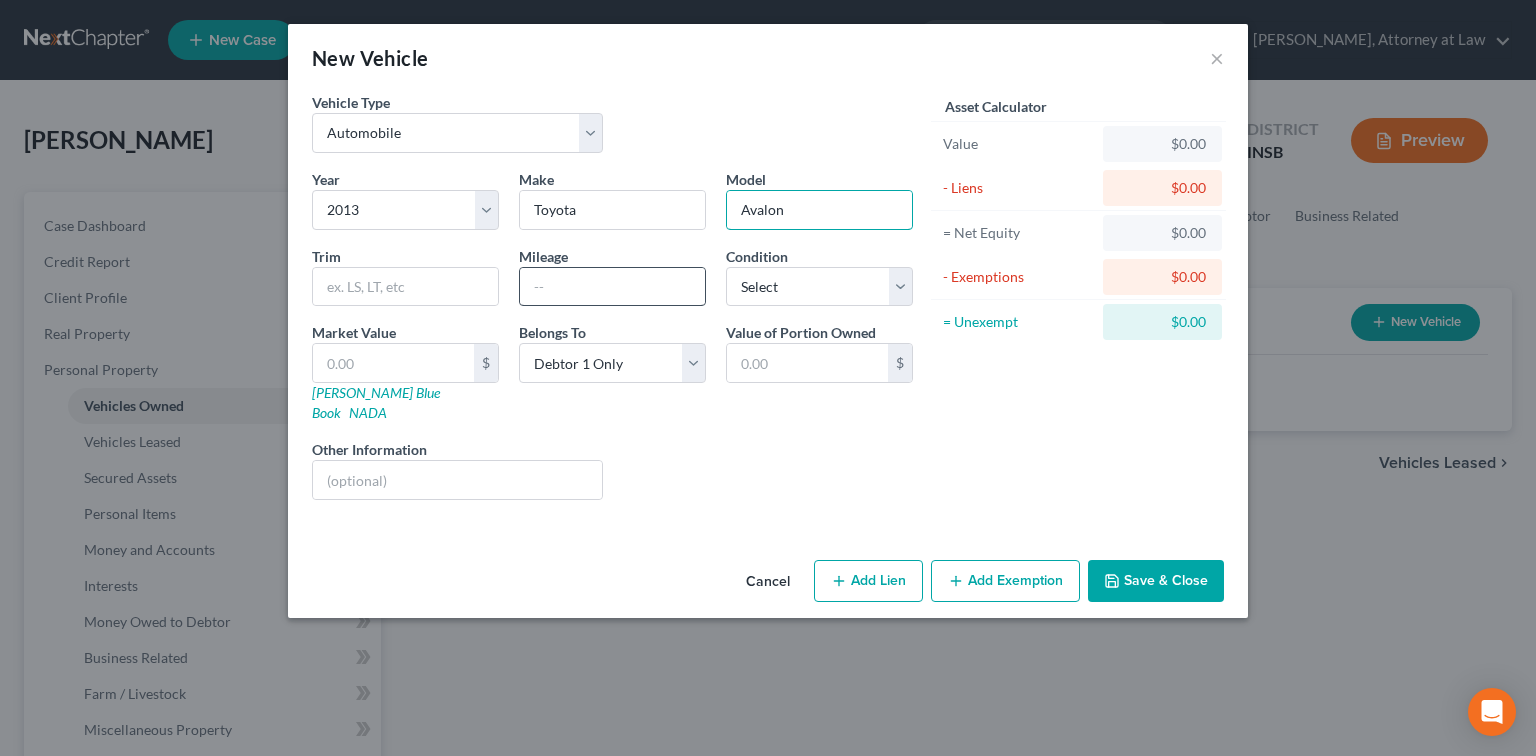 type on "Avalon" 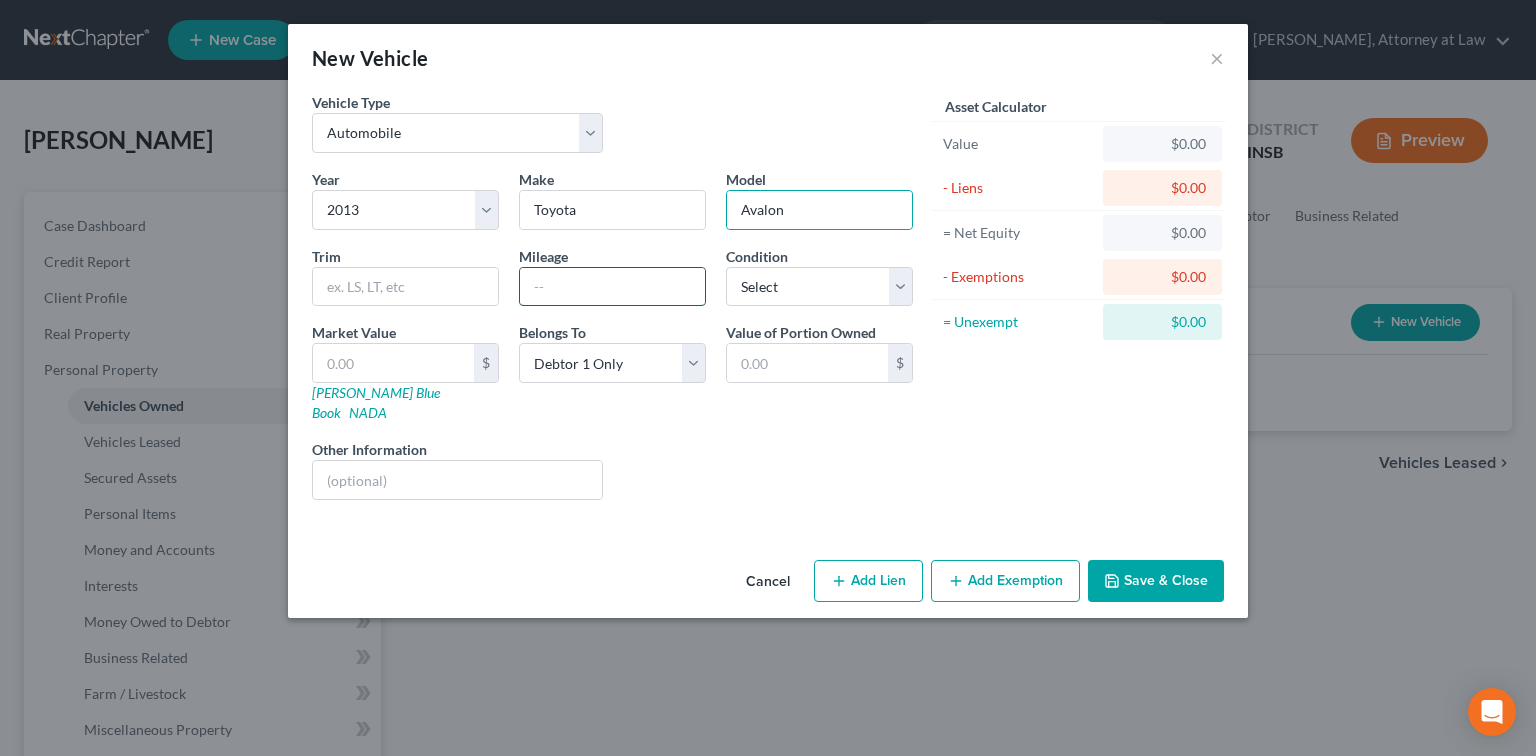 drag, startPoint x: 556, startPoint y: 284, endPoint x: 571, endPoint y: 279, distance: 15.811388 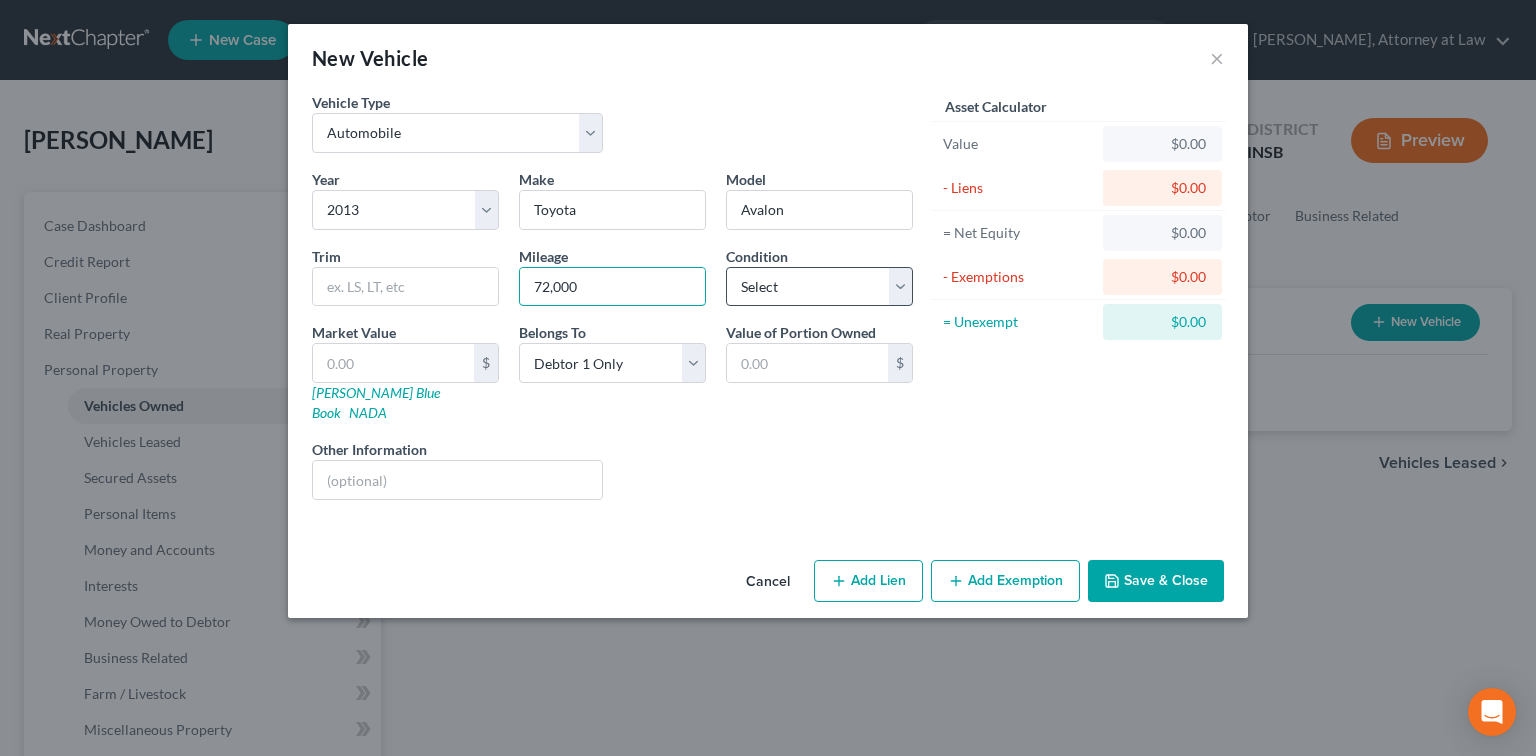 type on "72,000" 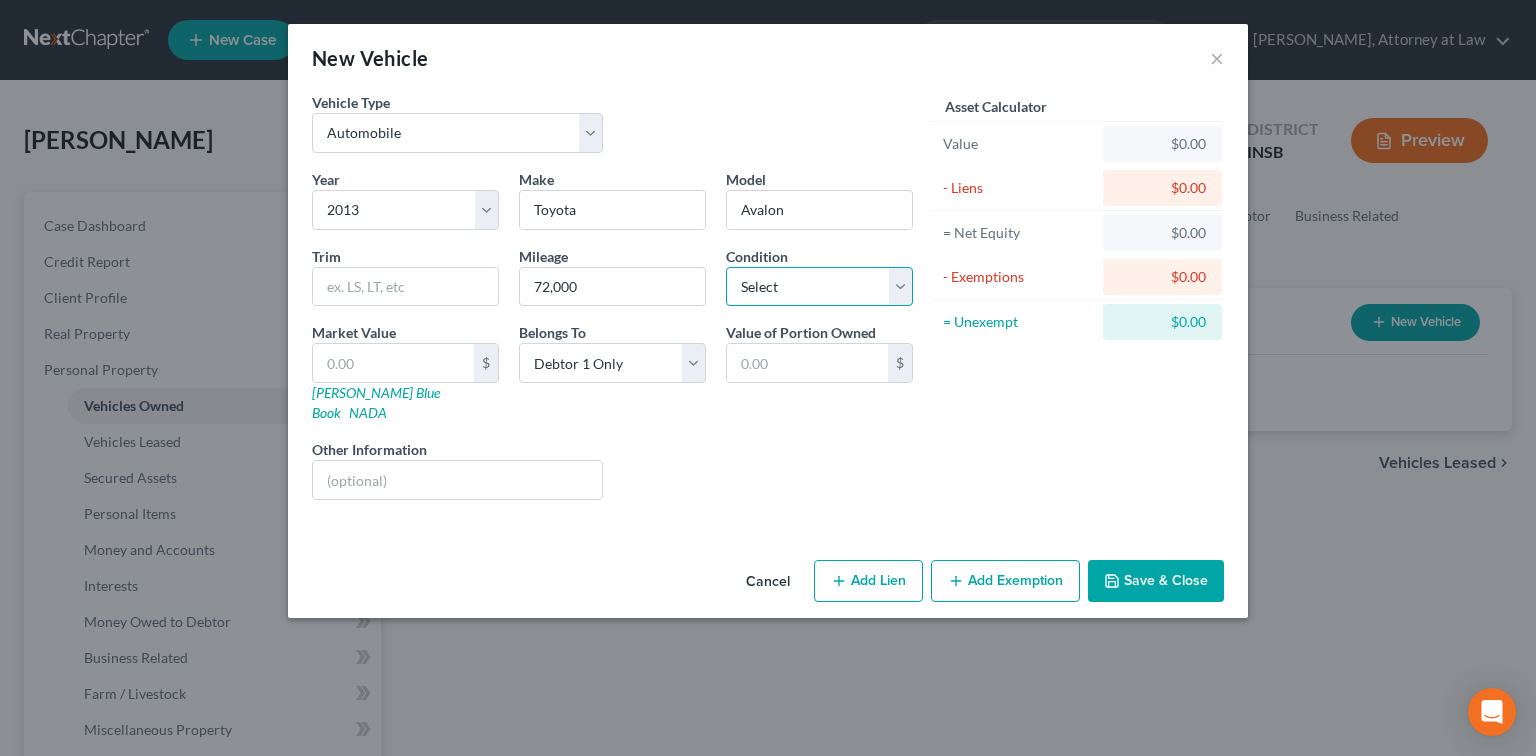click on "Select Excellent Very Good Good Fair Poor" at bounding box center [819, 287] 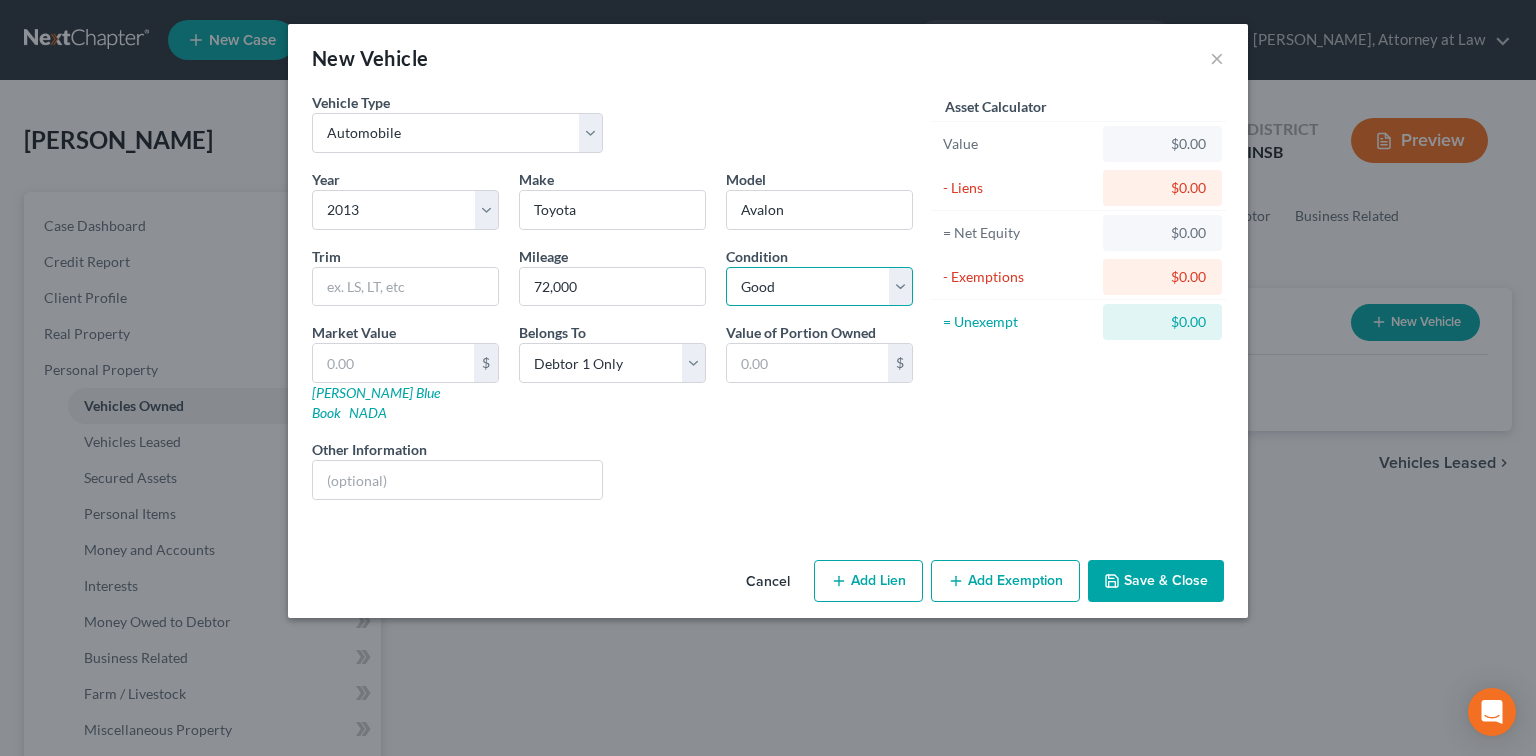 click on "Select Excellent Very Good Good Fair Poor" at bounding box center (819, 287) 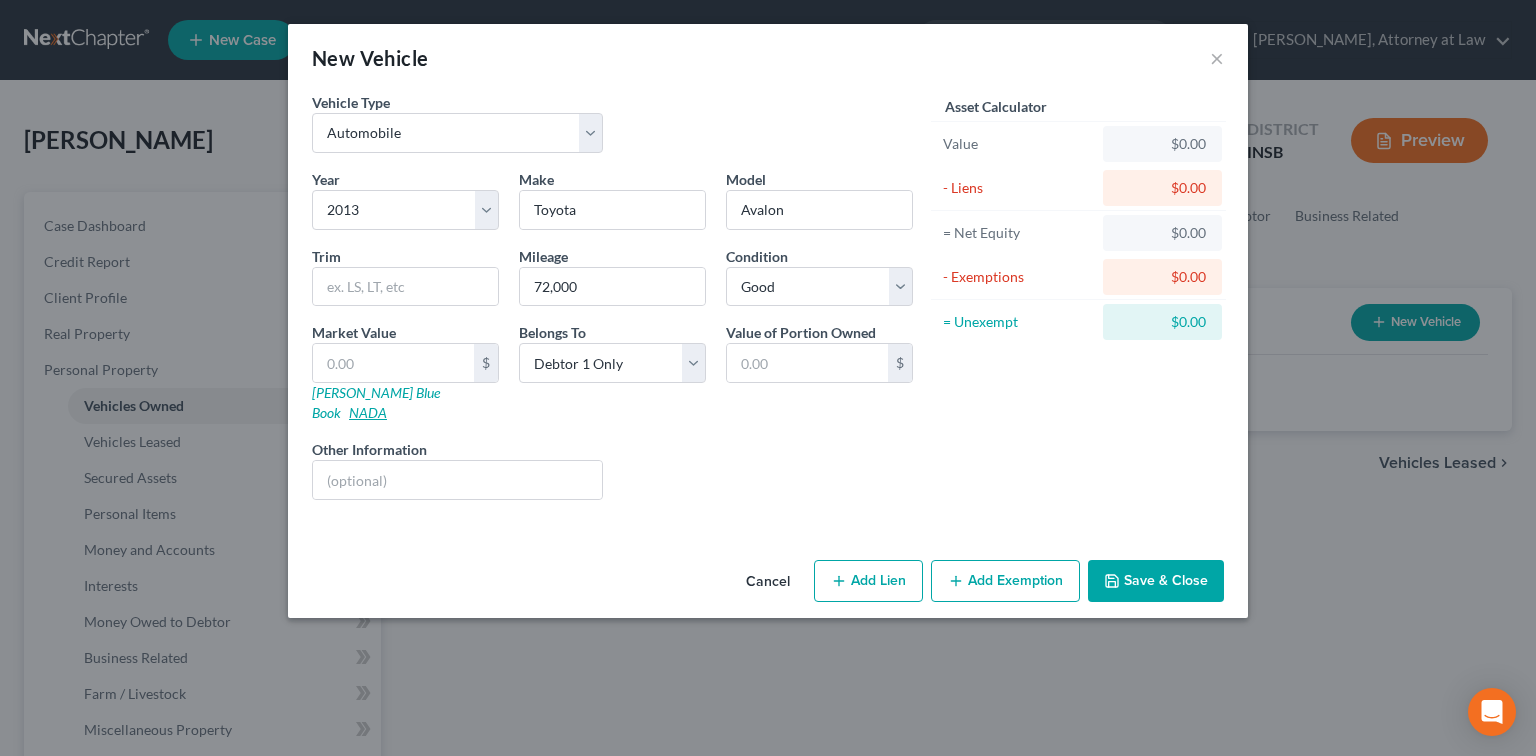 click on "NADA" at bounding box center (368, 412) 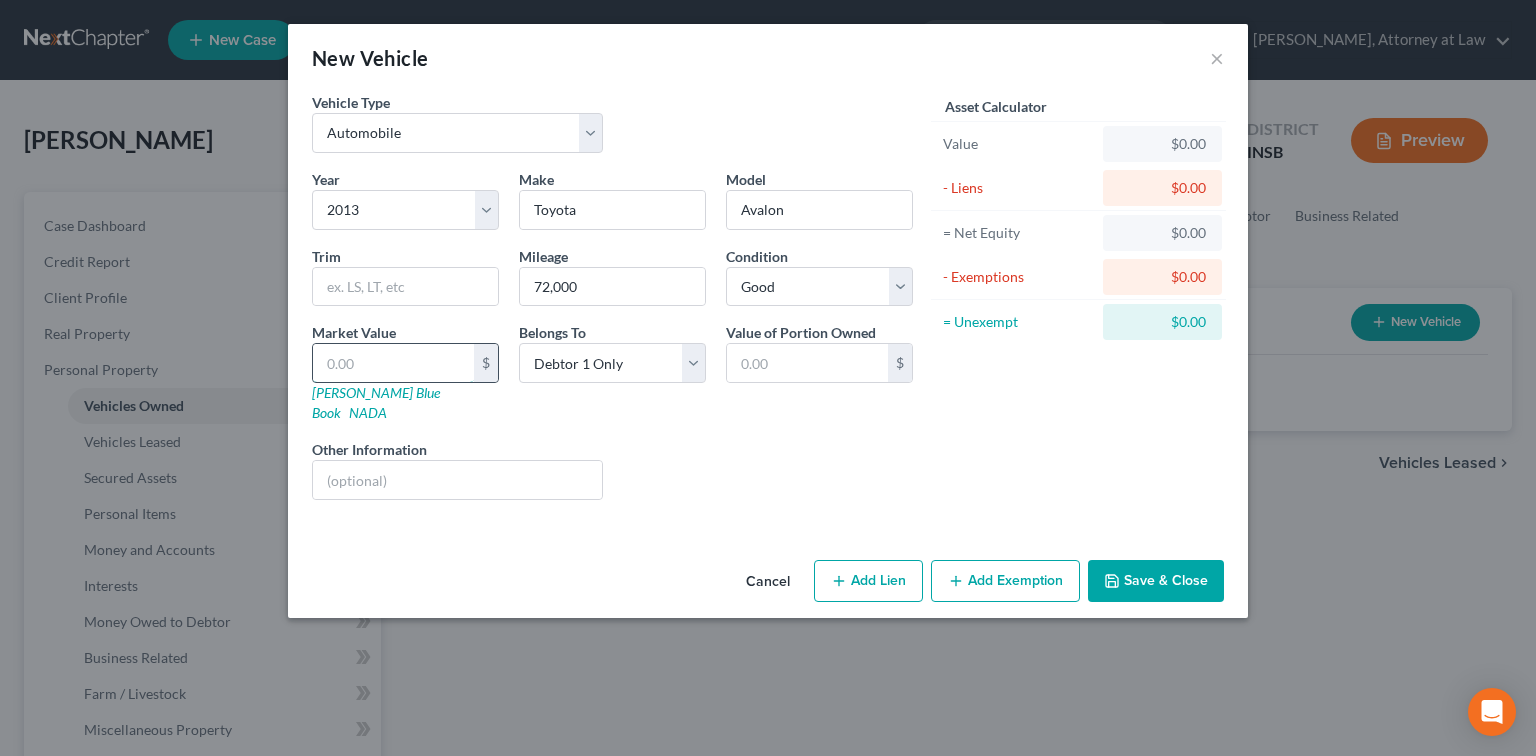 click at bounding box center (393, 363) 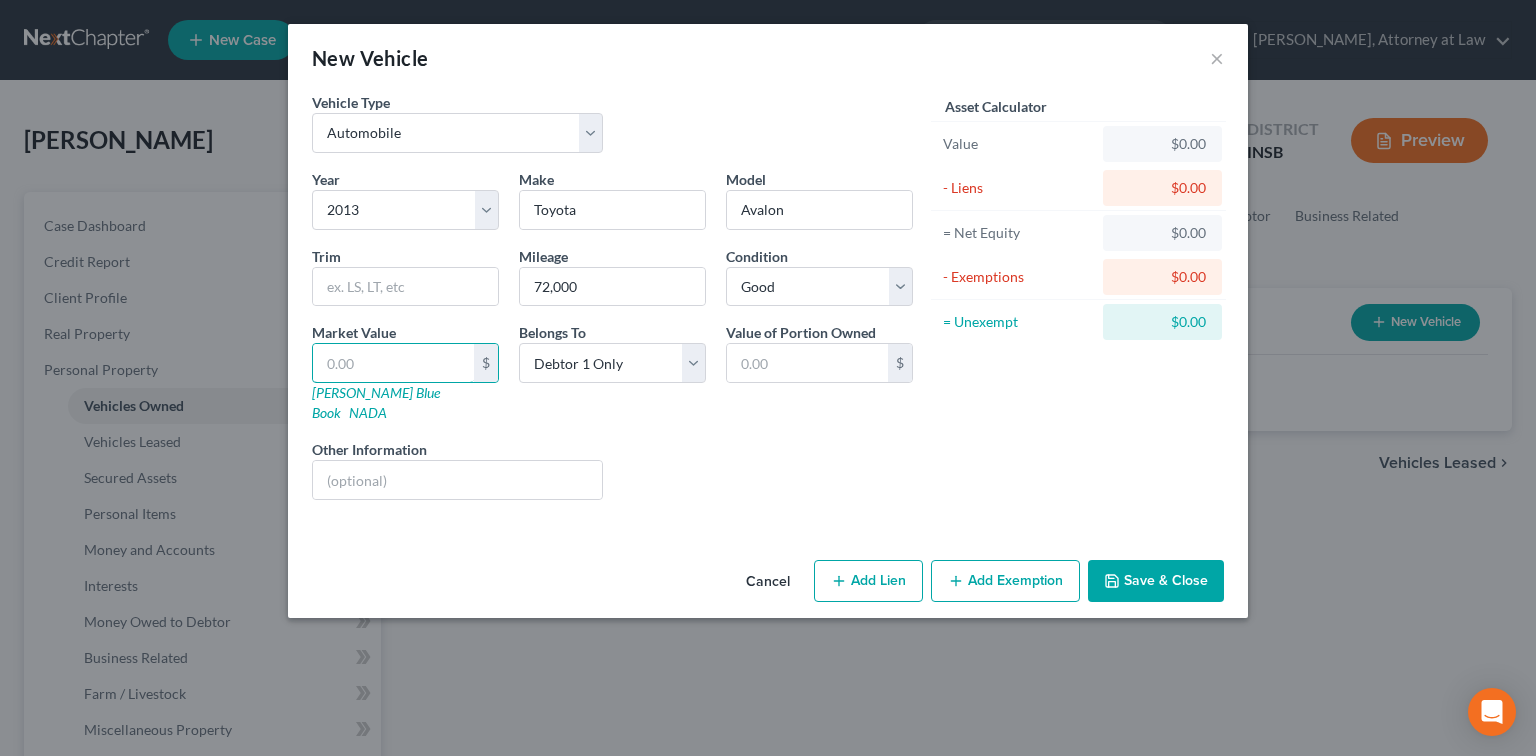 type on "1" 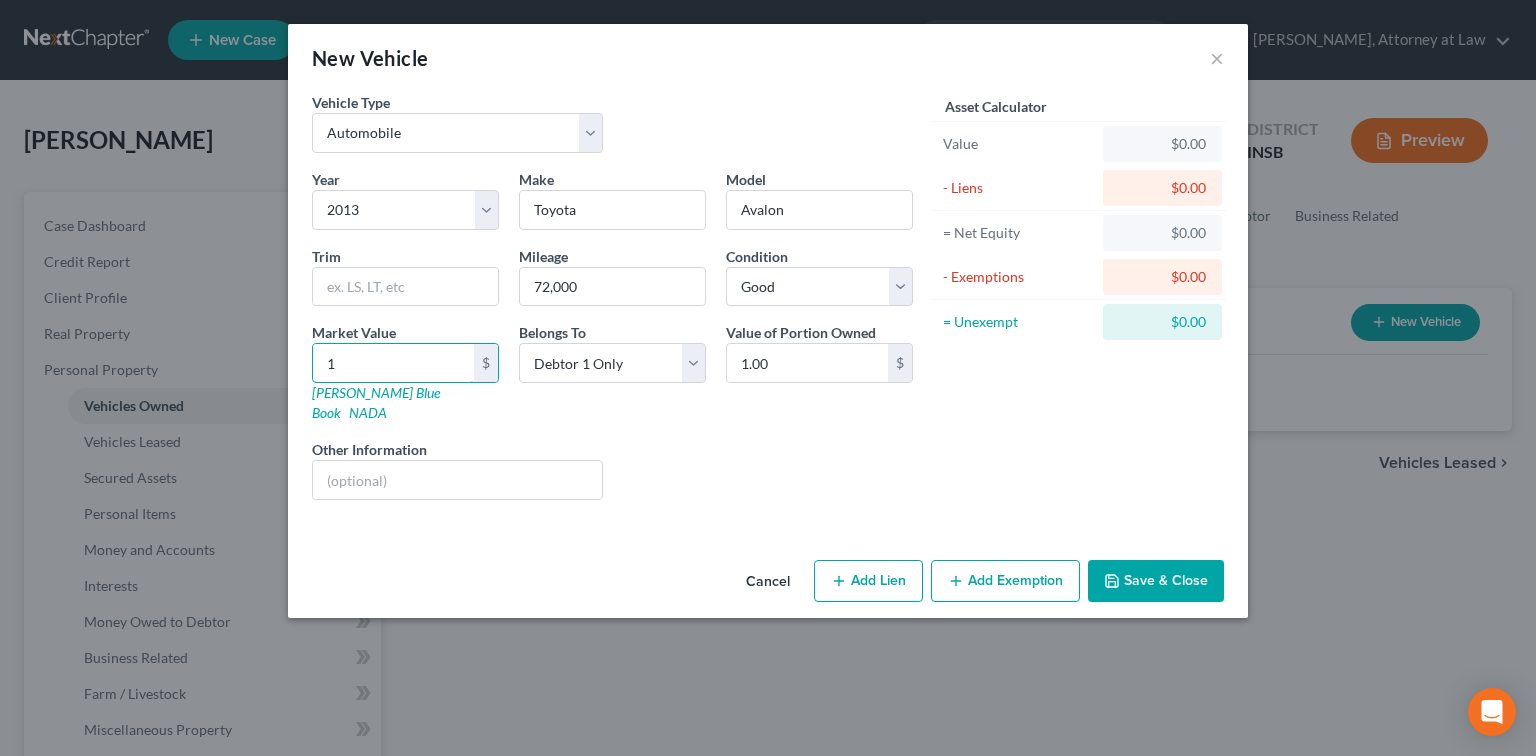 type on "11" 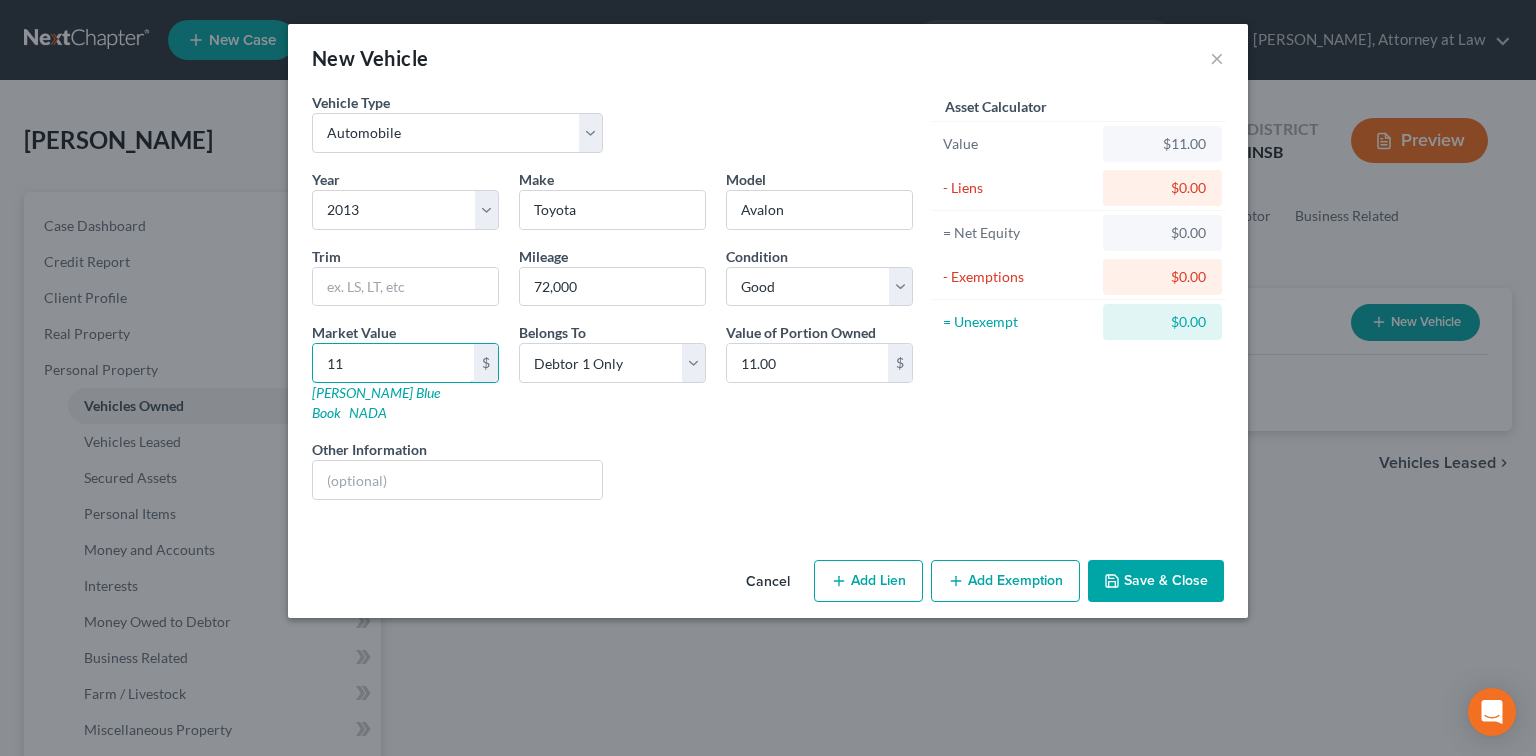 type on "115" 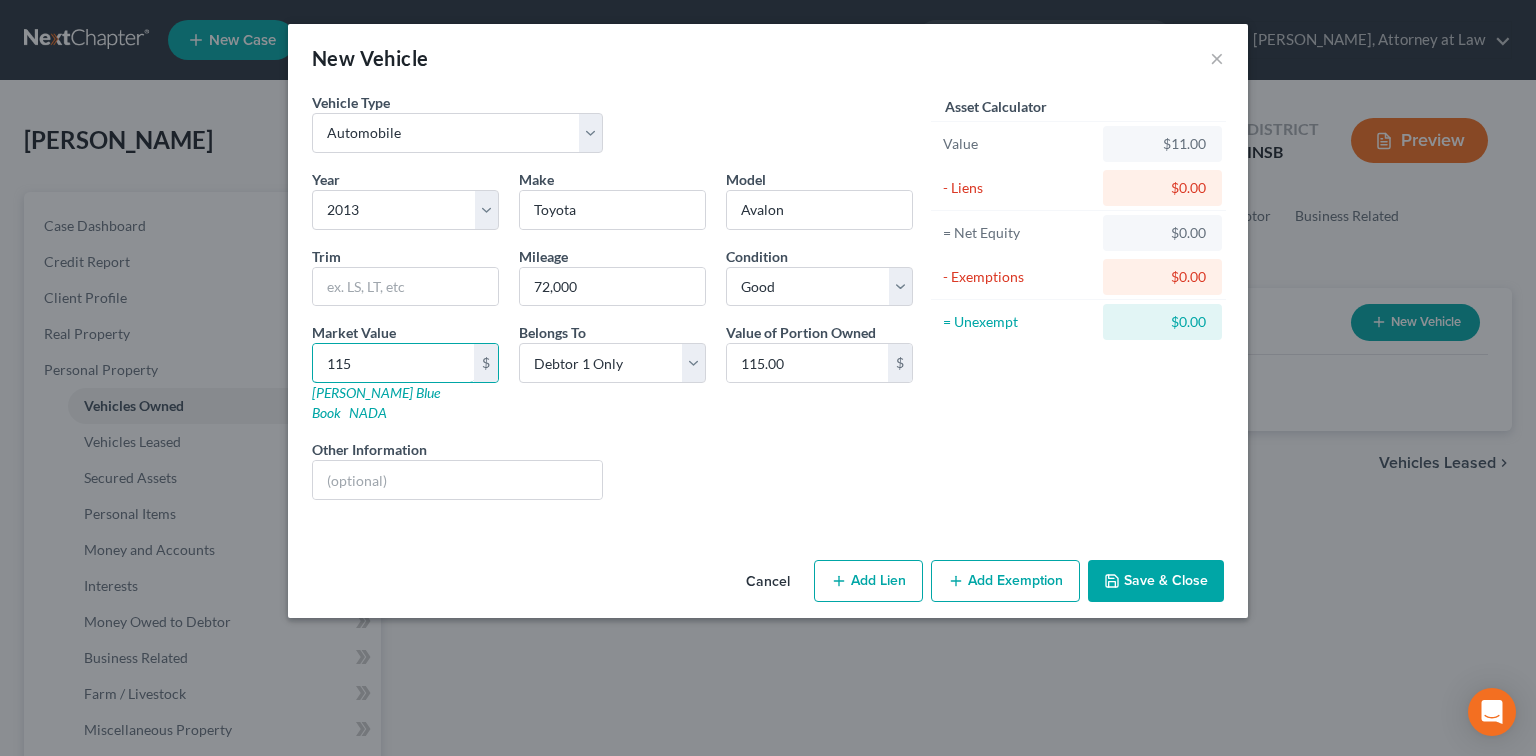 type on "1157" 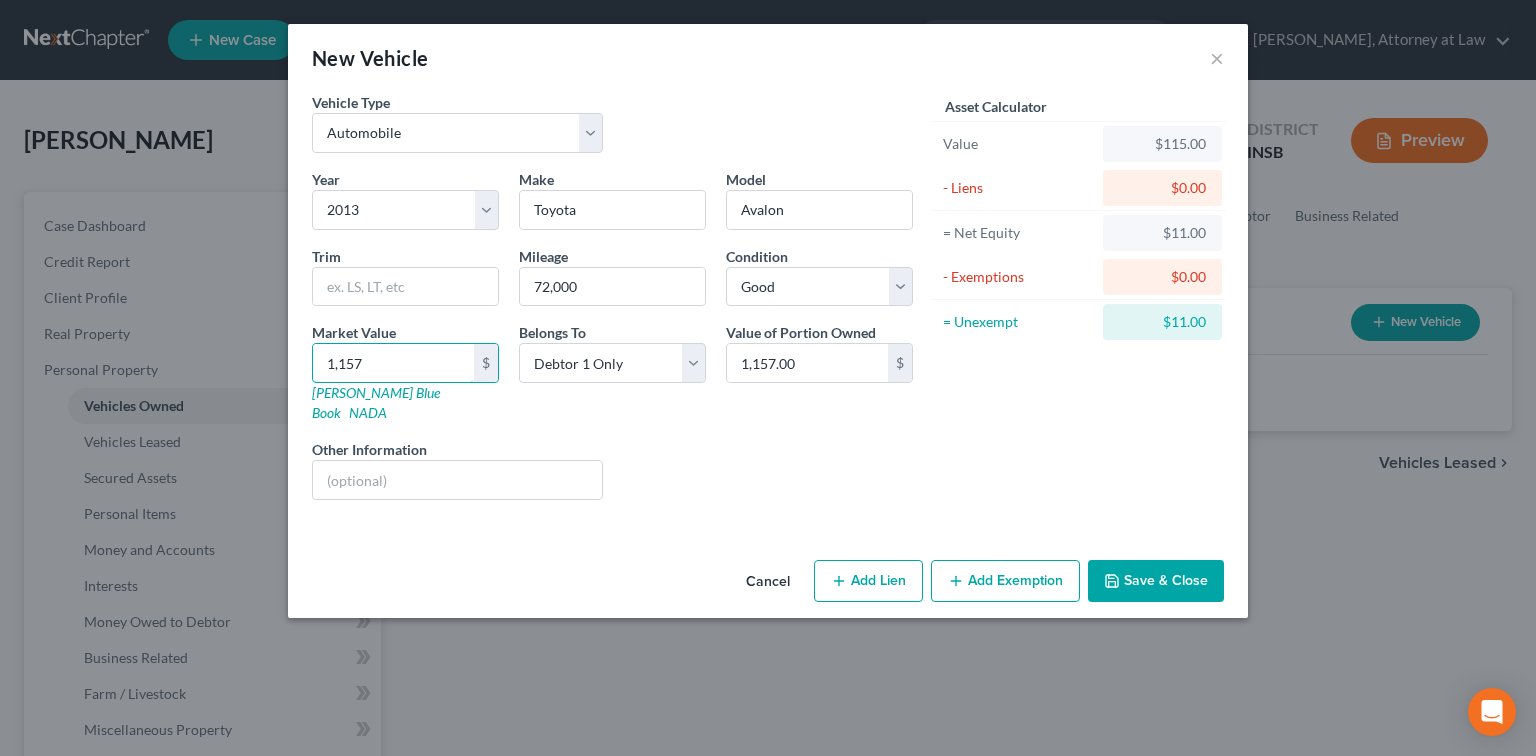type on "1,1570" 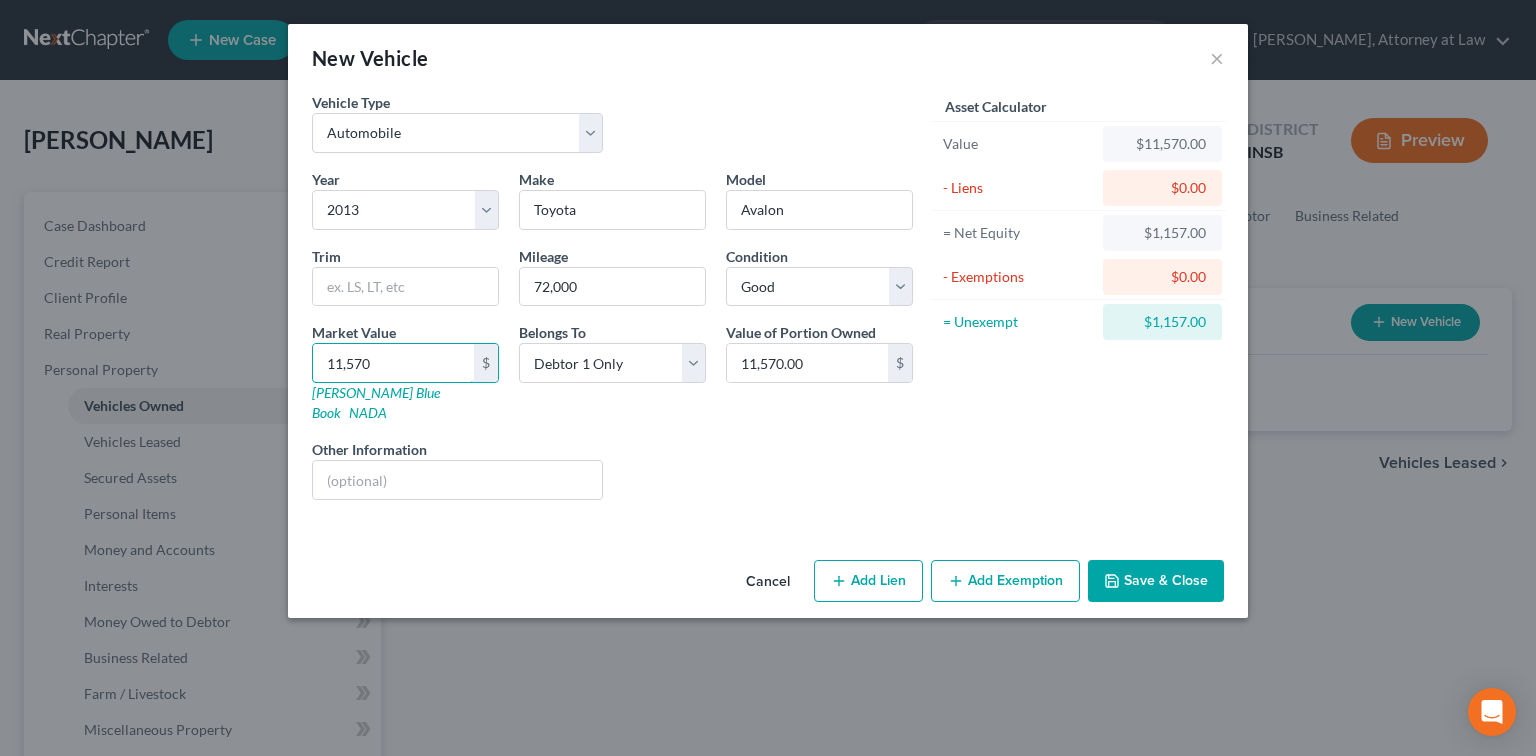type on "11,570" 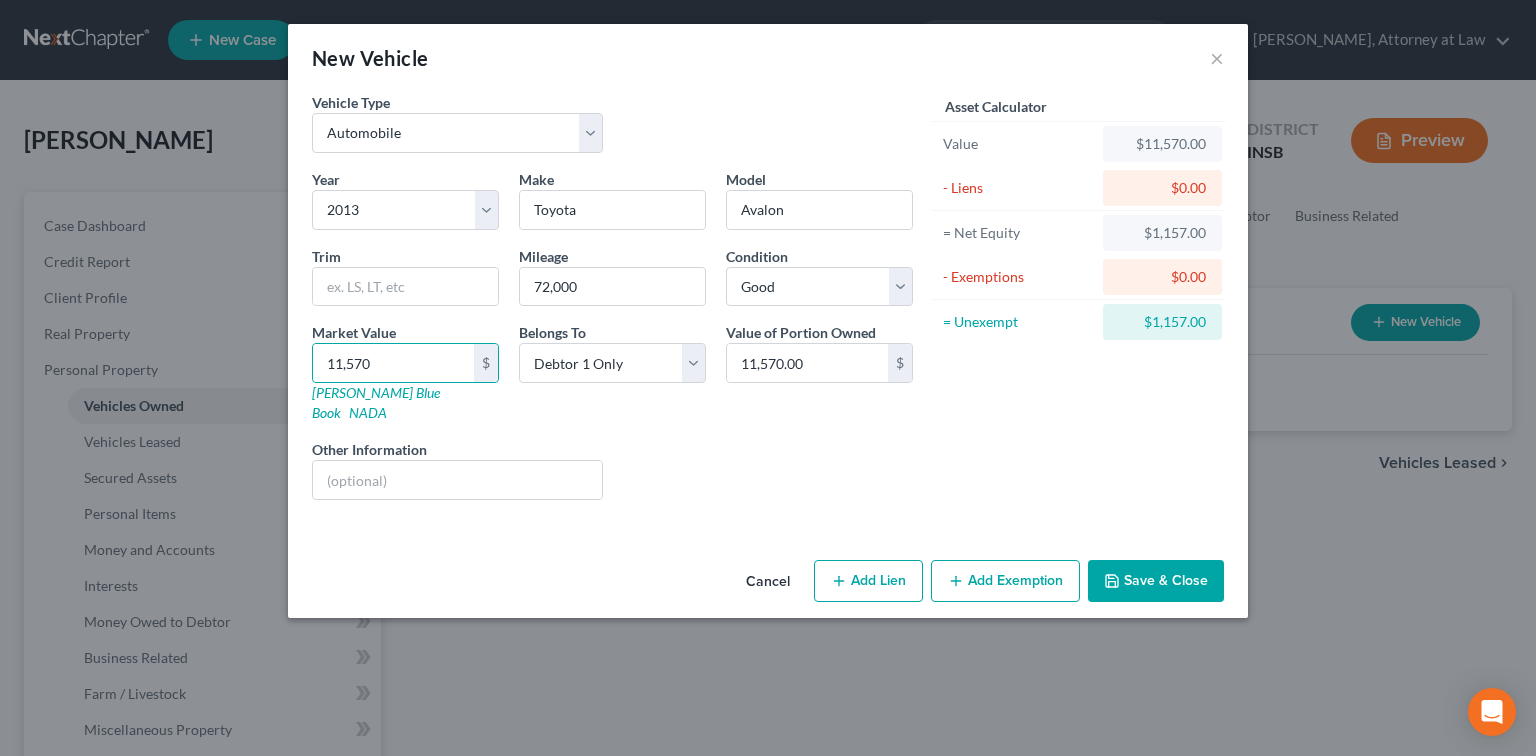 click on "Add Lien" at bounding box center (868, 581) 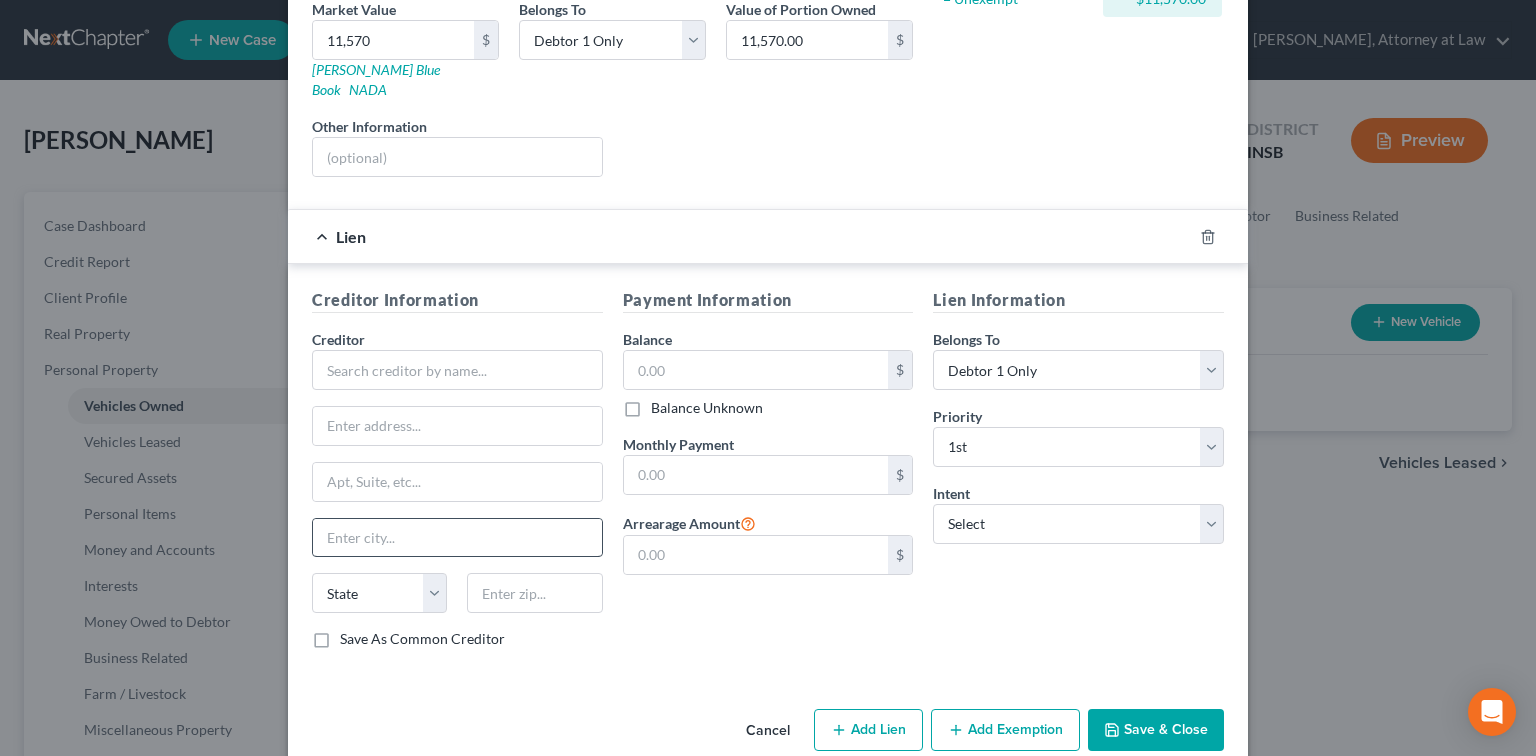 scroll, scrollTop: 333, scrollLeft: 0, axis: vertical 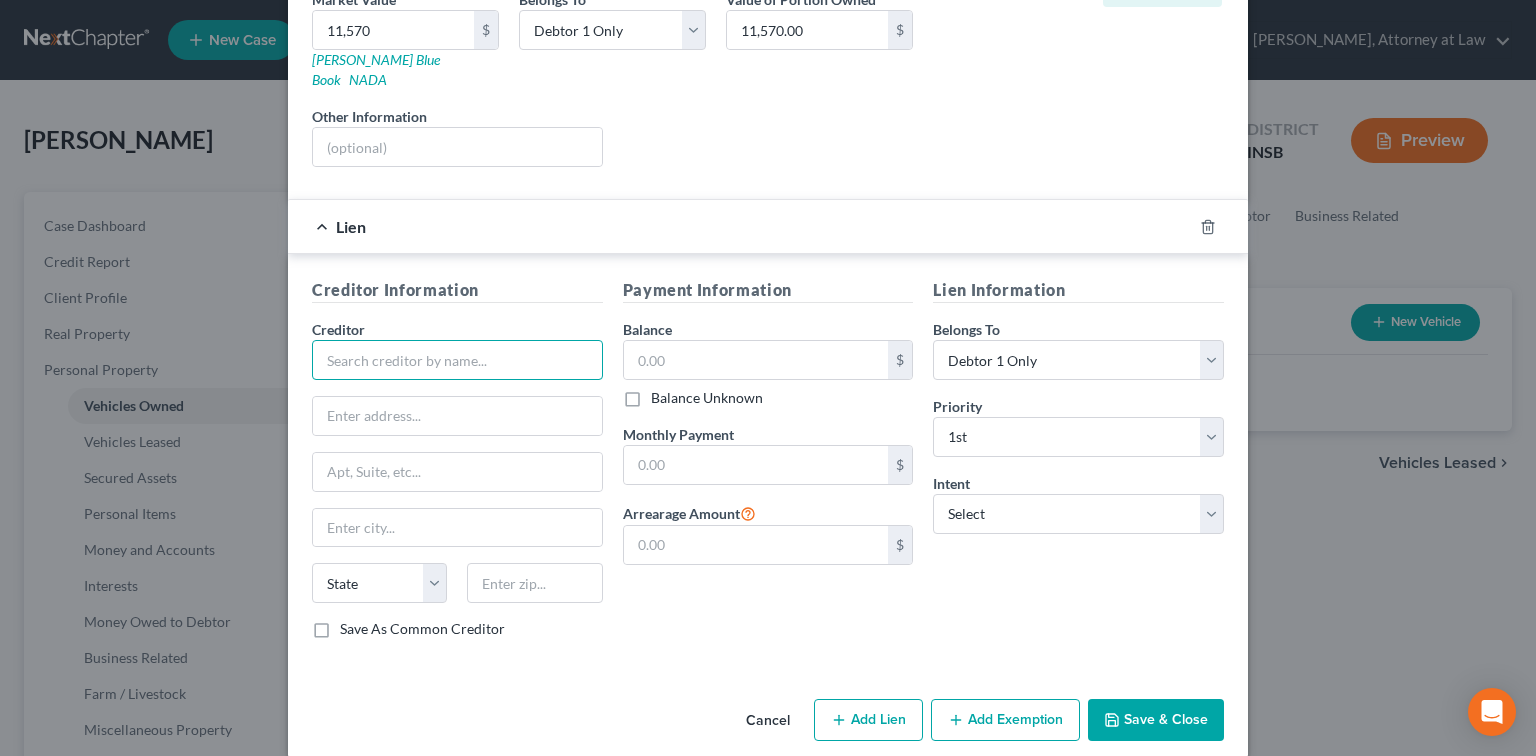 click at bounding box center [457, 360] 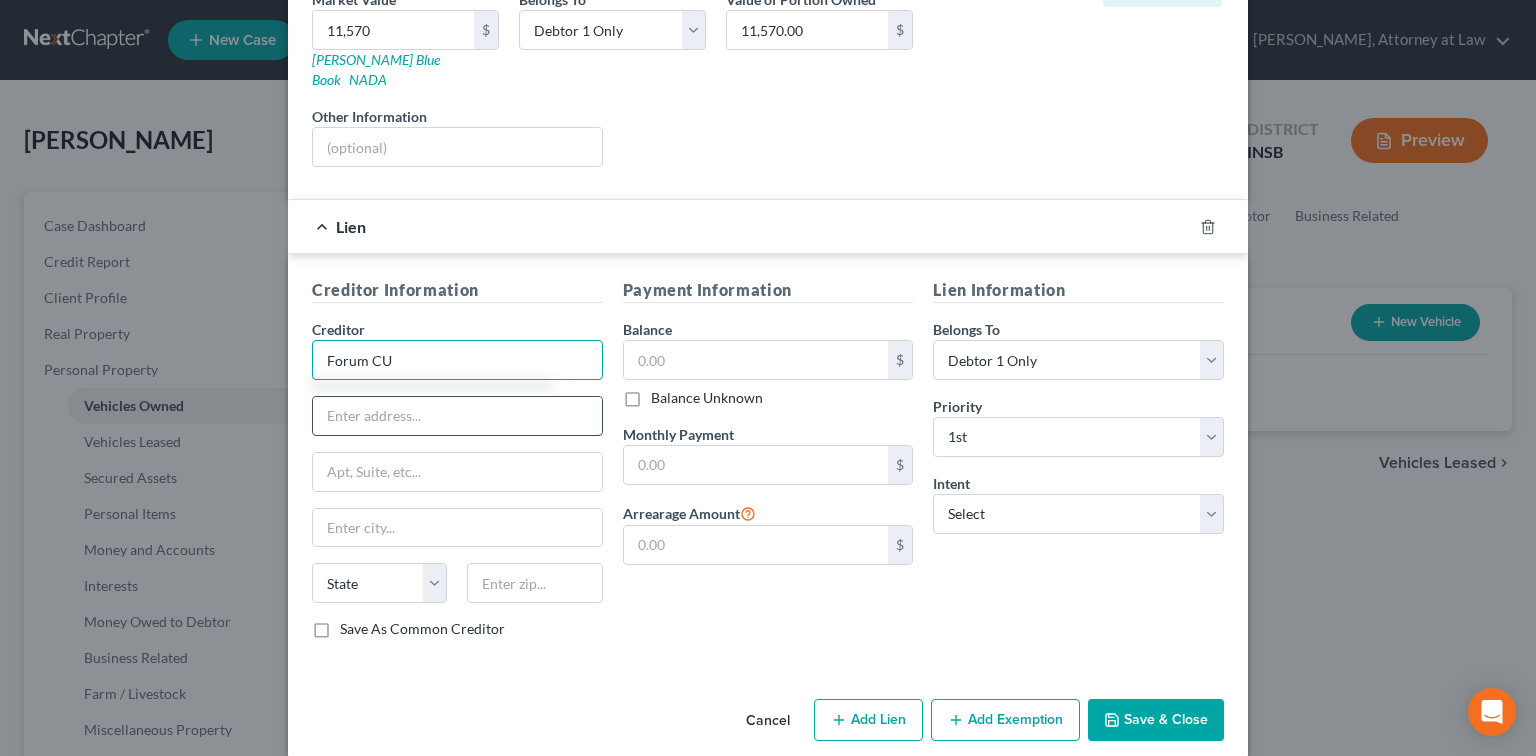 type on "Forum CU" 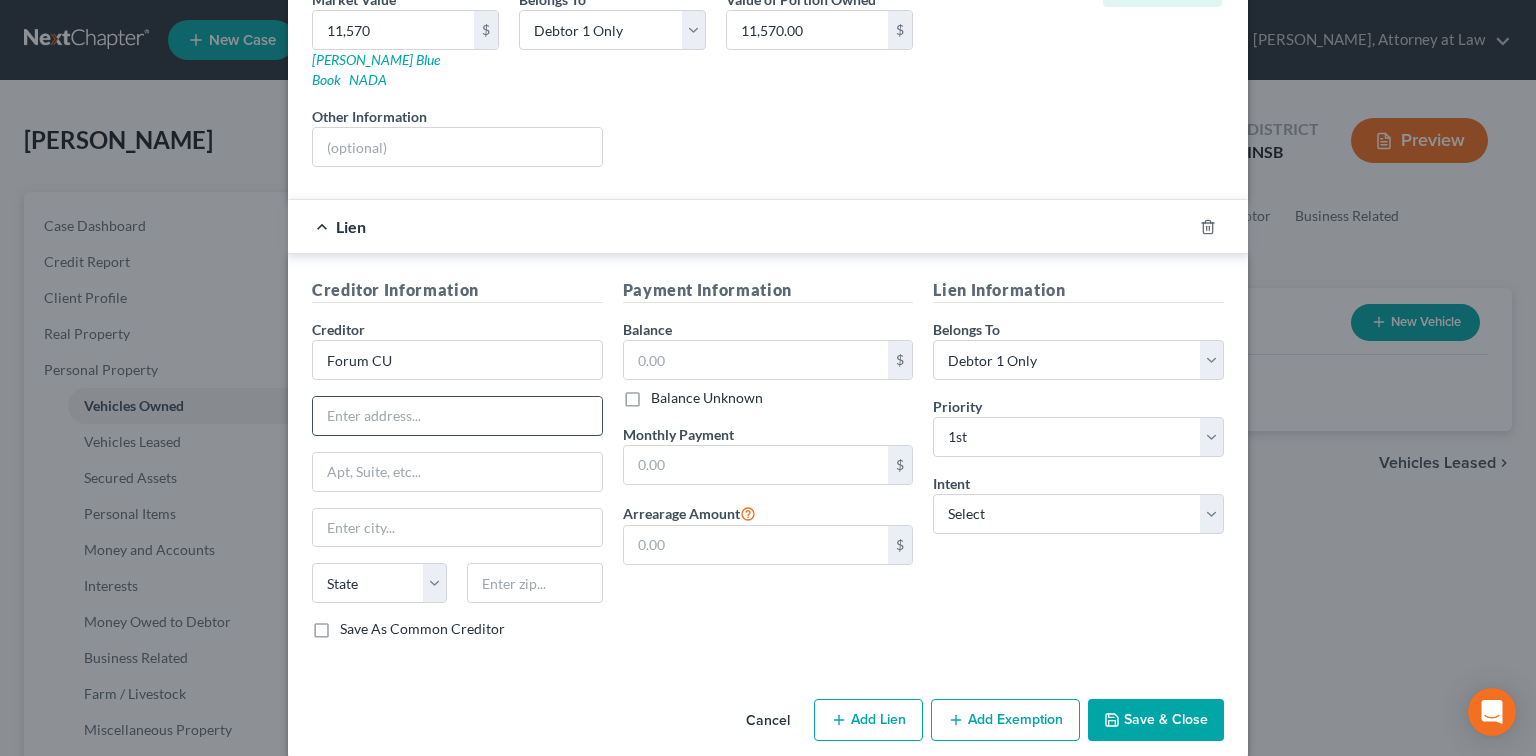 click at bounding box center (457, 416) 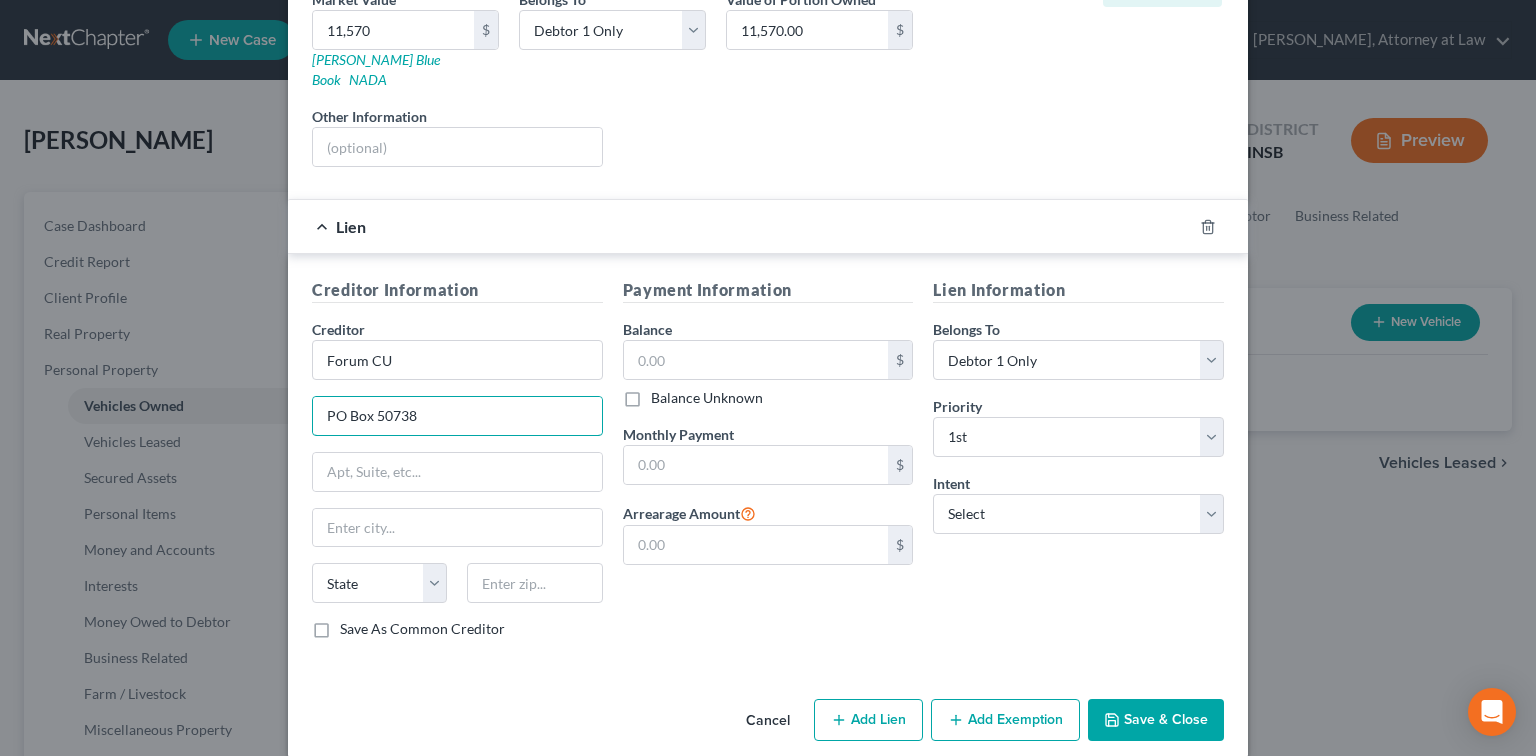 type on "PO Box 50738" 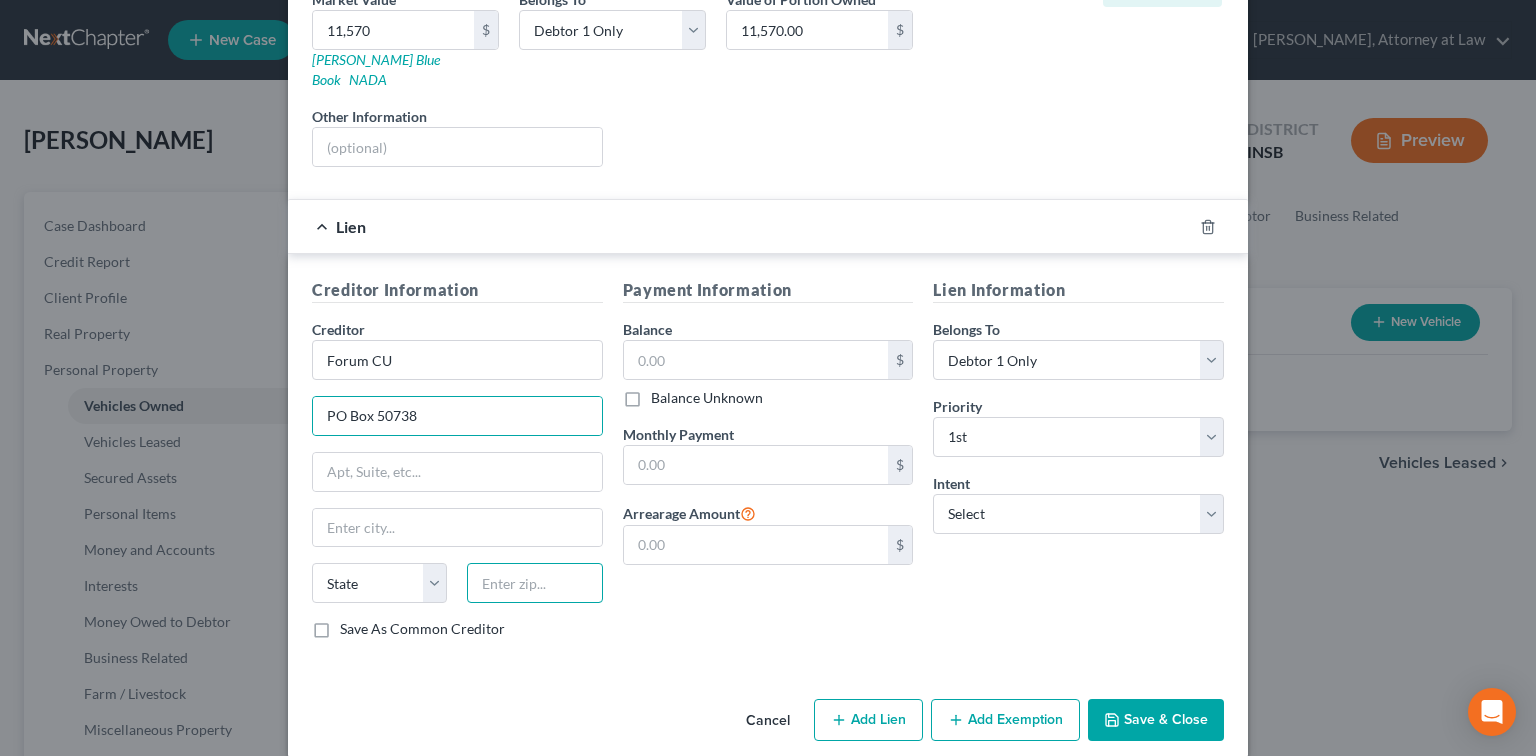 click at bounding box center (534, 583) 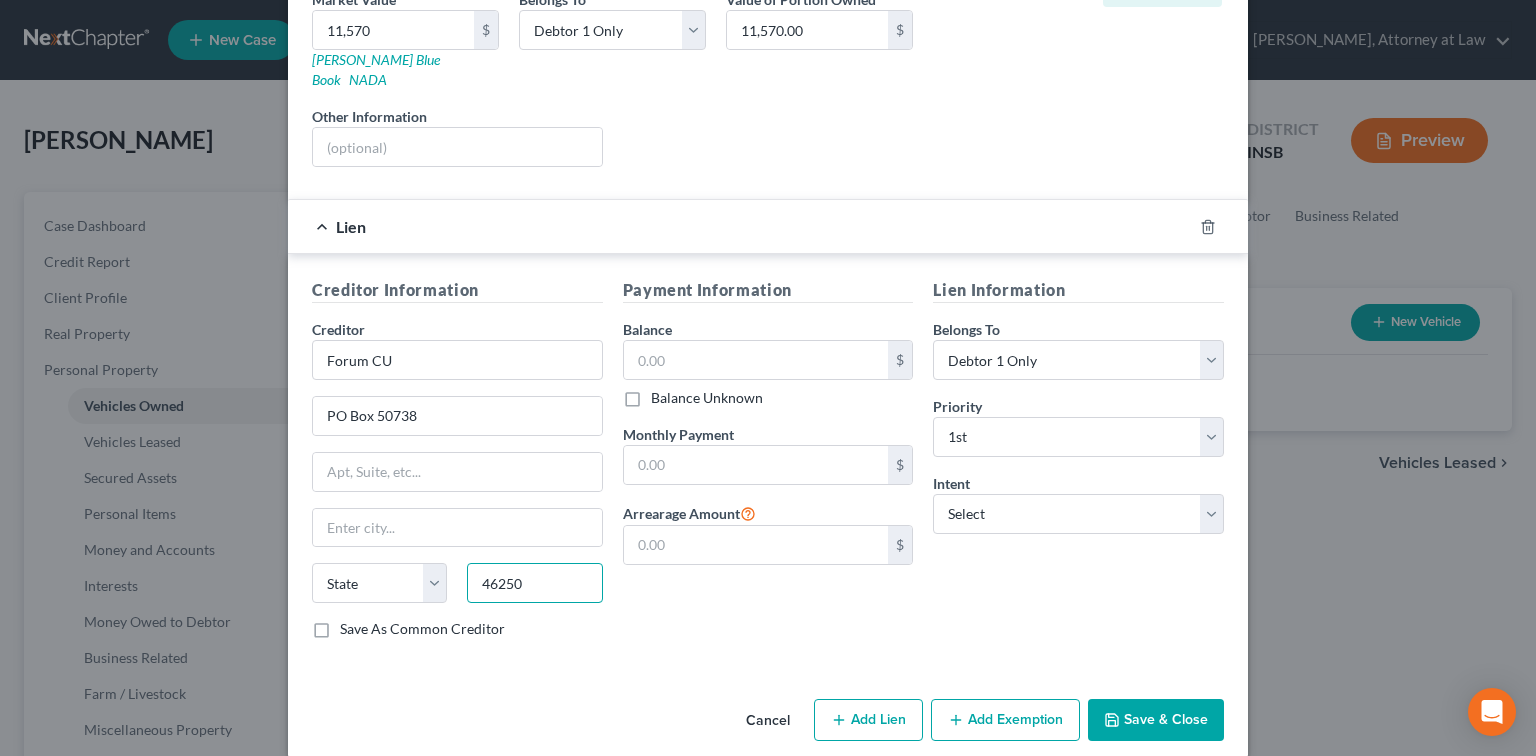 type on "46250" 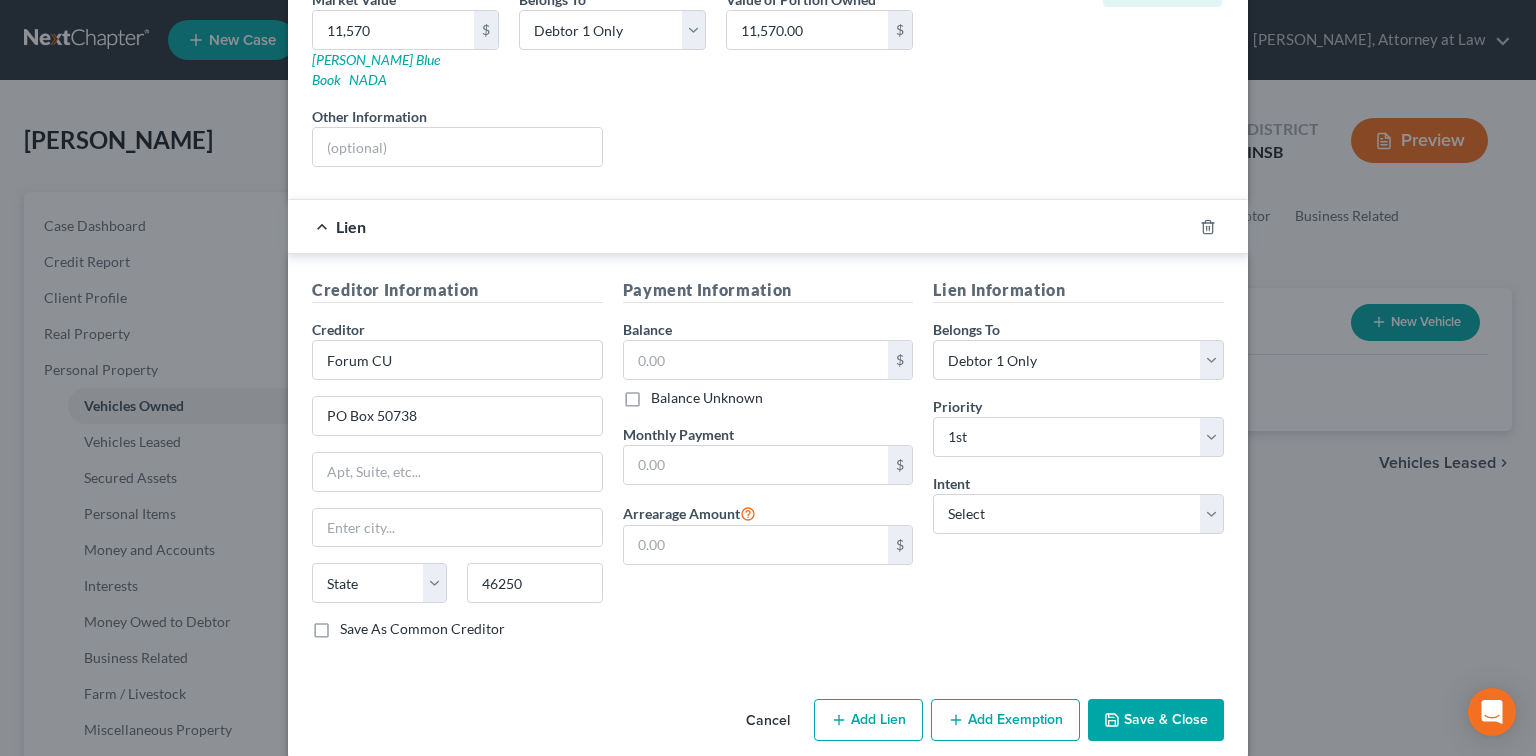 type on "[GEOGRAPHIC_DATA]" 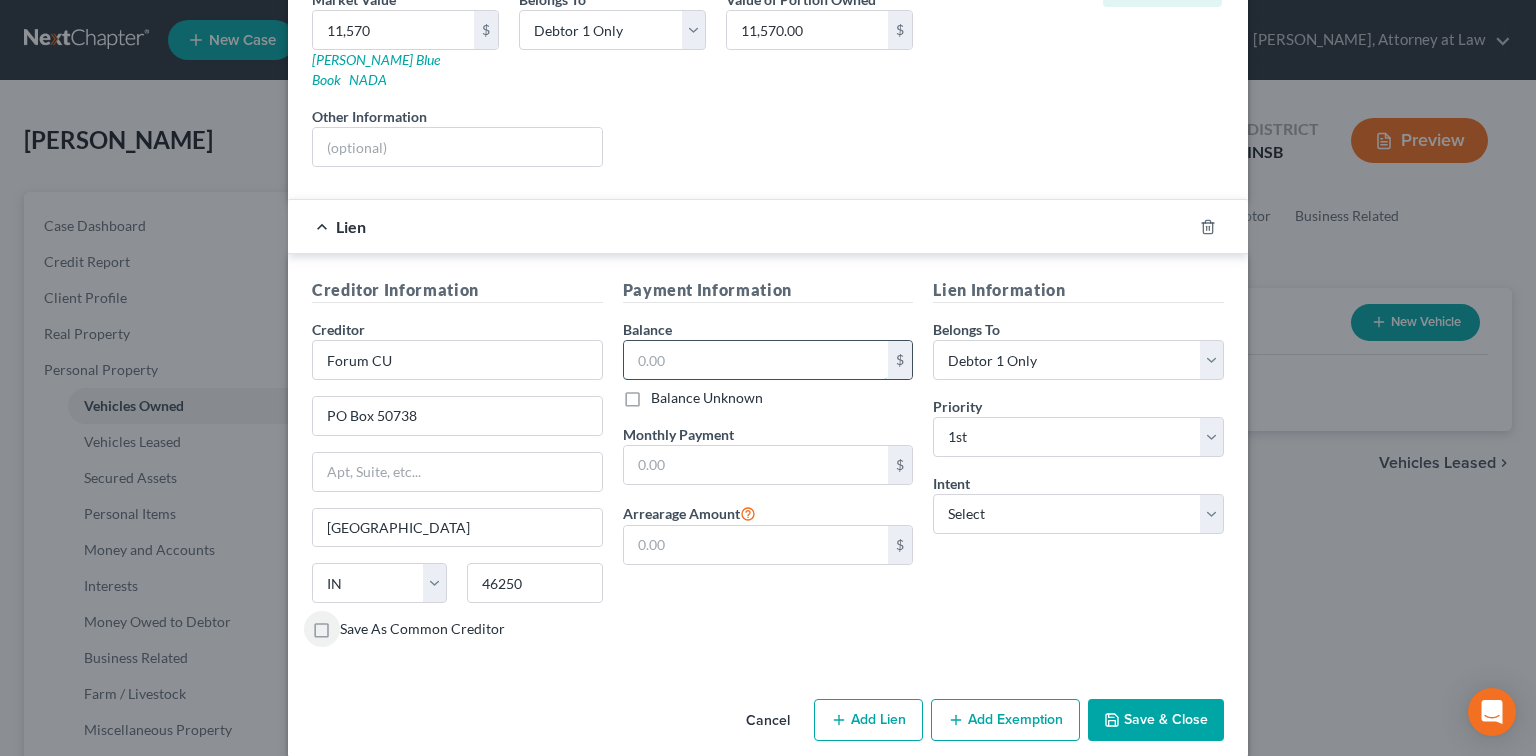click at bounding box center [756, 360] 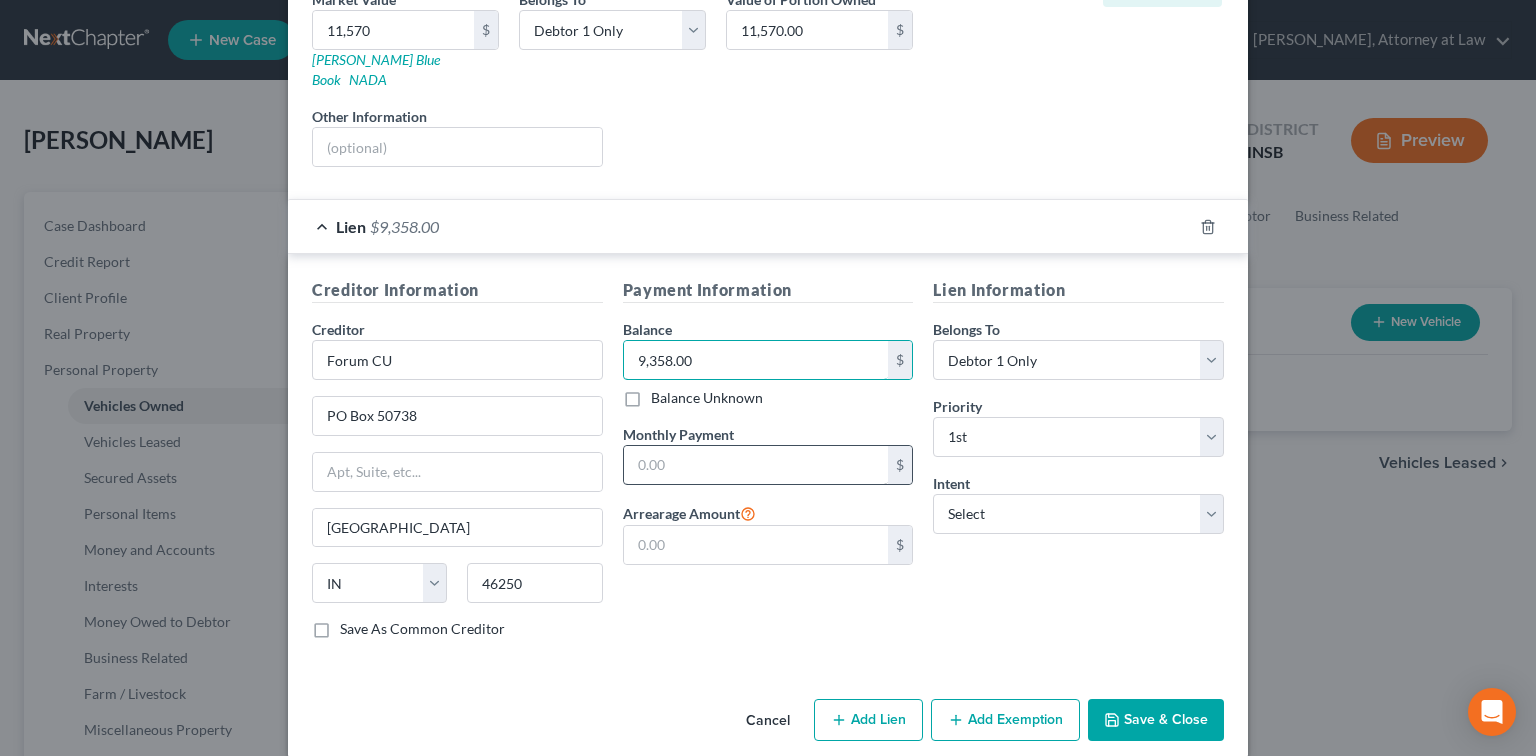 type on "9,358.00" 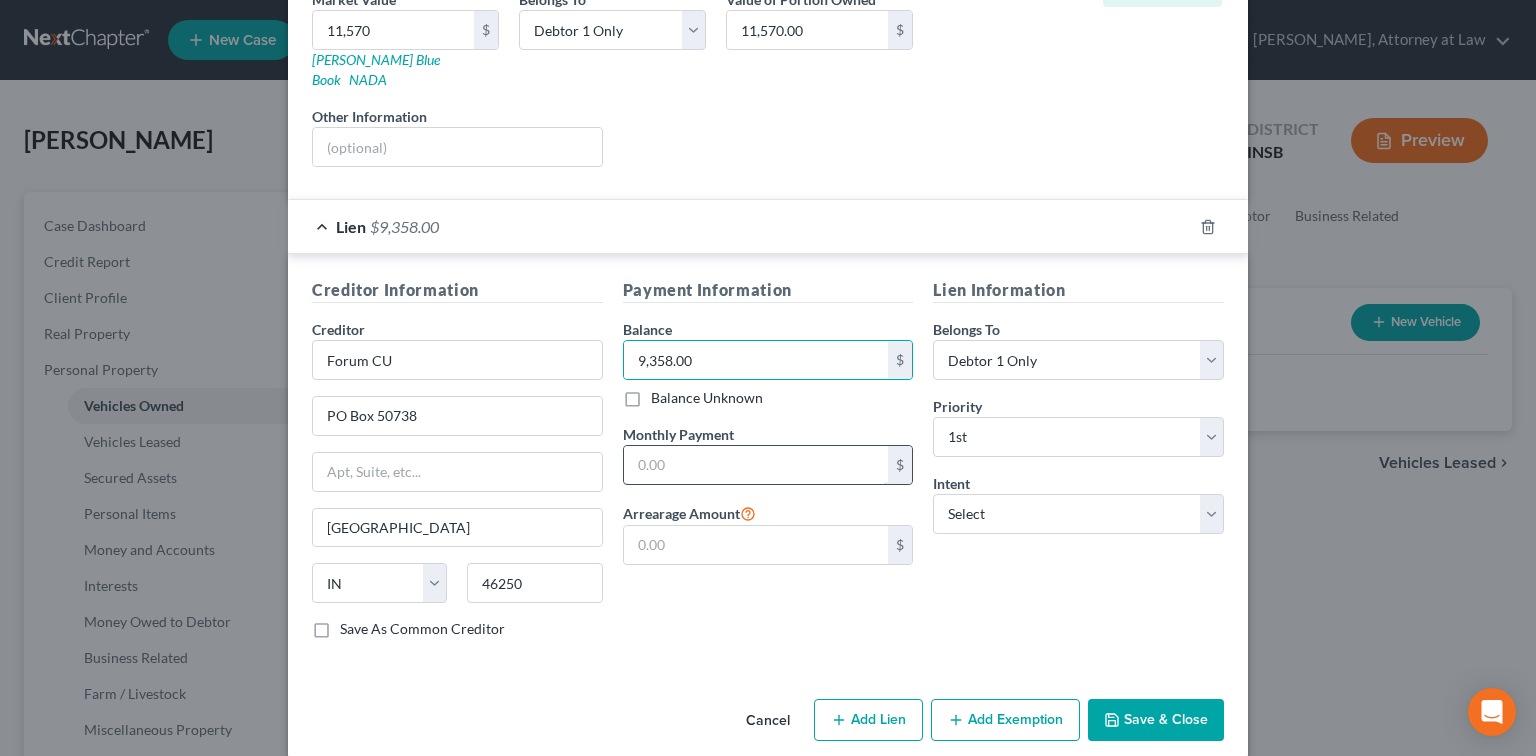 click at bounding box center (756, 465) 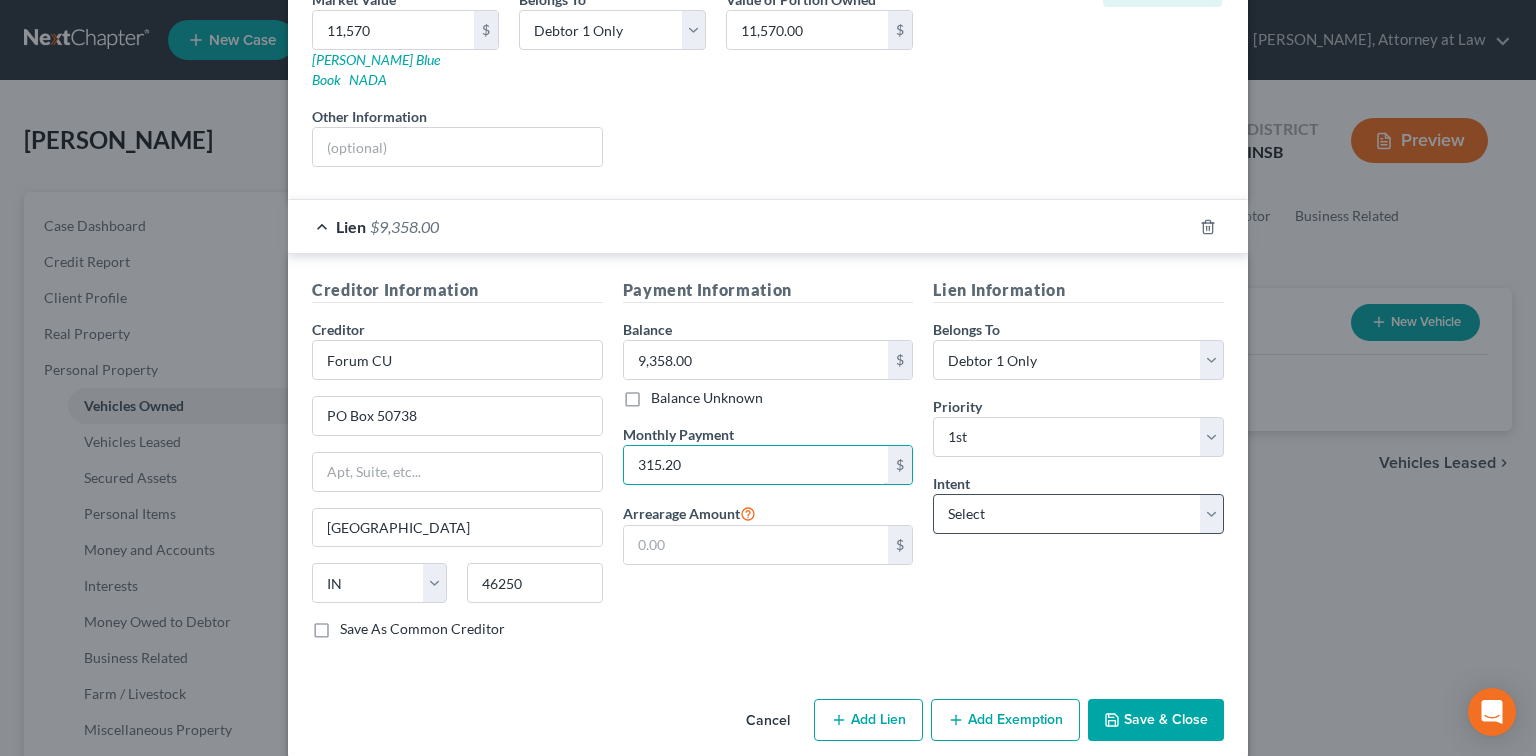 type on "315.20" 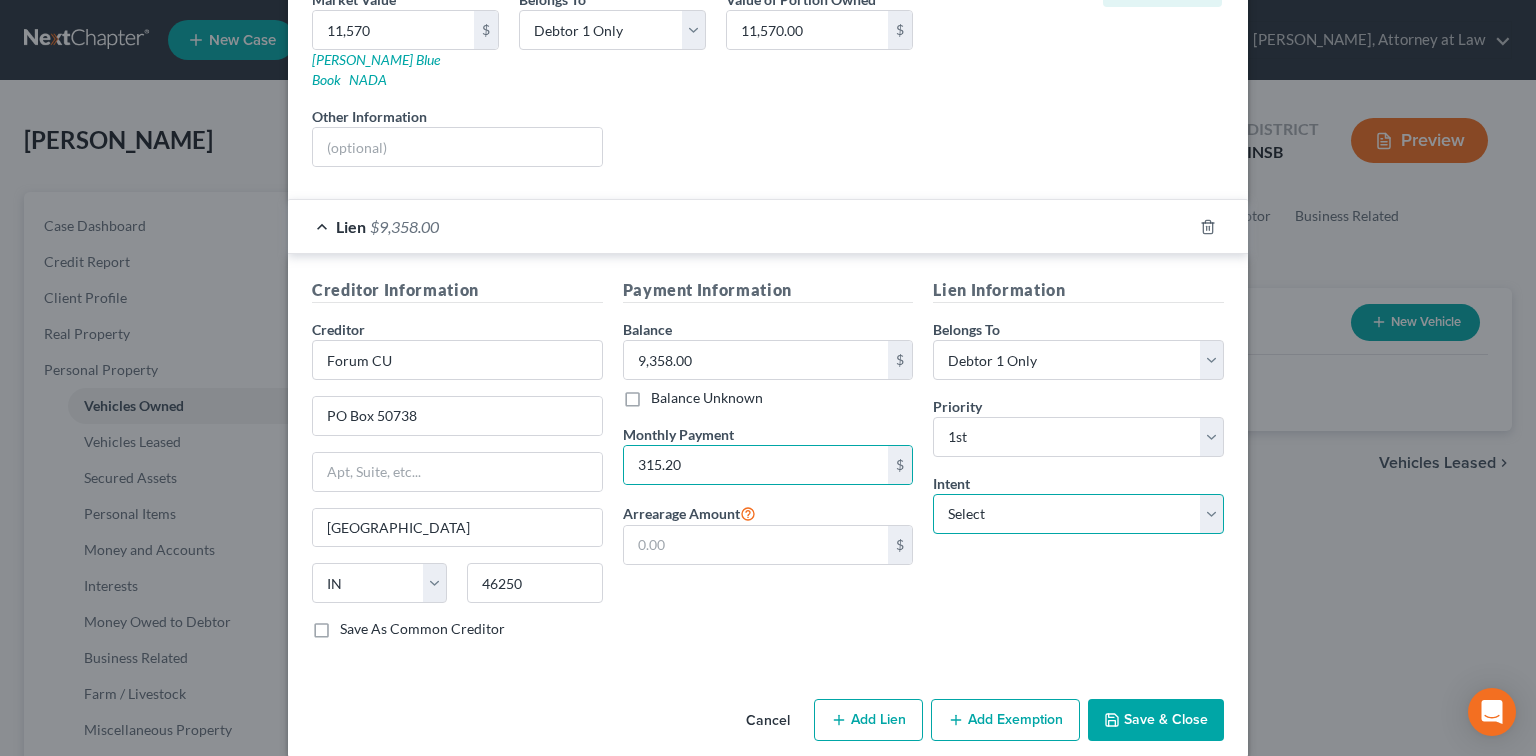 click on "Select Surrender Redeem Reaffirm Avoid Other" at bounding box center (1078, 514) 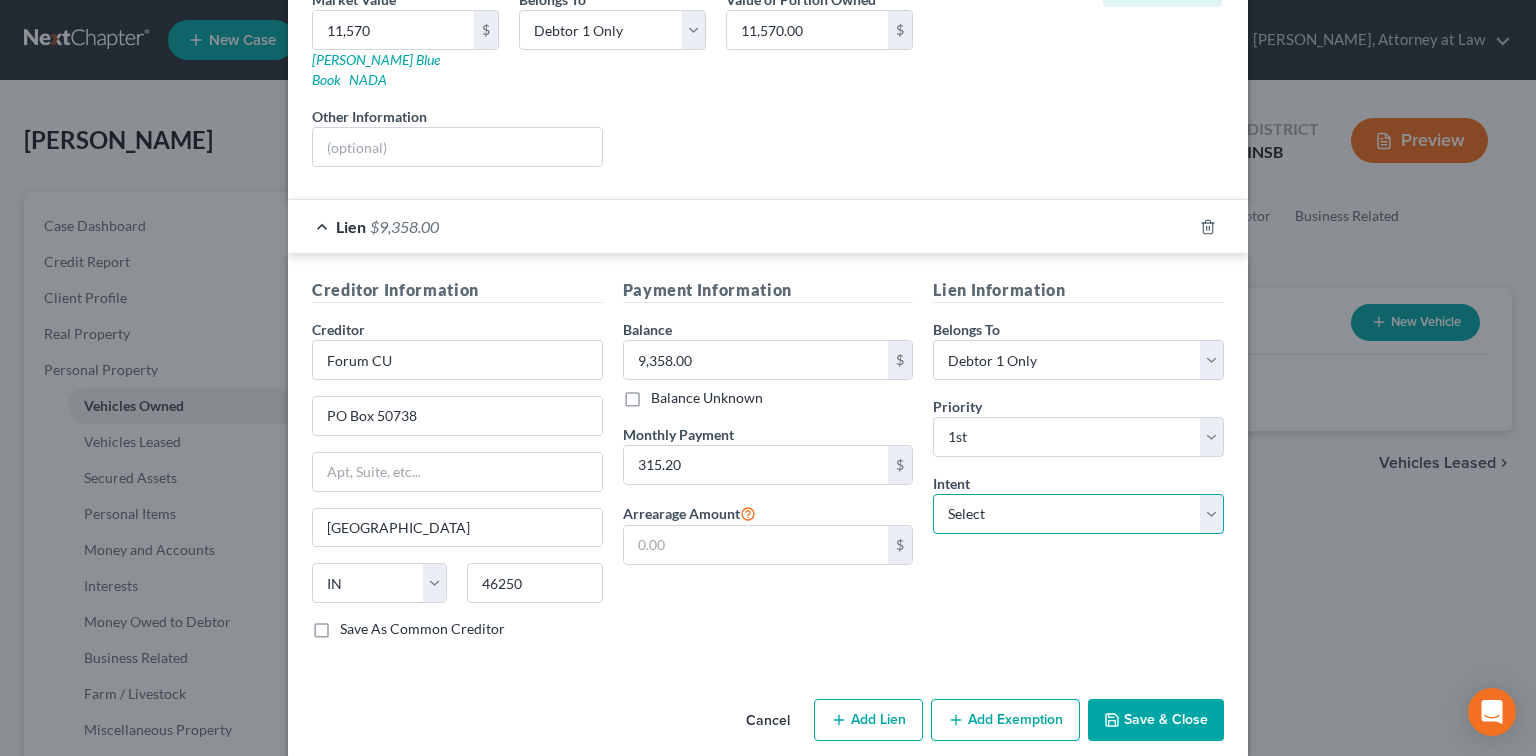 select on "2" 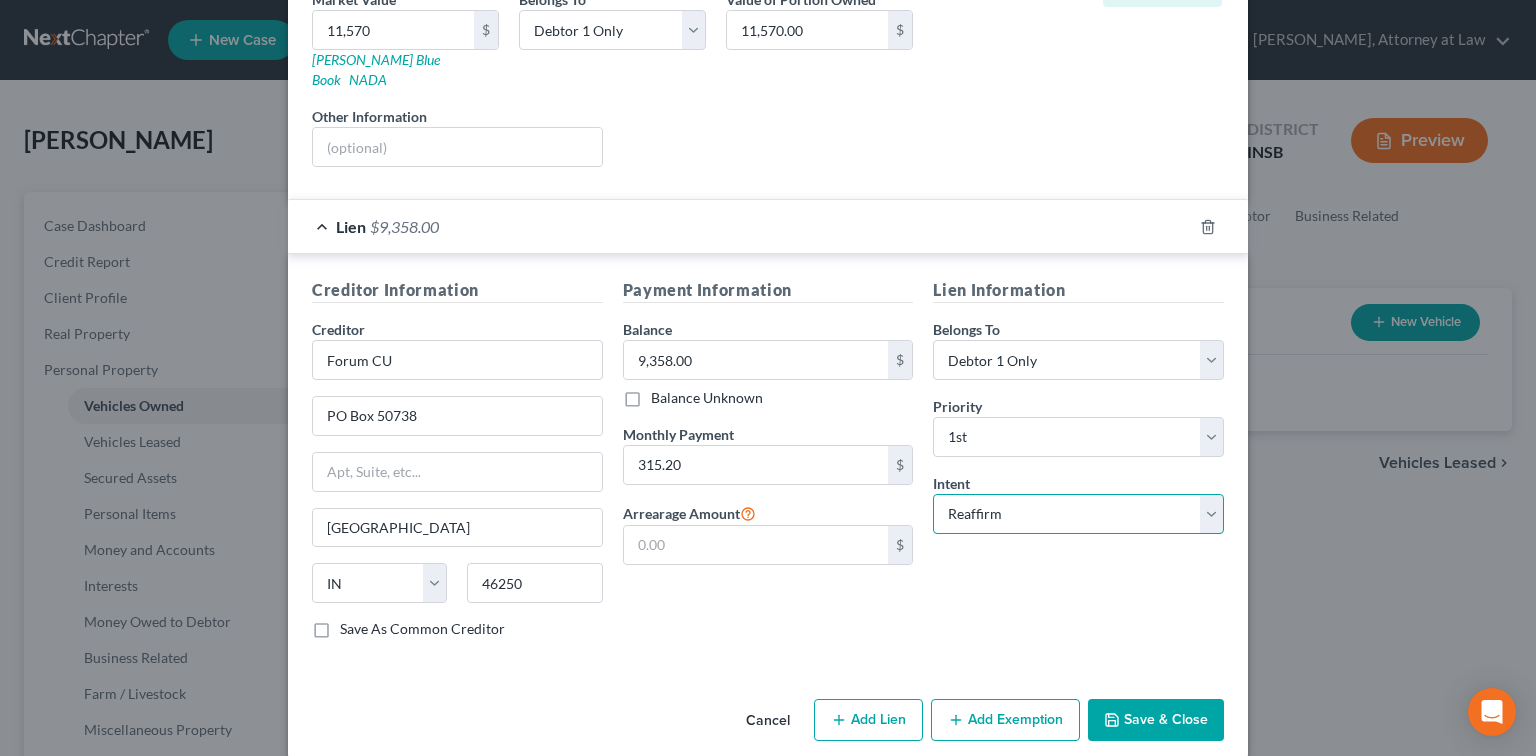 click on "Select Surrender Redeem Reaffirm Avoid Other" at bounding box center (1078, 514) 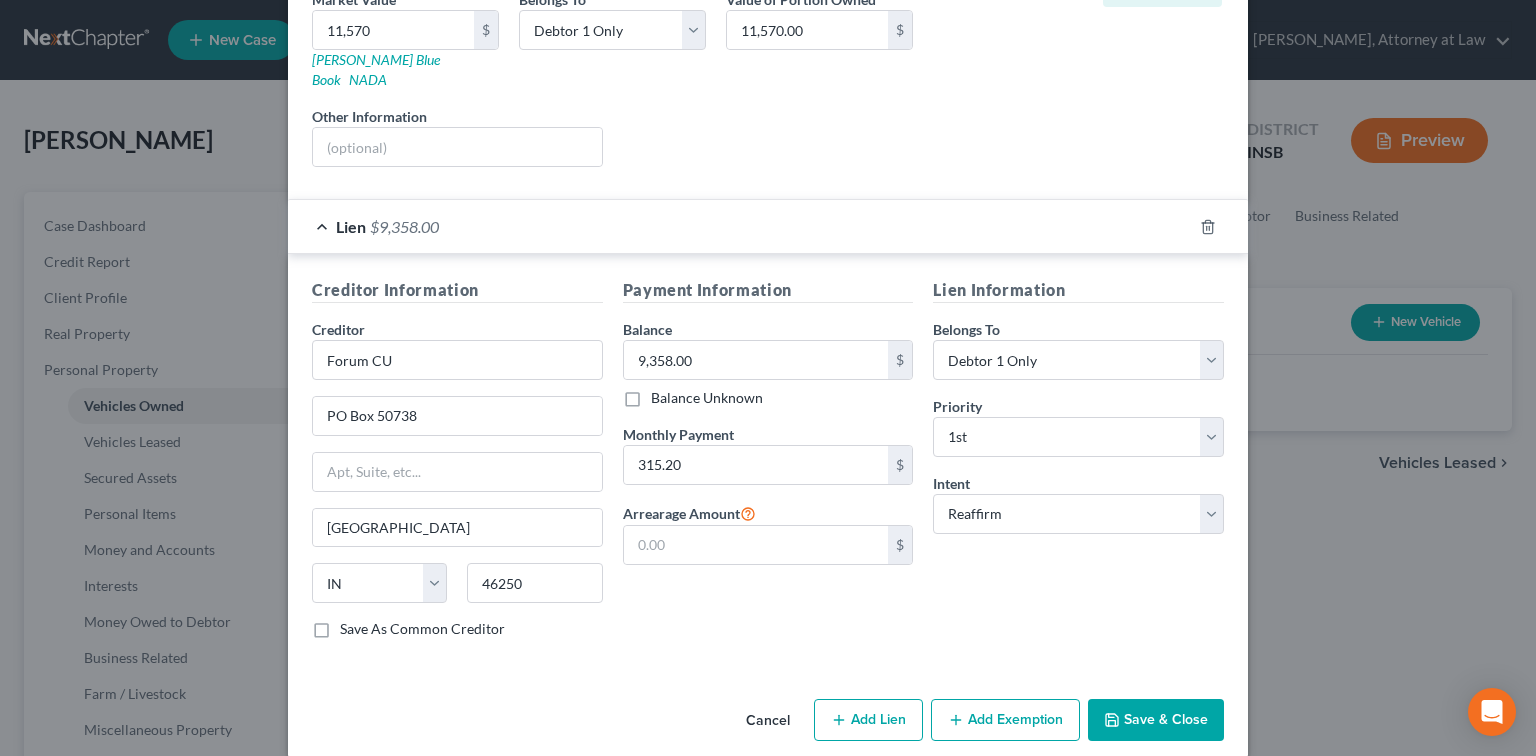 click on "Add Exemption" at bounding box center [1005, 720] 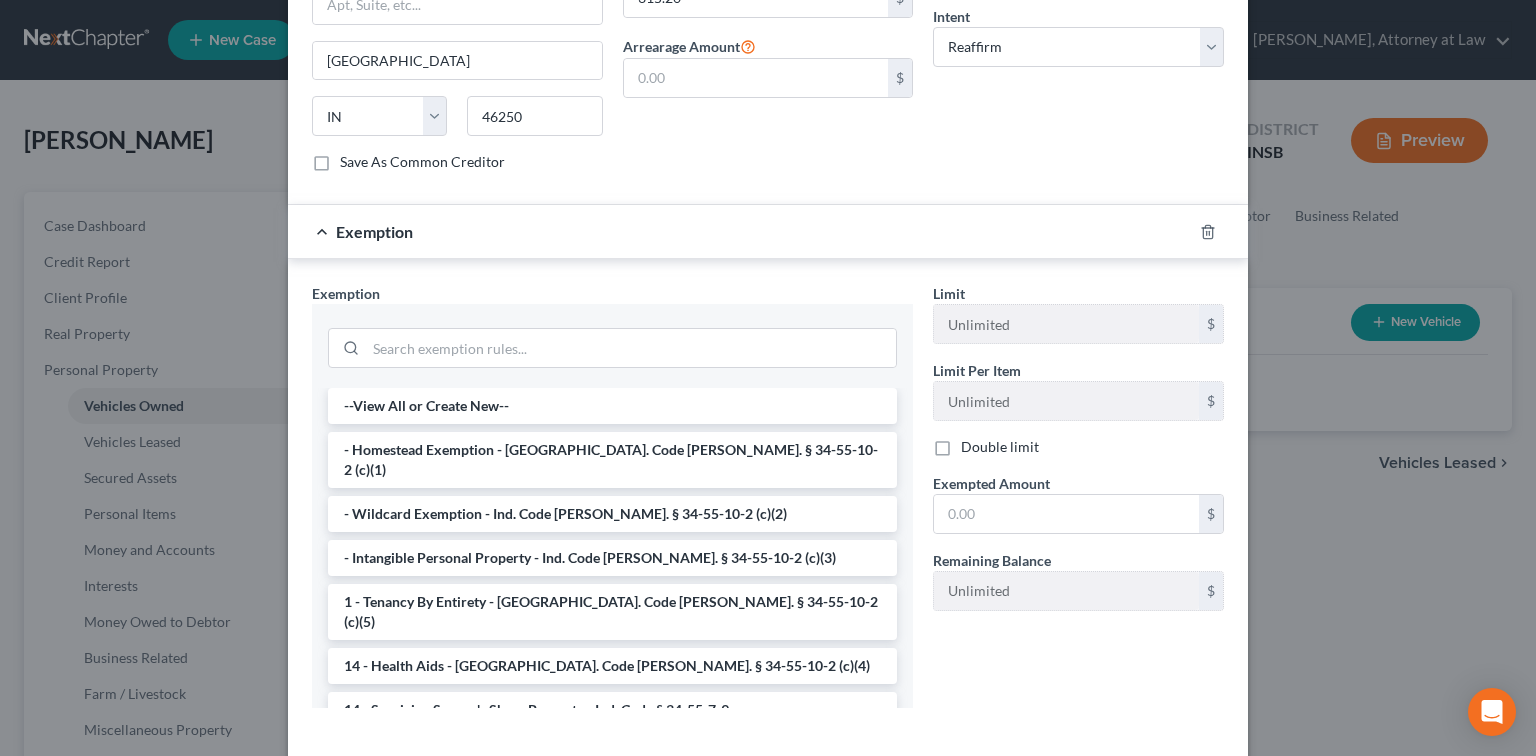 scroll, scrollTop: 813, scrollLeft: 0, axis: vertical 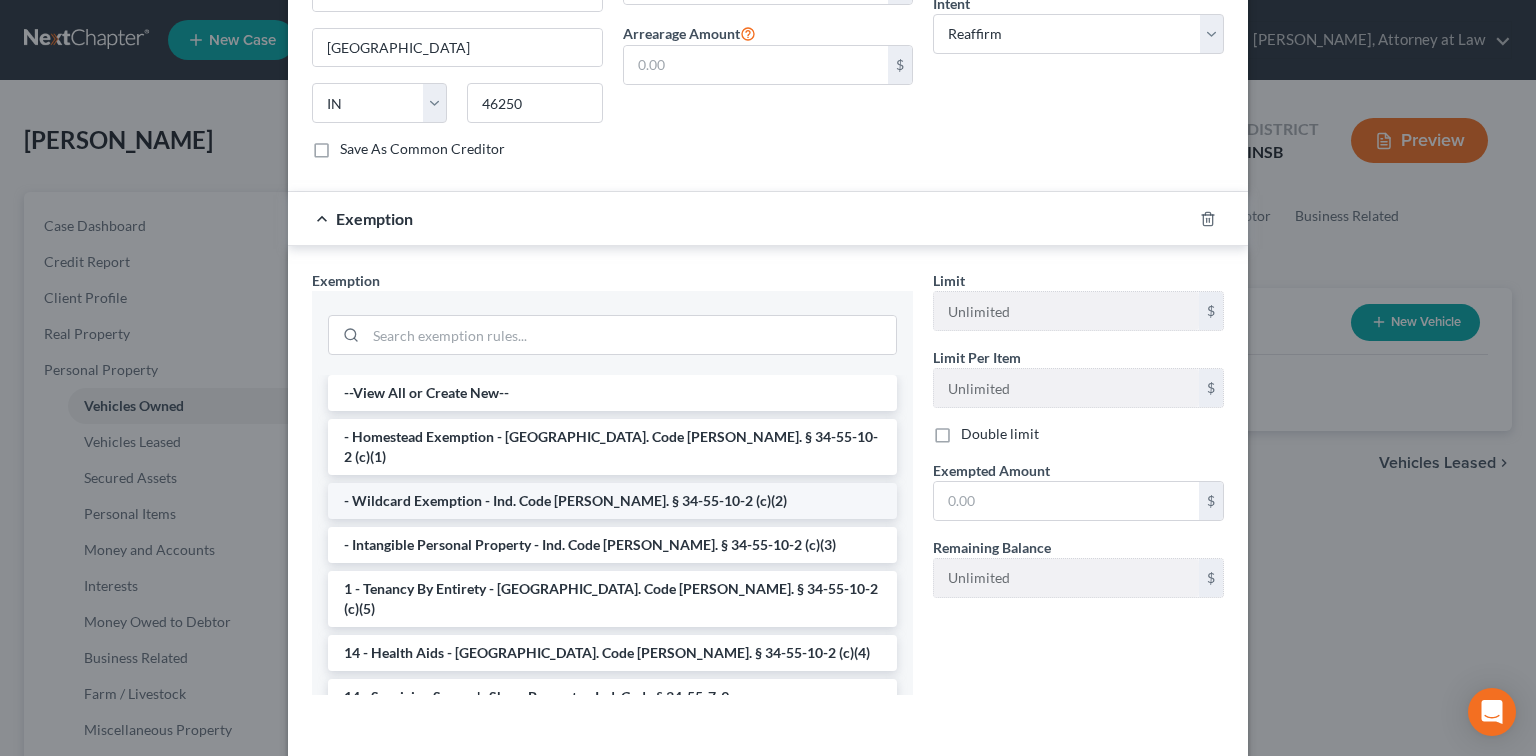 click on "- Wildcard Exemption - Ind. Code [PERSON_NAME]. § 34-55-10-2 (c)(2)" at bounding box center (612, 501) 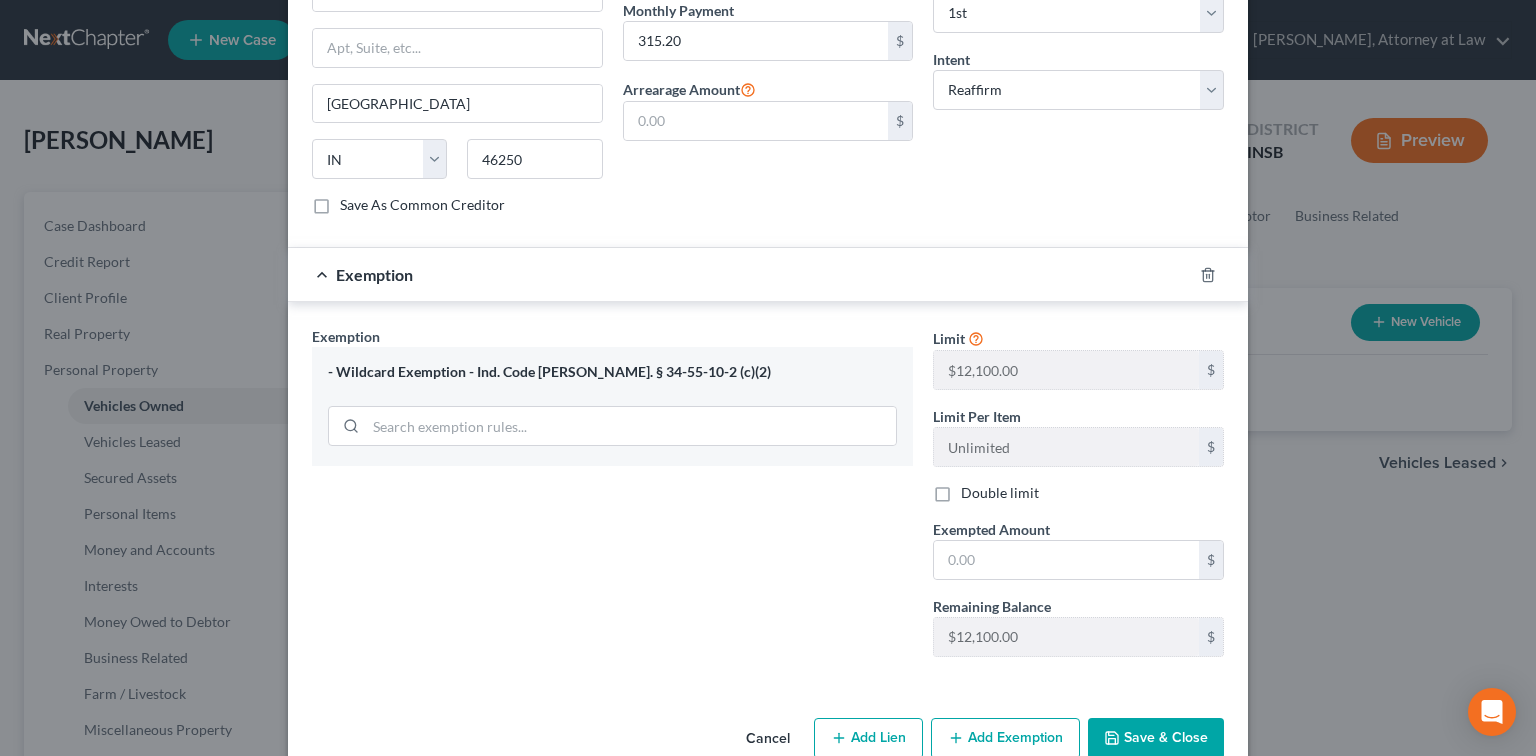scroll, scrollTop: 774, scrollLeft: 0, axis: vertical 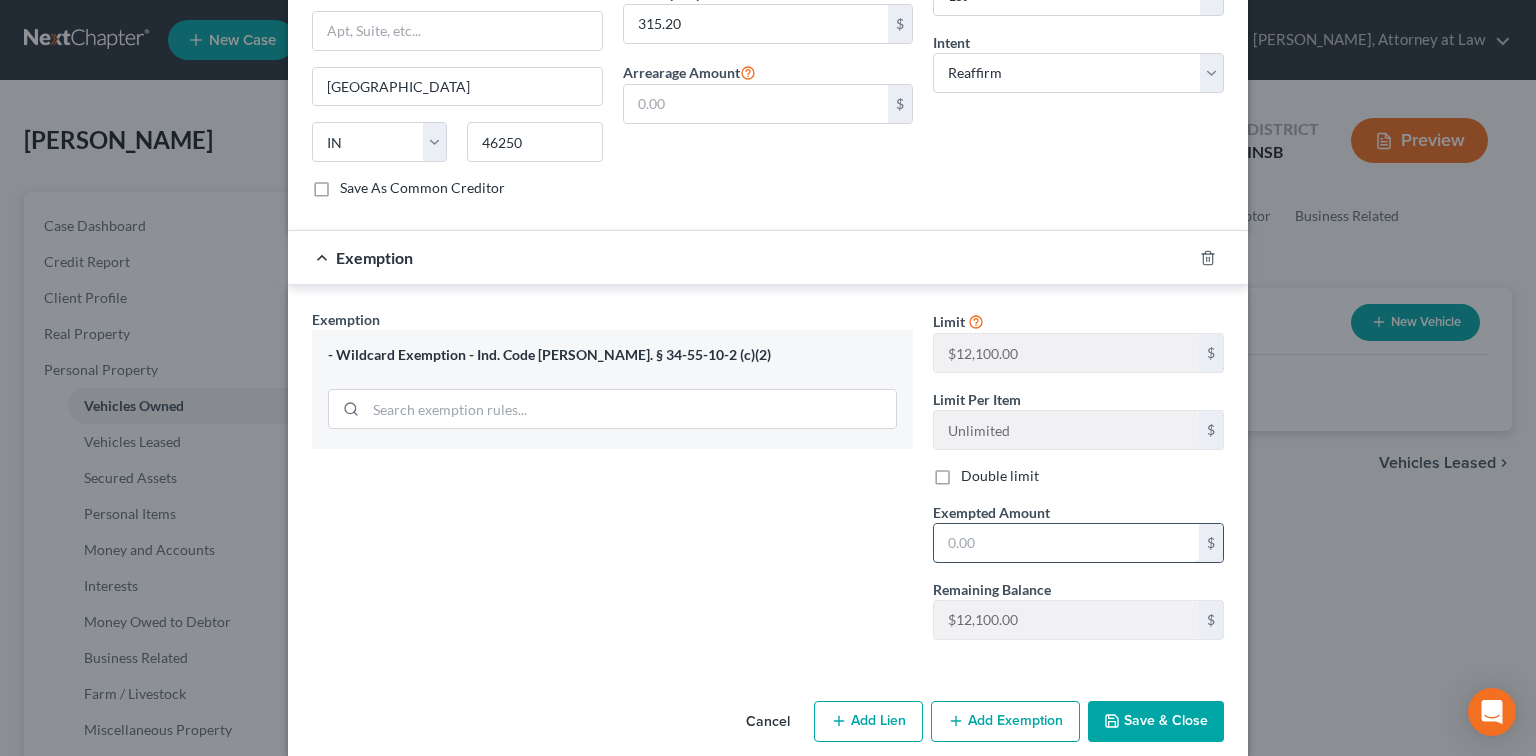 click at bounding box center (1066, 543) 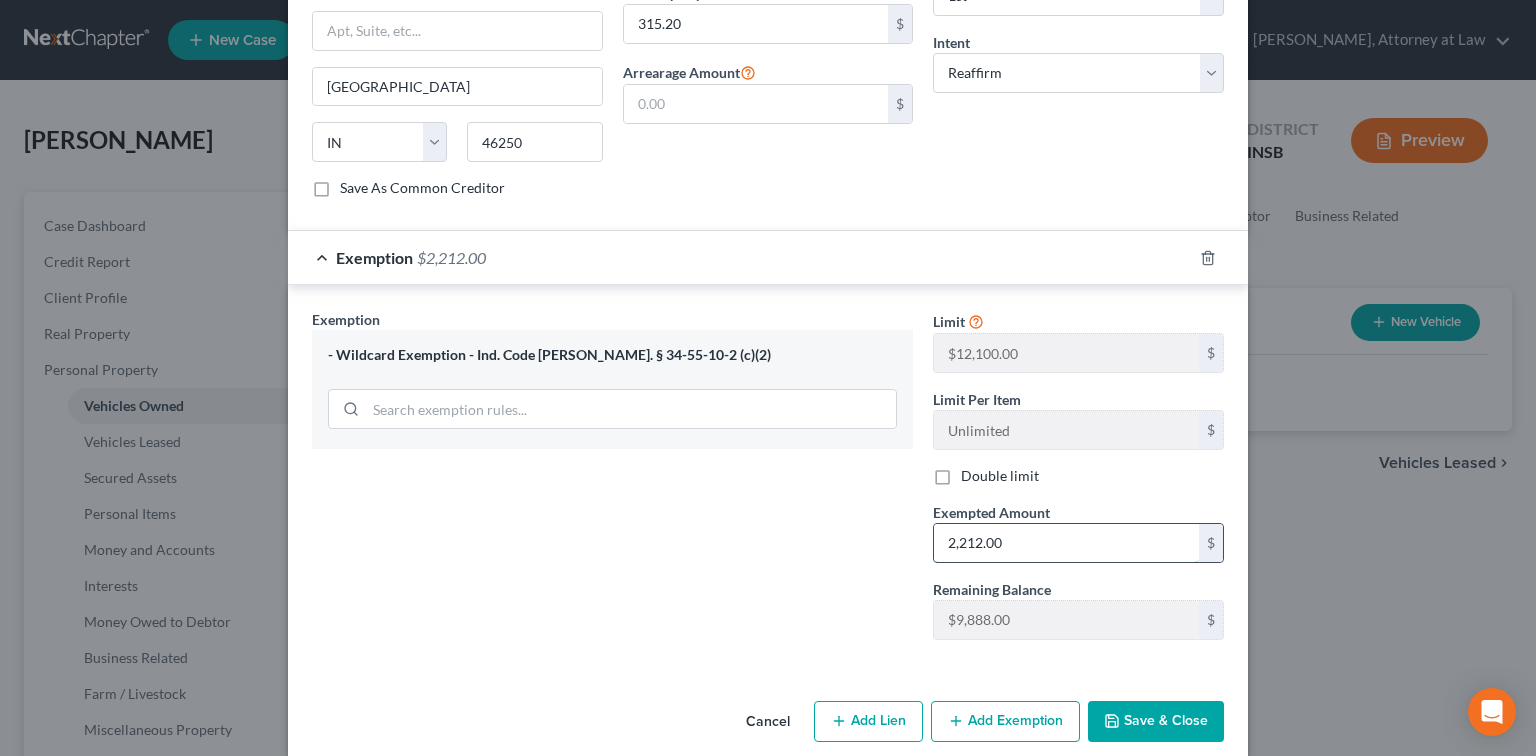 type on "2,212.00" 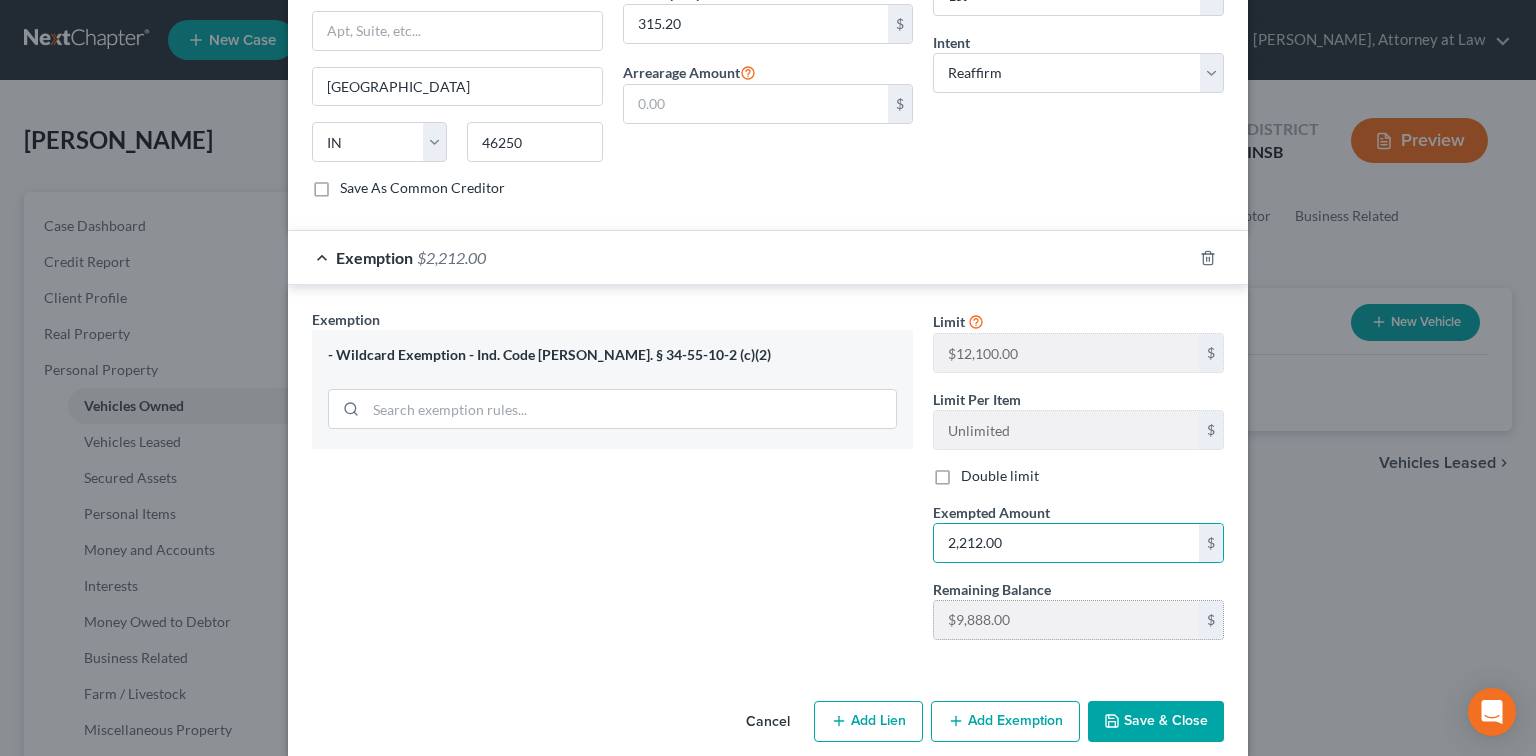 type 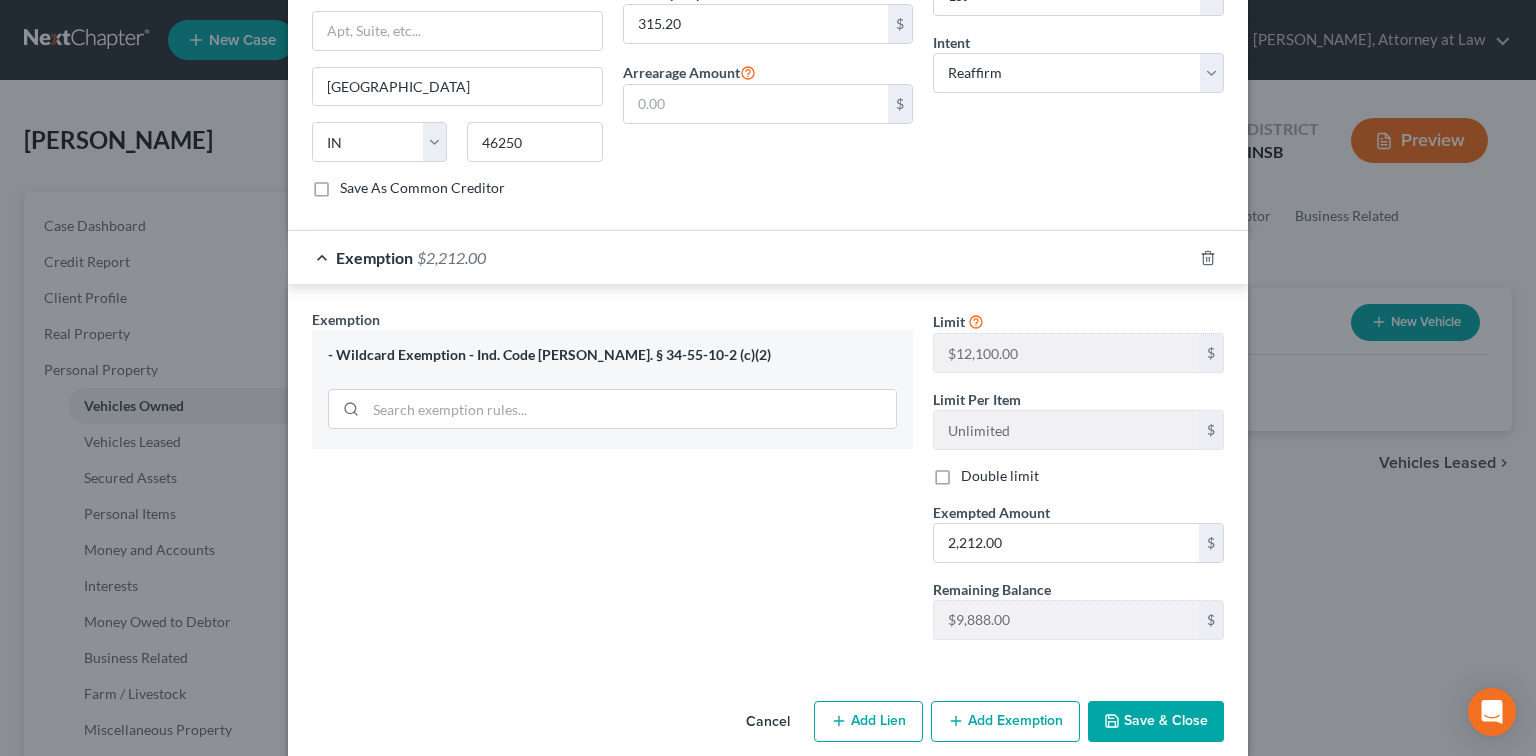 click on "Save & Close" at bounding box center [1156, 722] 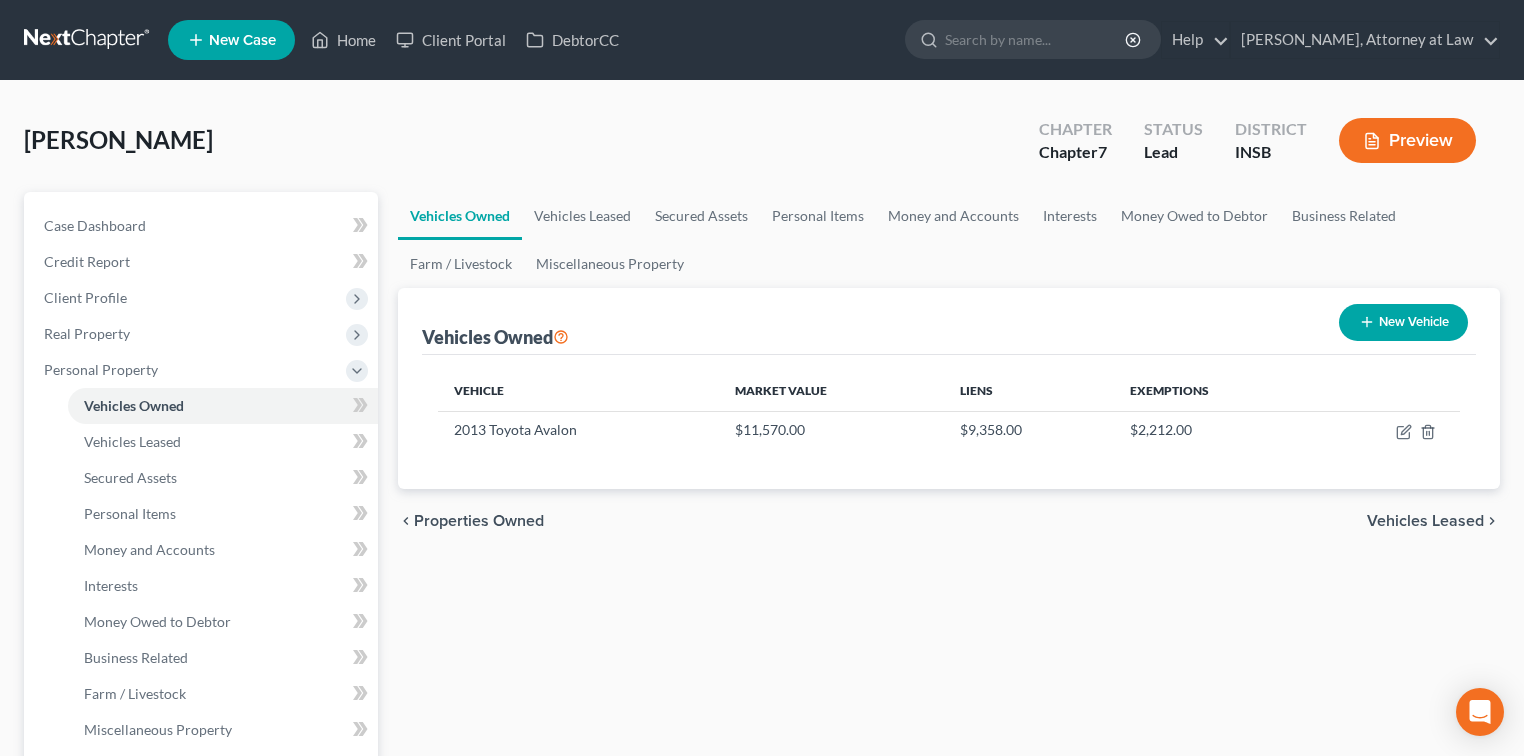 click on "Vehicles Leased" at bounding box center (1425, 521) 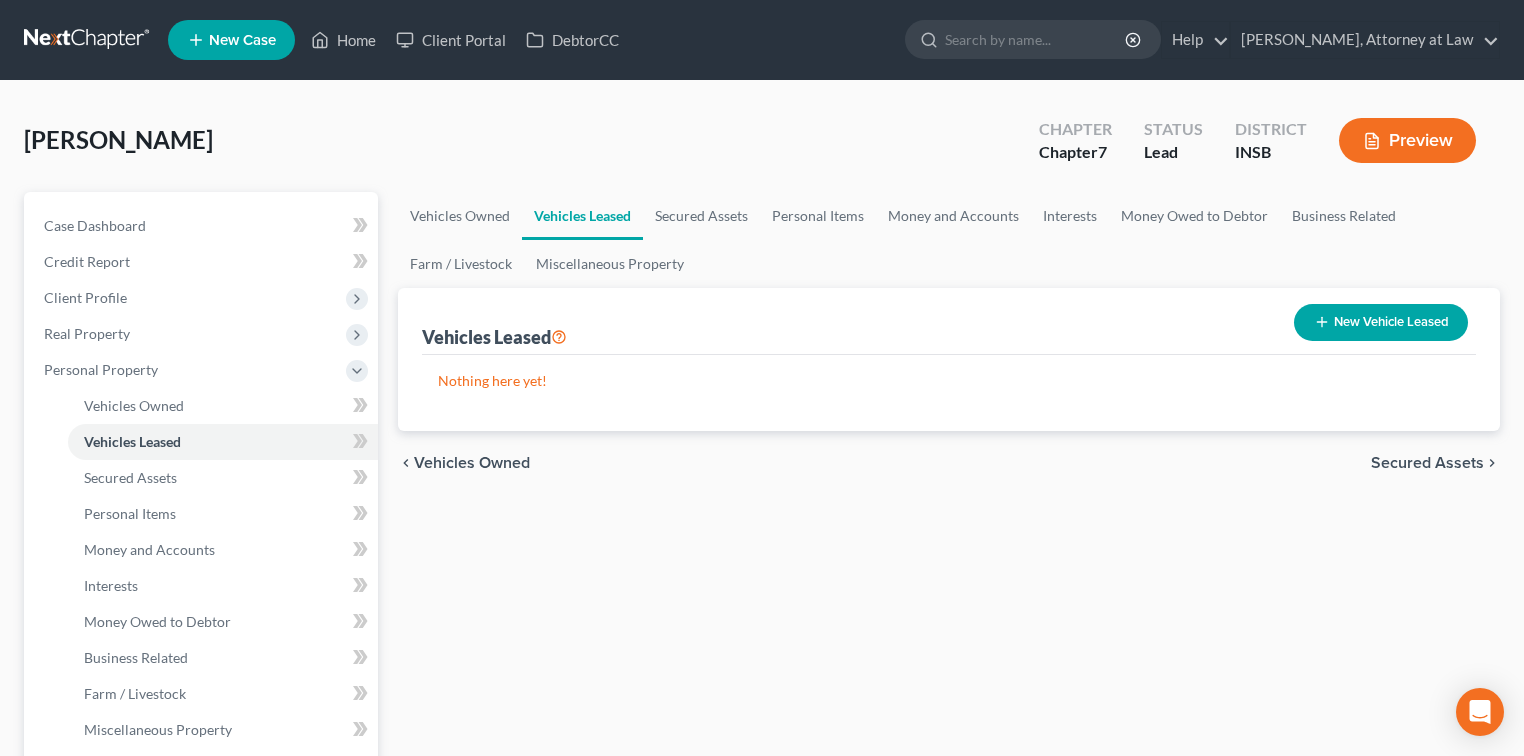 click on "Secured Assets" at bounding box center [1427, 463] 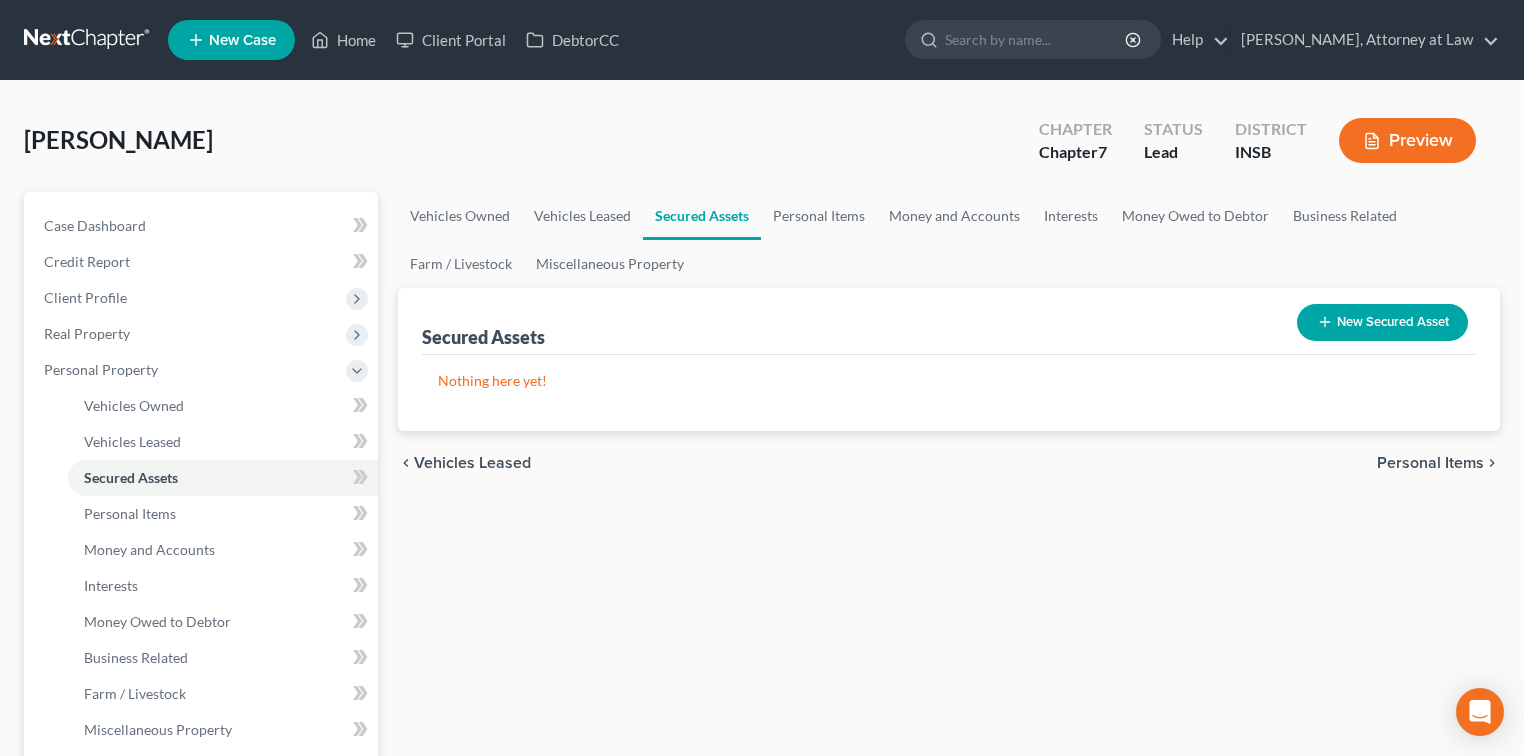 click on "Personal Items" at bounding box center (1430, 463) 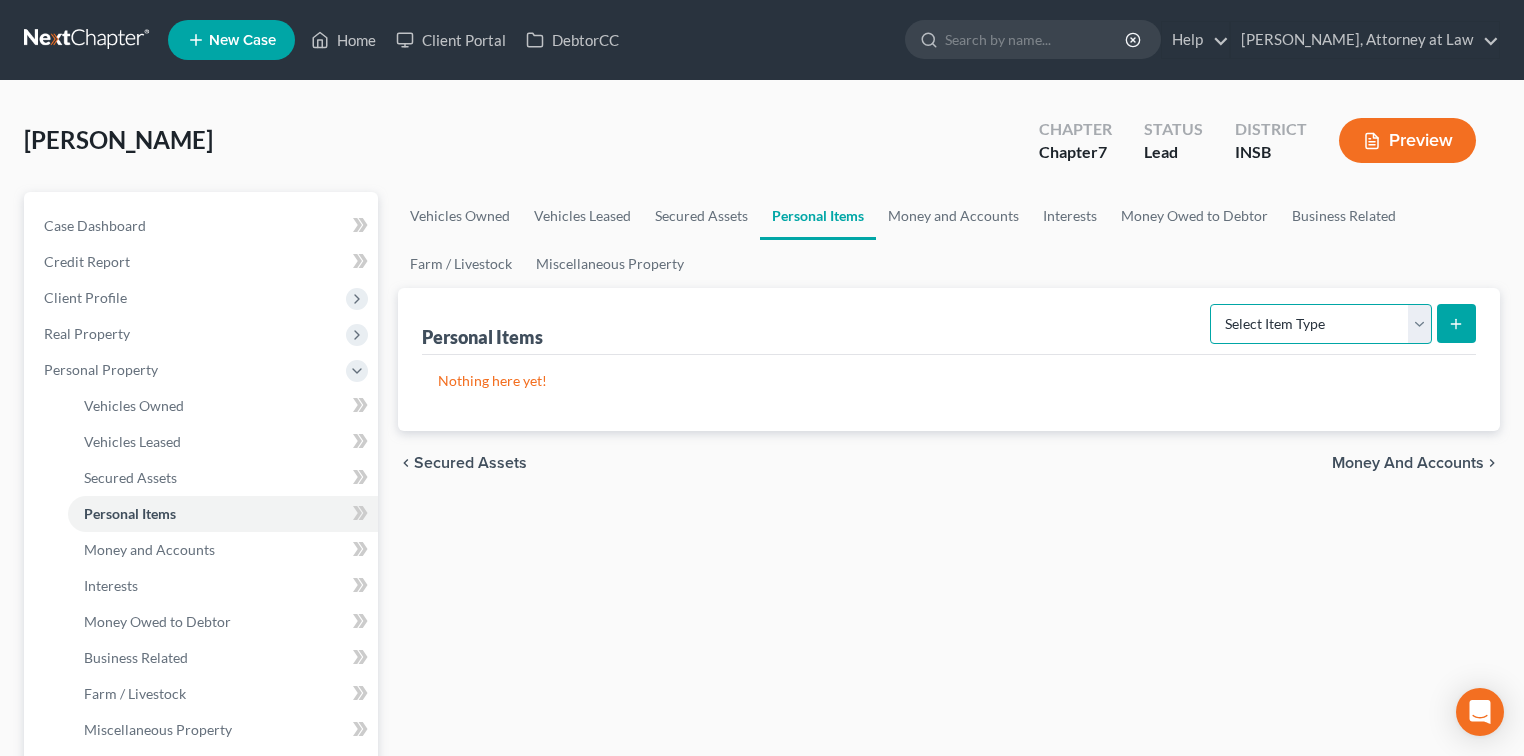 click on "Select Item Type Clothing Collectibles Of Value Electronics Firearms Household Goods Jewelry Other Pet(s) Sports & Hobby Equipment" at bounding box center [1321, 324] 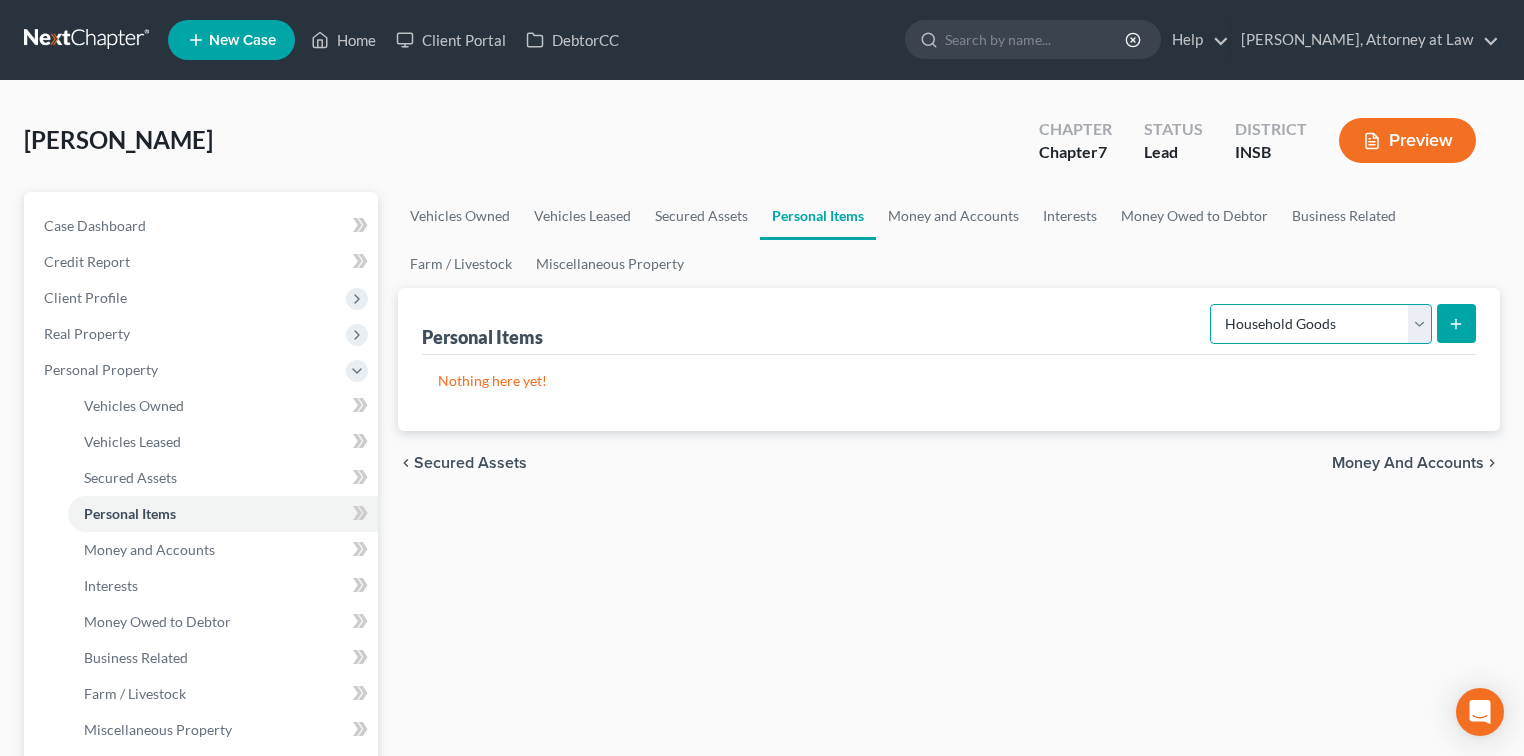 click on "Select Item Type Clothing Collectibles Of Value Electronics Firearms Household Goods Jewelry Other Pet(s) Sports & Hobby Equipment" at bounding box center (1321, 324) 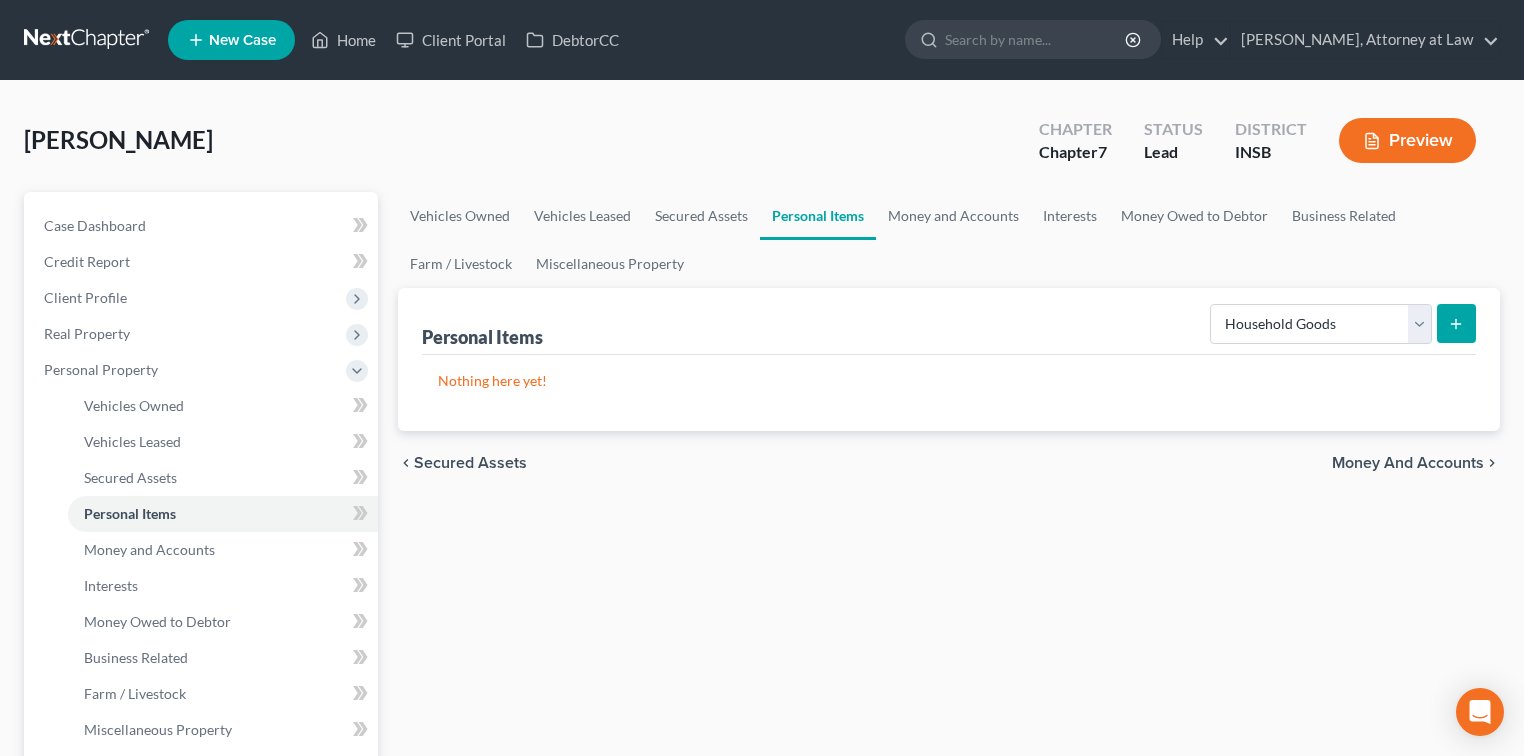 click 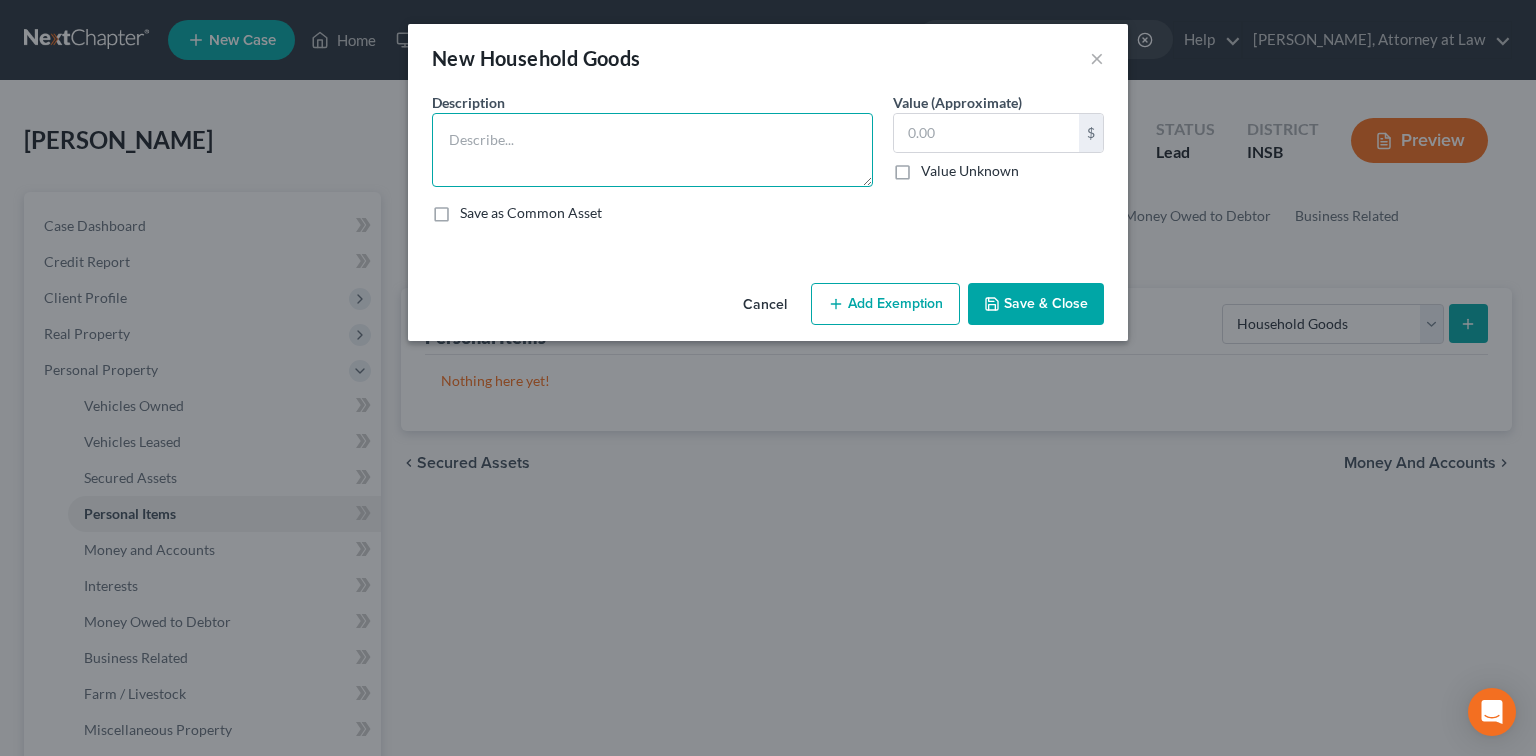 click at bounding box center (652, 150) 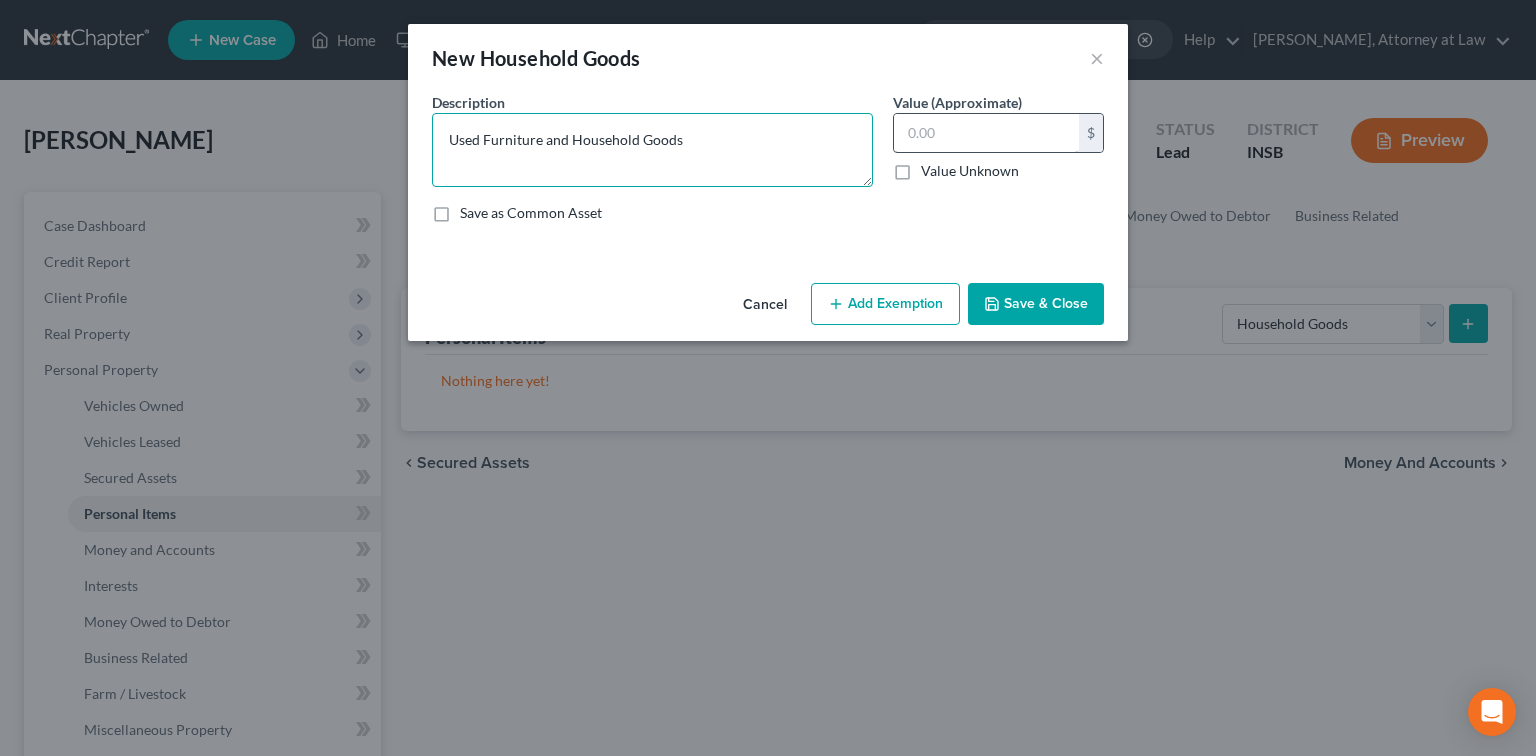 type on "Used Furniture and Household Goods" 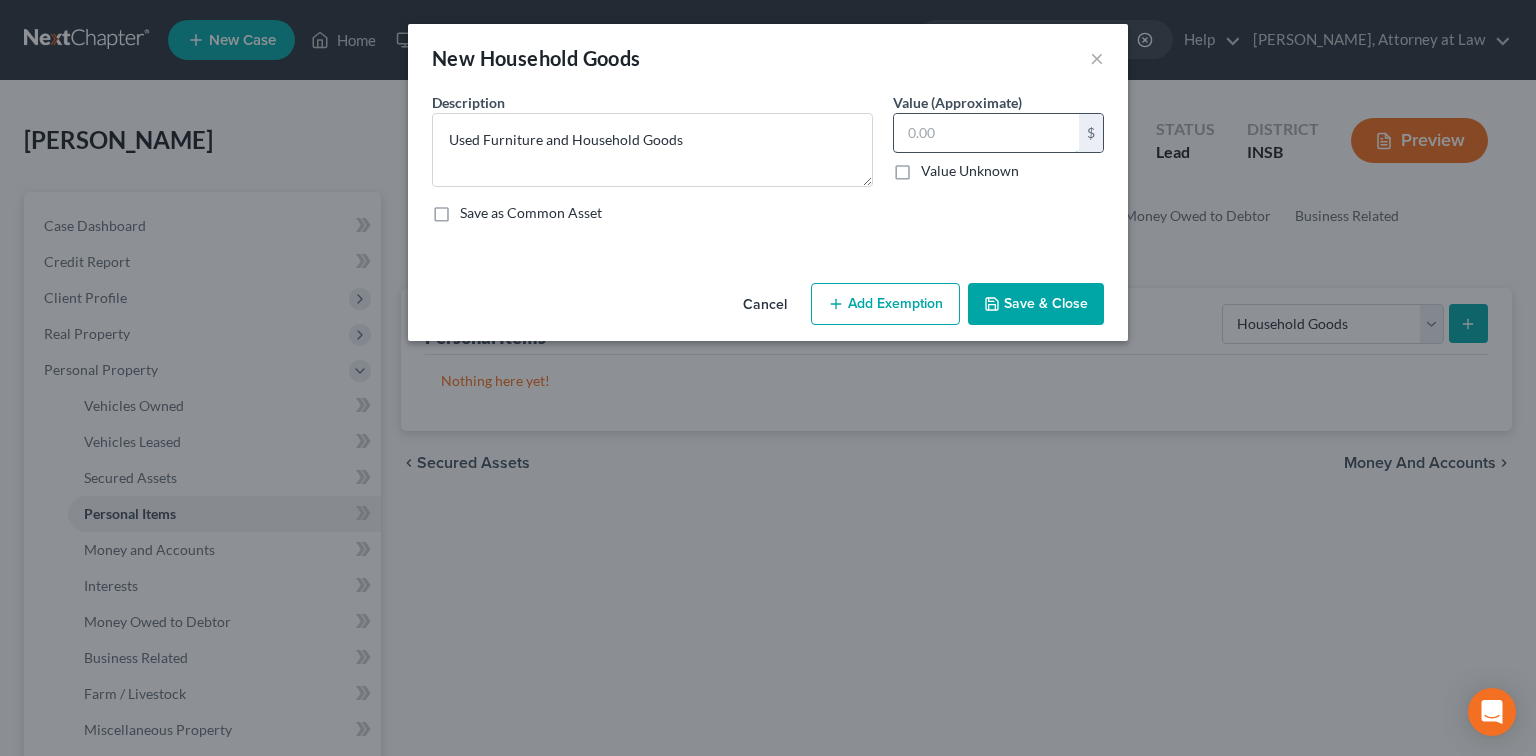 drag, startPoint x: 904, startPoint y: 137, endPoint x: 964, endPoint y: 130, distance: 60.40695 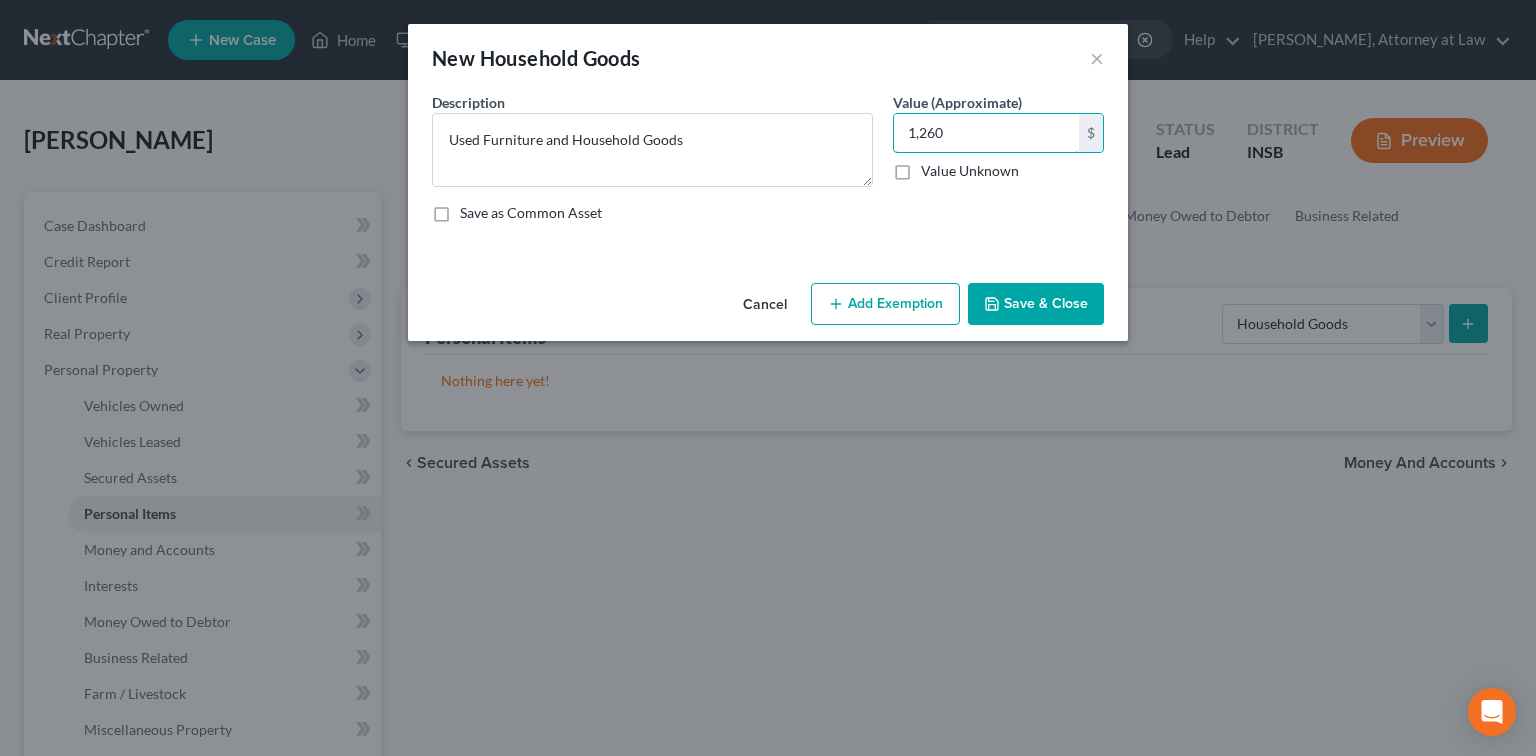 type on "1,260" 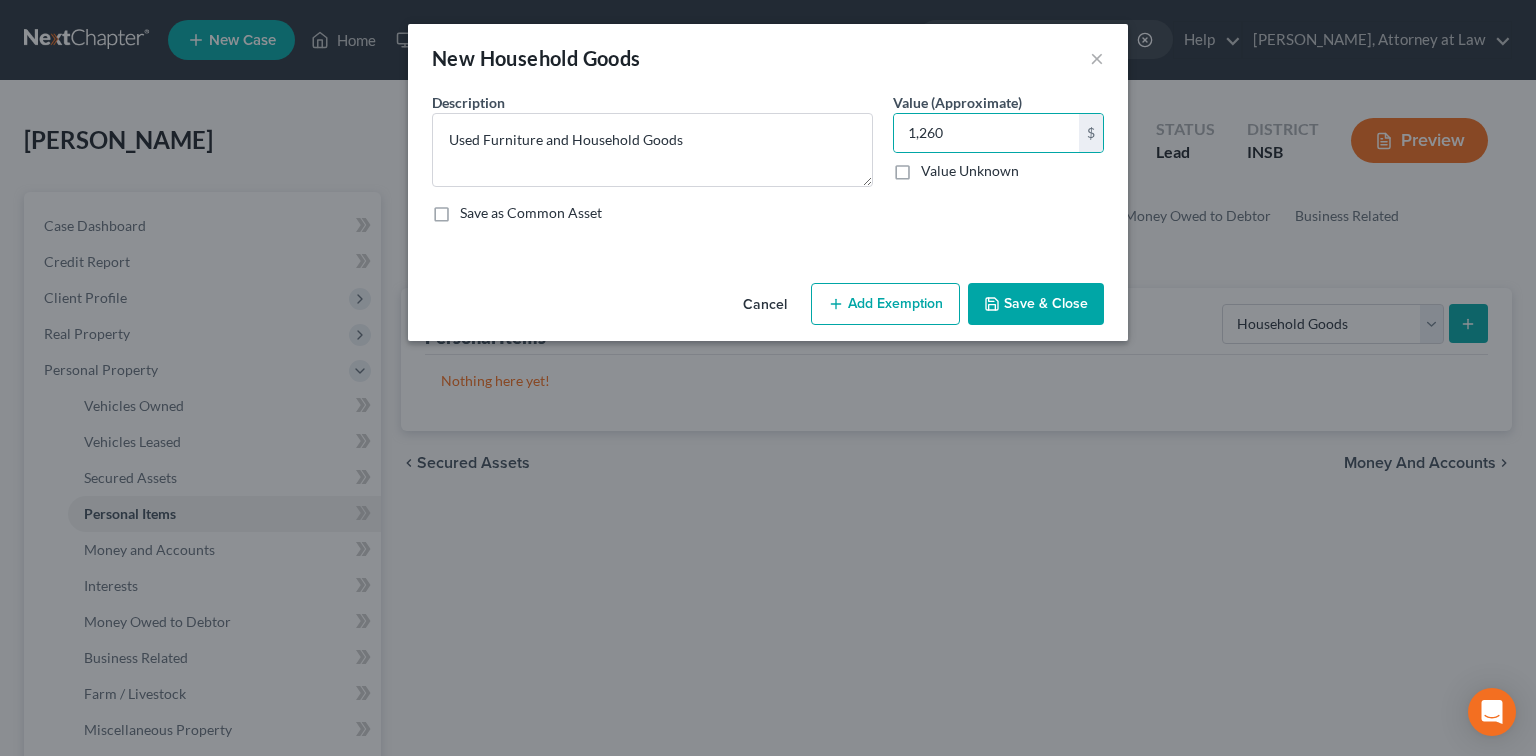 click on "Add Exemption" at bounding box center [885, 304] 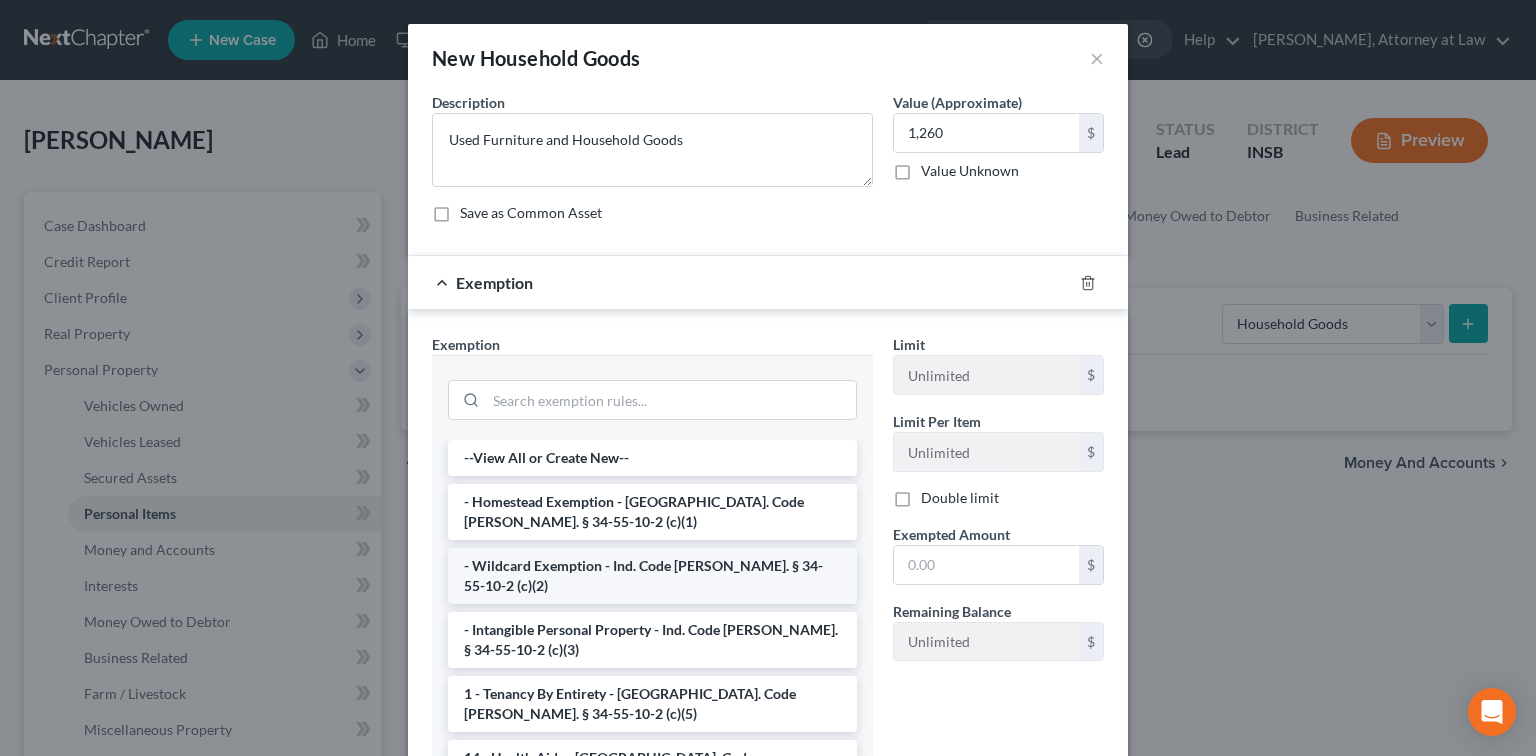 click on "- Wildcard Exemption - Ind. Code [PERSON_NAME]. § 34-55-10-2 (c)(2)" at bounding box center (652, 576) 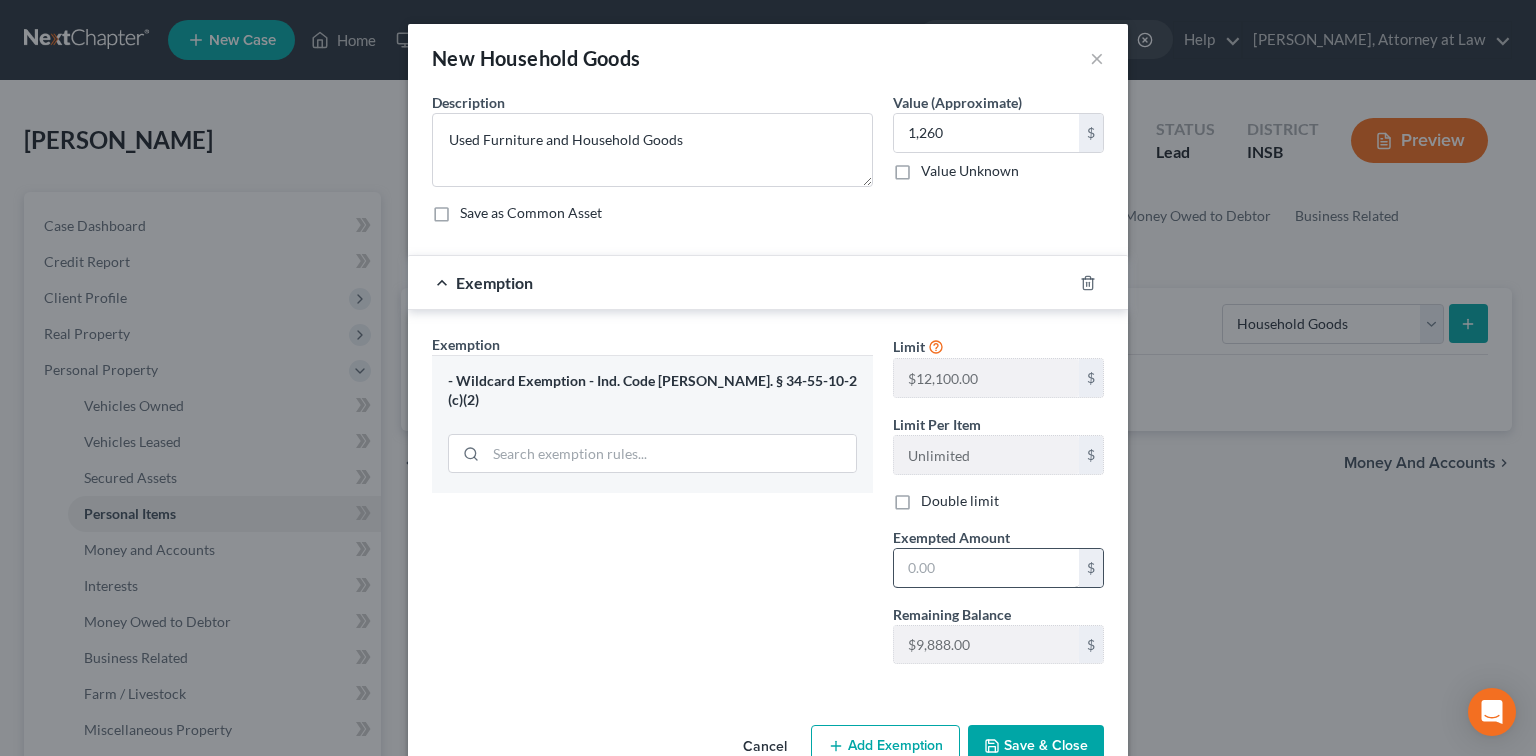 drag, startPoint x: 875, startPoint y: 555, endPoint x: 896, endPoint y: 555, distance: 21 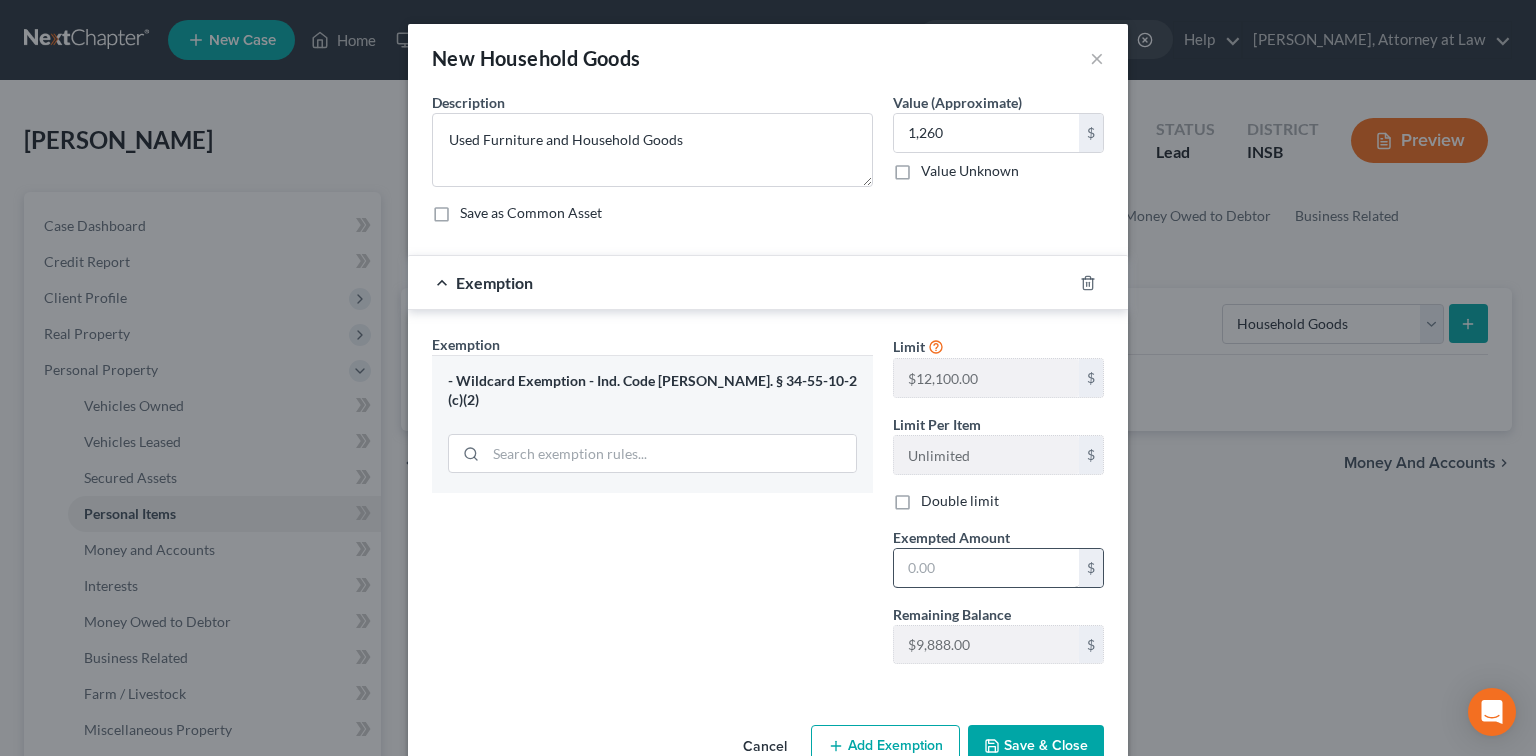 click on "Exemption Set must be selected for CA.
Exemption
*
- Wildcard Exemption - Ind. Code [PERSON_NAME]. § 34-55-10-2 (c)(2)         Limit     $12,100.00 $ Limit Per Item Unlimited $ Double limit
Exempted Amount
*
$ Remaining Balance $9,888.00 $" at bounding box center (768, 507) 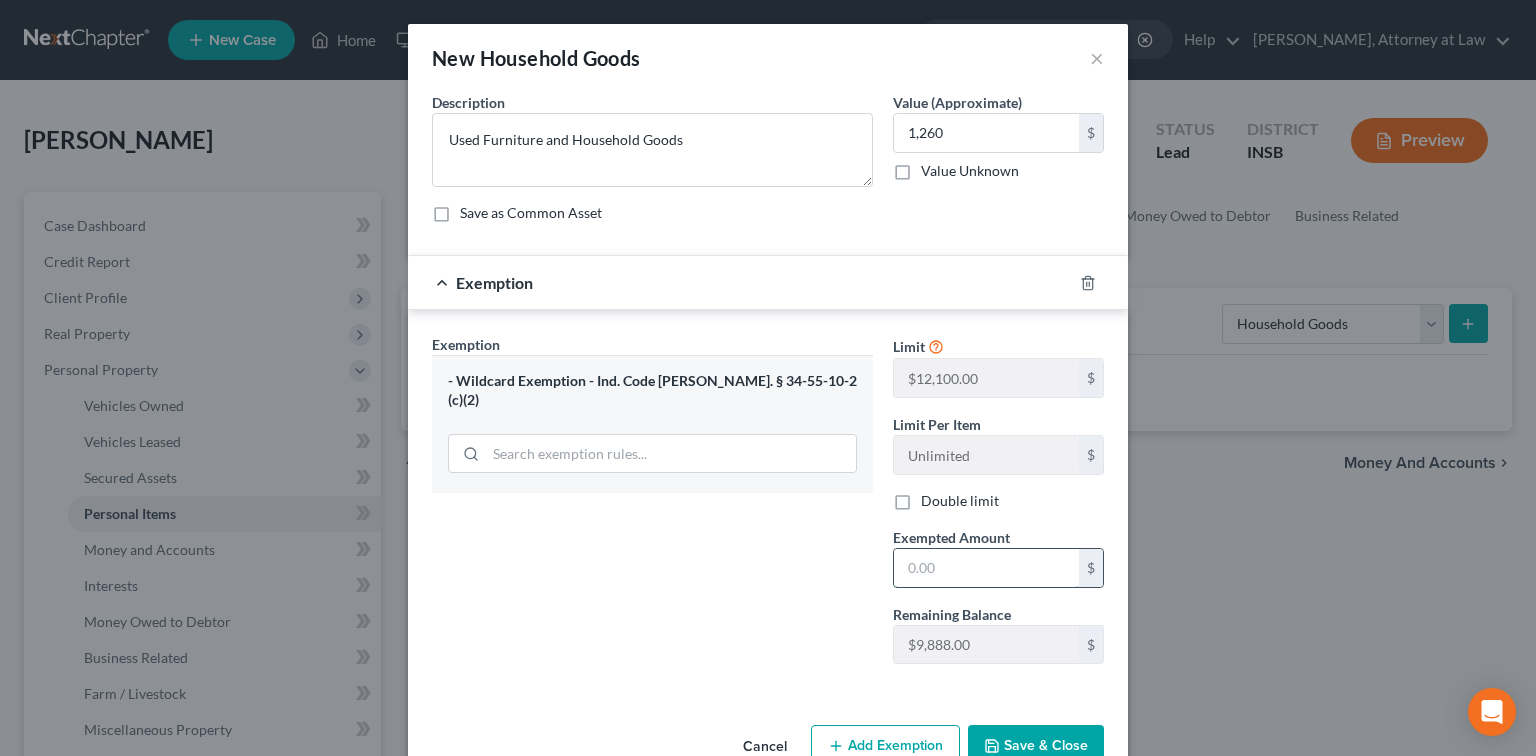 click at bounding box center (986, 568) 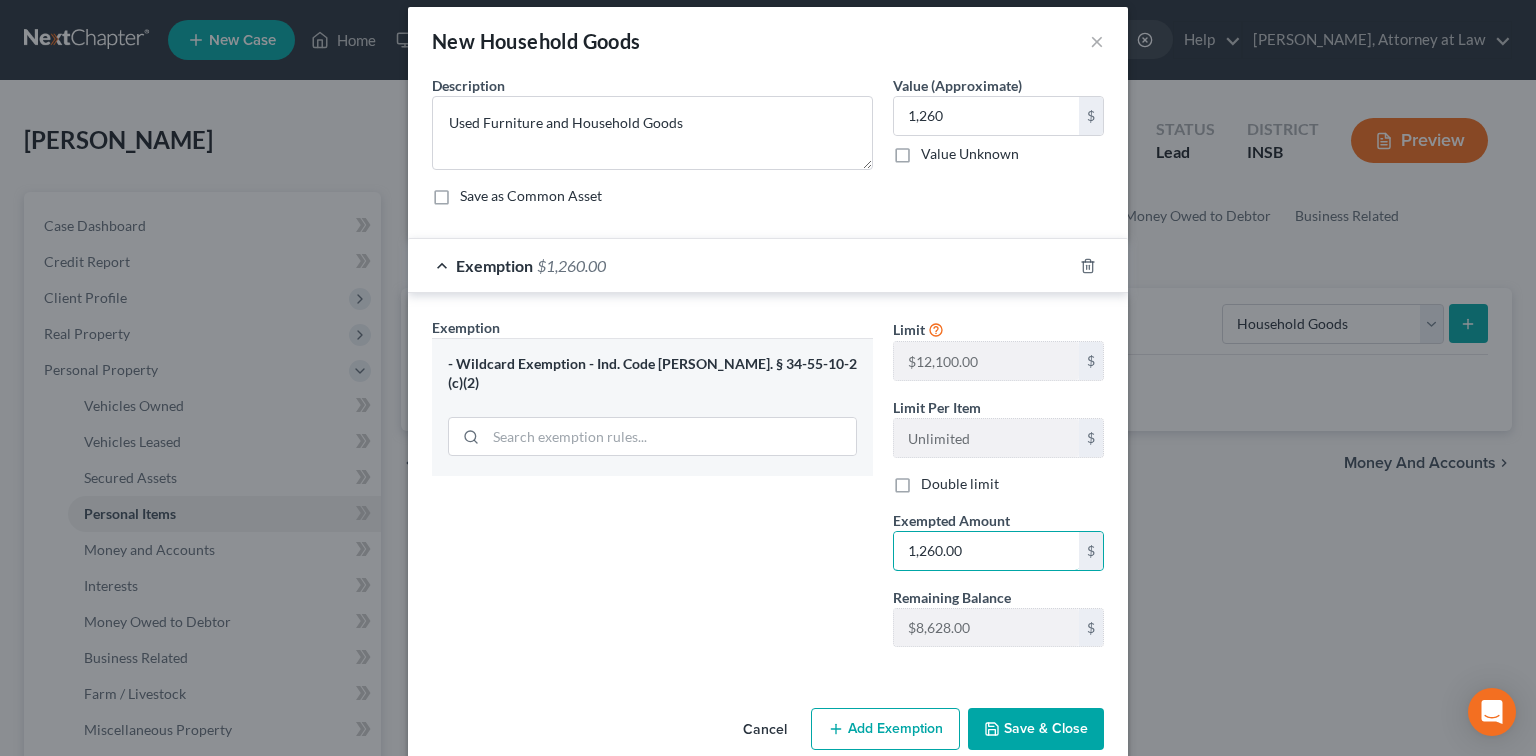 scroll, scrollTop: 48, scrollLeft: 0, axis: vertical 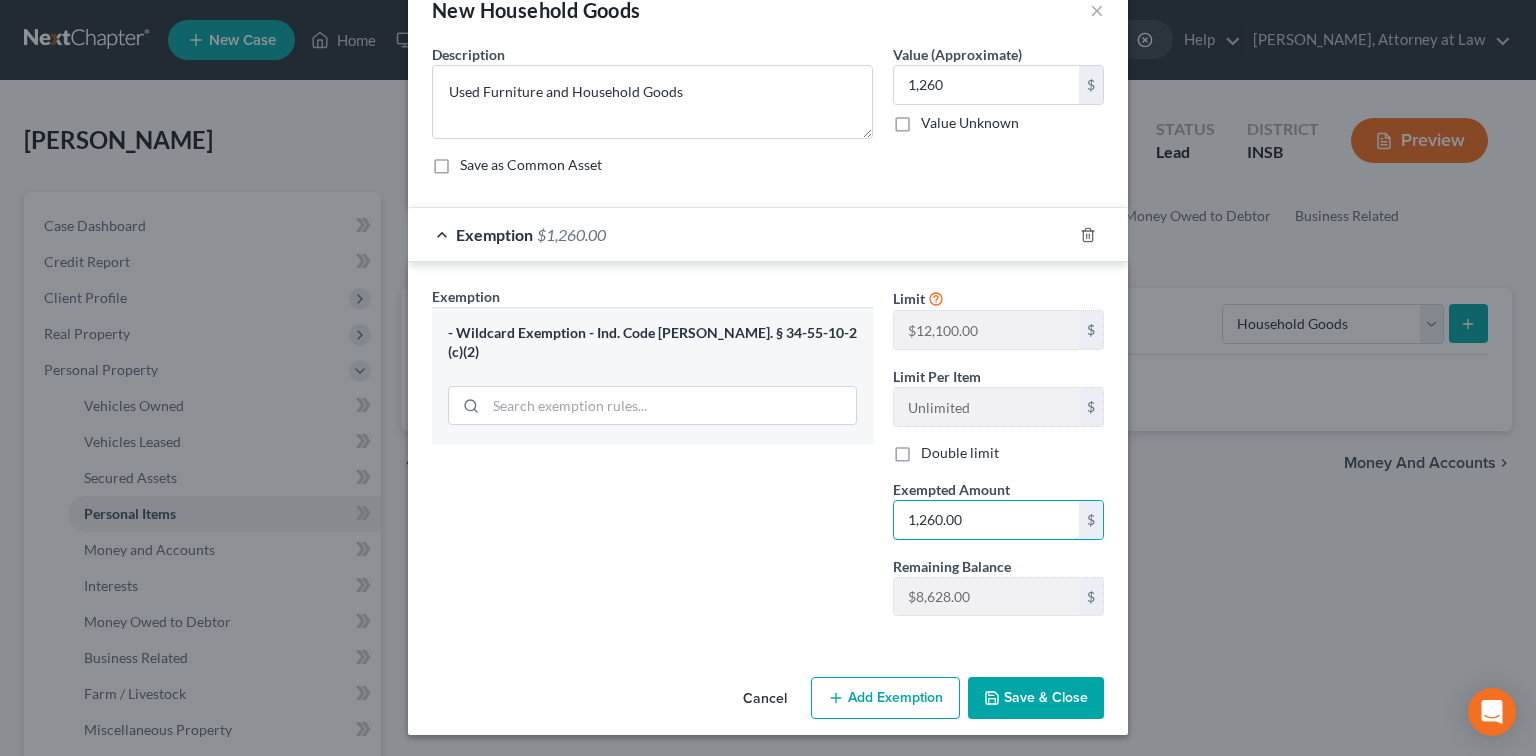 type on "1,260.00" 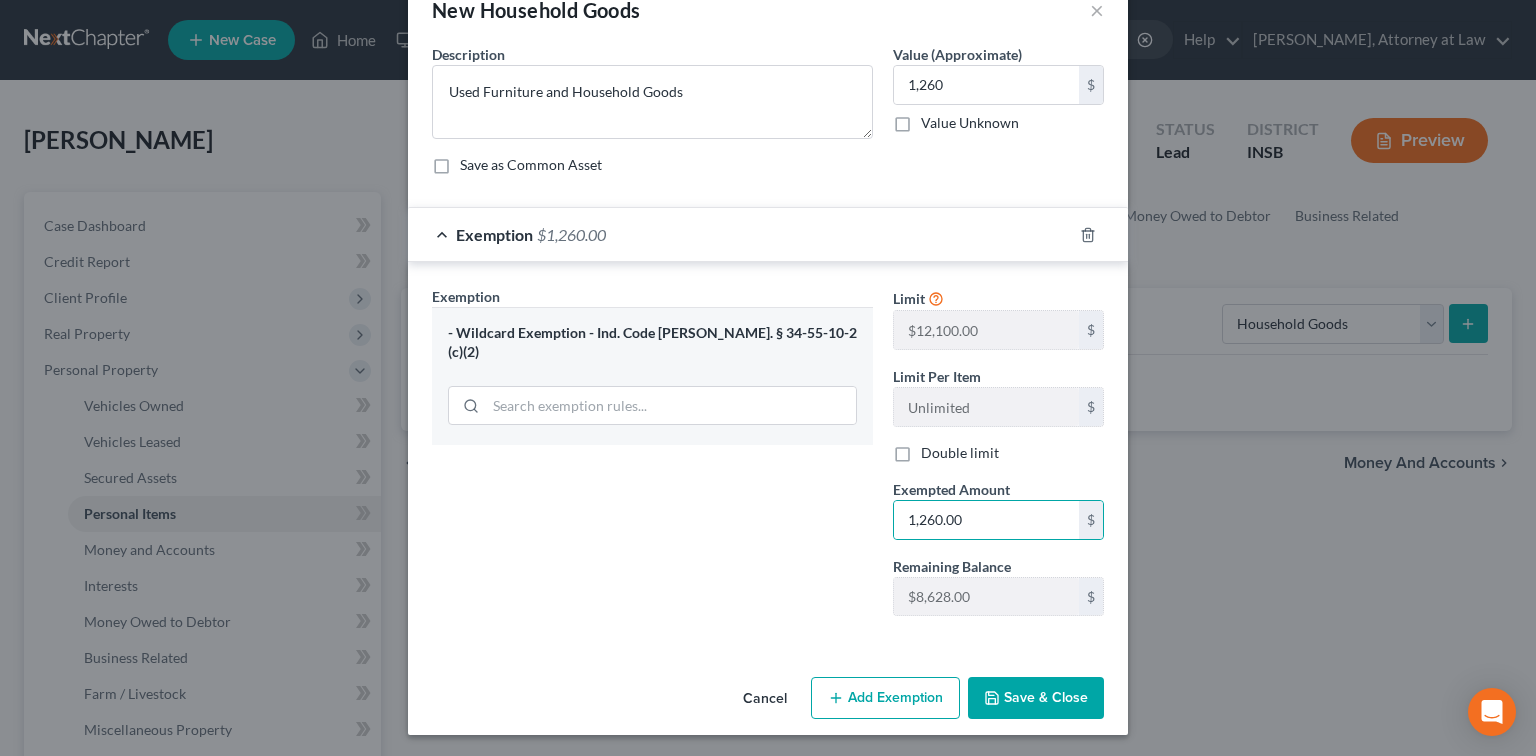 click on "Save & Close" at bounding box center [1036, 698] 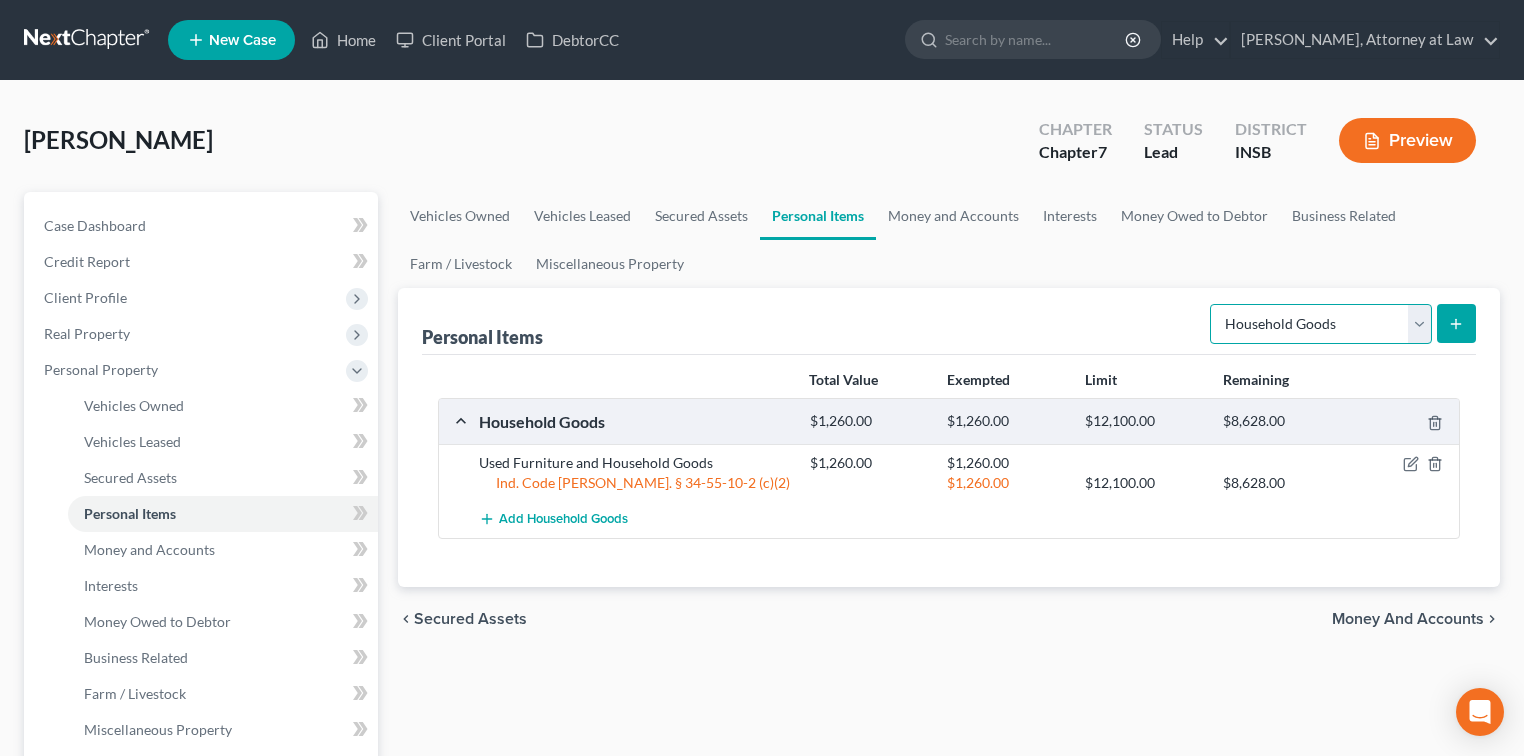 click on "Select Item Type Clothing Collectibles Of Value Electronics Firearms Household Goods Jewelry Other Pet(s) Sports & Hobby Equipment" at bounding box center [1321, 324] 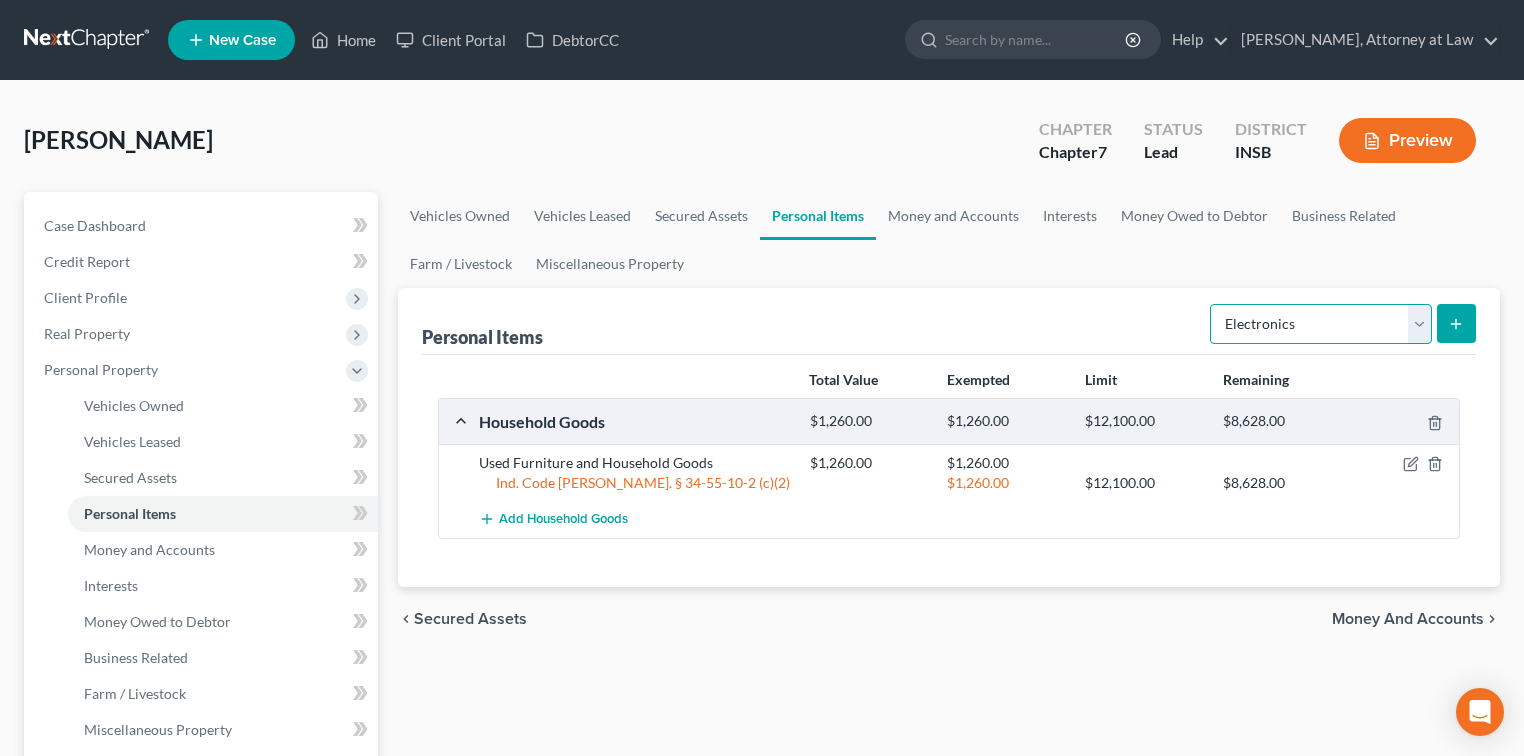 click on "Select Item Type Clothing Collectibles Of Value Electronics Firearms Household Goods Jewelry Other Pet(s) Sports & Hobby Equipment" at bounding box center (1321, 324) 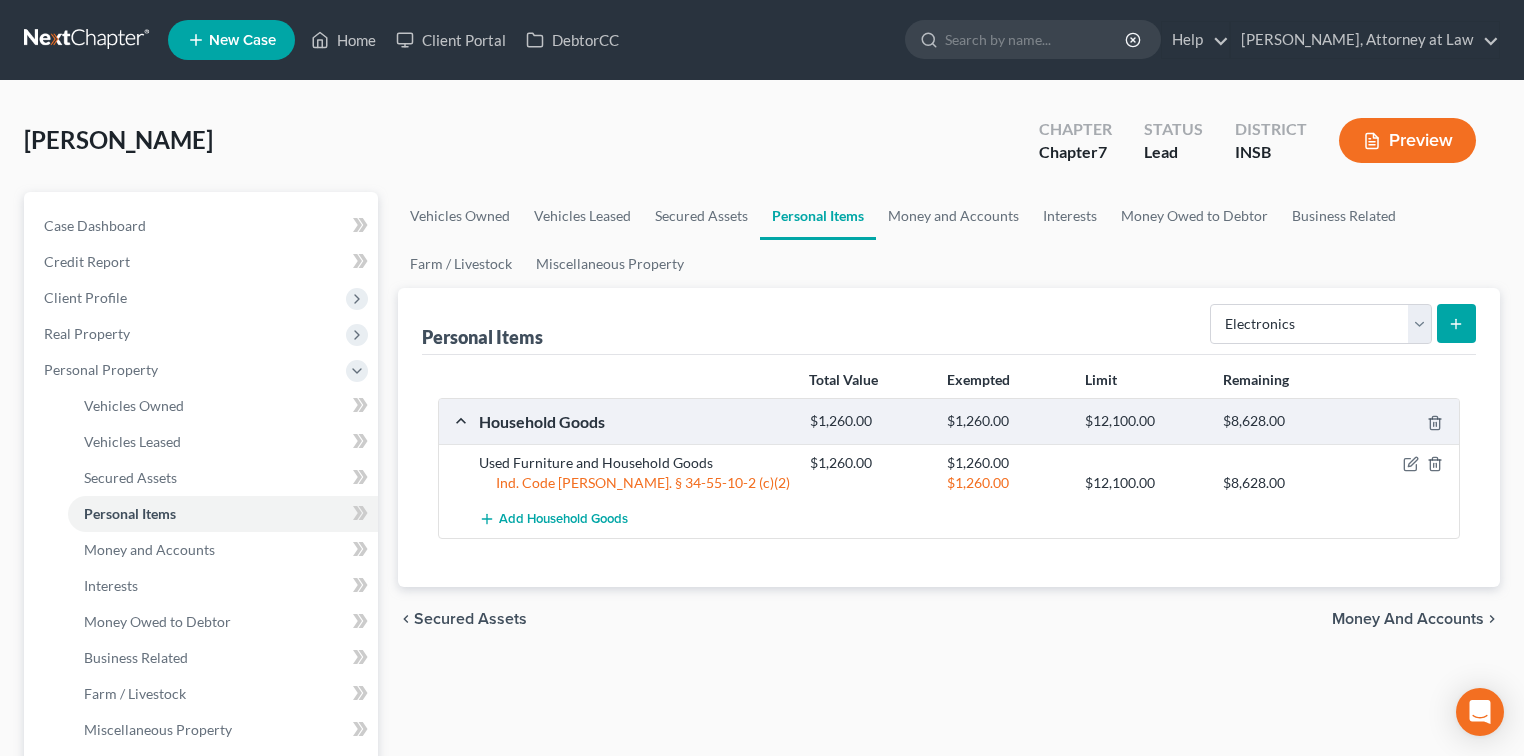click 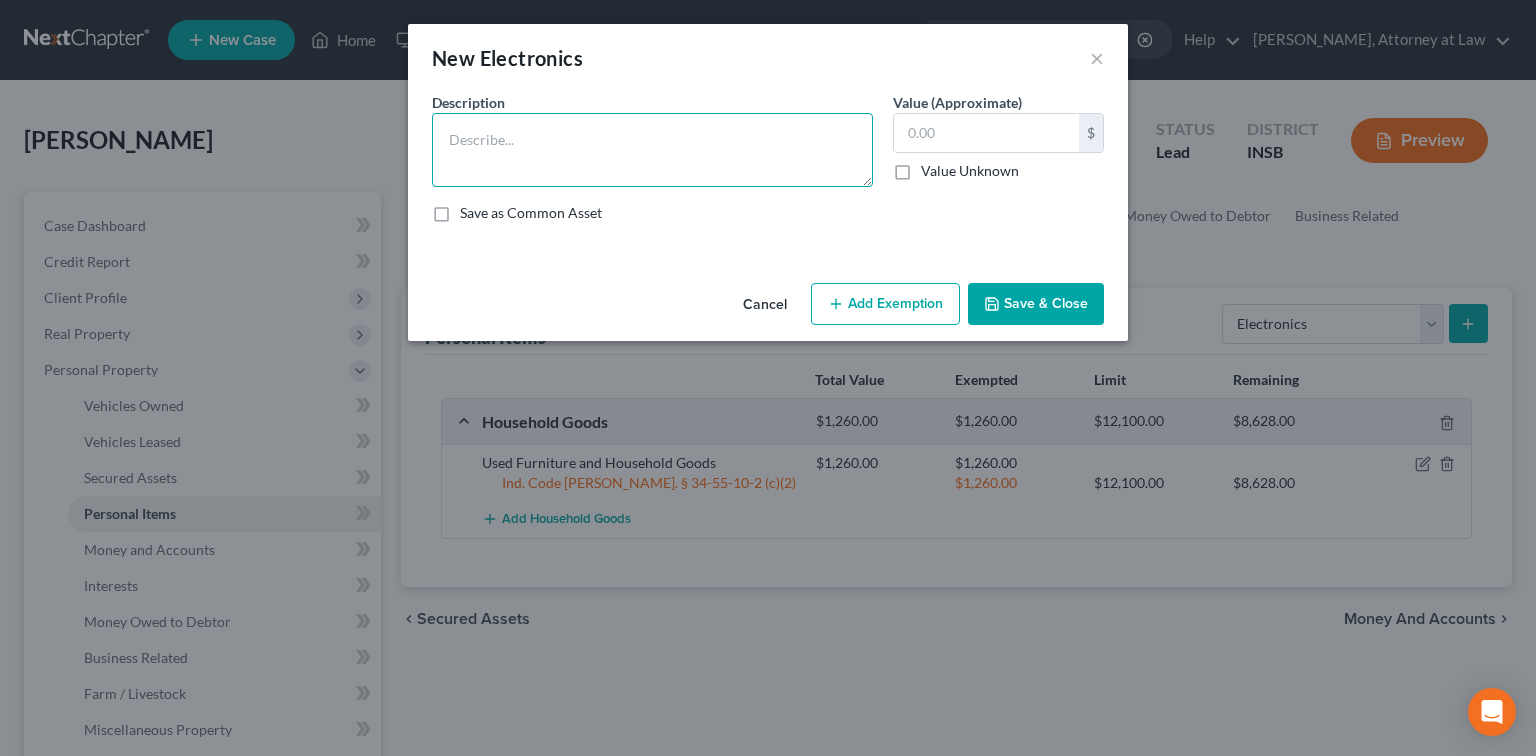click at bounding box center [652, 150] 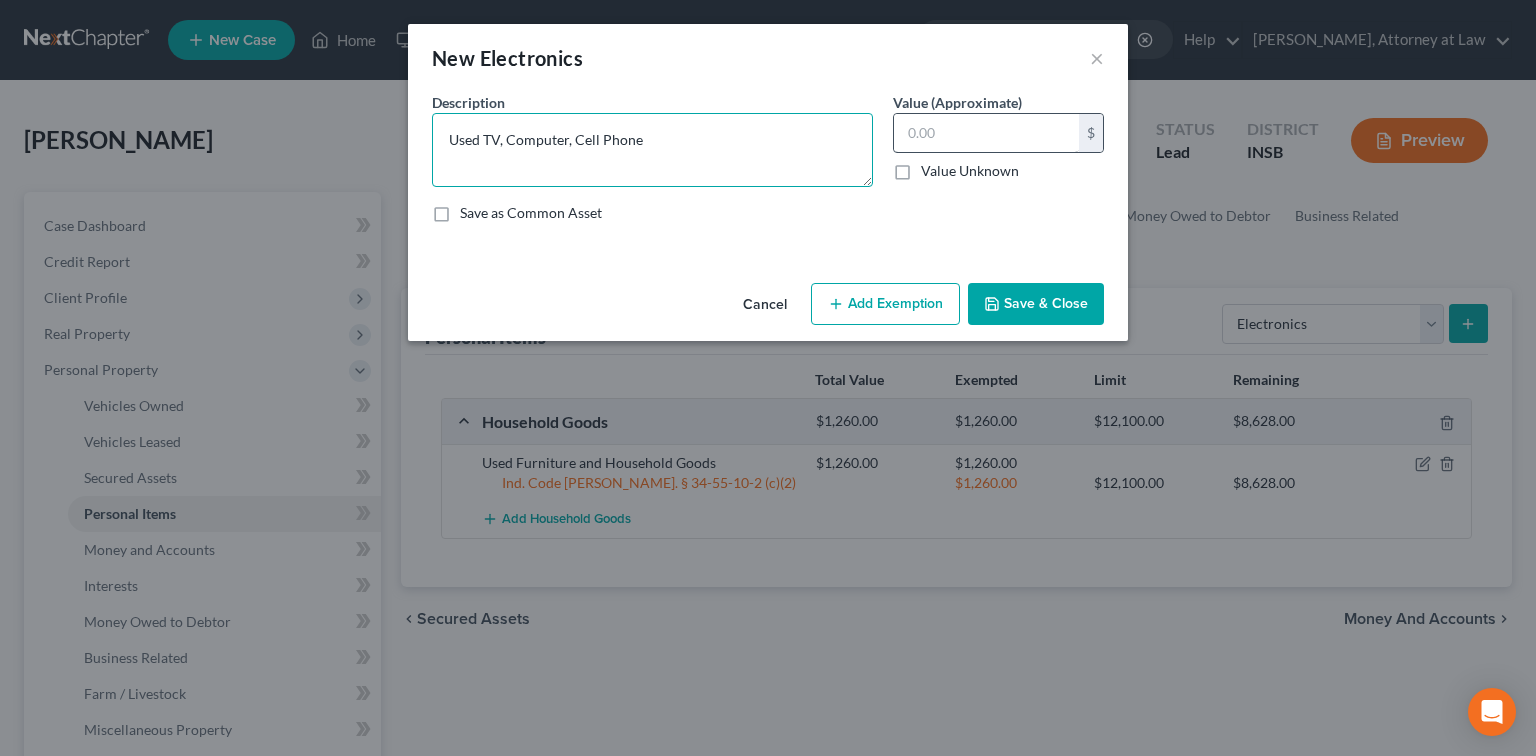 type on "Used TV, Computer, Cell Phone" 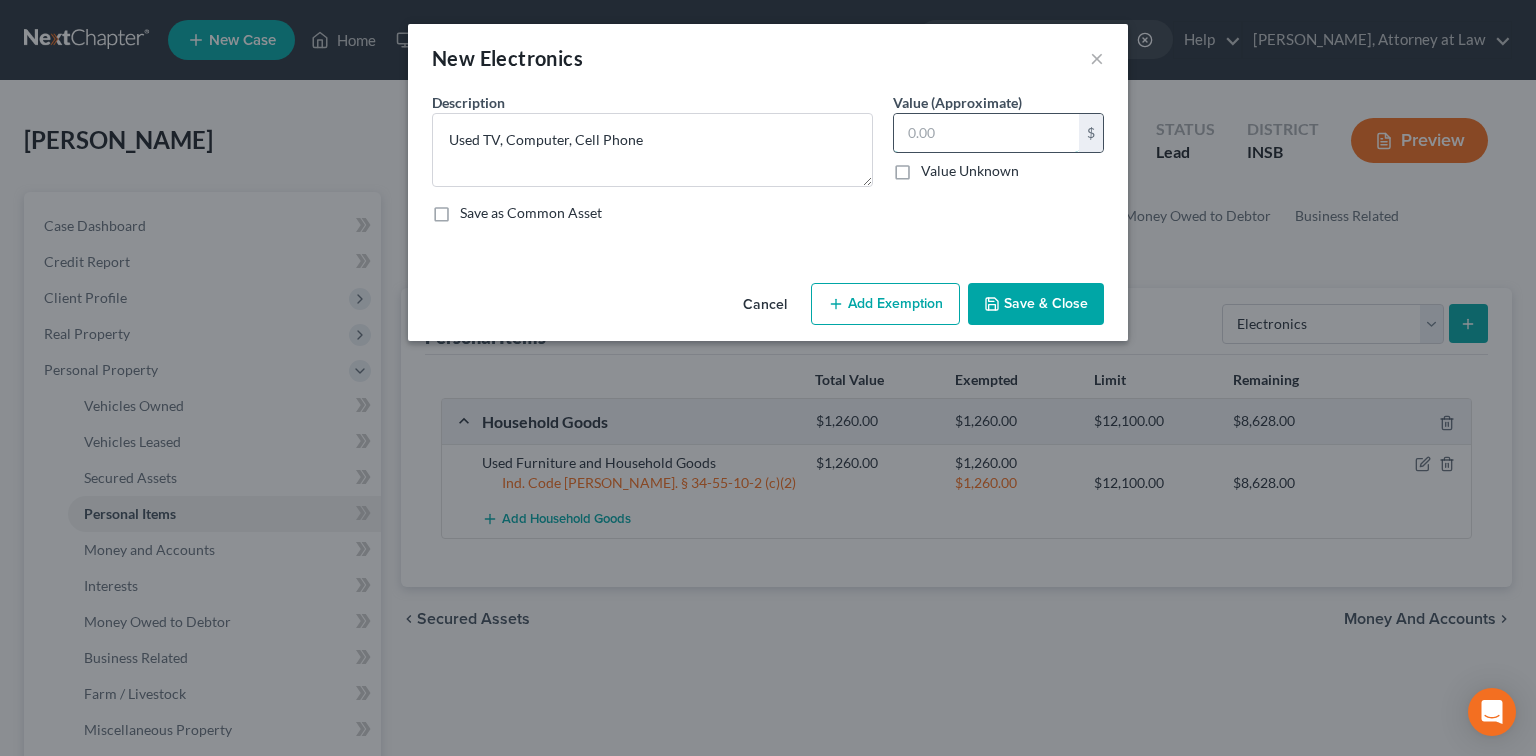 click at bounding box center [986, 133] 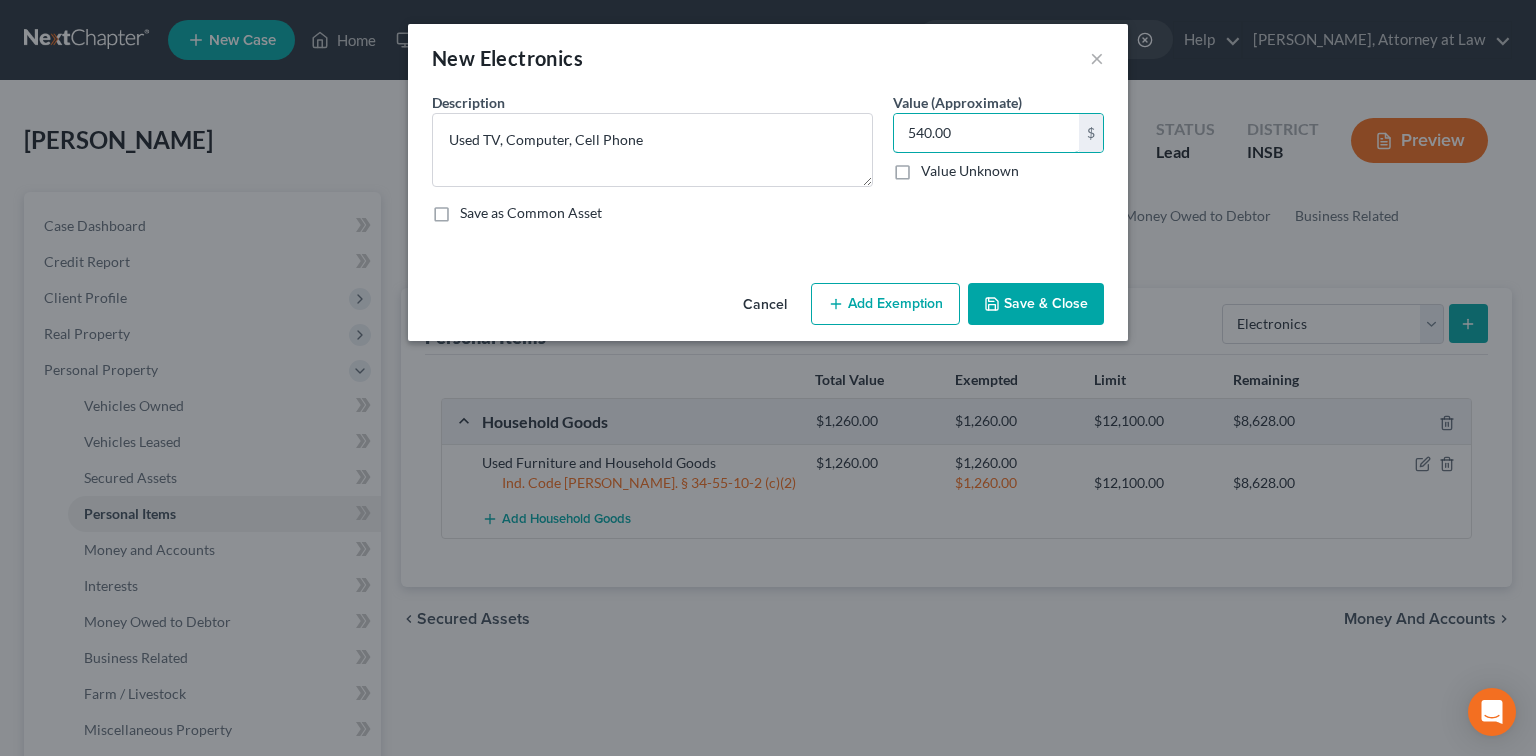 type on "540.00" 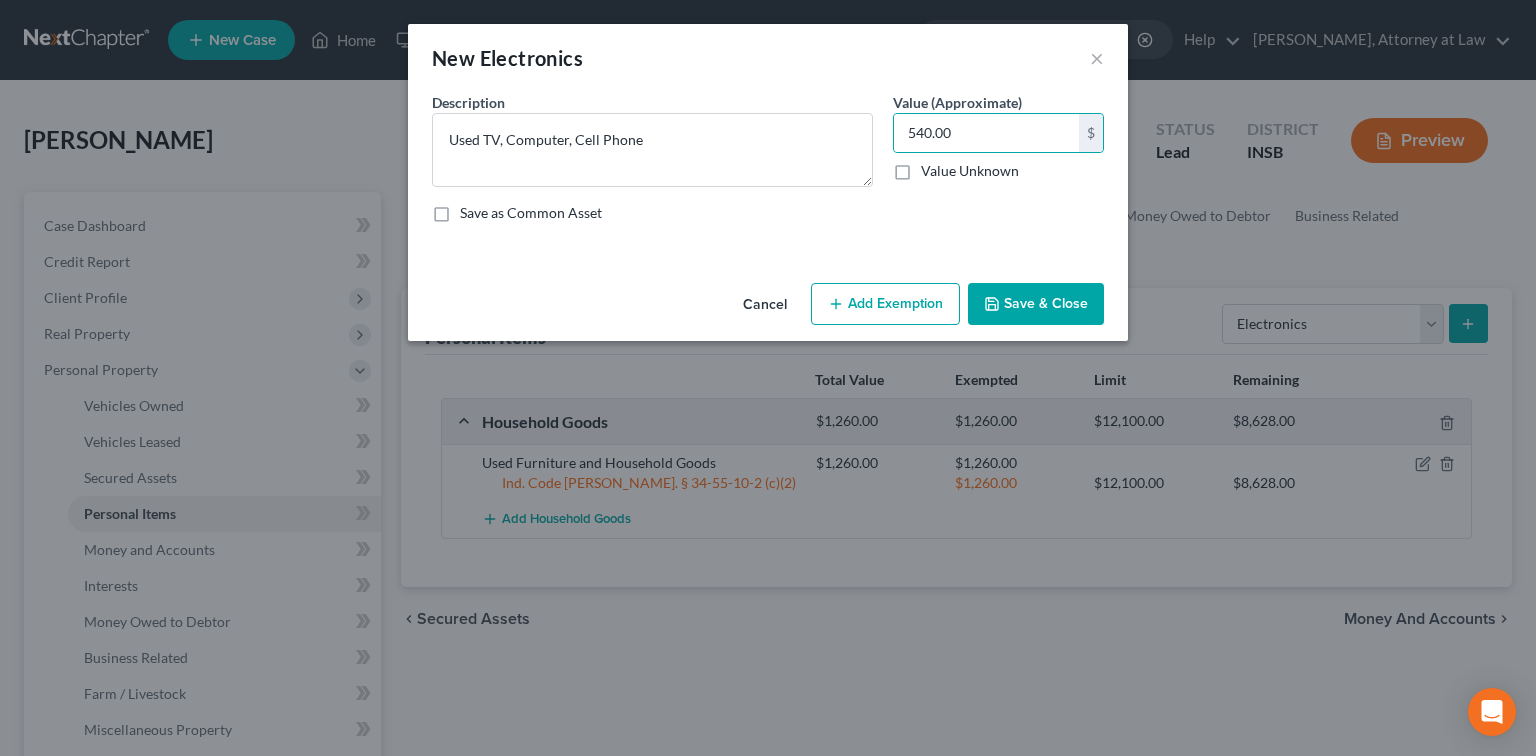 click on "Add Exemption" at bounding box center (885, 304) 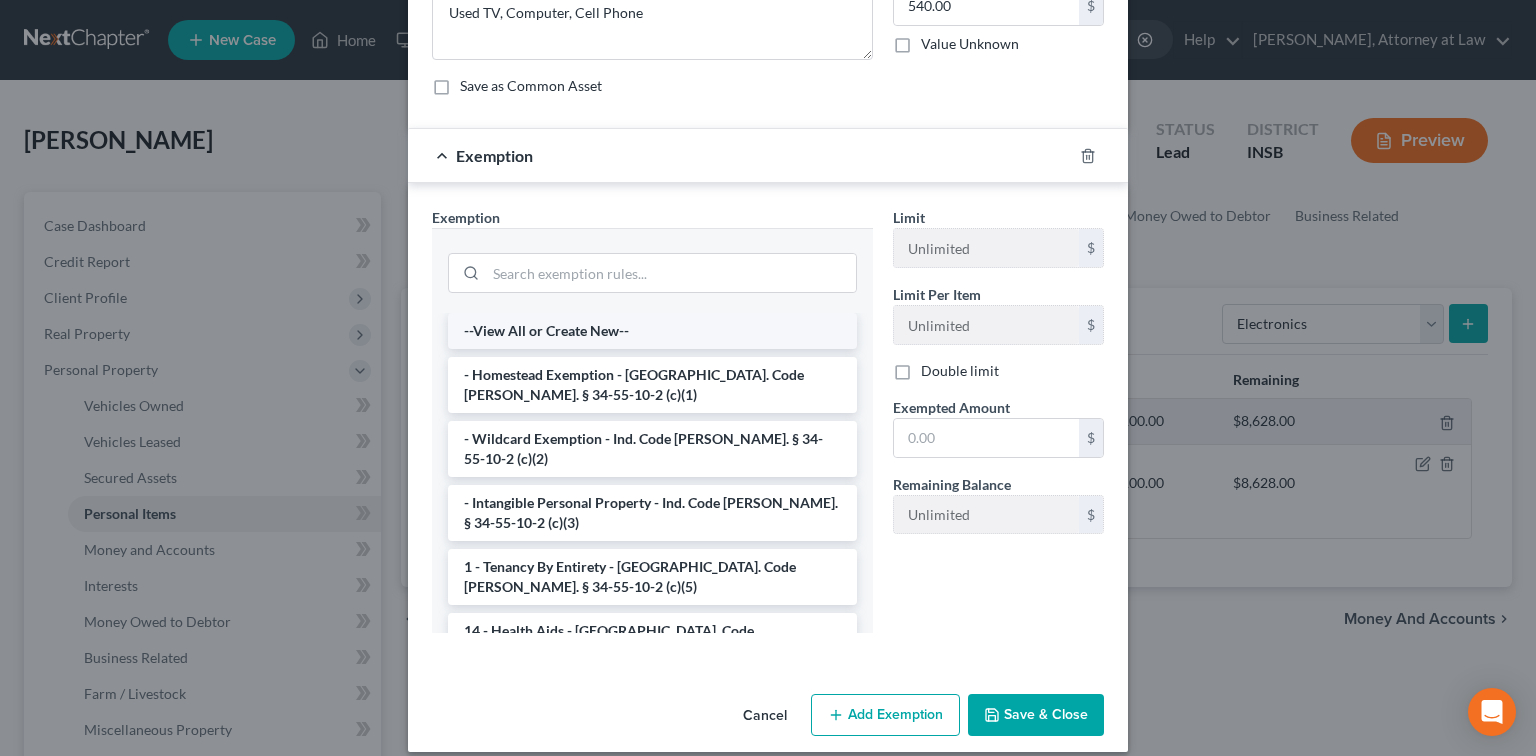 scroll, scrollTop: 145, scrollLeft: 0, axis: vertical 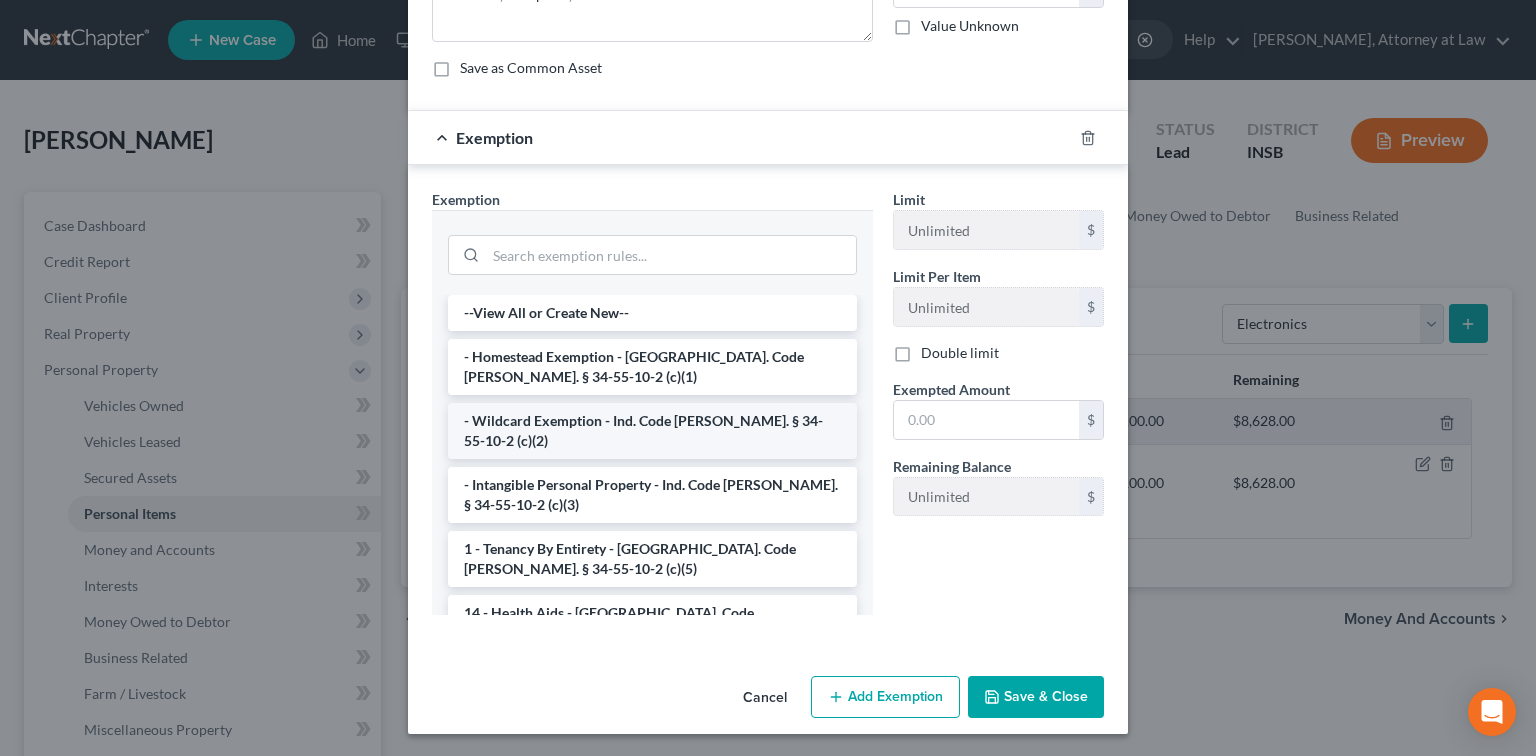 click on "- Wildcard Exemption - Ind. Code [PERSON_NAME]. § 34-55-10-2 (c)(2)" at bounding box center [652, 431] 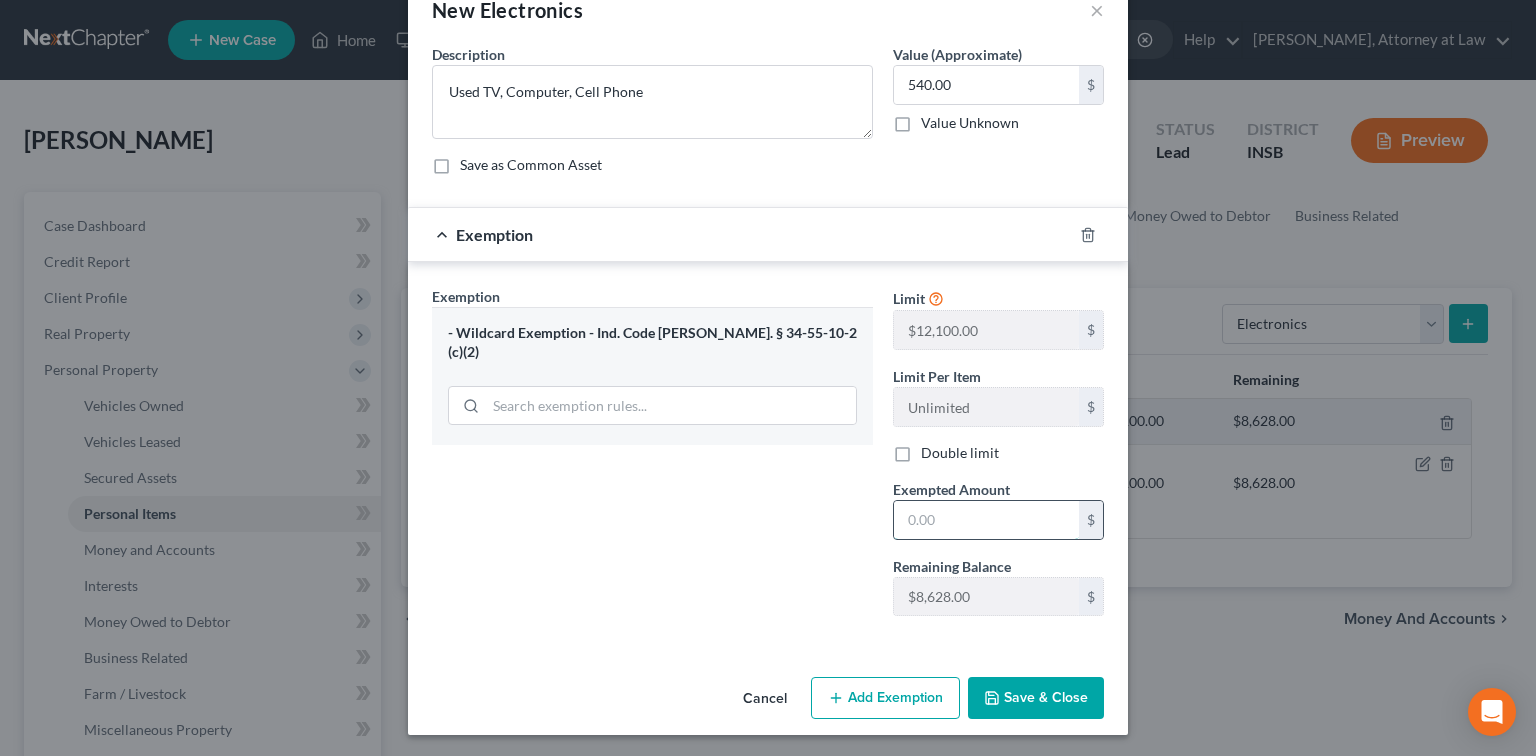click at bounding box center [986, 520] 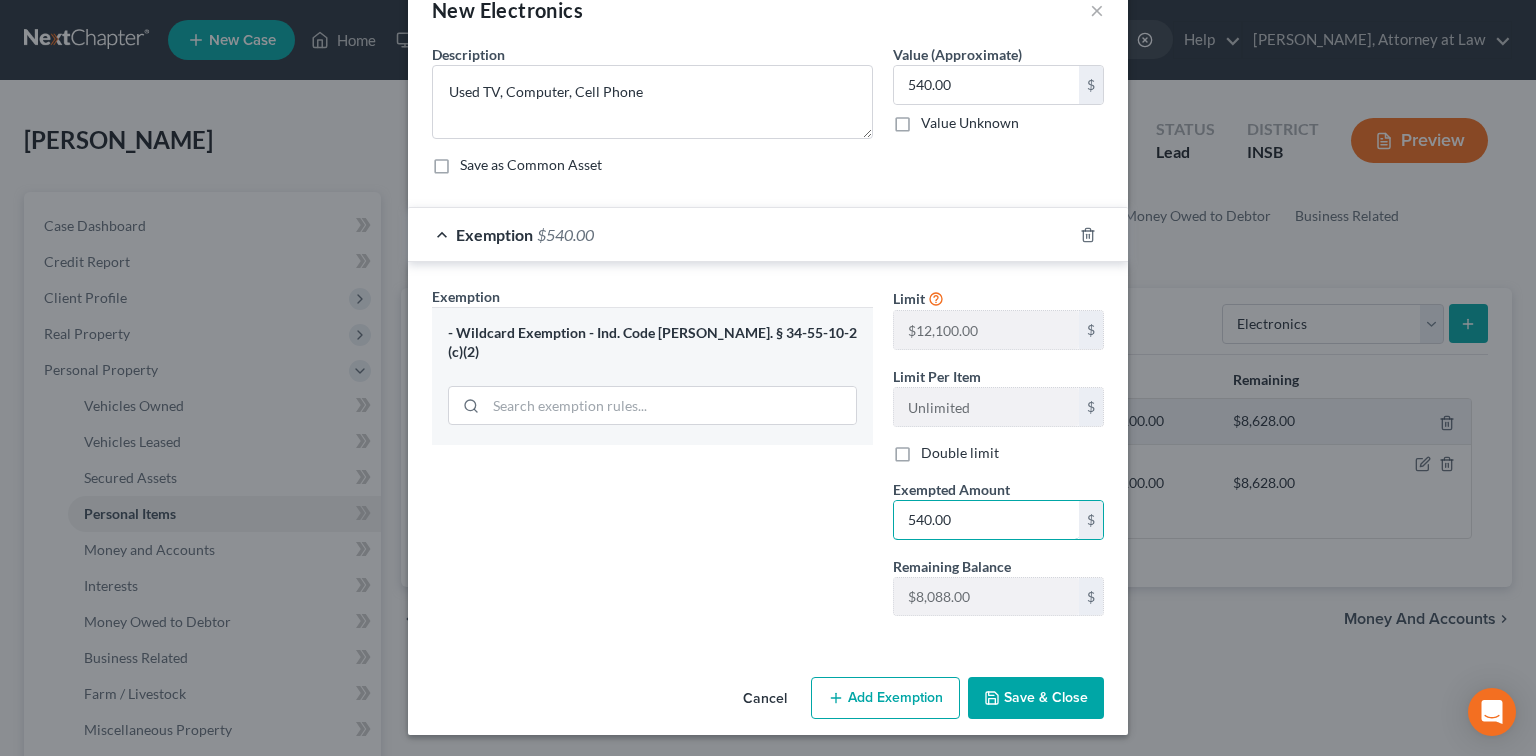type on "540.00" 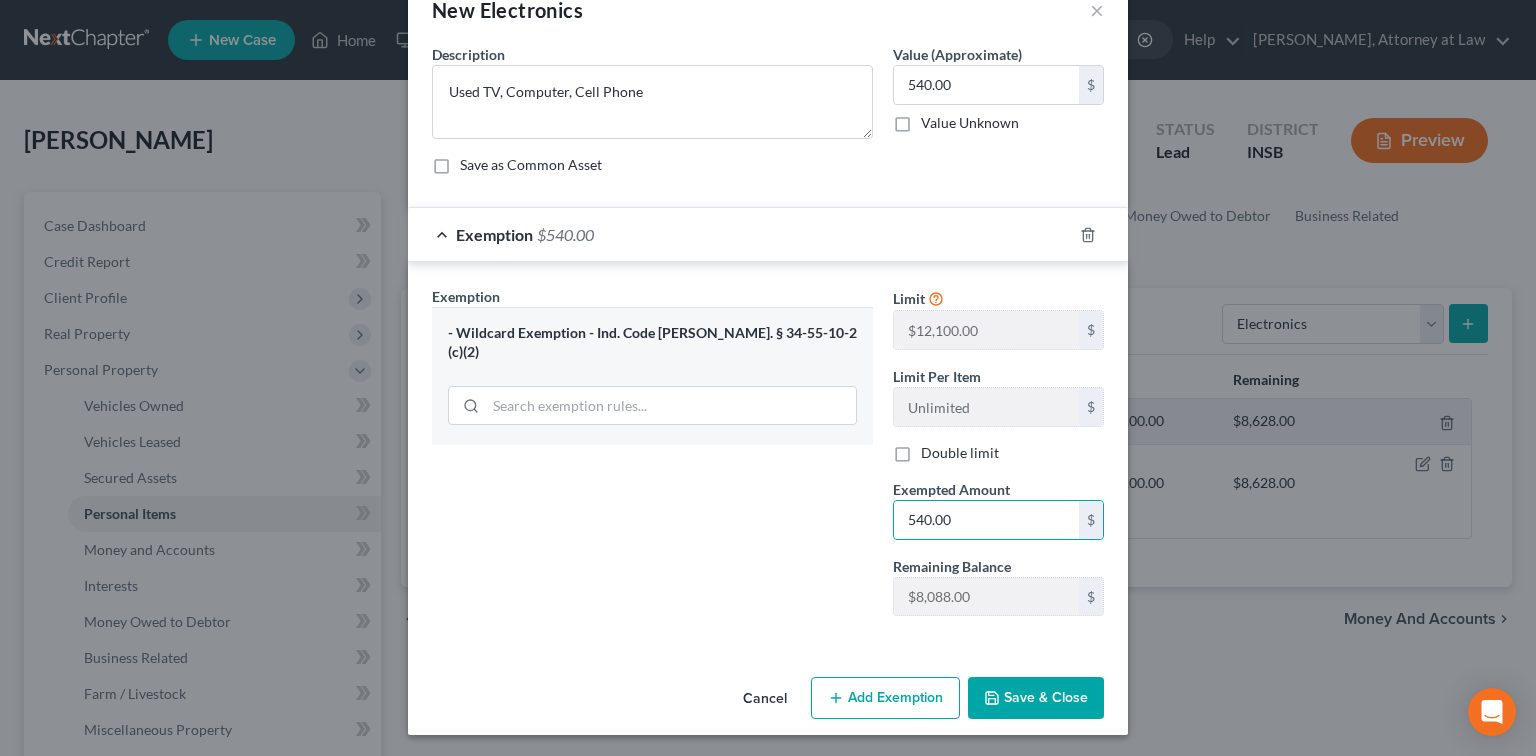click on "Save & Close" at bounding box center (1036, 698) 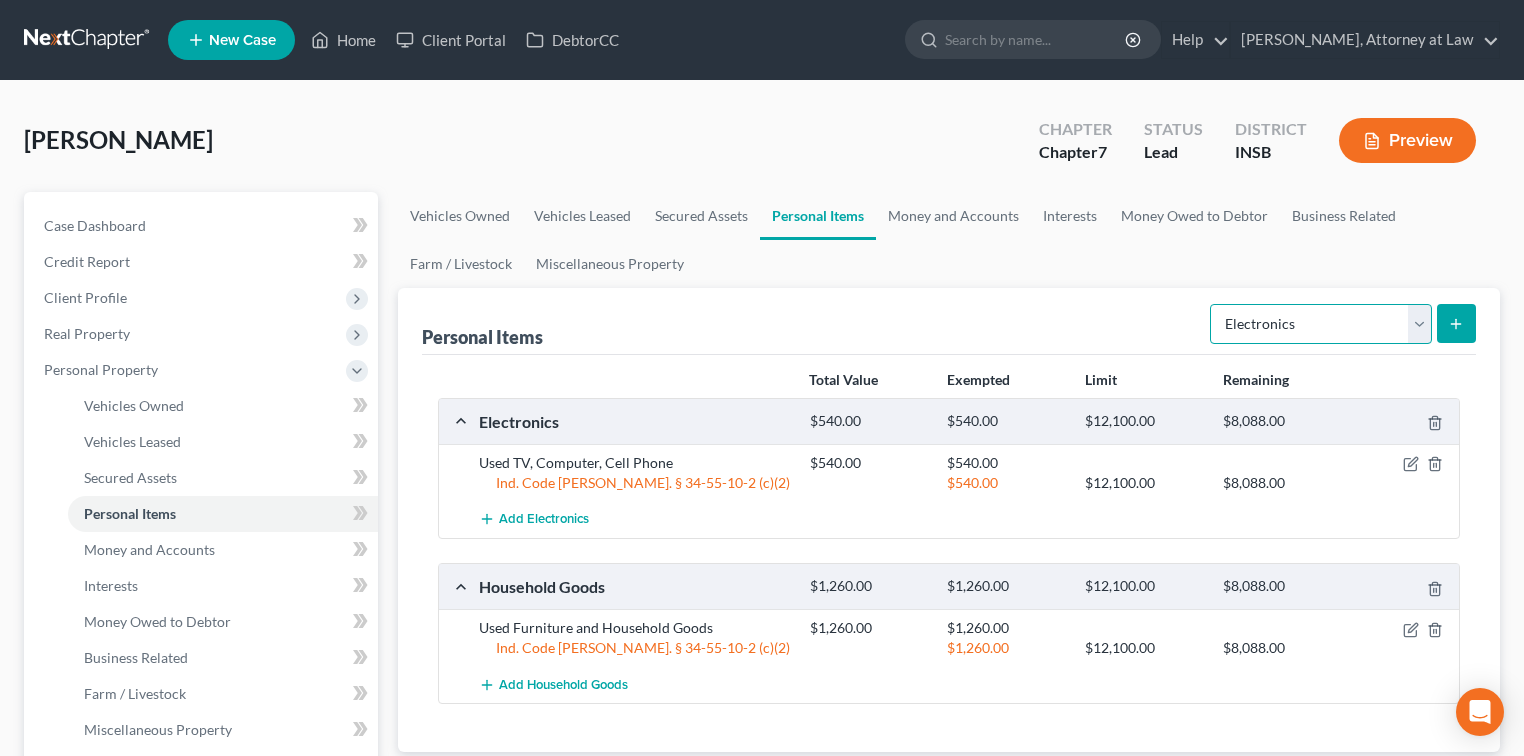 click on "Select Item Type Clothing Collectibles Of Value Electronics Firearms Household Goods Jewelry Other Pet(s) Sports & Hobby Equipment" at bounding box center (1321, 324) 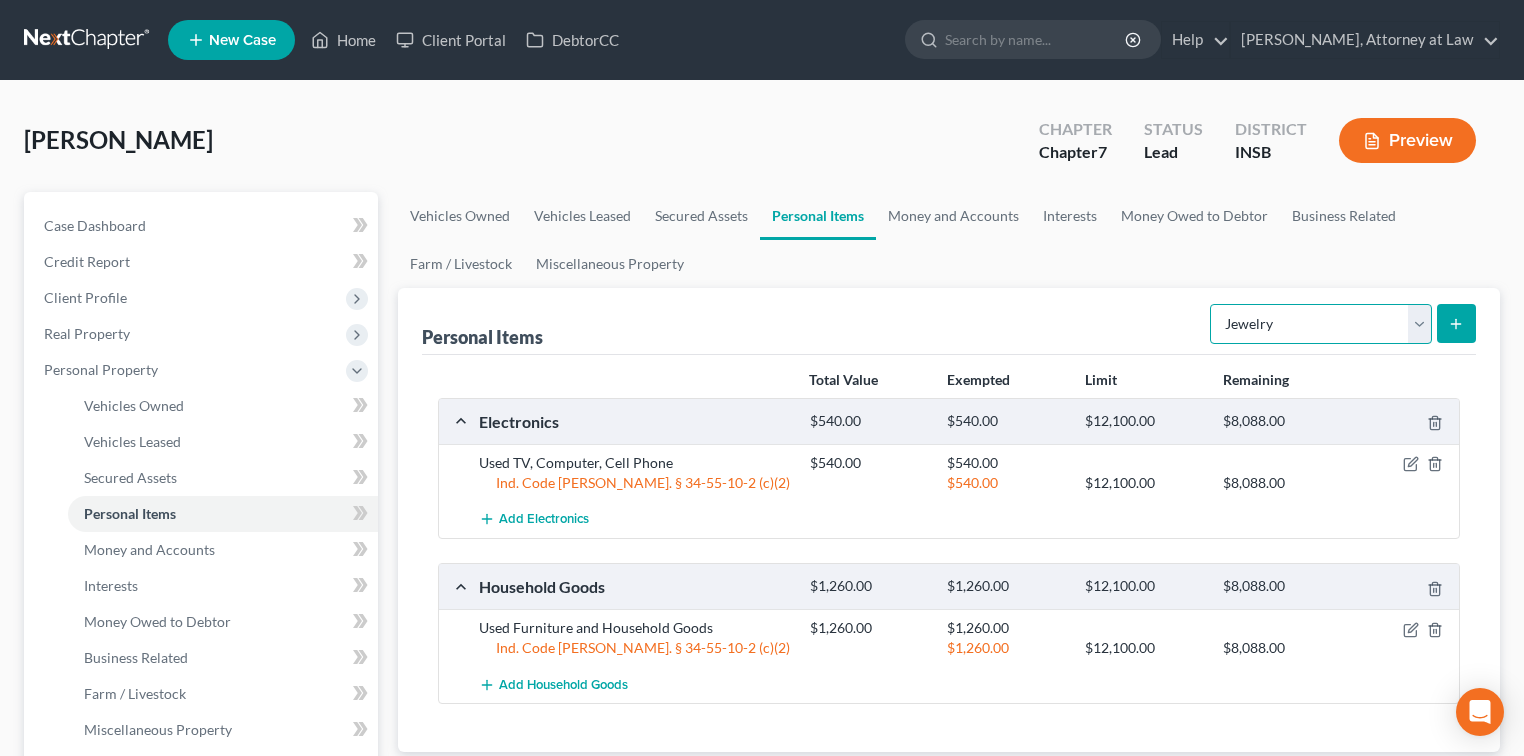 click on "Select Item Type Clothing Collectibles Of Value Electronics Firearms Household Goods Jewelry Other Pet(s) Sports & Hobby Equipment" at bounding box center (1321, 324) 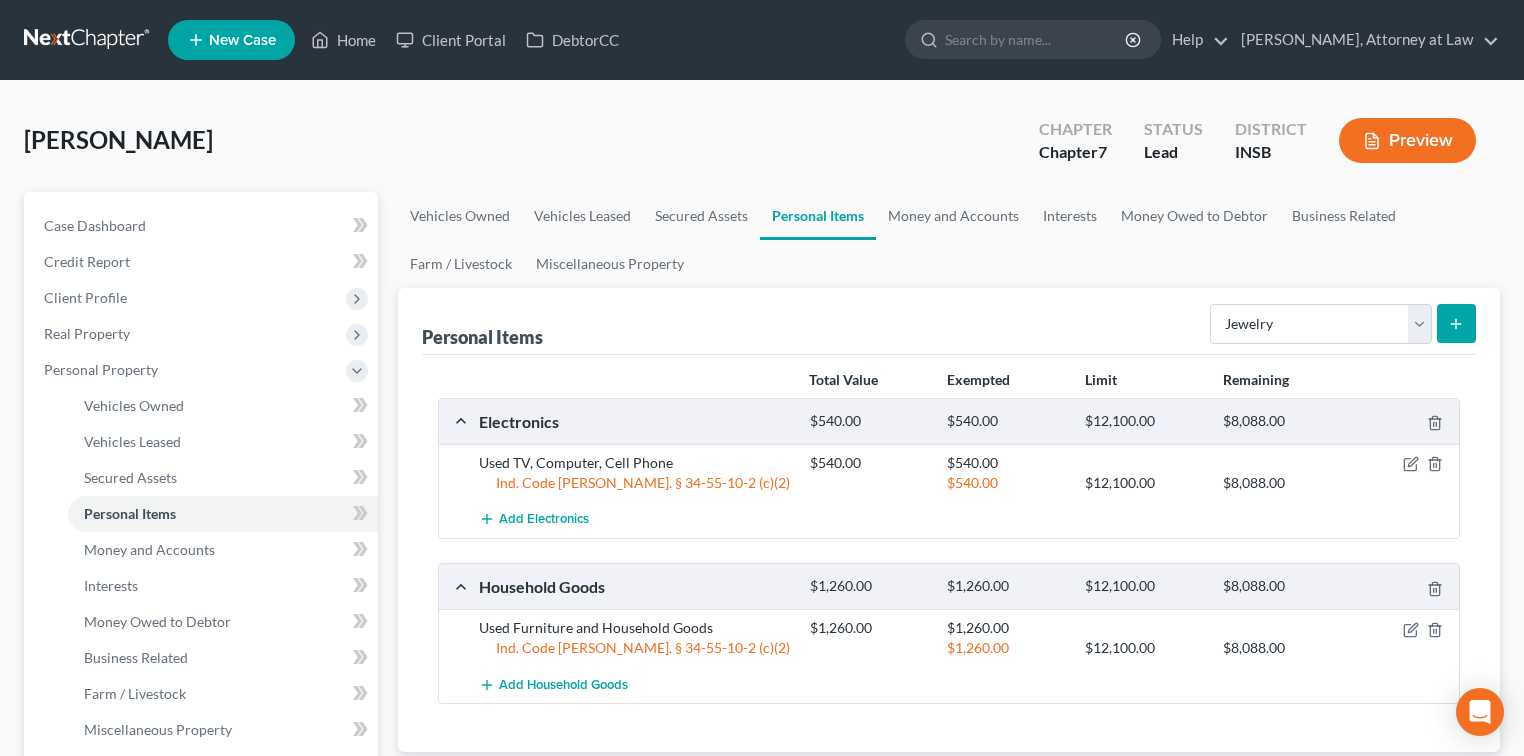 click 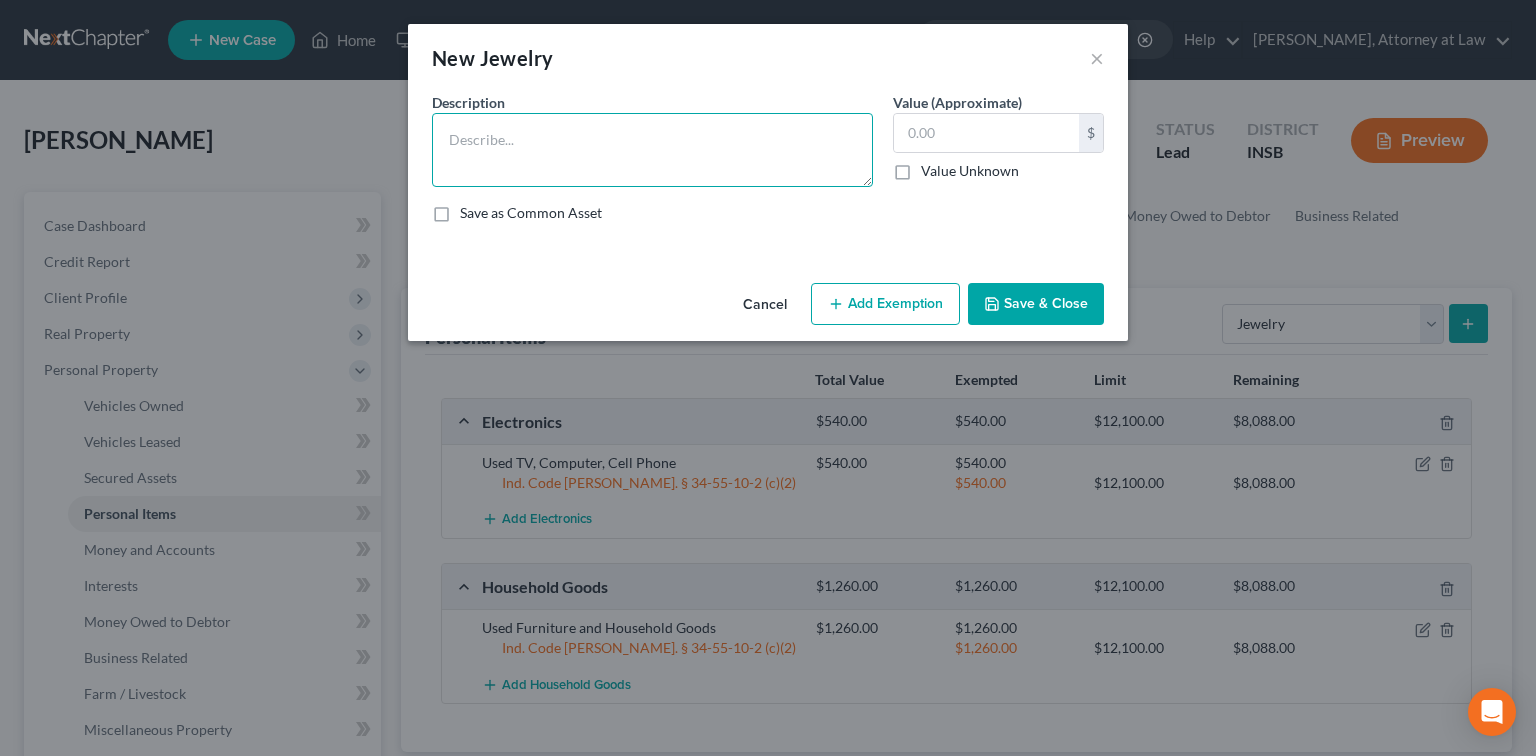 click at bounding box center [652, 150] 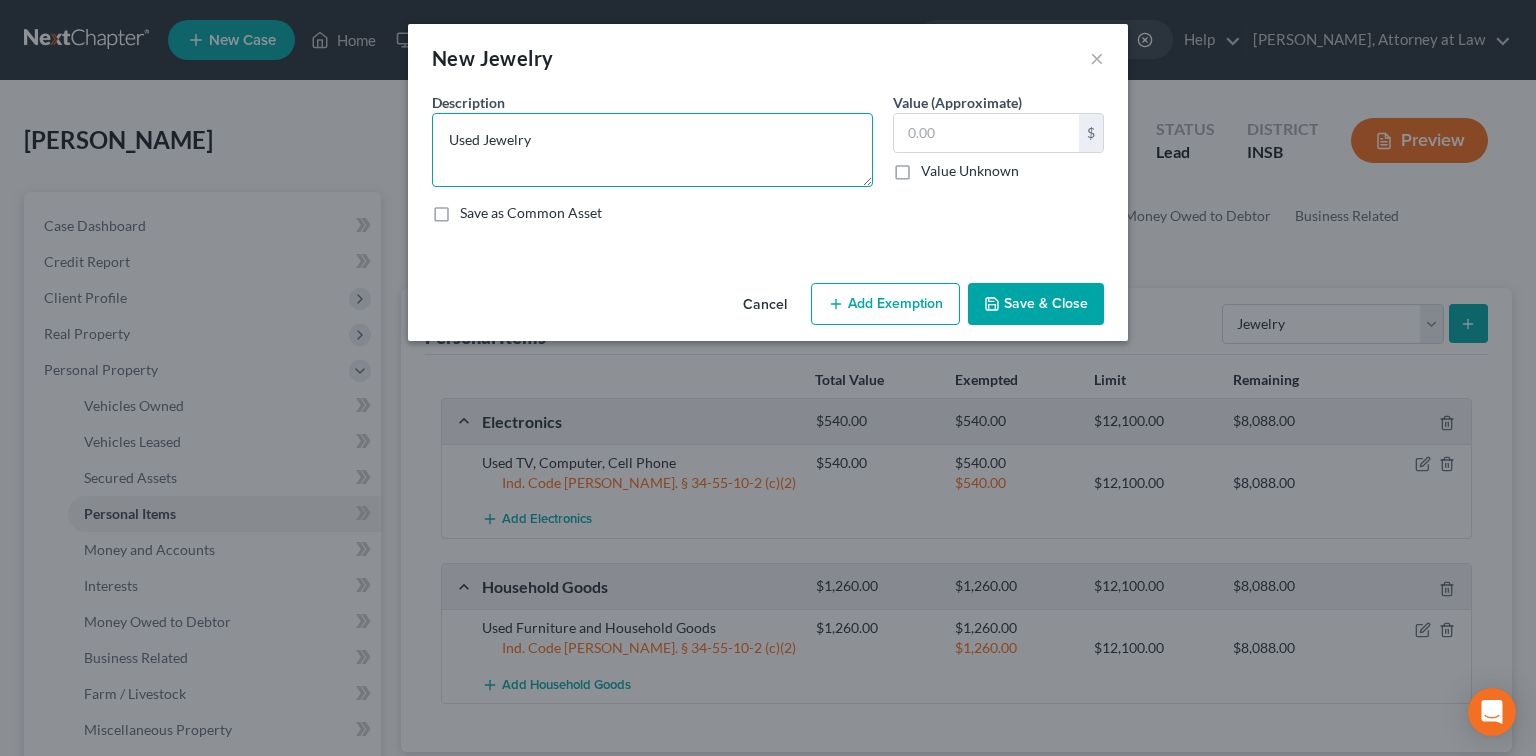 type on "Used Jewelry" 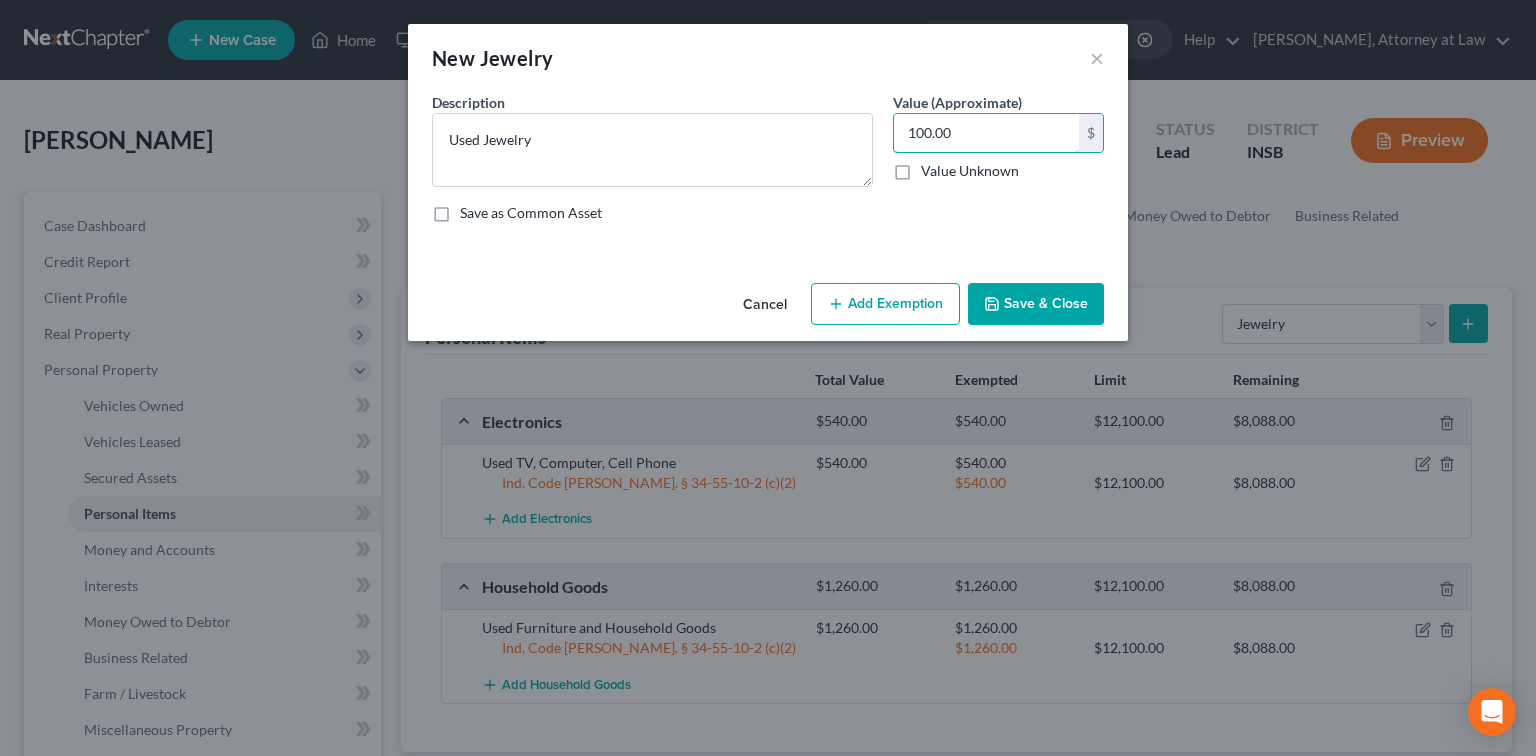 type on "100.00" 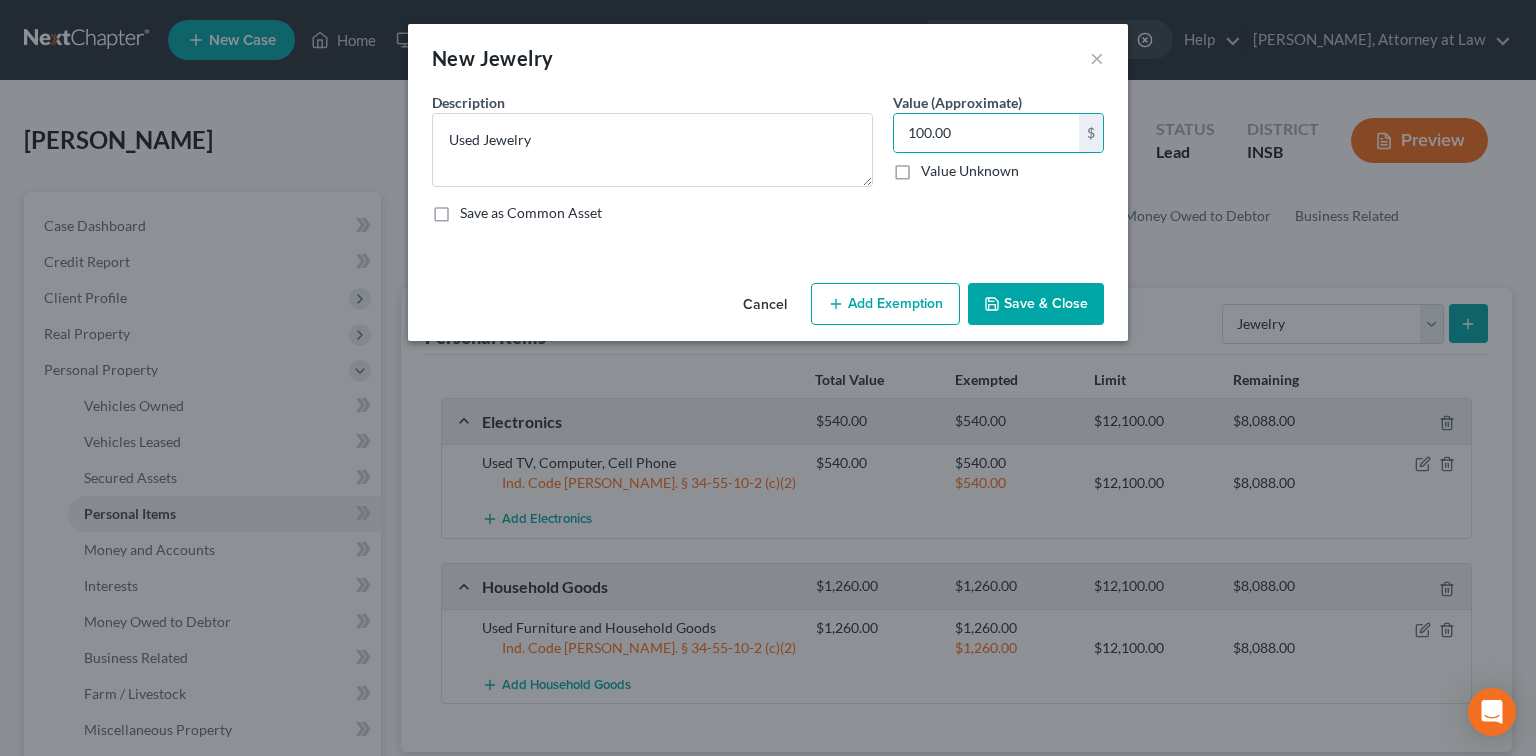 click on "Add Exemption" at bounding box center [885, 304] 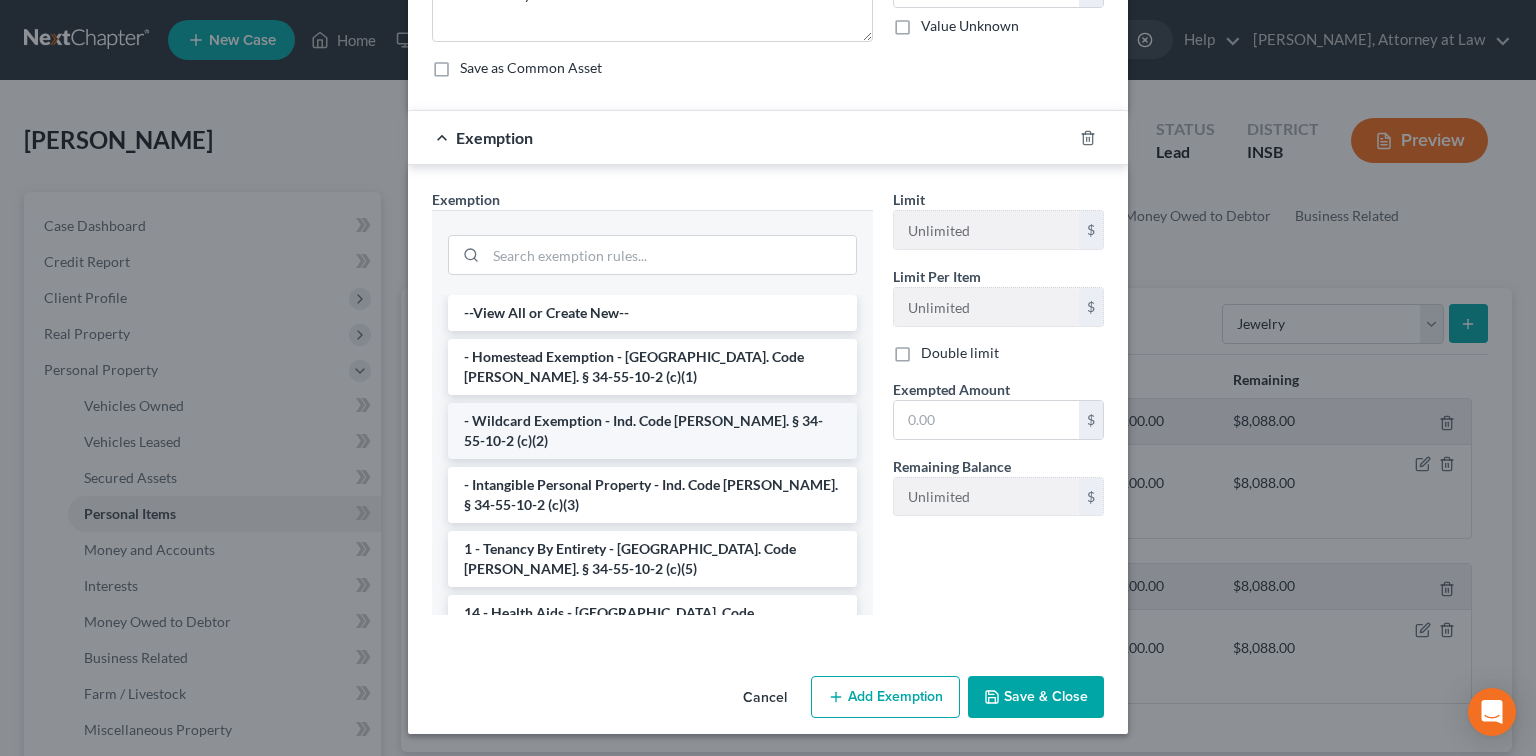 click on "- Wildcard Exemption - Ind. Code [PERSON_NAME]. § 34-55-10-2 (c)(2)" at bounding box center [652, 431] 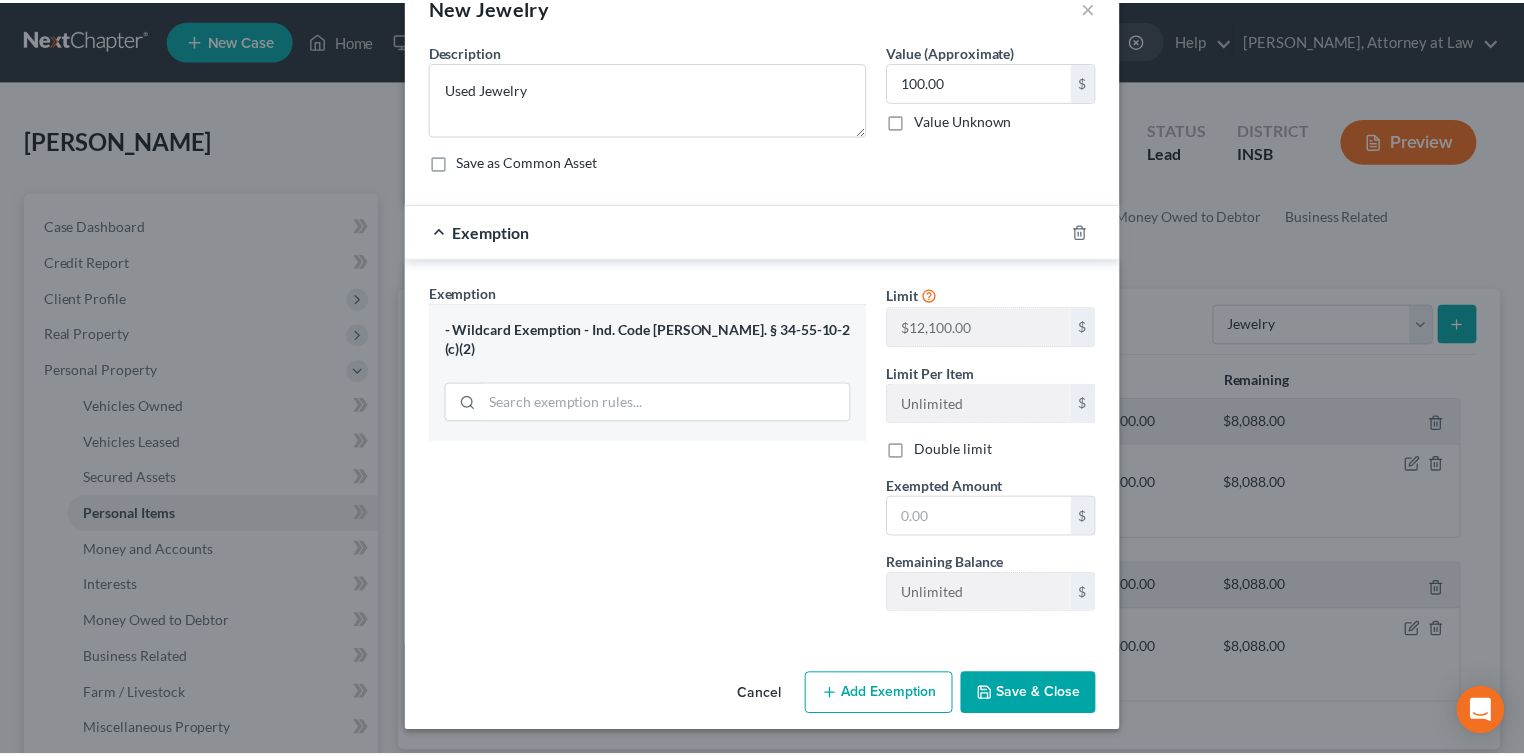 scroll, scrollTop: 48, scrollLeft: 0, axis: vertical 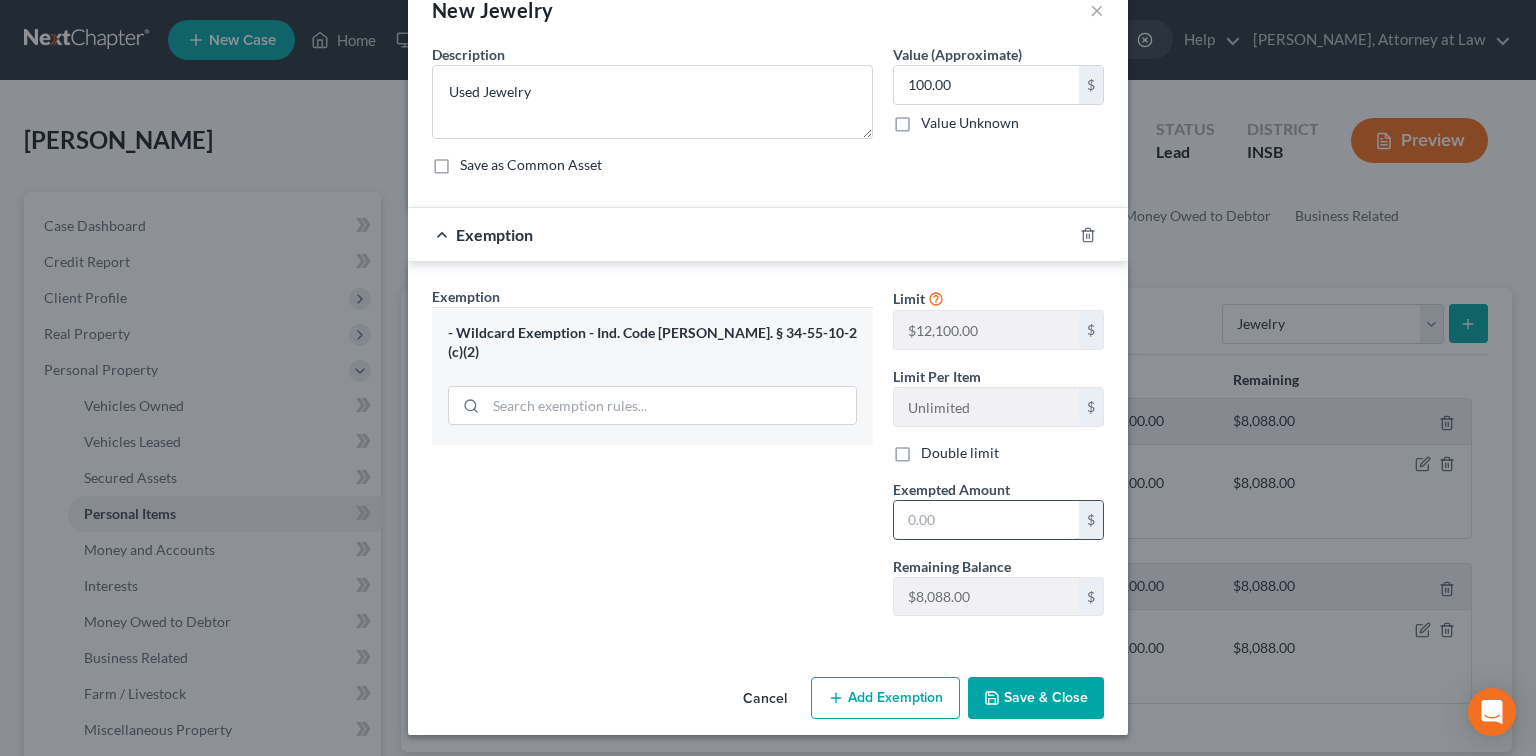 drag, startPoint x: 894, startPoint y: 512, endPoint x: 892, endPoint y: 498, distance: 14.142136 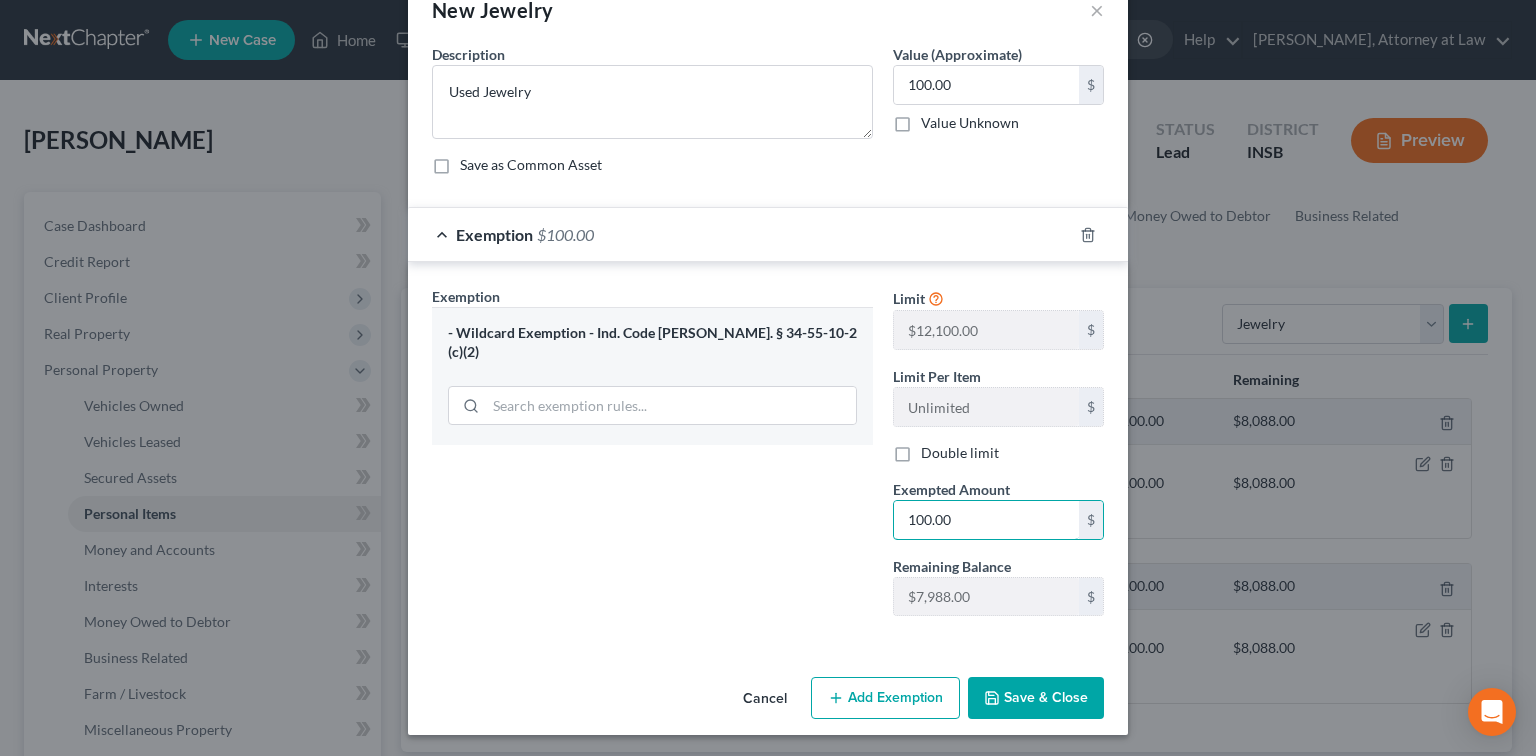 type on "100.00" 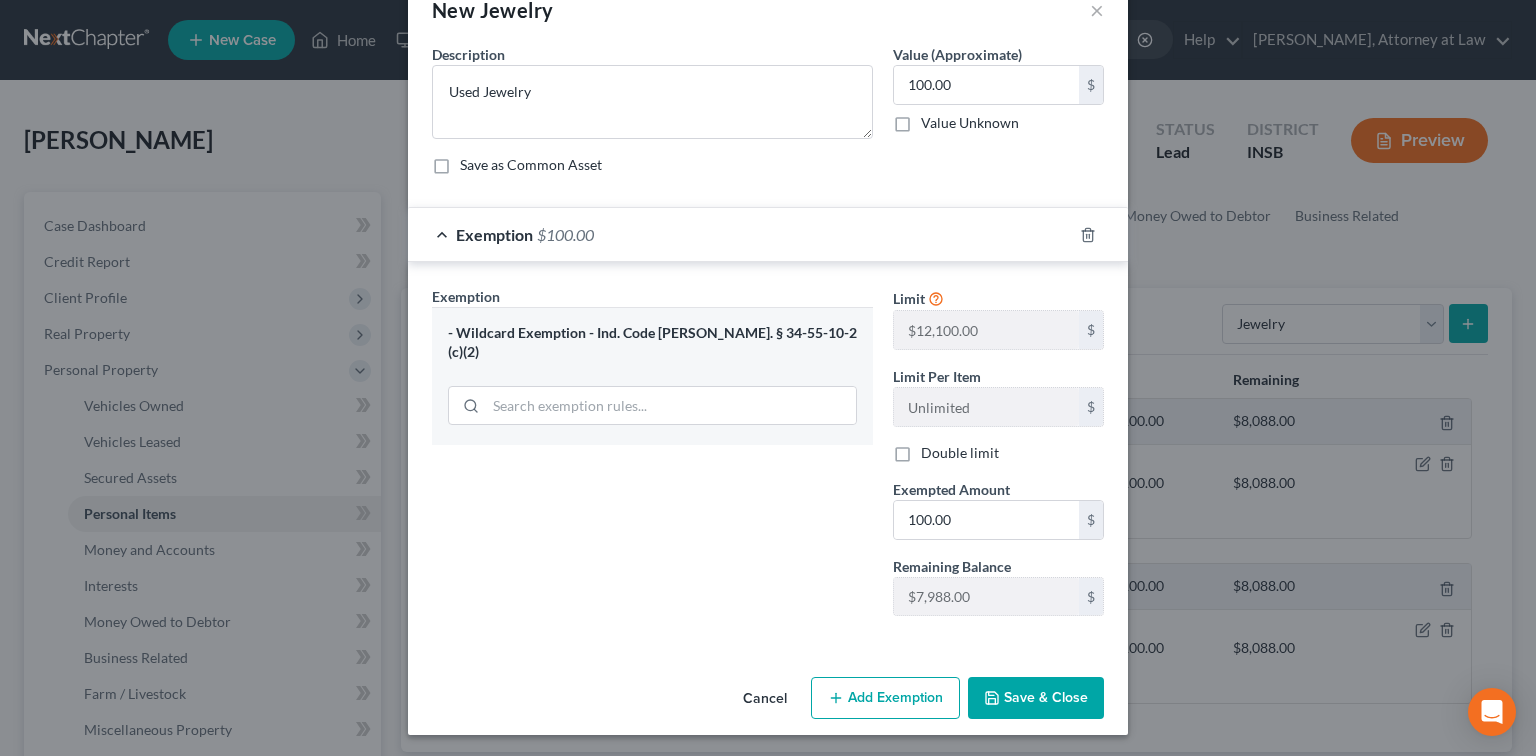 click on "Save & Close" at bounding box center (1036, 698) 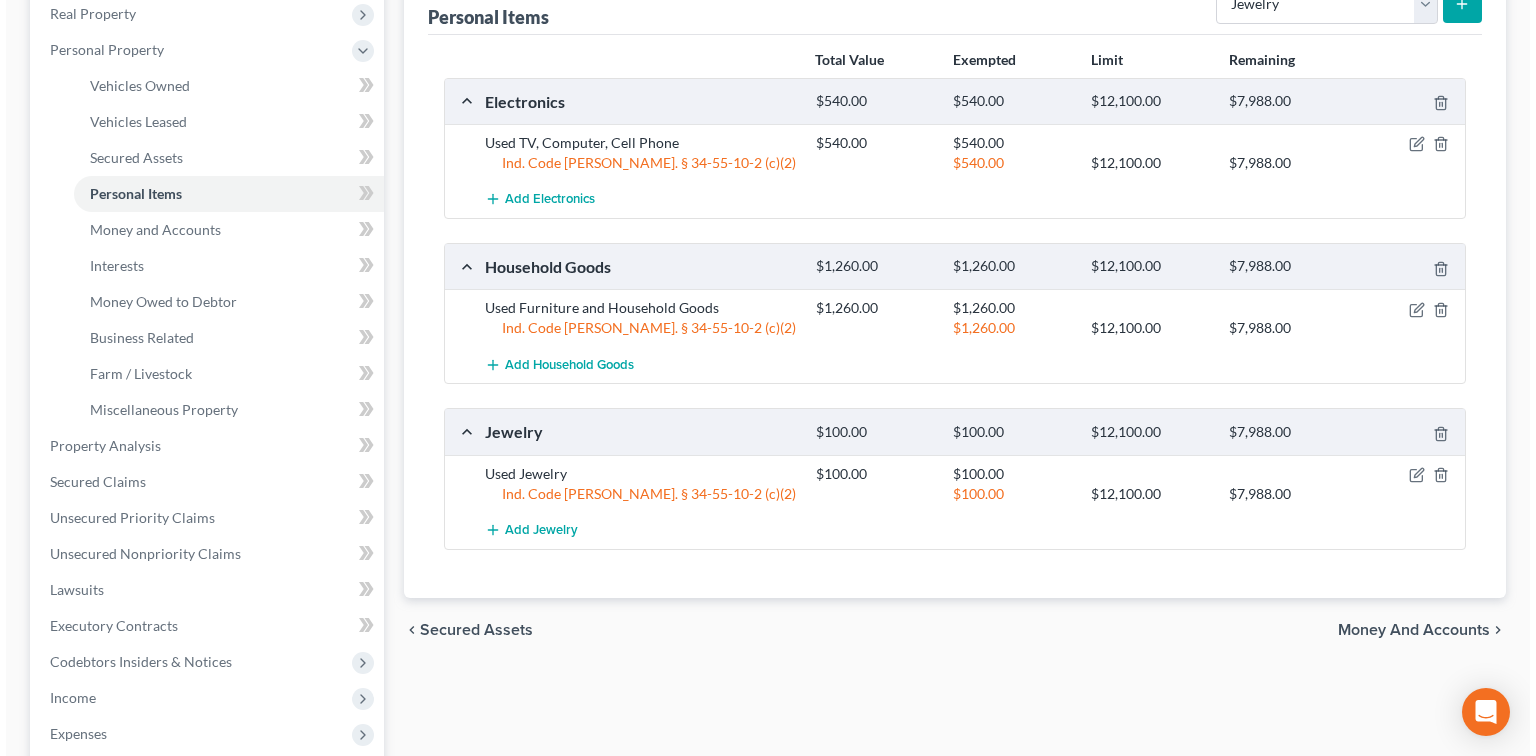 scroll, scrollTop: 0, scrollLeft: 0, axis: both 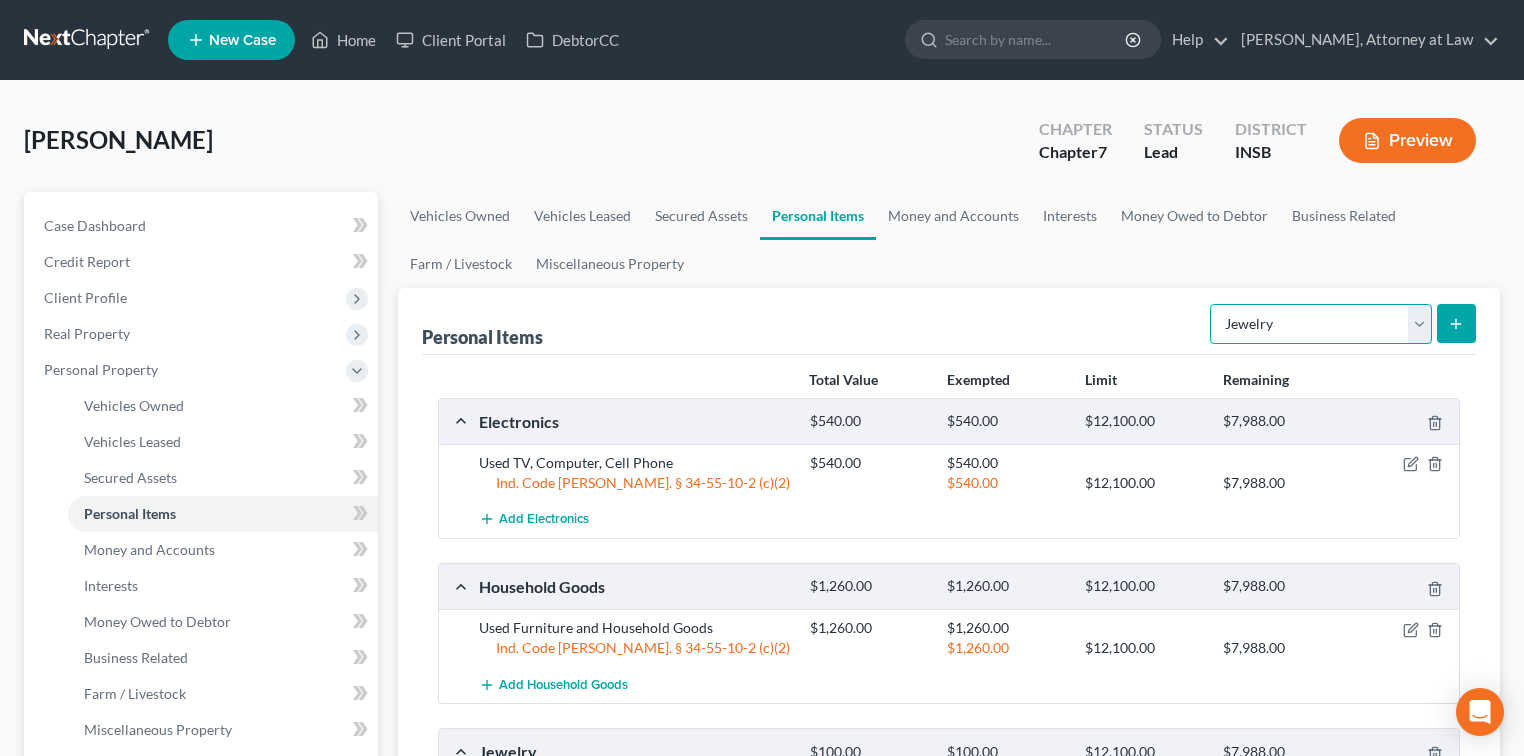 click on "Select Item Type Clothing Collectibles Of Value Electronics Firearms Household Goods Jewelry Other Pet(s) Sports & Hobby Equipment" at bounding box center (1321, 324) 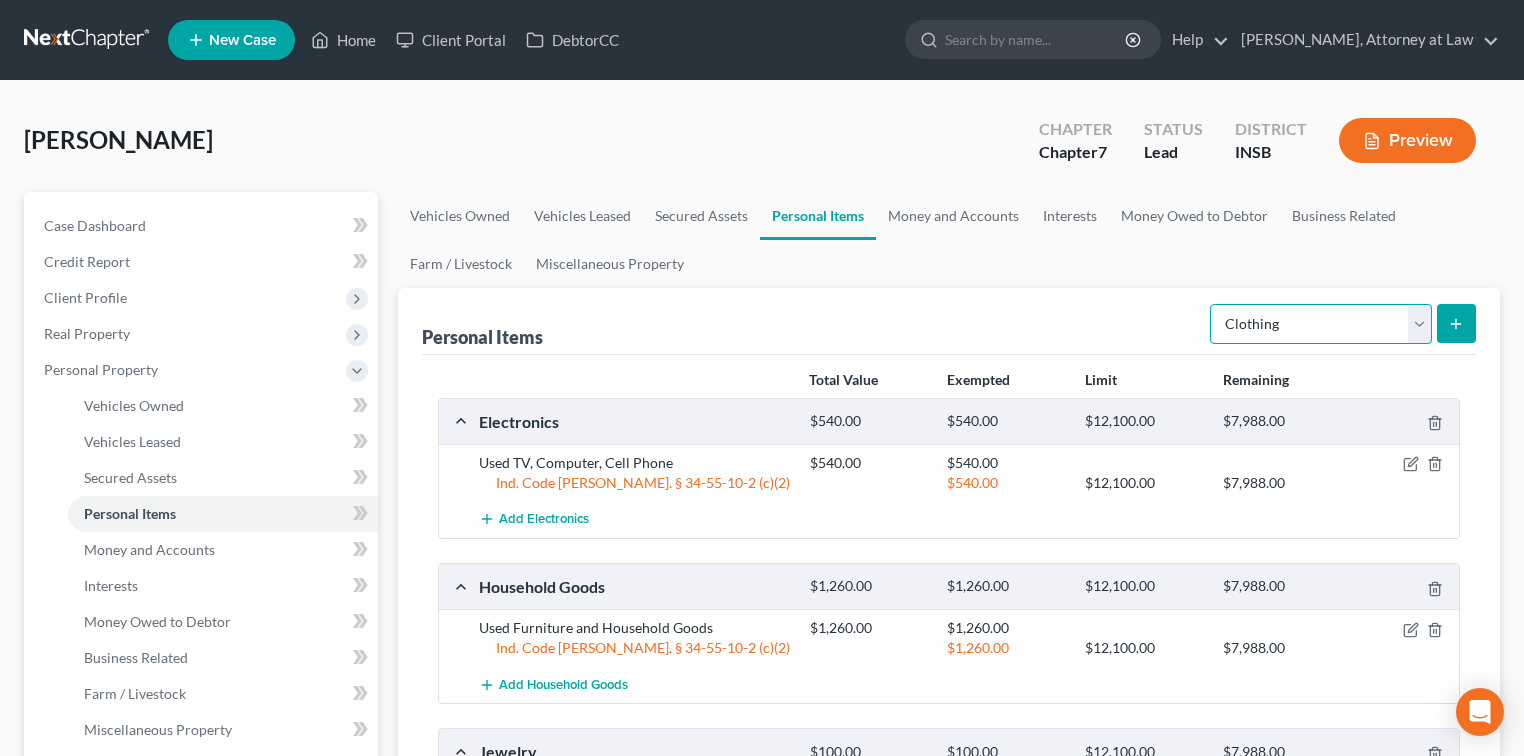click on "Select Item Type Clothing Collectibles Of Value Electronics Firearms Household Goods Jewelry Other Pet(s) Sports & Hobby Equipment" at bounding box center [1321, 324] 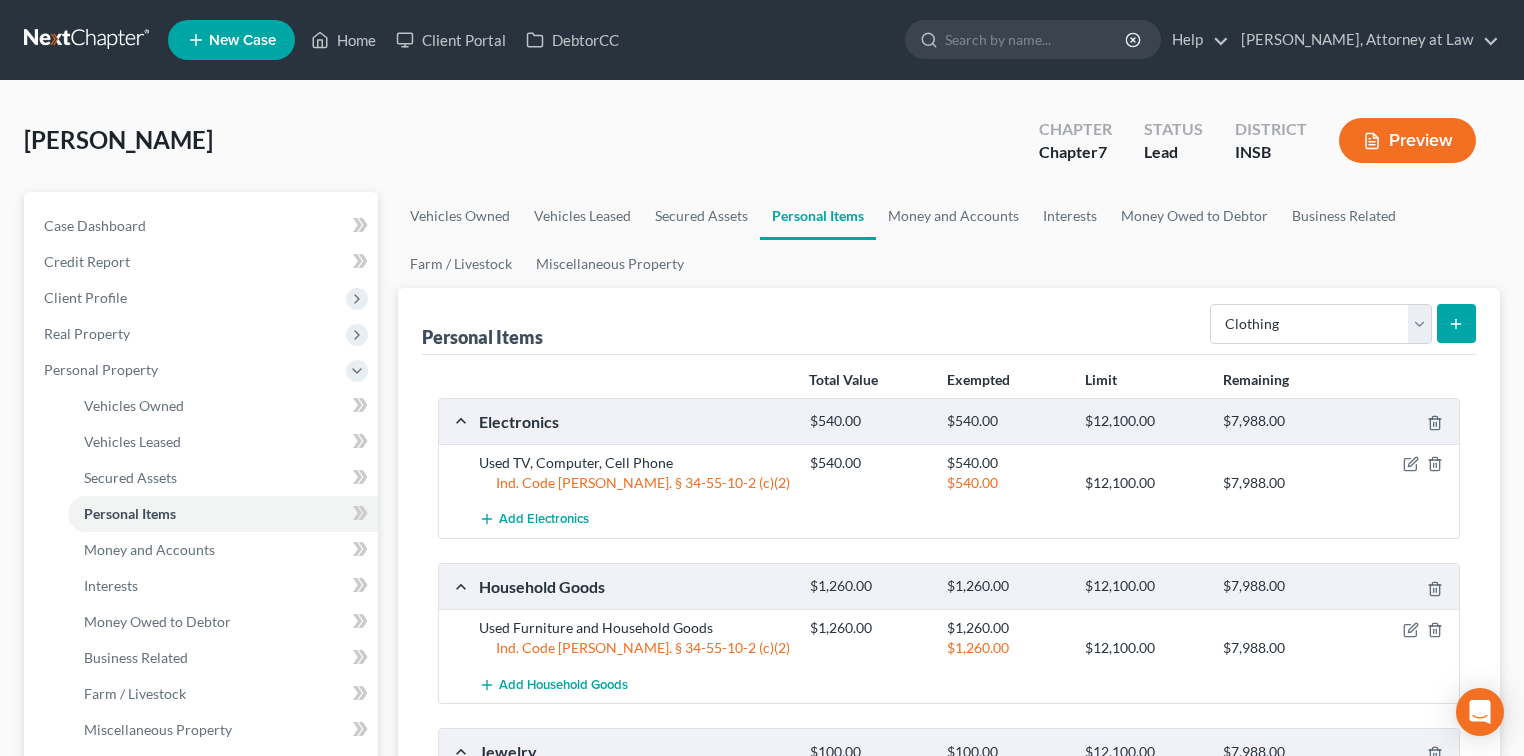 click 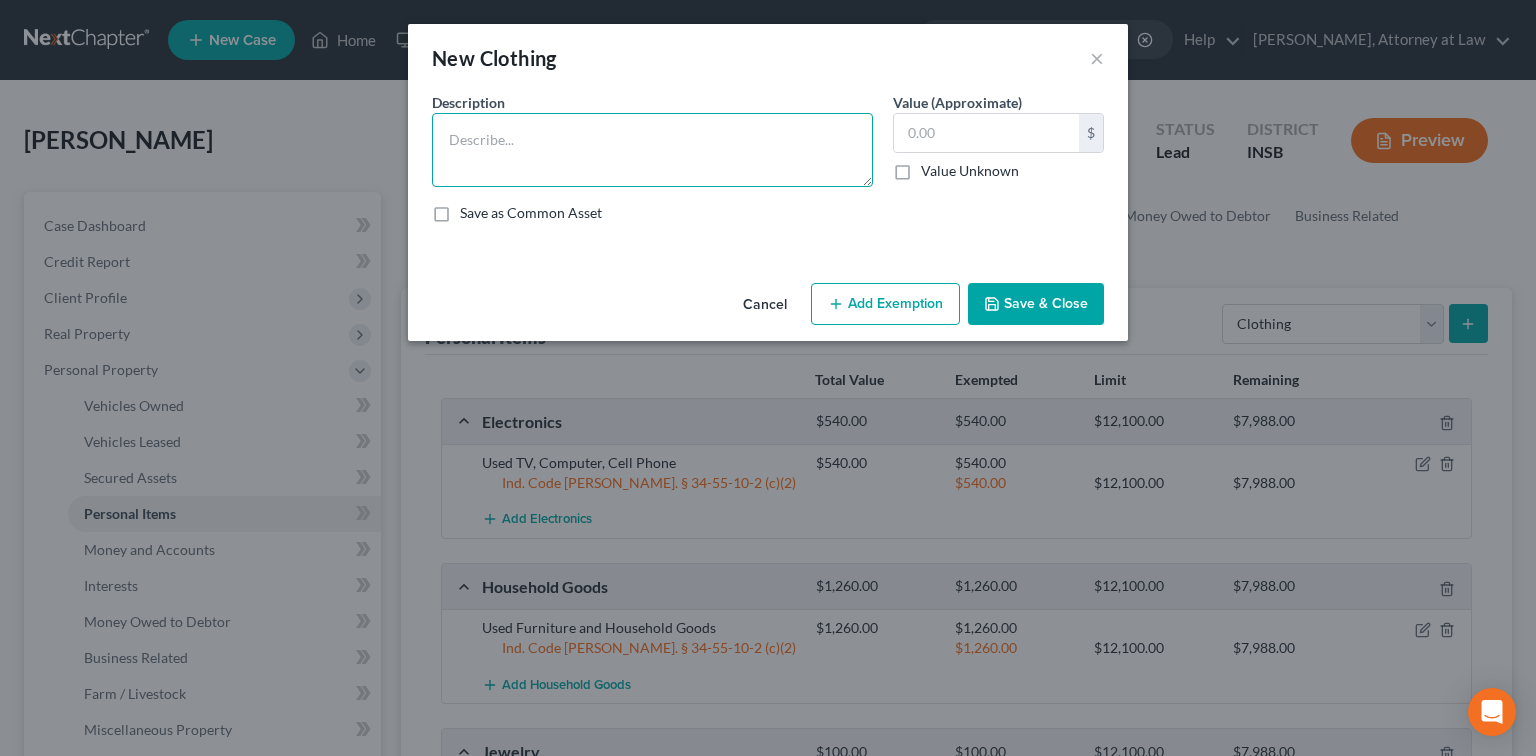 click at bounding box center (652, 150) 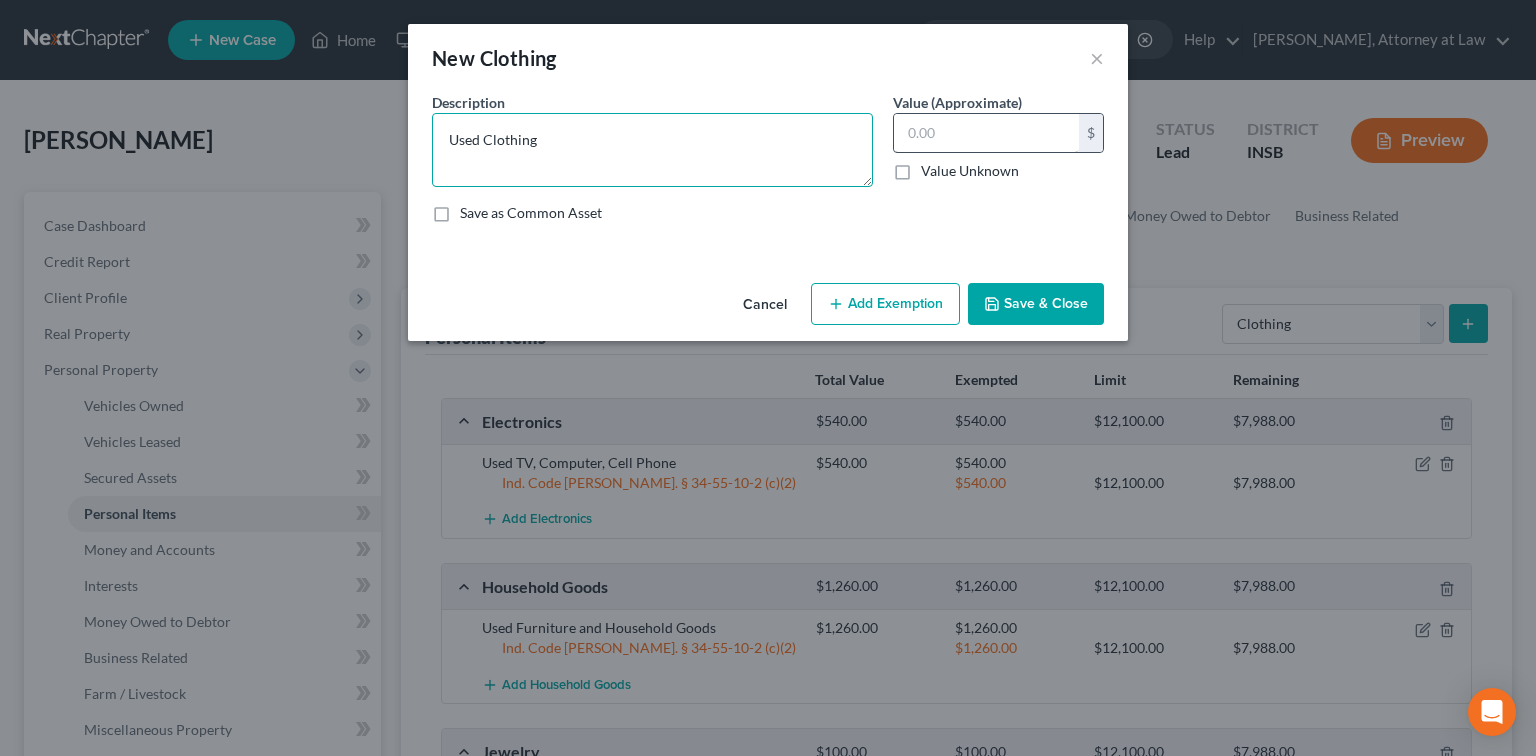 type on "Used Clothing" 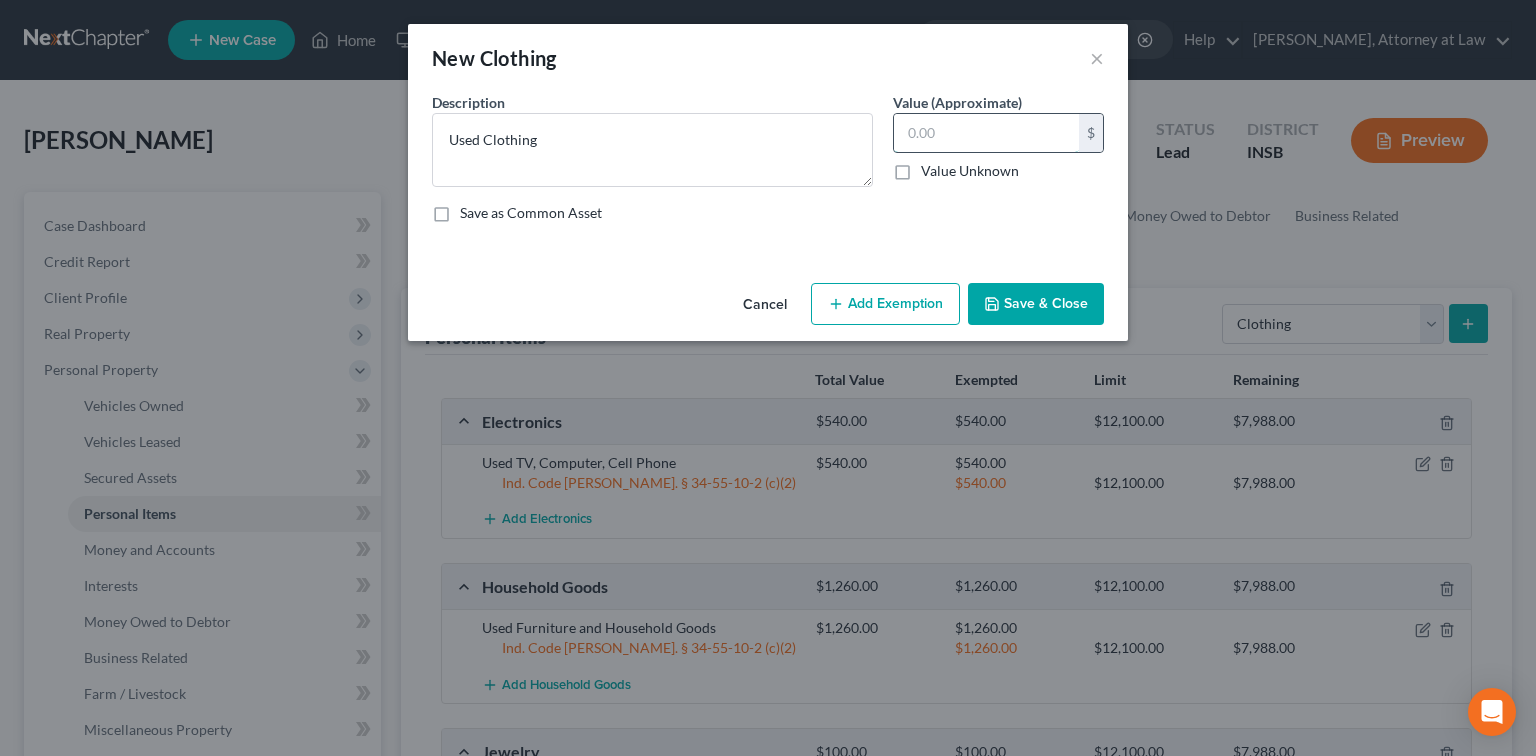 click at bounding box center [986, 133] 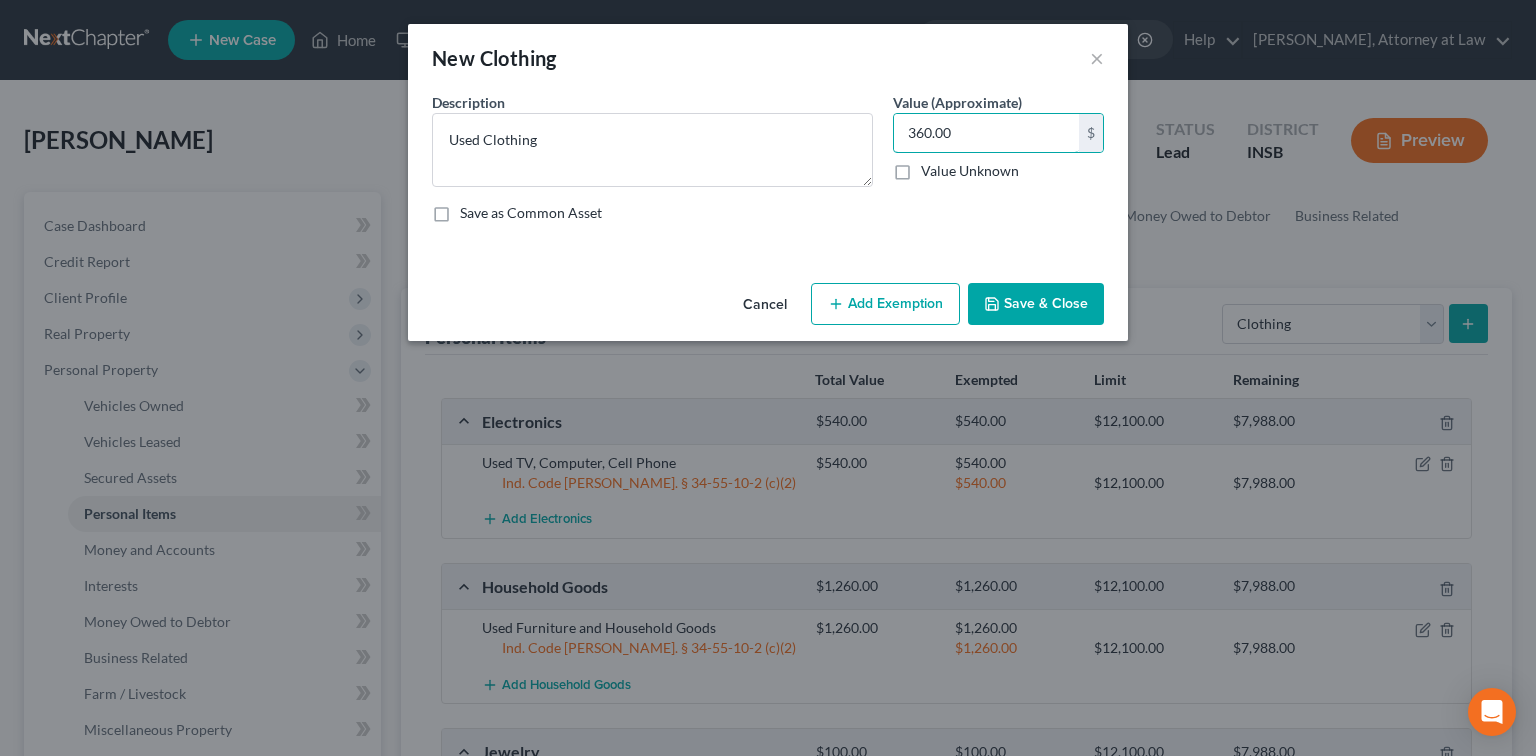 type on "360.00" 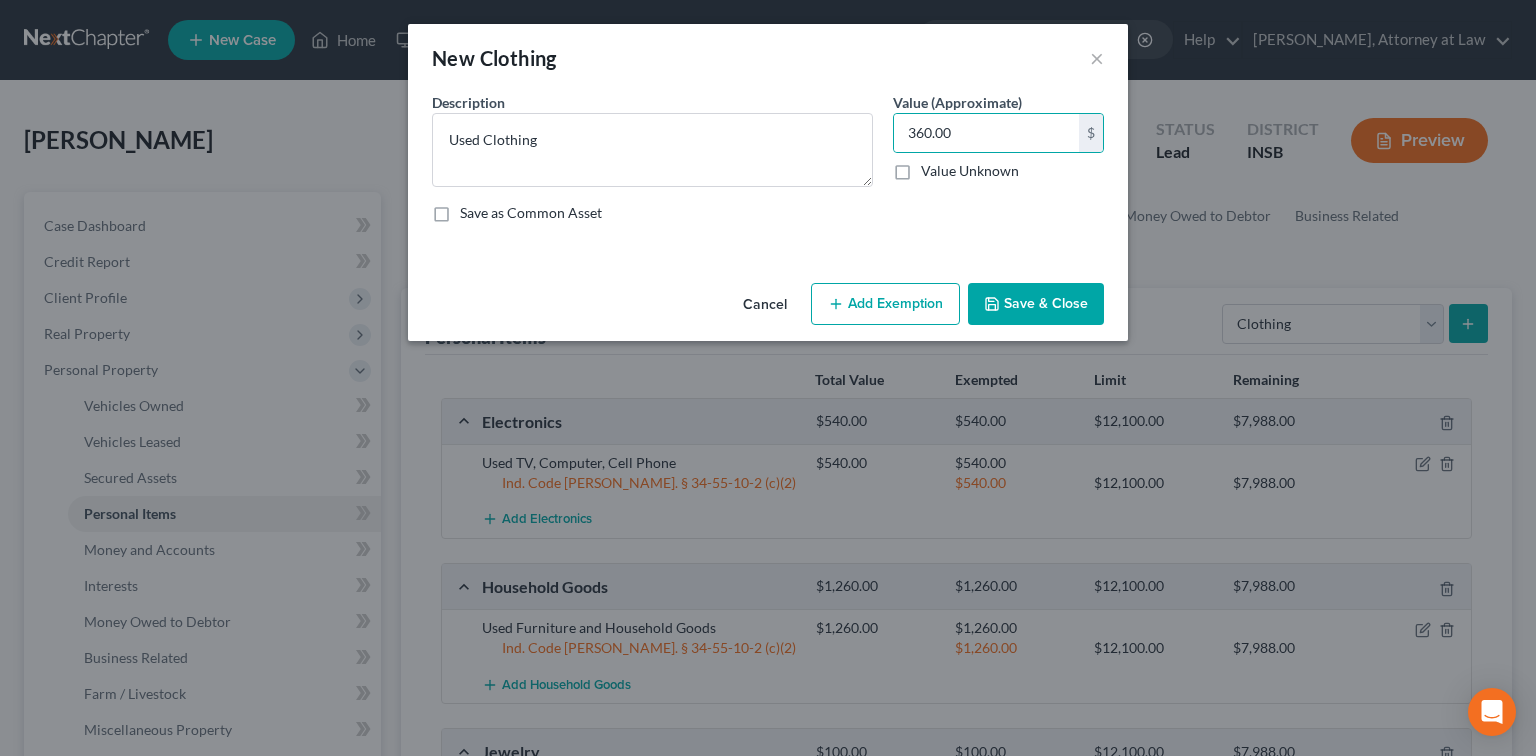 click on "Add Exemption" at bounding box center (885, 304) 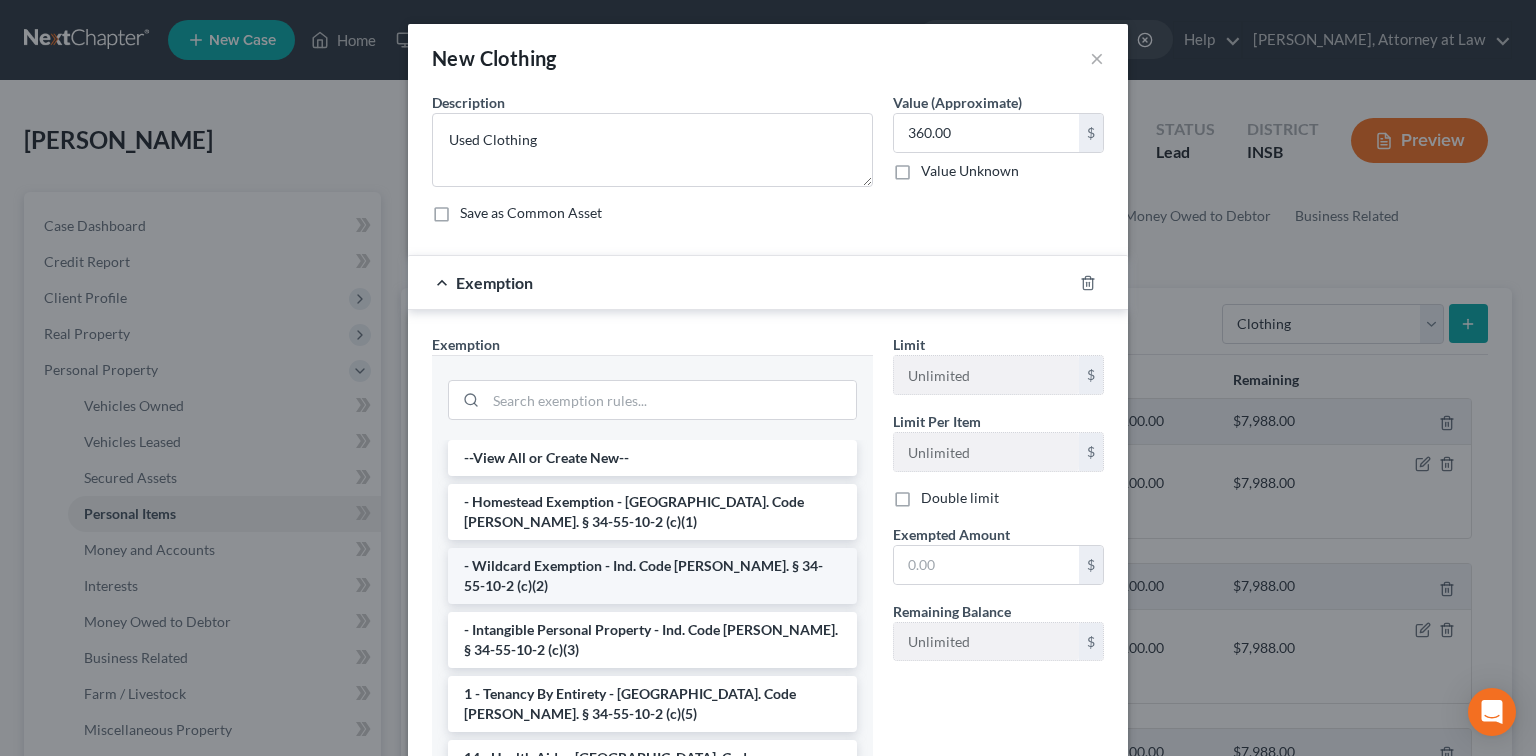 click on "- Wildcard Exemption - Ind. Code [PERSON_NAME]. § 34-55-10-2 (c)(2)" at bounding box center [652, 576] 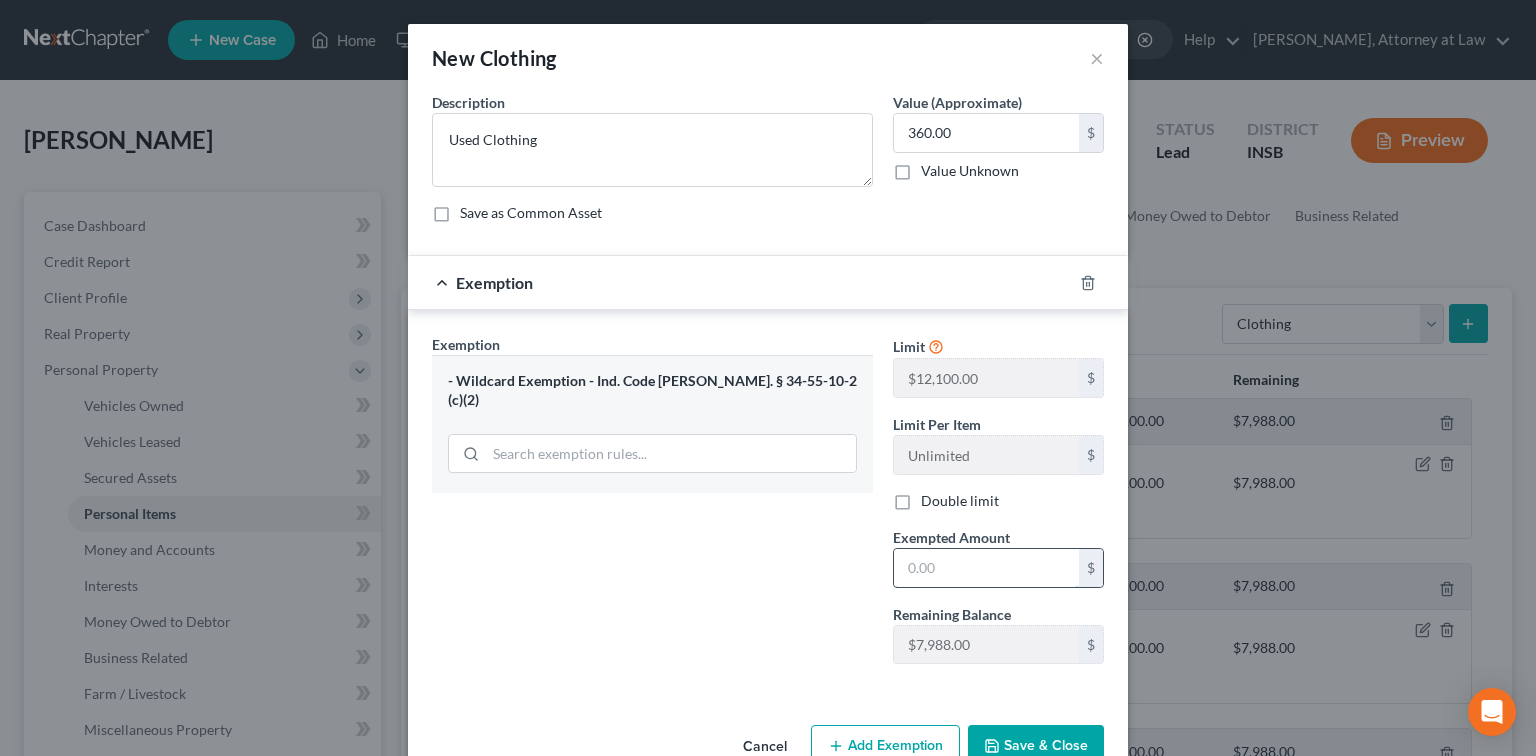 click at bounding box center [986, 568] 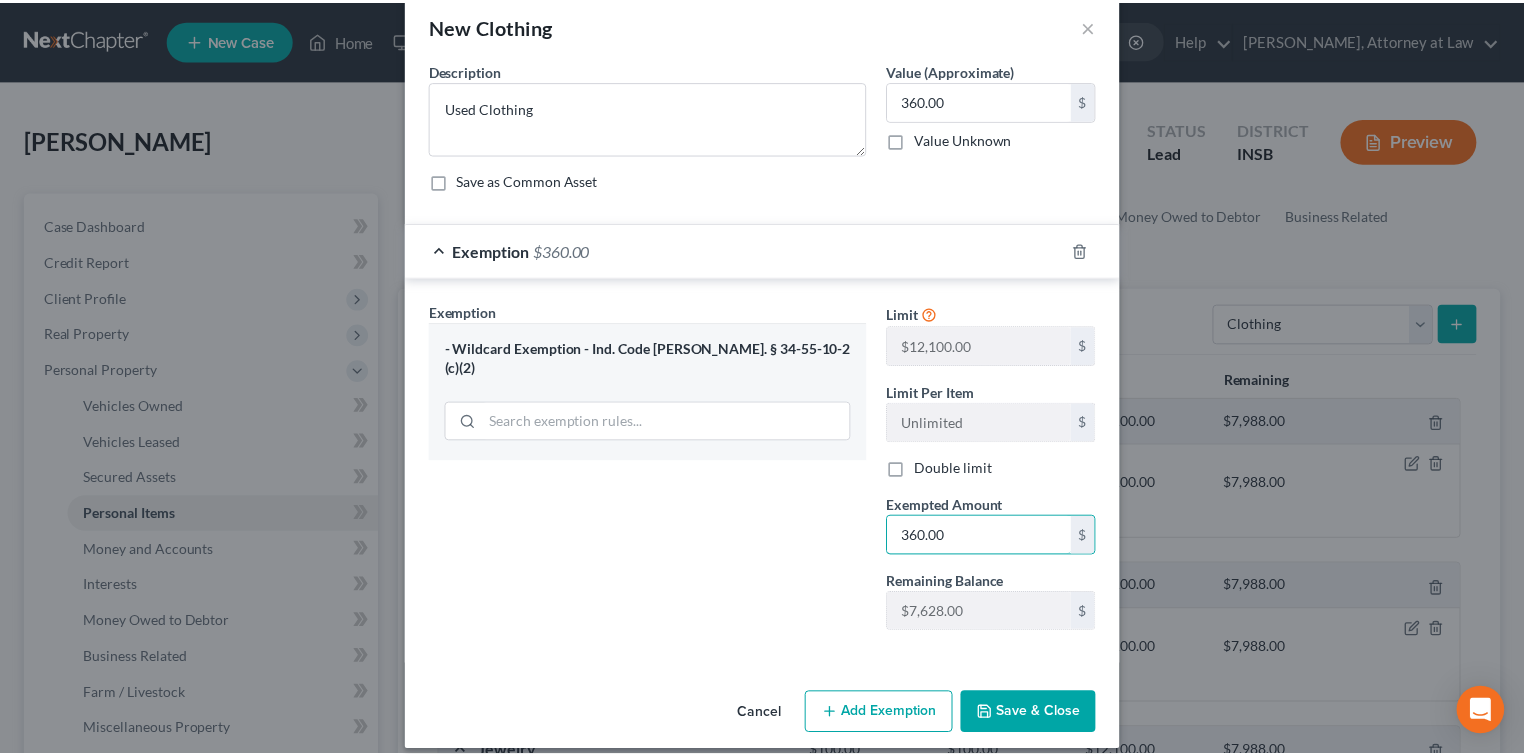 scroll, scrollTop: 48, scrollLeft: 0, axis: vertical 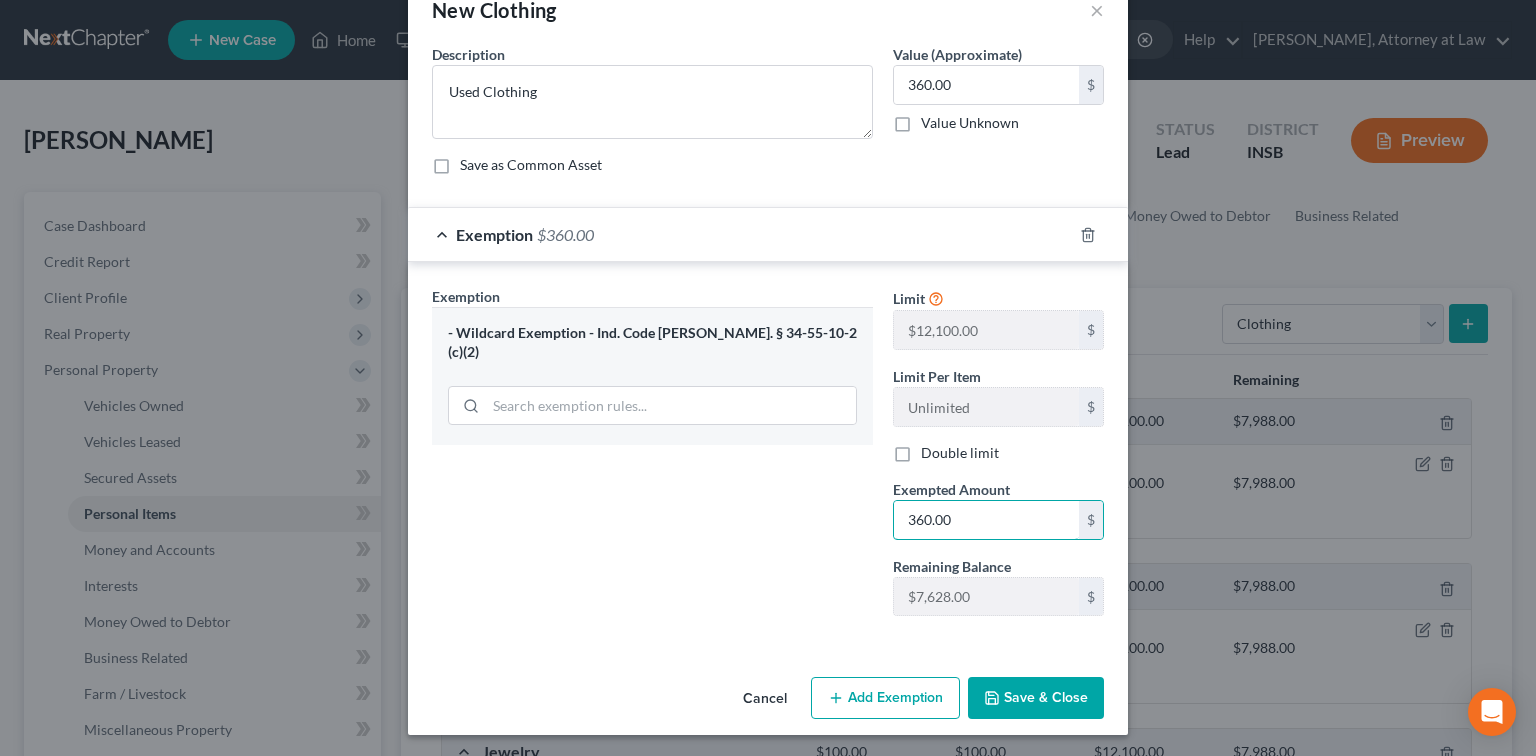 type on "360.00" 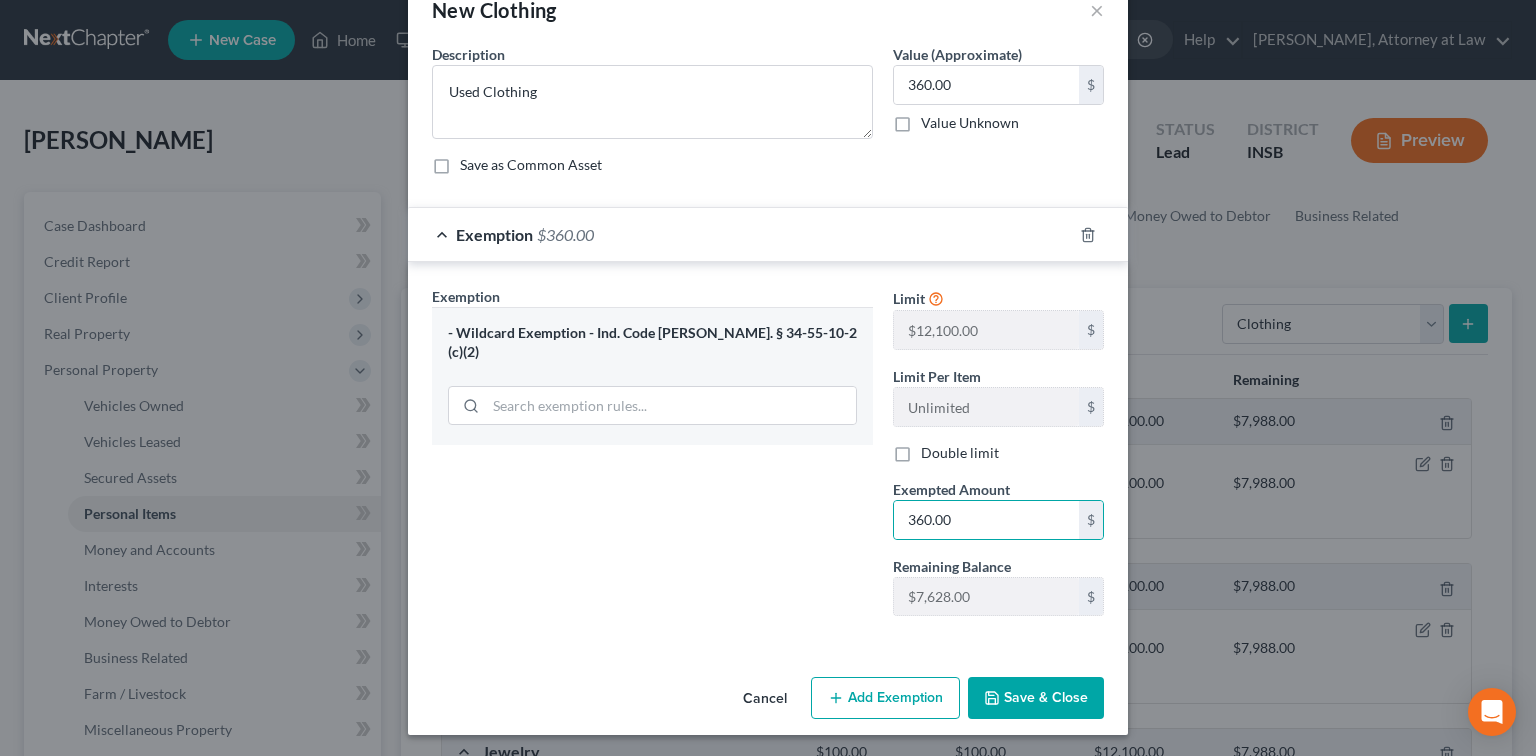 click on "Save & Close" at bounding box center (1036, 698) 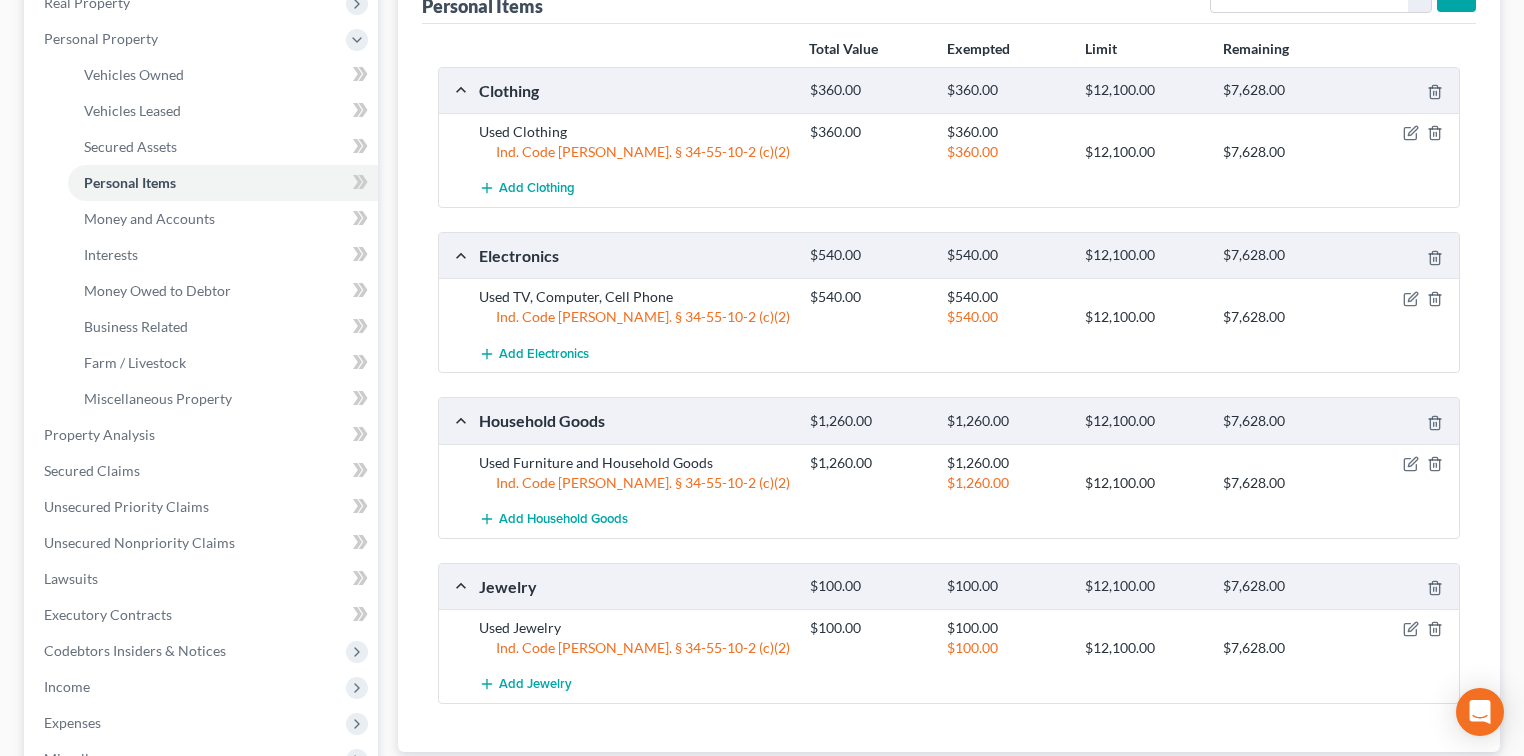 scroll, scrollTop: 560, scrollLeft: 0, axis: vertical 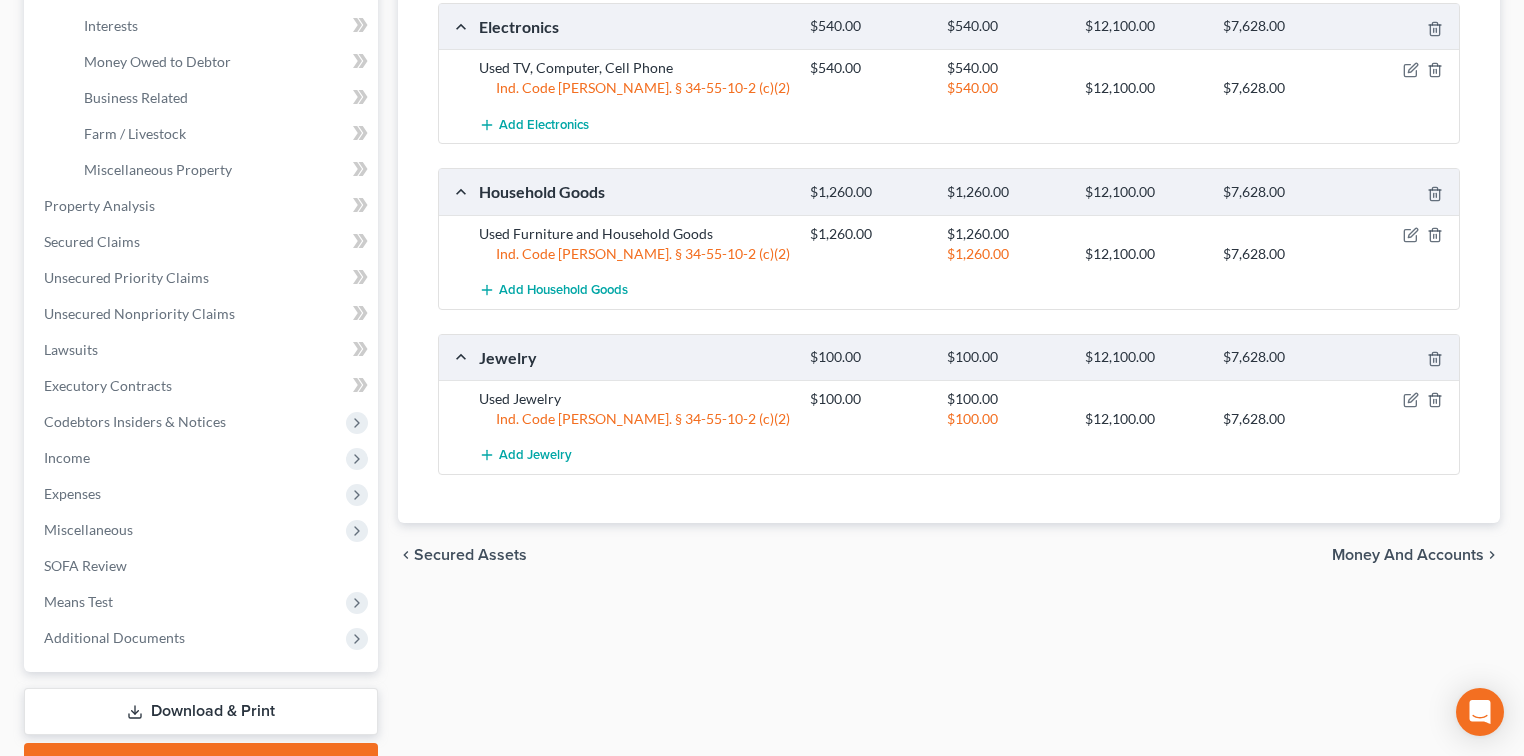 click on "Money and Accounts" at bounding box center [1408, 555] 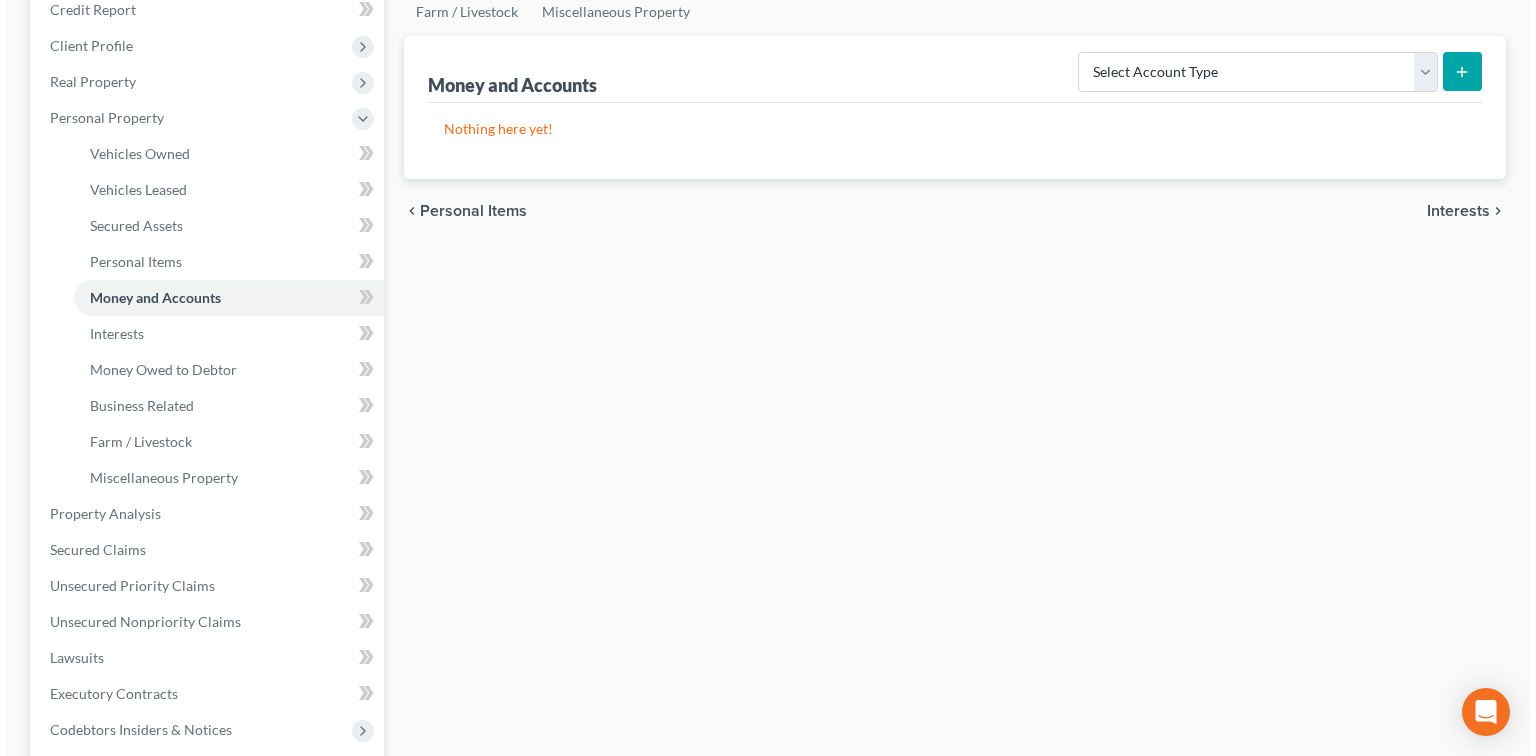 scroll, scrollTop: 0, scrollLeft: 0, axis: both 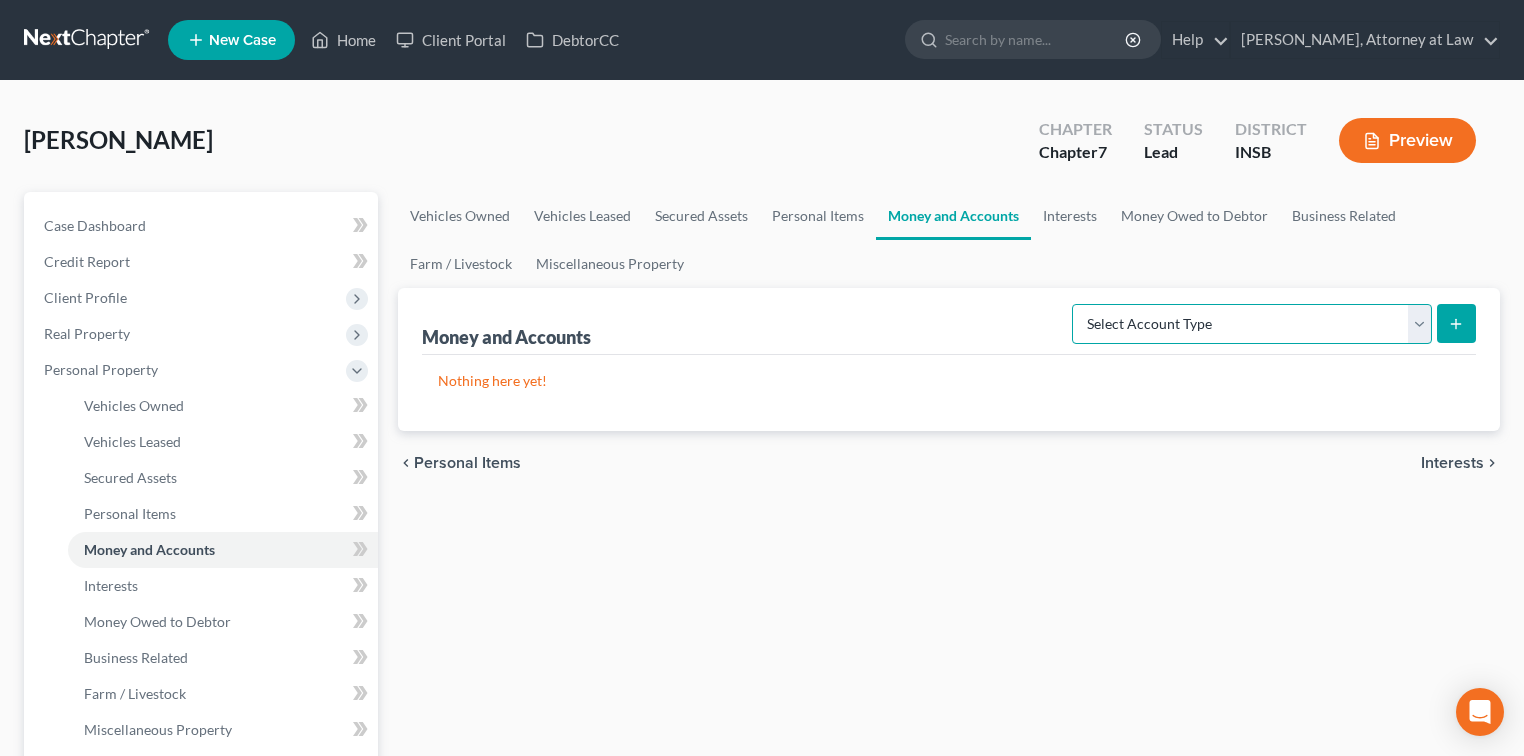 click on "Select Account Type Brokerage Cash on Hand Certificates of Deposit Checking Account Money Market Other (Credit Union, Health Savings Account, etc) Safe Deposit Box Savings Account Security Deposits or Prepayments" at bounding box center (1252, 324) 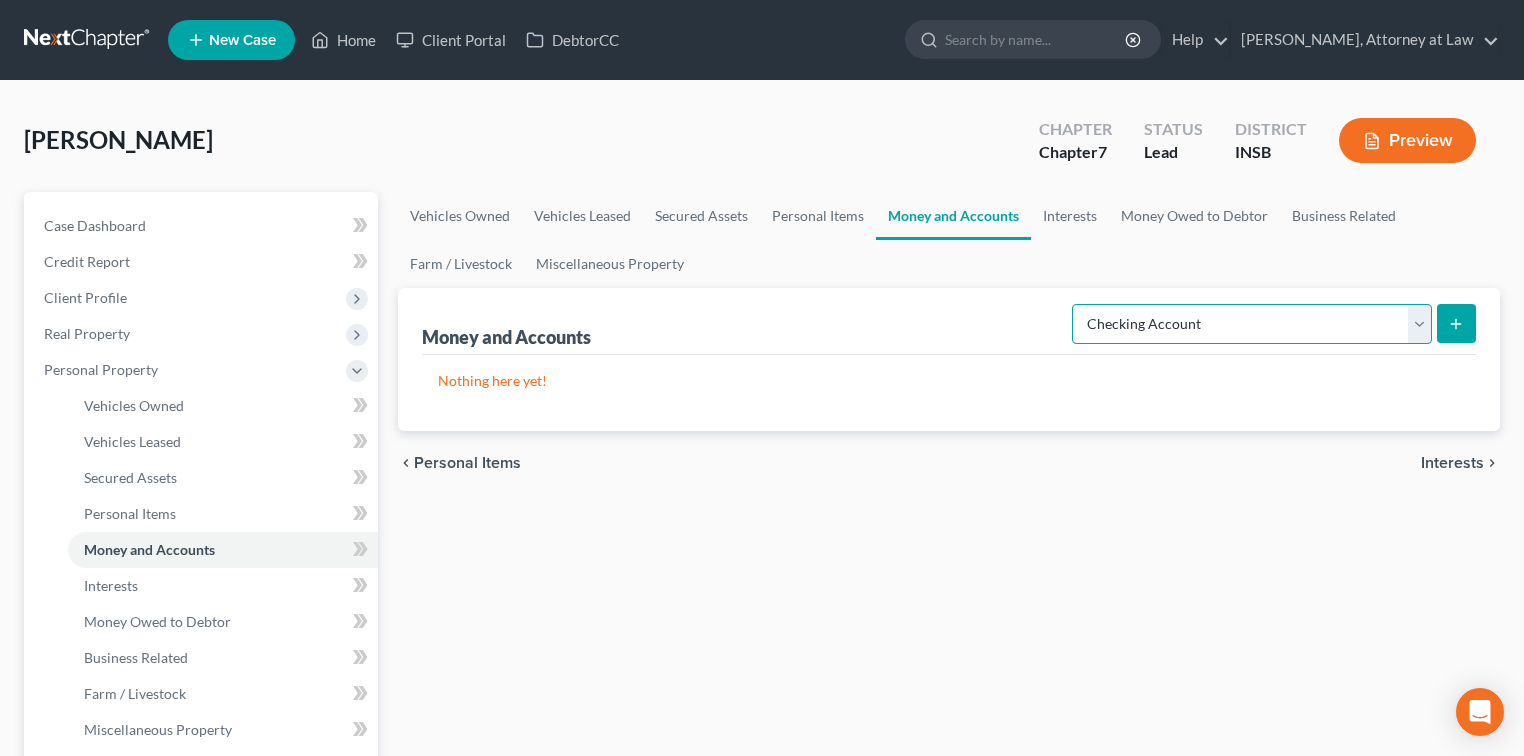click on "Select Account Type Brokerage Cash on Hand Certificates of Deposit Checking Account Money Market Other (Credit Union, Health Savings Account, etc) Safe Deposit Box Savings Account Security Deposits or Prepayments" at bounding box center [1252, 324] 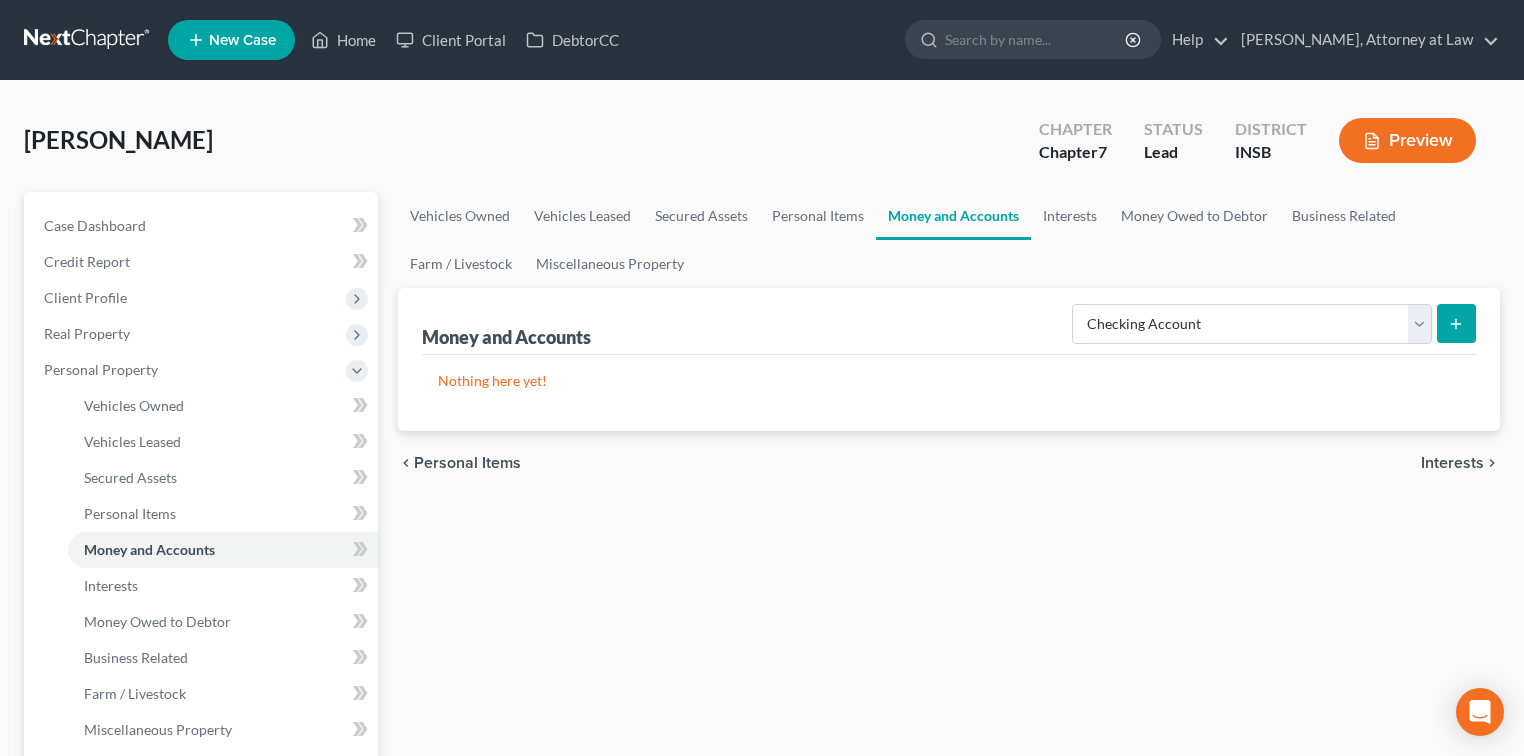 click 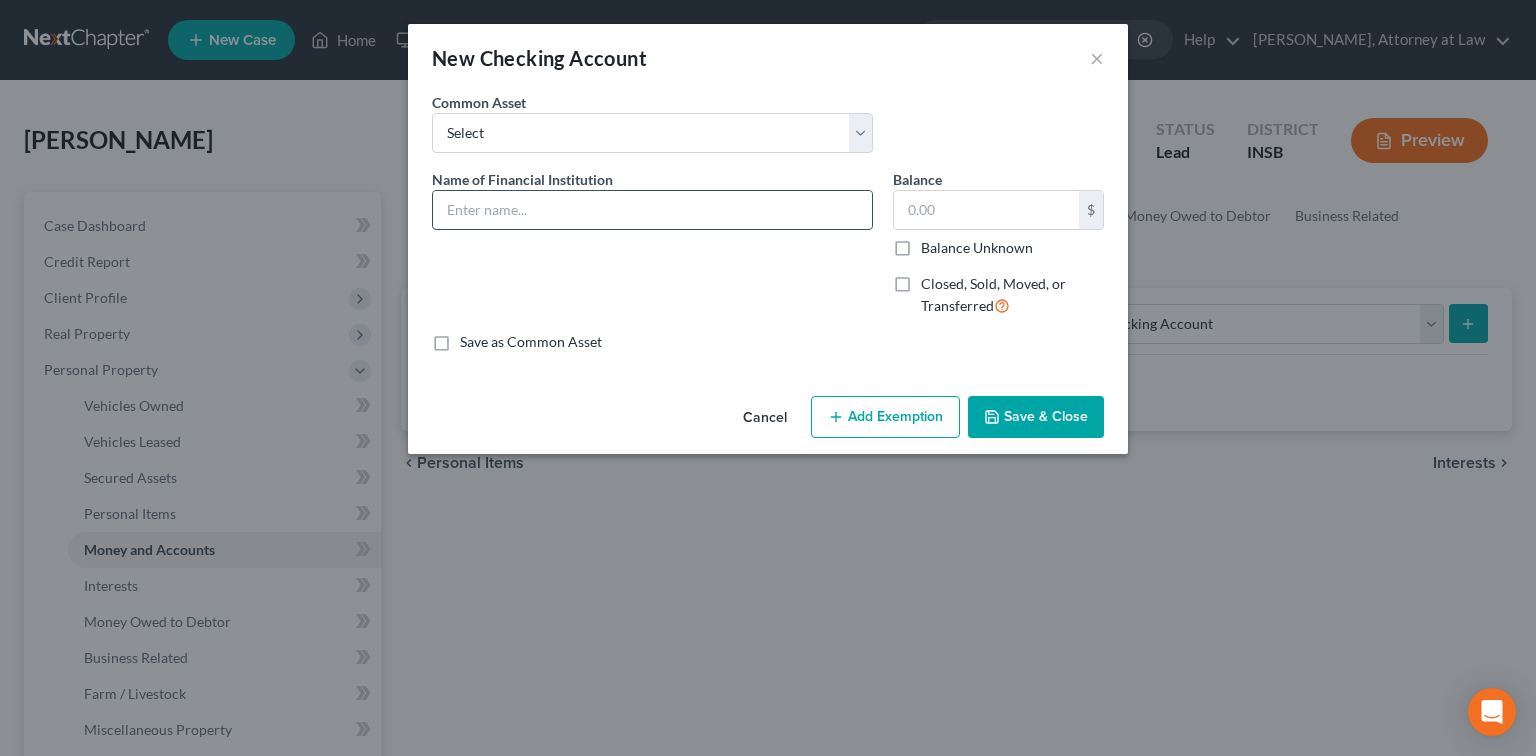 click at bounding box center [652, 210] 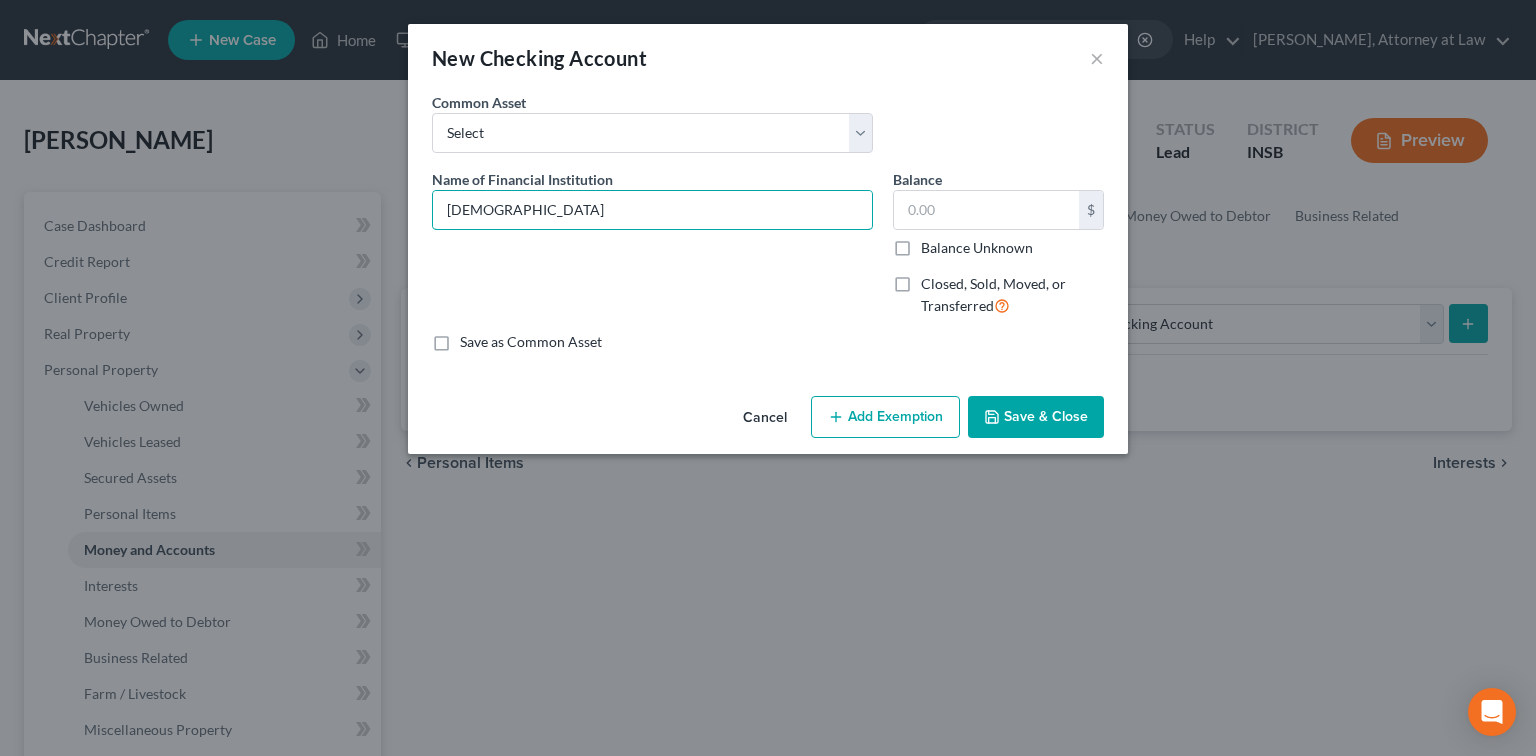 type on "[US_STATE] Members Credit Union" 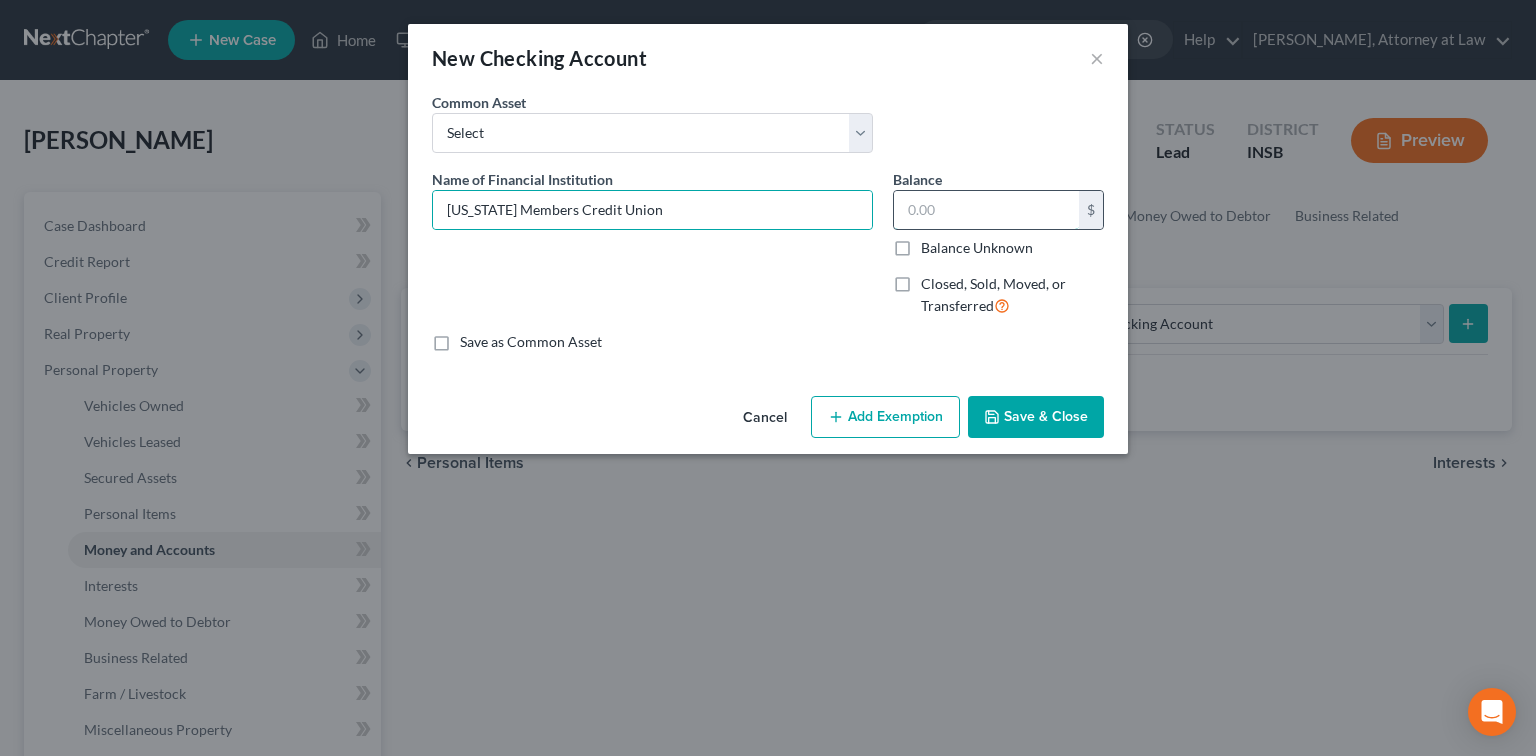 click at bounding box center [986, 210] 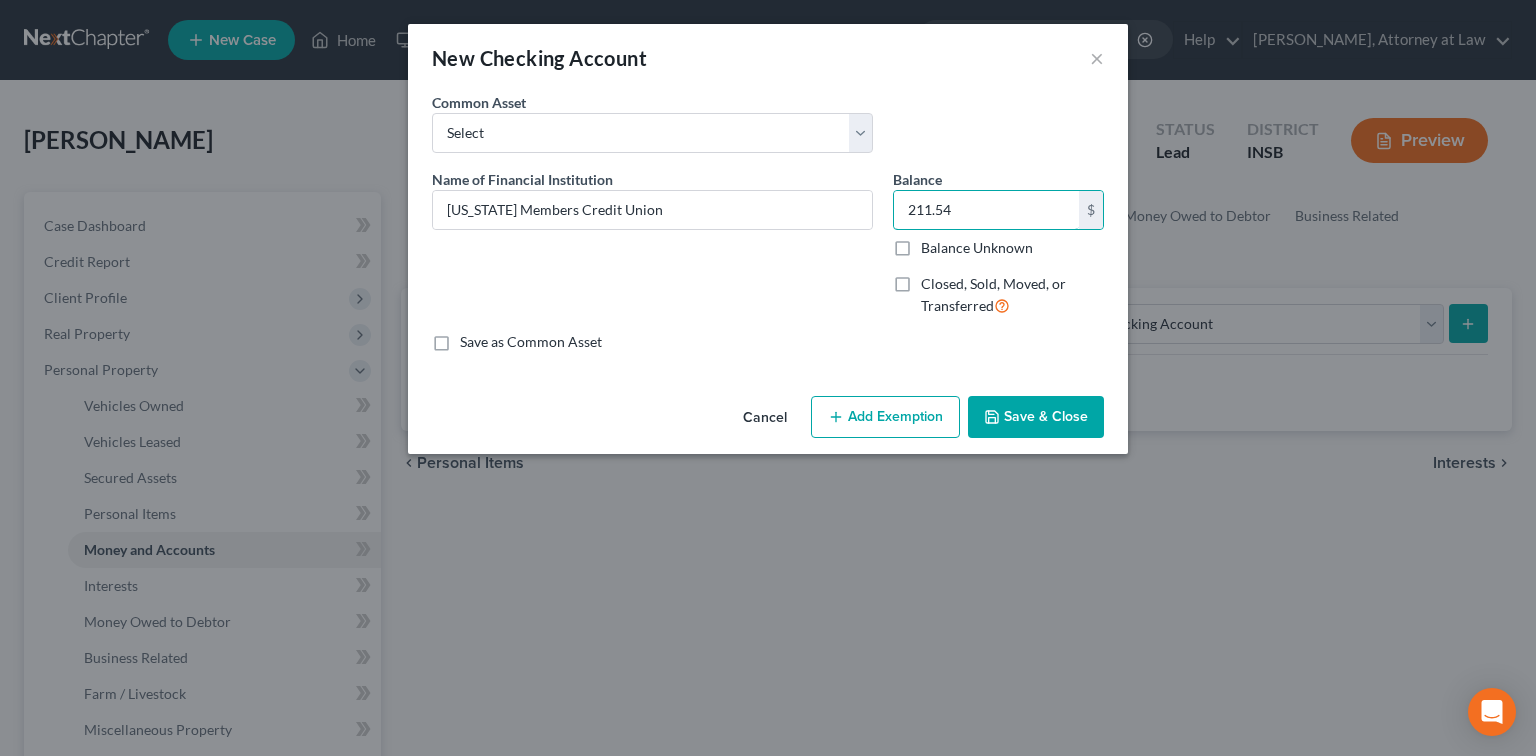 type on "211.54" 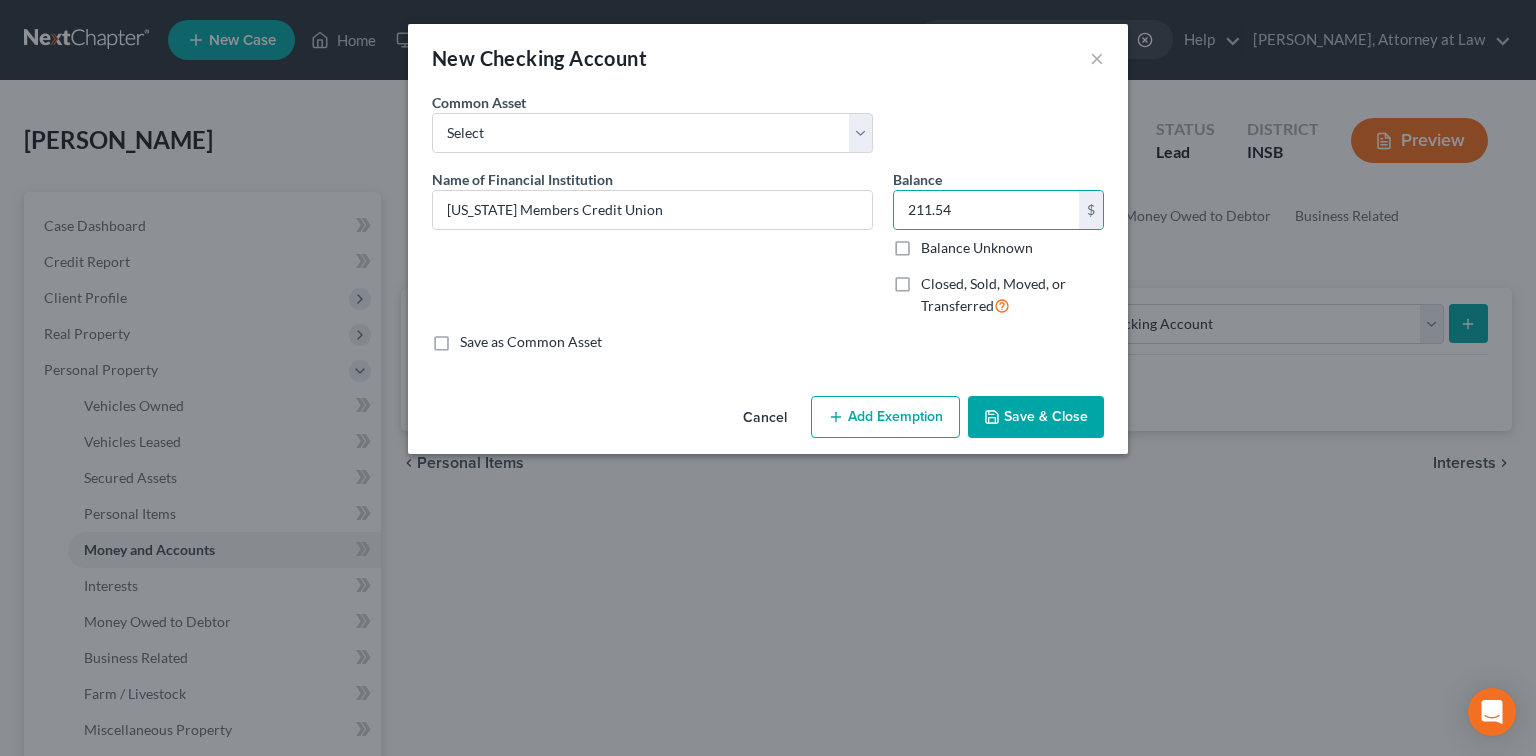 click on "Add Exemption" at bounding box center [885, 417] 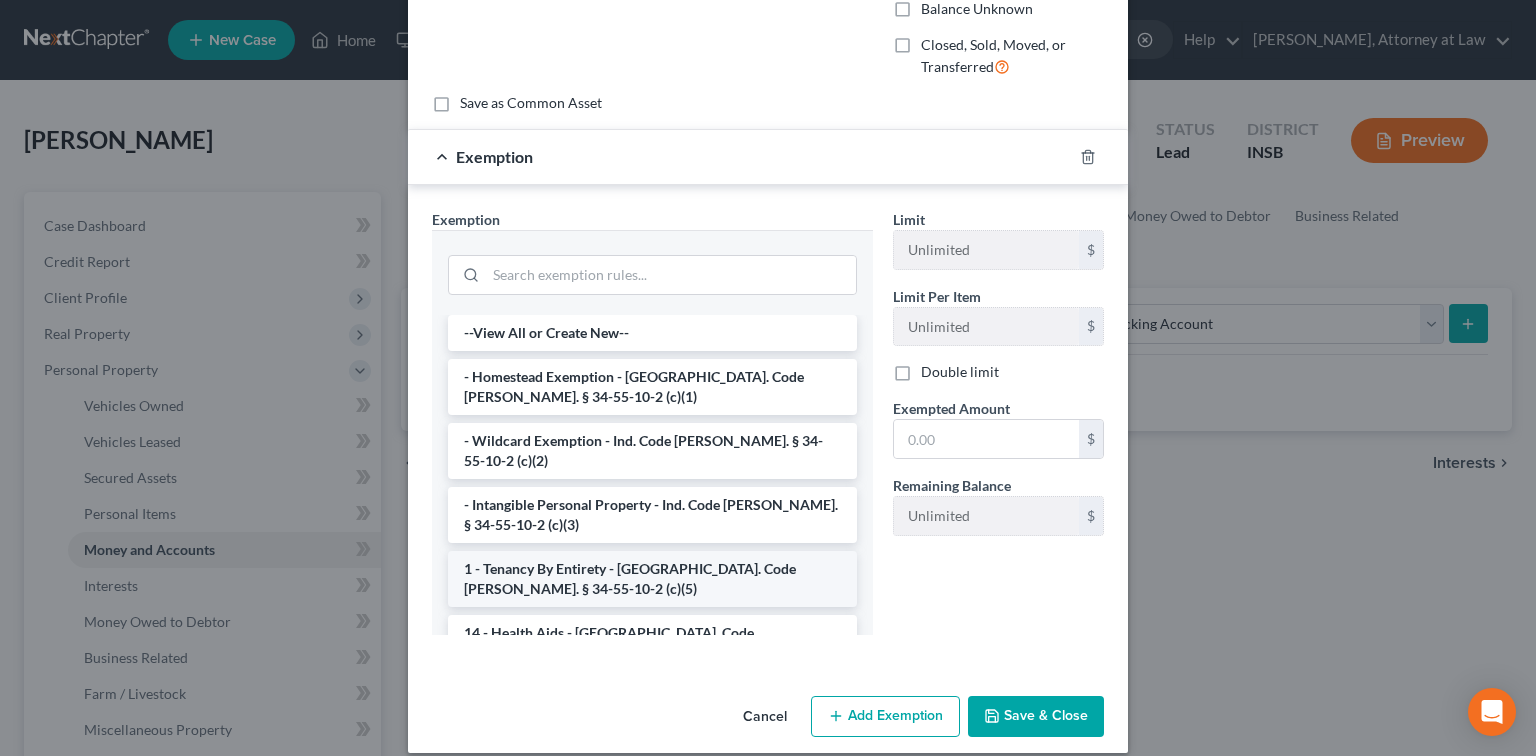 scroll, scrollTop: 258, scrollLeft: 0, axis: vertical 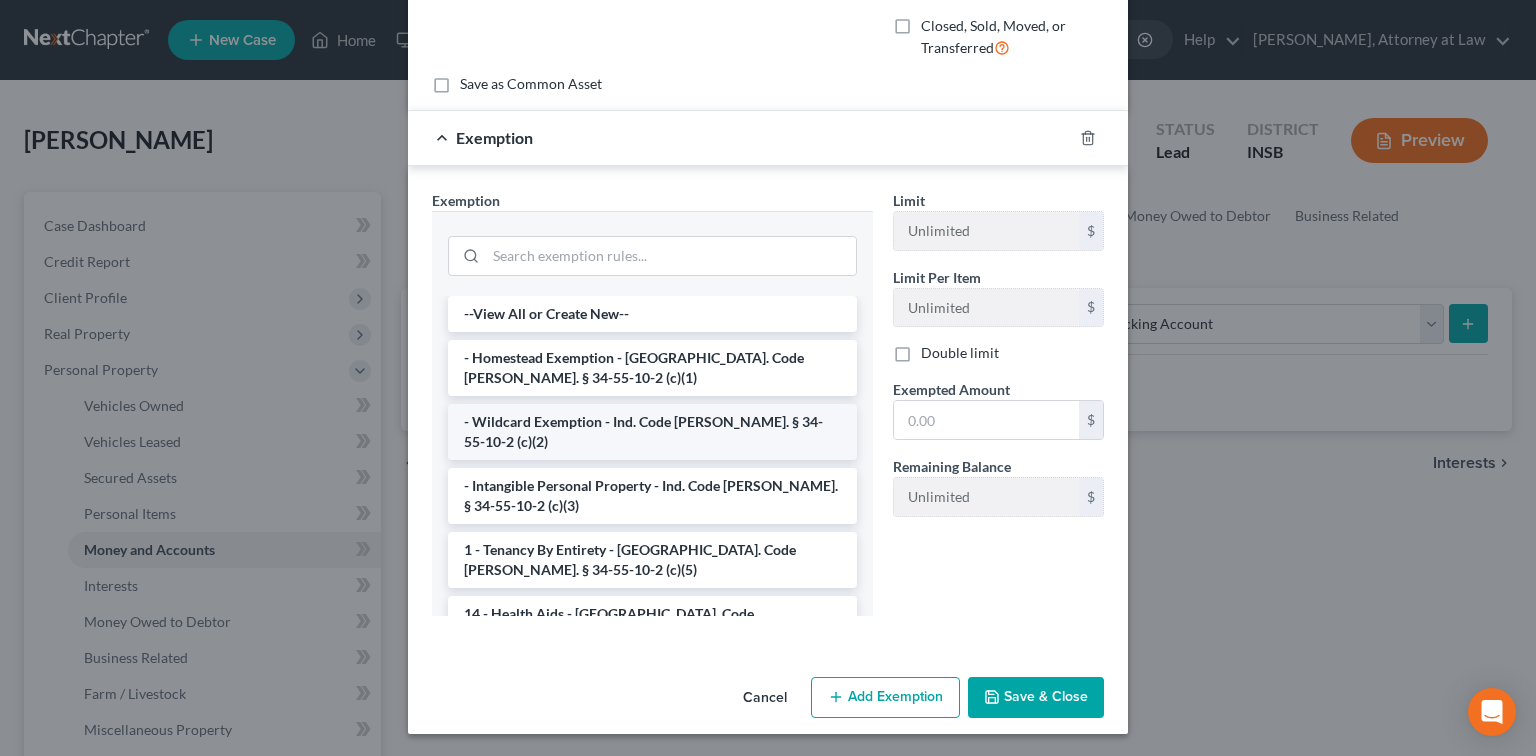 click on "- Wildcard Exemption - Ind. Code [PERSON_NAME]. § 34-55-10-2 (c)(2)" at bounding box center (652, 432) 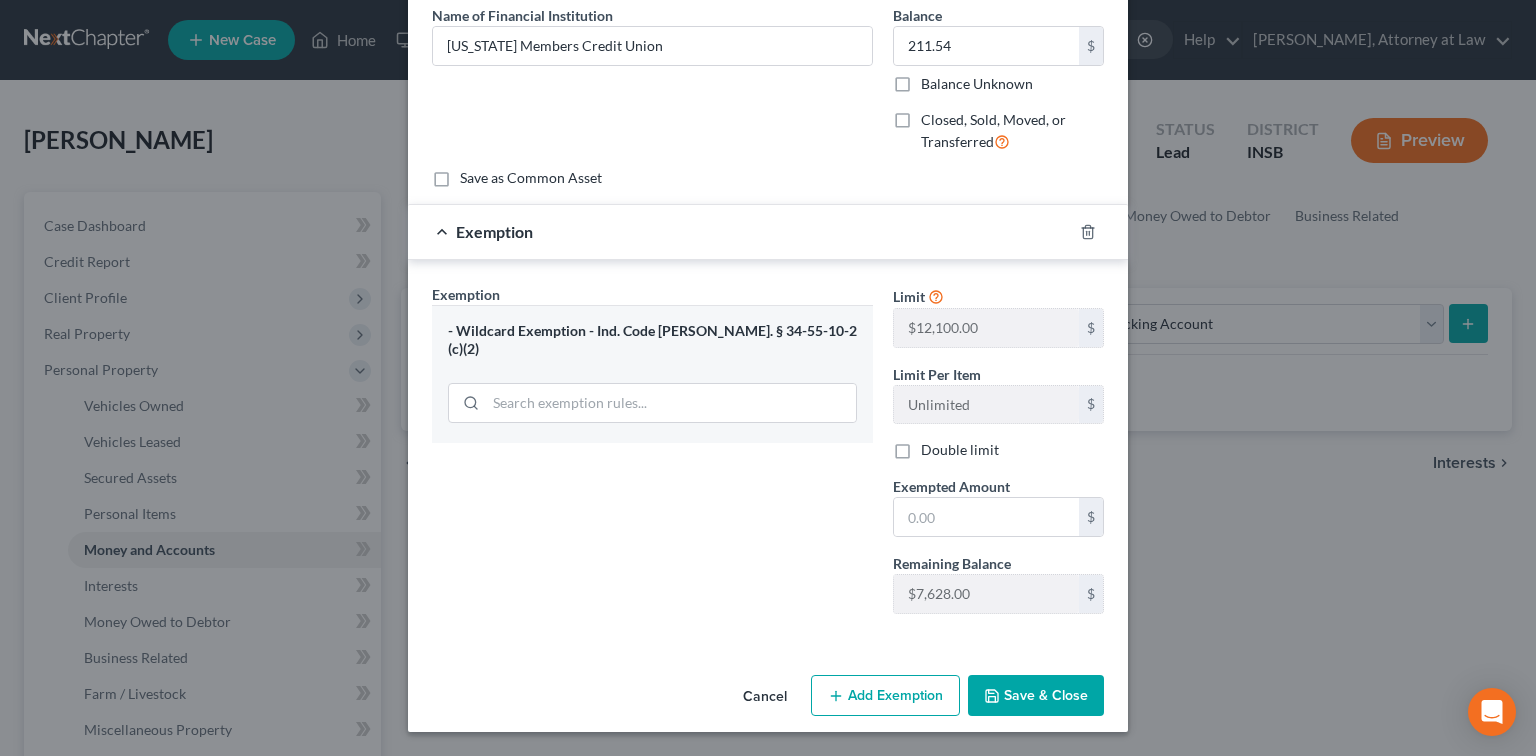 scroll, scrollTop: 161, scrollLeft: 0, axis: vertical 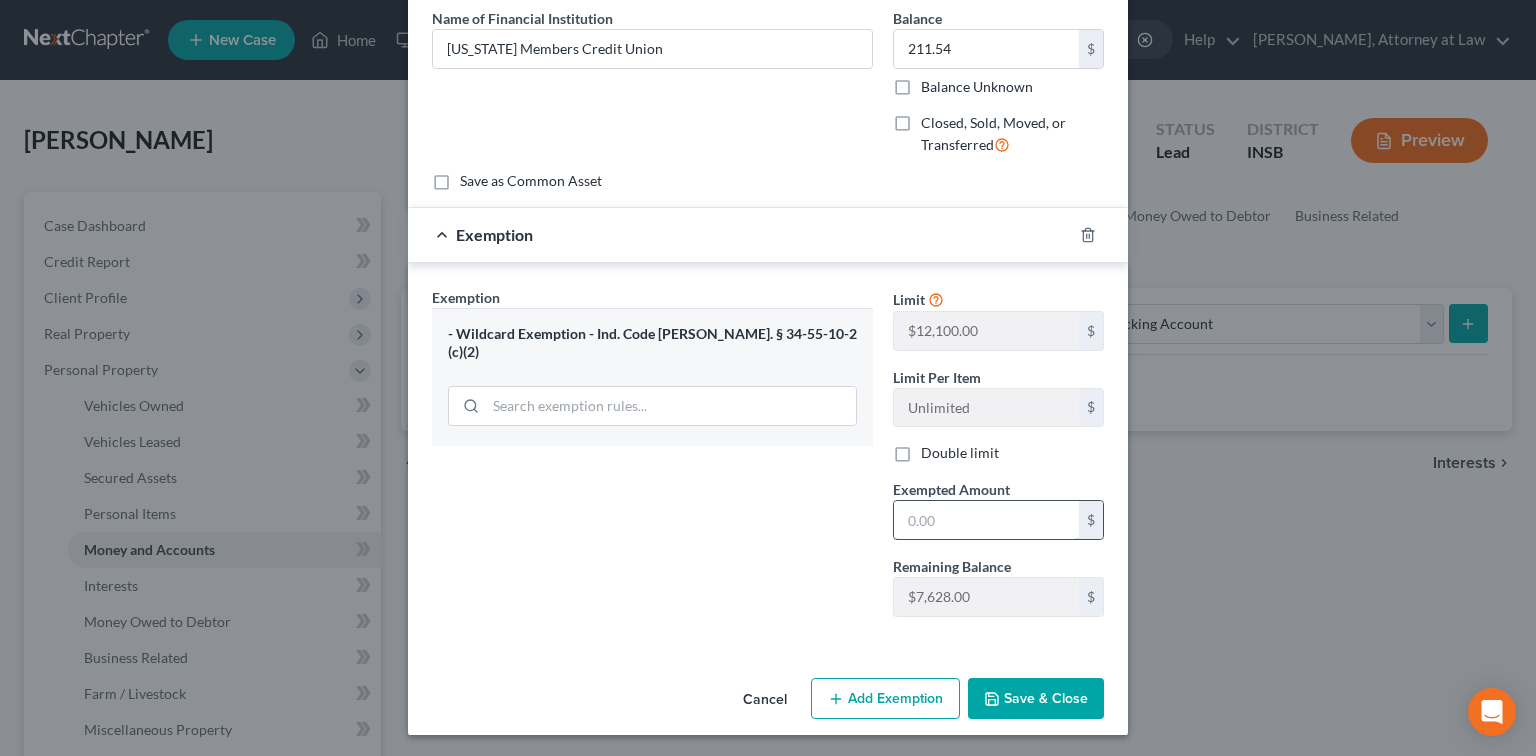 drag, startPoint x: 898, startPoint y: 513, endPoint x: 892, endPoint y: 501, distance: 13.416408 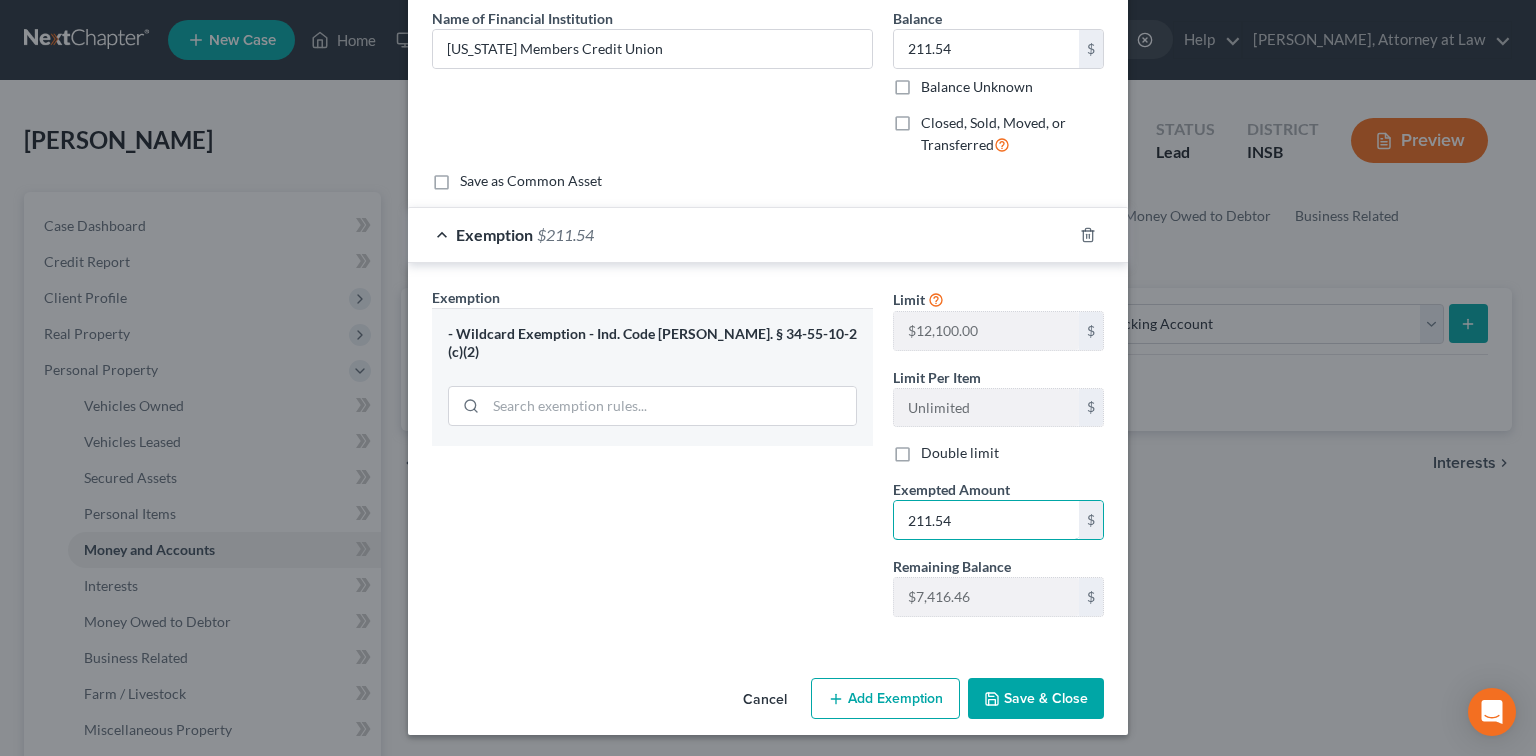 type on "211.54" 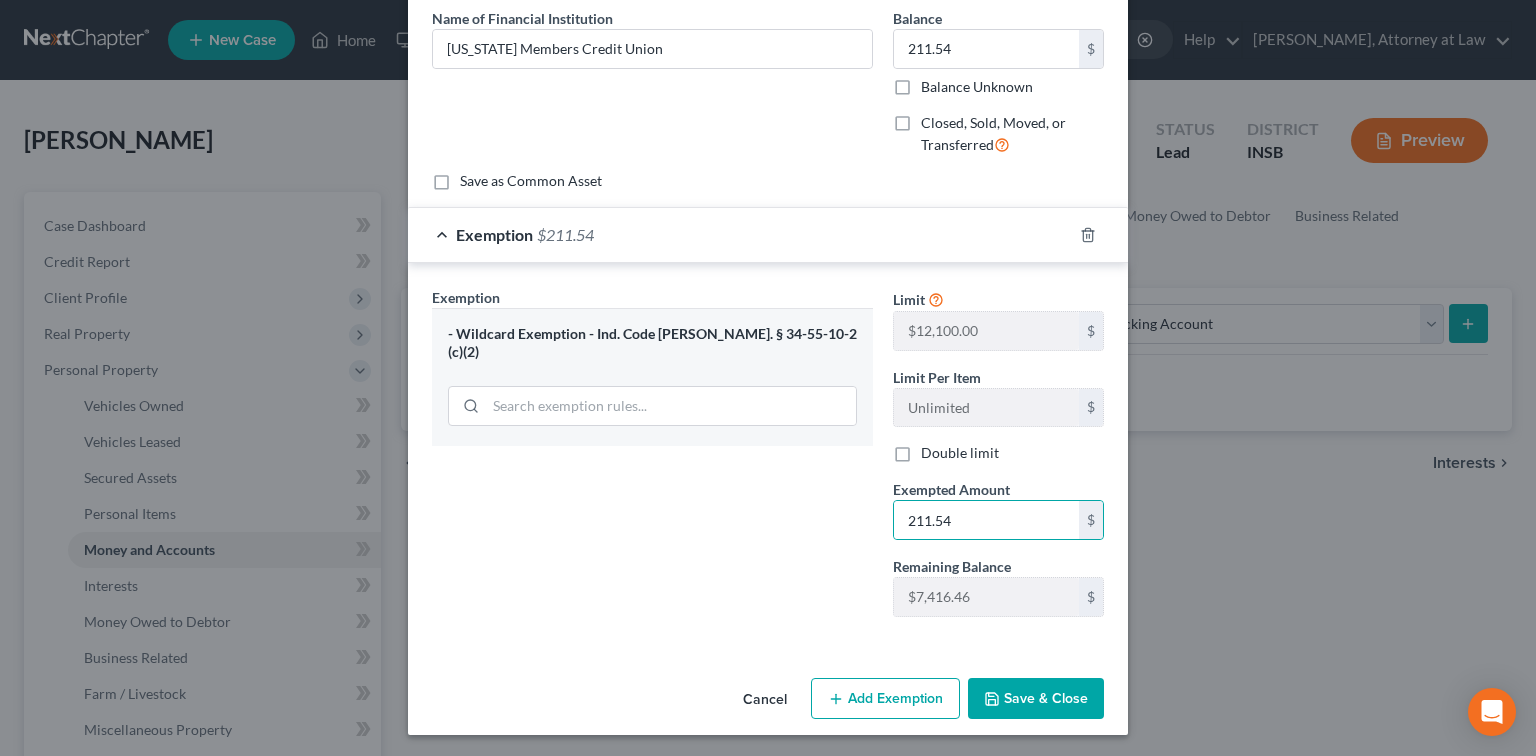 click on "Save & Close" at bounding box center [1036, 699] 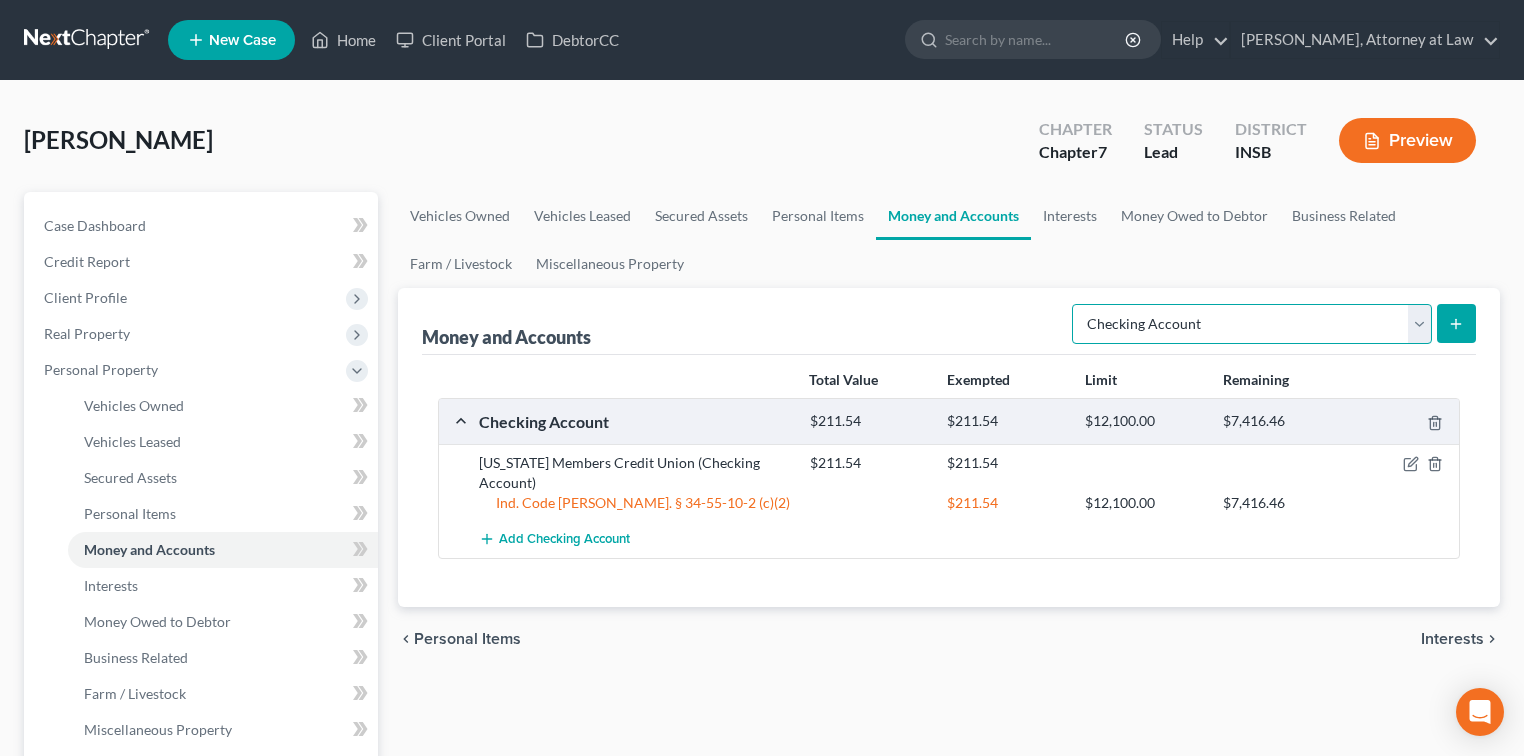 click on "Select Account Type Brokerage Cash on Hand Certificates of Deposit Checking Account Money Market Other (Credit Union, Health Savings Account, etc) Safe Deposit Box Savings Account Security Deposits or Prepayments" at bounding box center (1252, 324) 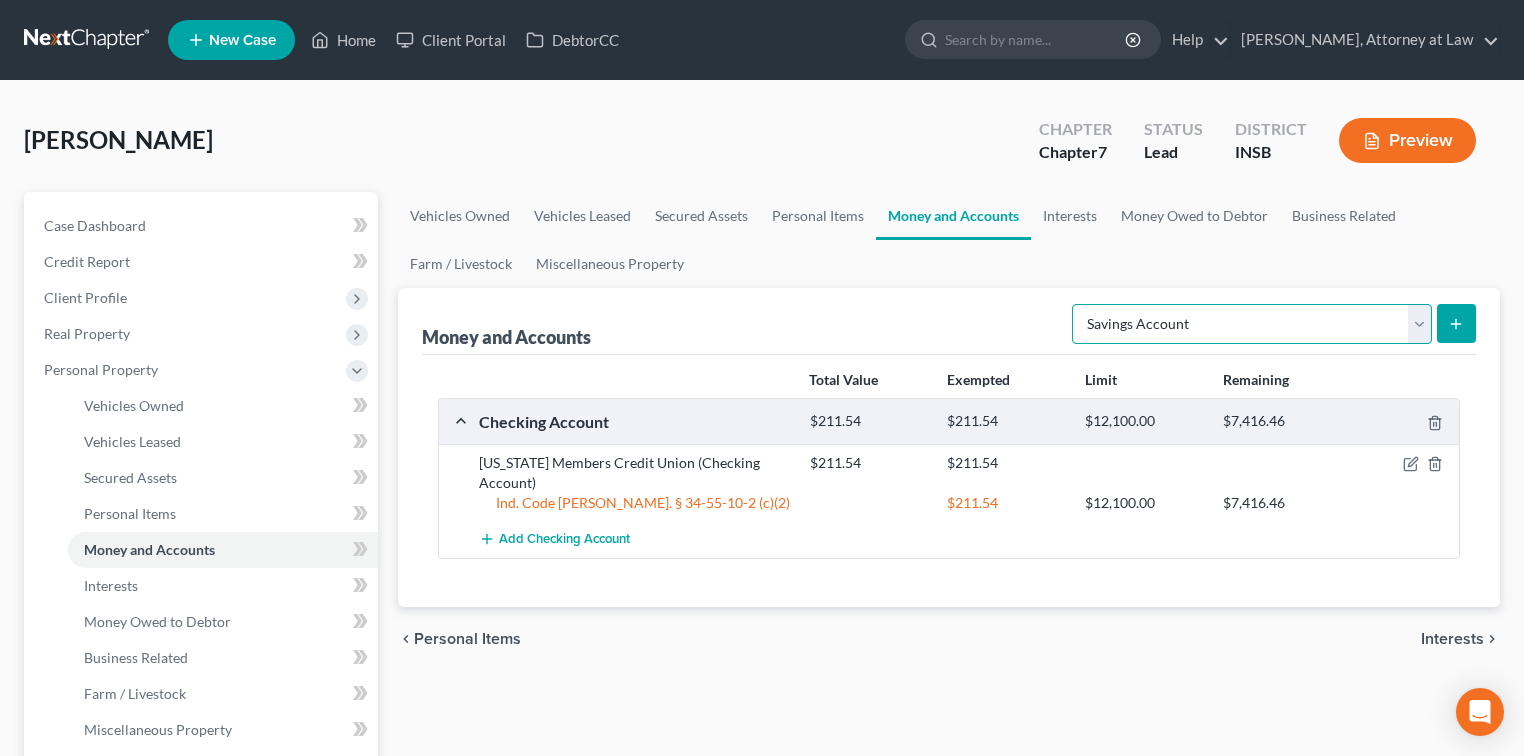 click on "Select Account Type Brokerage Cash on Hand Certificates of Deposit Checking Account Money Market Other (Credit Union, Health Savings Account, etc) Safe Deposit Box Savings Account Security Deposits or Prepayments" at bounding box center (1252, 324) 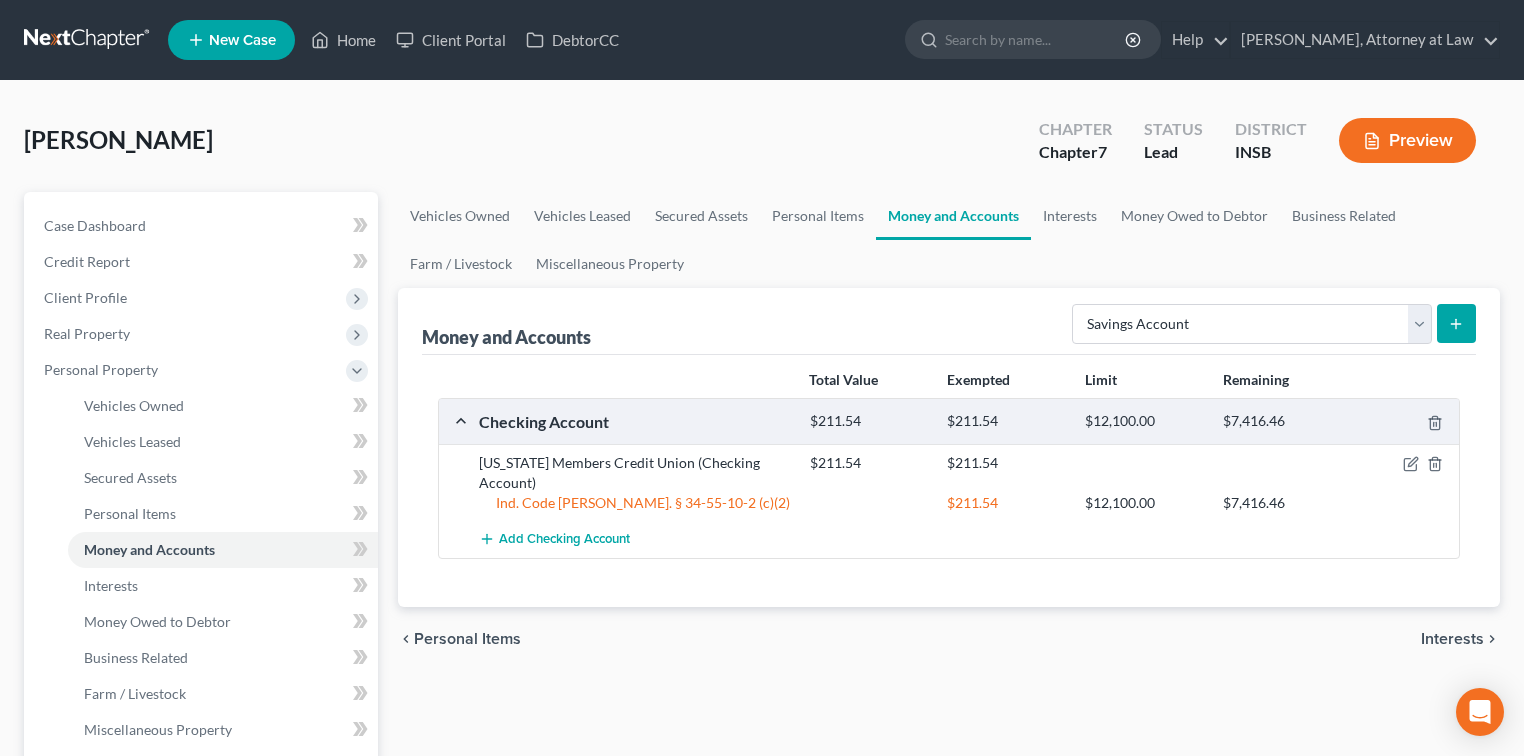 click 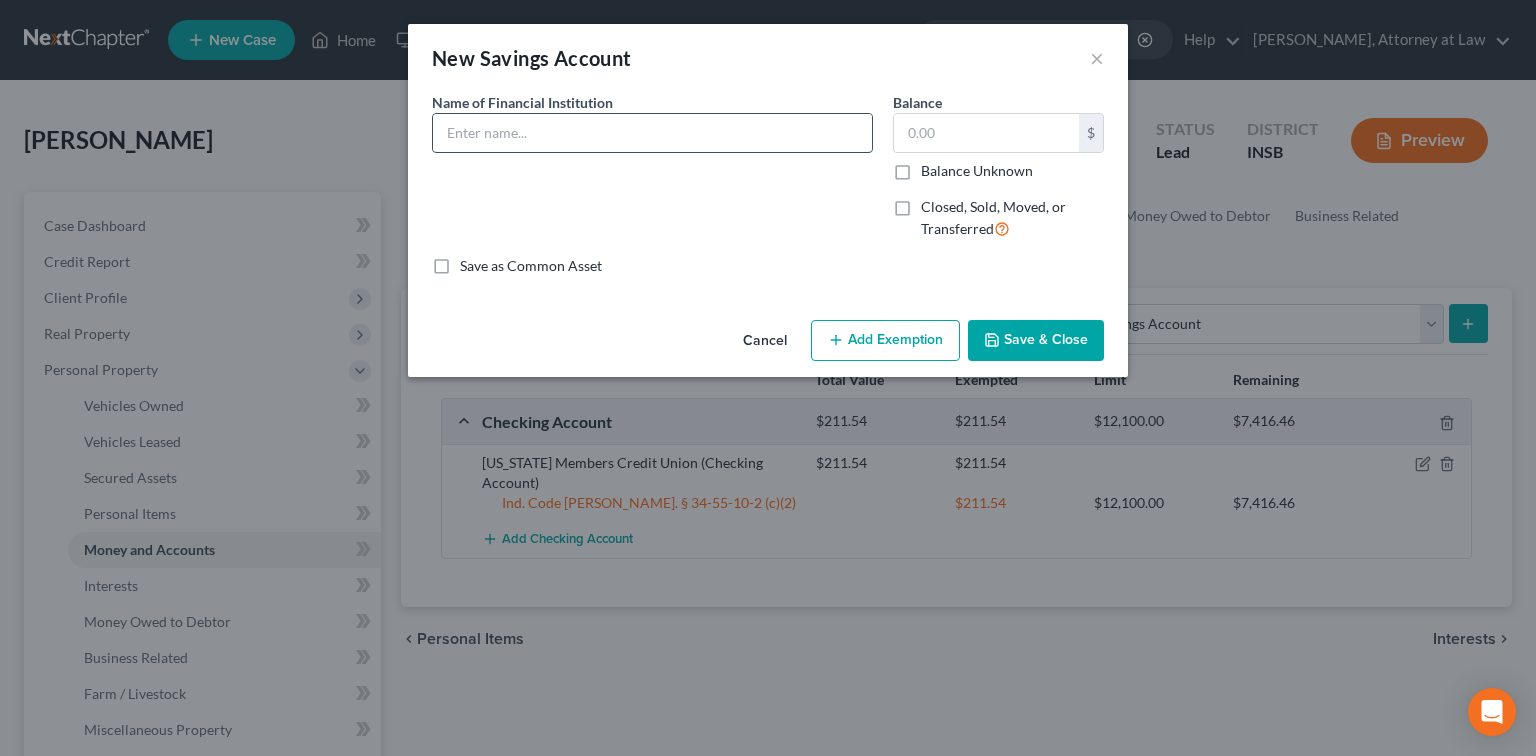 click at bounding box center (652, 133) 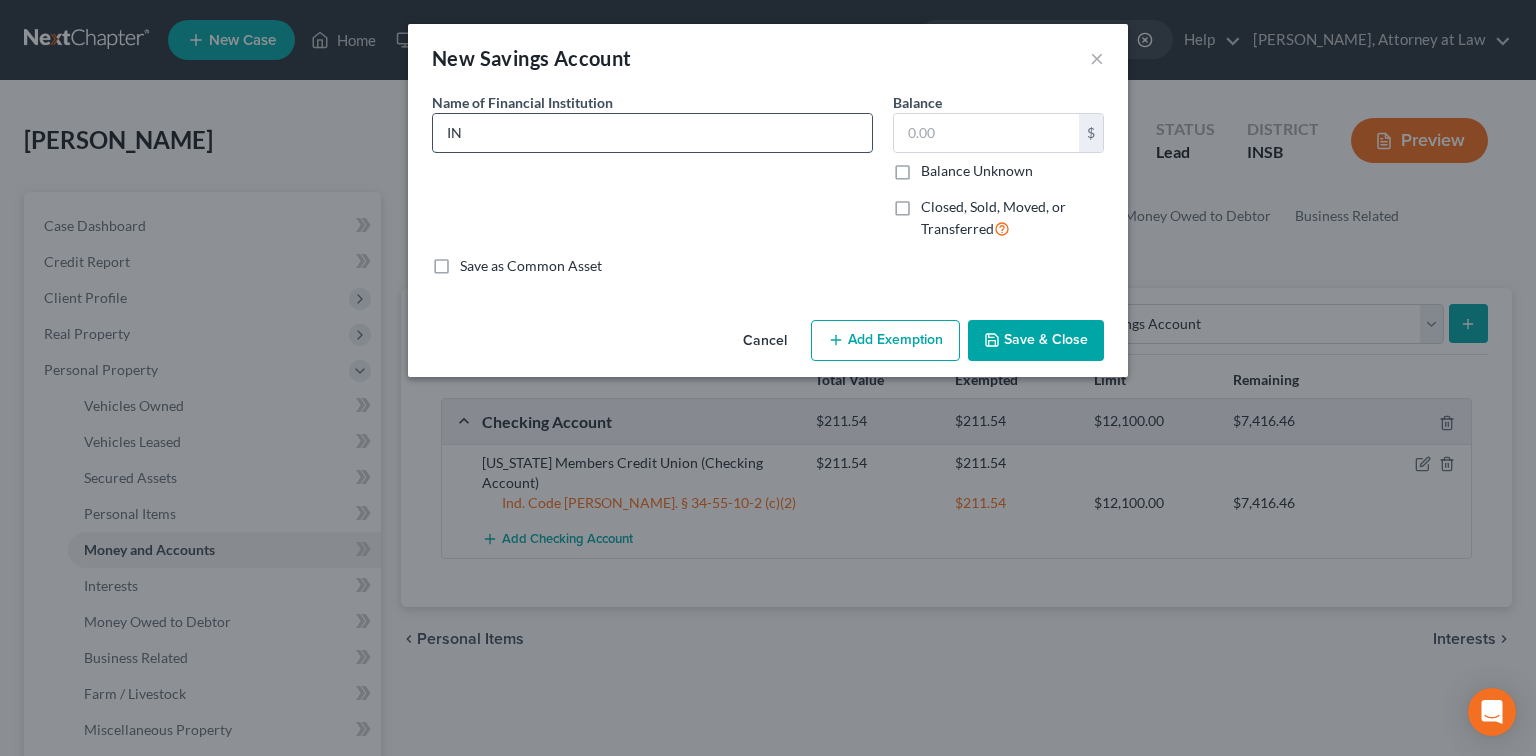 type on "[US_STATE] Members Credit Union" 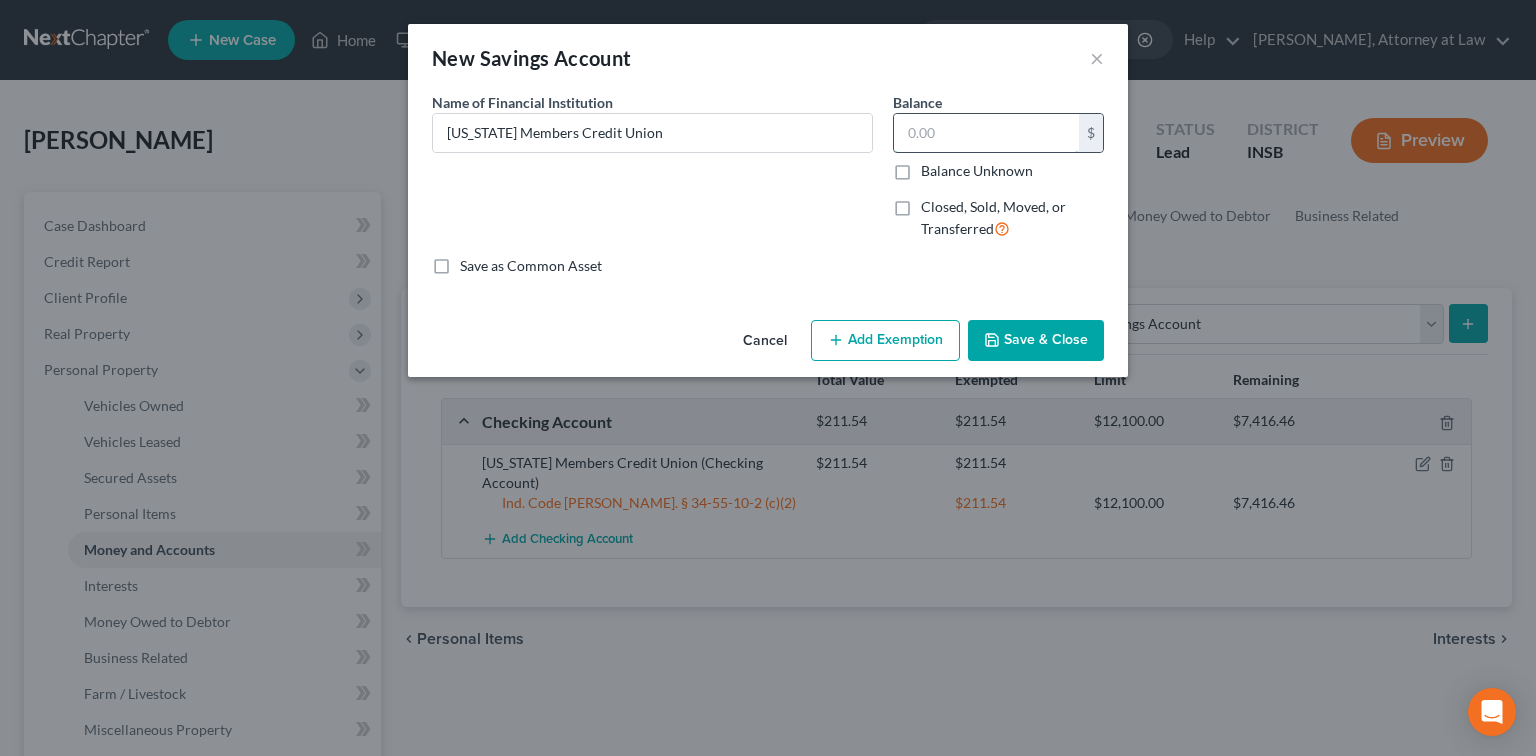 click at bounding box center [986, 133] 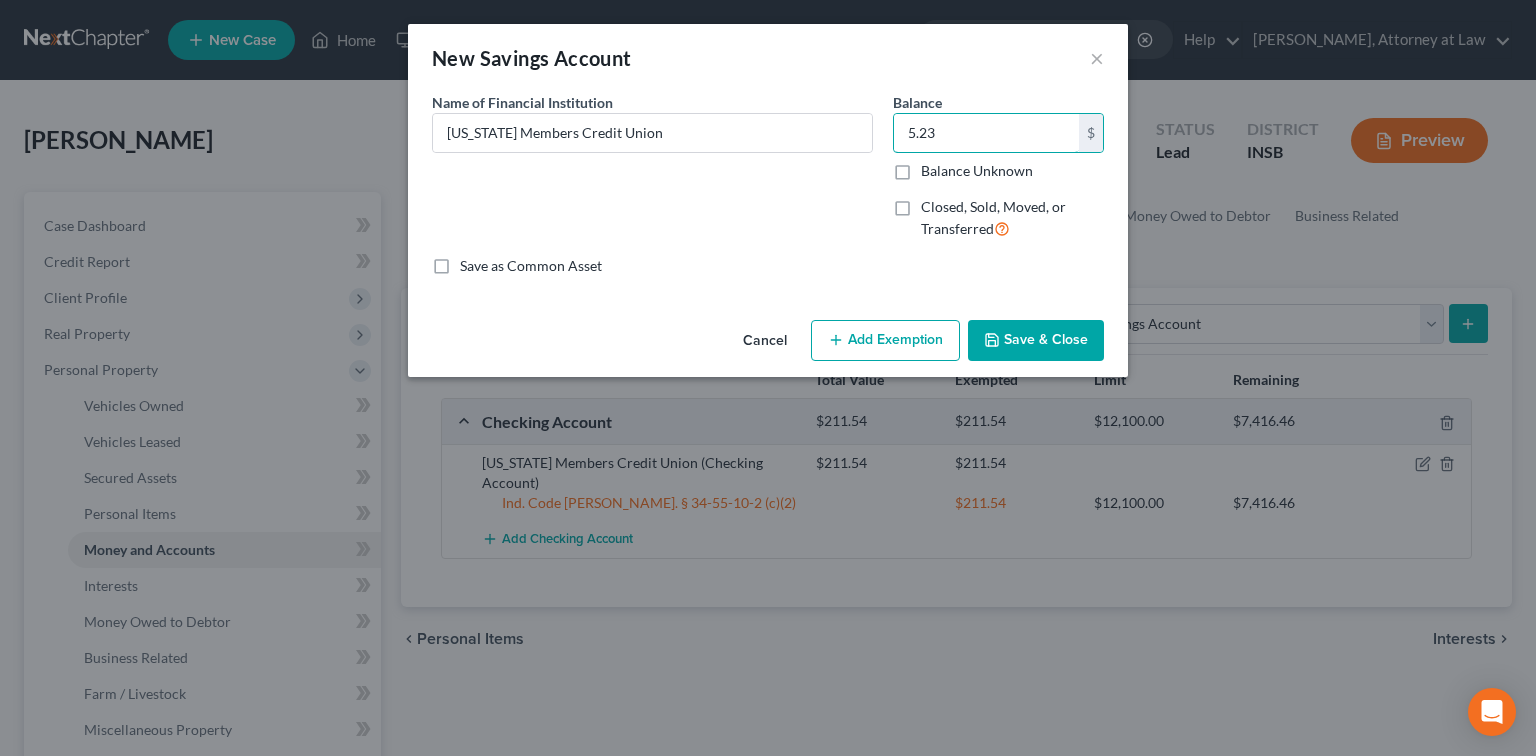 type on "5.23" 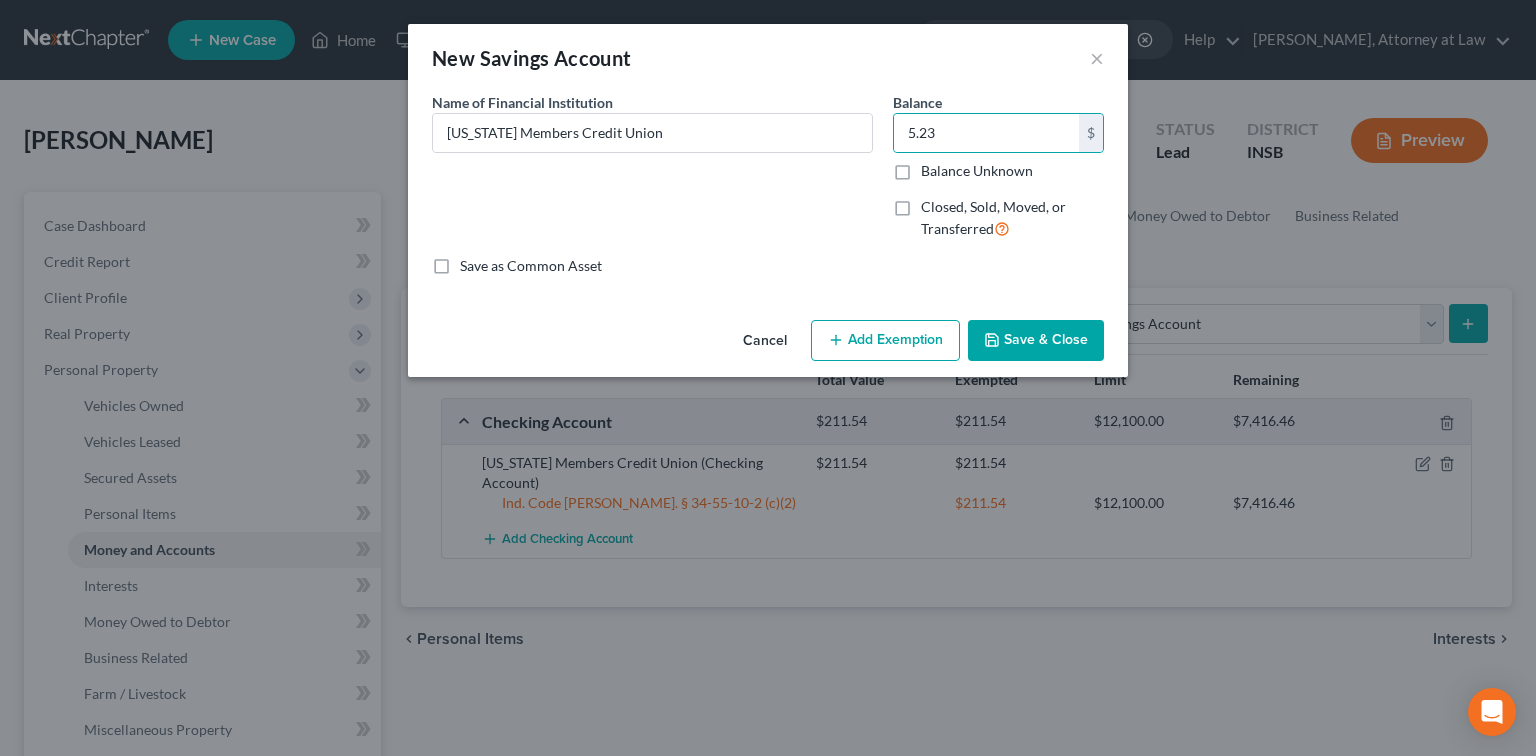click on "Add Exemption" at bounding box center [885, 341] 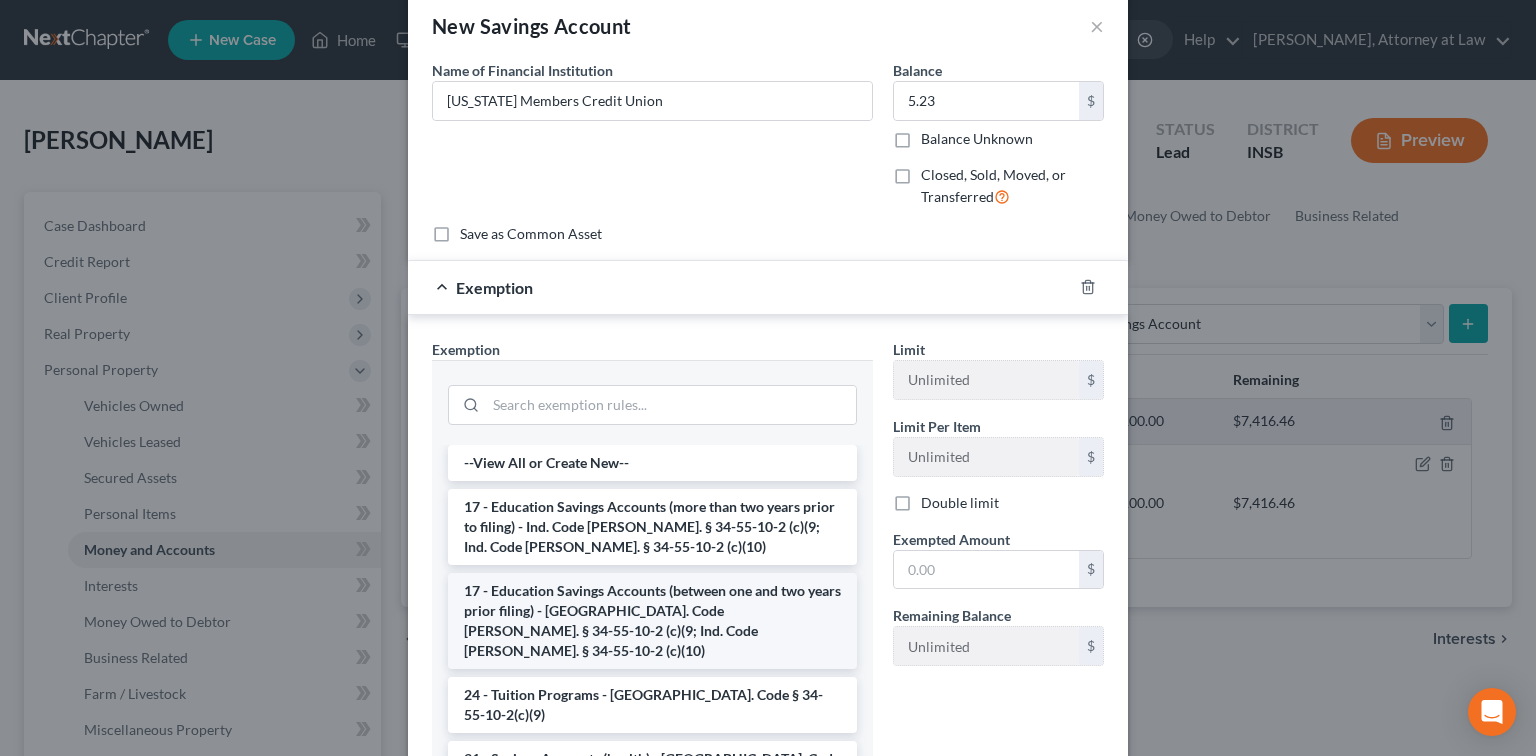 scroll, scrollTop: 0, scrollLeft: 0, axis: both 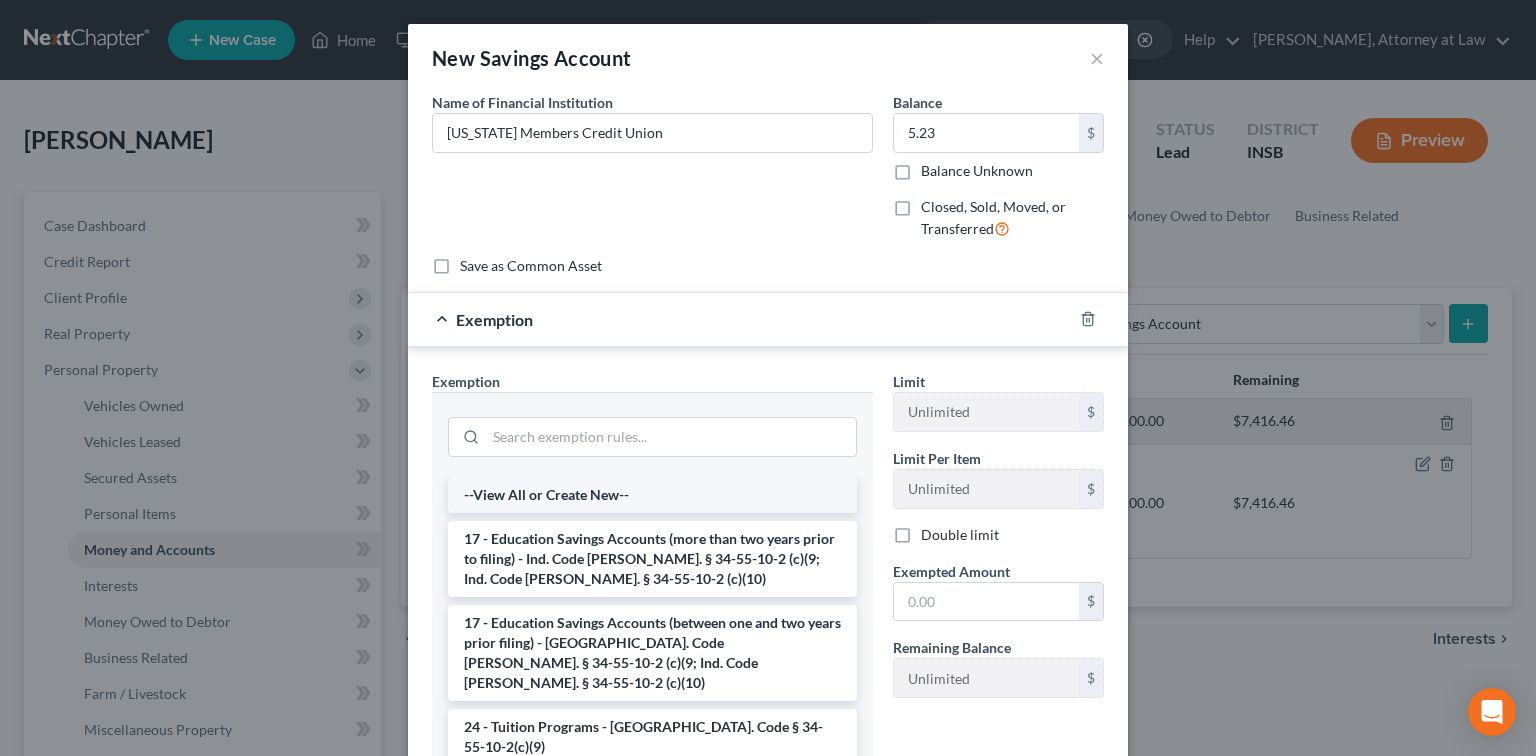 click on "--View All or Create New--" at bounding box center (652, 495) 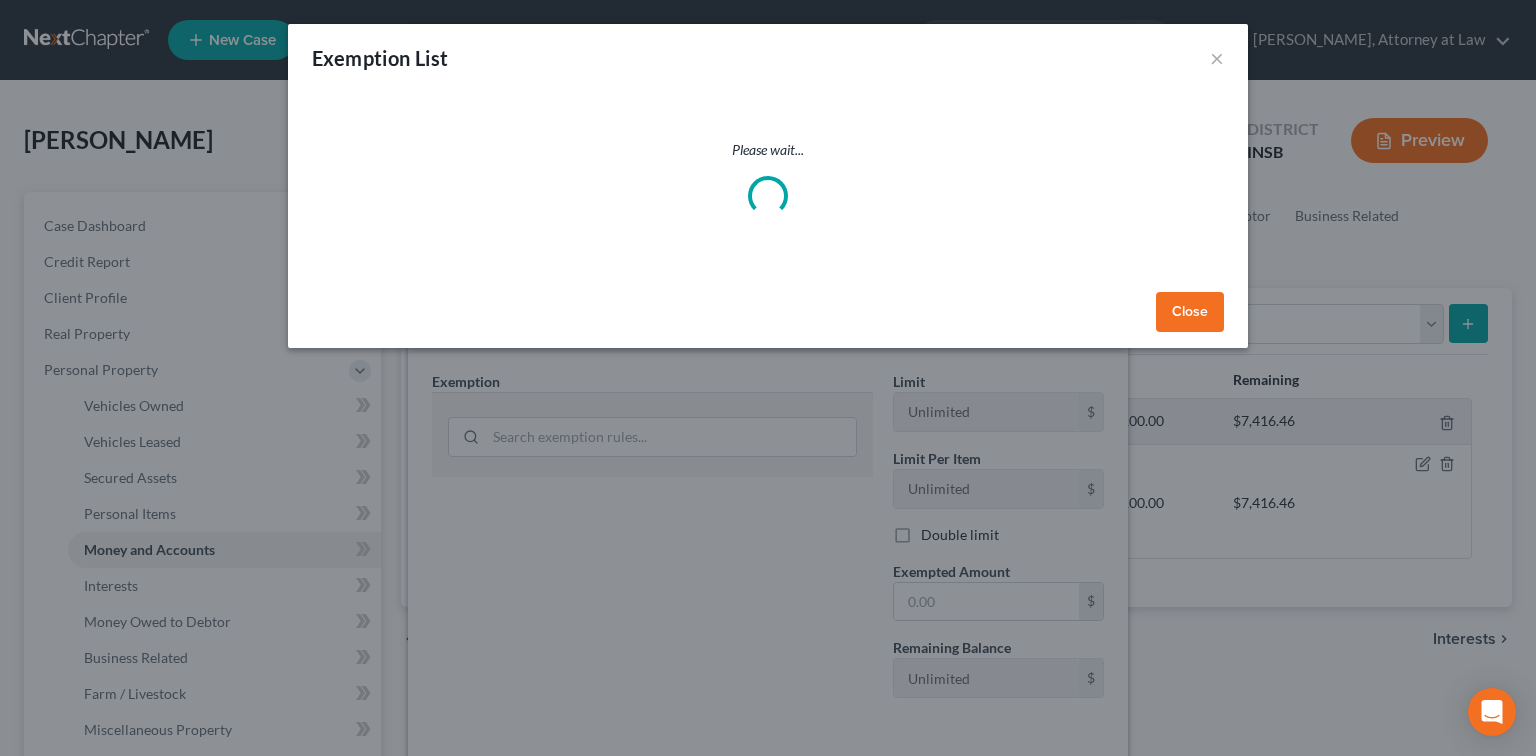 select on "16" 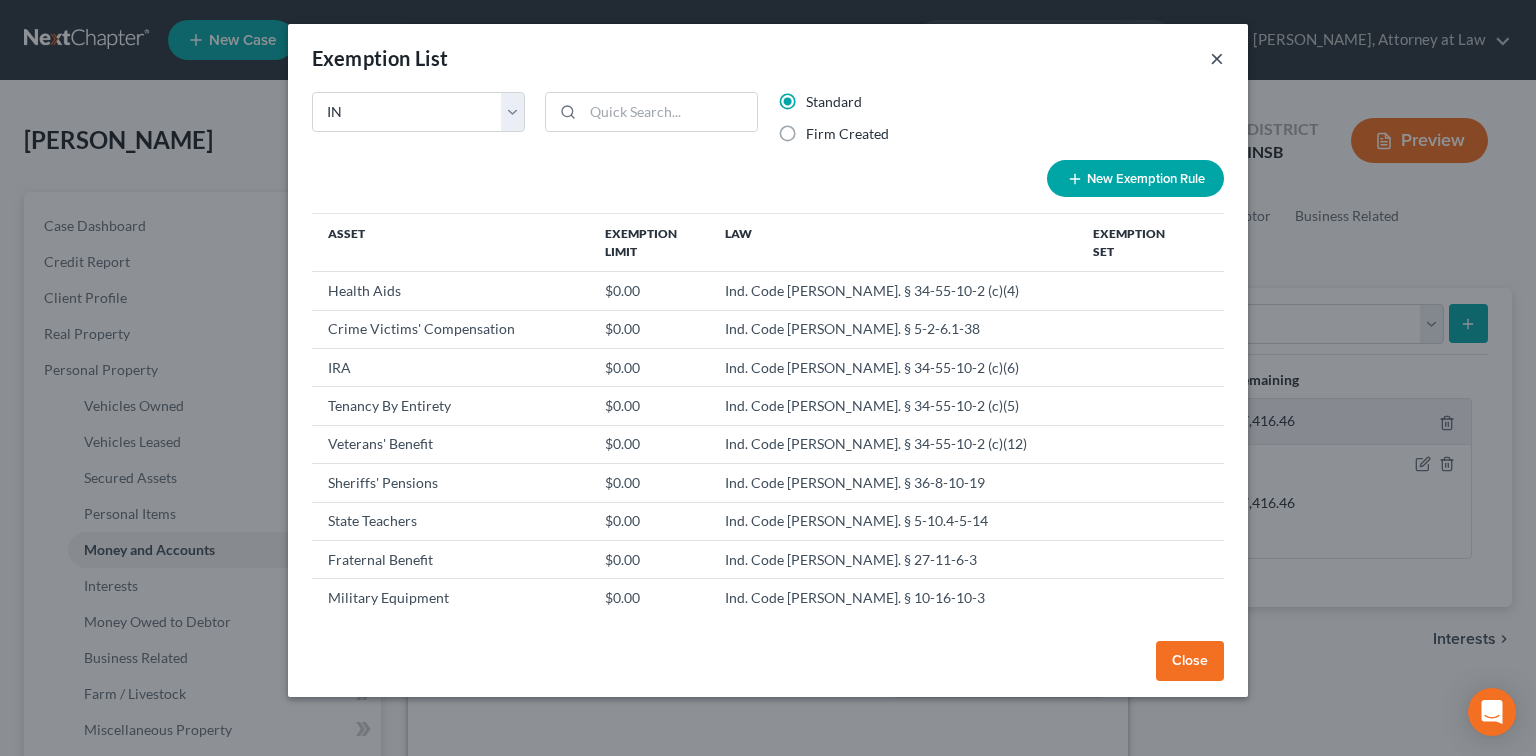 click on "×" at bounding box center [1217, 58] 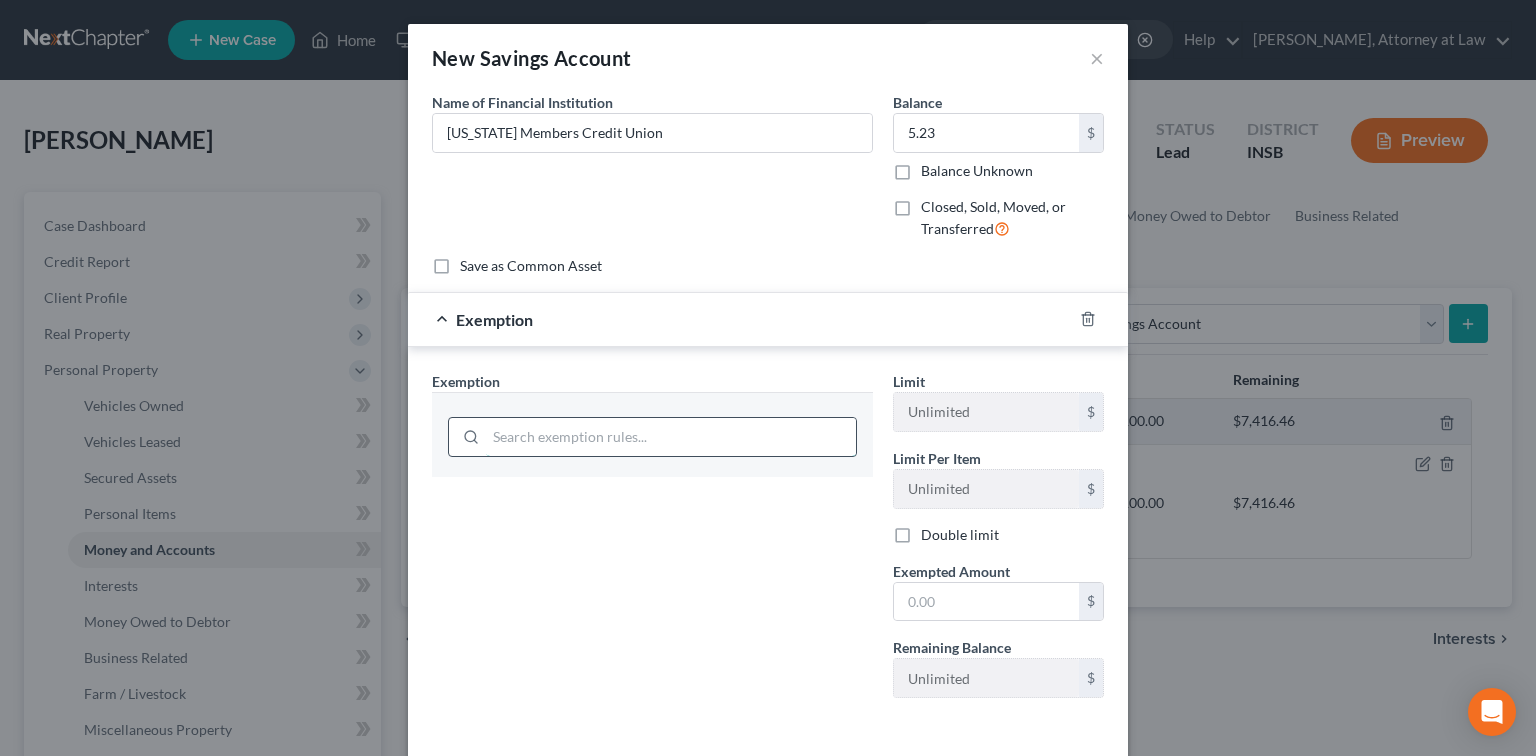 click at bounding box center (671, 437) 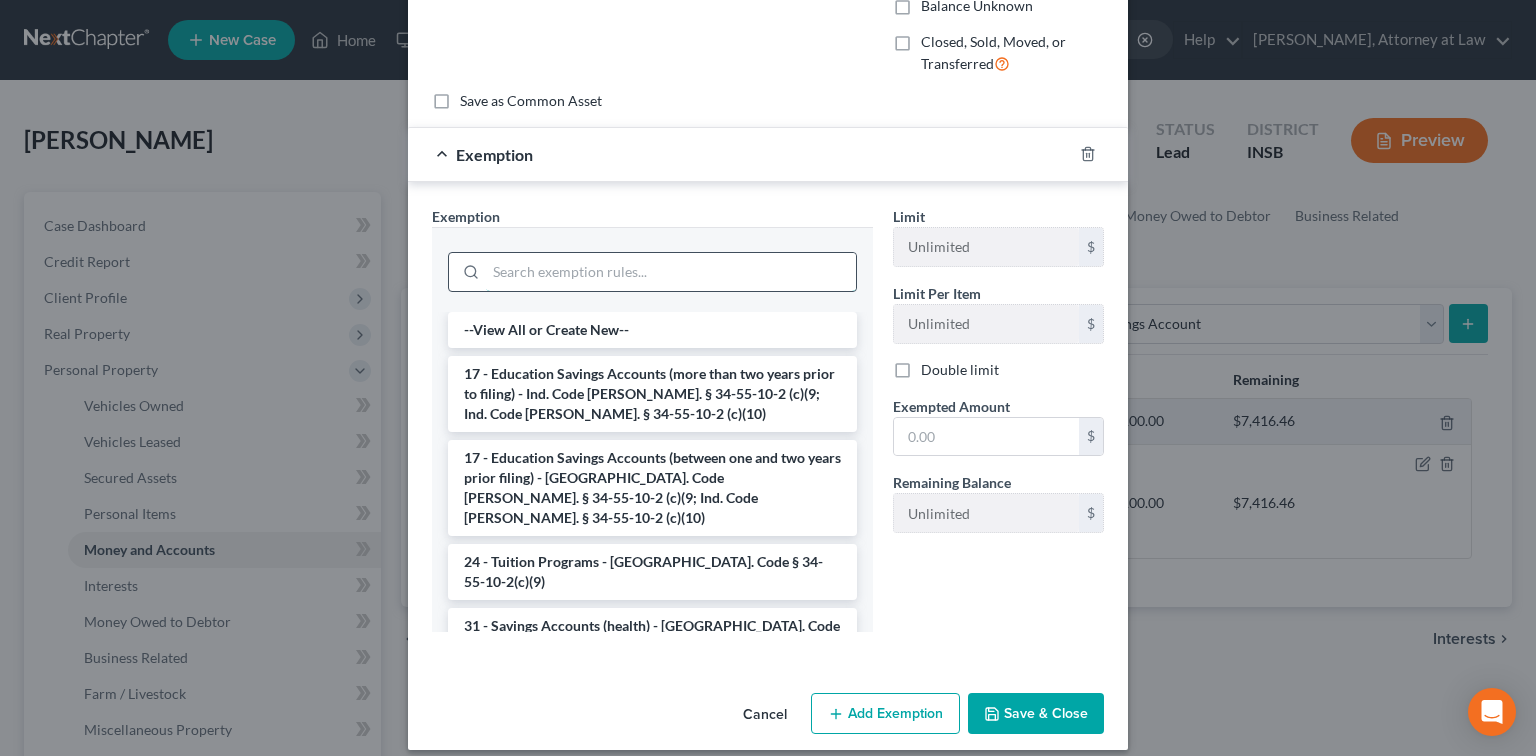 scroll, scrollTop: 181, scrollLeft: 0, axis: vertical 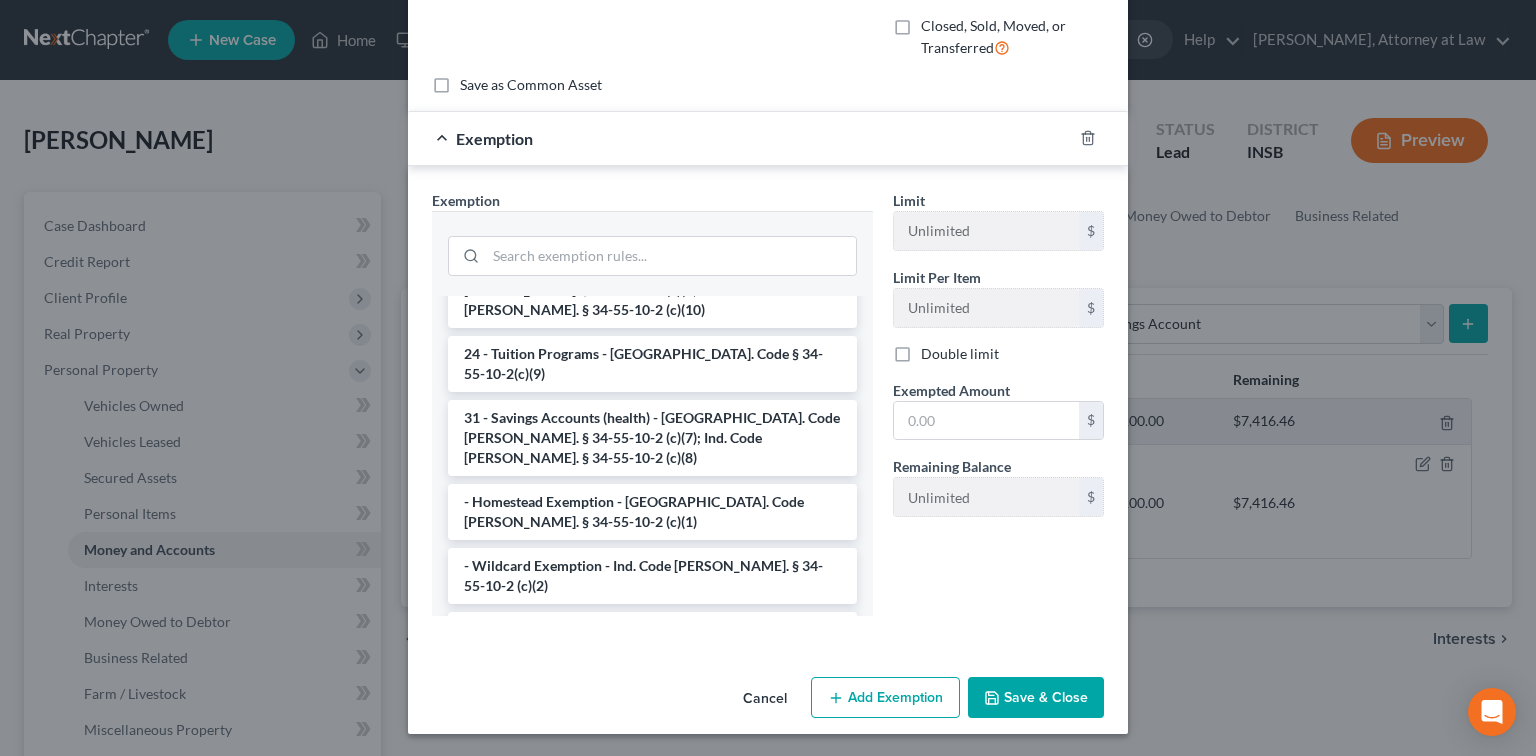 click on "--View All or Create New-- 17 - Education Savings Accounts (more than two years prior to filing) - Ind. Code [PERSON_NAME]. § 34-55-10-2 (c)(9; Ind. Code [PERSON_NAME]. § 34-55-10-2 (c)(10) 17 - Education Savings Accounts (between one and two years prior filing) - Ind. Code [PERSON_NAME]. § 34-55-10-2 (c)(9; Ind. Code [PERSON_NAME]. § 34-55-10-2 (c)(10) 24 - Tuition Programs - Ind. Code § 34-55-10-2(c)(9) 31 - Savings Accounts (health) - Ind. Code [PERSON_NAME]. § 34-55-10-2 (c)(7); Ind. Code [PERSON_NAME]. § 34-55-10-2 (c)(8)  - Homestead Exemption - [GEOGRAPHIC_DATA]. Code [PERSON_NAME]. § 34-55-10-2 (c)(1)  - Wildcard Exemption - Ind. Code [PERSON_NAME]. § 34-55-10-2 (c)(2)  - Intangible Personal Property - Ind. Code [PERSON_NAME]. § 34-55-10-2 (c)(3) 1 - Tenancy By Entirety - Ind. Code [PERSON_NAME]. § 34-55-10-2 (c)(5) 14 - Health Aids - Ind. Code [PERSON_NAME]. § 34-55-10-2 (c)(4) 14 - Surviving Spouse's Share Property - Ind. Code § 34-55-7-9 14 - Real Property of Housing Authority - [GEOGRAPHIC_DATA]. Code § 36-7-18-34 21 - Firefighters Pensions - [GEOGRAPHIC_DATA]. Code [PERSON_NAME]. § 36-8-7-22; Ind. Code [PERSON_NAME]. § 36-8-8-17" at bounding box center (652, 456) 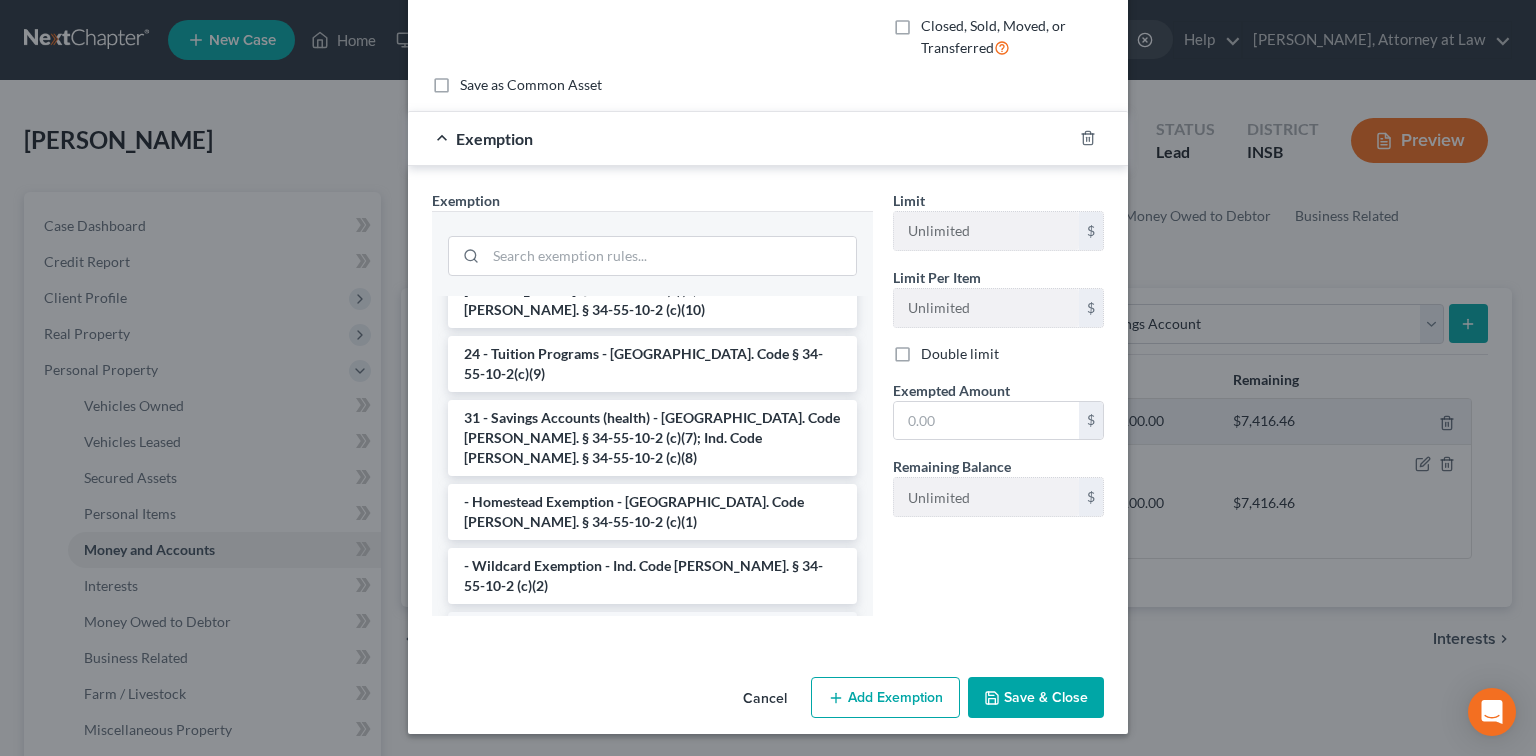 click on "- Intangible Personal Property - Ind. Code [PERSON_NAME]. § 34-55-10-2 (c)(3)" at bounding box center (652, 640) 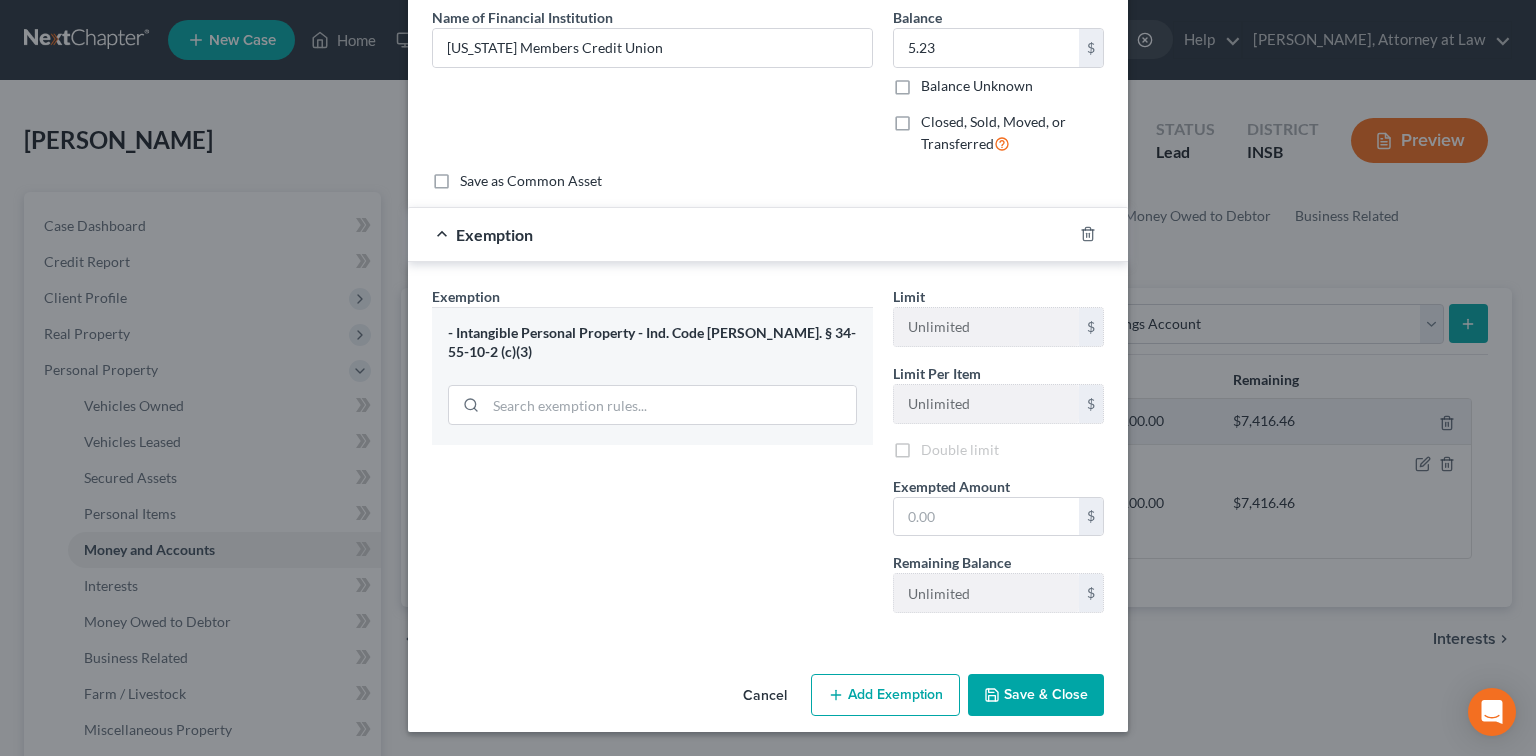 scroll, scrollTop: 85, scrollLeft: 0, axis: vertical 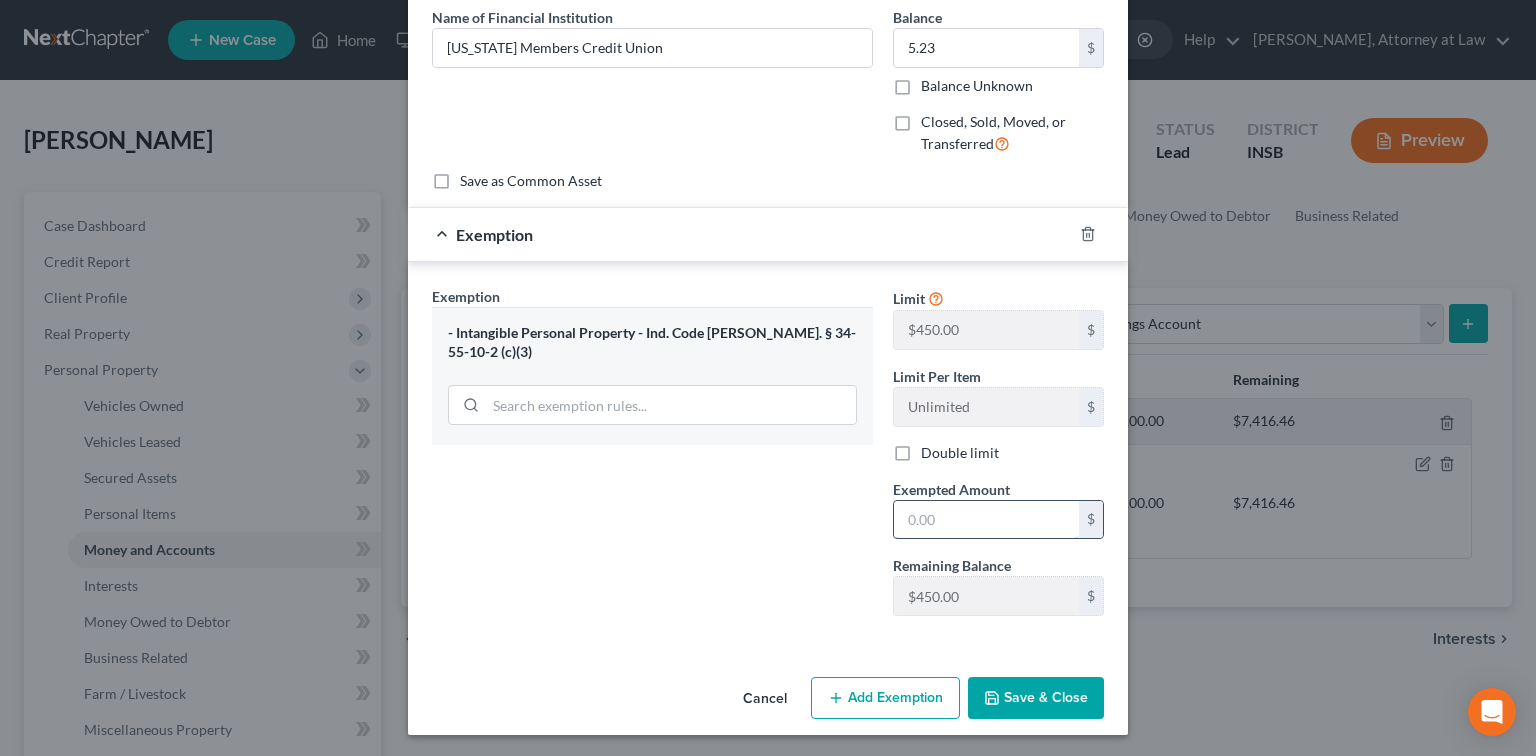 click at bounding box center (986, 520) 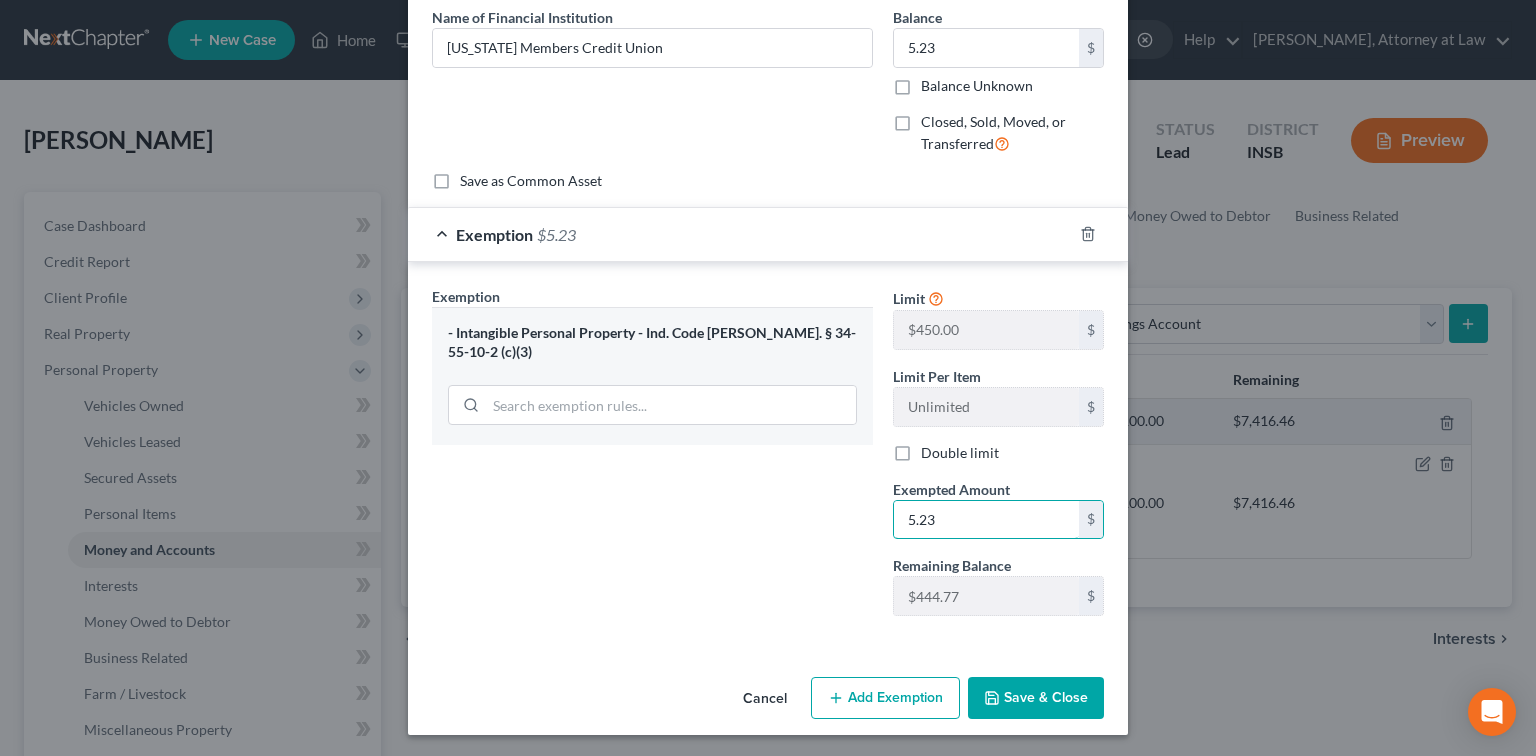 type on "5.23" 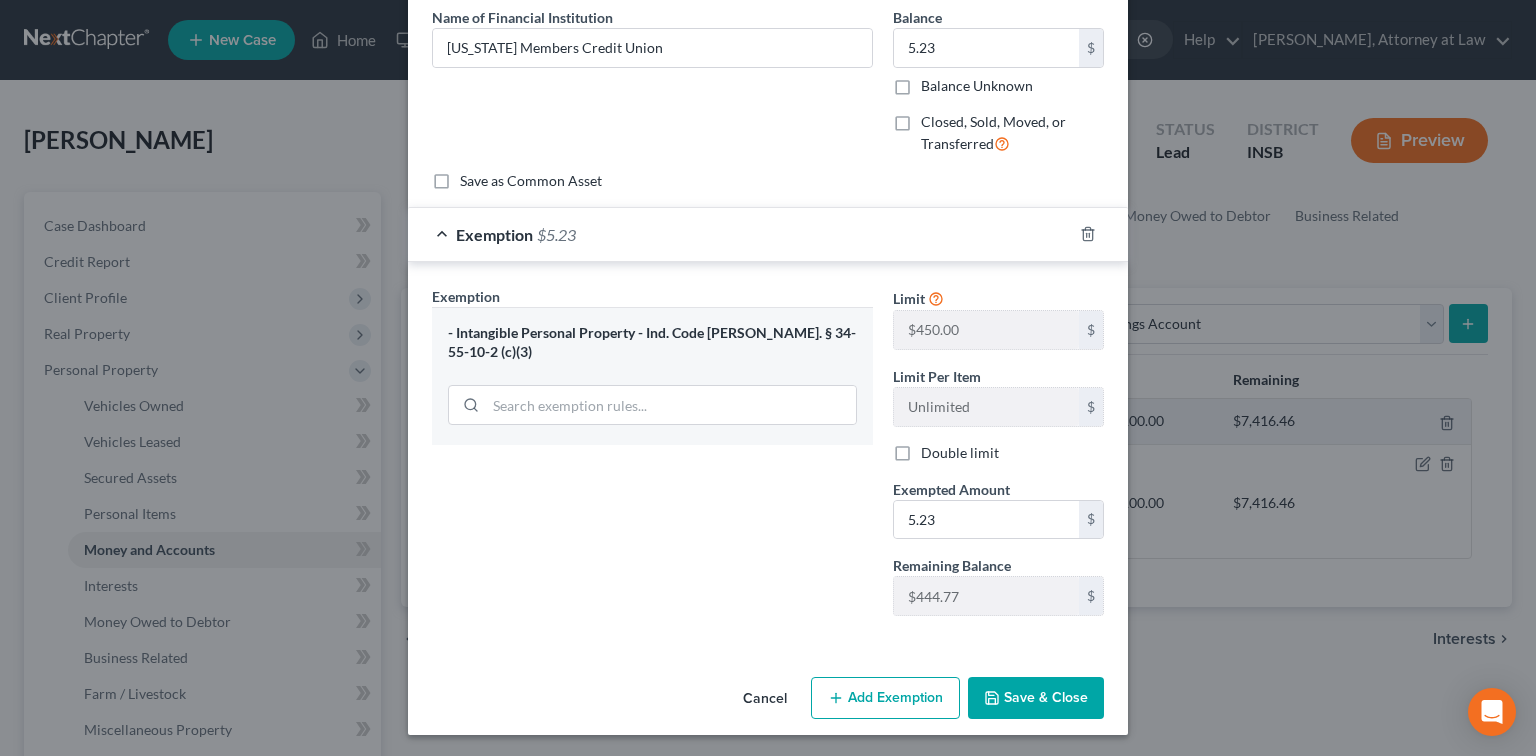 click on "Save & Close" at bounding box center [1036, 698] 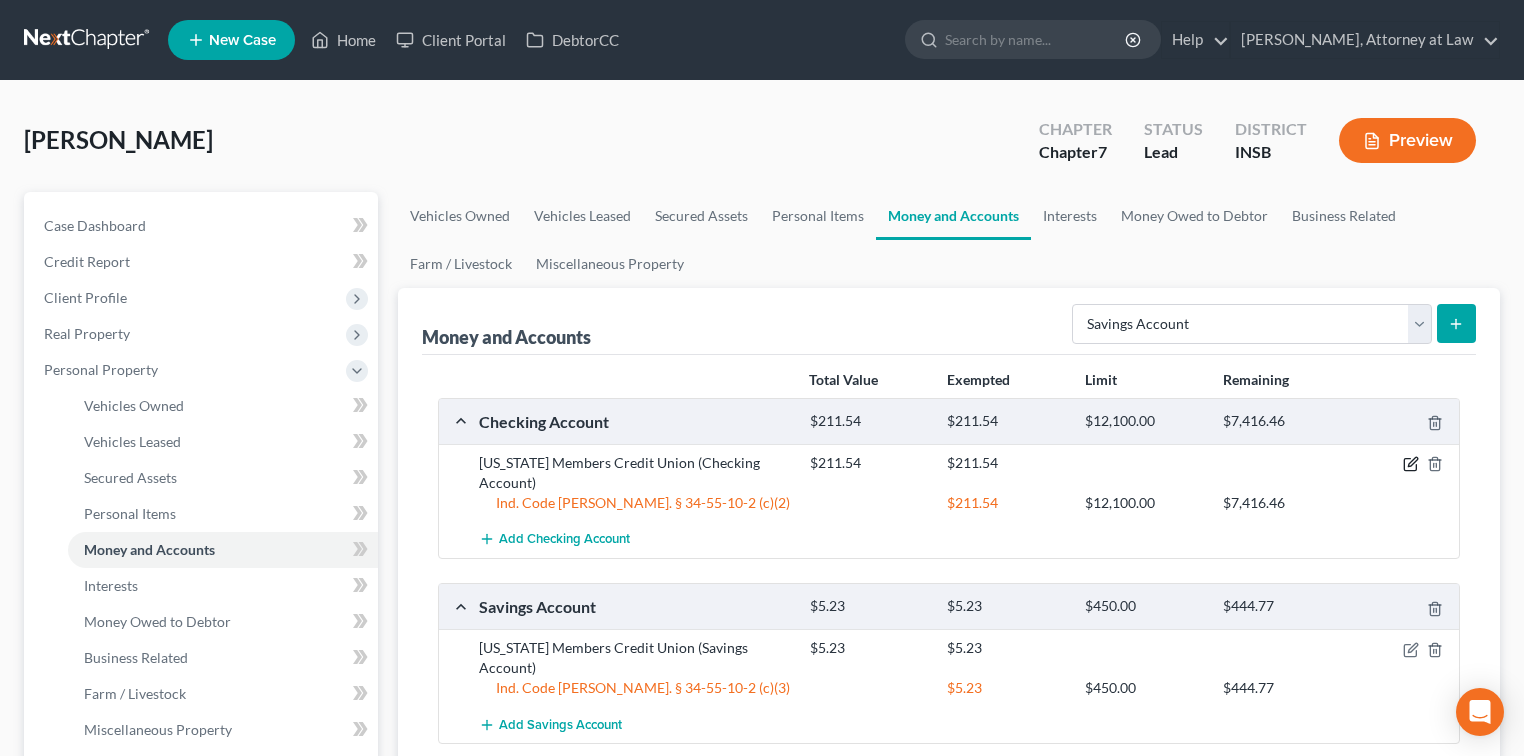 click 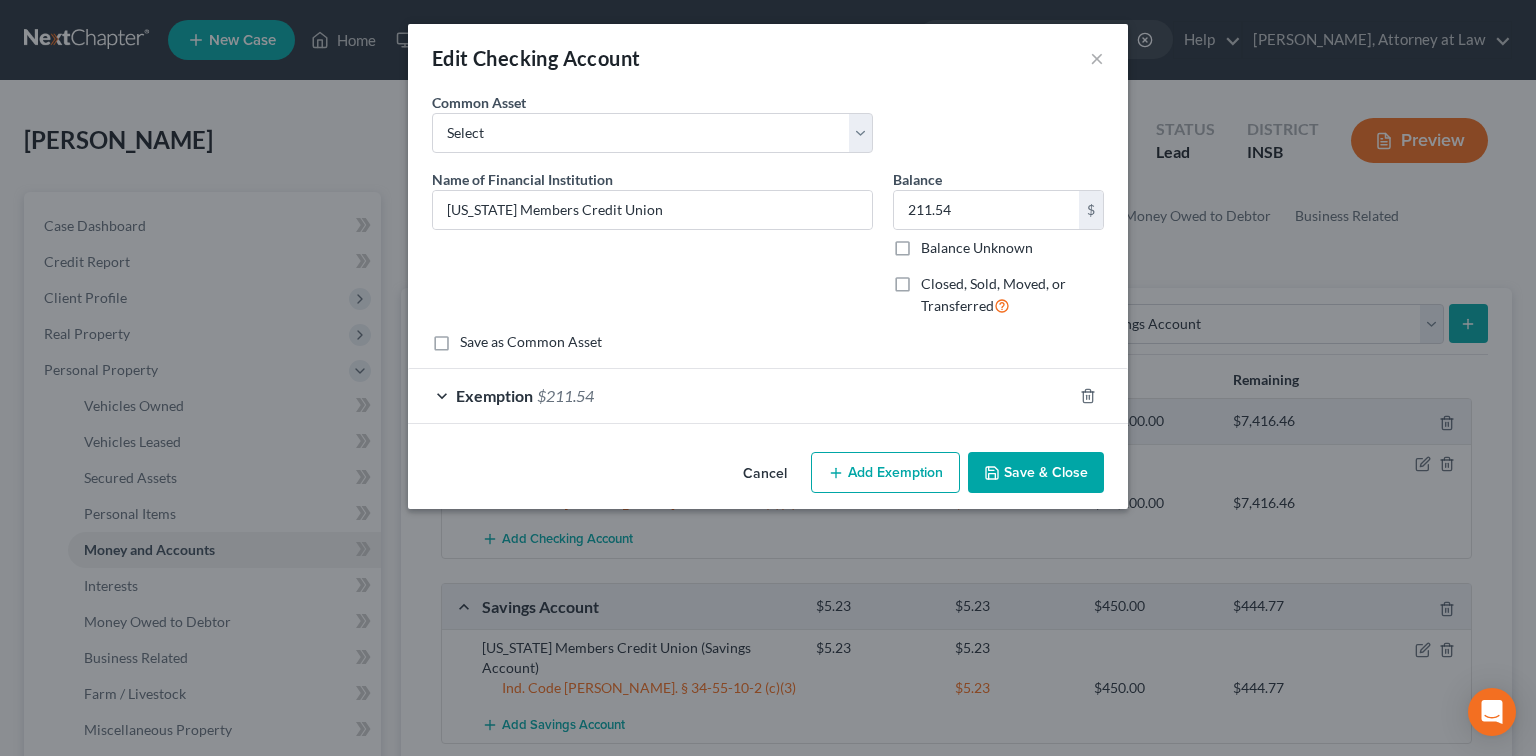 click on "Exemption $211.54" at bounding box center (740, 395) 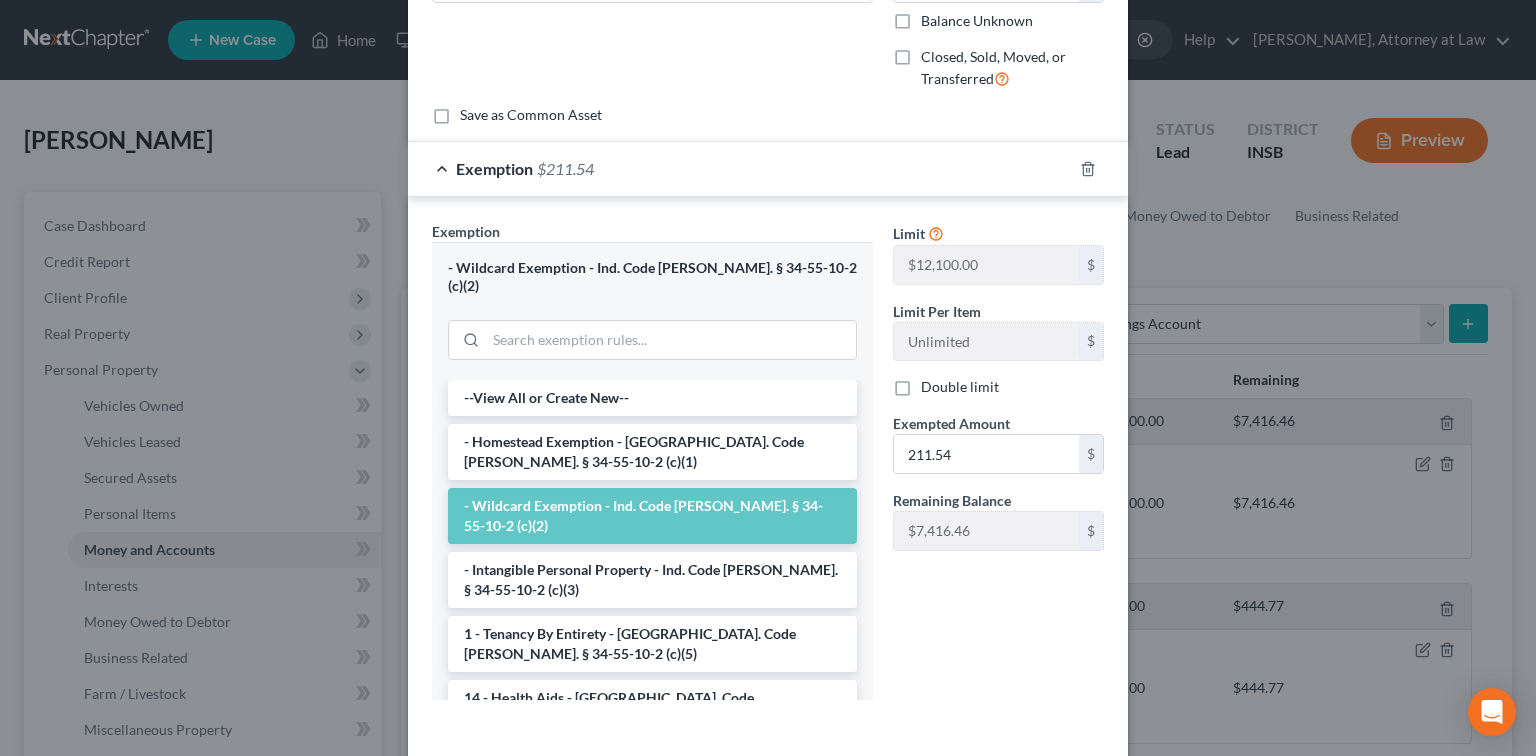 scroll, scrollTop: 240, scrollLeft: 0, axis: vertical 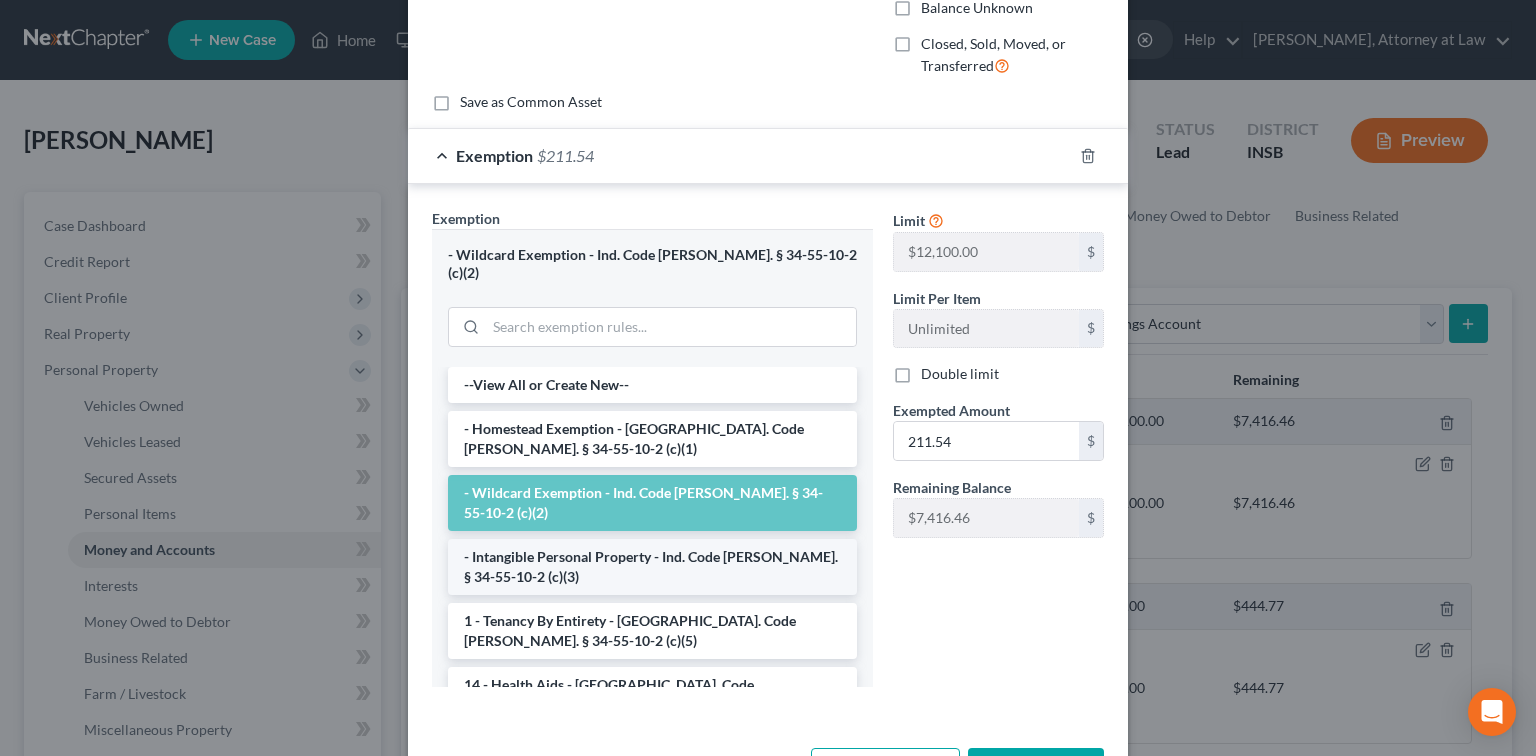 click on "- Intangible Personal Property - Ind. Code [PERSON_NAME]. § 34-55-10-2 (c)(3)" at bounding box center (652, 567) 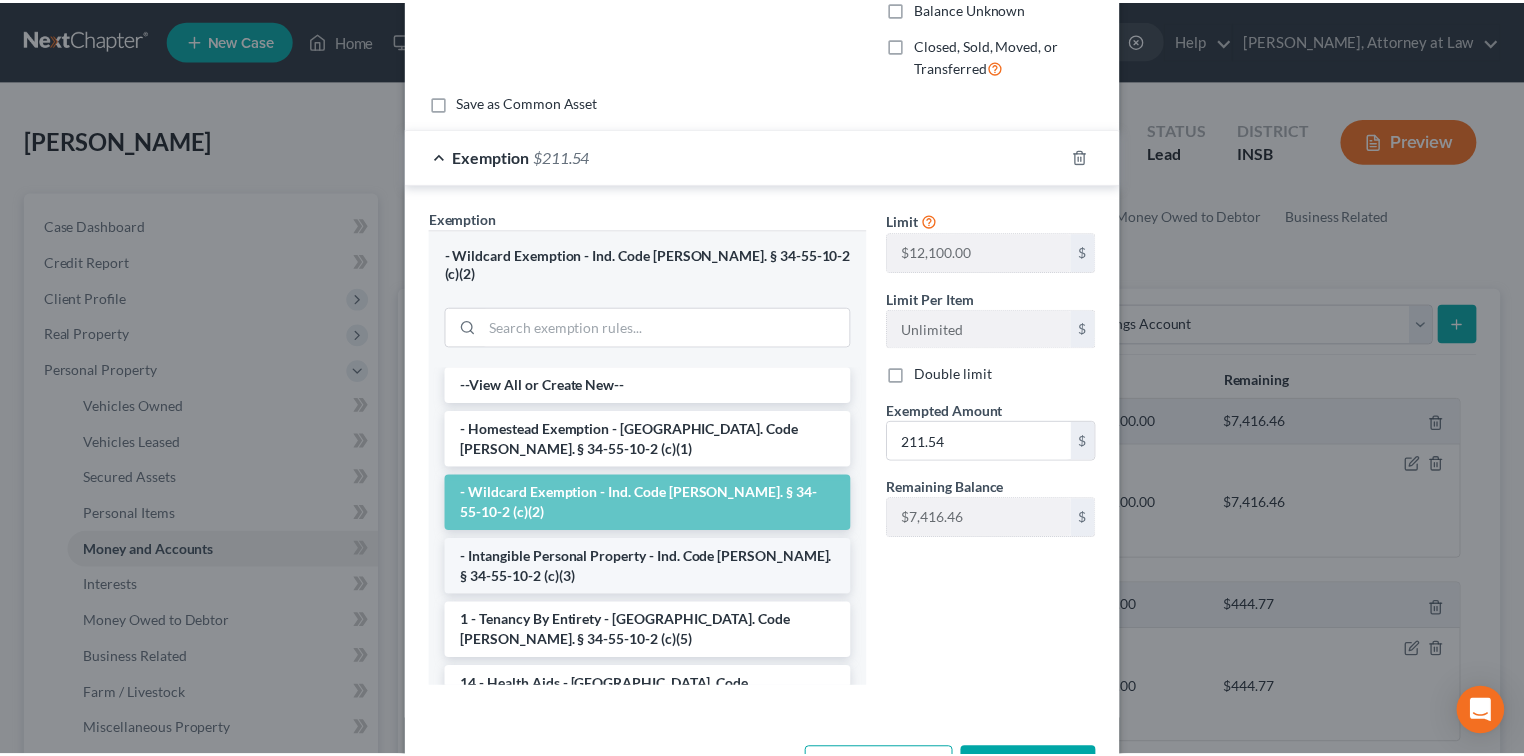 scroll, scrollTop: 161, scrollLeft: 0, axis: vertical 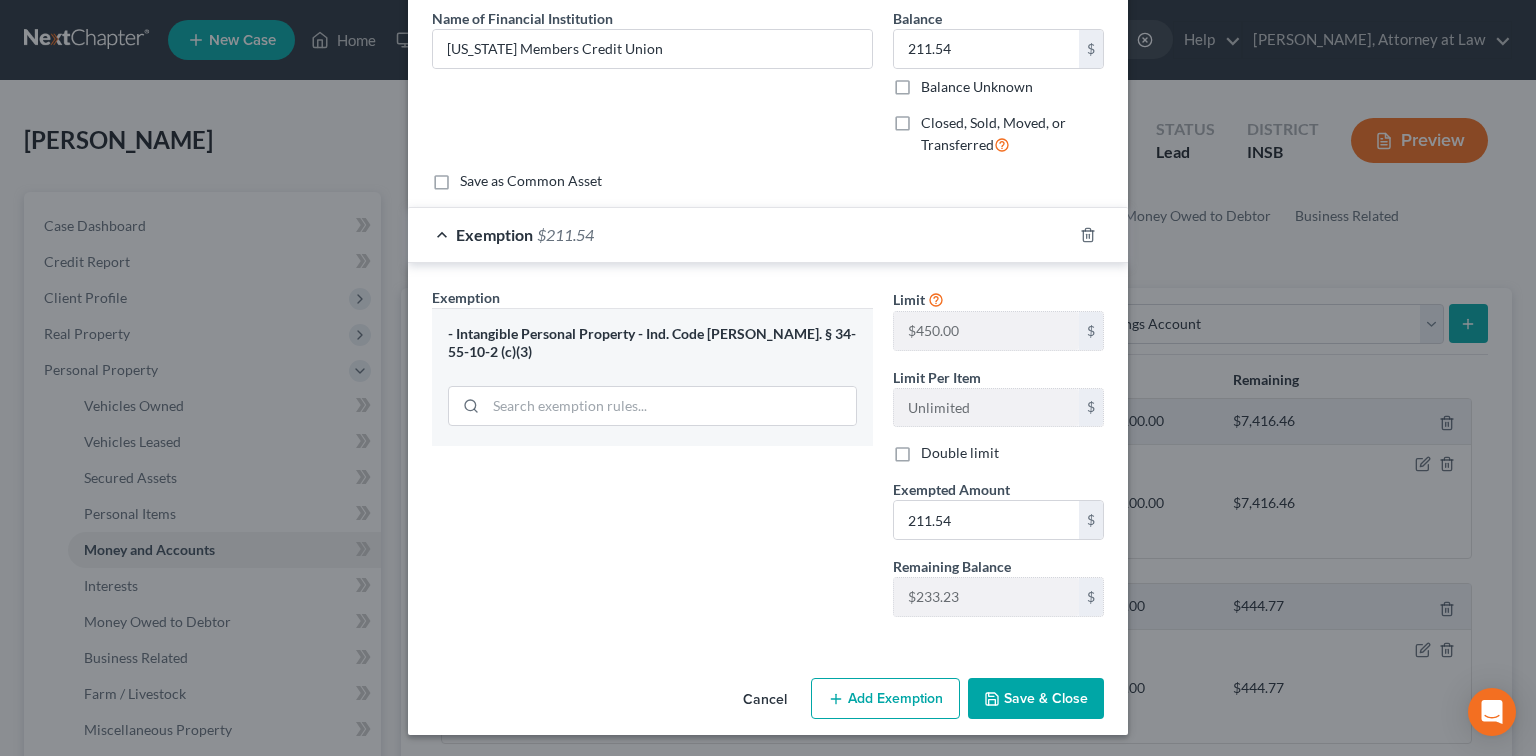 click on "Save & Close" at bounding box center (1036, 699) 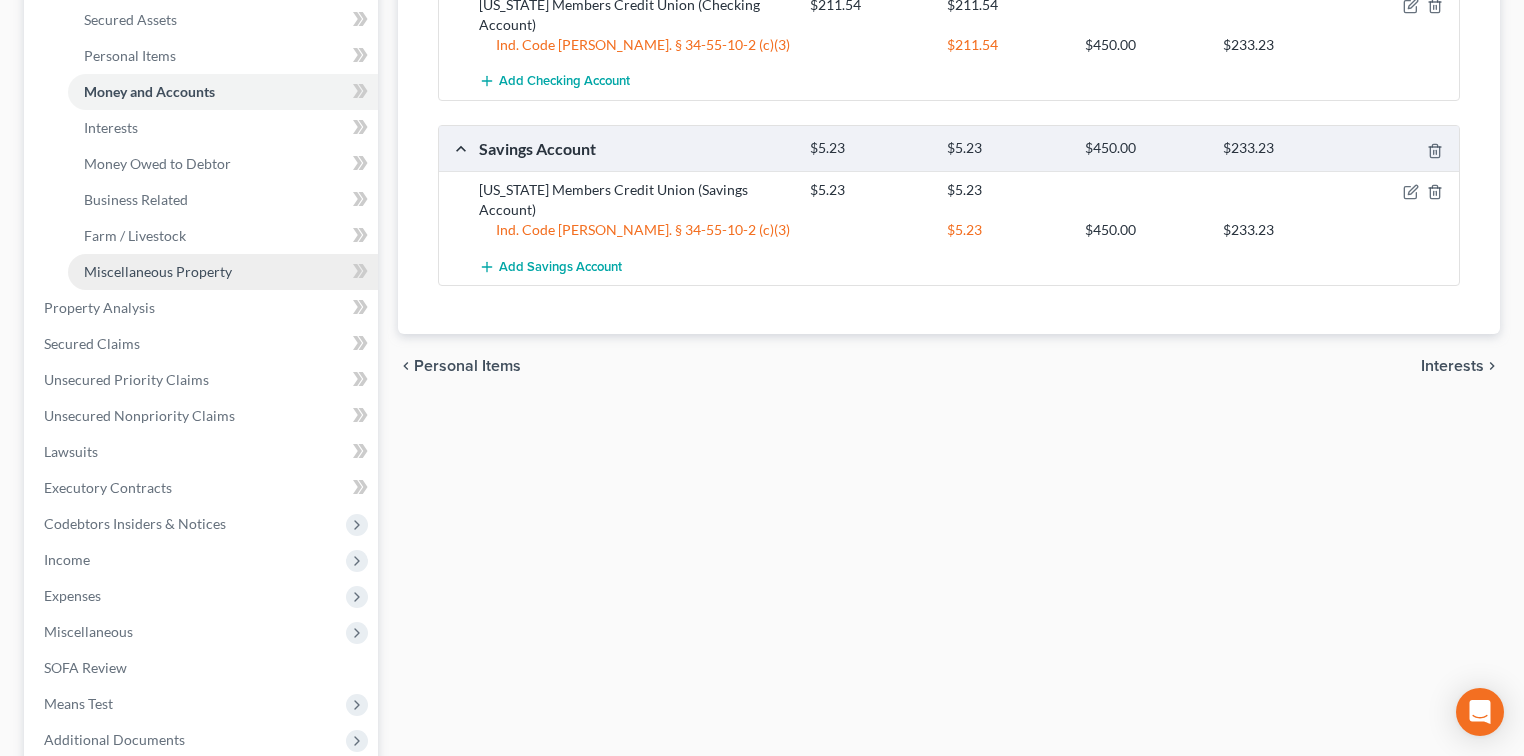 scroll, scrollTop: 480, scrollLeft: 0, axis: vertical 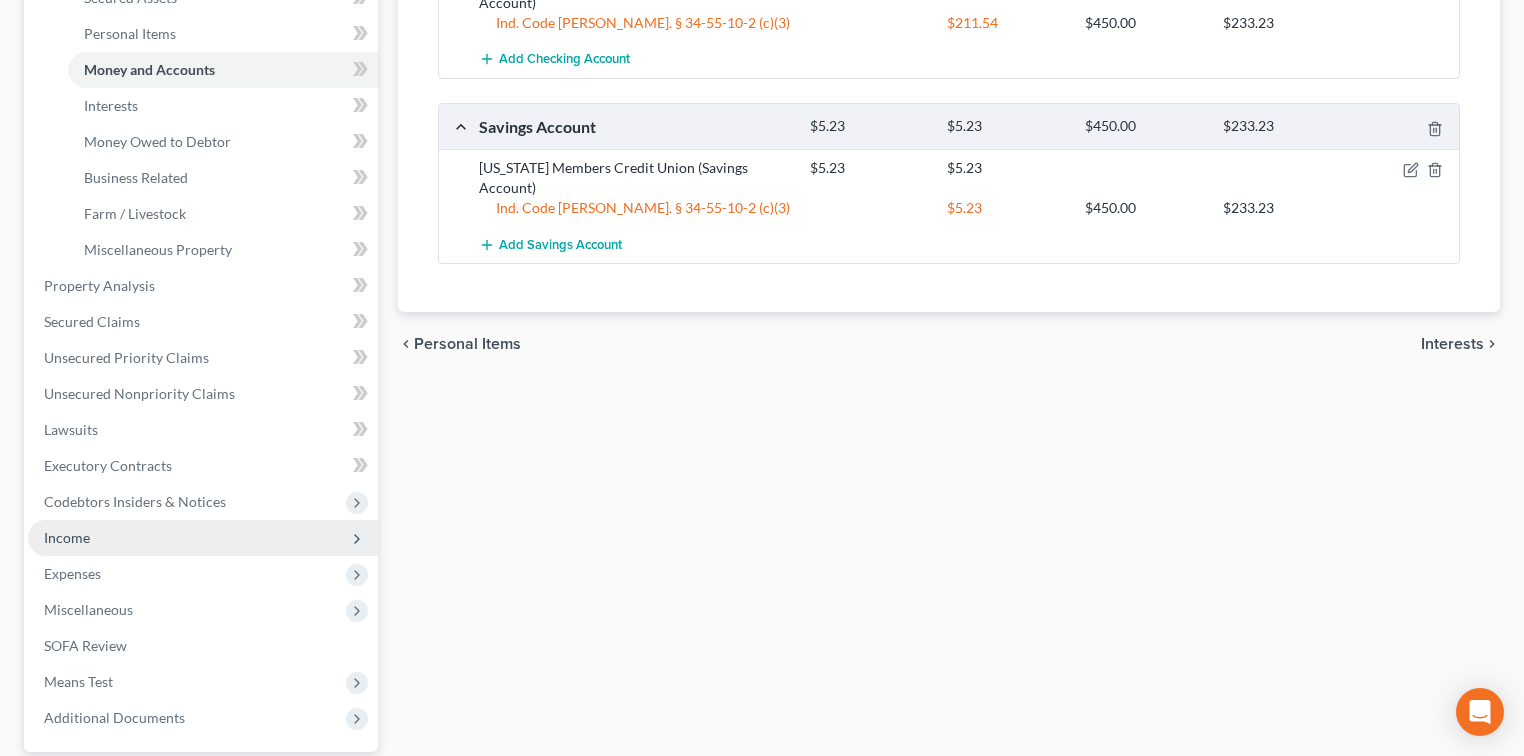click on "Income" at bounding box center [67, 537] 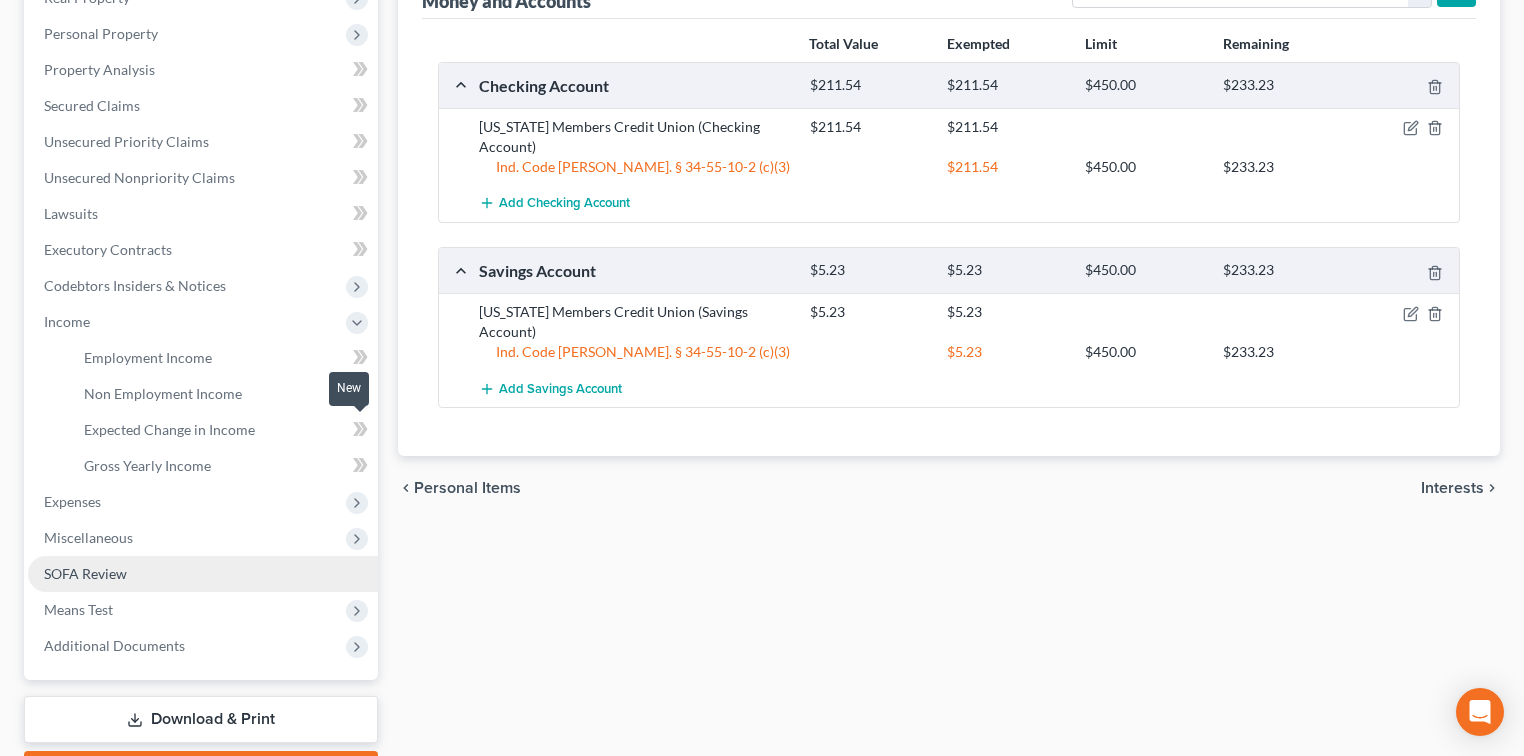 scroll, scrollTop: 449, scrollLeft: 0, axis: vertical 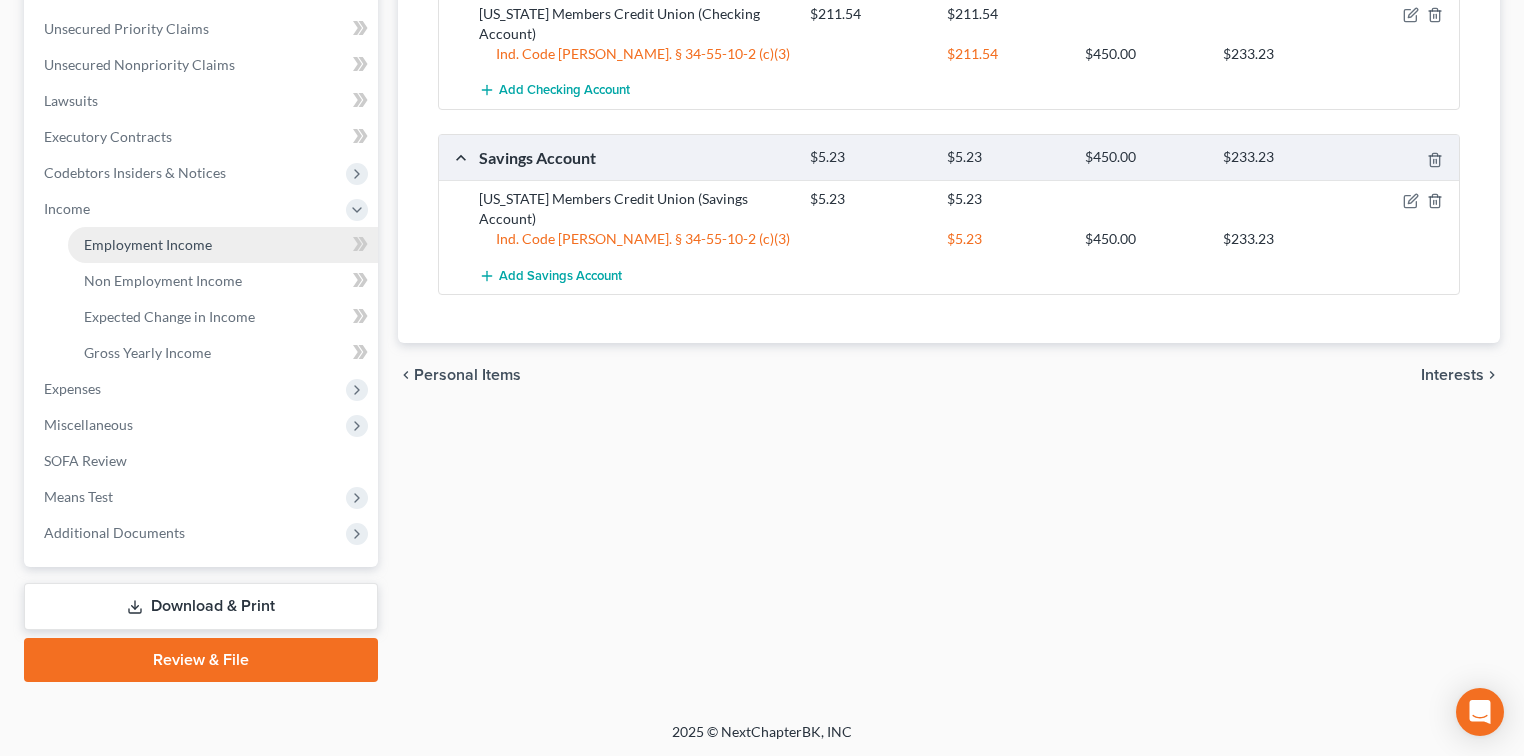 click on "Employment Income" at bounding box center [148, 244] 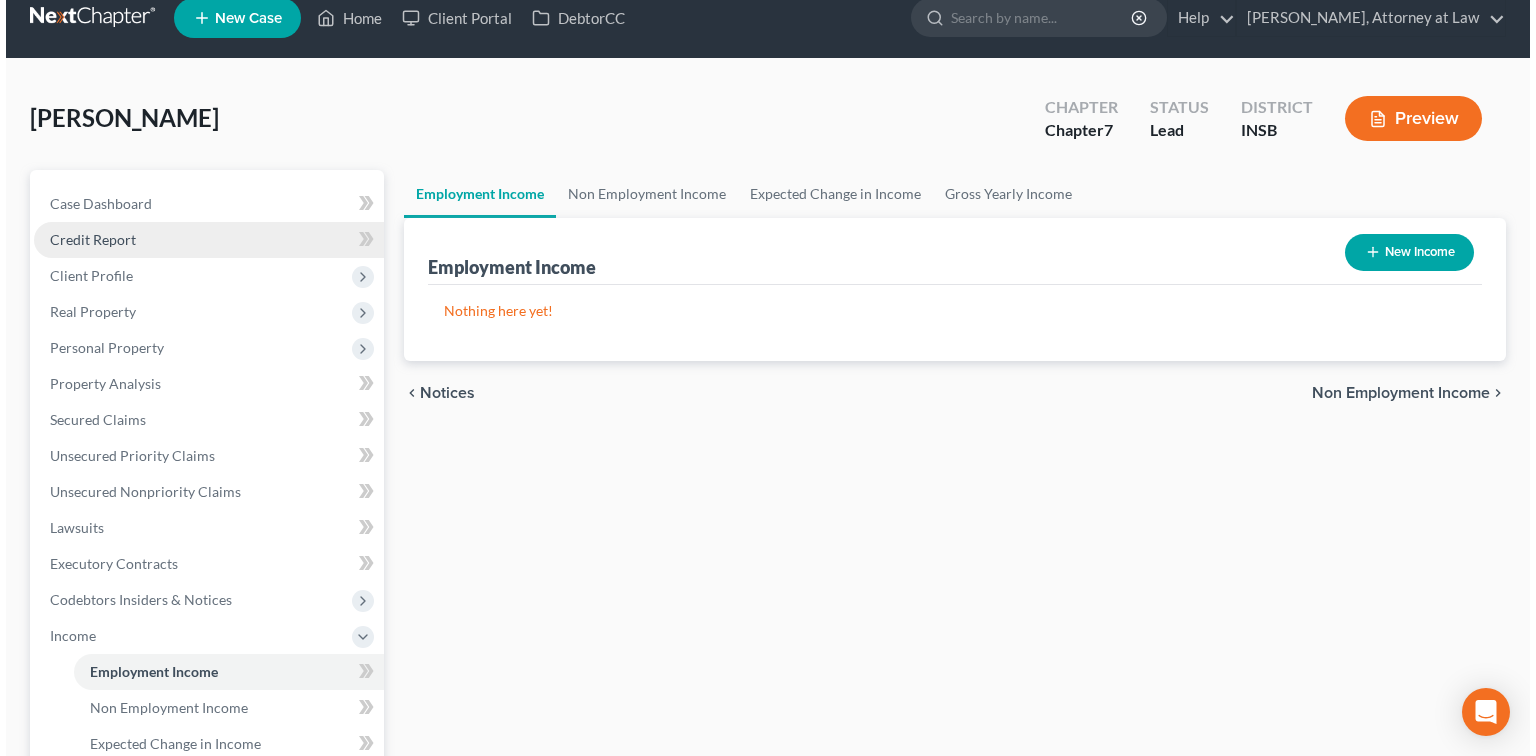 scroll, scrollTop: 0, scrollLeft: 0, axis: both 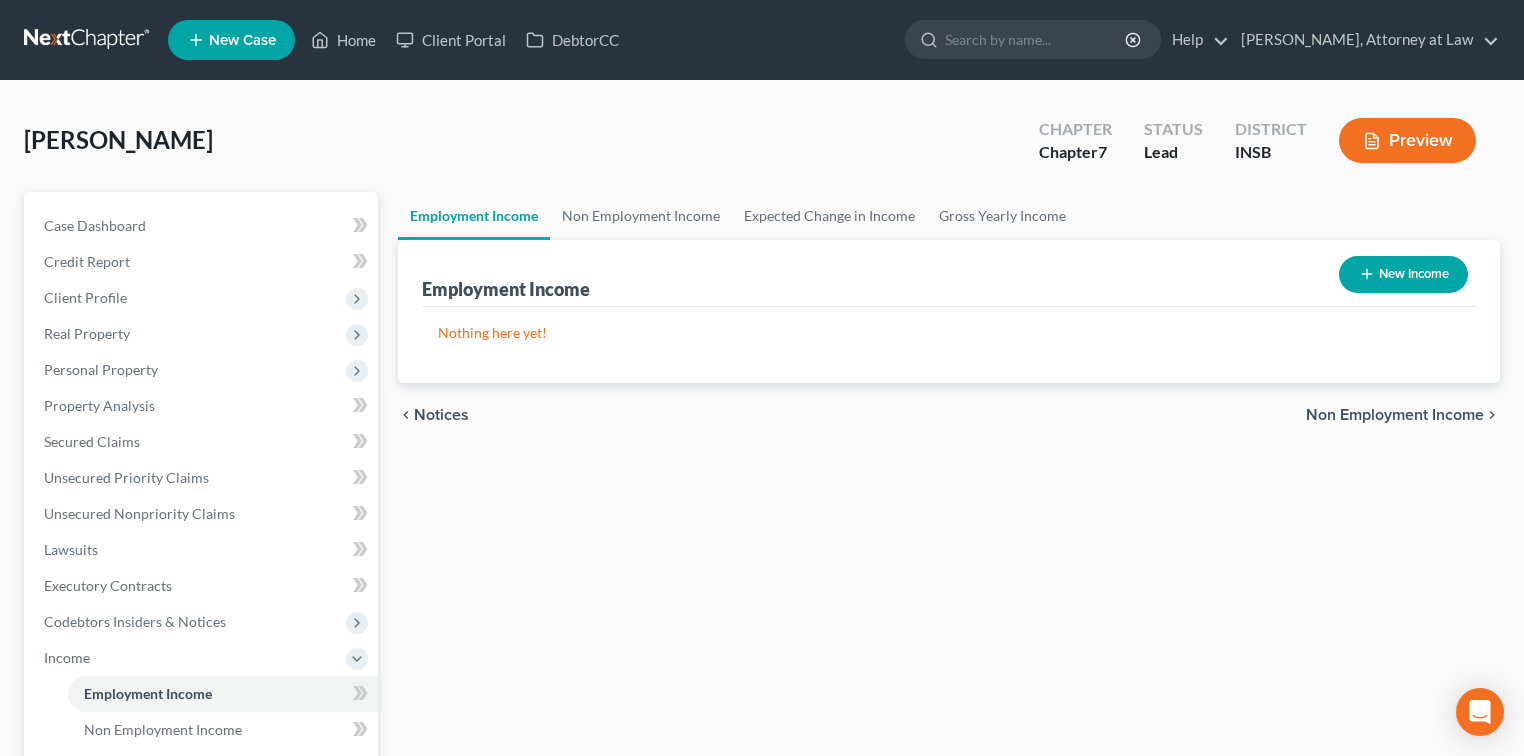 click on "New Income" at bounding box center [1403, 274] 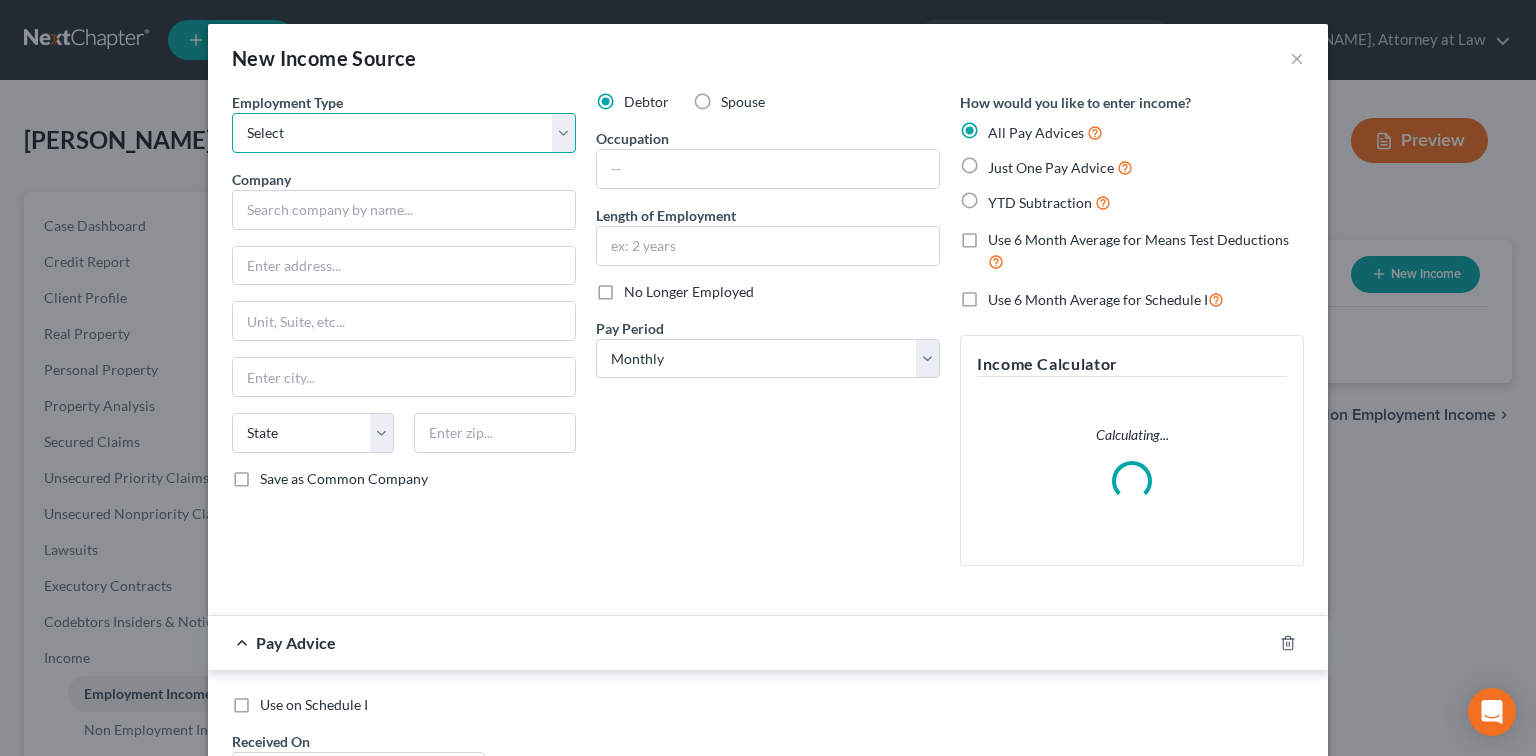 drag, startPoint x: 556, startPoint y: 142, endPoint x: 525, endPoint y: 144, distance: 31.06445 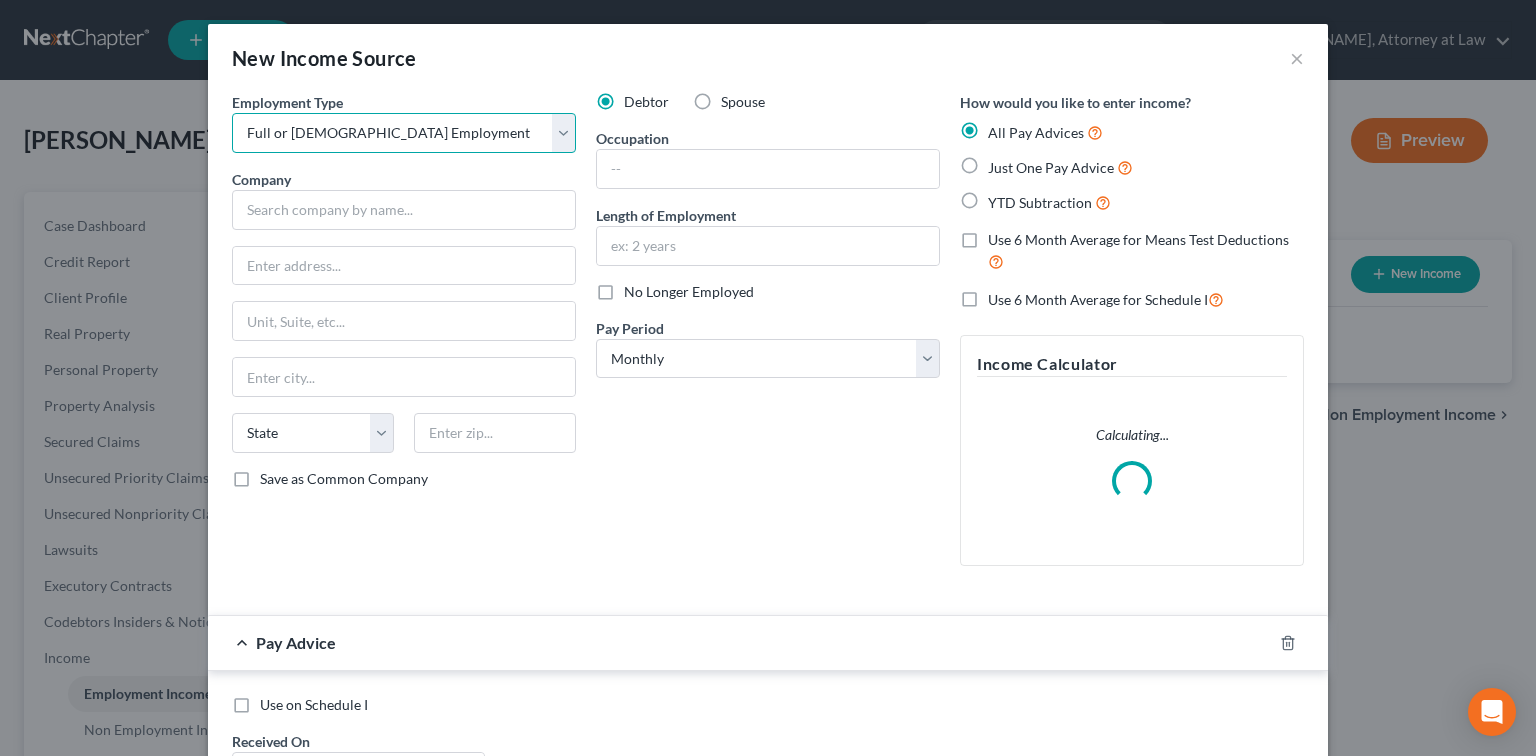 click on "Select Full or [DEMOGRAPHIC_DATA] Employment Self Employment" at bounding box center (404, 133) 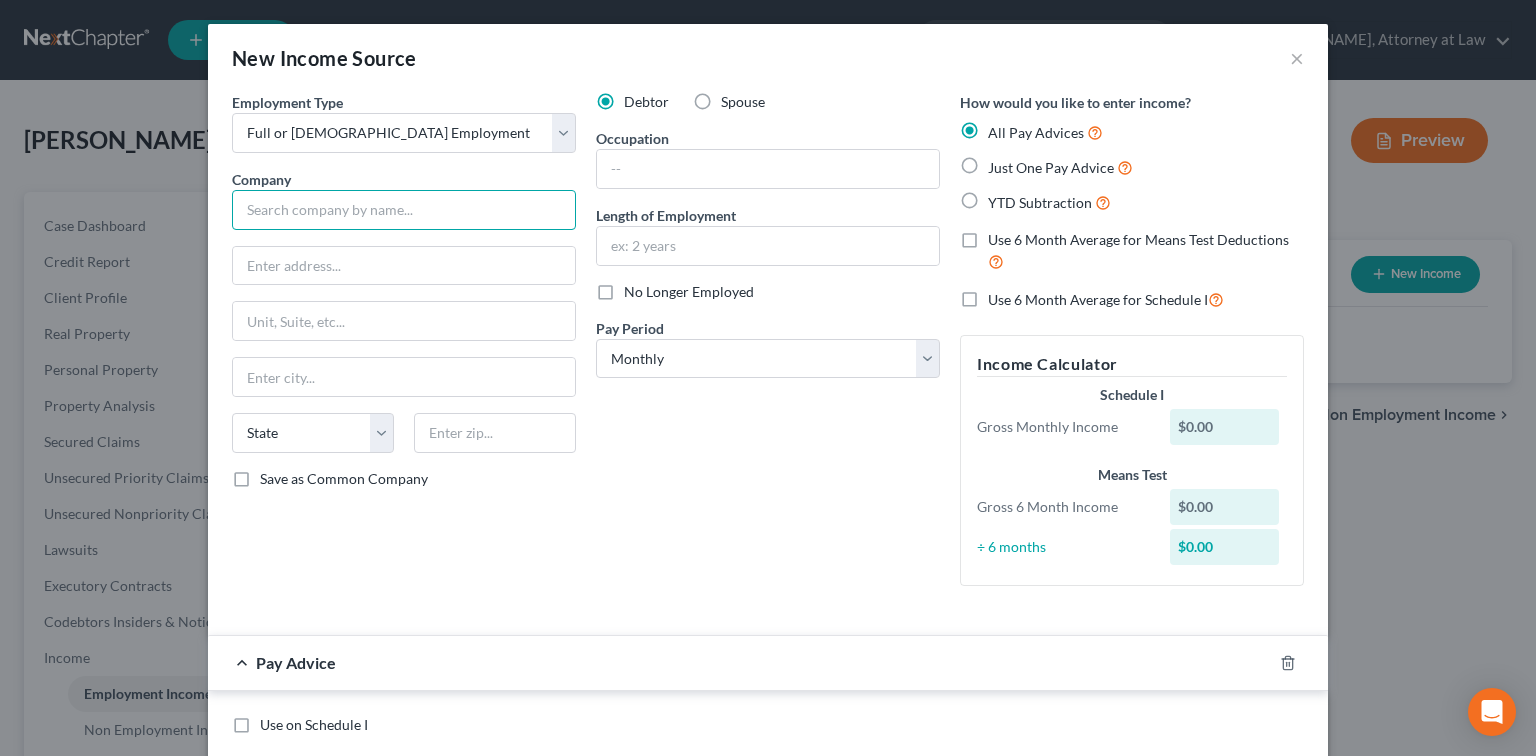 click at bounding box center [404, 210] 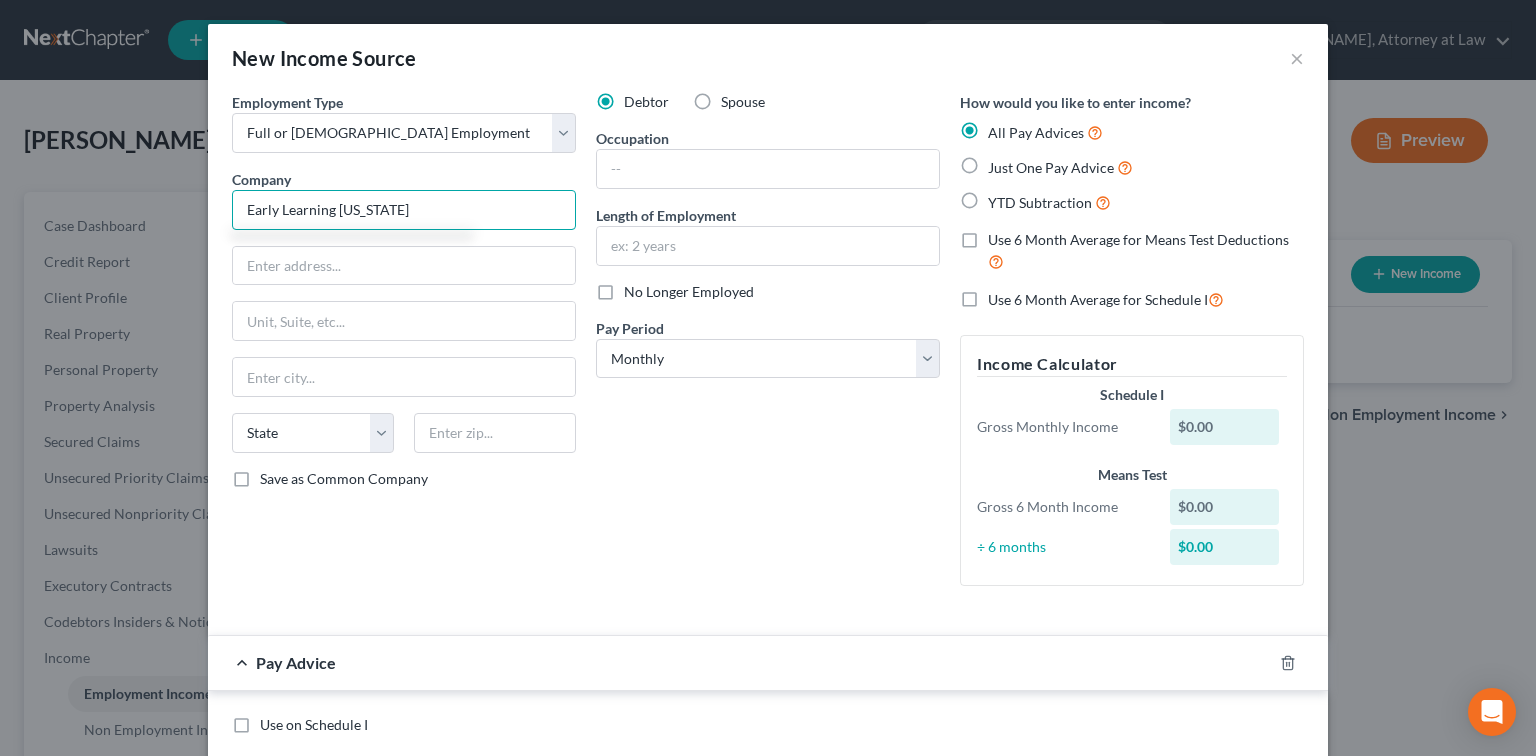 type on "Early Learning [US_STATE]" 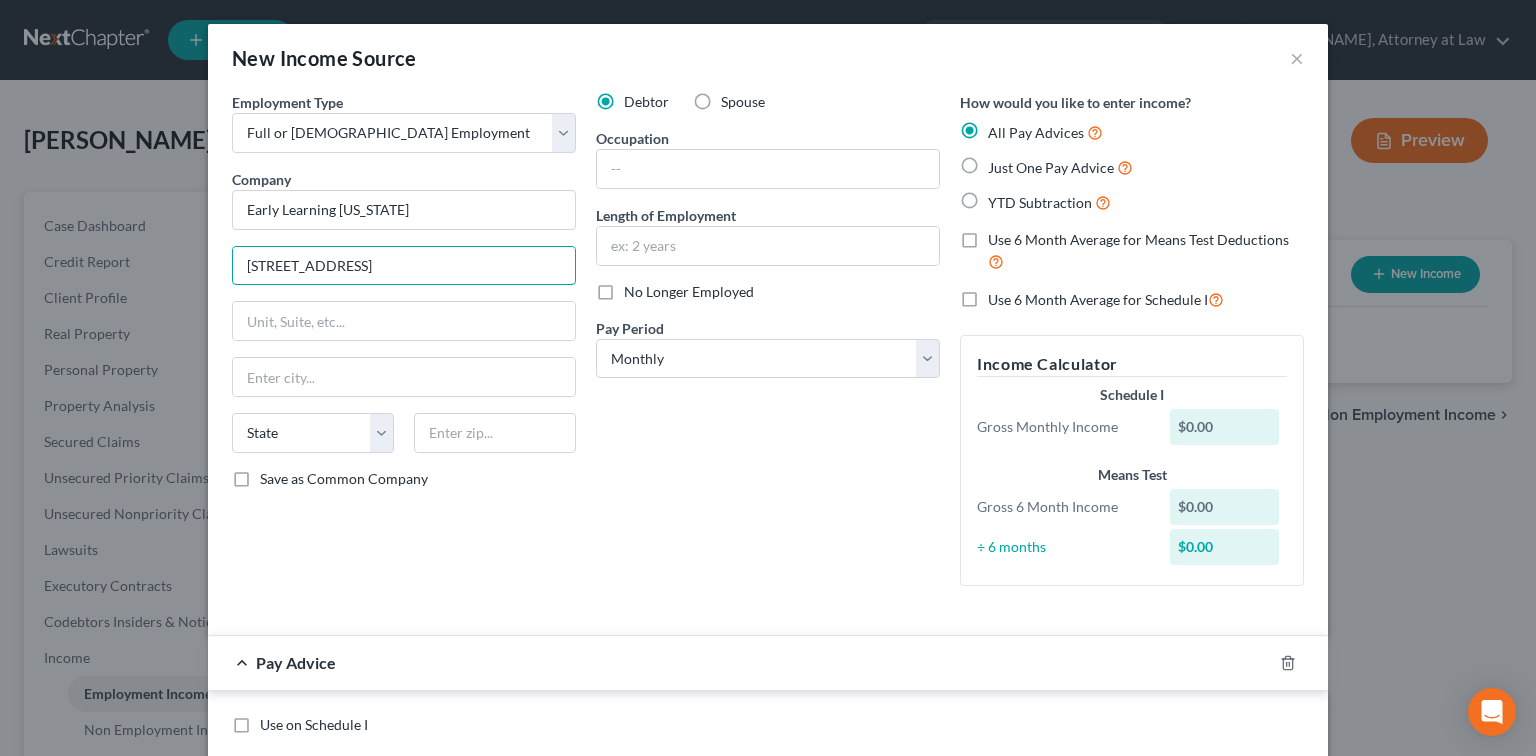 type on "[STREET_ADDRESS]" 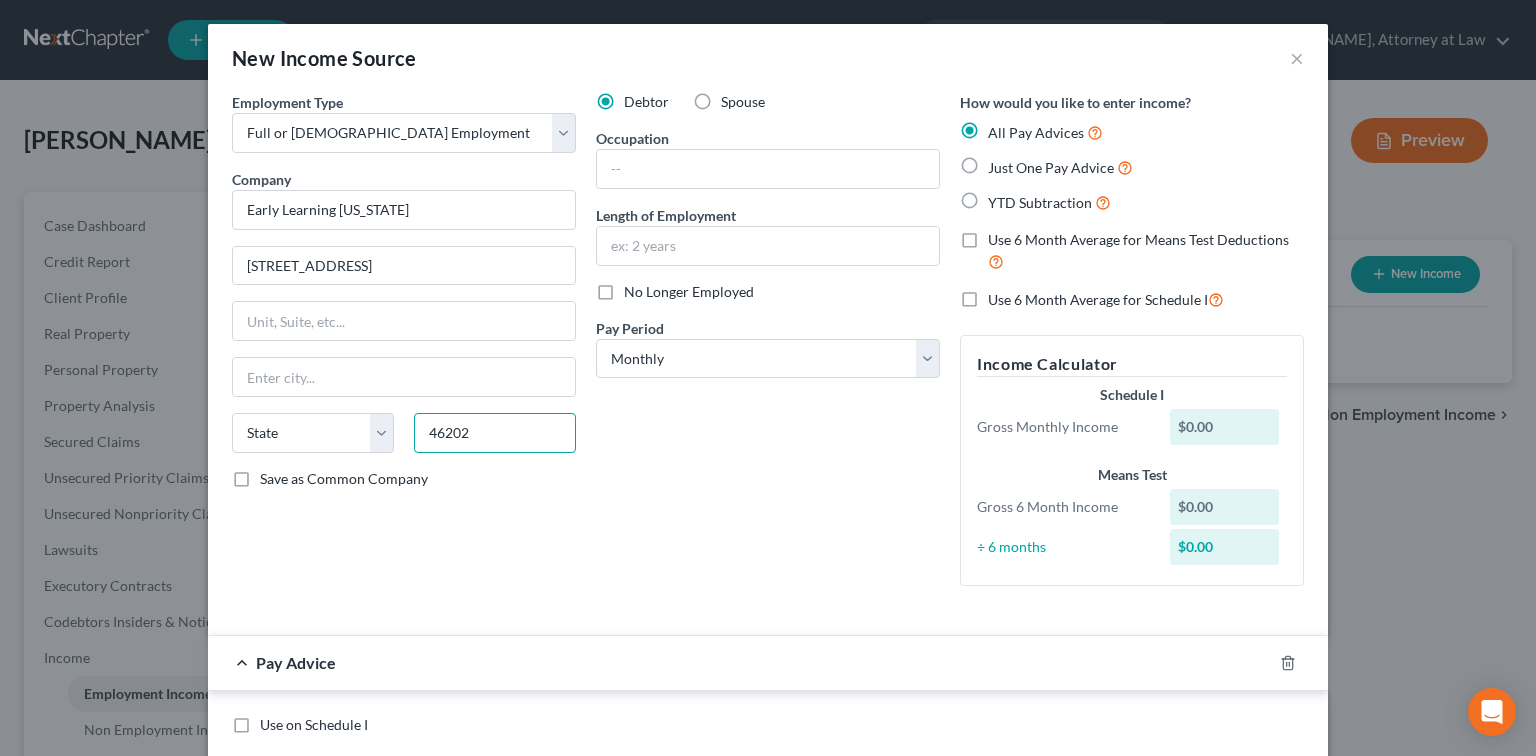 type on "46202" 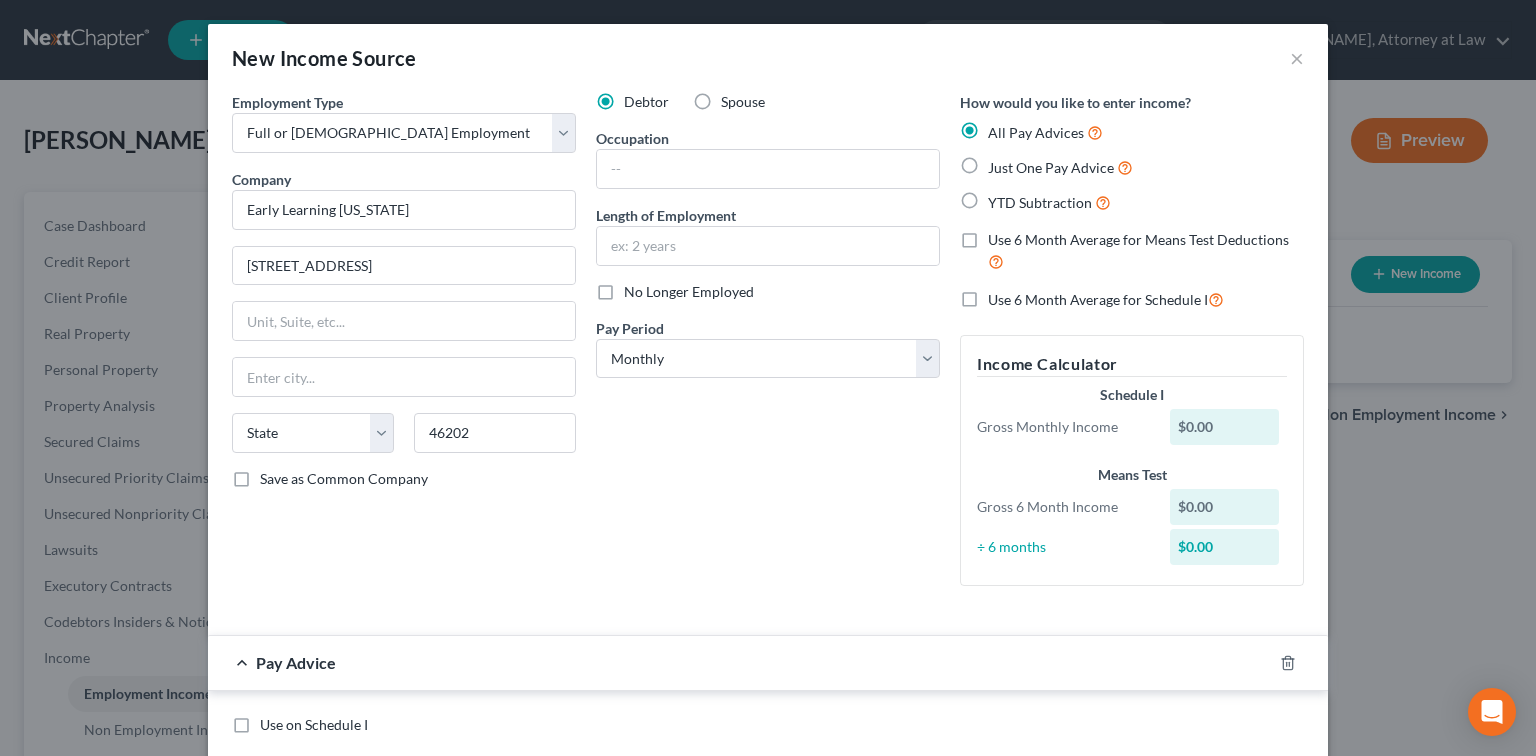 type on "[GEOGRAPHIC_DATA]" 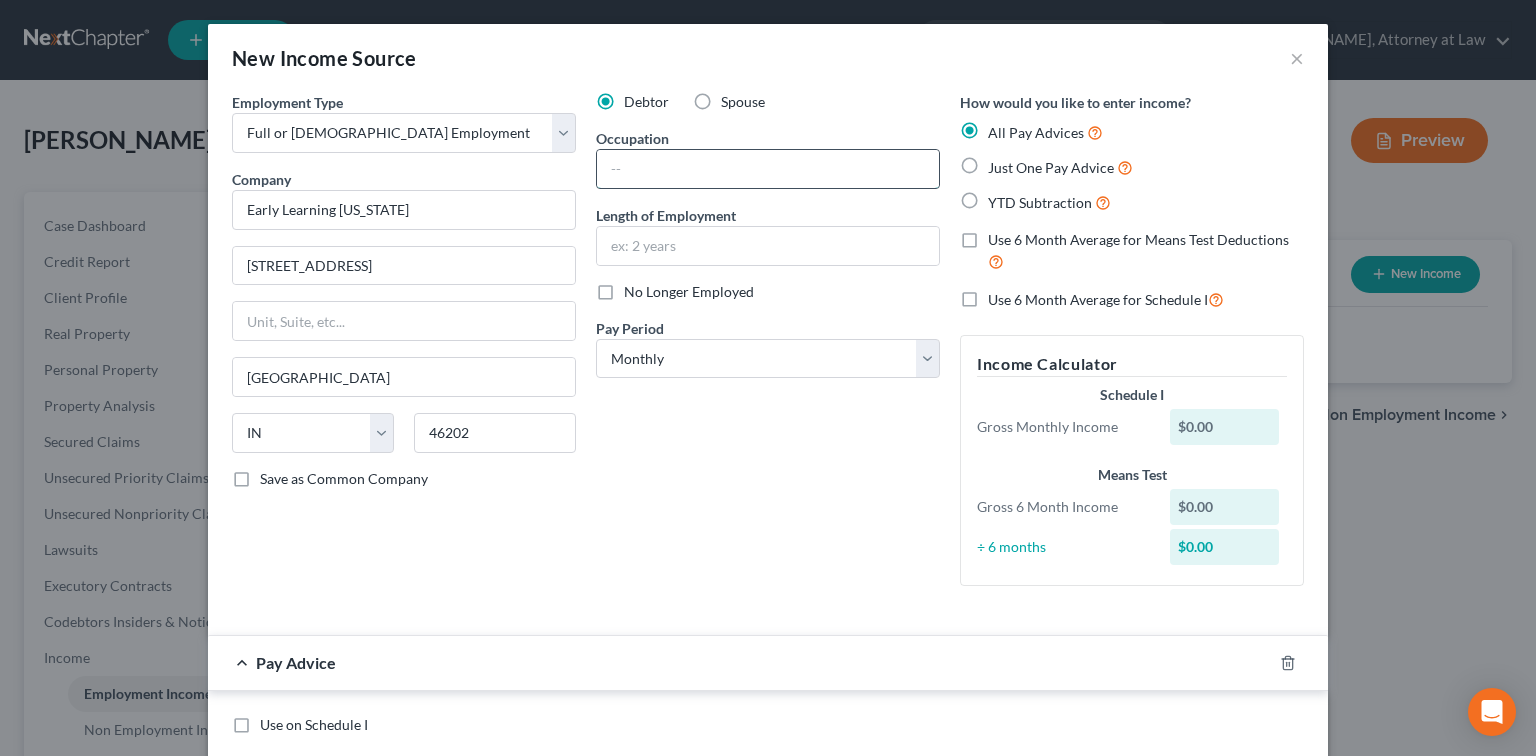 click at bounding box center [768, 169] 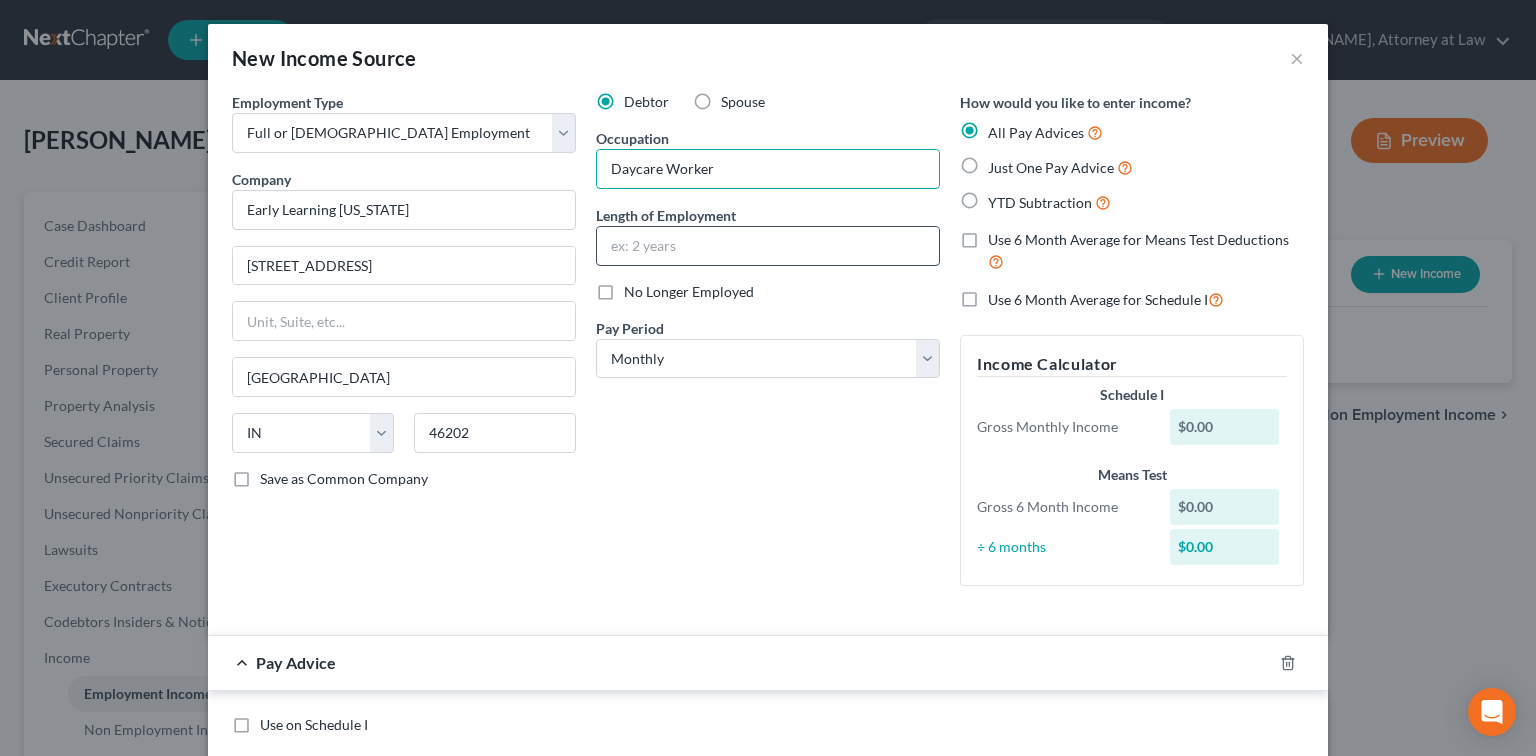 type on "Daycare Worker" 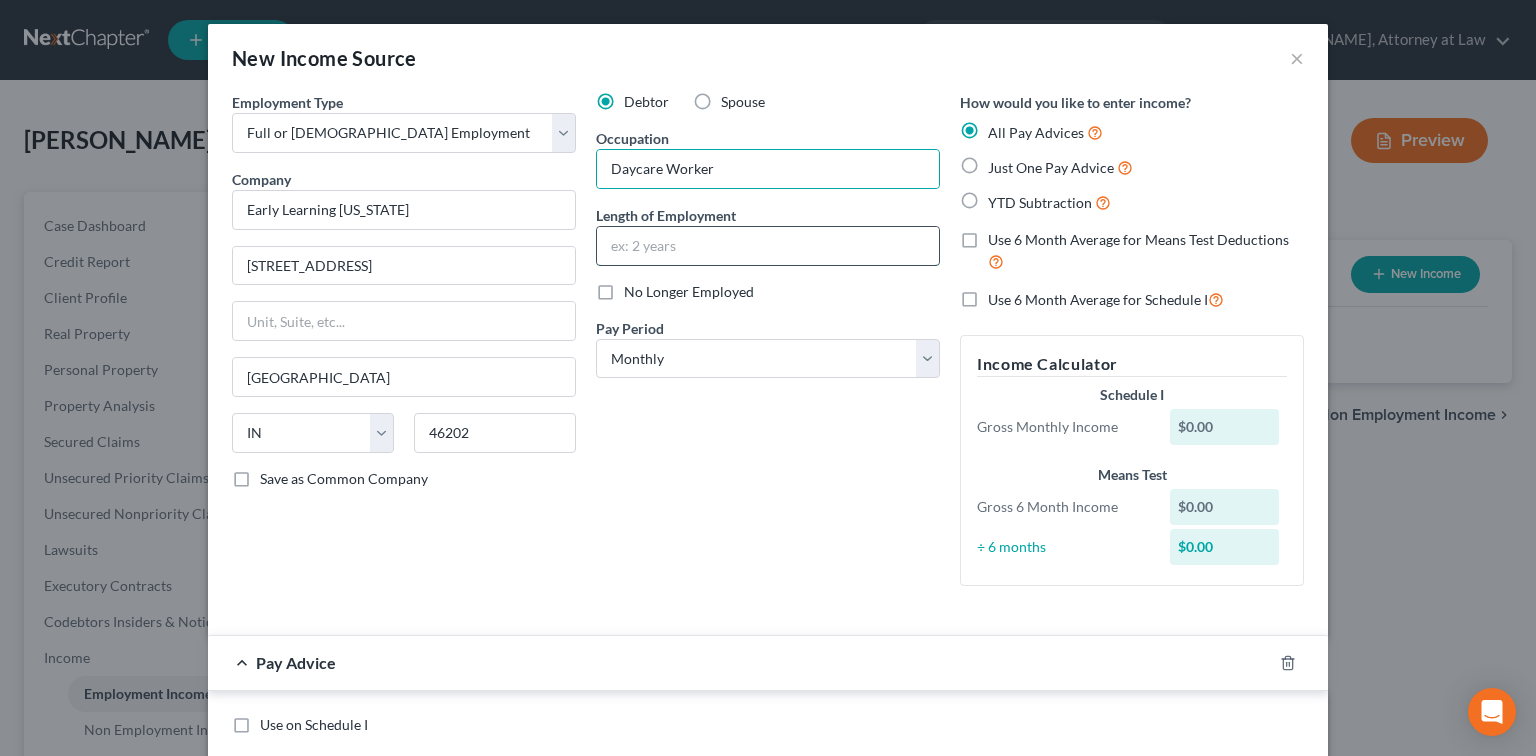 click at bounding box center (768, 246) 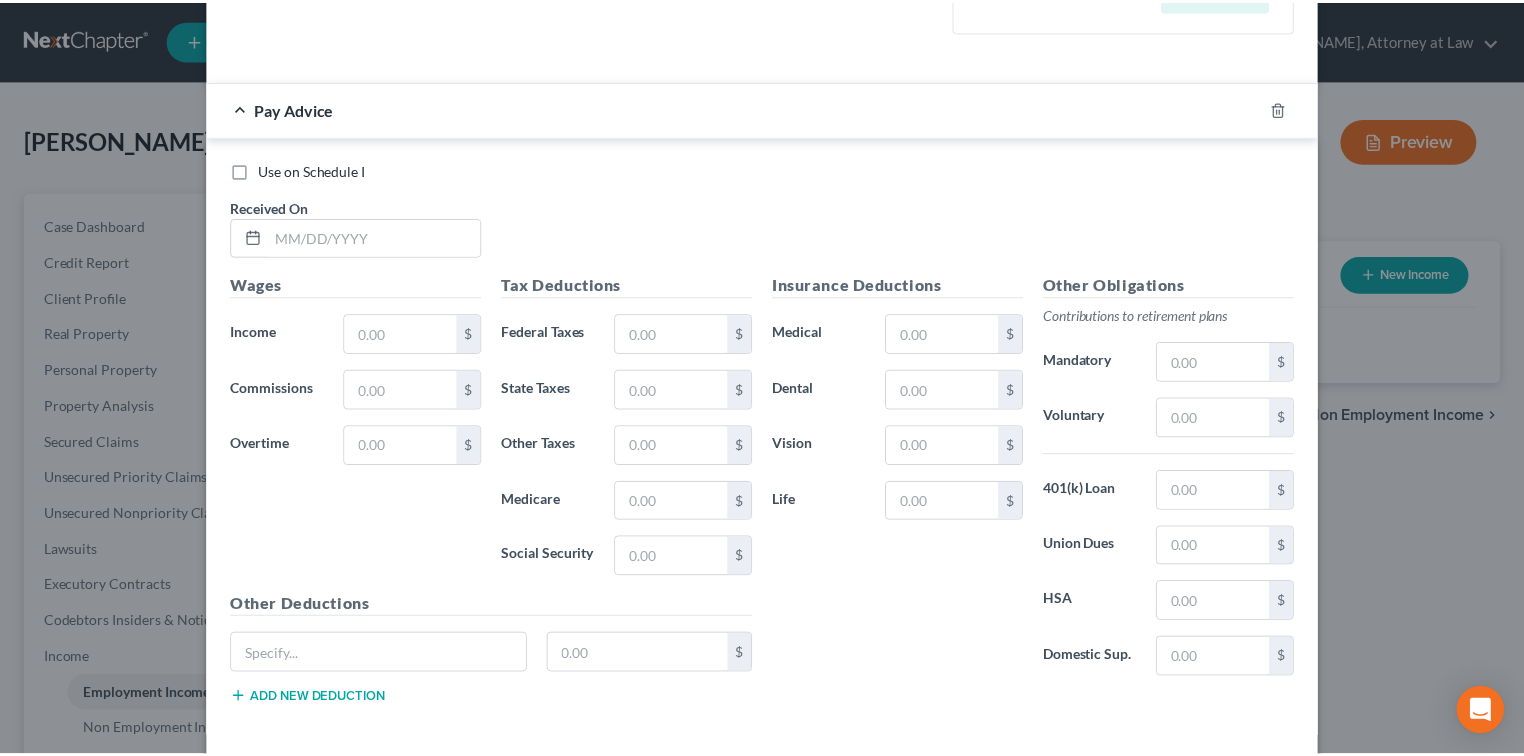 scroll, scrollTop: 641, scrollLeft: 0, axis: vertical 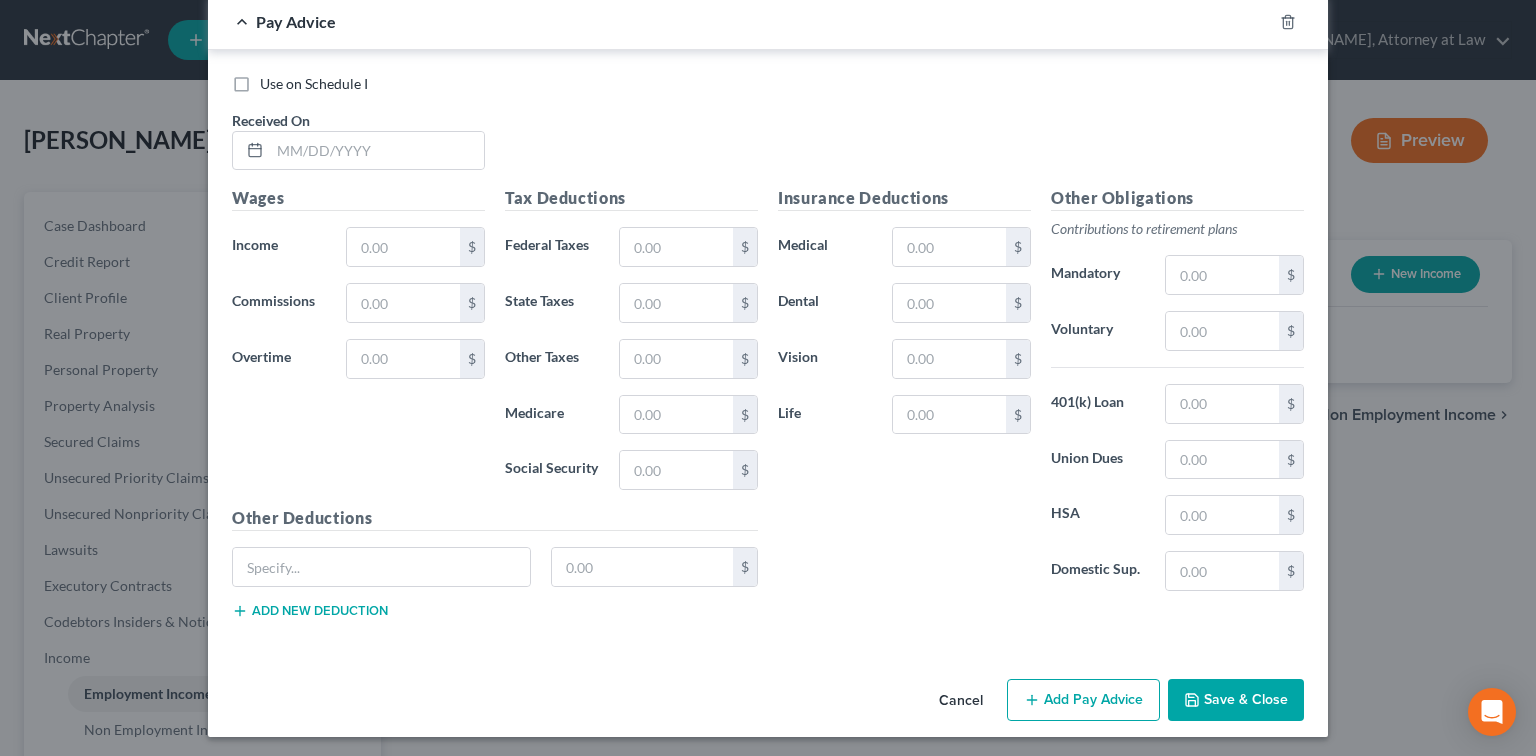 type on "2 Months" 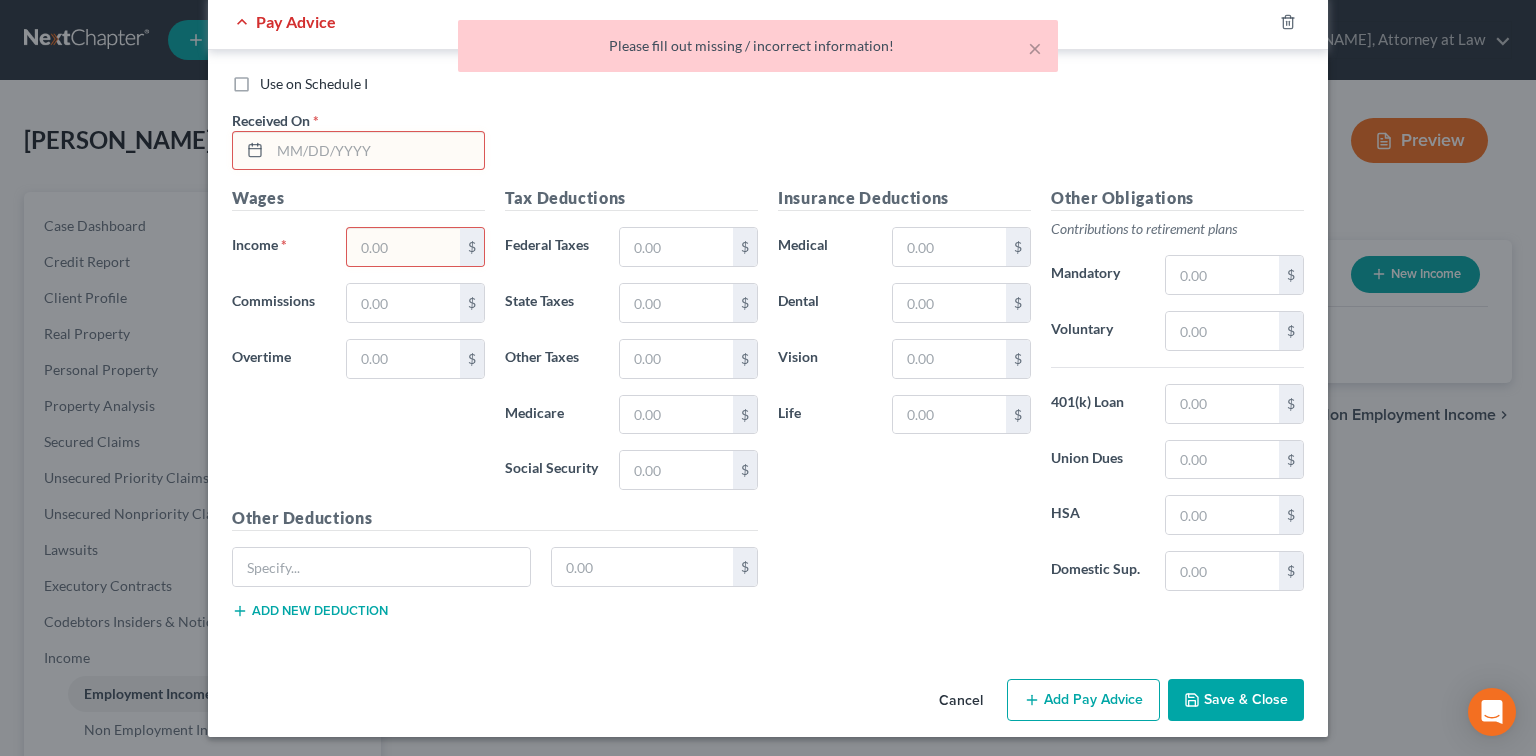 click at bounding box center [377, 151] 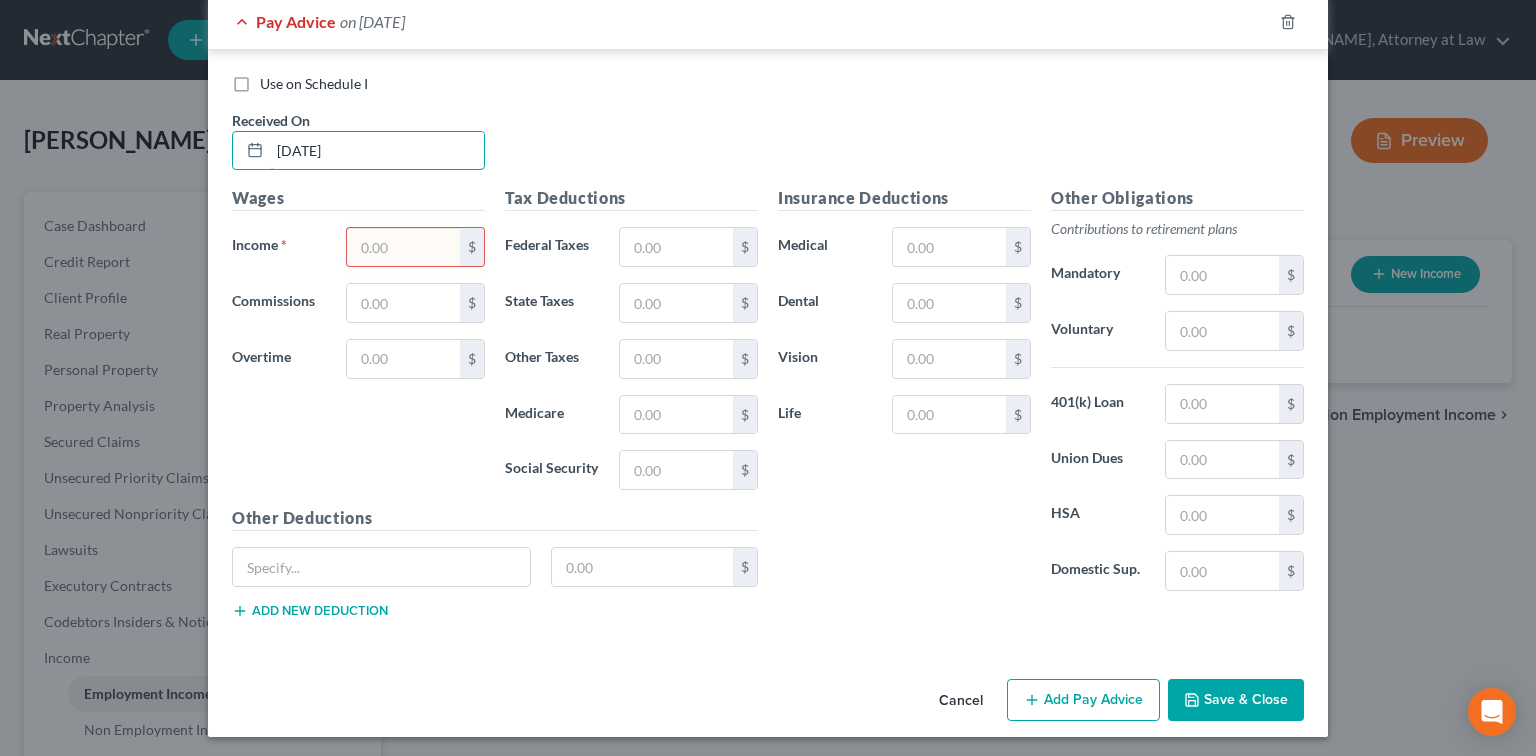 type on "[DATE]" 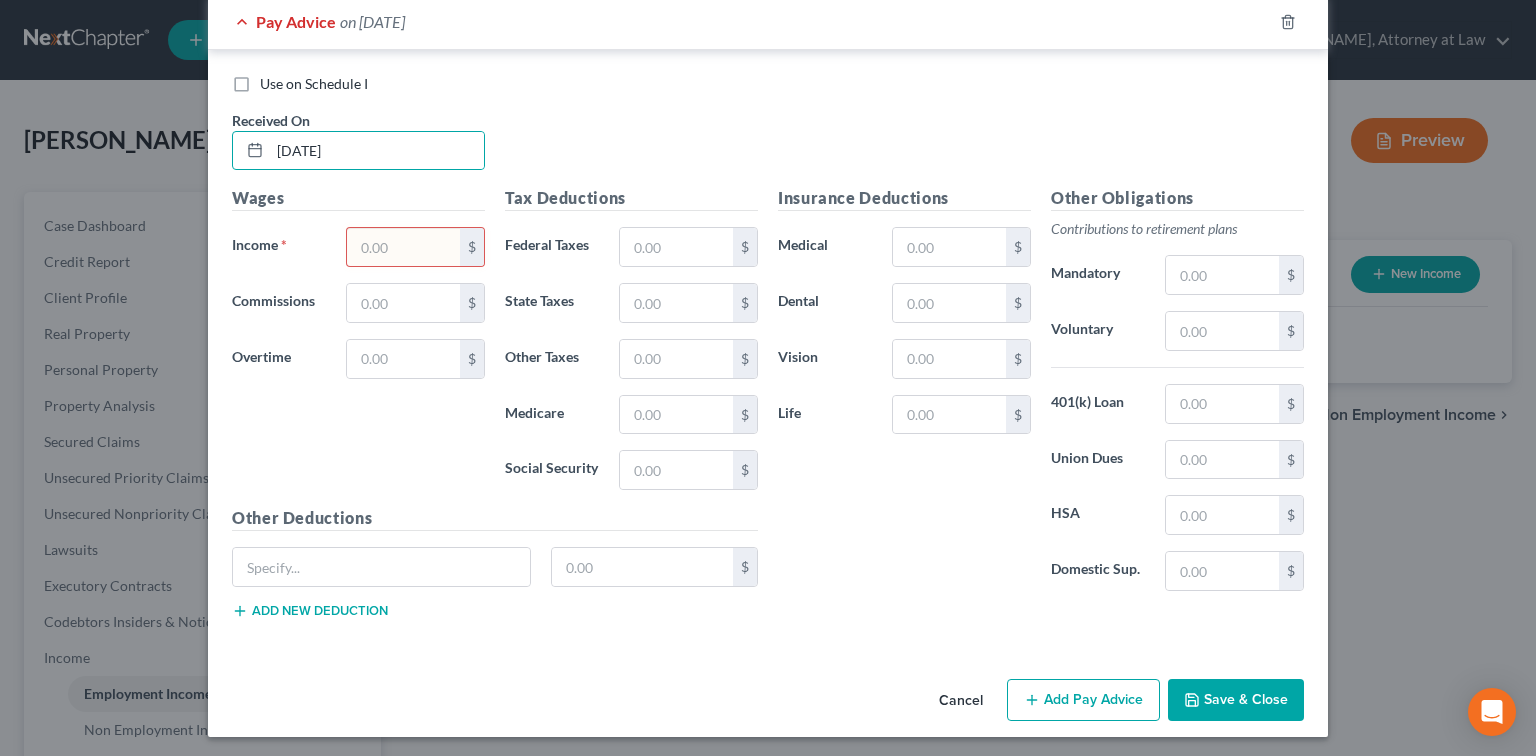 click at bounding box center (403, 247) 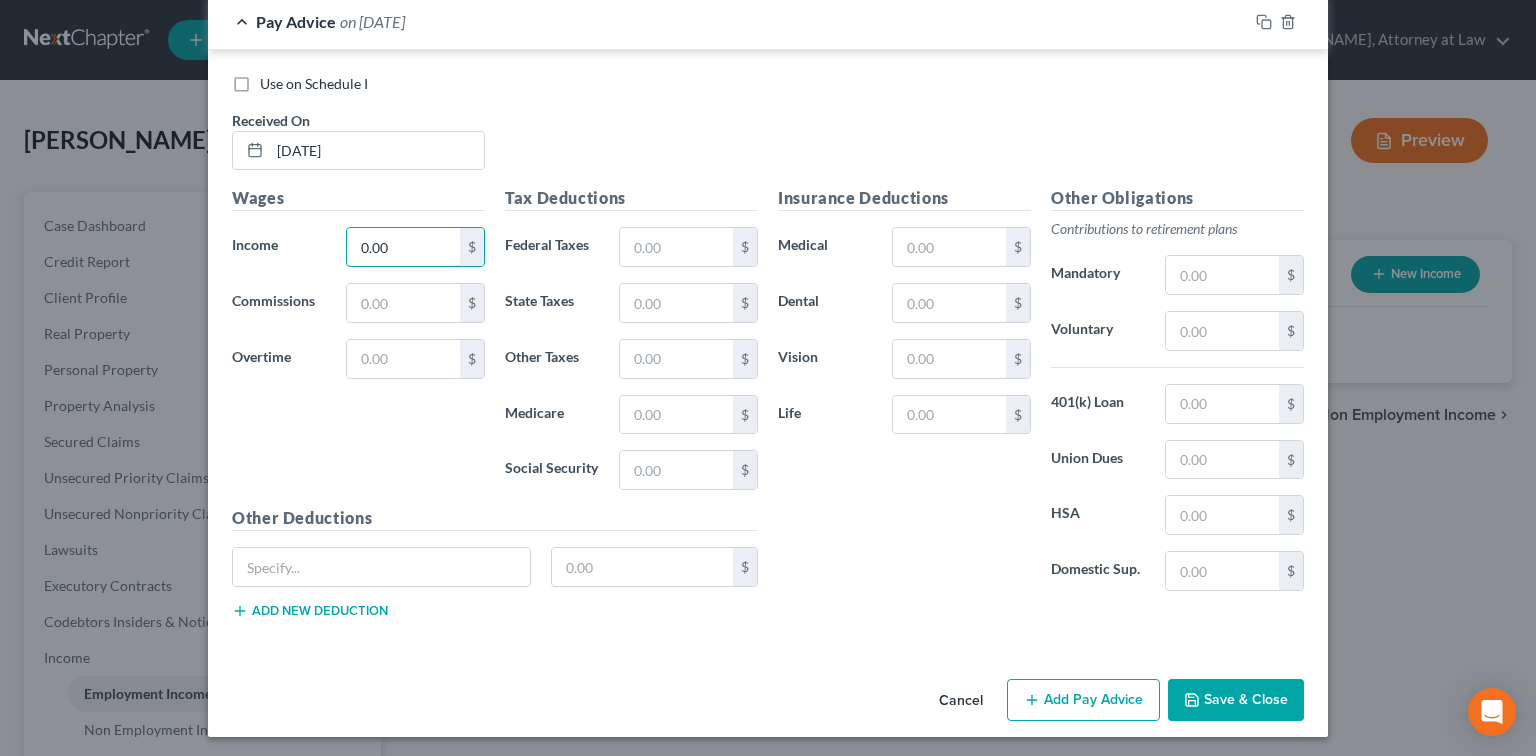 type on "0.00" 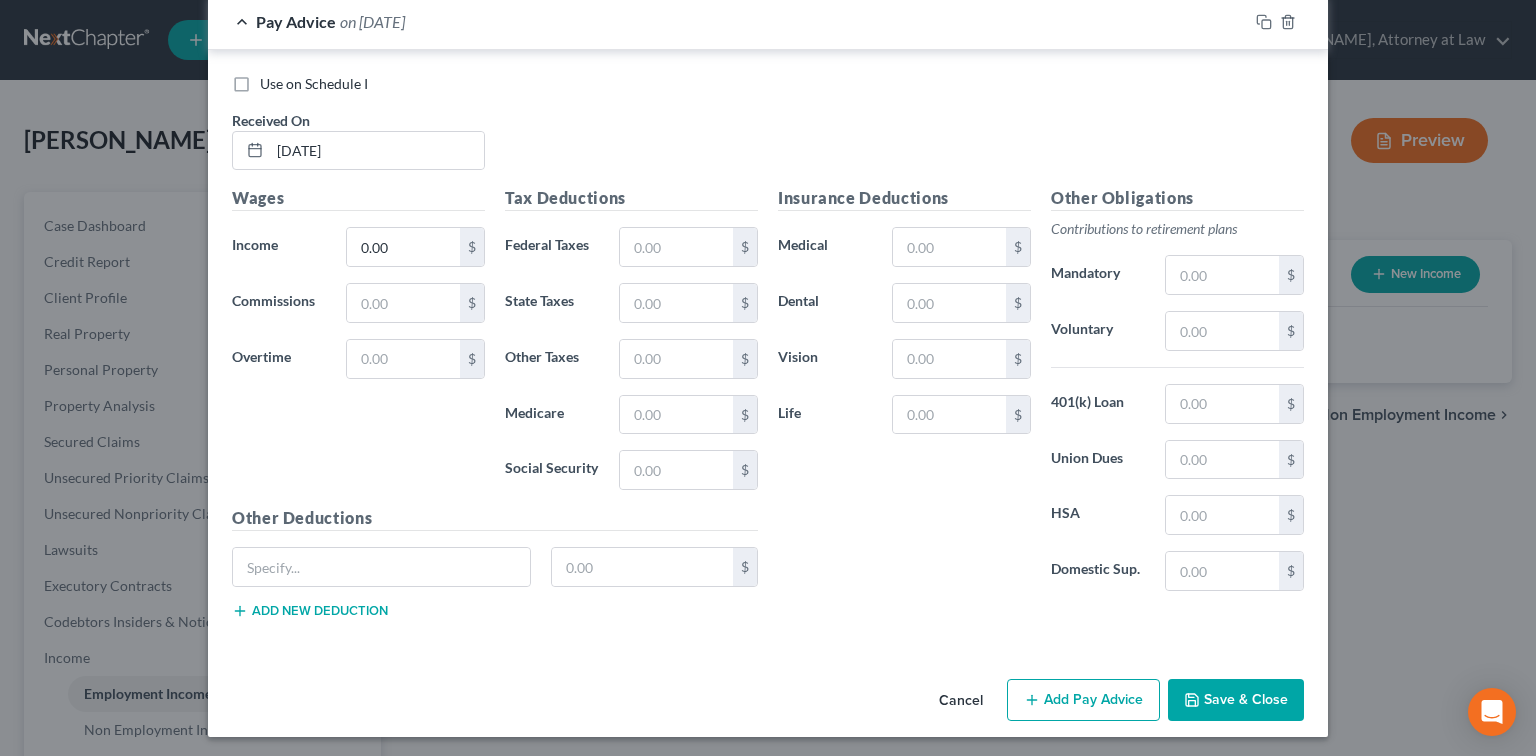 click on "Save & Close" at bounding box center [1236, 700] 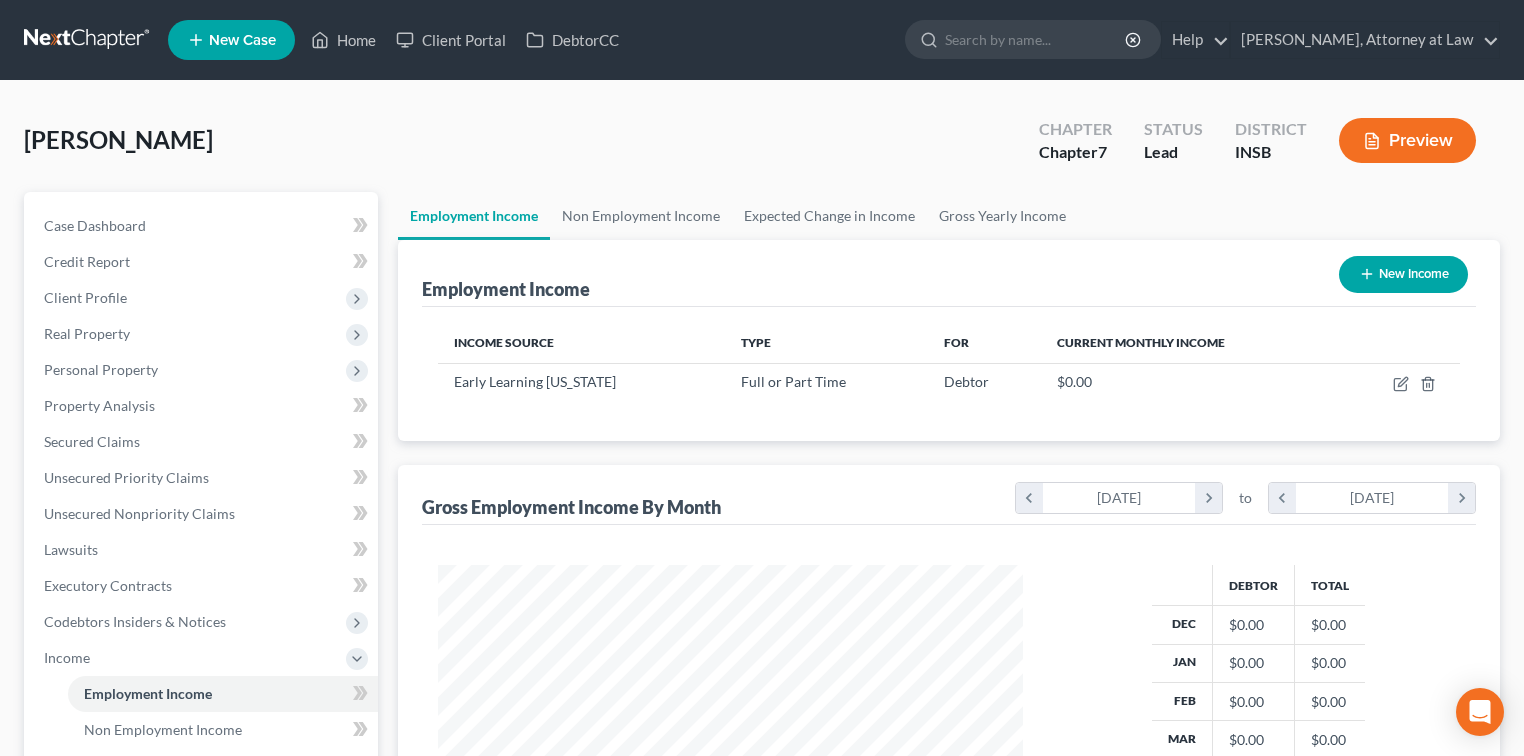 scroll, scrollTop: 356, scrollLeft: 620, axis: both 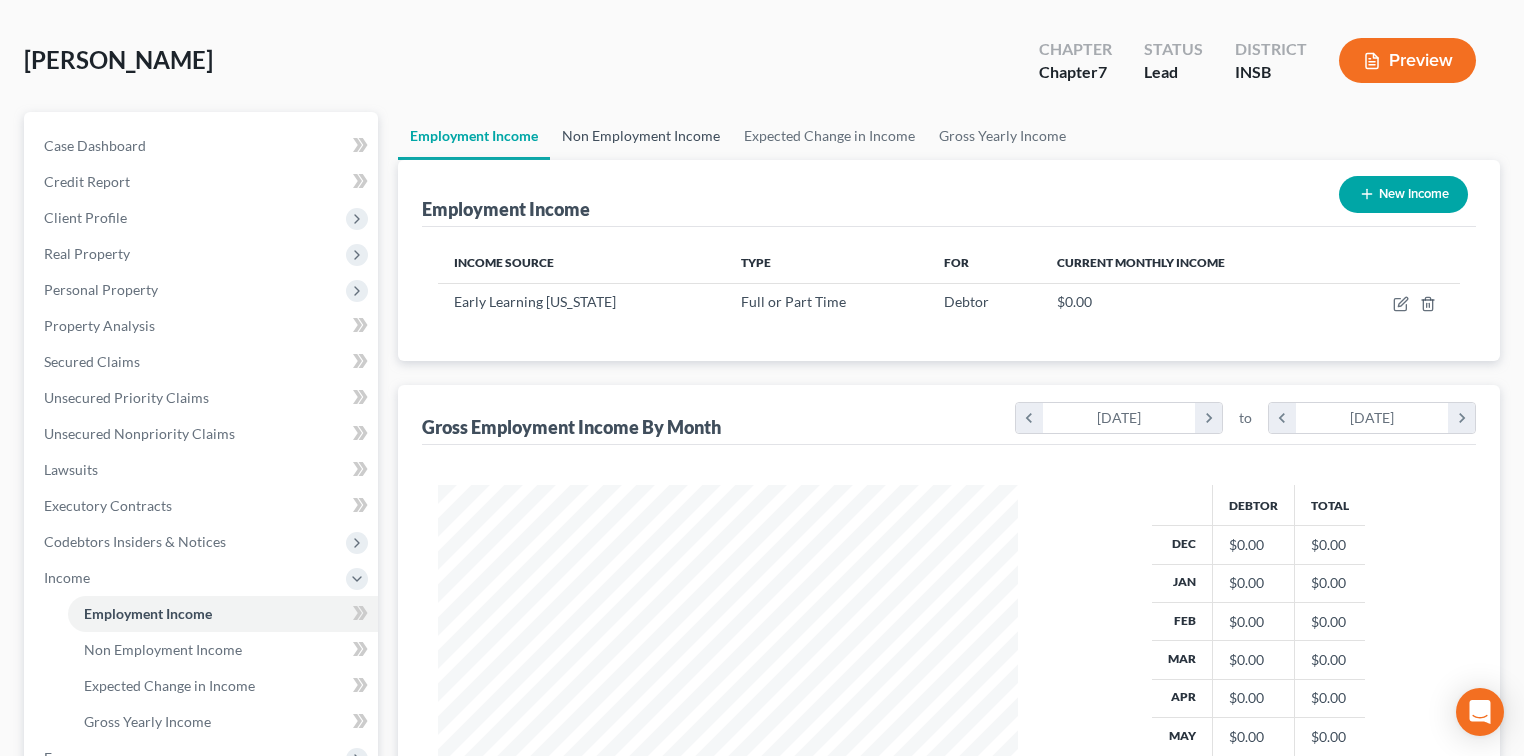 click on "Non Employment Income" at bounding box center [641, 136] 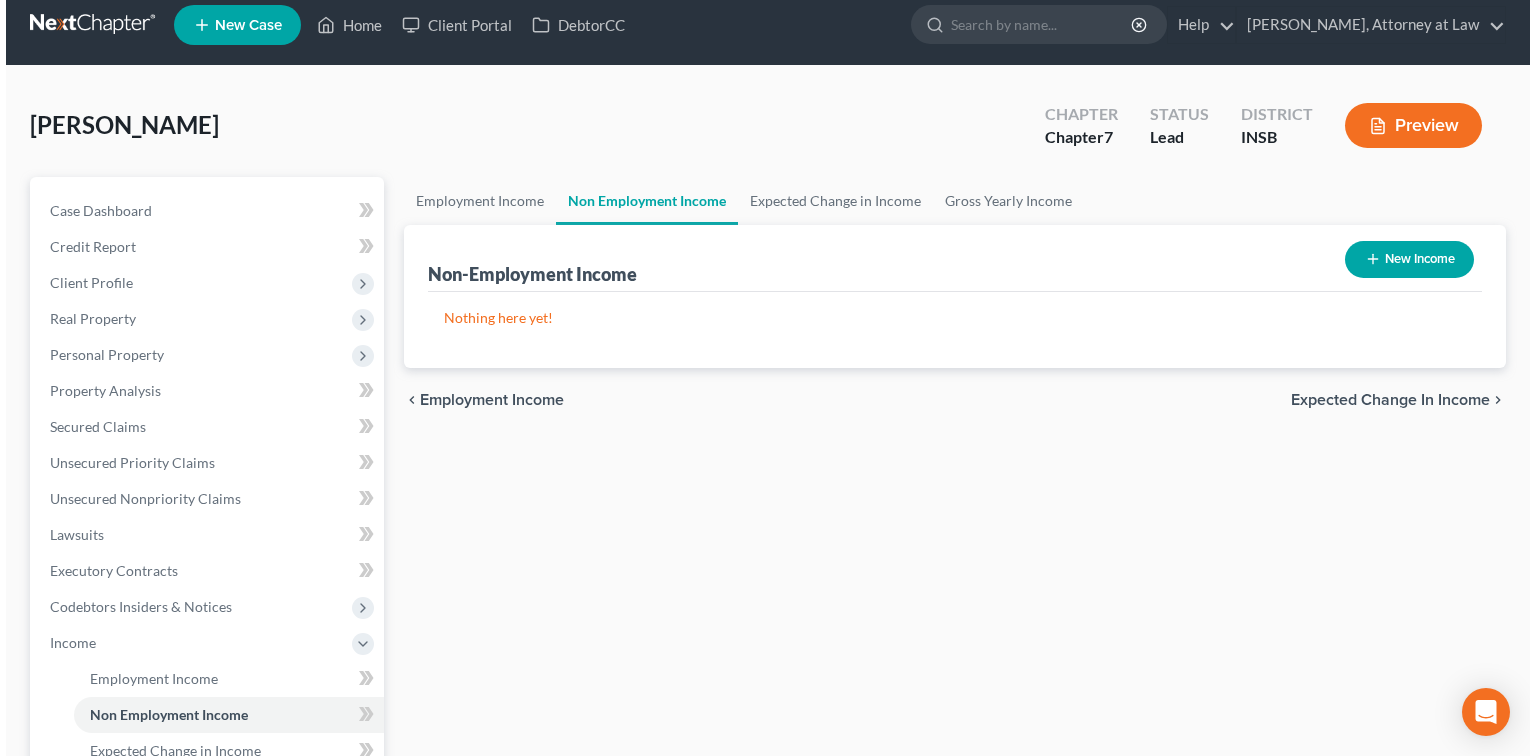 scroll, scrollTop: 0, scrollLeft: 0, axis: both 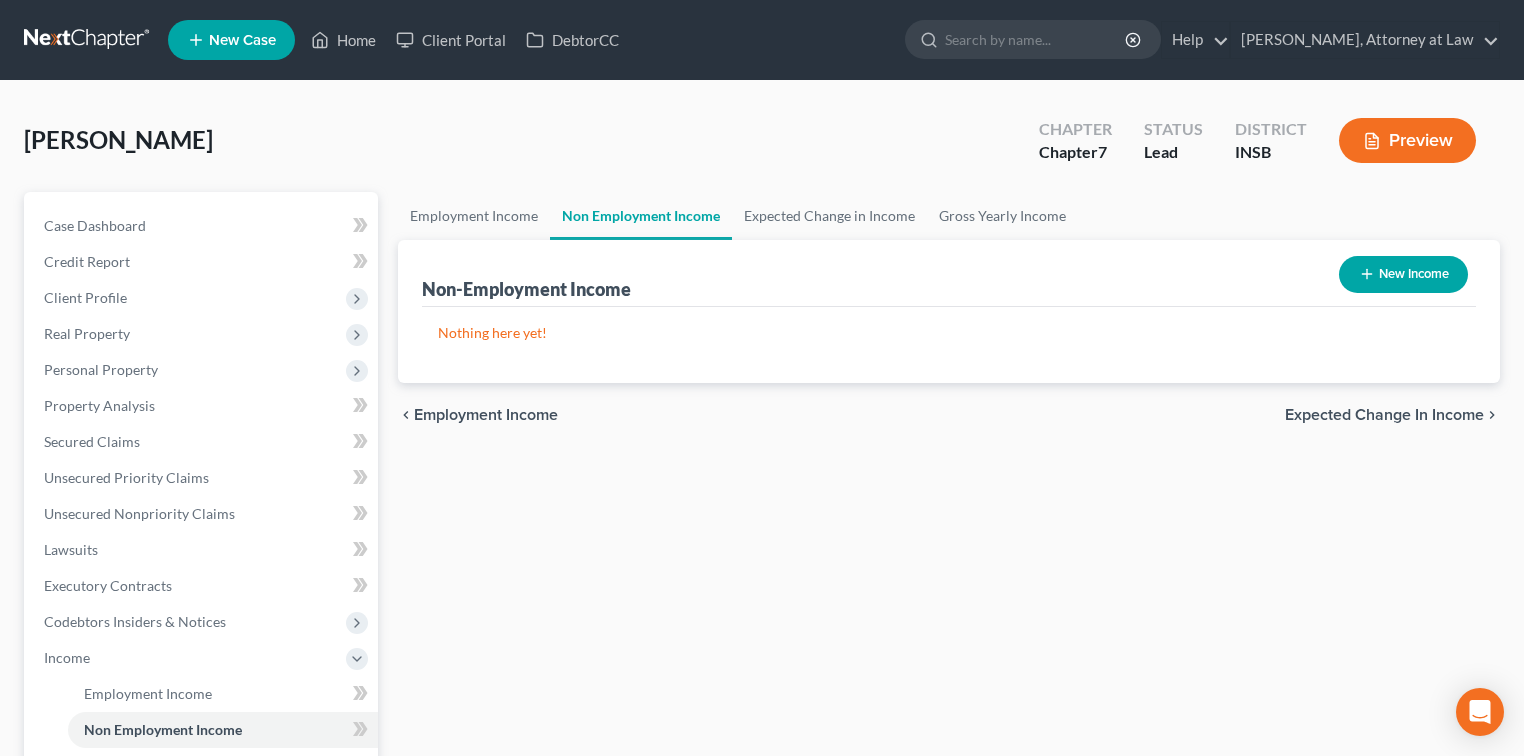 click on "New Income" at bounding box center (1403, 274) 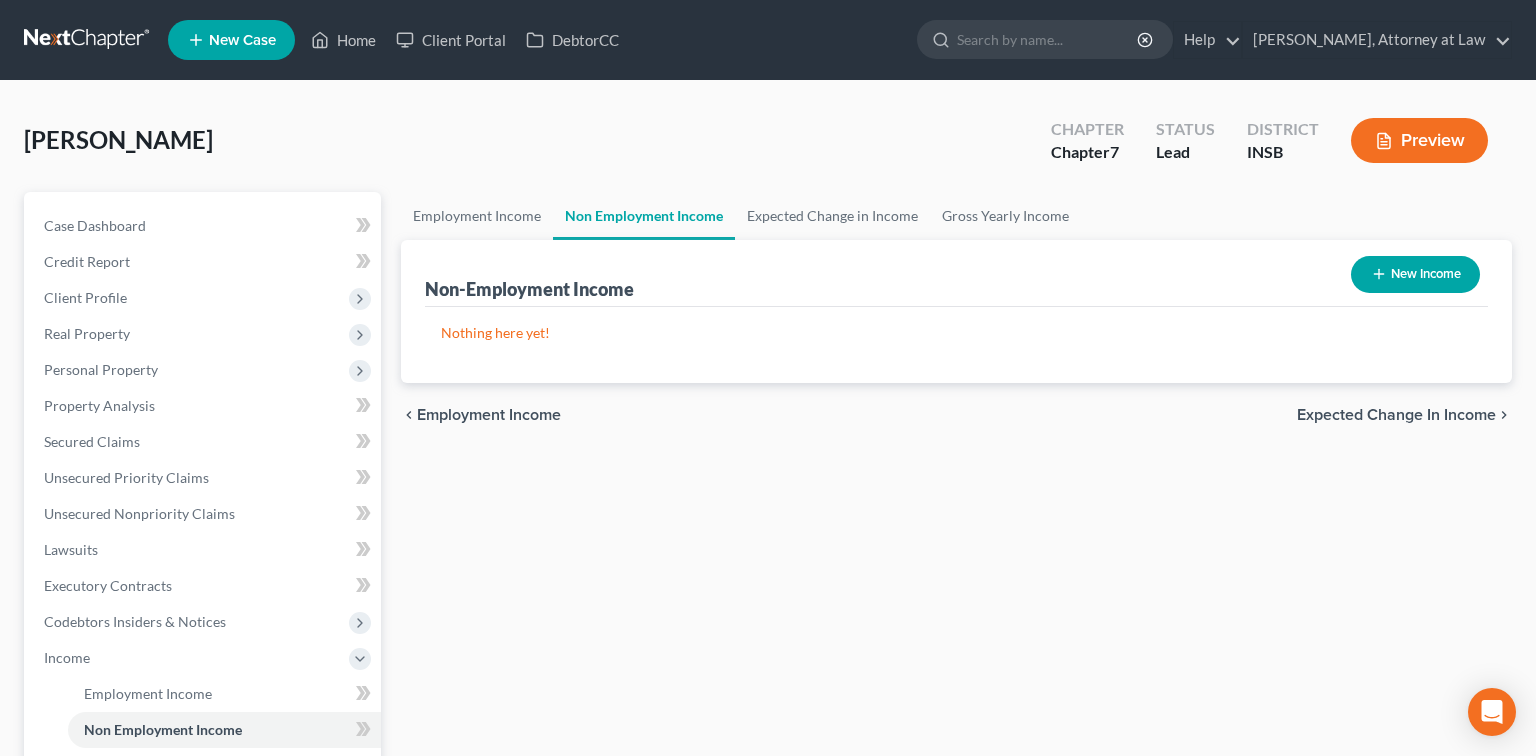 select on "0" 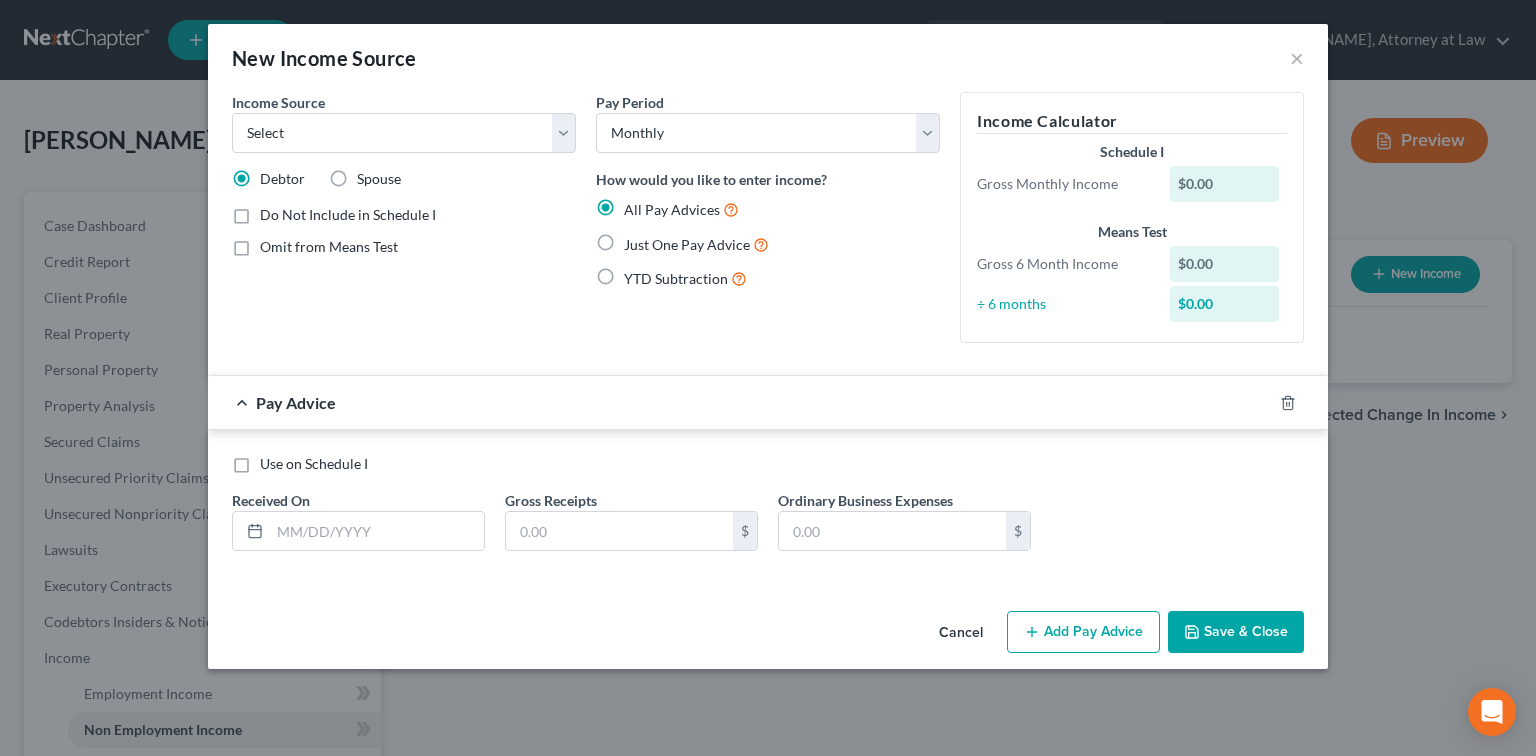 click on "Omit from Means Test" at bounding box center [329, 247] 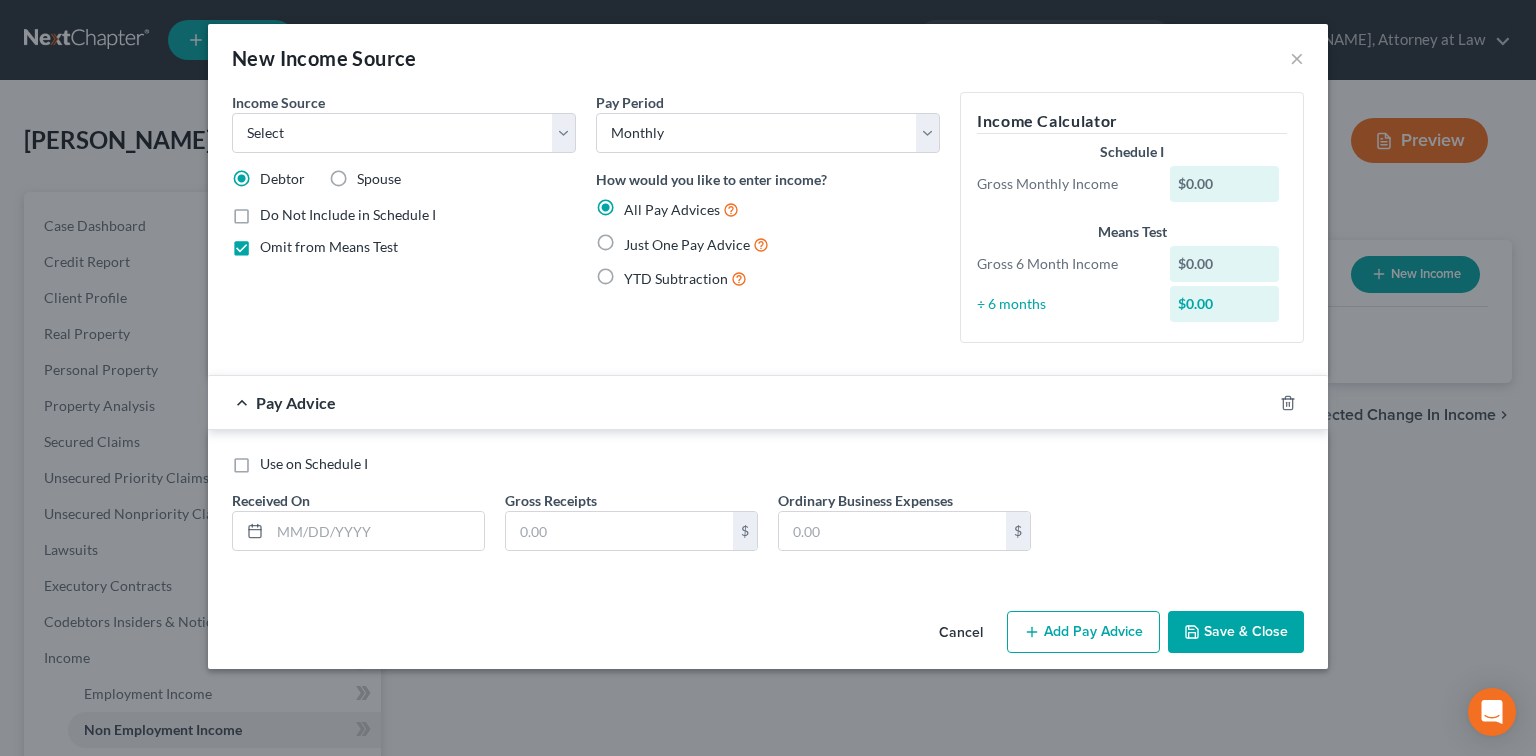 click on "Just One Pay Advice" at bounding box center [696, 244] 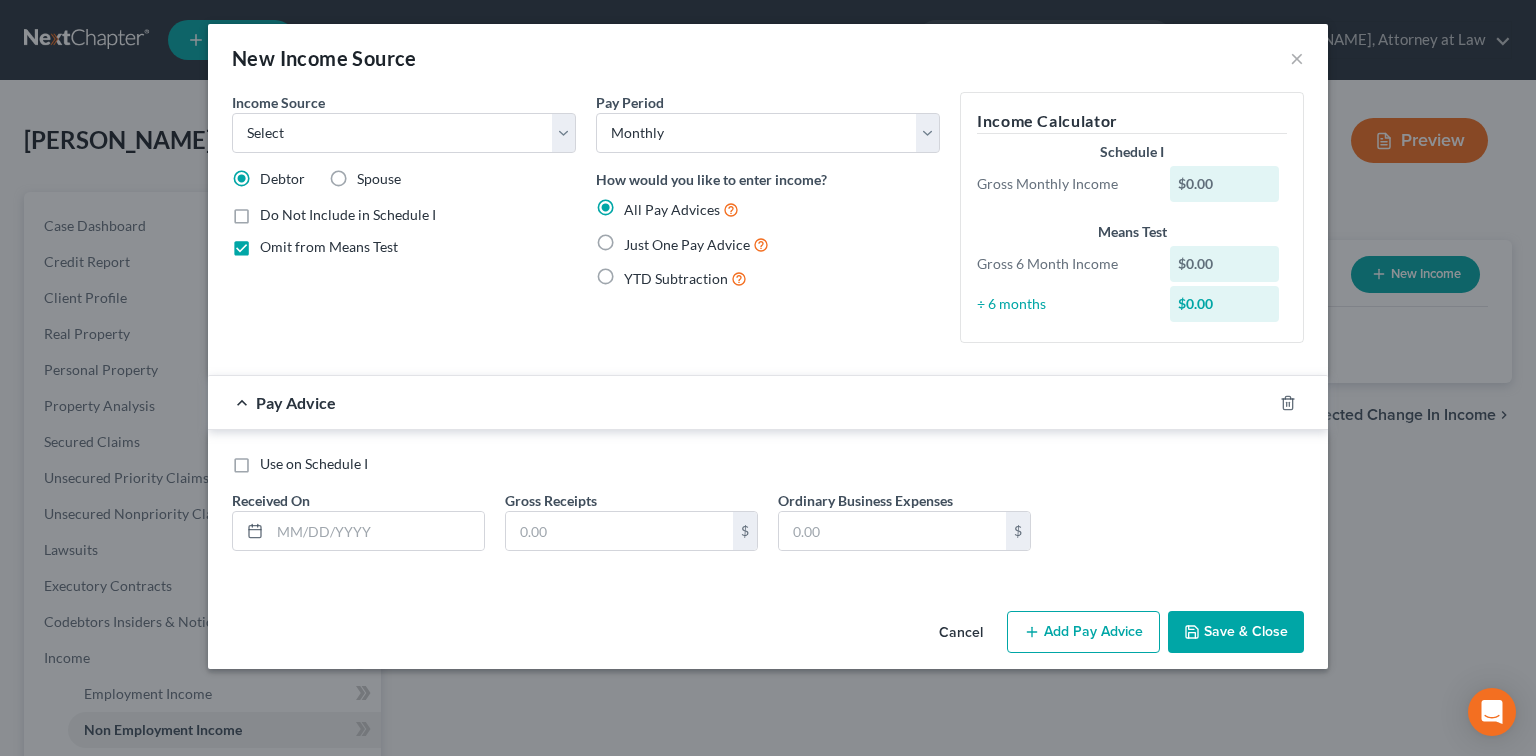 click on "Just One Pay Advice" at bounding box center [638, 239] 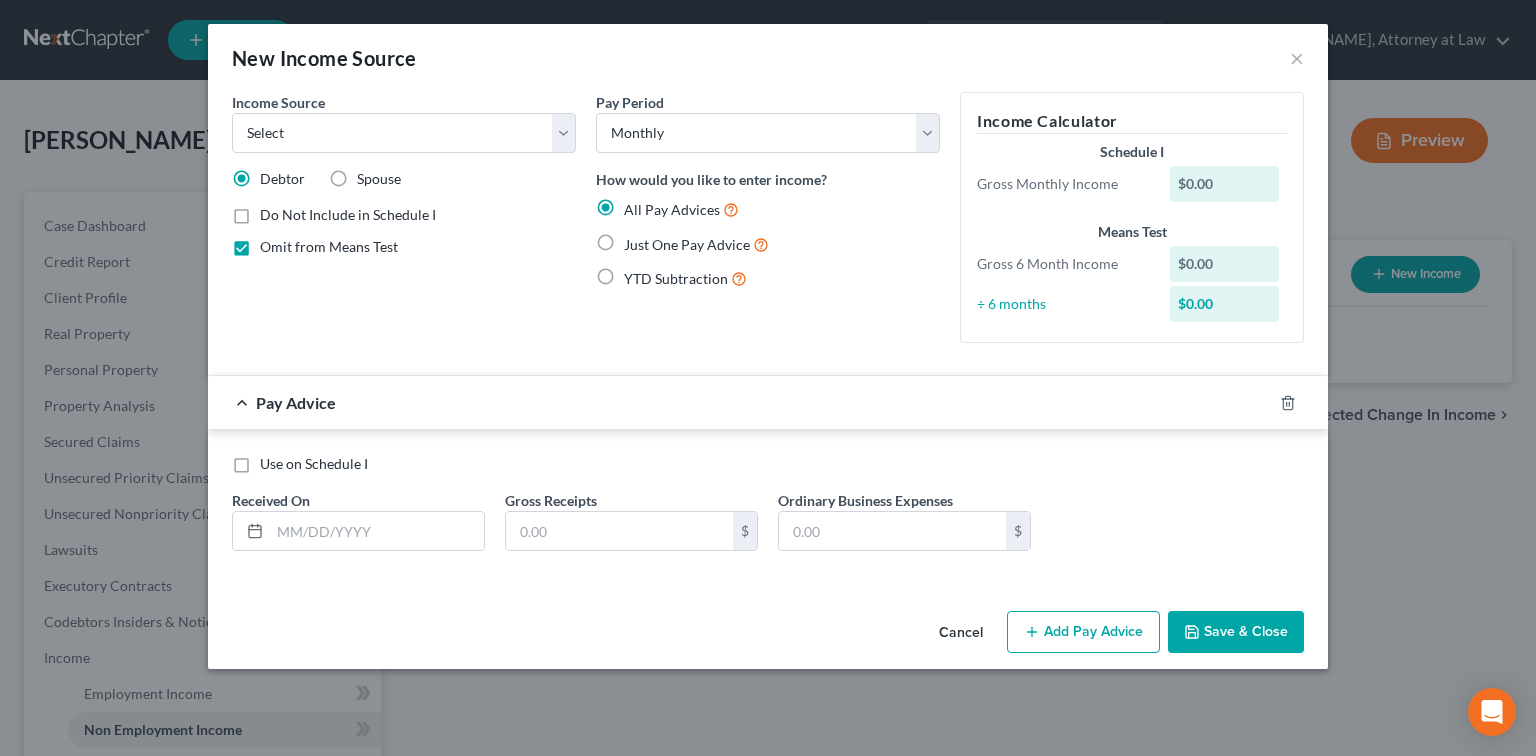 radio on "true" 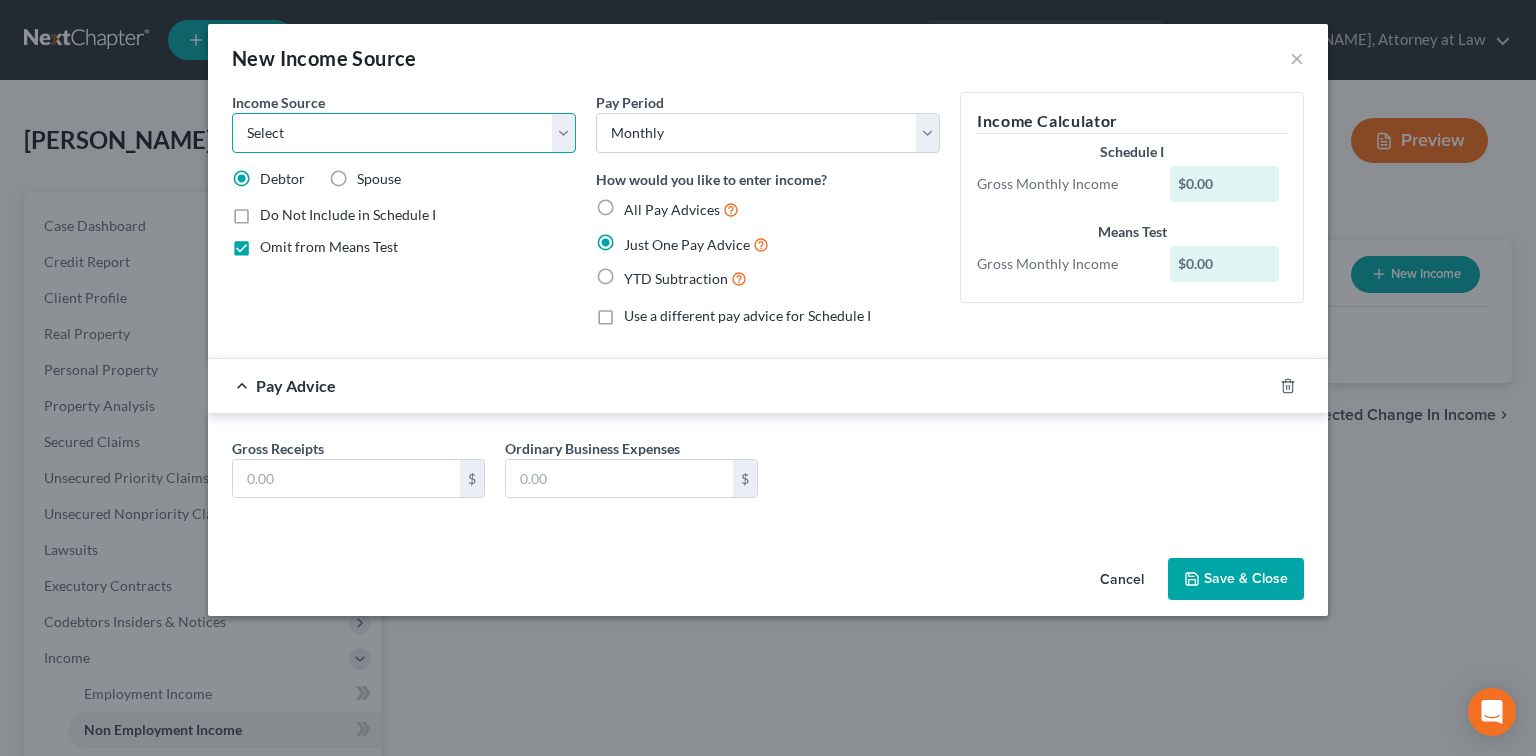 click on "Select Unemployment Disability (from employer) Pension Retirement Social Security / Social Security Disability Other Government Assistance Interests, Dividends or Royalties Child / Family Support Contributions to Household Property / Rental Business, Professional or Farm Alimony / Maintenance Payments Military Disability Benefits Other Monthly Income" at bounding box center [404, 133] 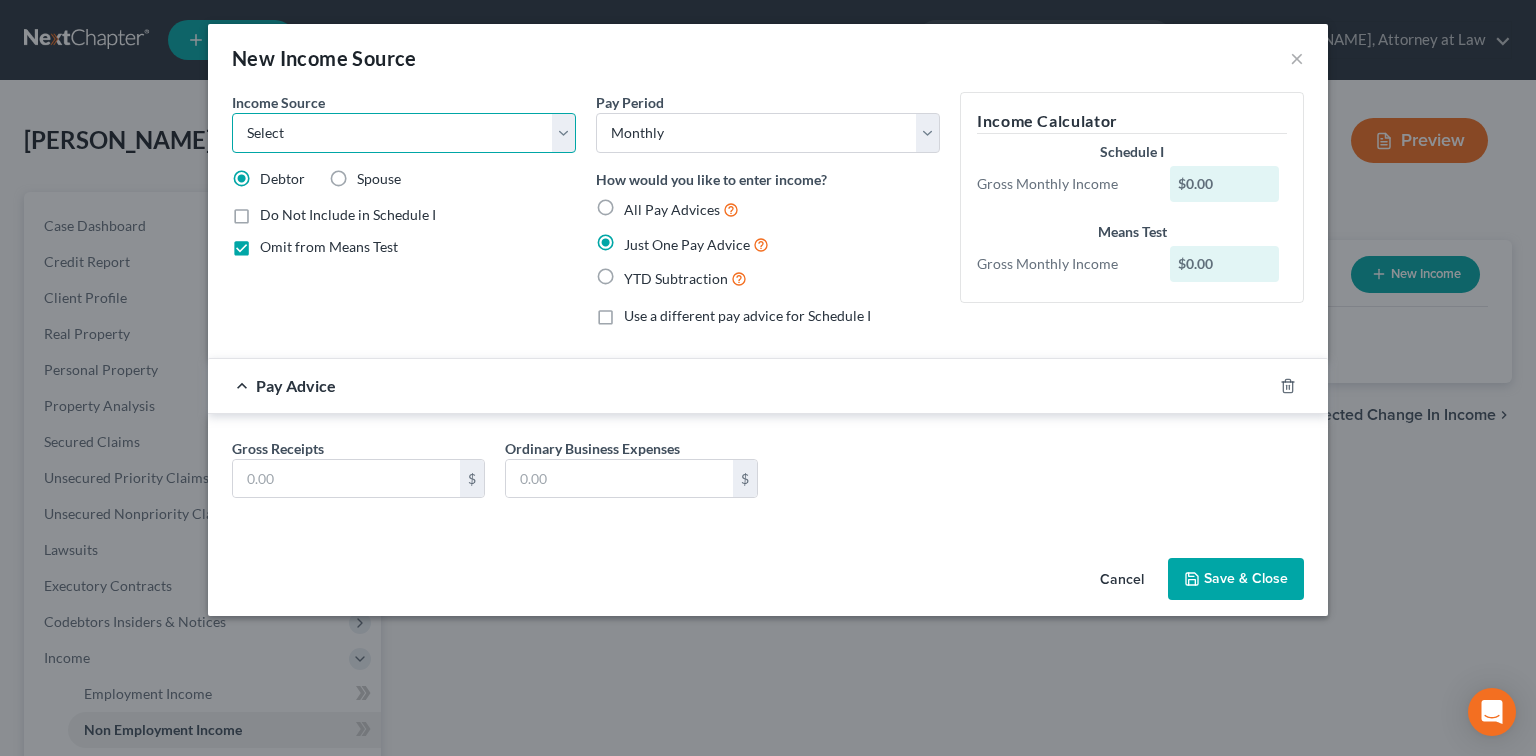 select on "4" 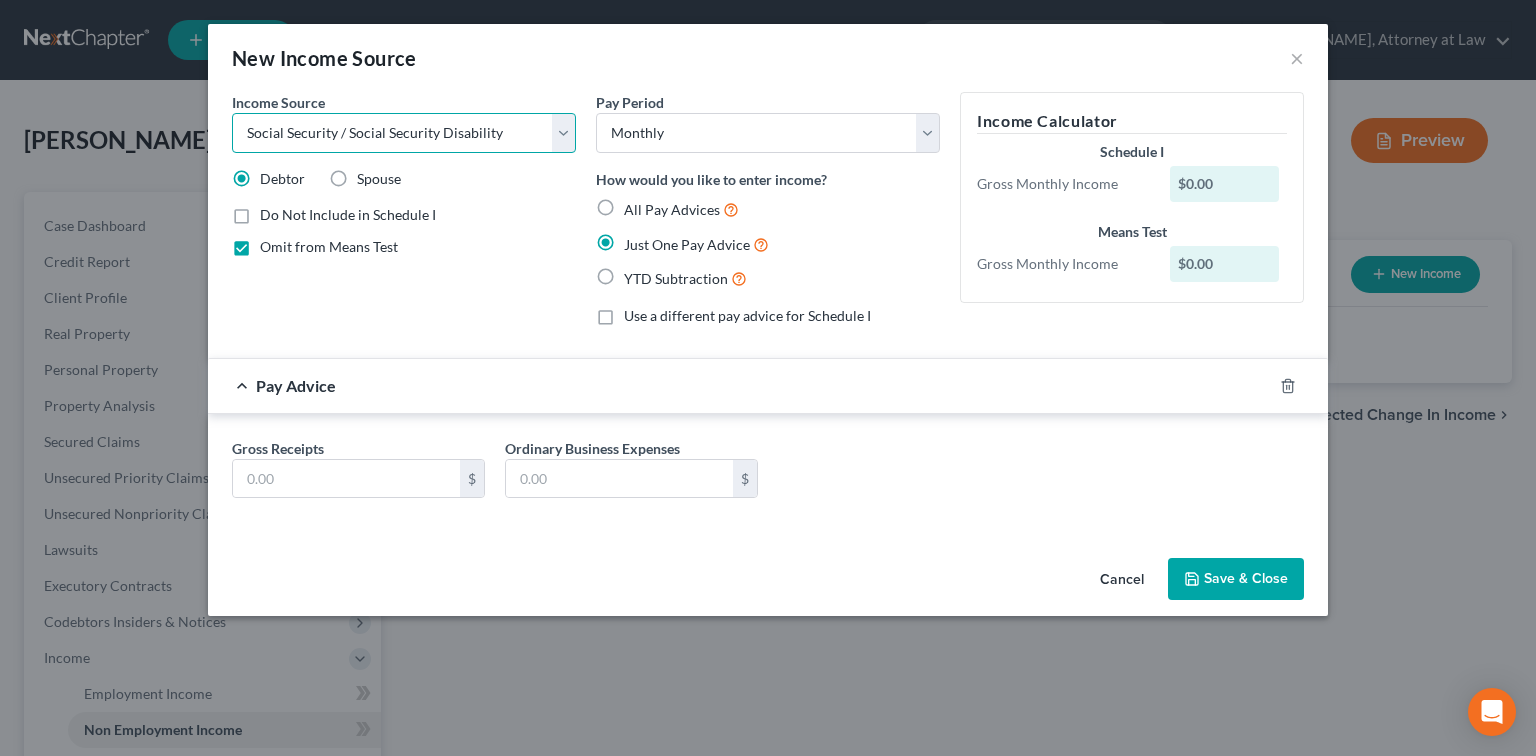 click on "Select Unemployment Disability (from employer) Pension Retirement Social Security / Social Security Disability Other Government Assistance Interests, Dividends or Royalties Child / Family Support Contributions to Household Property / Rental Business, Professional or Farm Alimony / Maintenance Payments Military Disability Benefits Other Monthly Income" at bounding box center (404, 133) 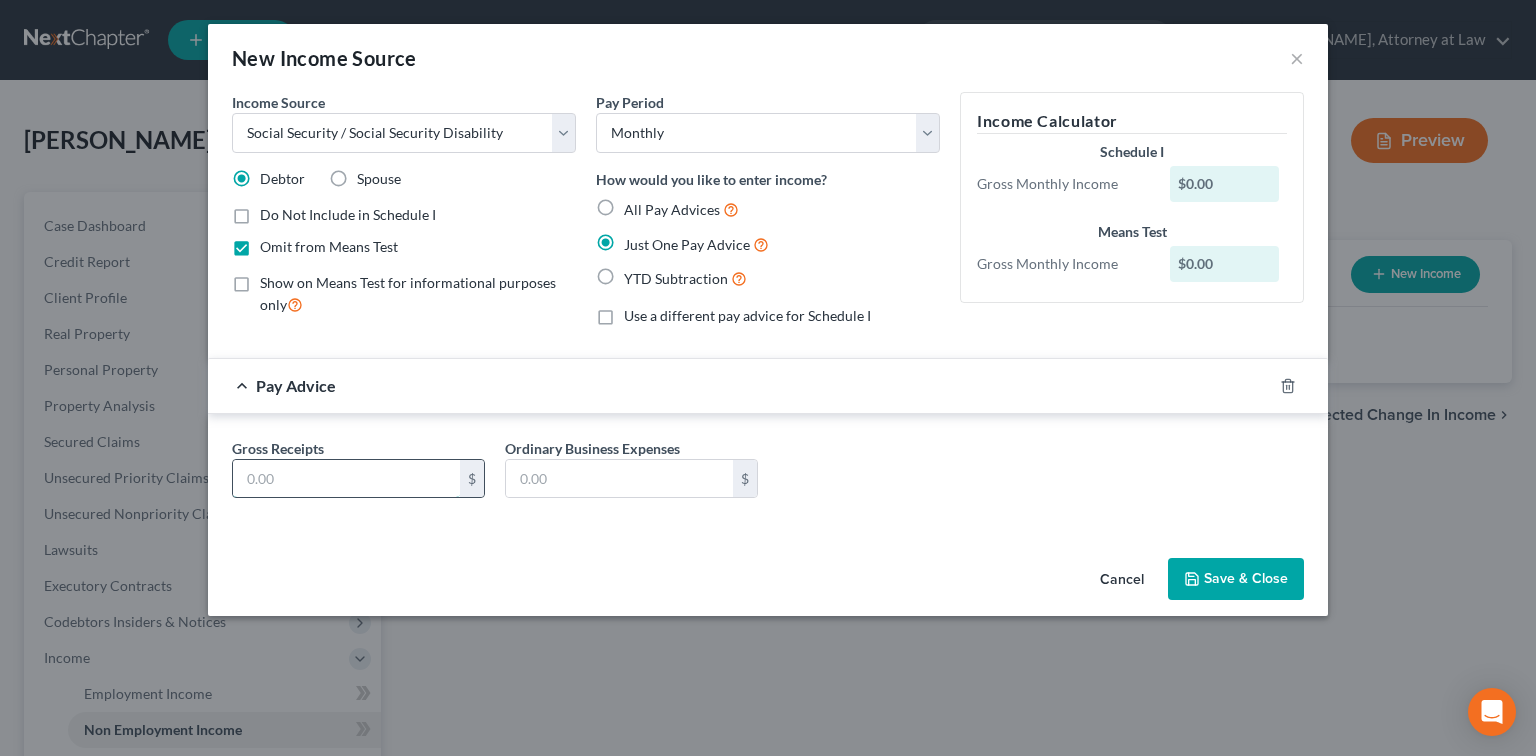 click at bounding box center [346, 479] 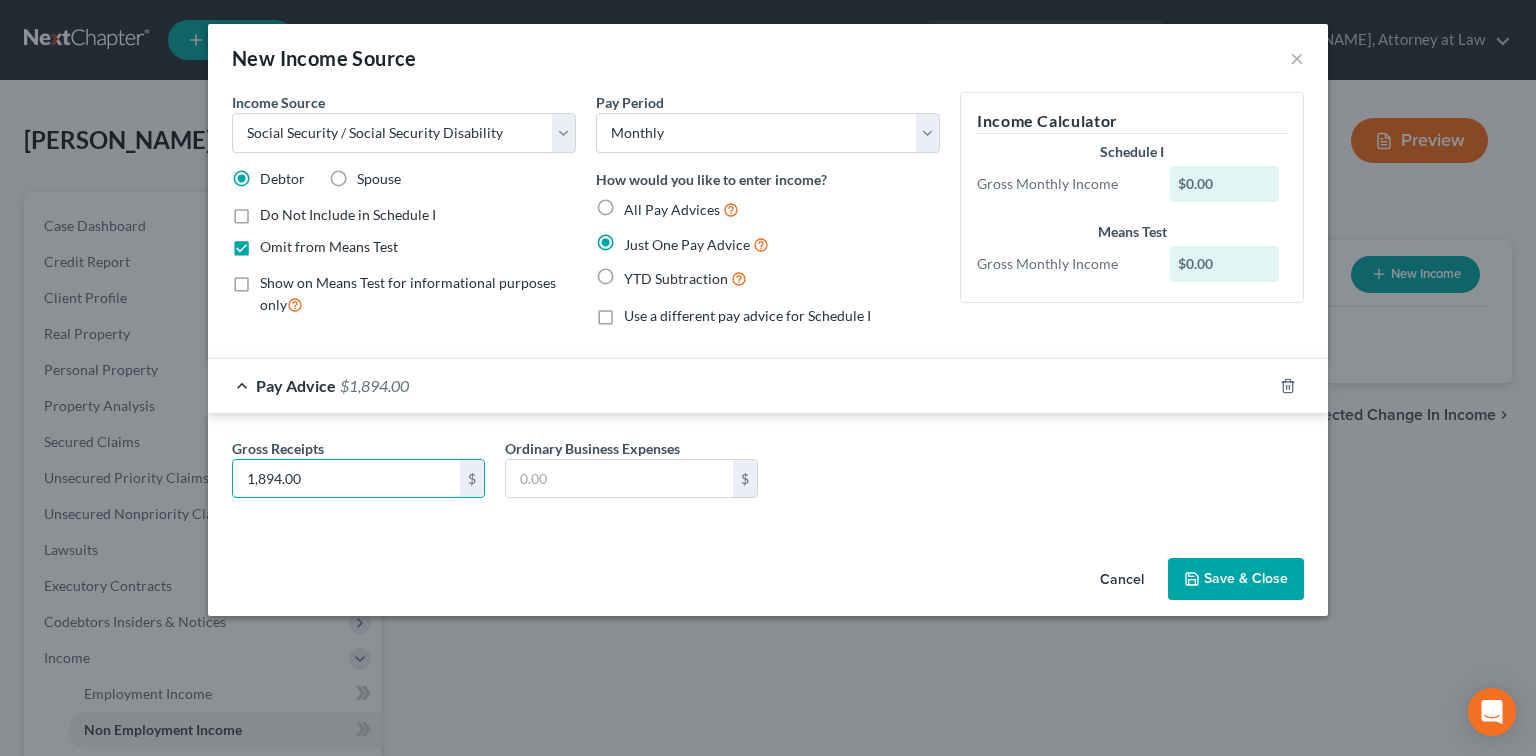 type on "1,894.00" 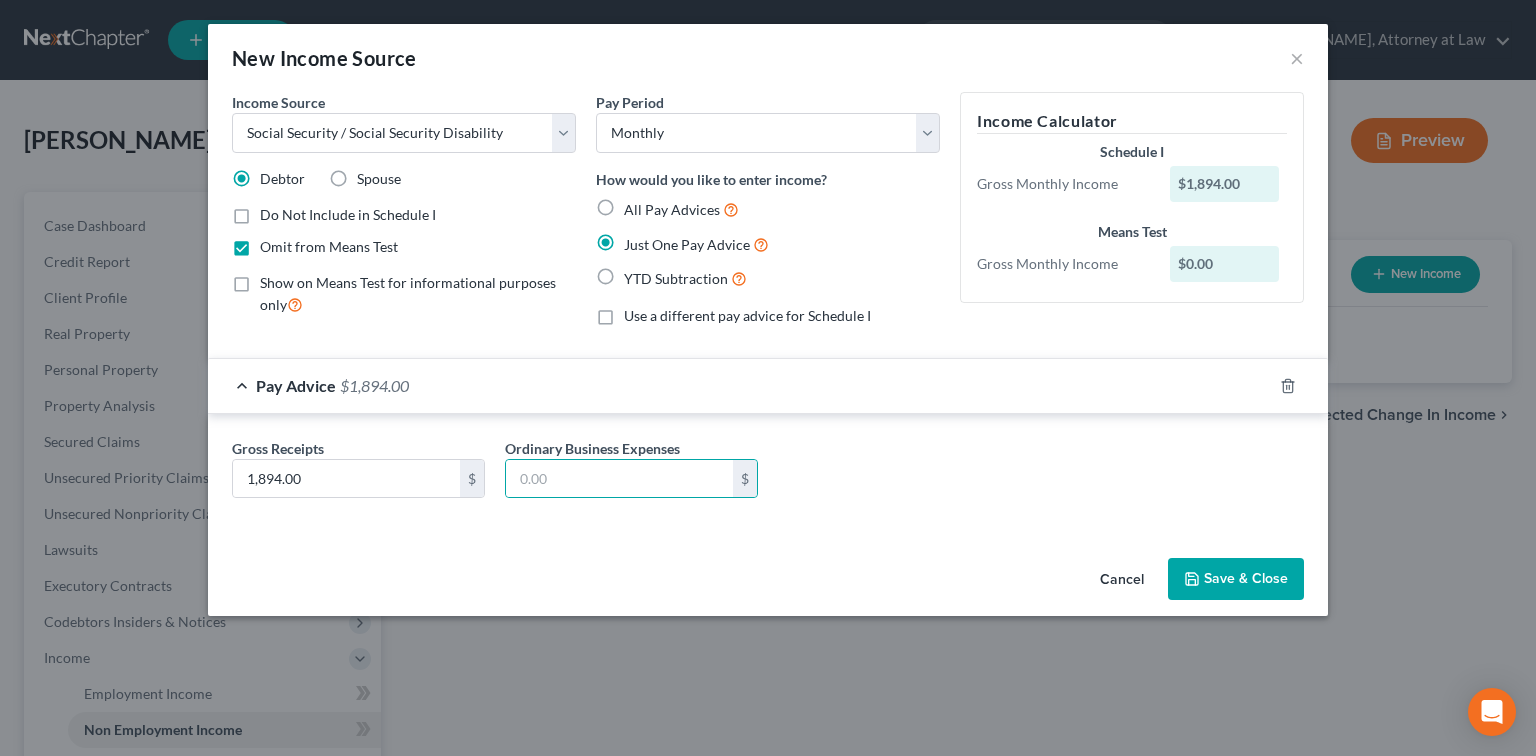 click on "Save & Close" at bounding box center [1236, 579] 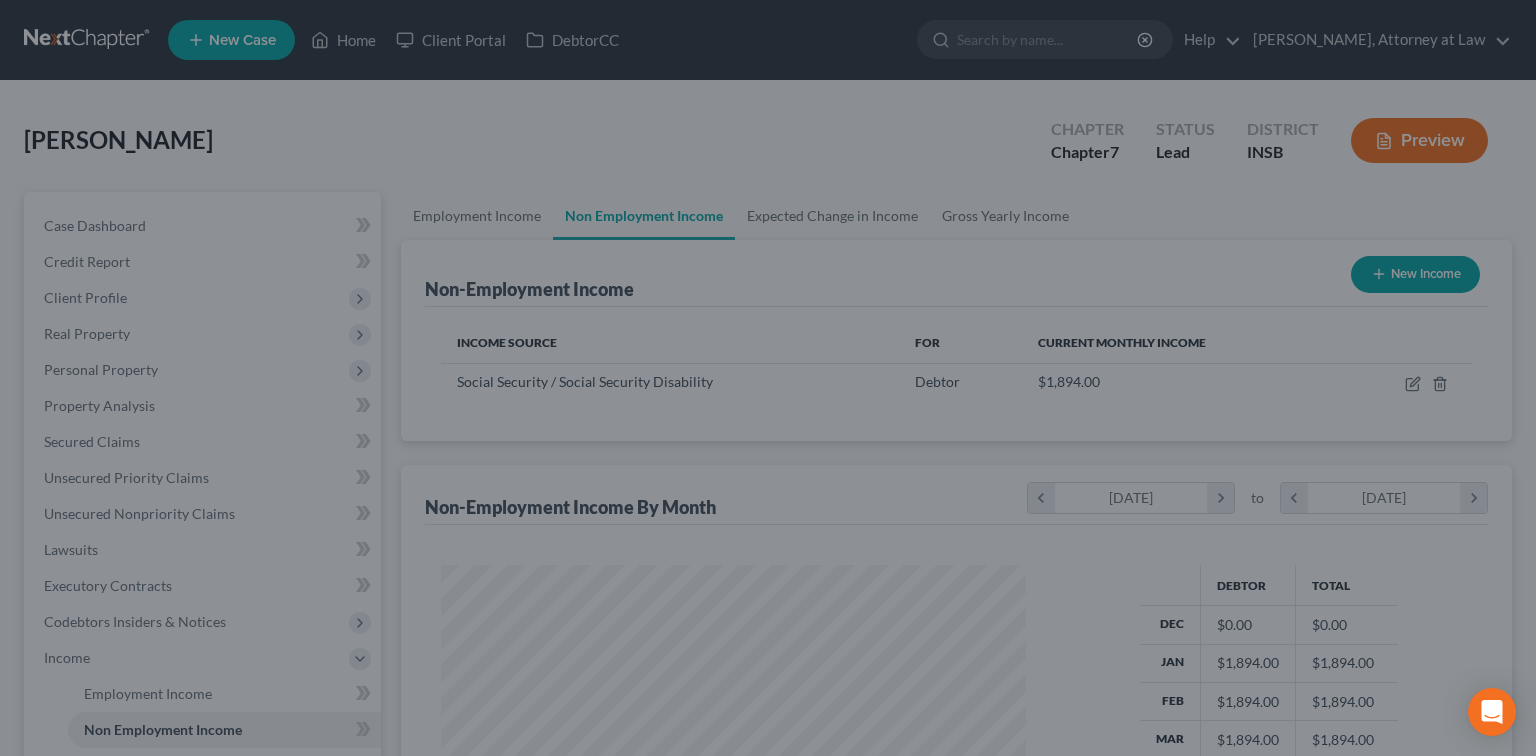 scroll, scrollTop: 999643, scrollLeft: 999380, axis: both 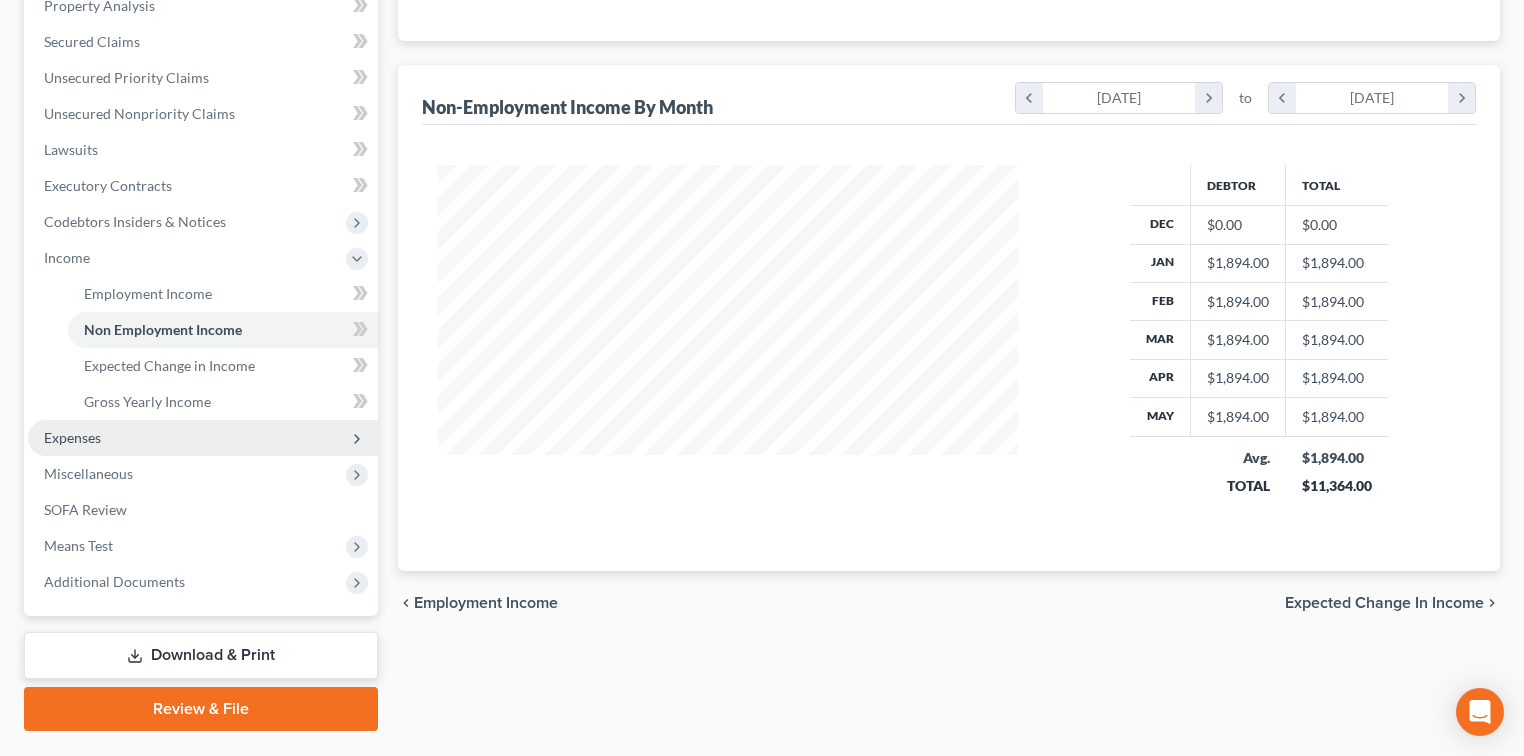 click on "Expenses" at bounding box center (72, 437) 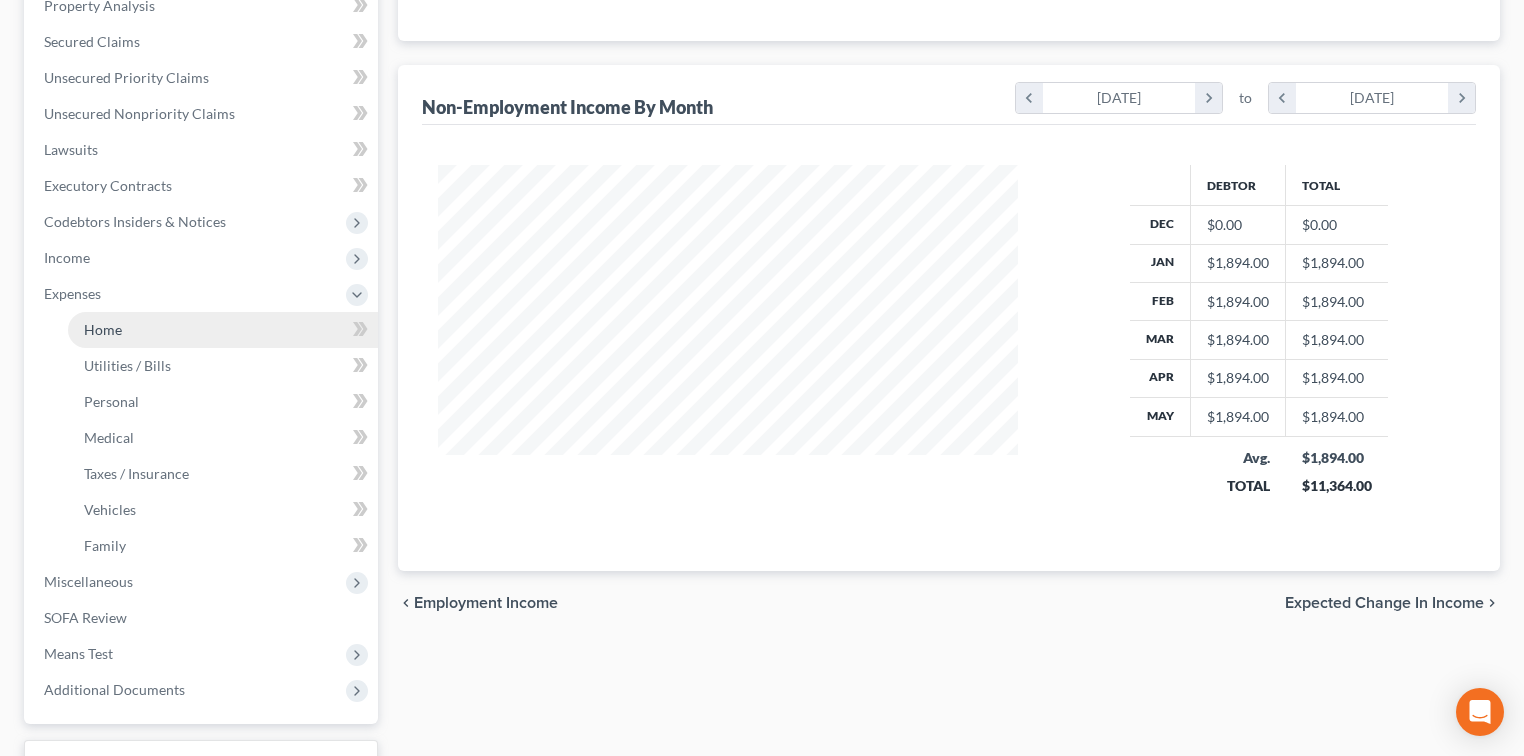 click on "Home" at bounding box center (103, 329) 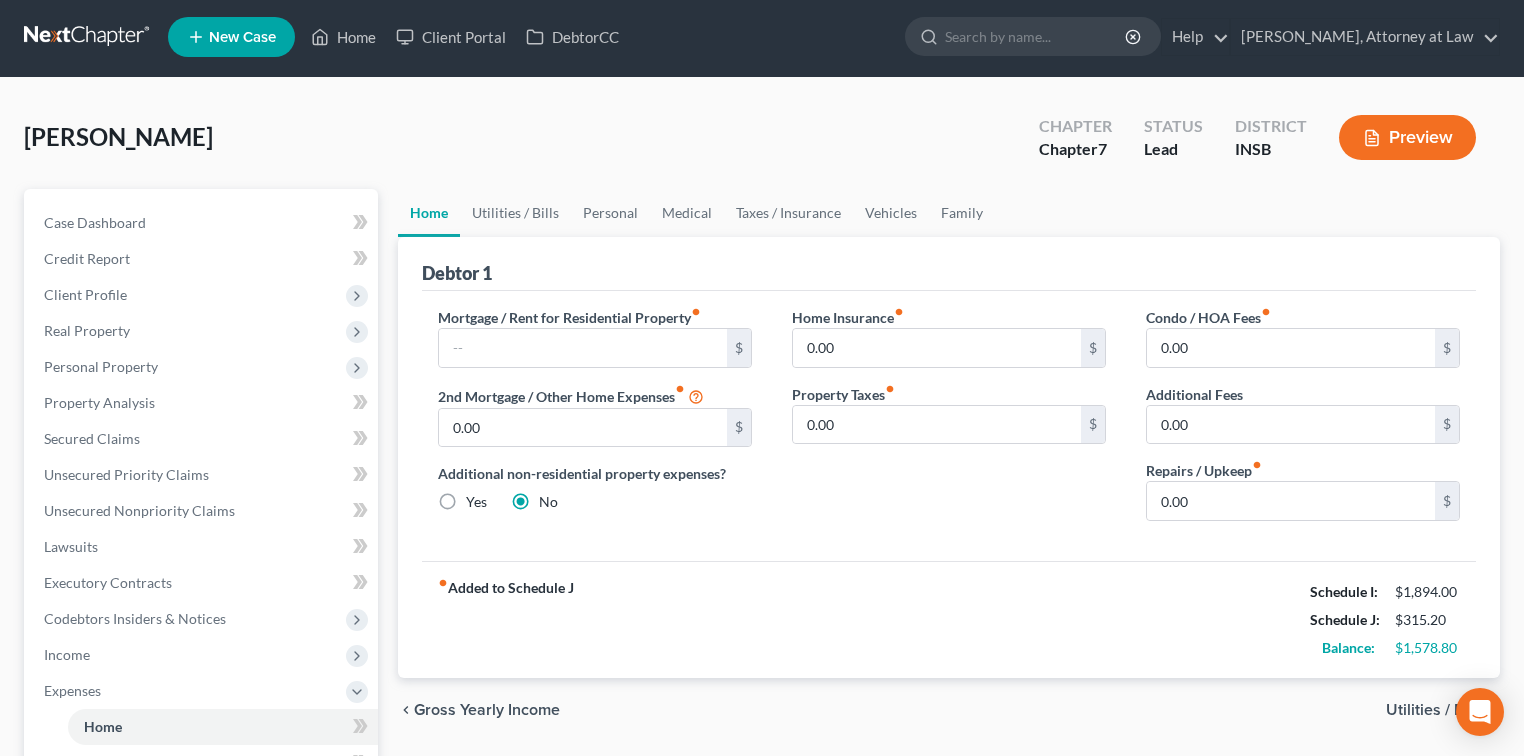 scroll, scrollTop: 0, scrollLeft: 0, axis: both 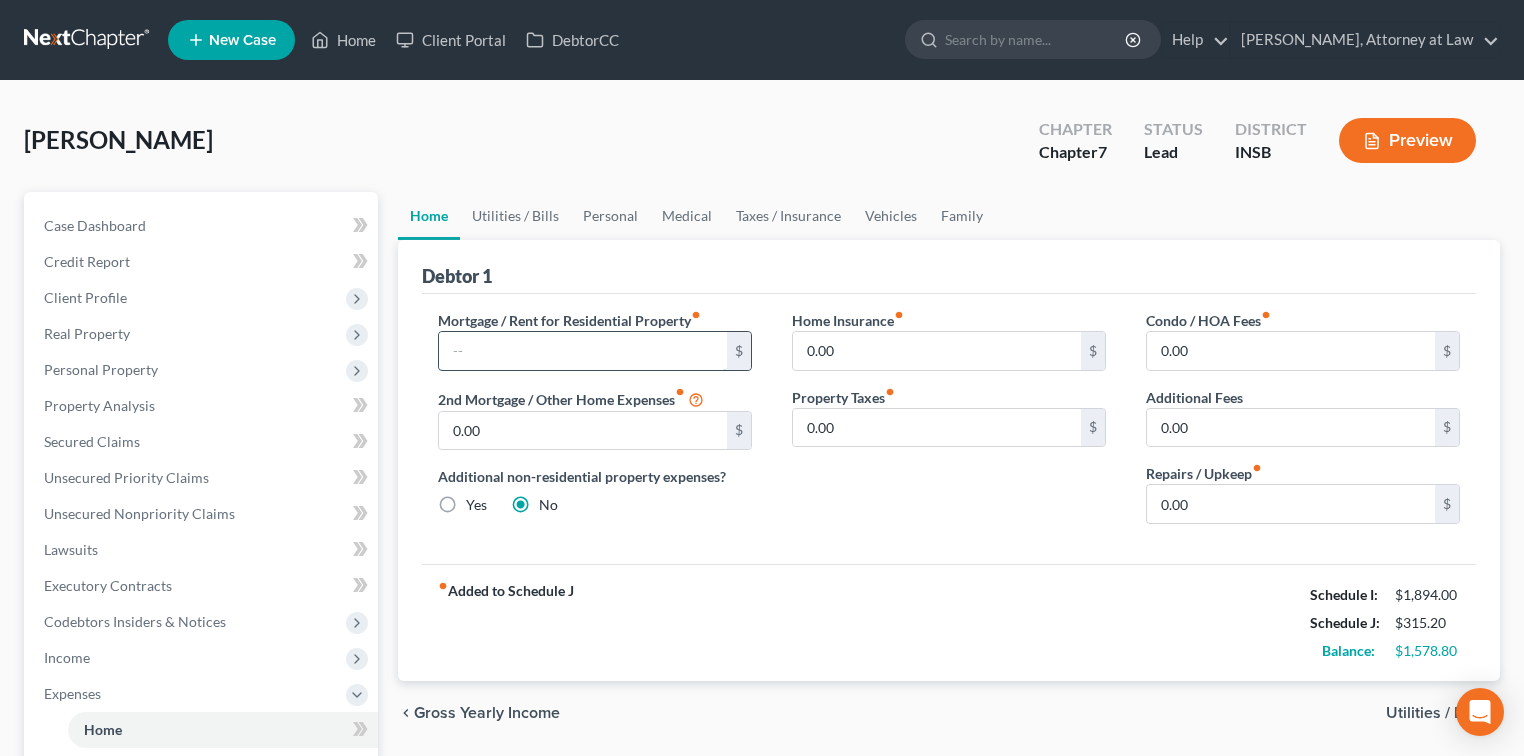click at bounding box center (583, 351) 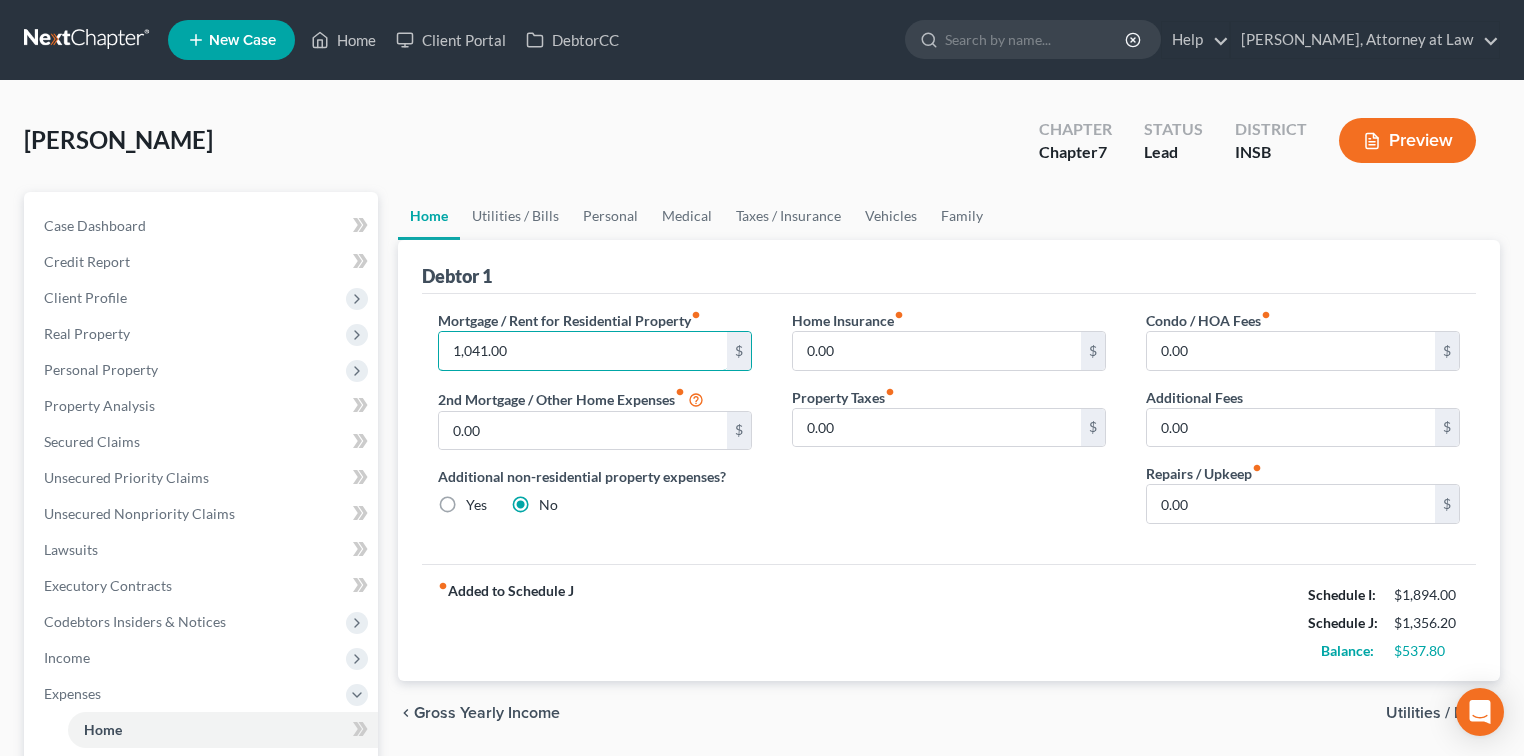 type on "1,041.00" 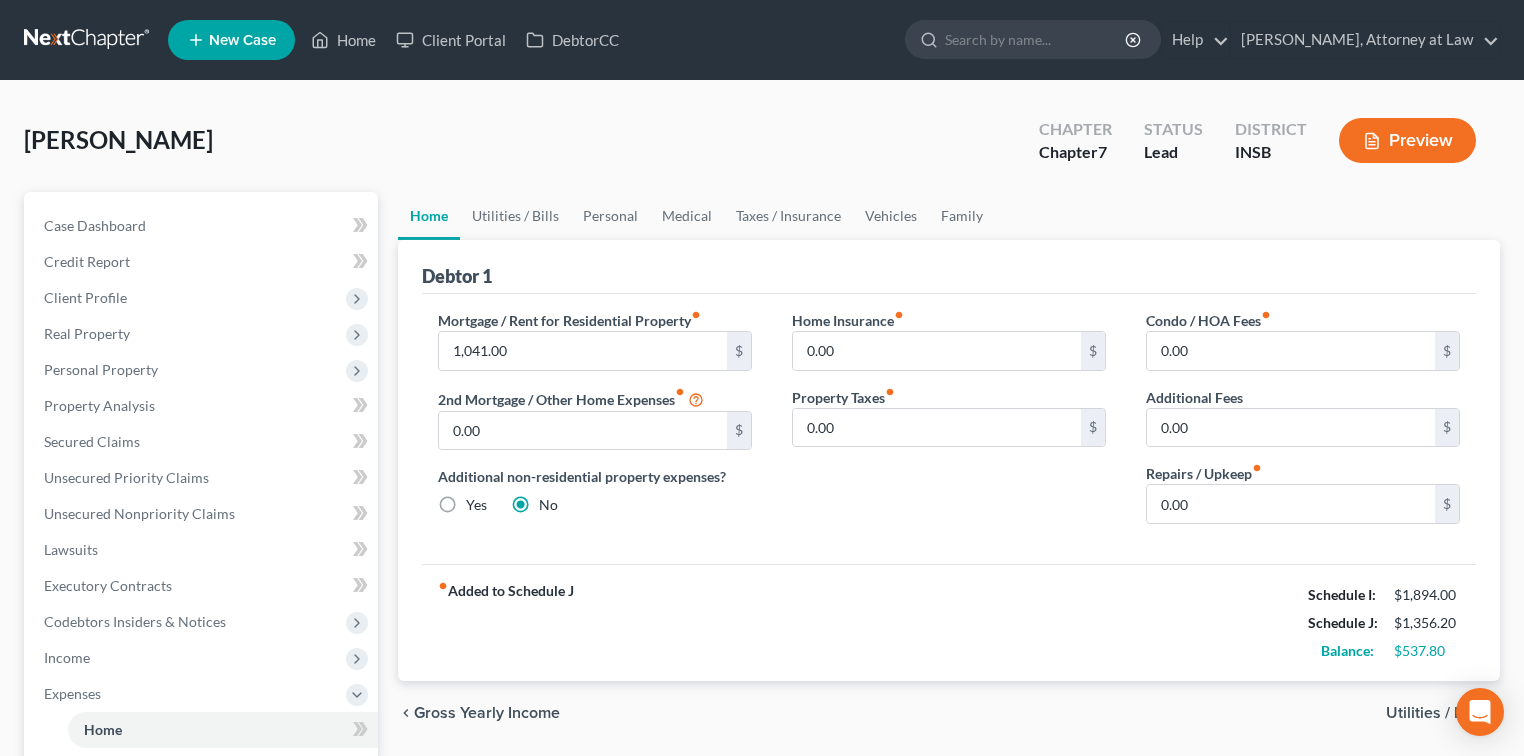 click on "Utilities / Bills" at bounding box center [1435, 713] 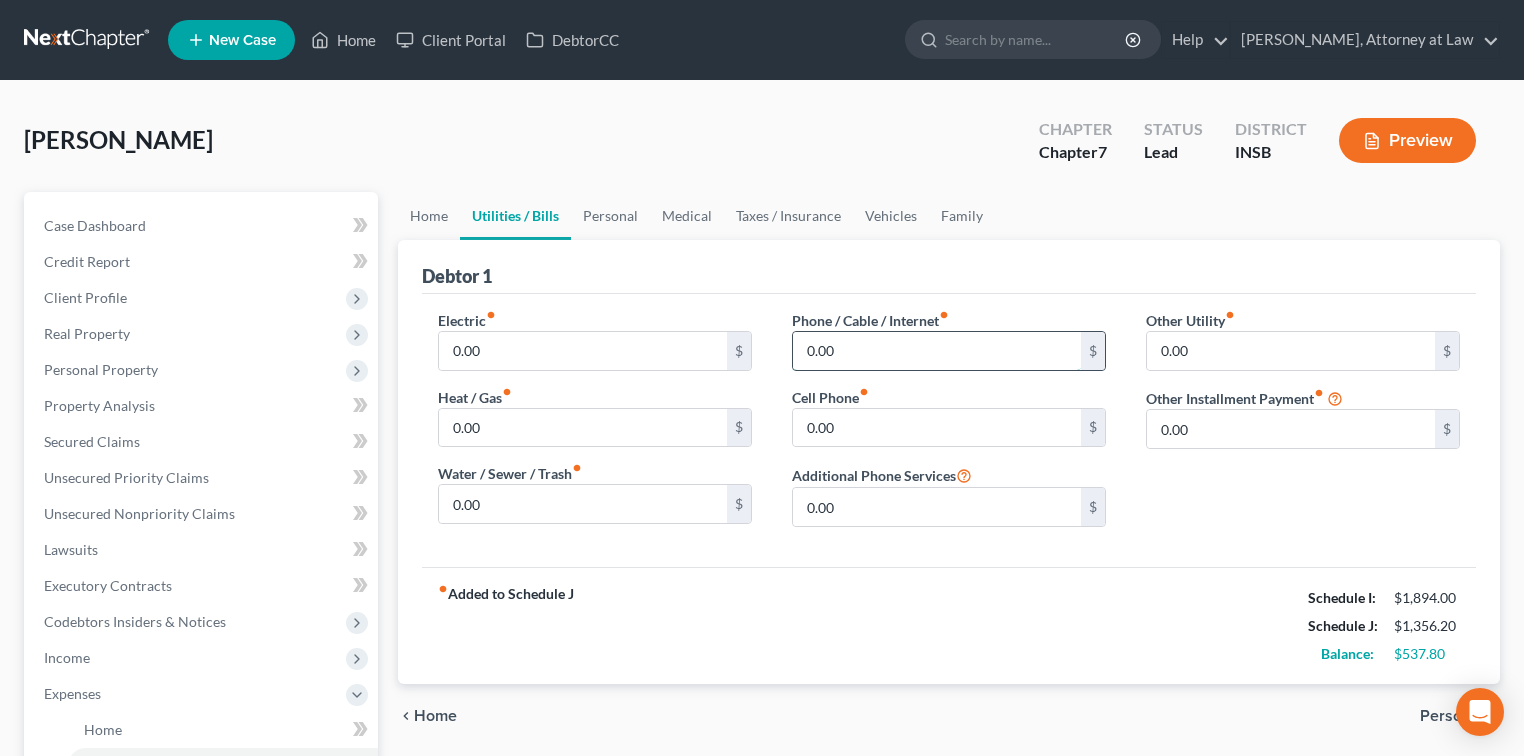click on "0.00" at bounding box center [937, 351] 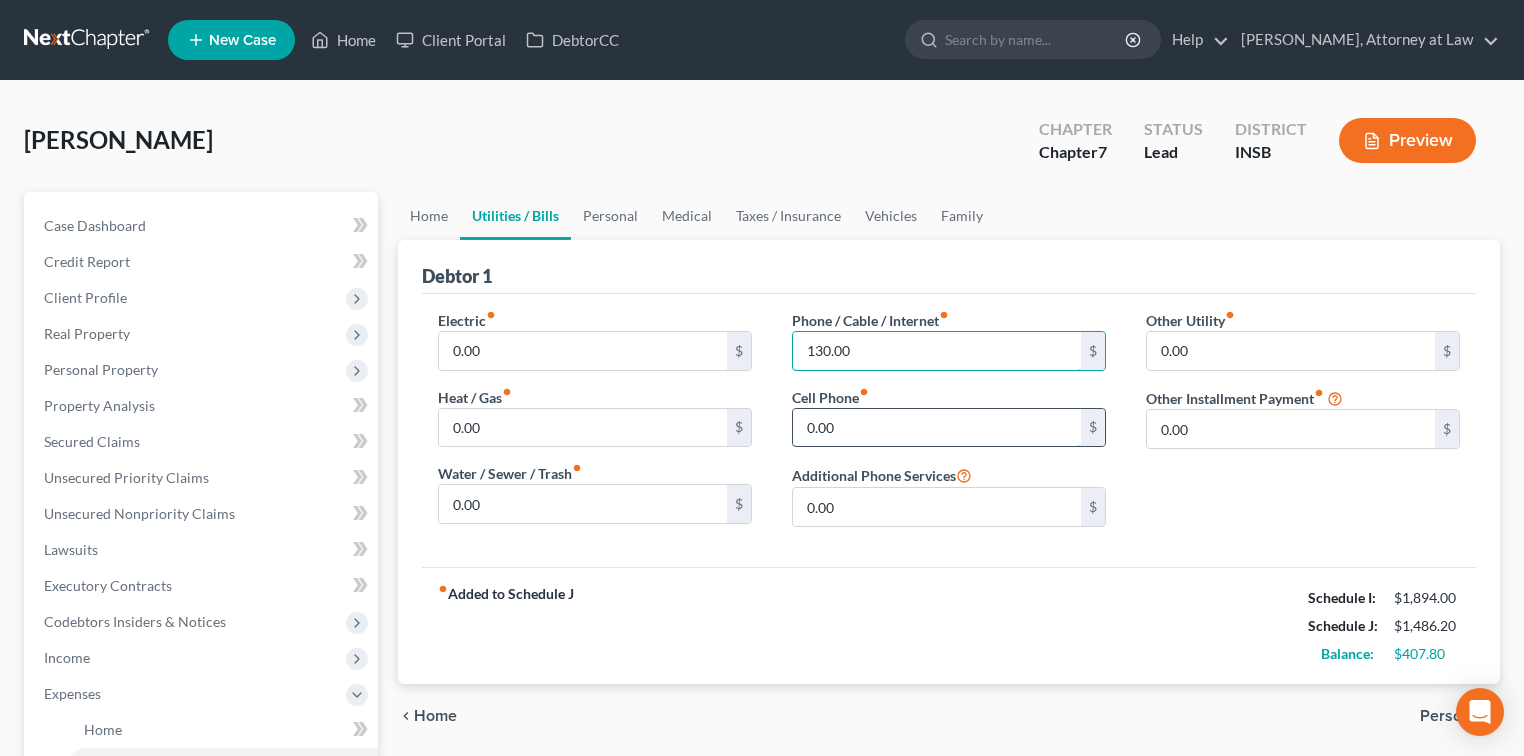 type on "130.00" 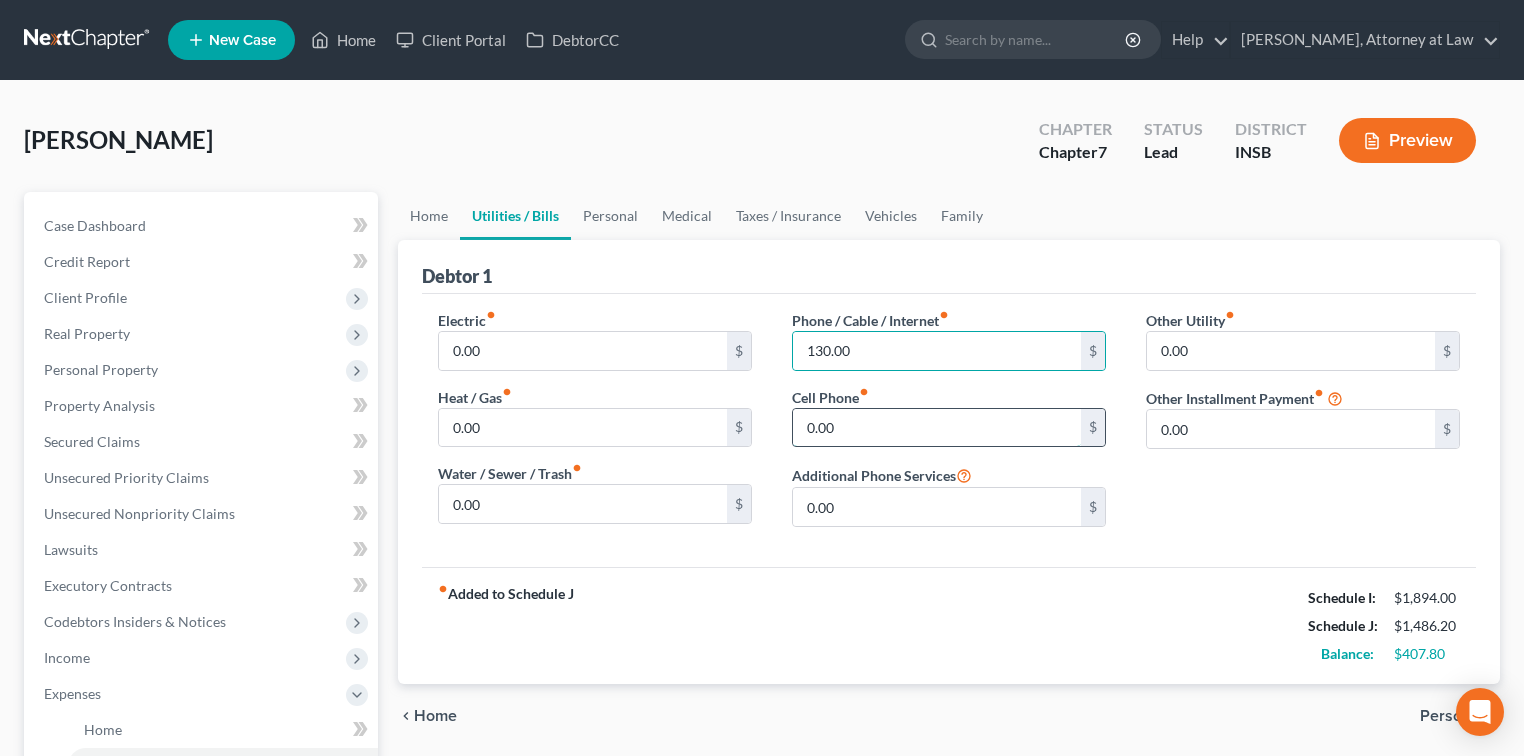 click on "0.00" at bounding box center (937, 428) 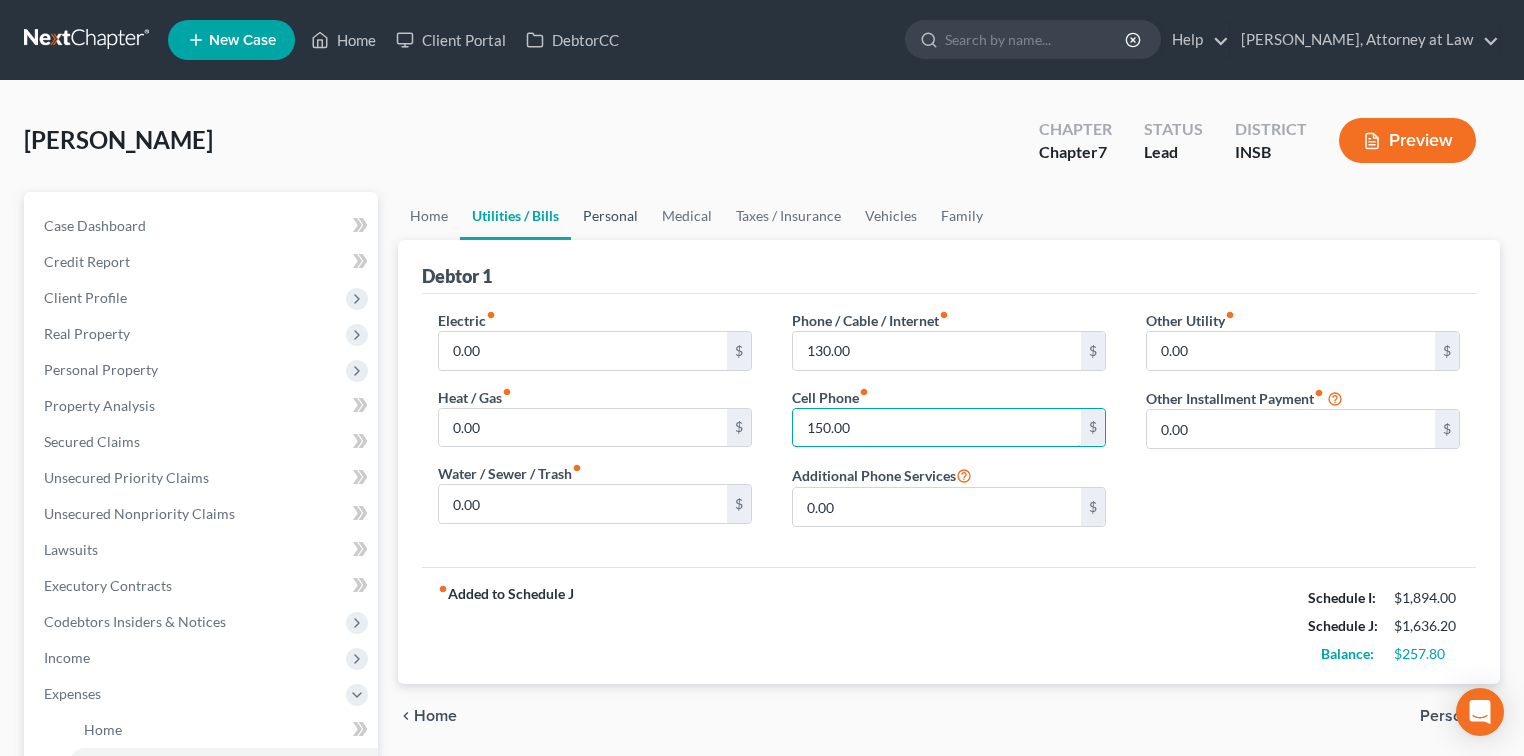 type on "150.00" 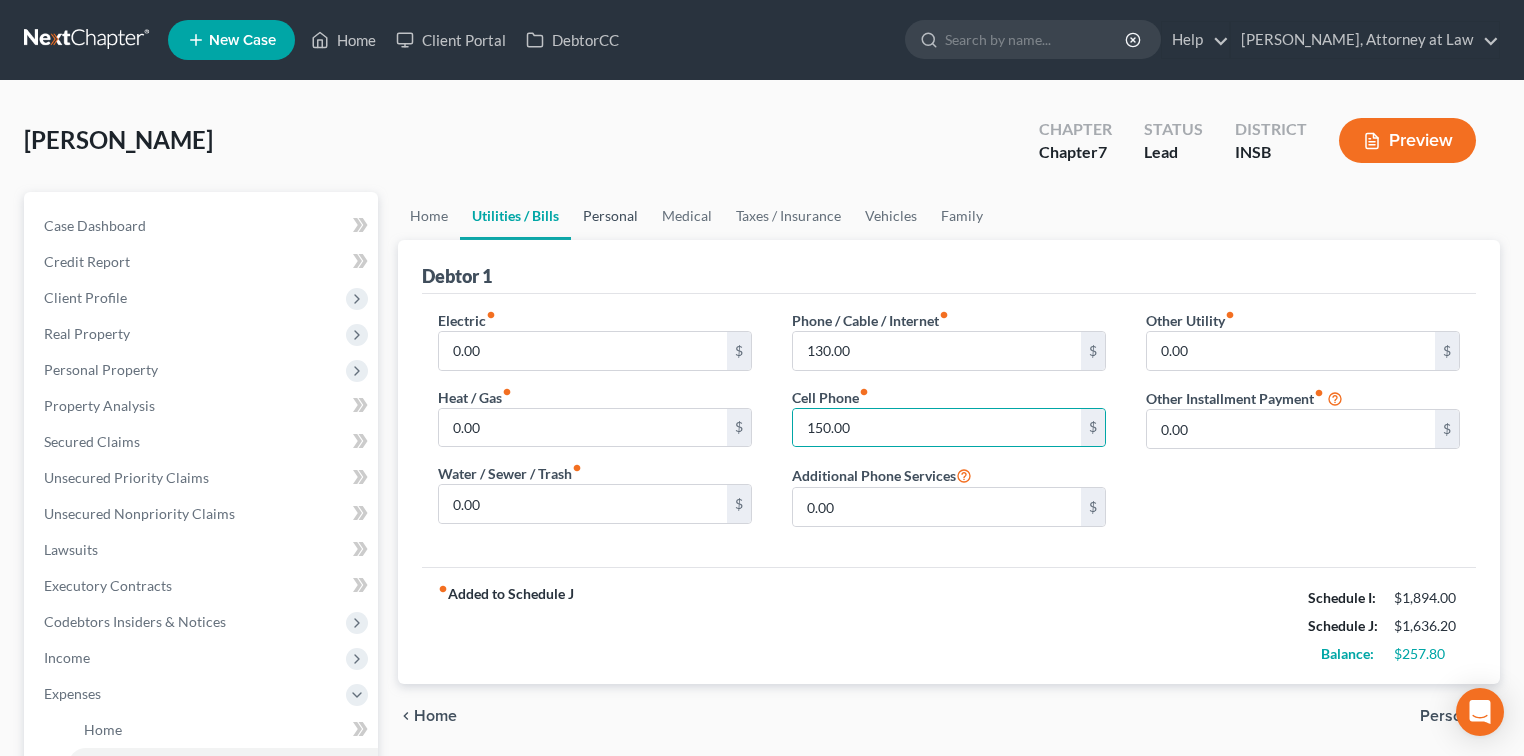 click on "Personal" at bounding box center [610, 216] 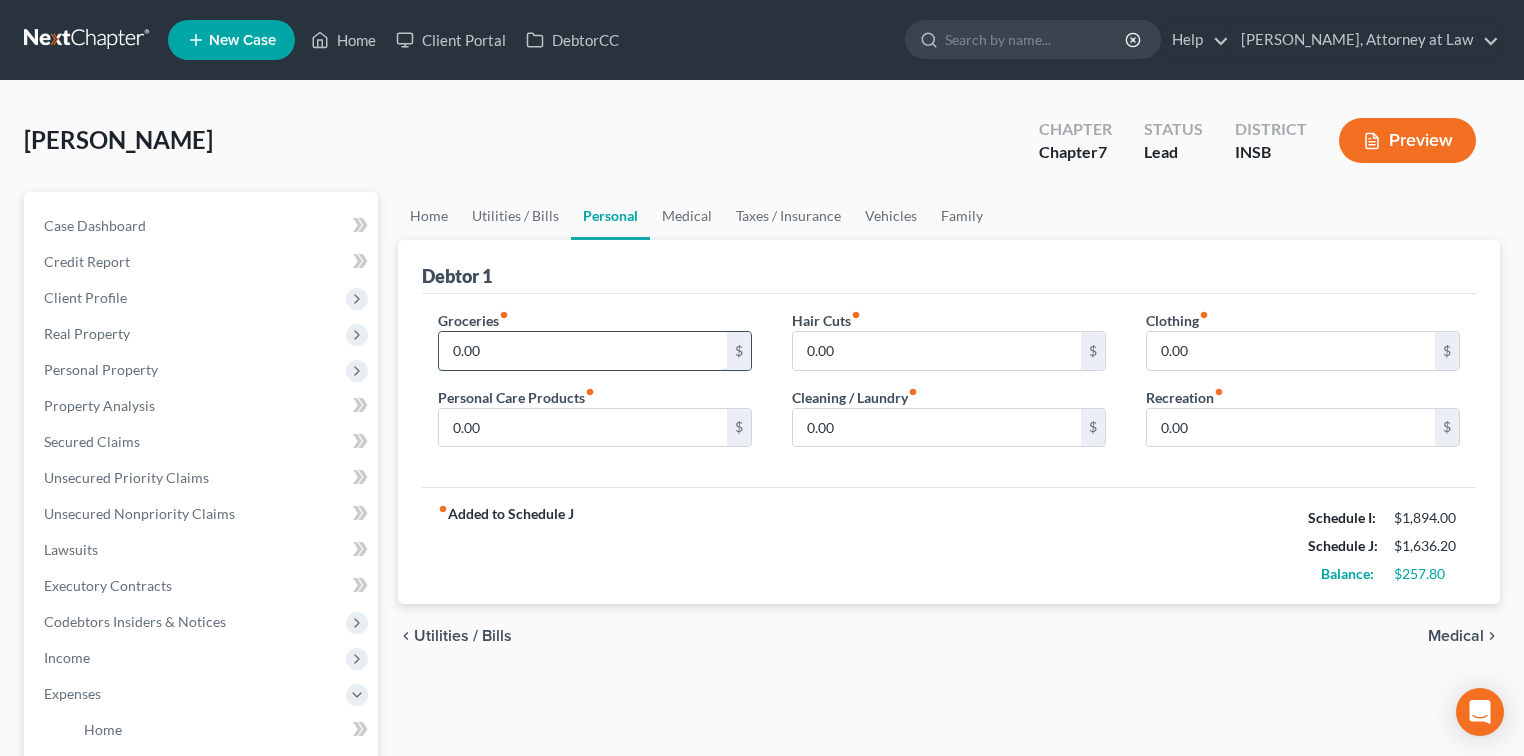 click on "0.00" at bounding box center [583, 351] 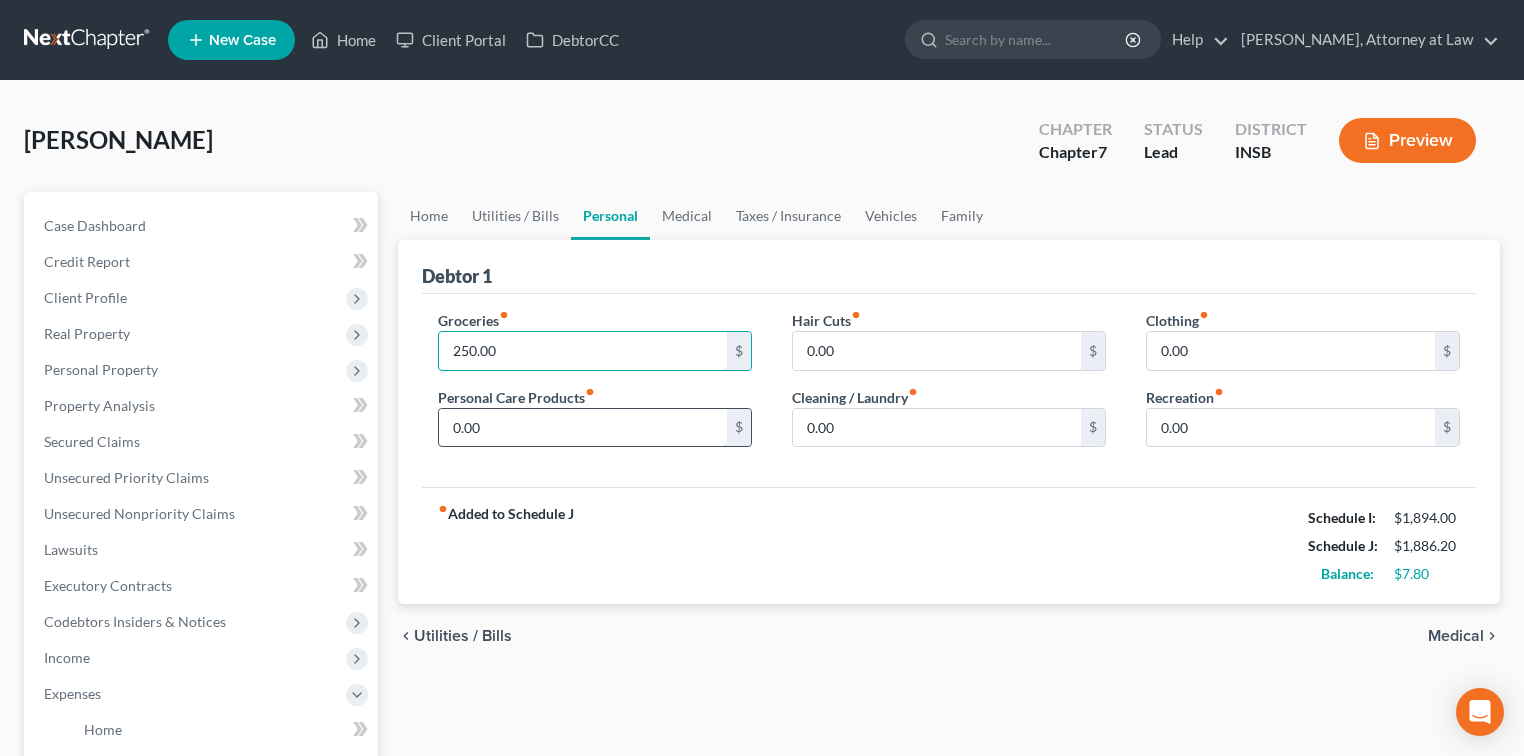 type on "250.00" 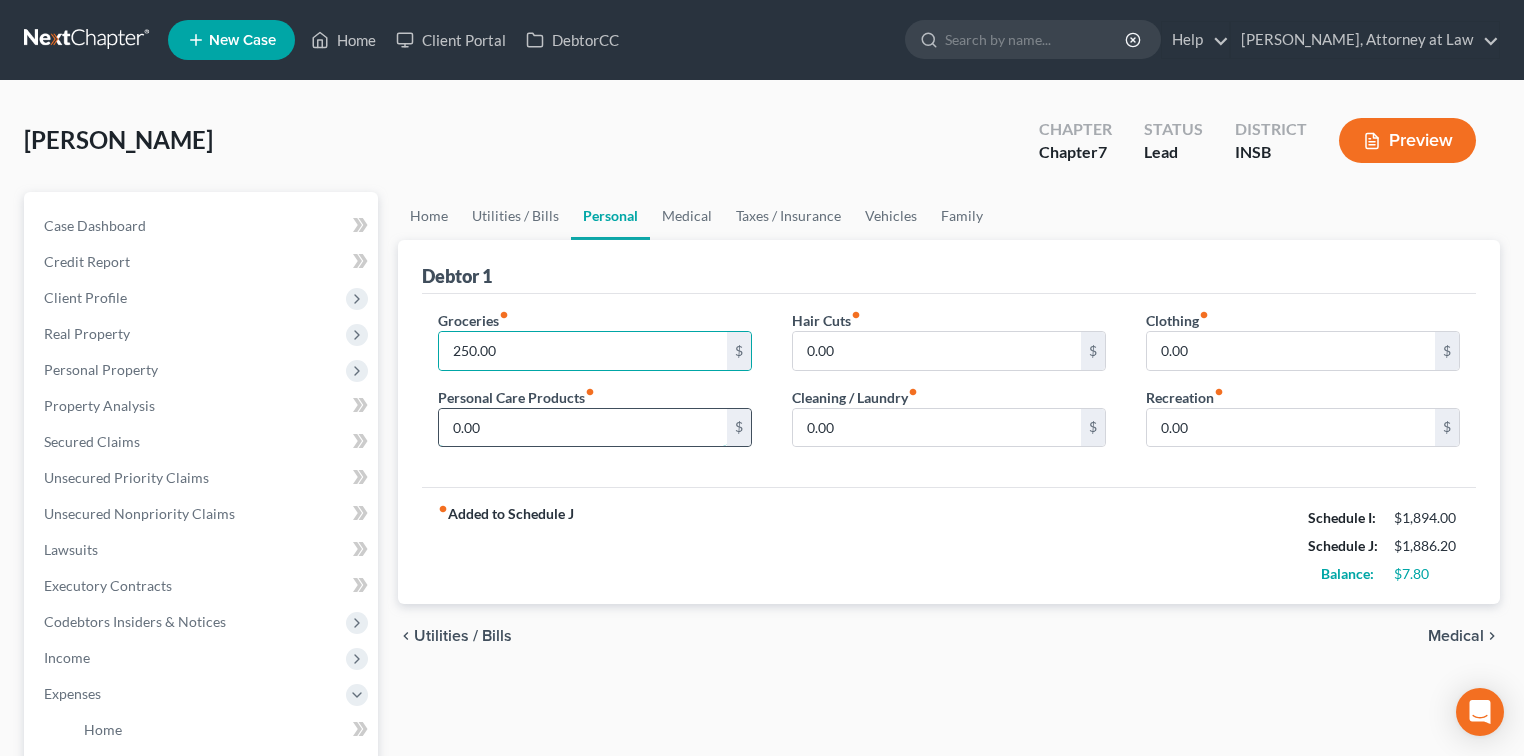 click on "0.00" at bounding box center (583, 428) 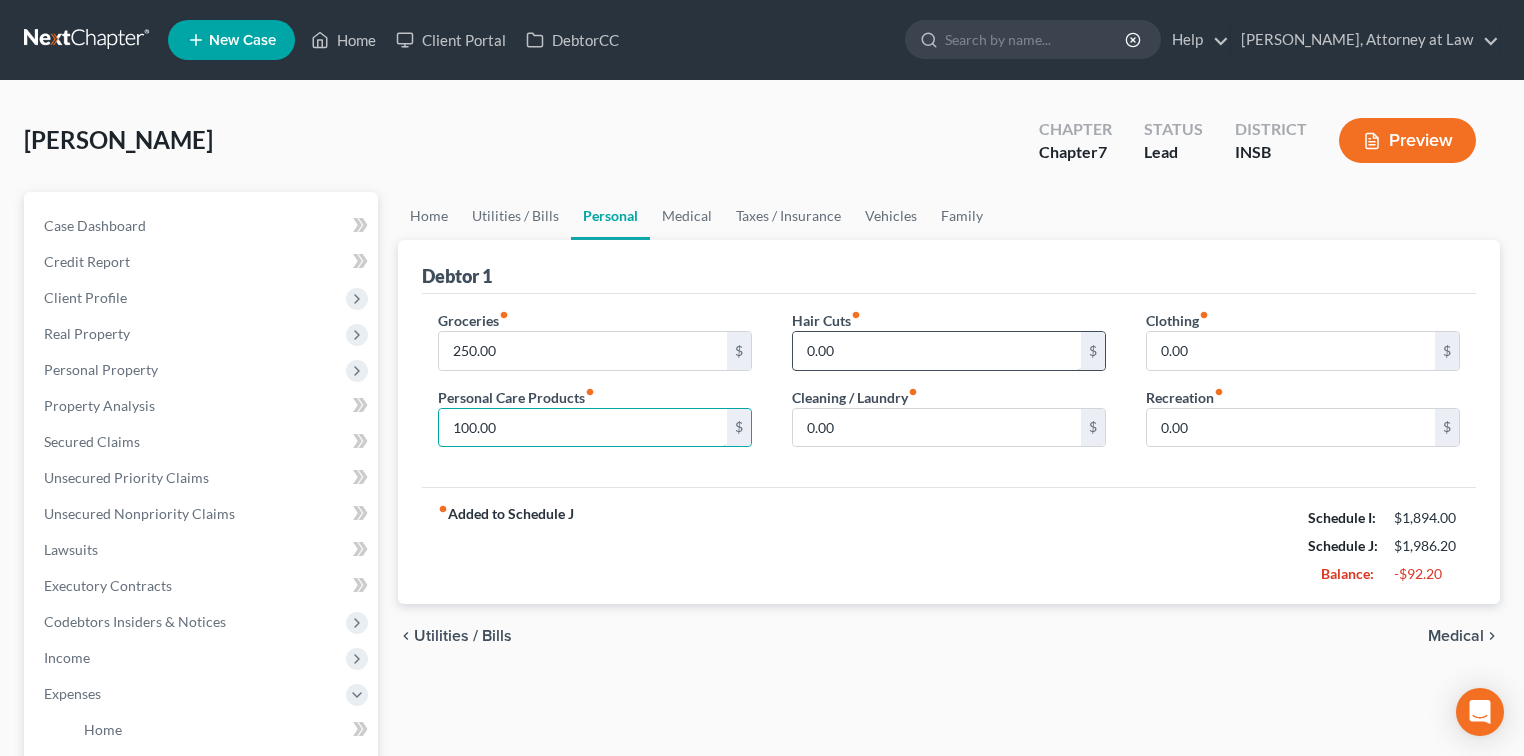 type on "100.00" 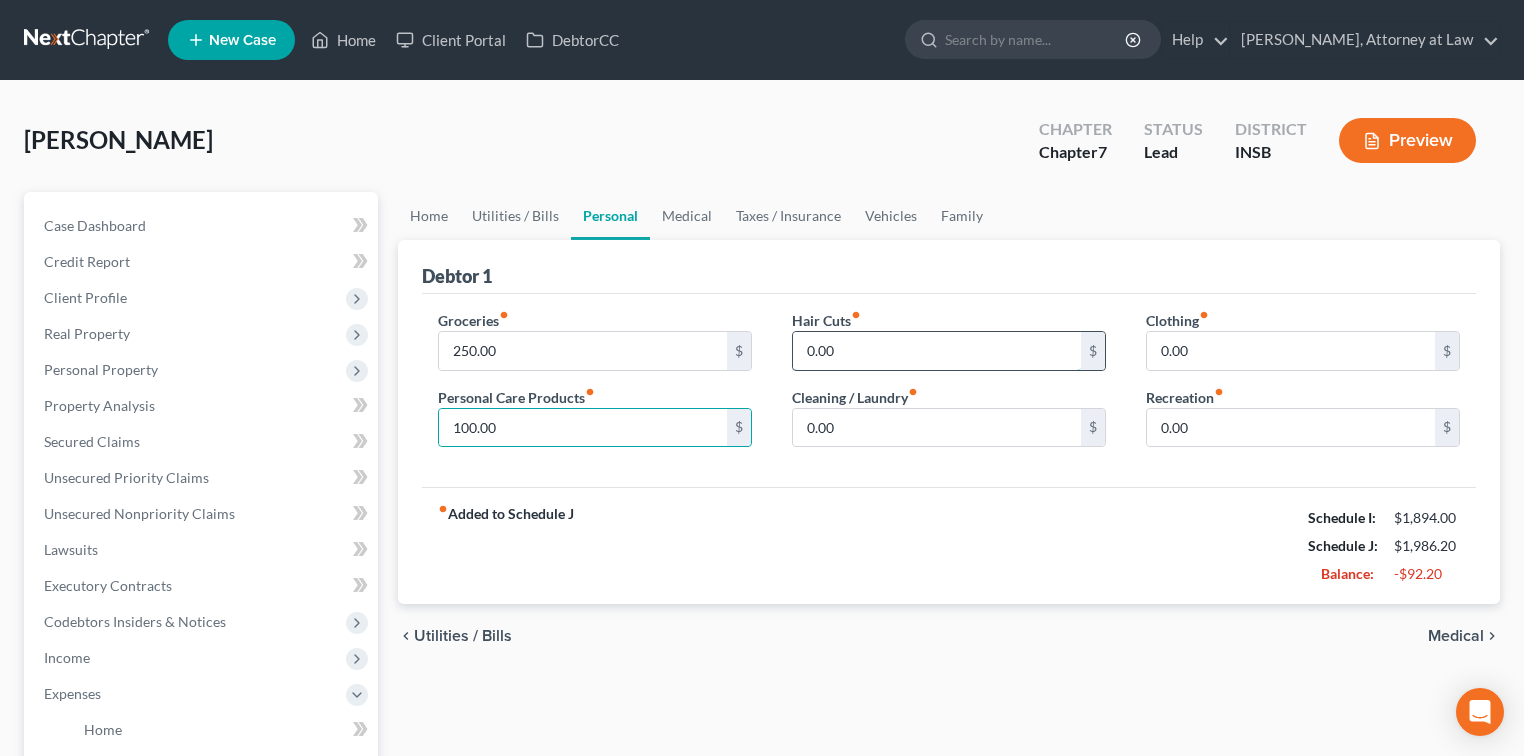 click on "0.00" at bounding box center [937, 351] 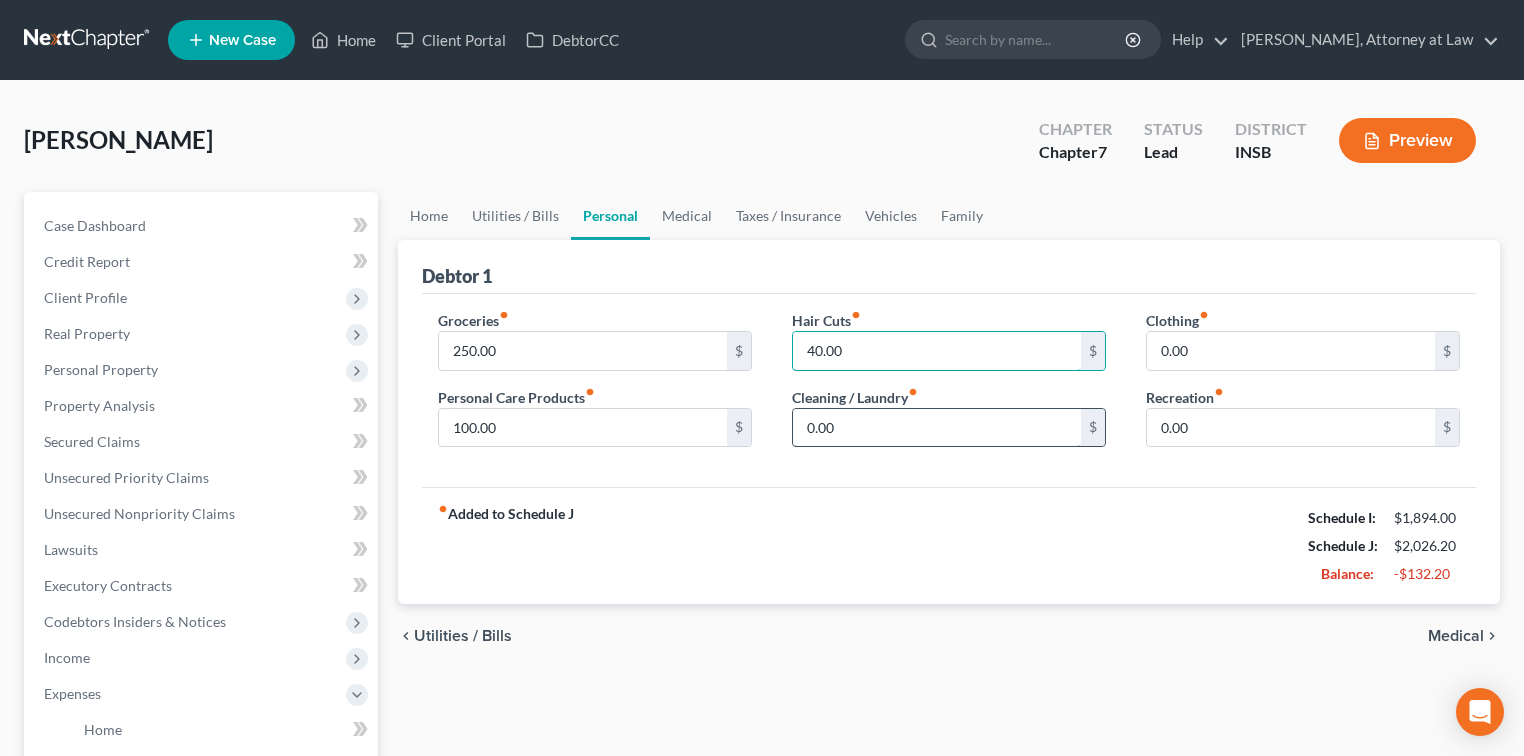 type on "40.00" 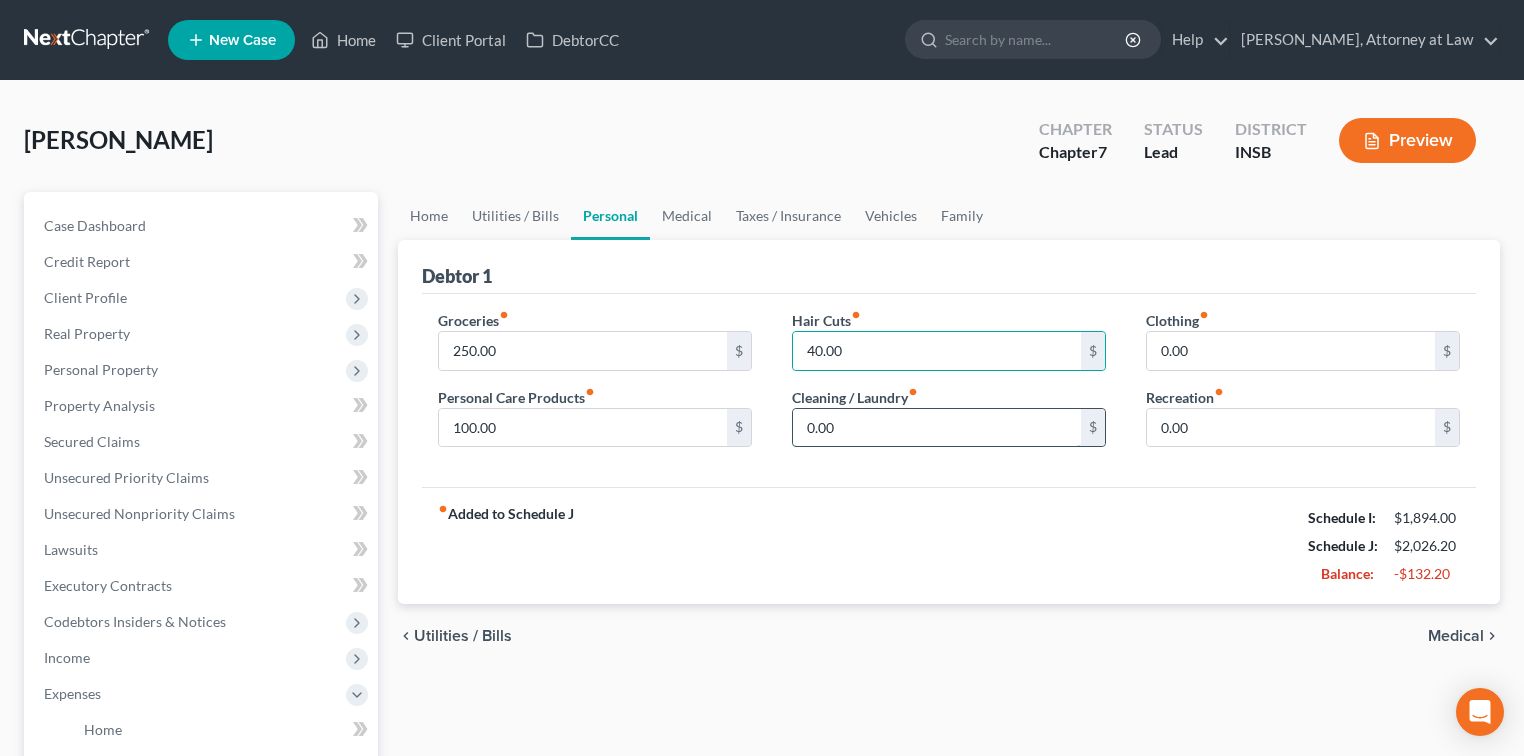 click on "0.00" at bounding box center (937, 428) 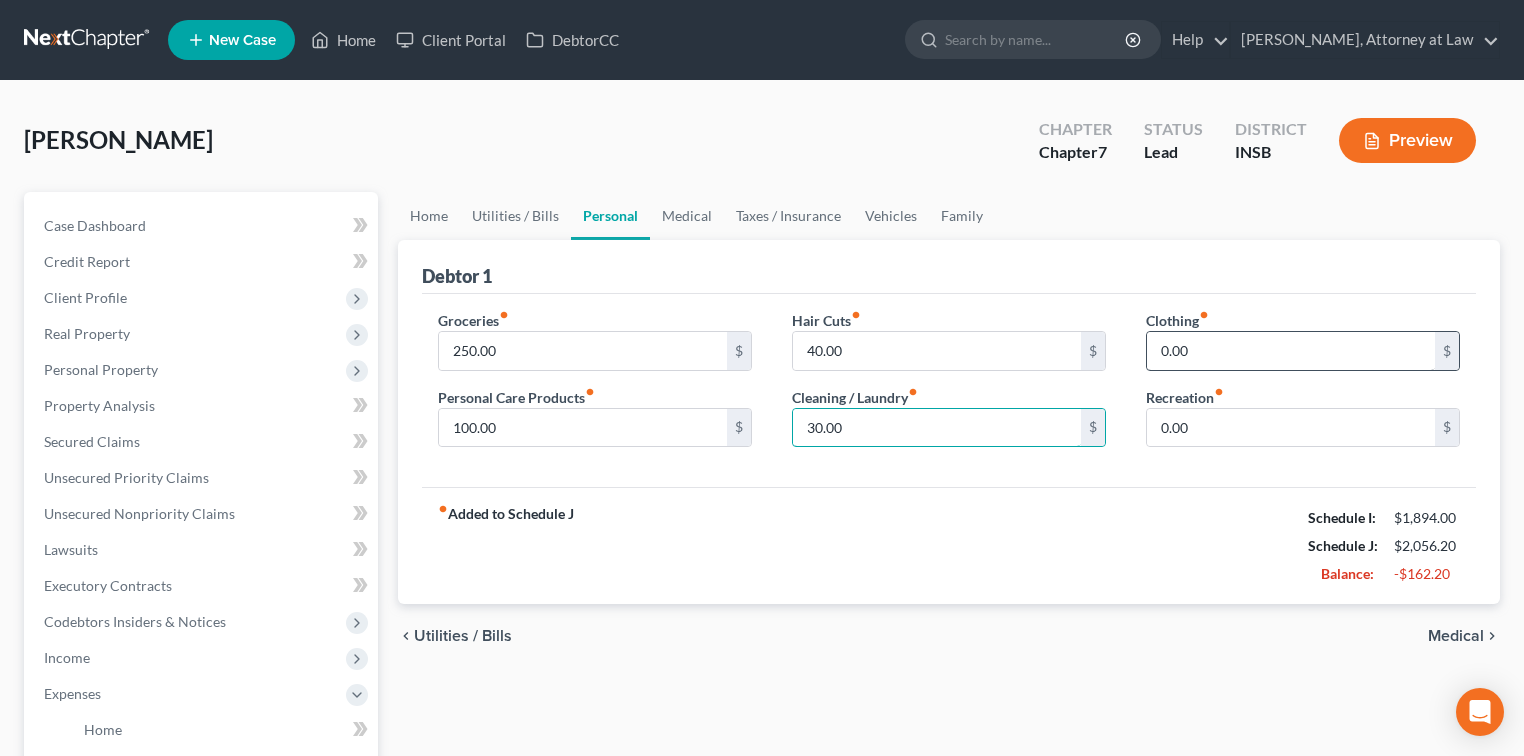 type on "30.00" 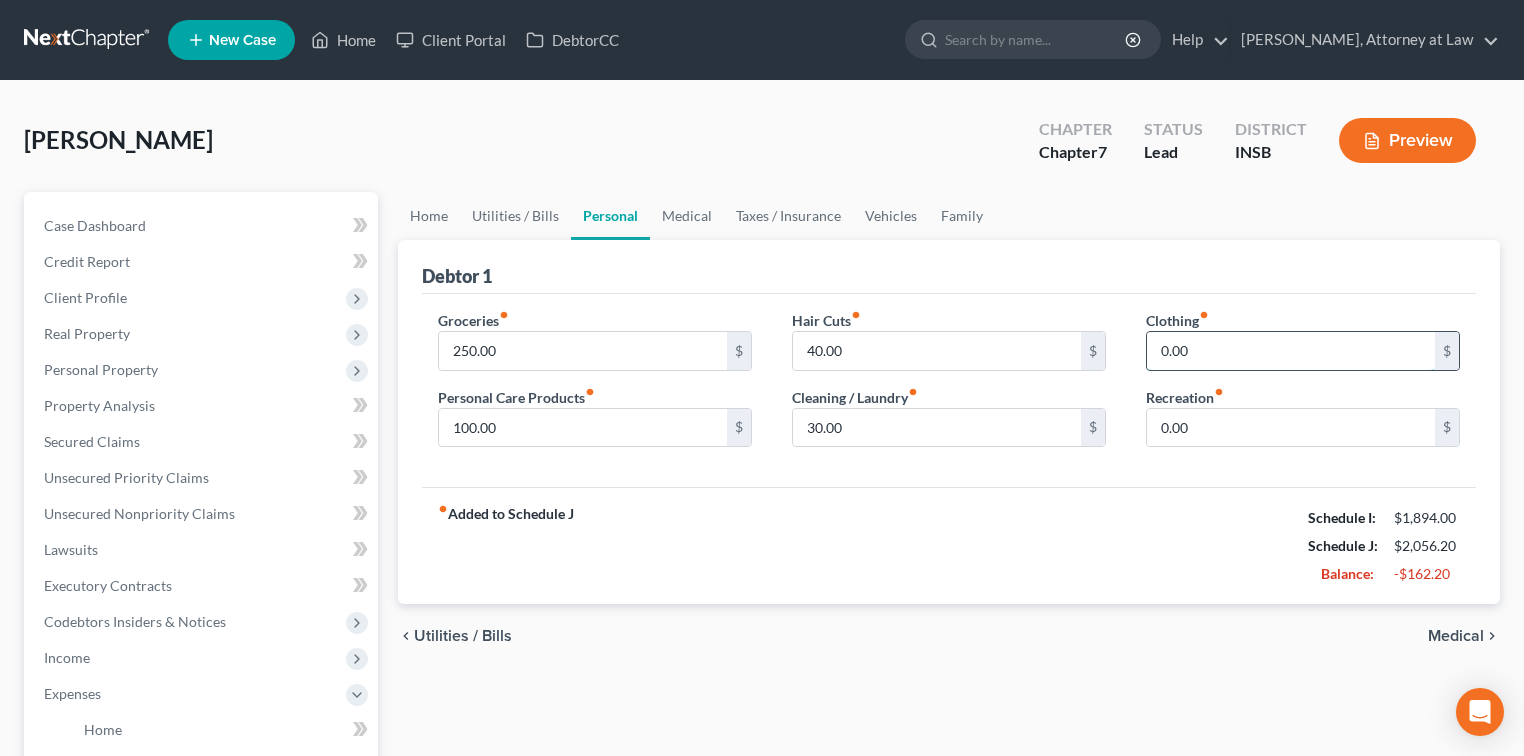 click on "0.00" at bounding box center (1291, 351) 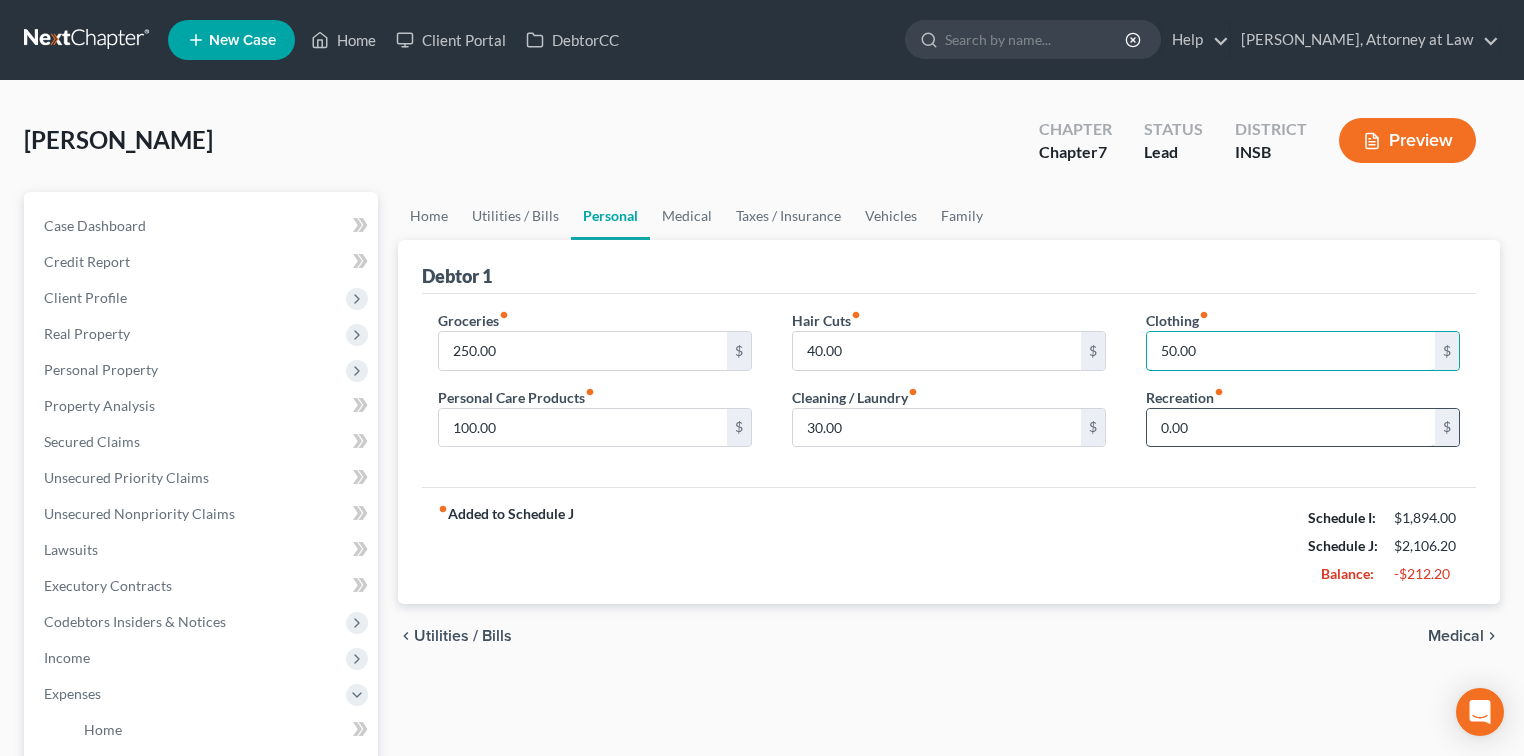type on "50.00" 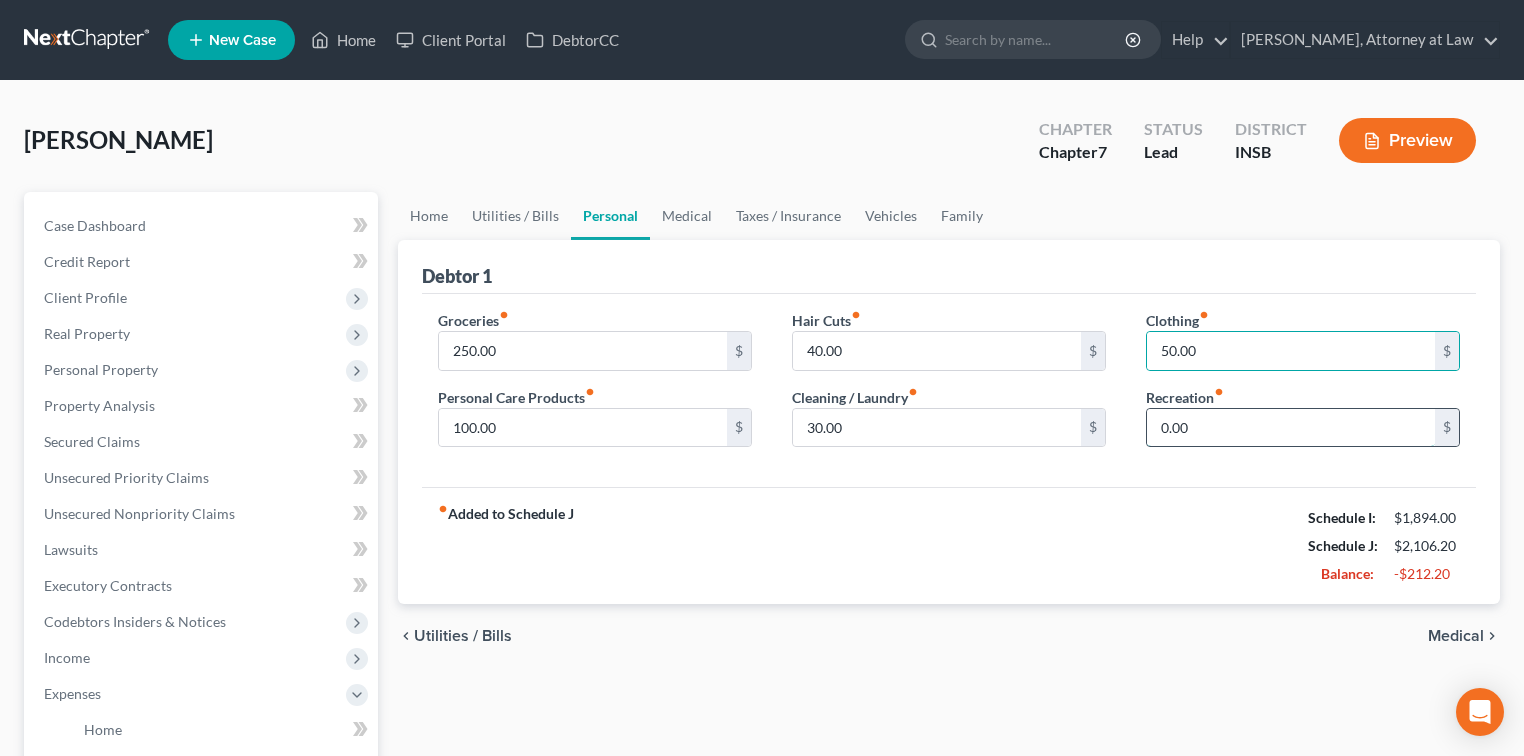 click on "0.00" at bounding box center (1291, 428) 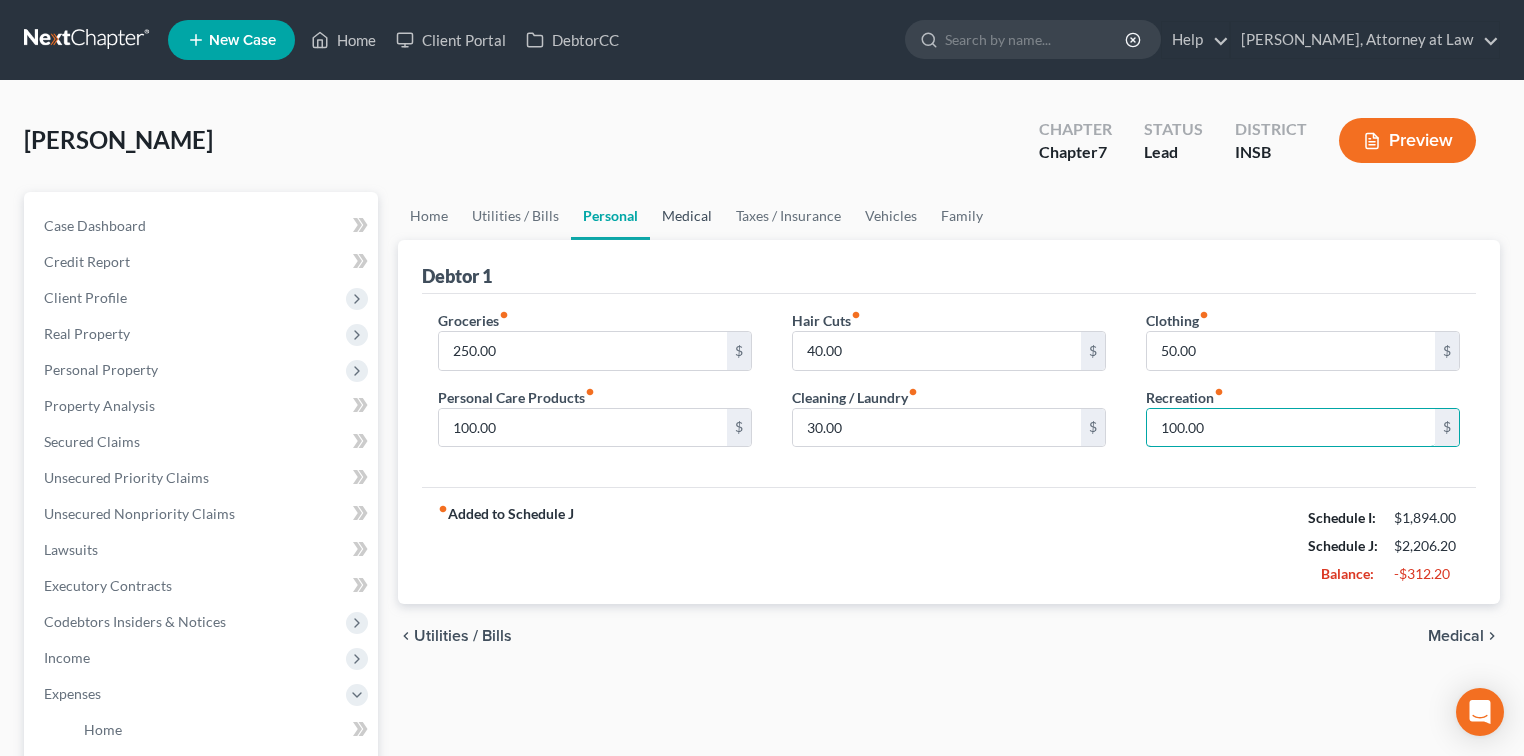 type on "100.00" 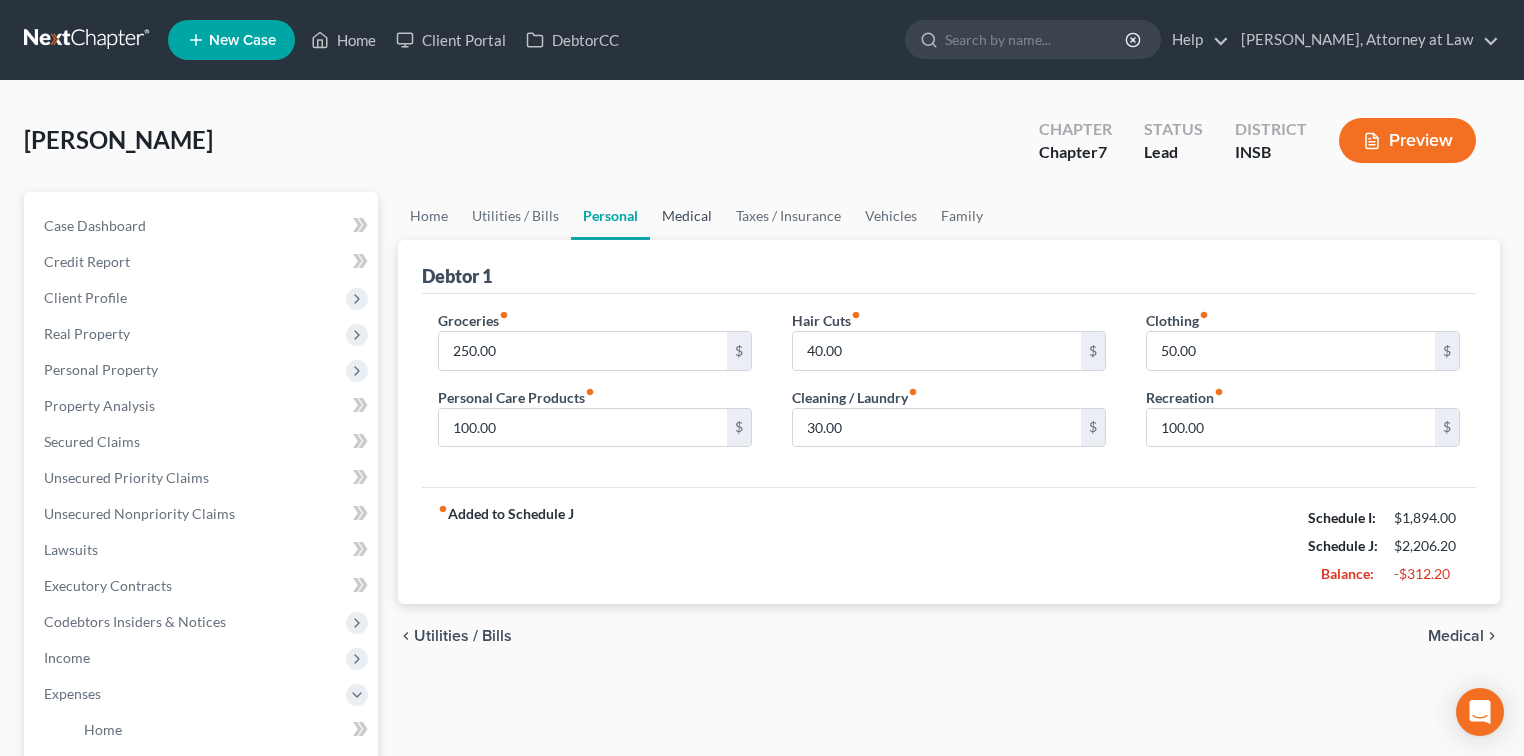 click on "Medical" at bounding box center (687, 216) 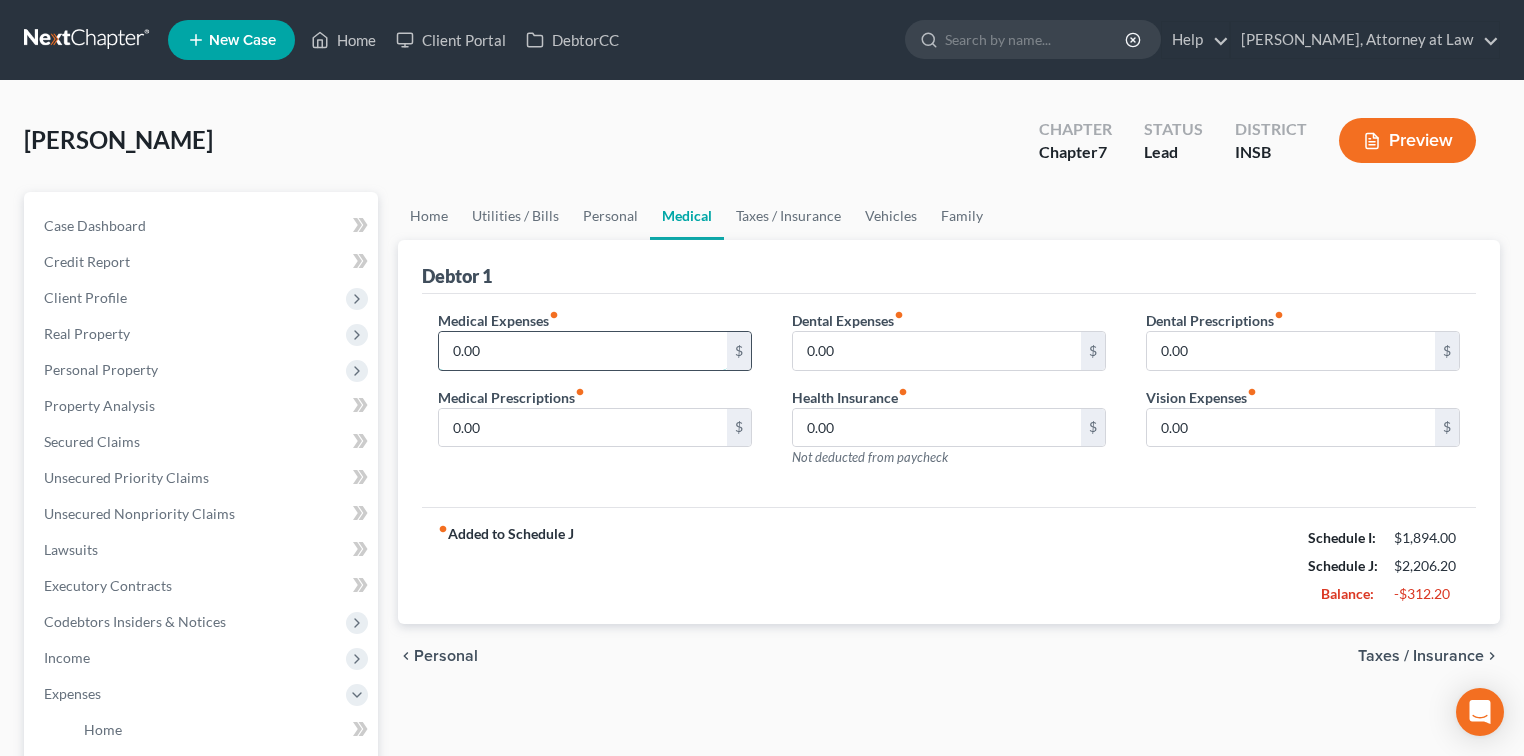 click on "0.00" at bounding box center [583, 351] 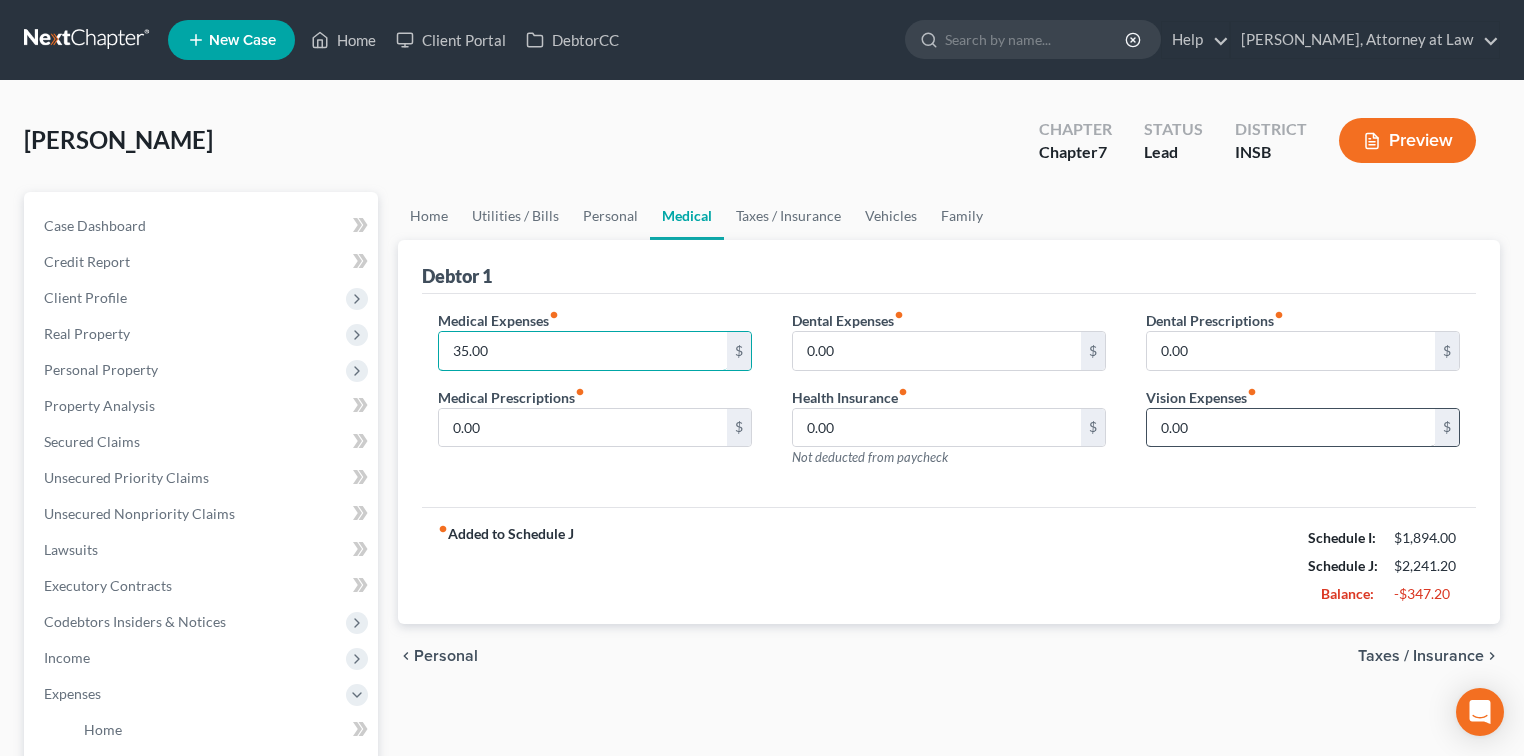 type on "35.00" 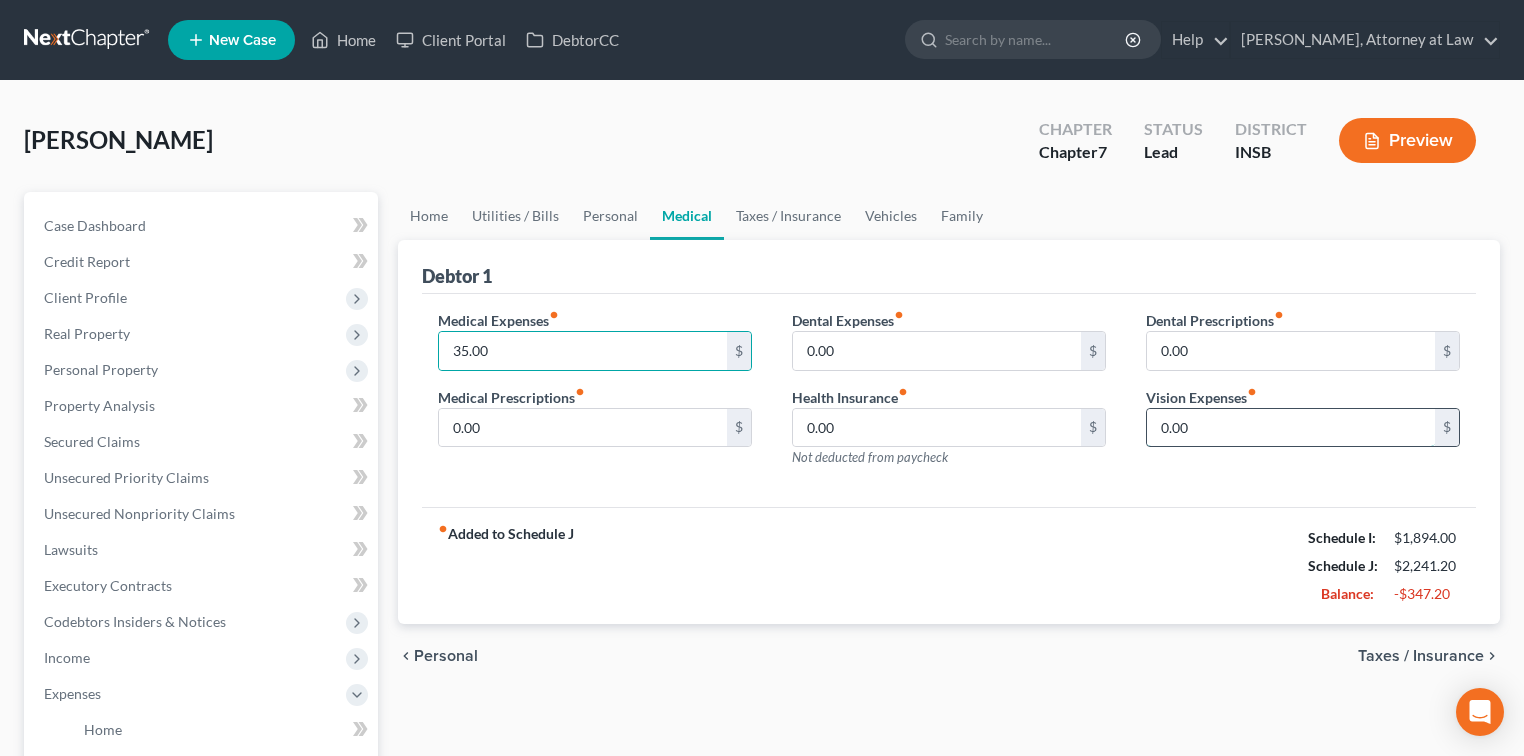 click on "0.00" at bounding box center [1291, 428] 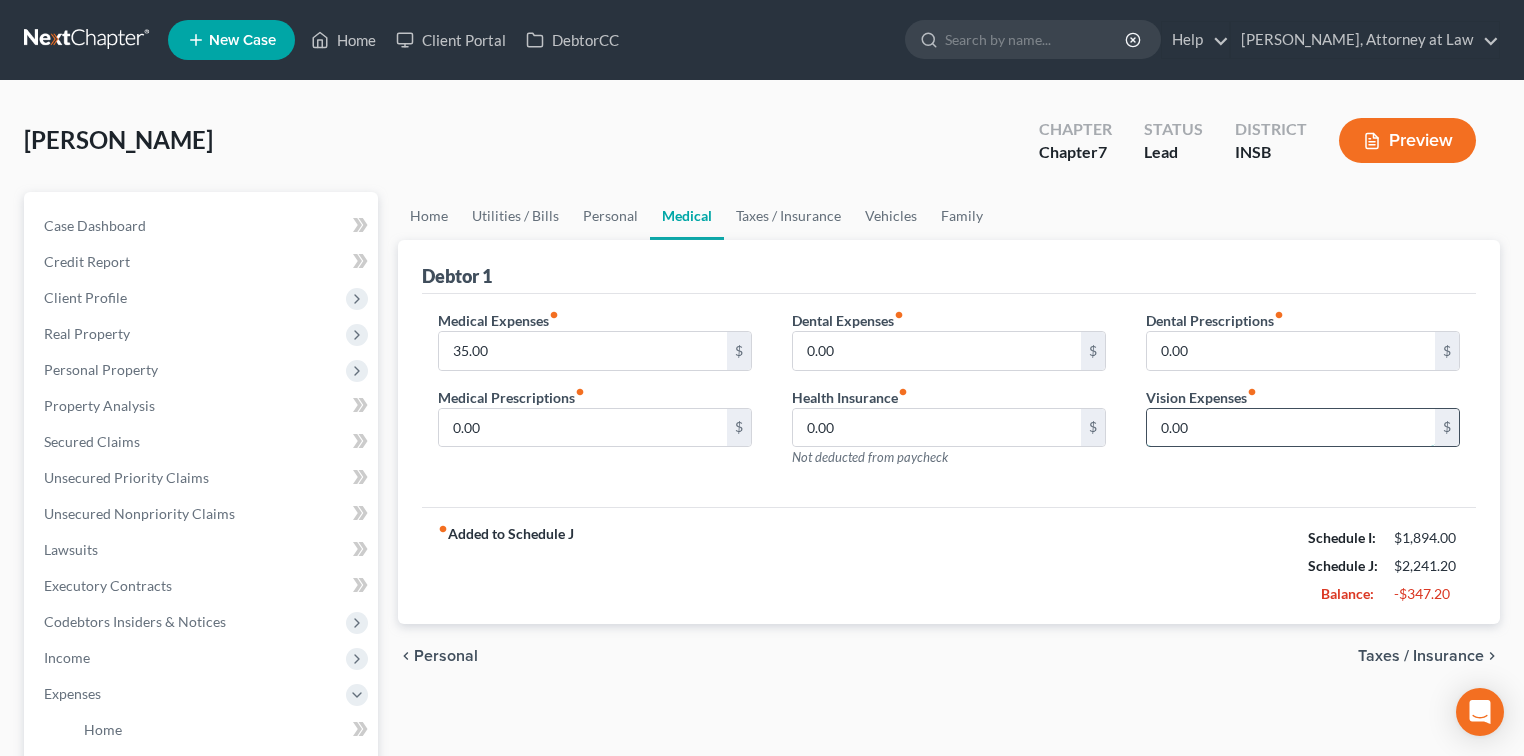 click on "0.00" at bounding box center [1291, 428] 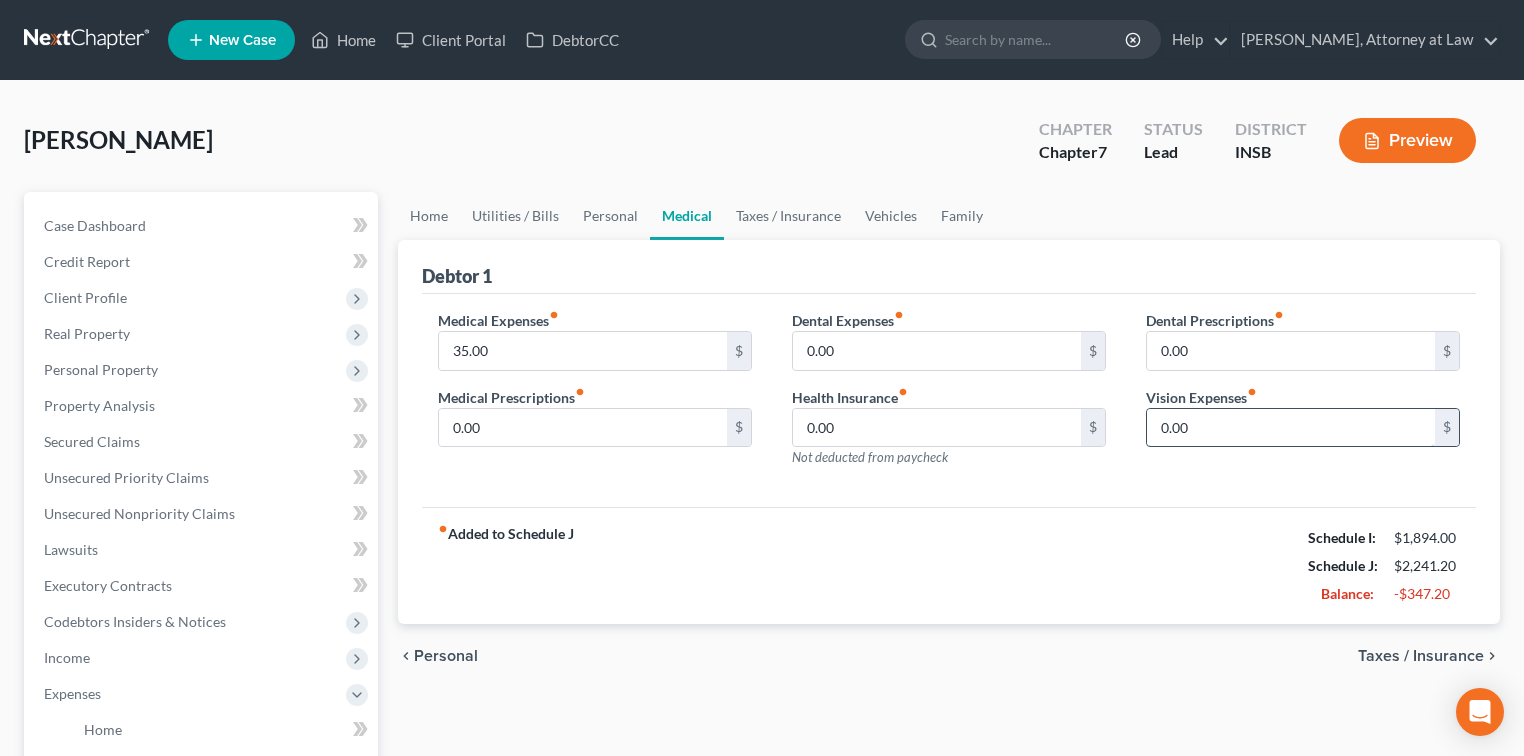 click on "0.00" at bounding box center (1291, 428) 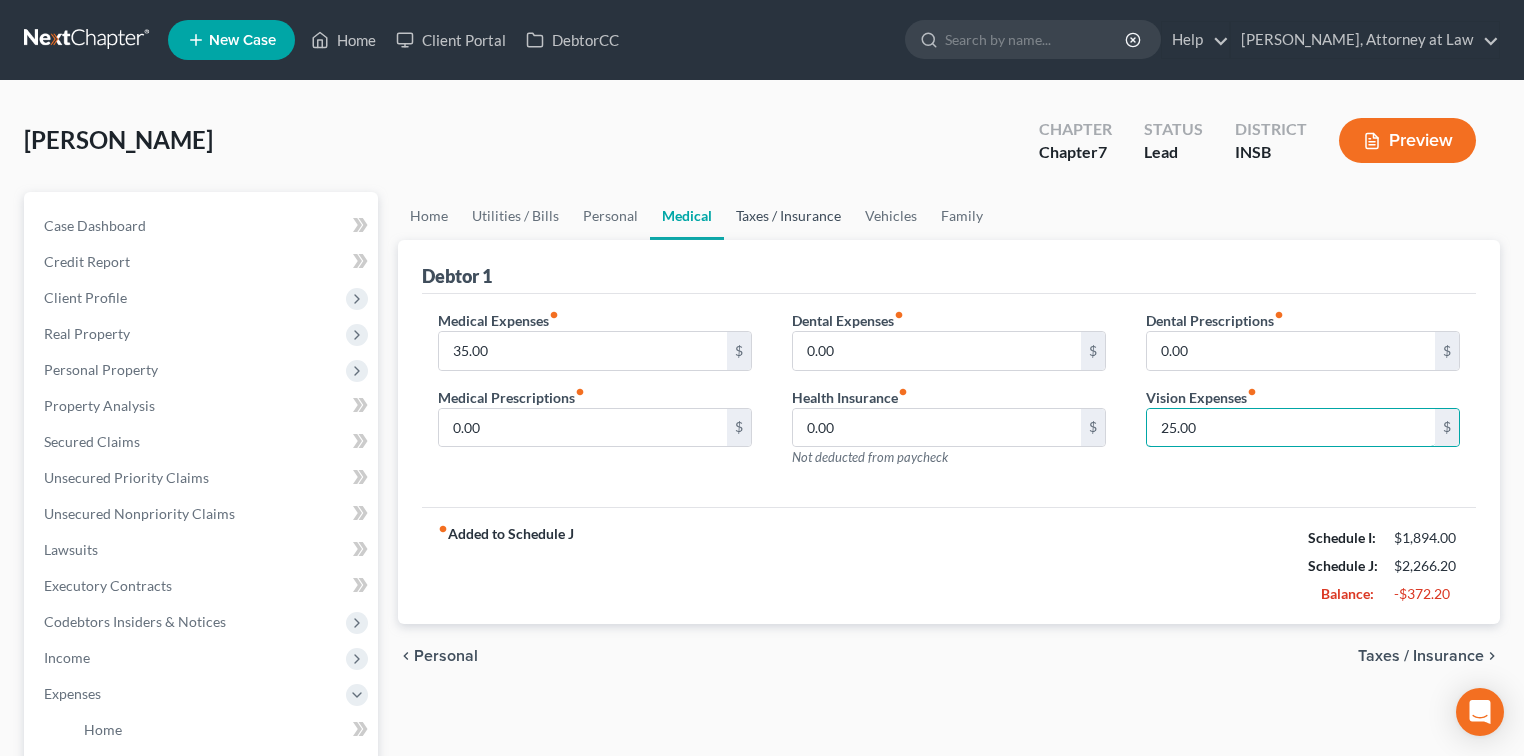 type on "25.00" 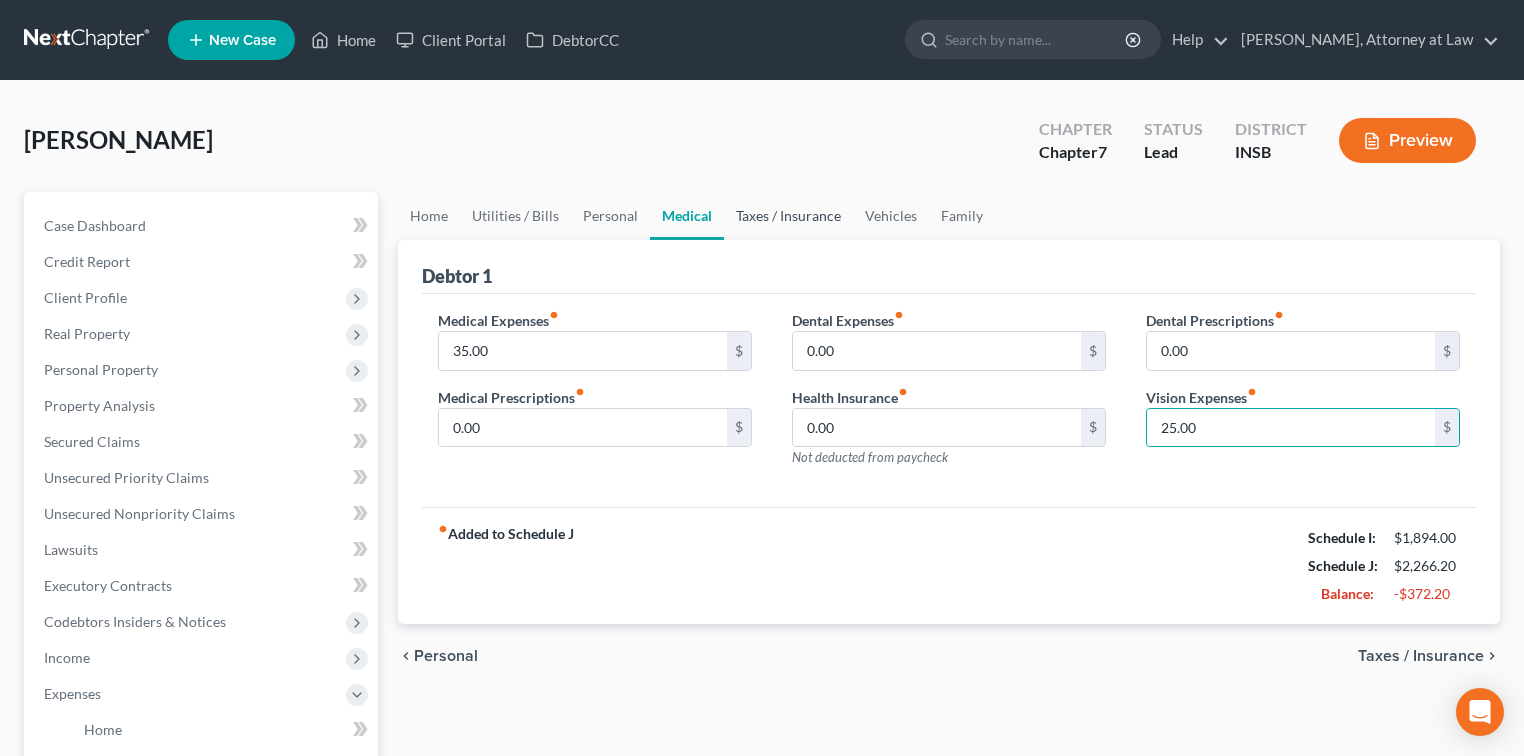 click on "Taxes / Insurance" at bounding box center [788, 216] 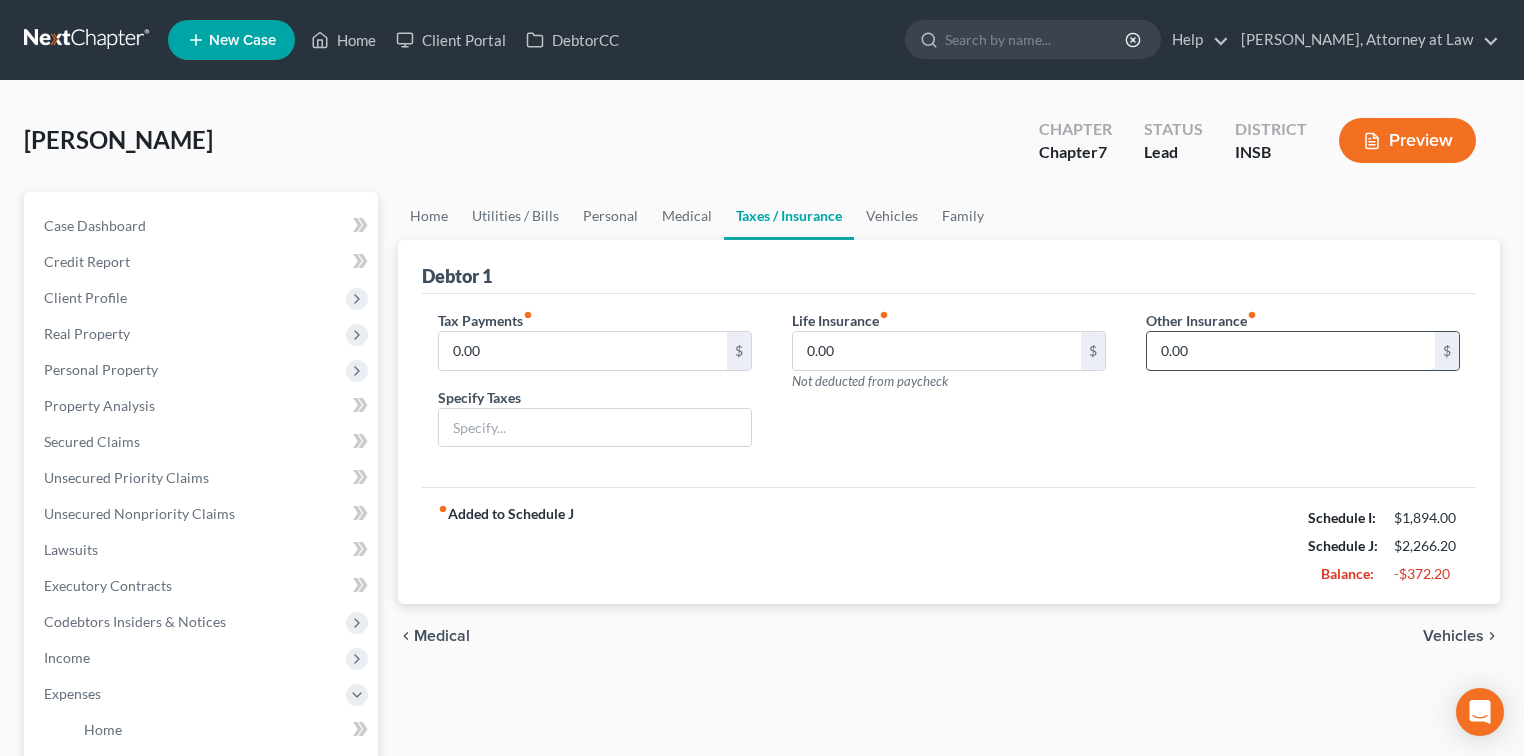 click on "0.00" at bounding box center (1291, 351) 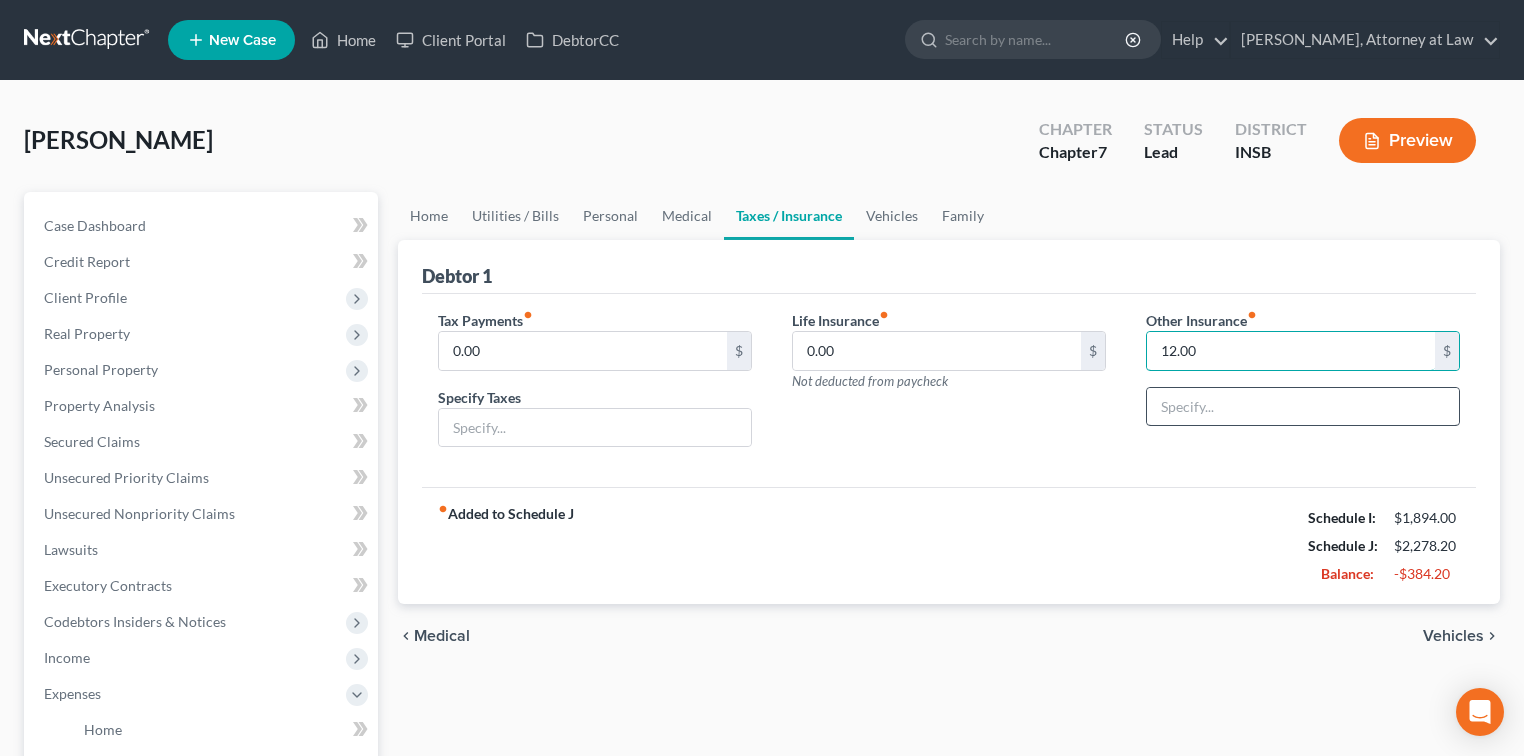 type on "12.00" 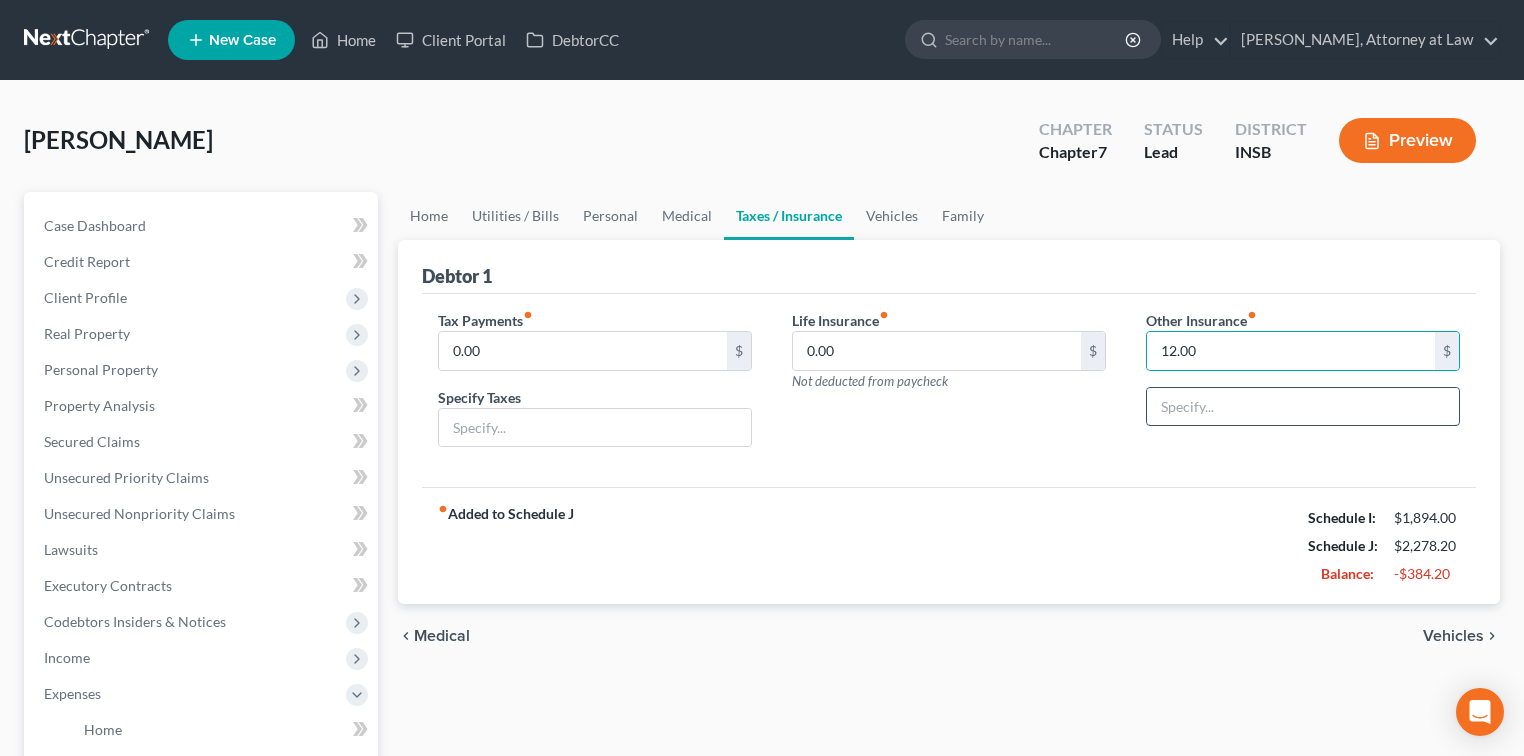 click at bounding box center (1303, 407) 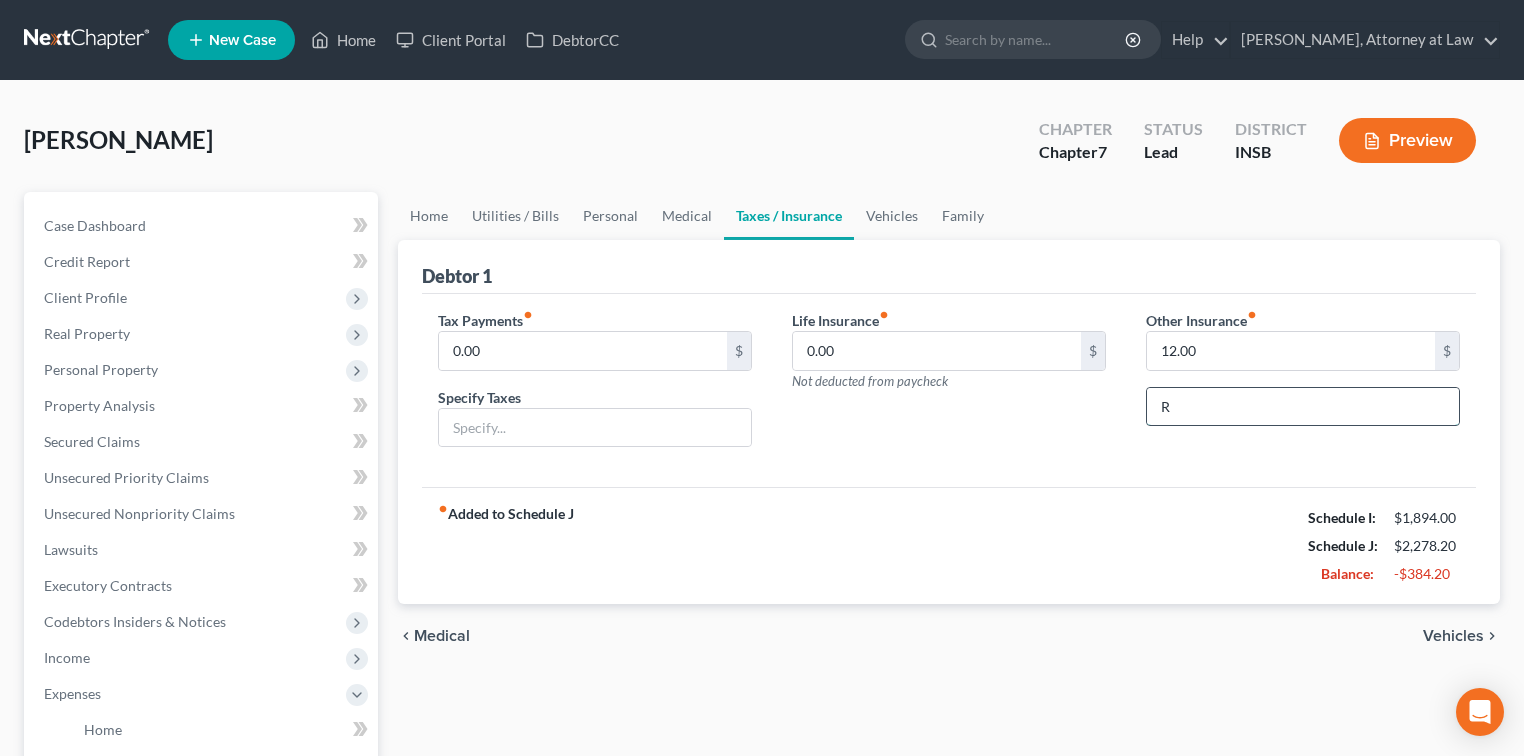 type on "Renter's Insurance" 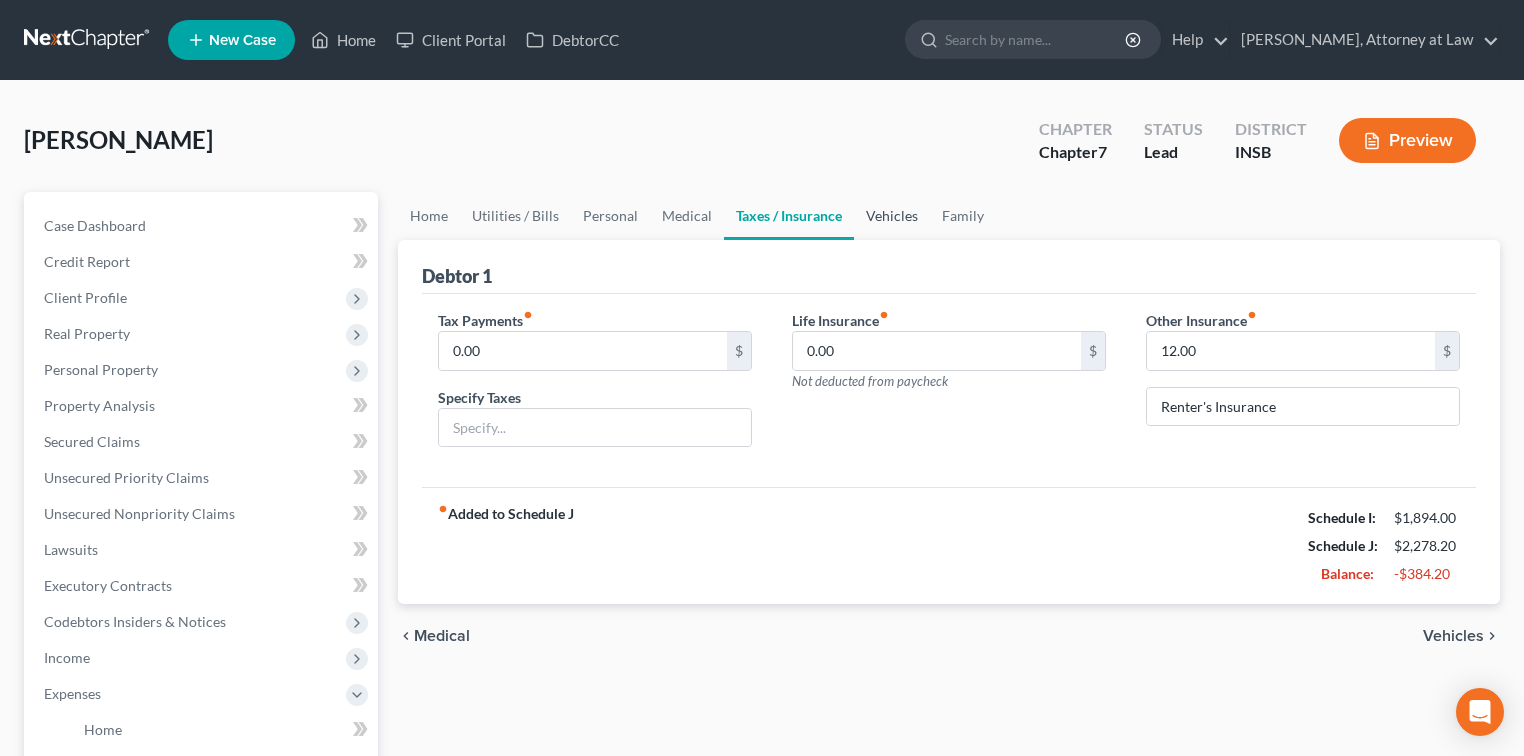 click on "Vehicles" at bounding box center [892, 216] 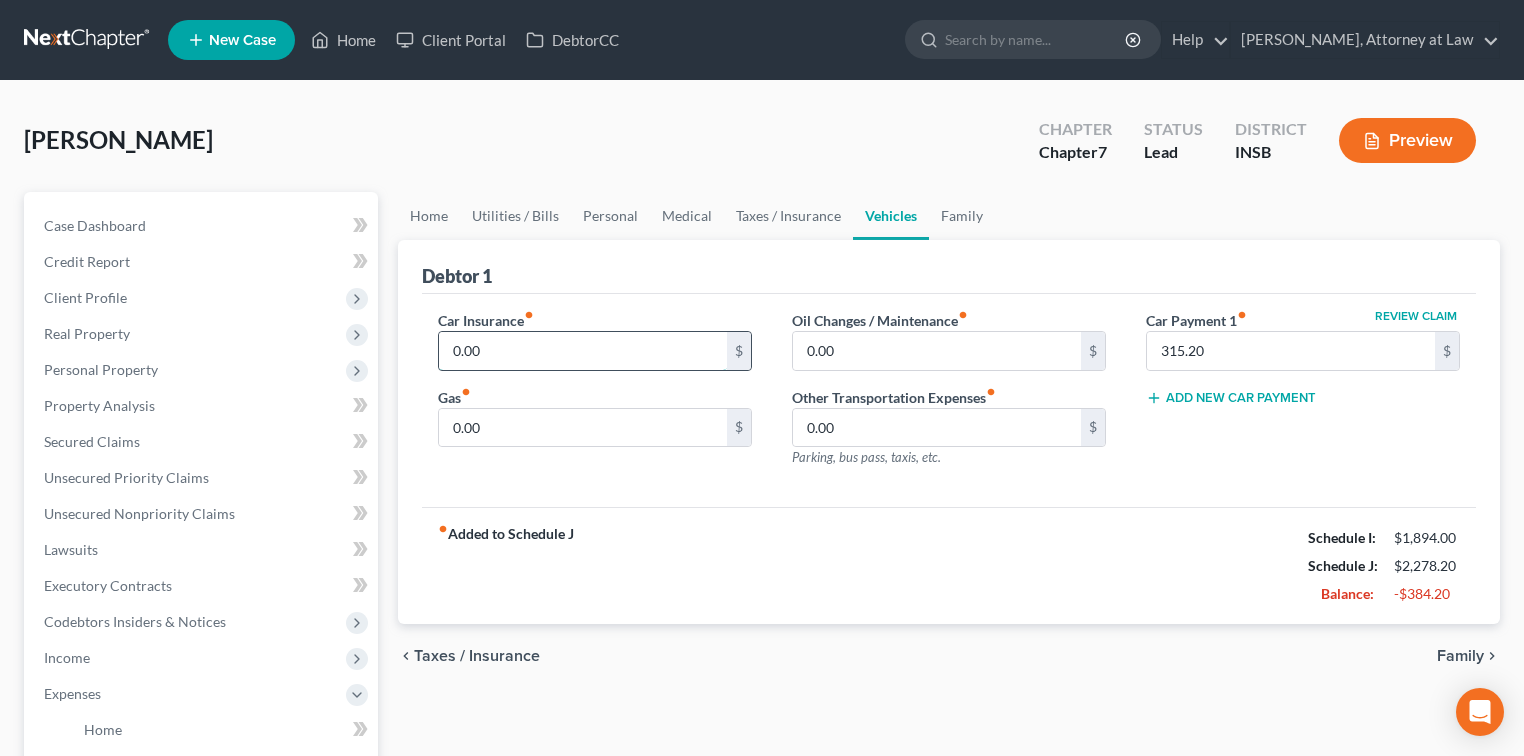 click on "0.00" at bounding box center [583, 351] 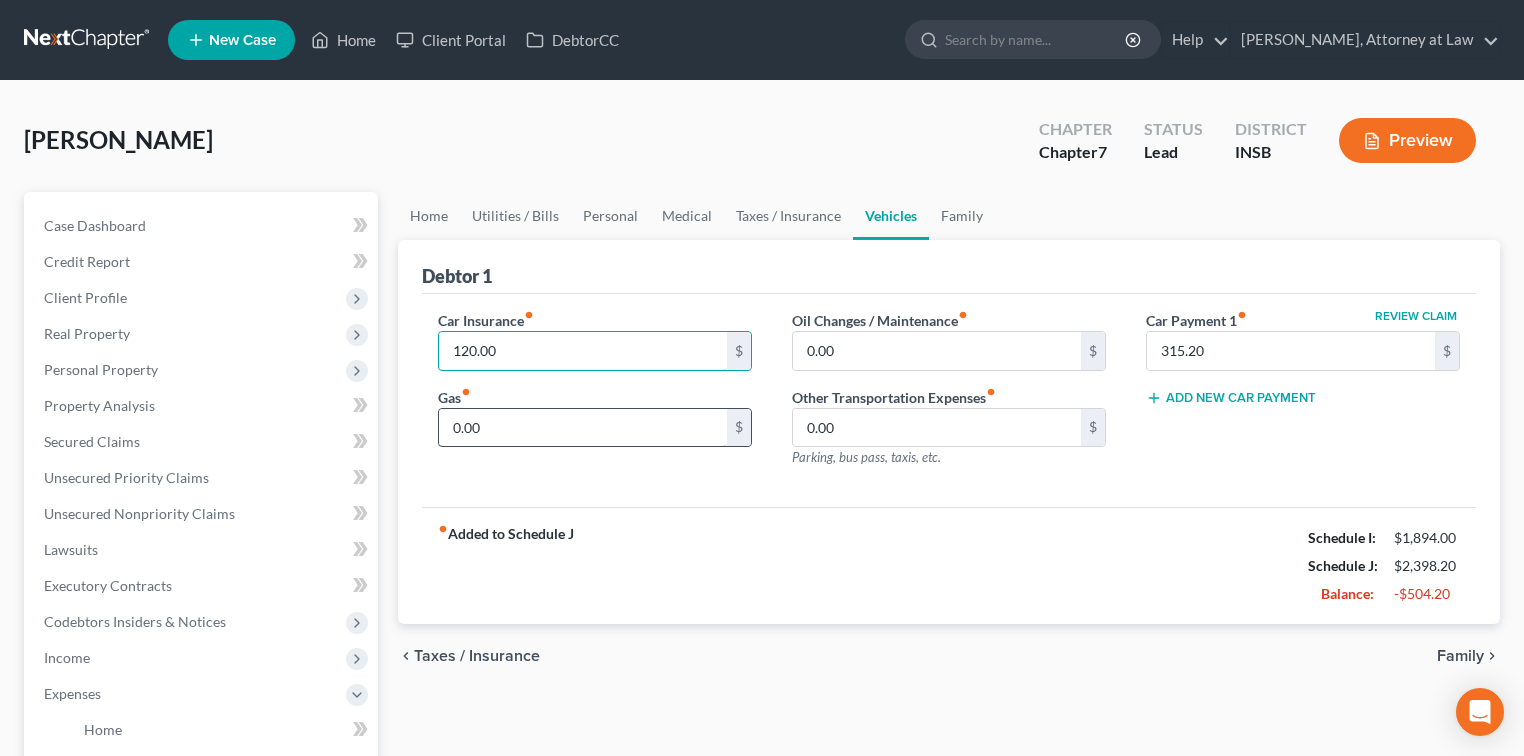 type on "120.00" 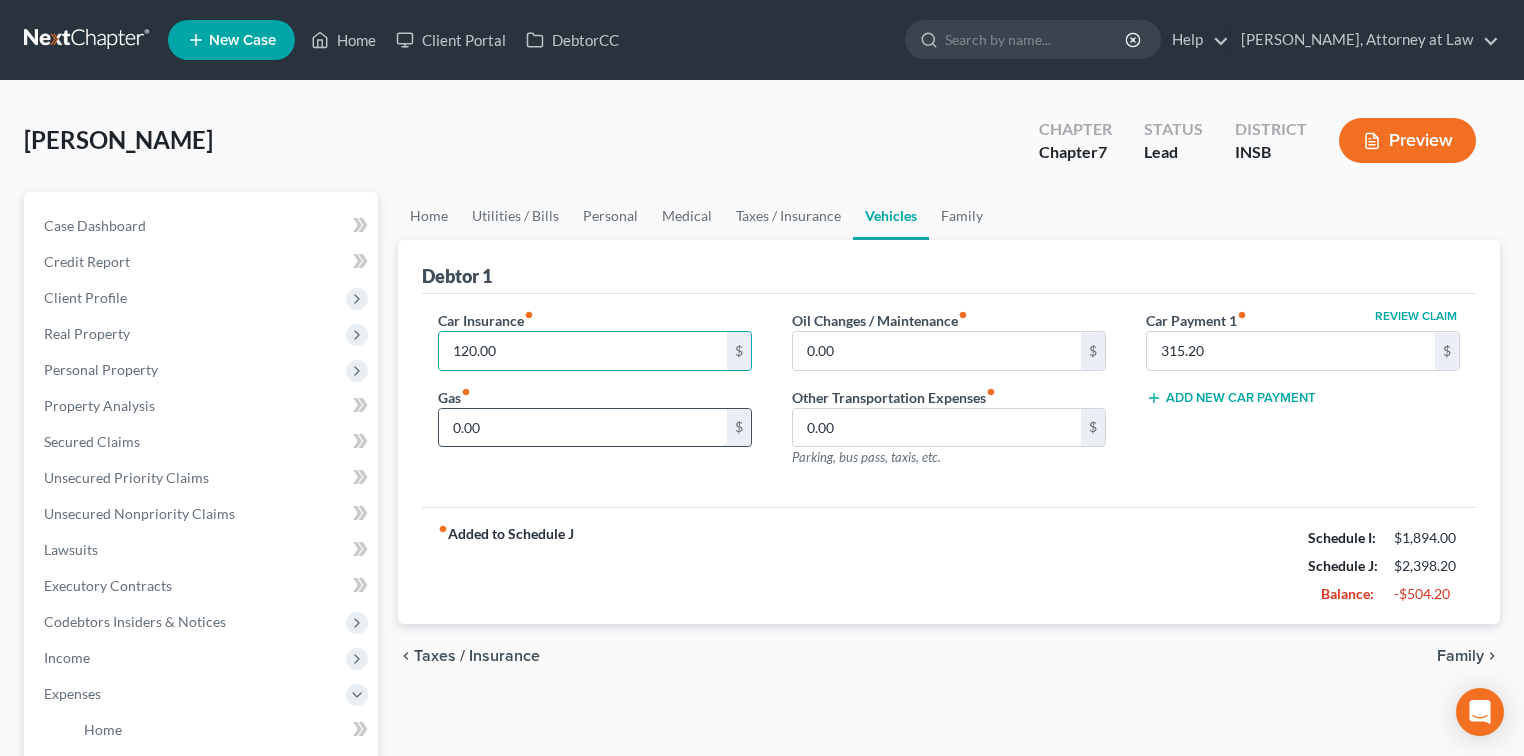 click on "0.00" at bounding box center [583, 428] 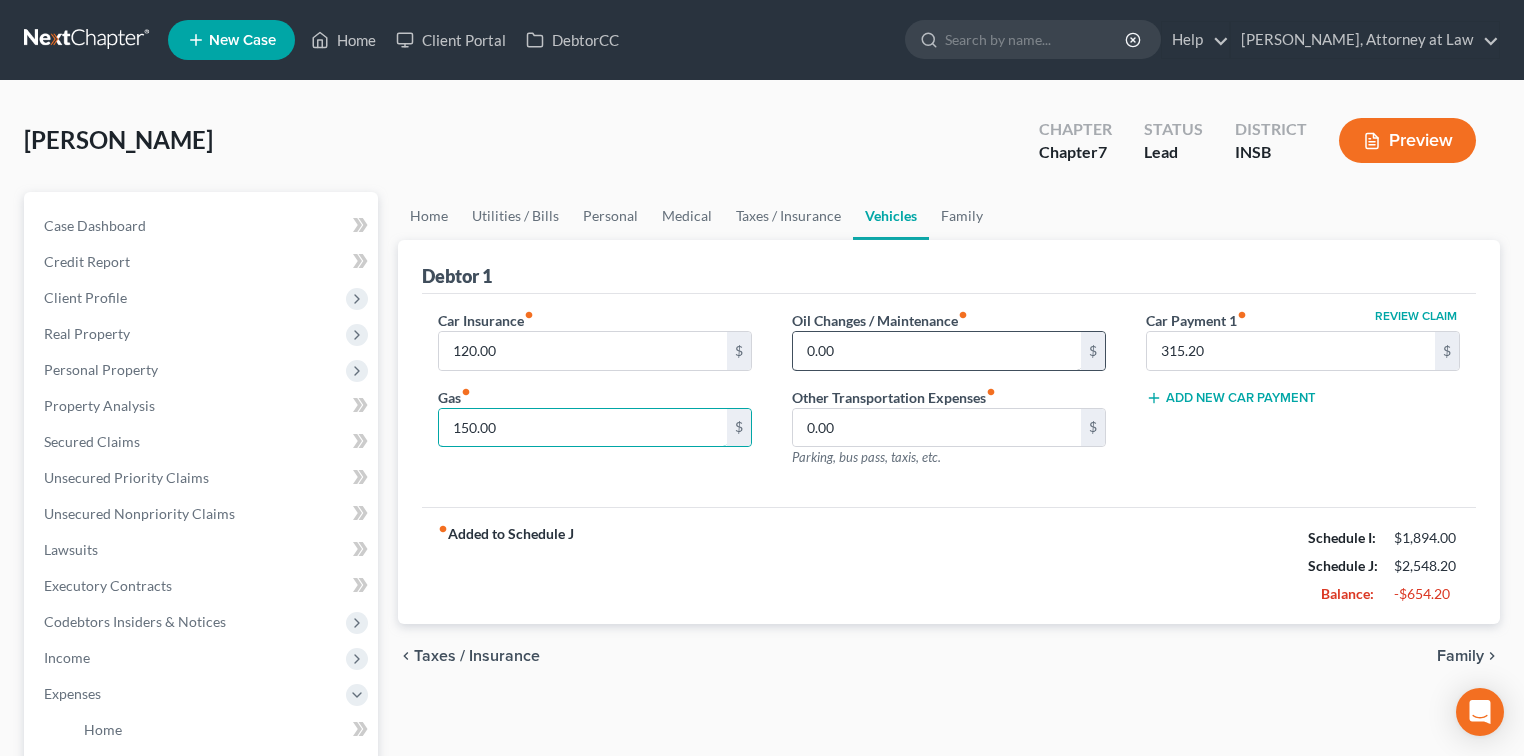 type on "150.00" 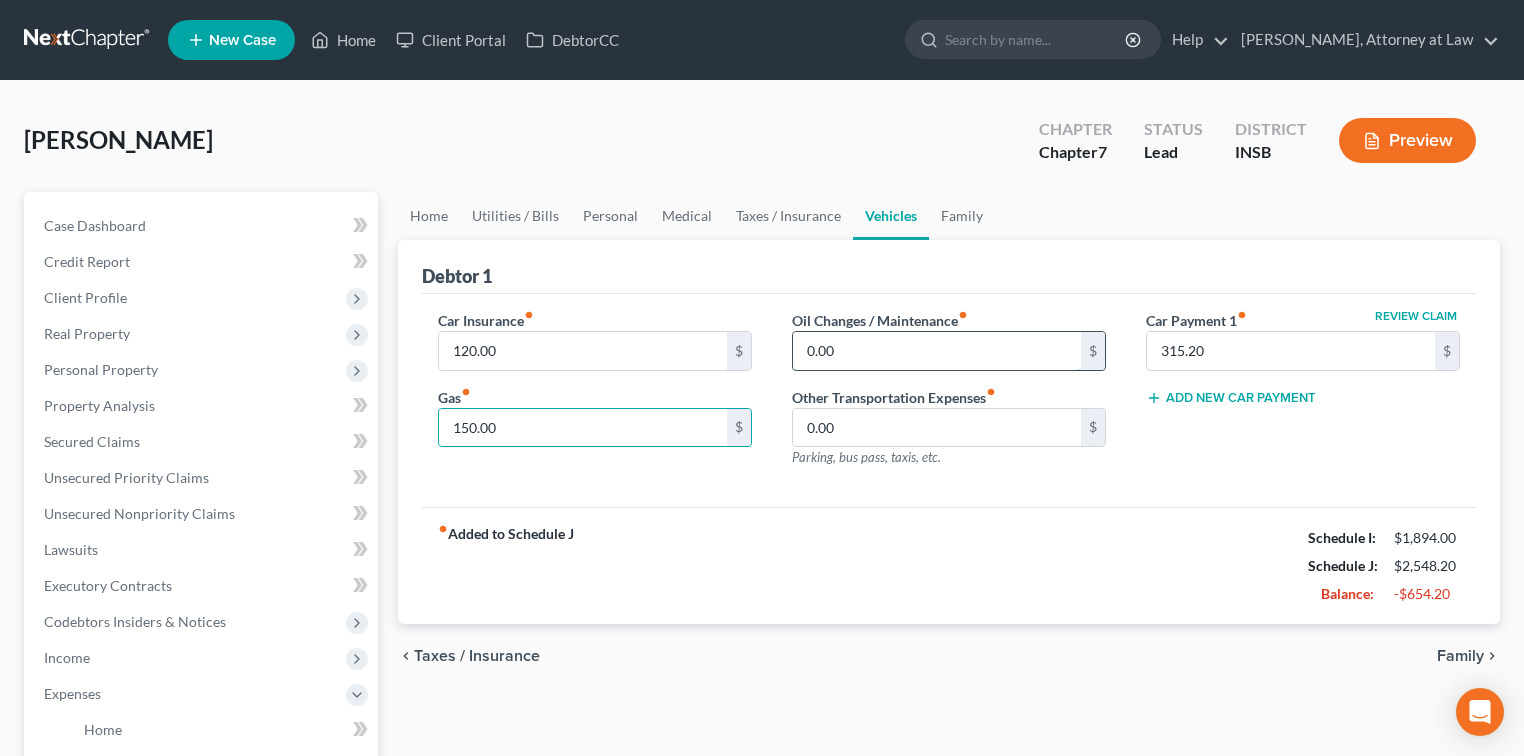 click on "0.00" at bounding box center [937, 351] 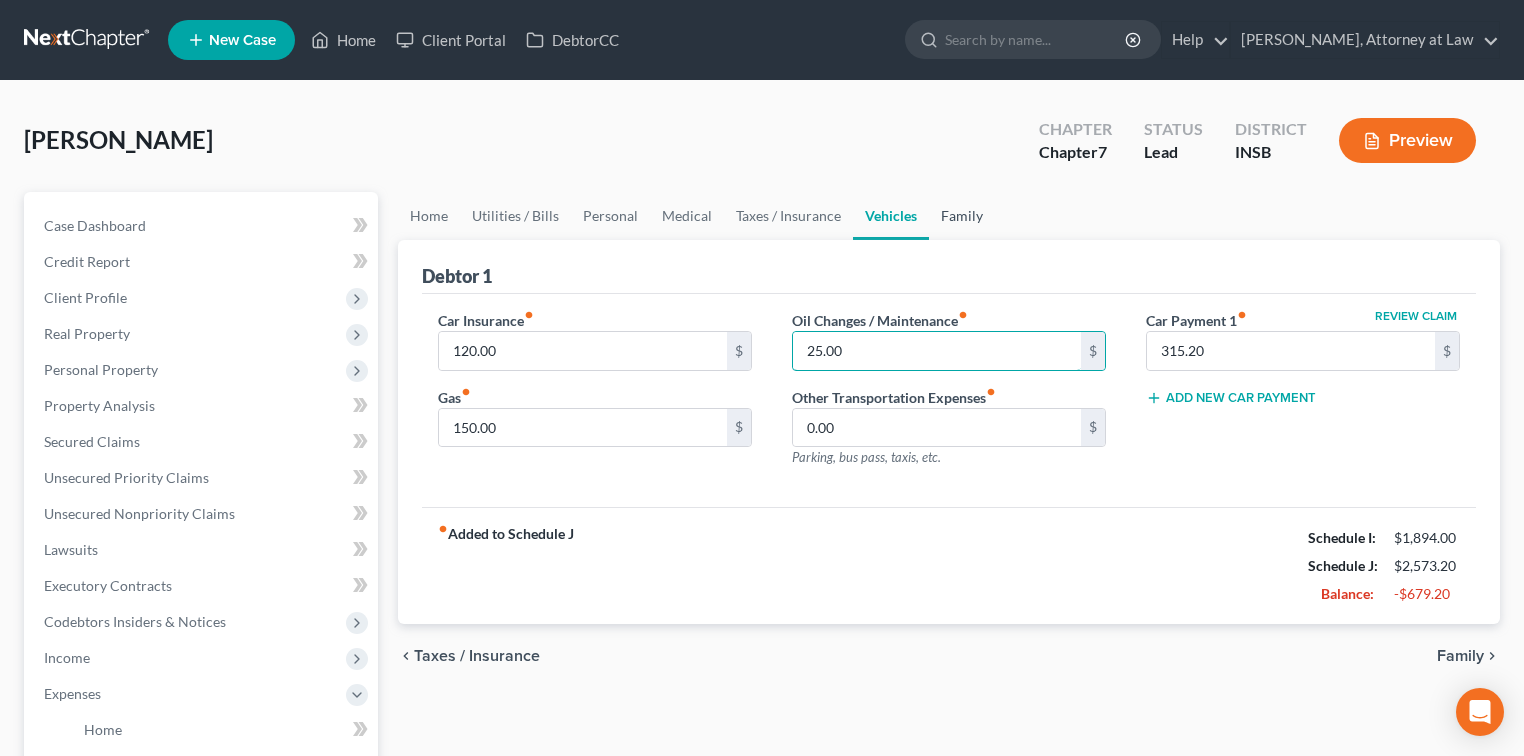 type on "25.00" 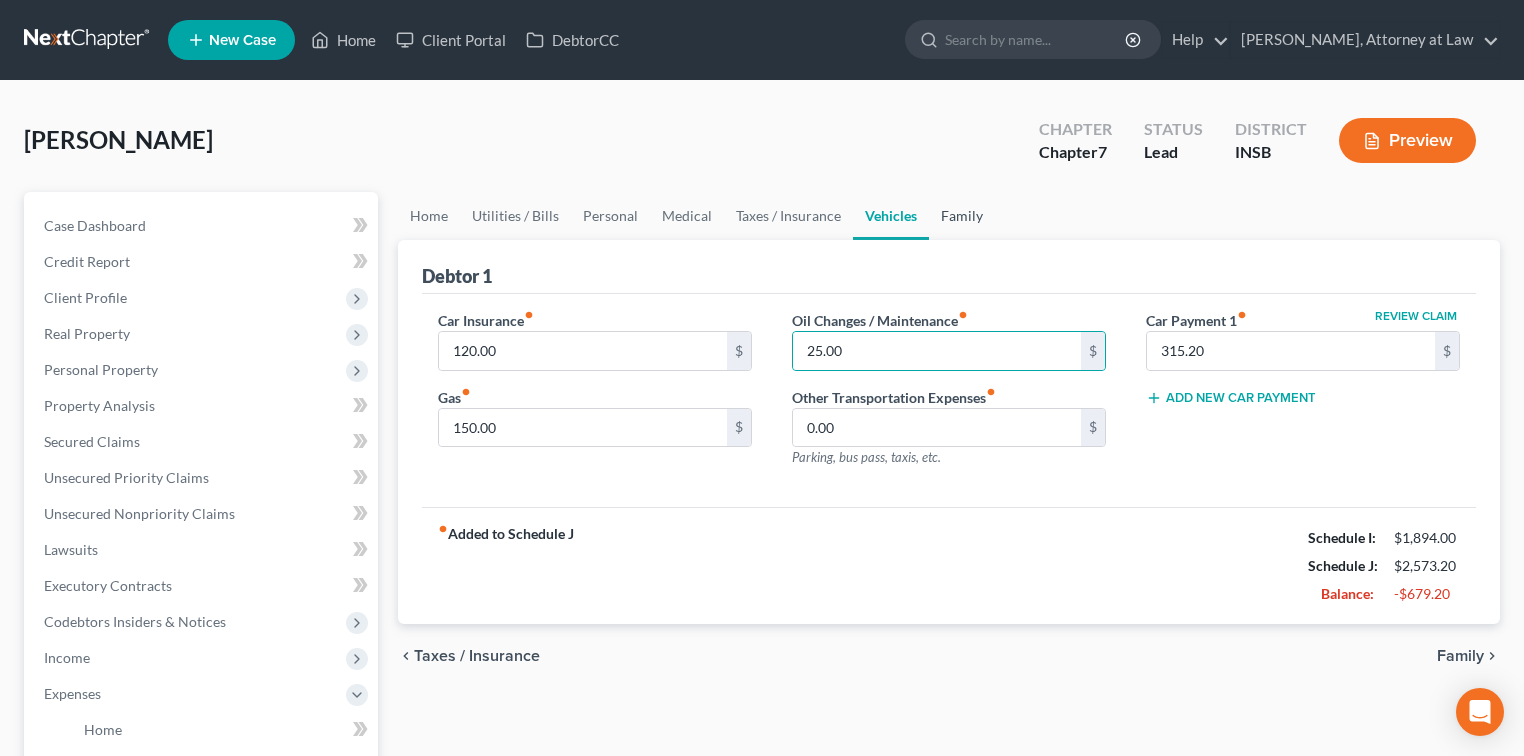 click on "Family" at bounding box center (962, 216) 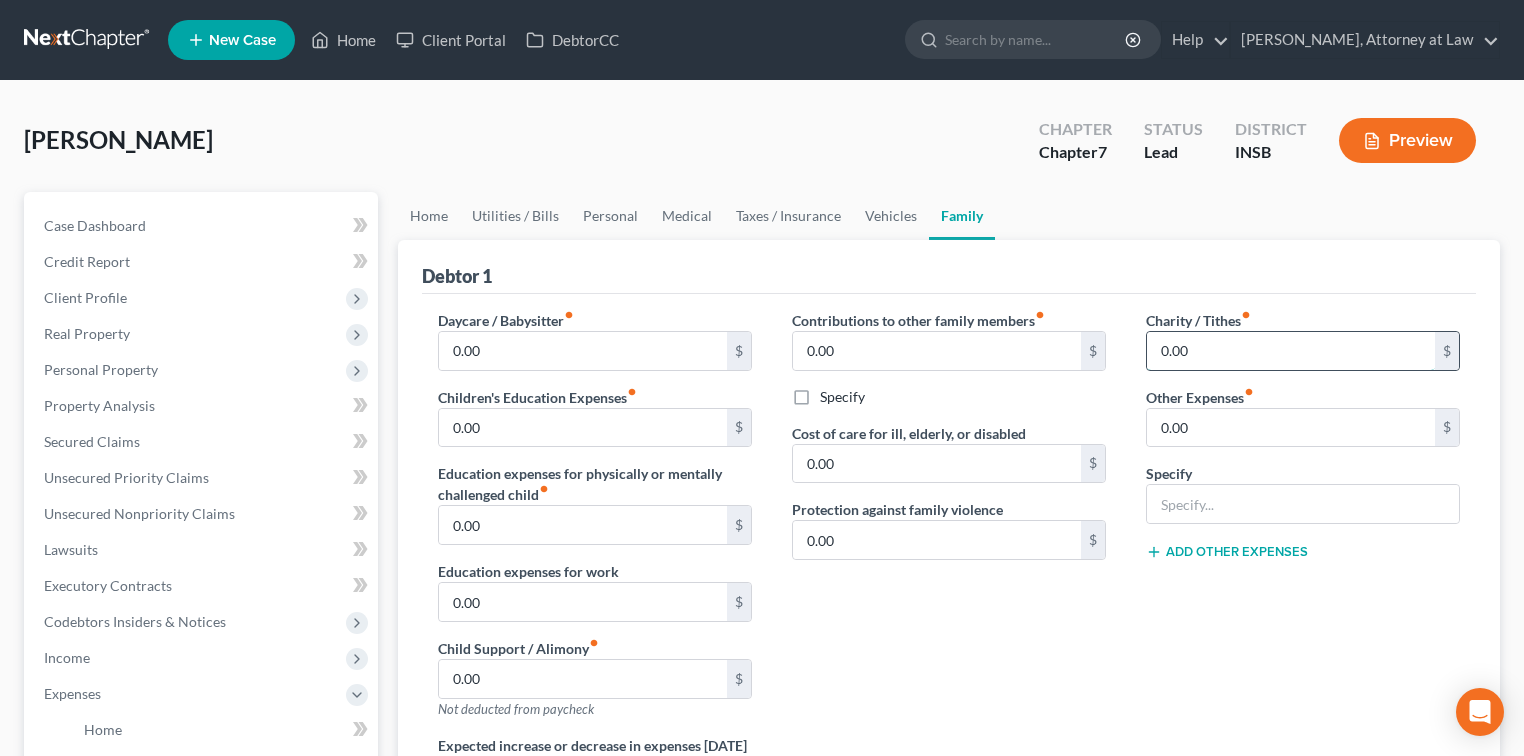 click on "0.00" at bounding box center (1291, 351) 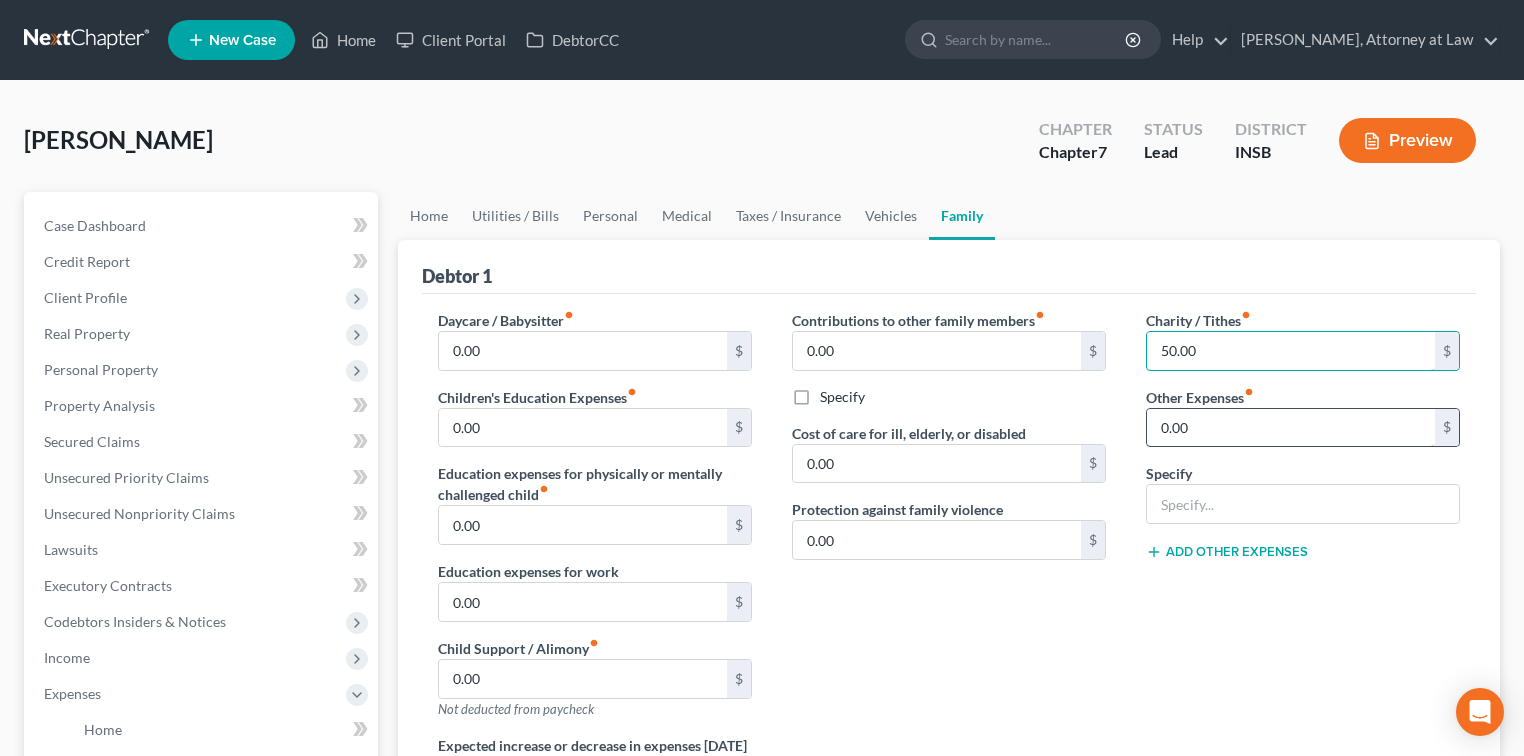 type on "50.00" 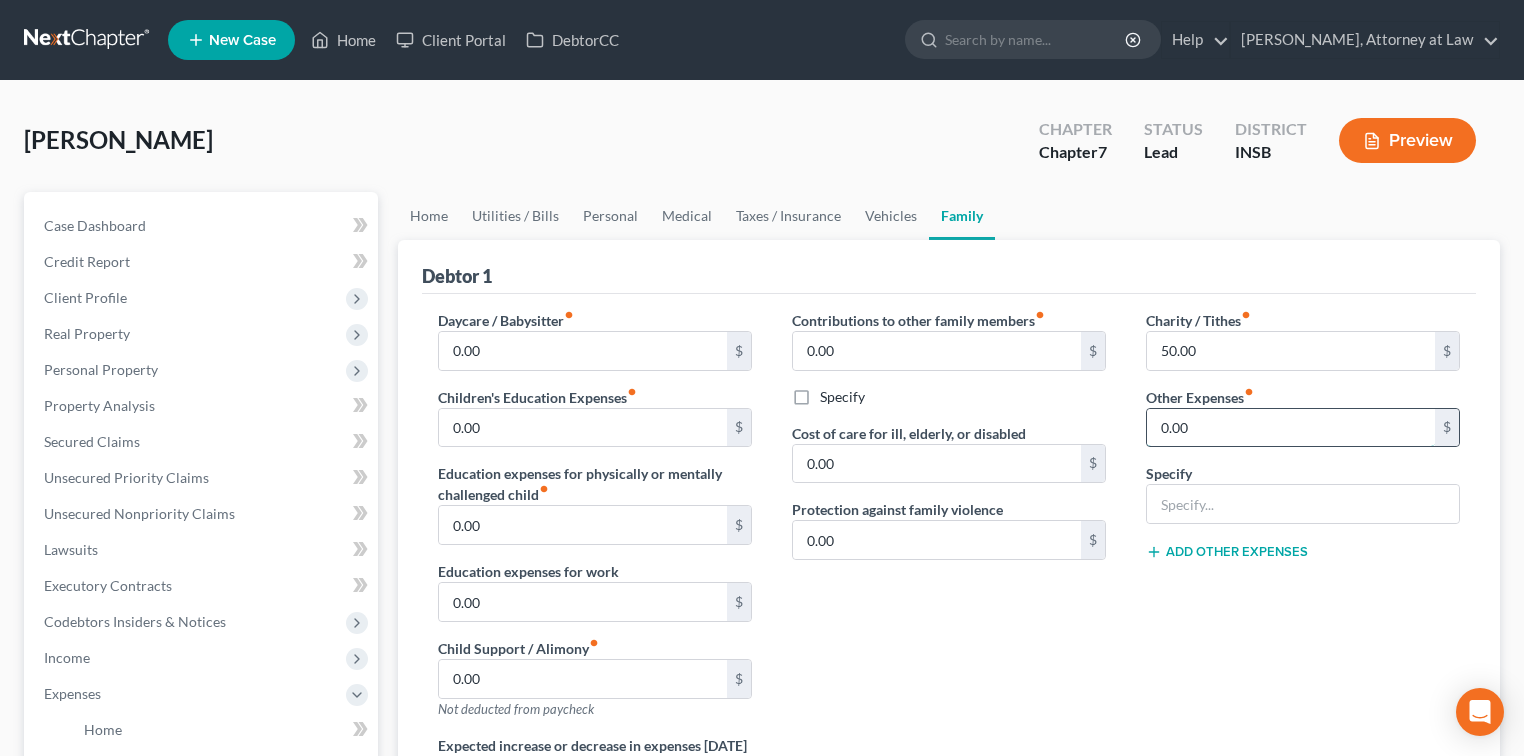 click on "0.00" at bounding box center [1291, 428] 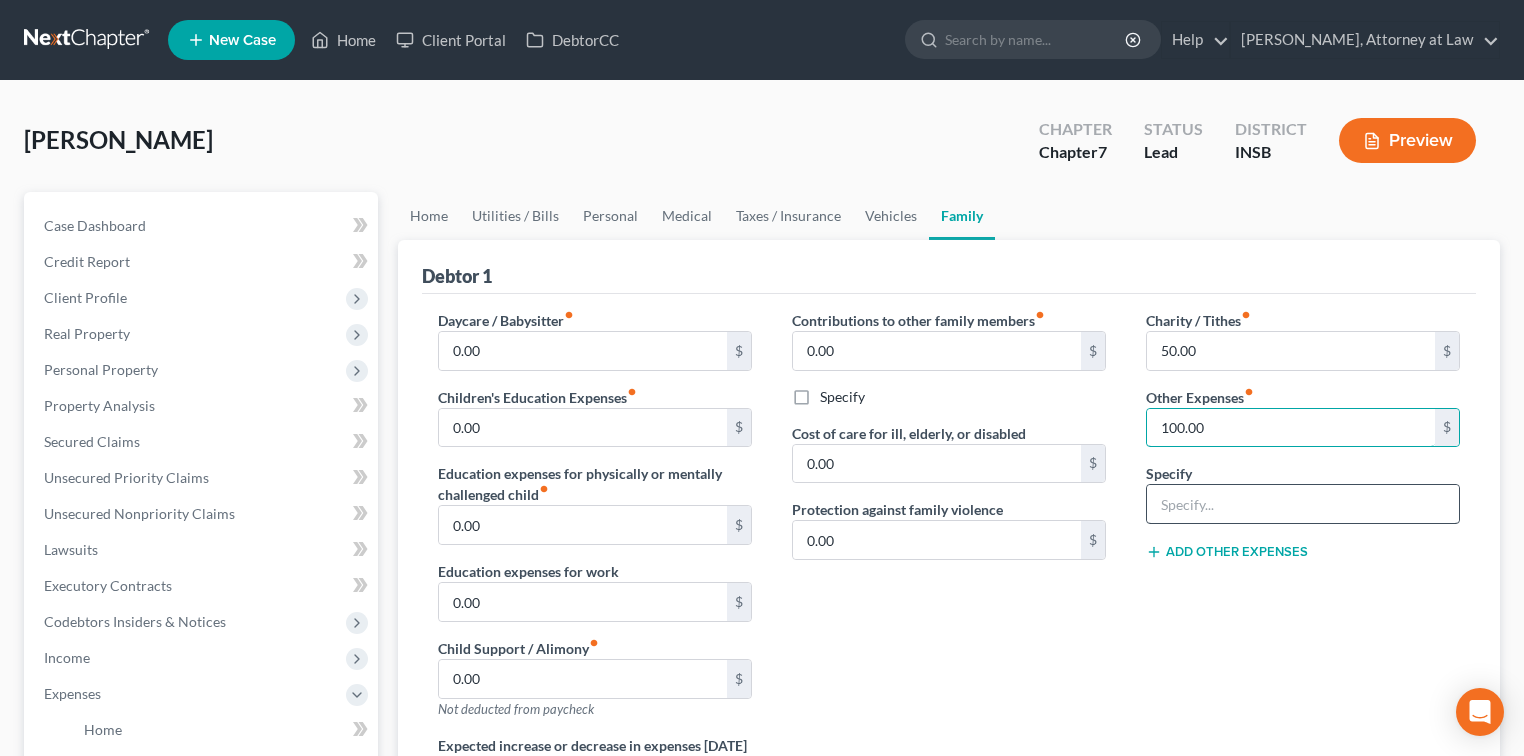 type on "100.00" 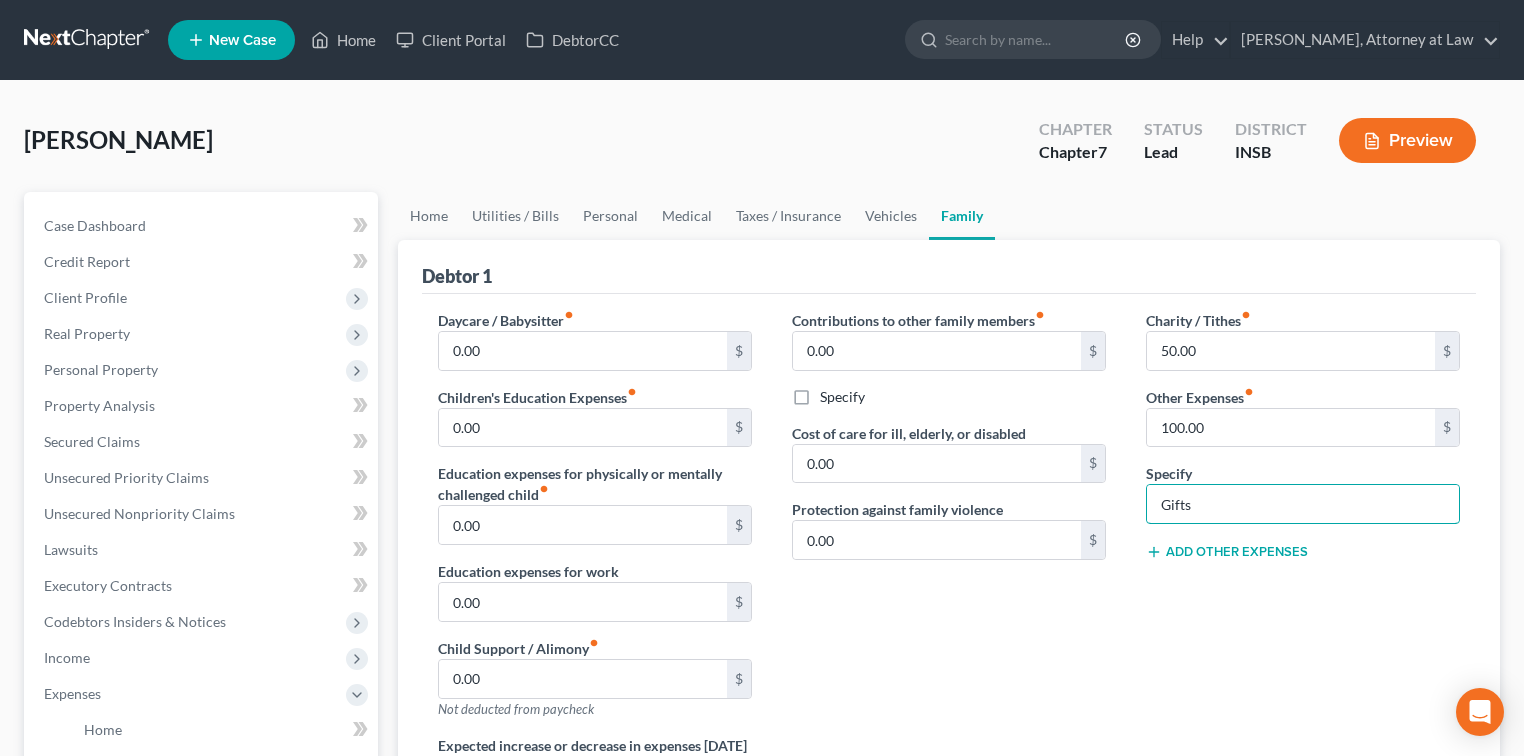 type on "Gifts & Misc." 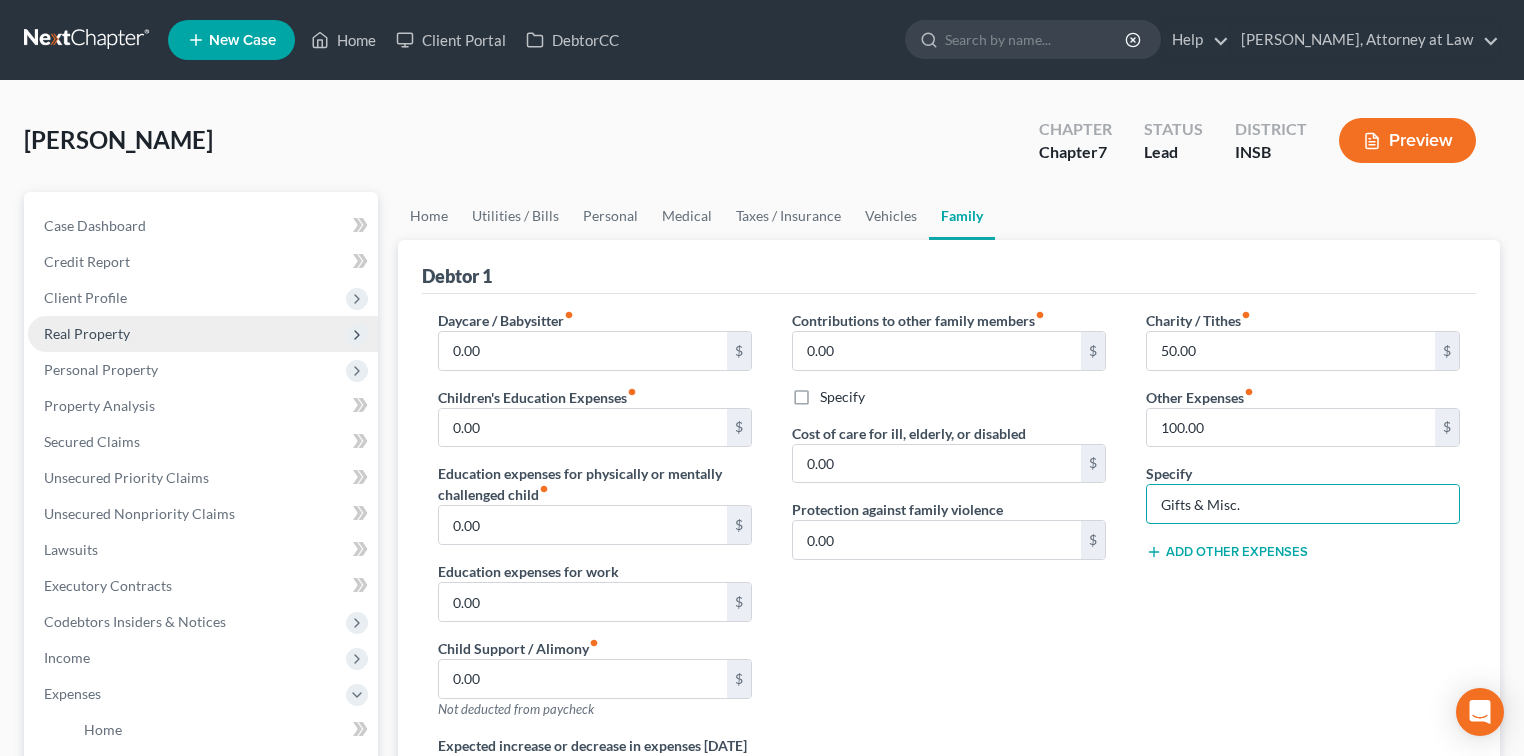 scroll, scrollTop: 480, scrollLeft: 0, axis: vertical 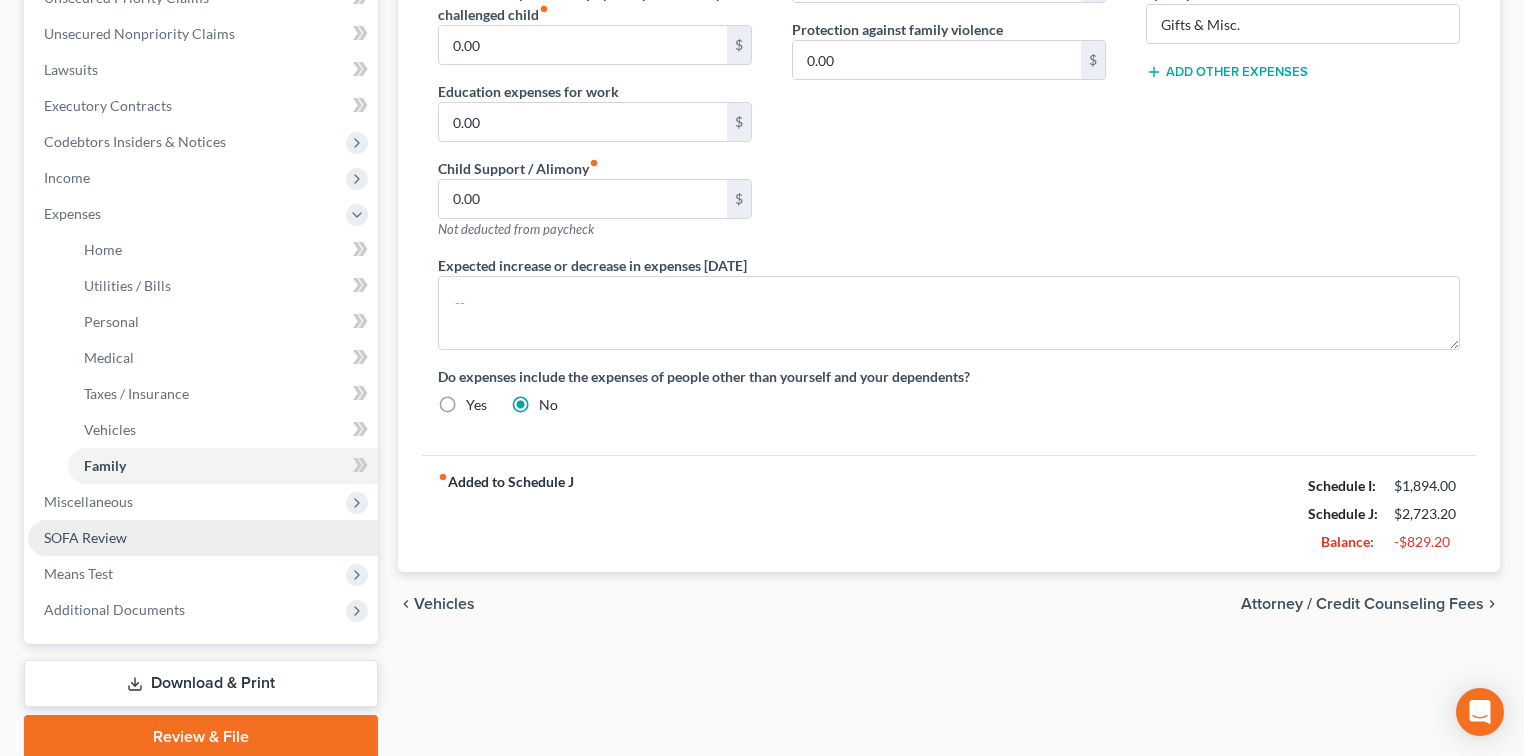 click on "SOFA Review" at bounding box center [85, 537] 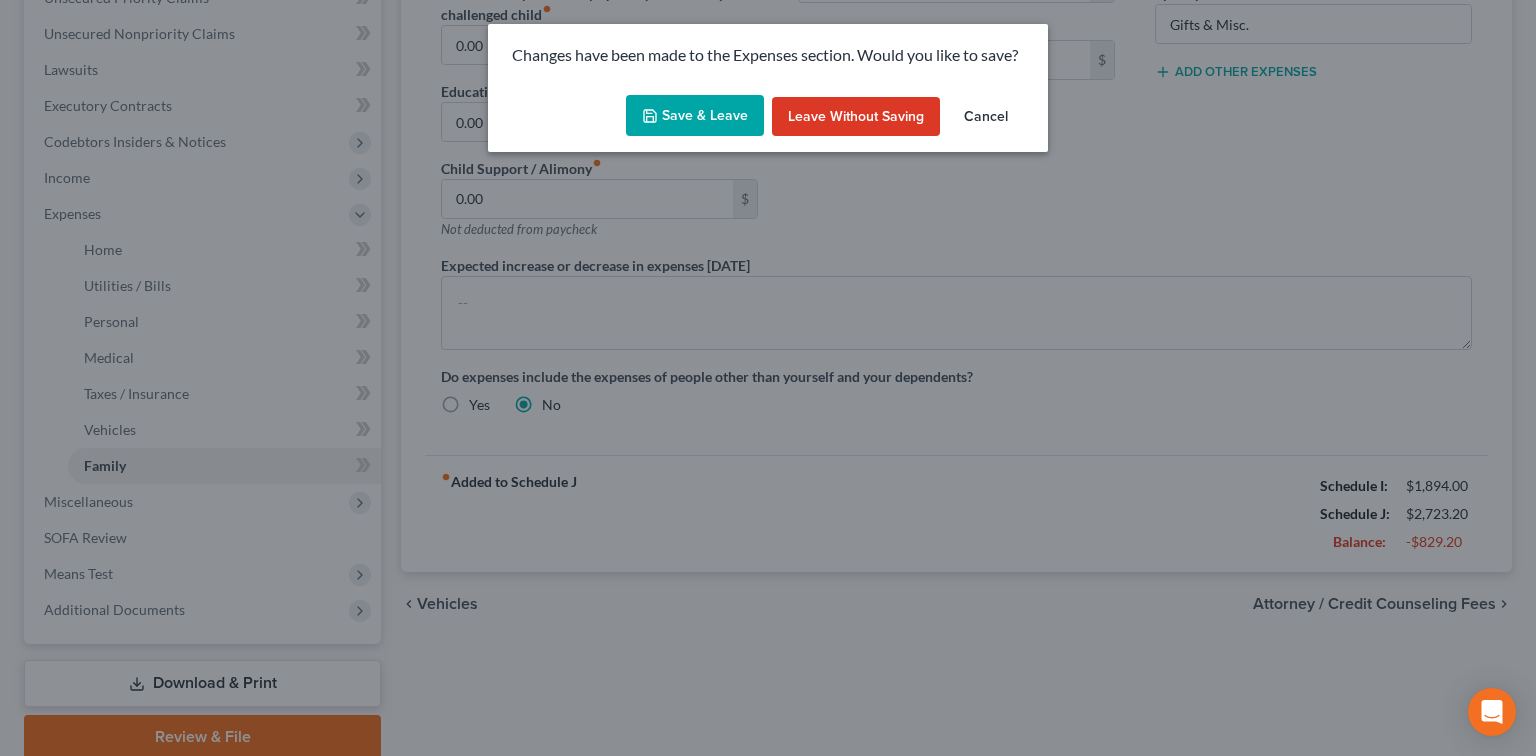 click on "Save & Leave" at bounding box center [695, 116] 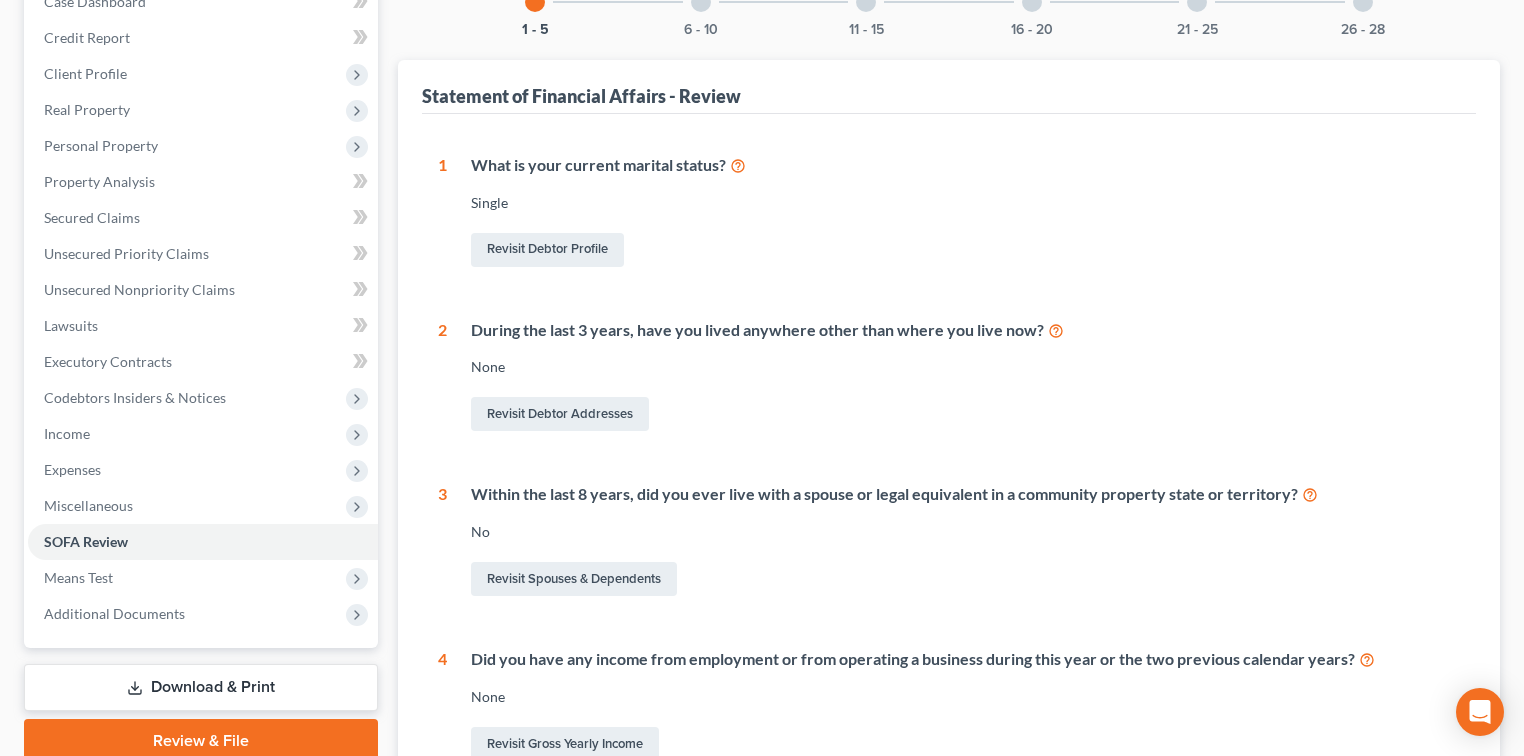 scroll, scrollTop: 0, scrollLeft: 0, axis: both 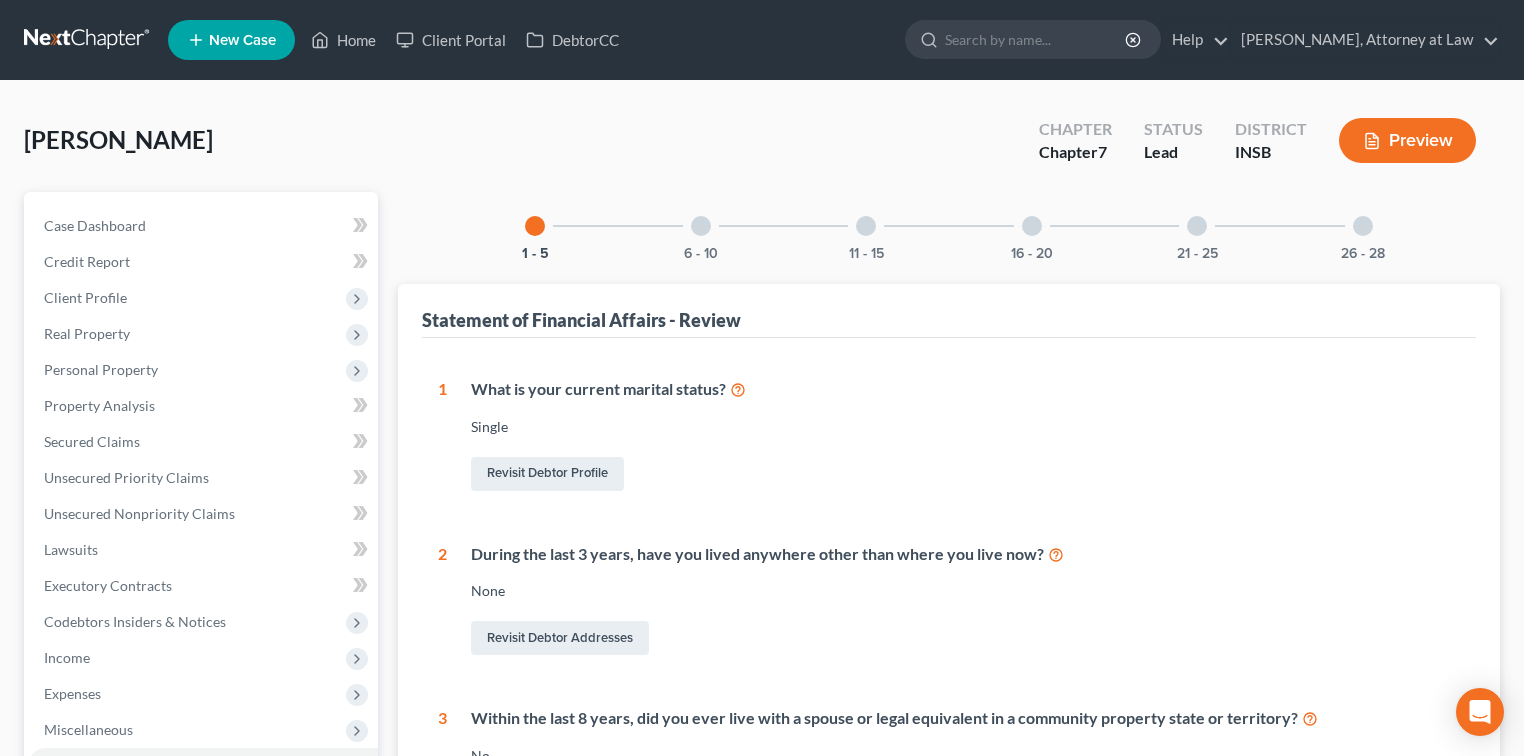 click at bounding box center (1032, 226) 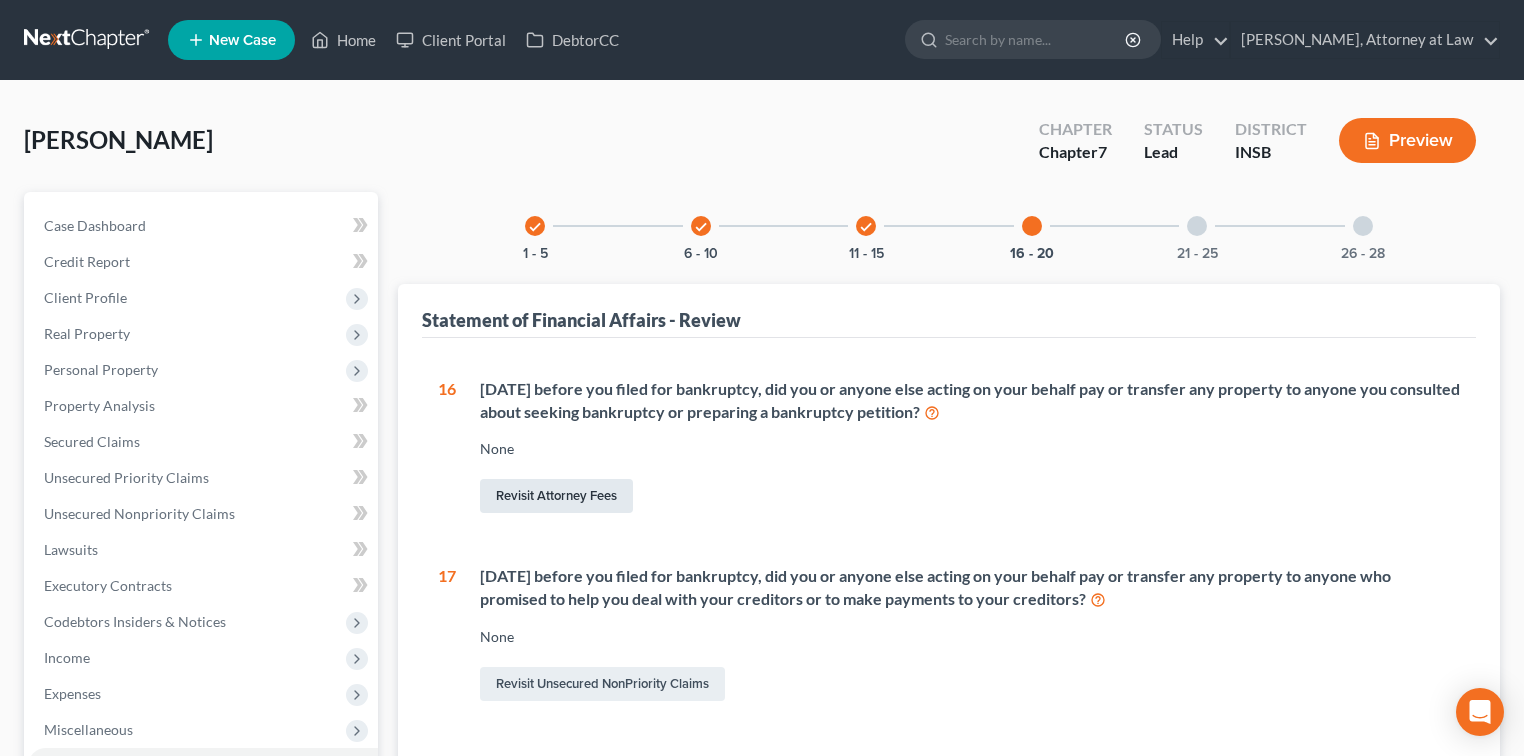 click on "Revisit Attorney Fees" at bounding box center (556, 496) 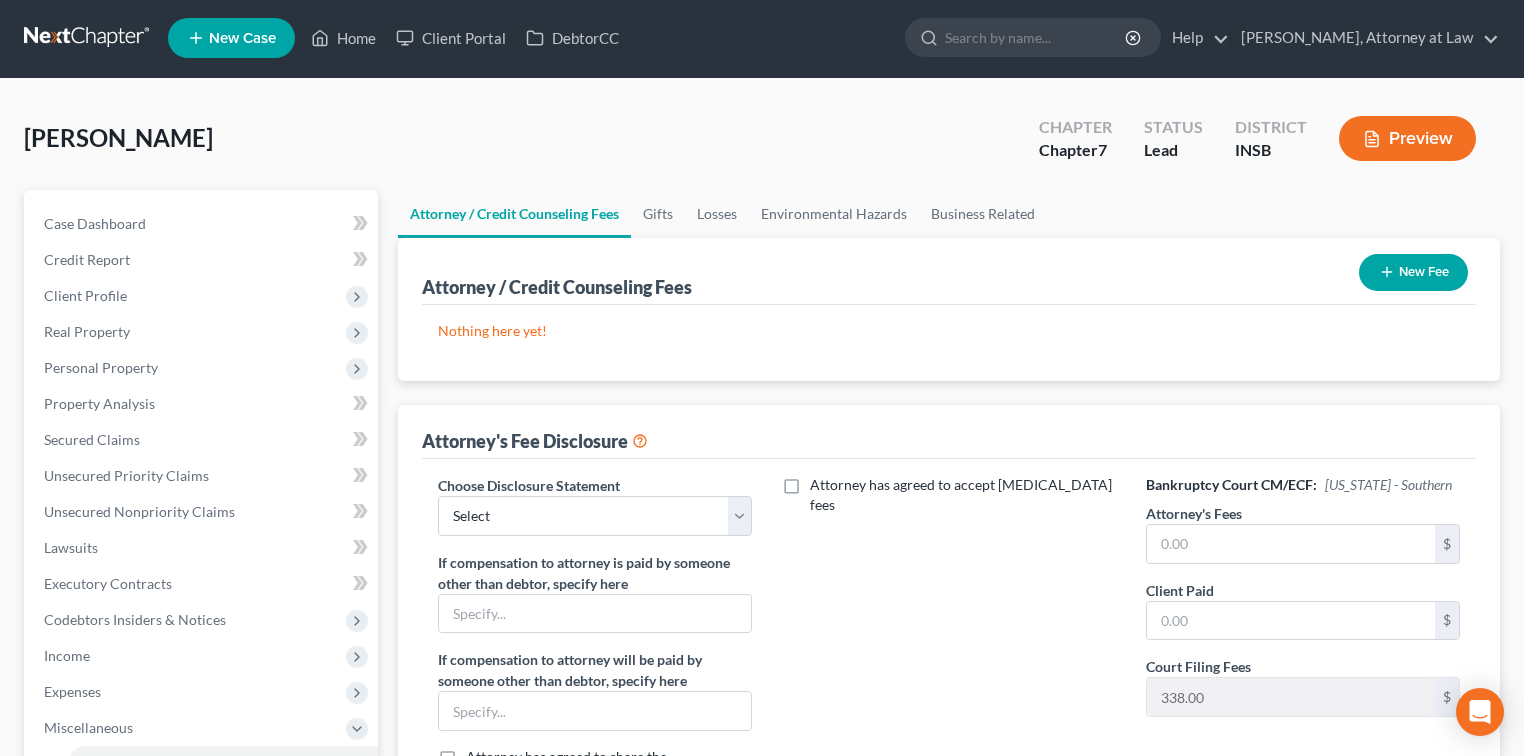 scroll, scrollTop: 0, scrollLeft: 0, axis: both 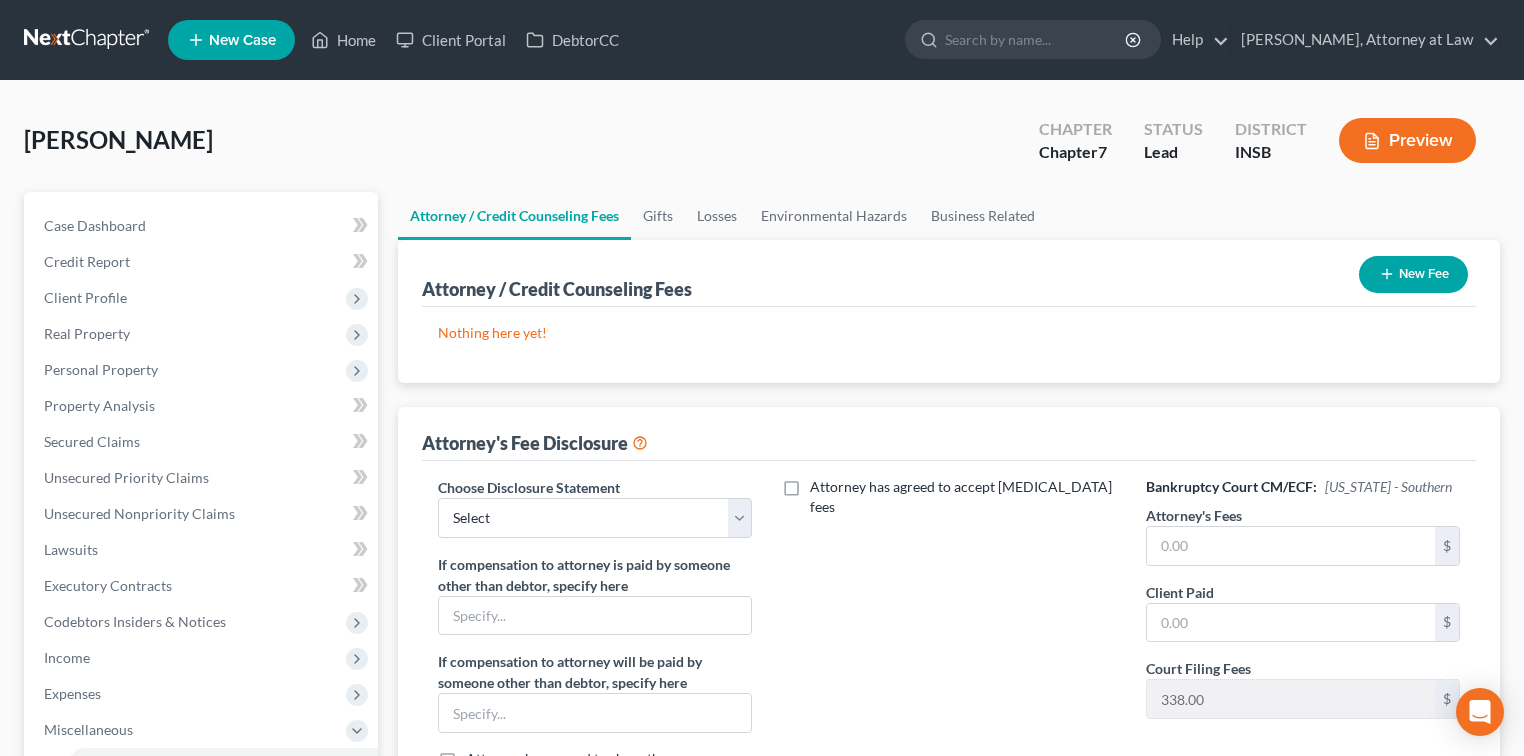 click on "New Fee" at bounding box center (1413, 274) 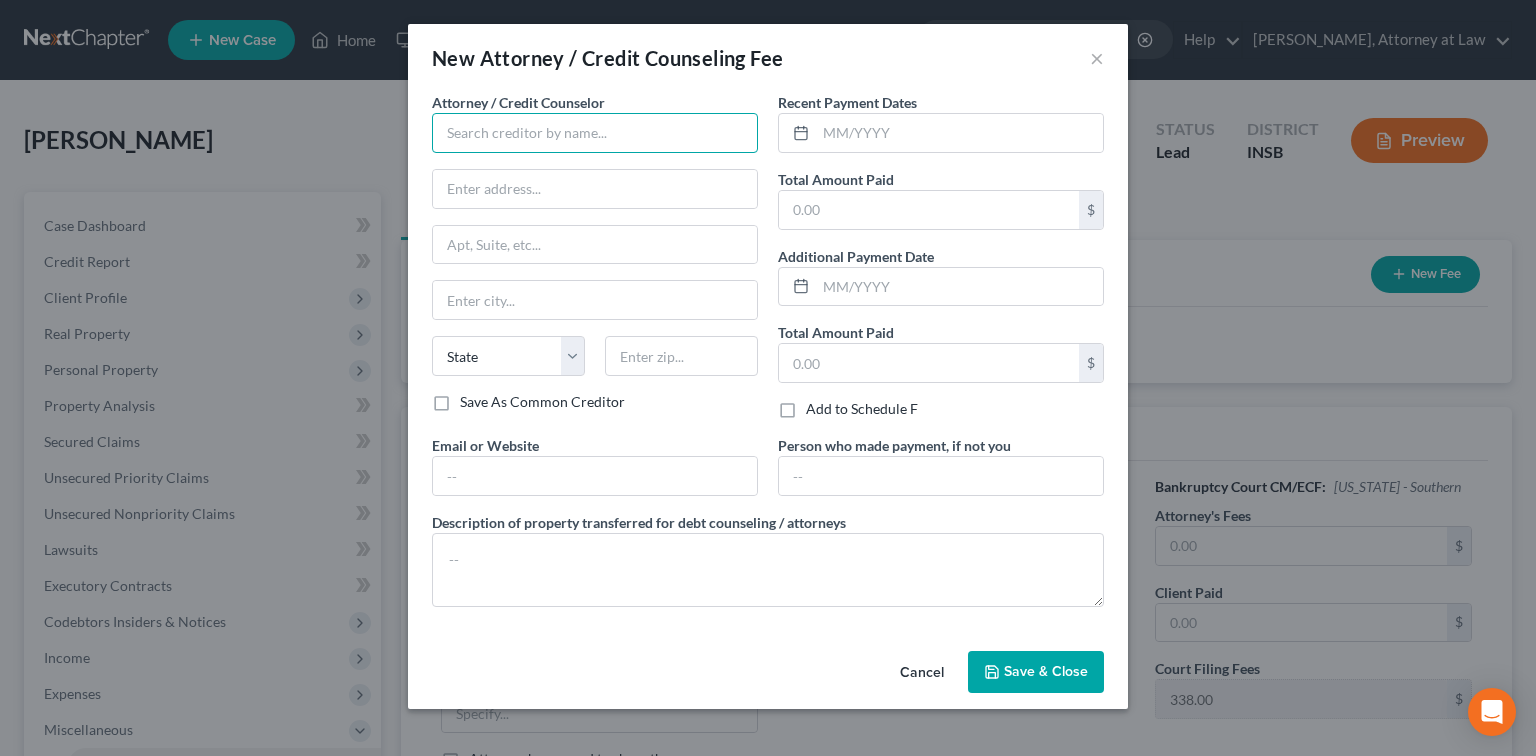 click at bounding box center (595, 133) 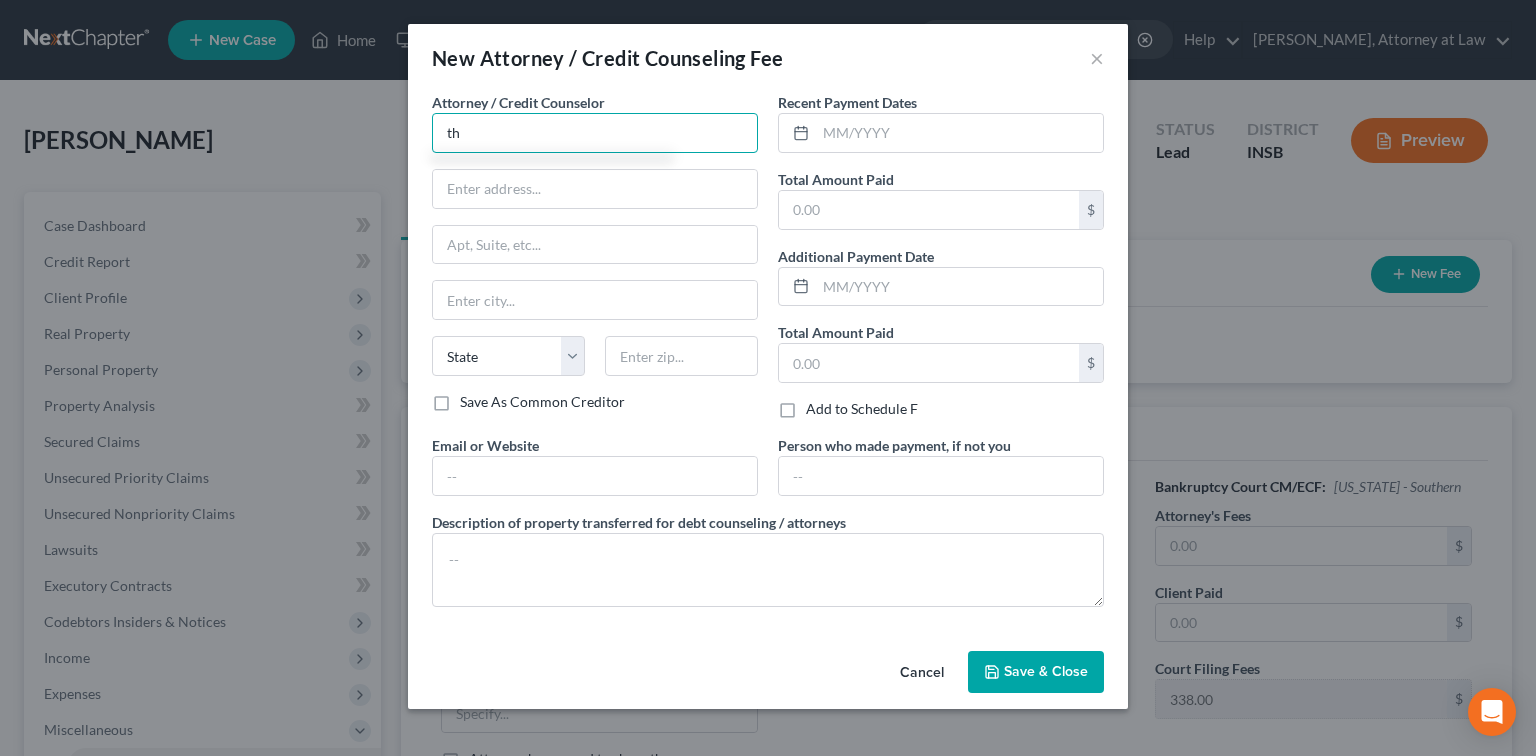 type on "t" 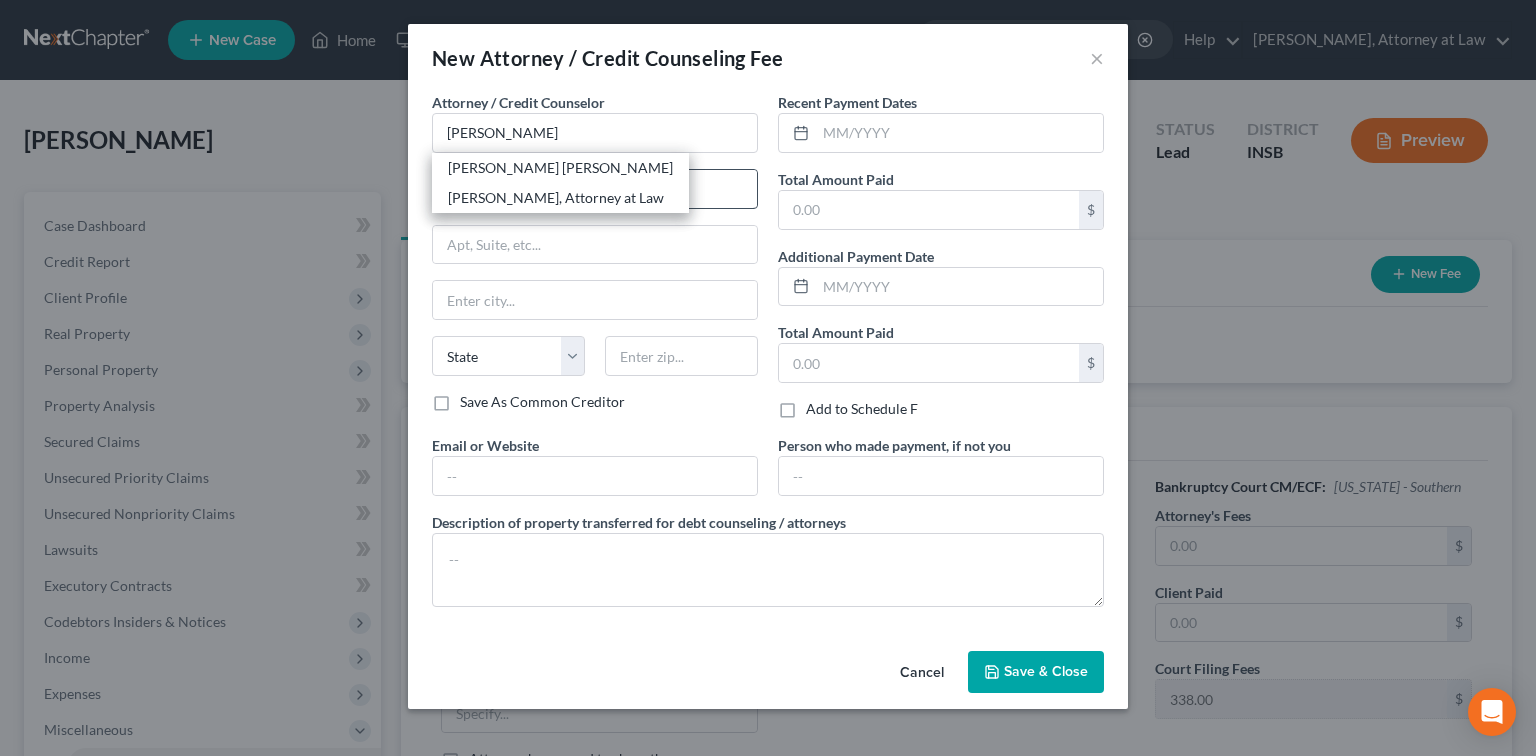 click on "[PERSON_NAME], Attorney at Law" at bounding box center (560, 198) 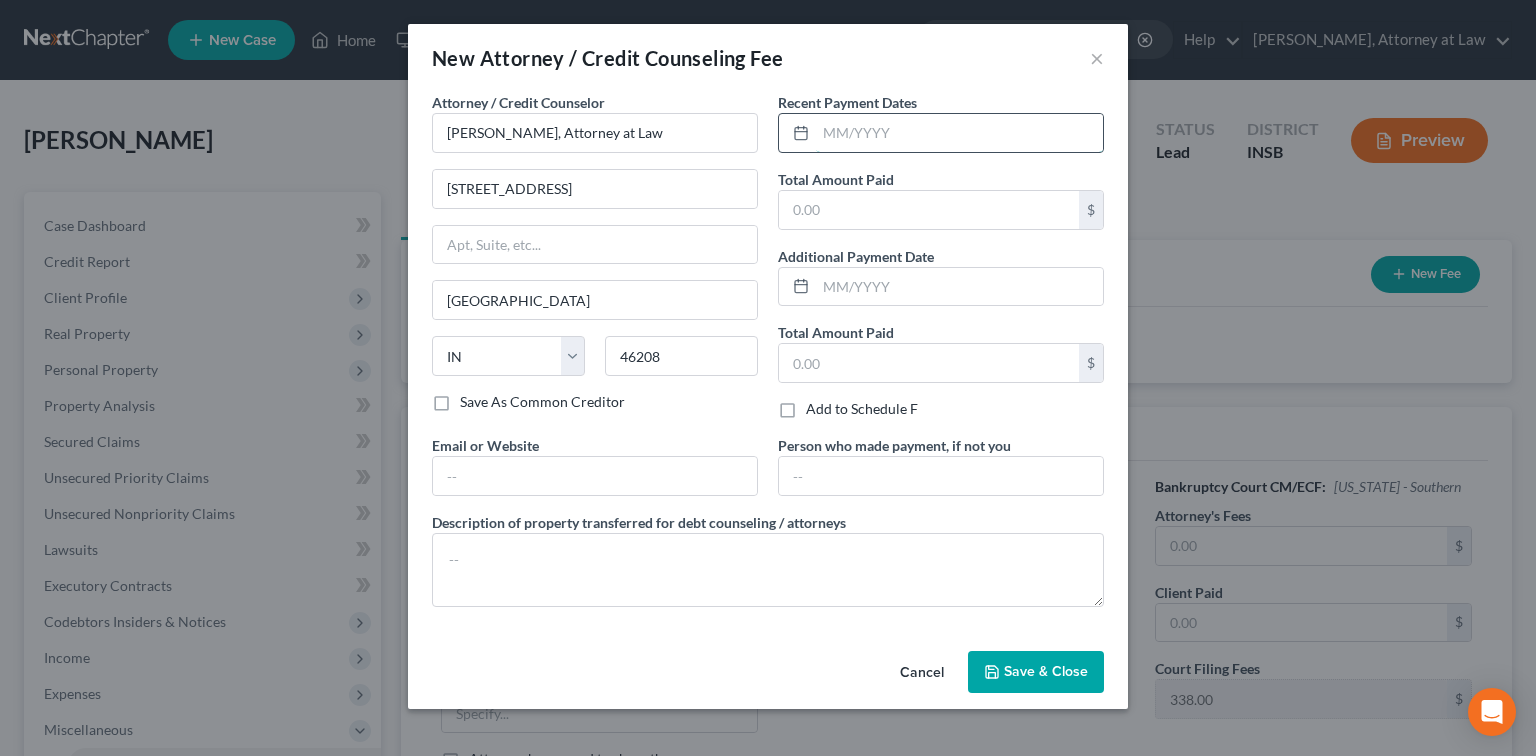 click at bounding box center (959, 133) 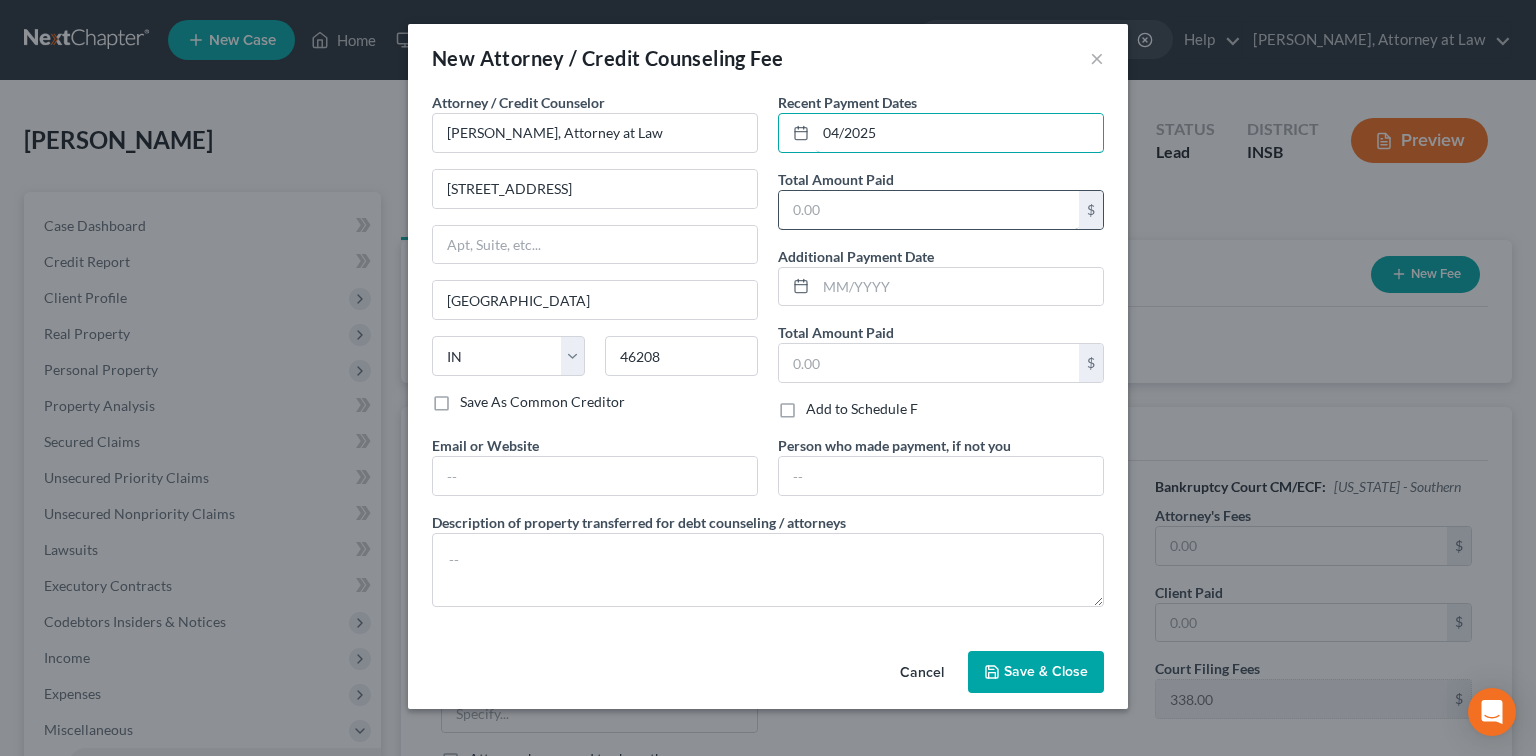 type on "04/2025" 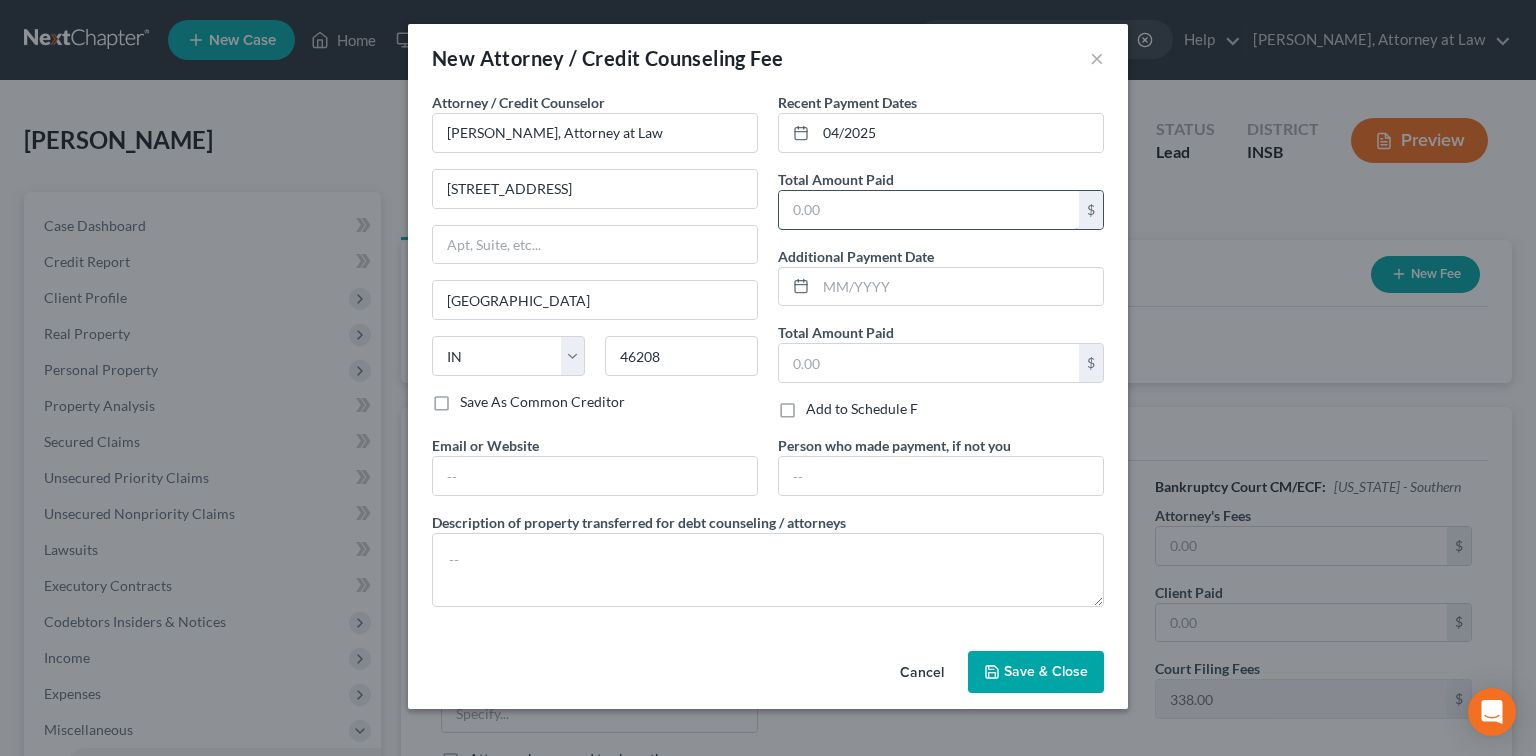 click at bounding box center (929, 210) 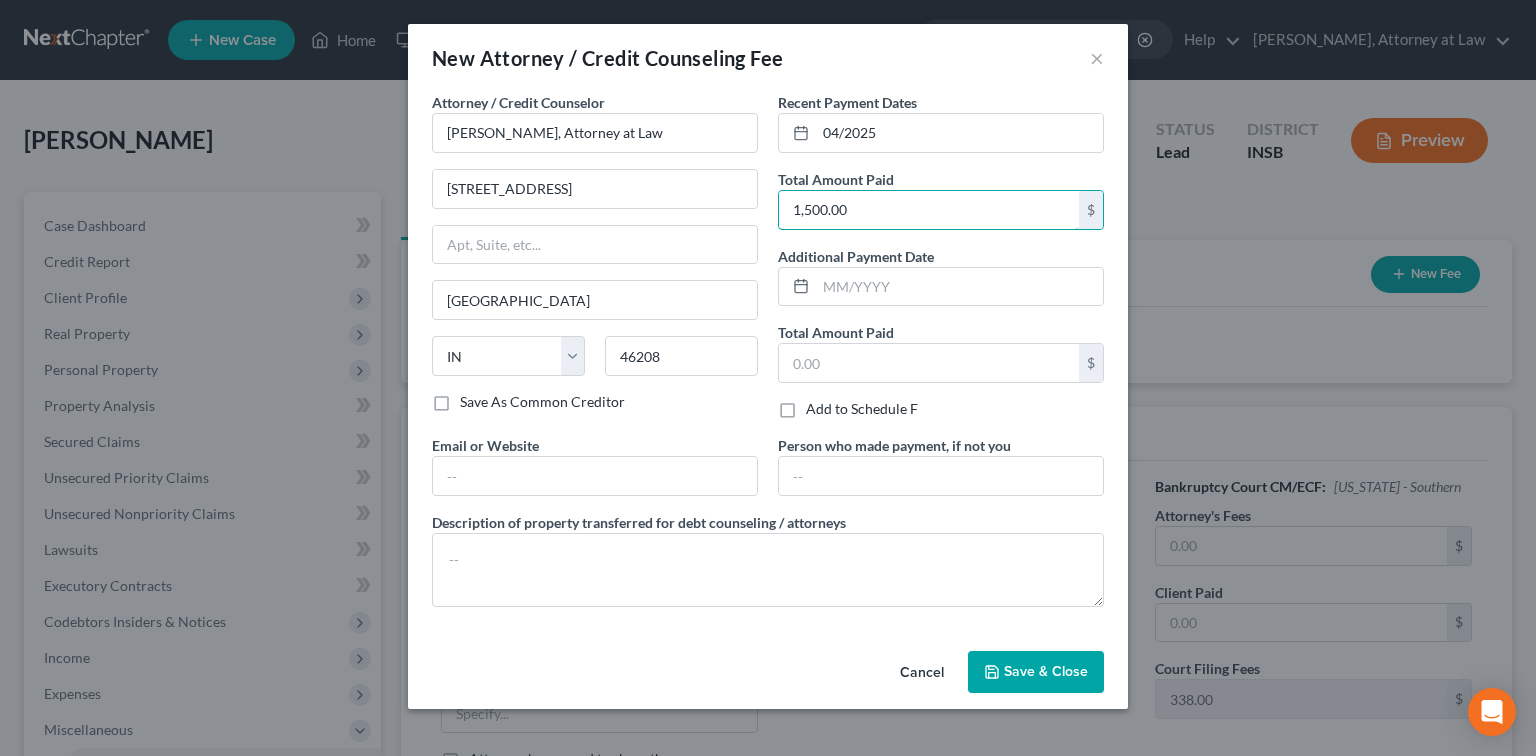 type on "1,500.00" 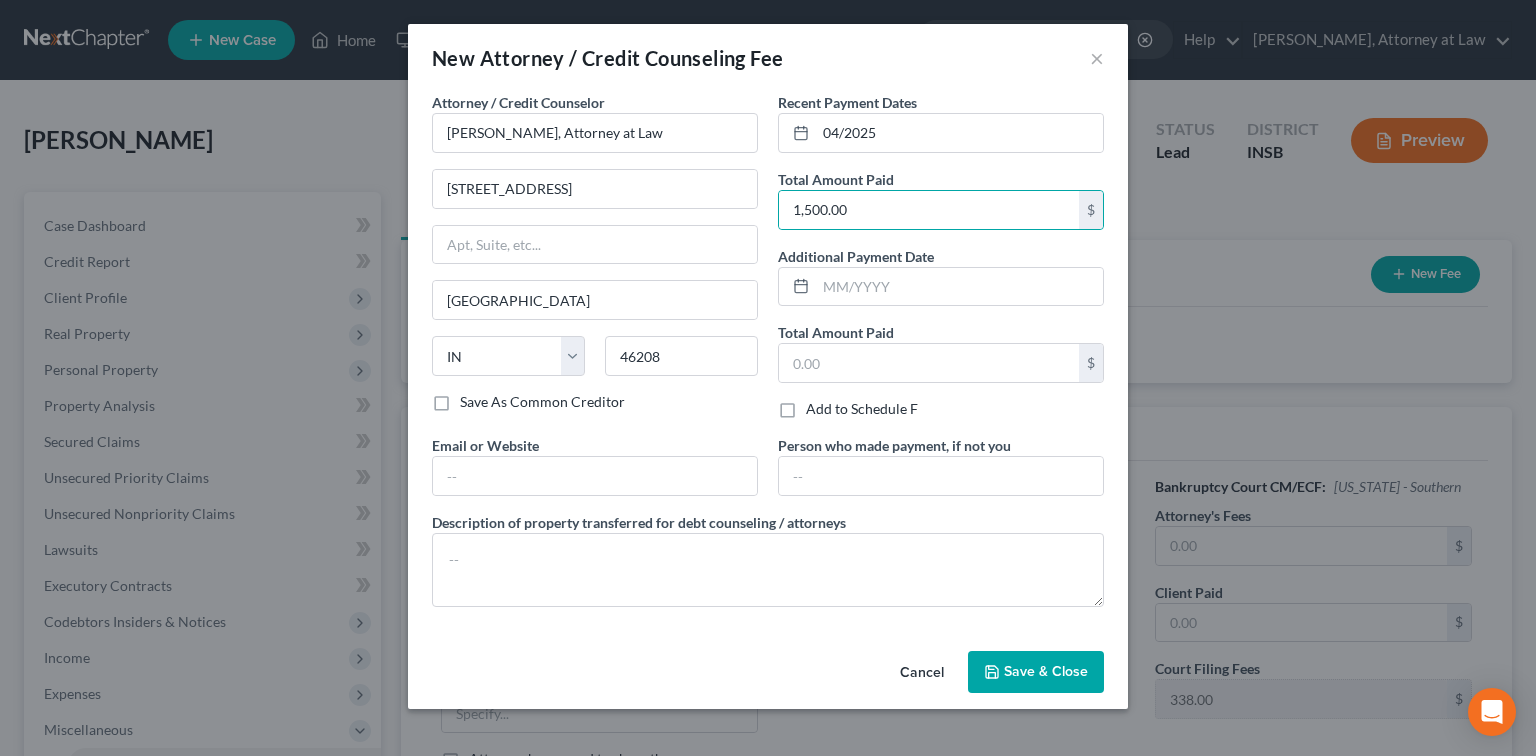 click on "Save & Close" at bounding box center (1046, 671) 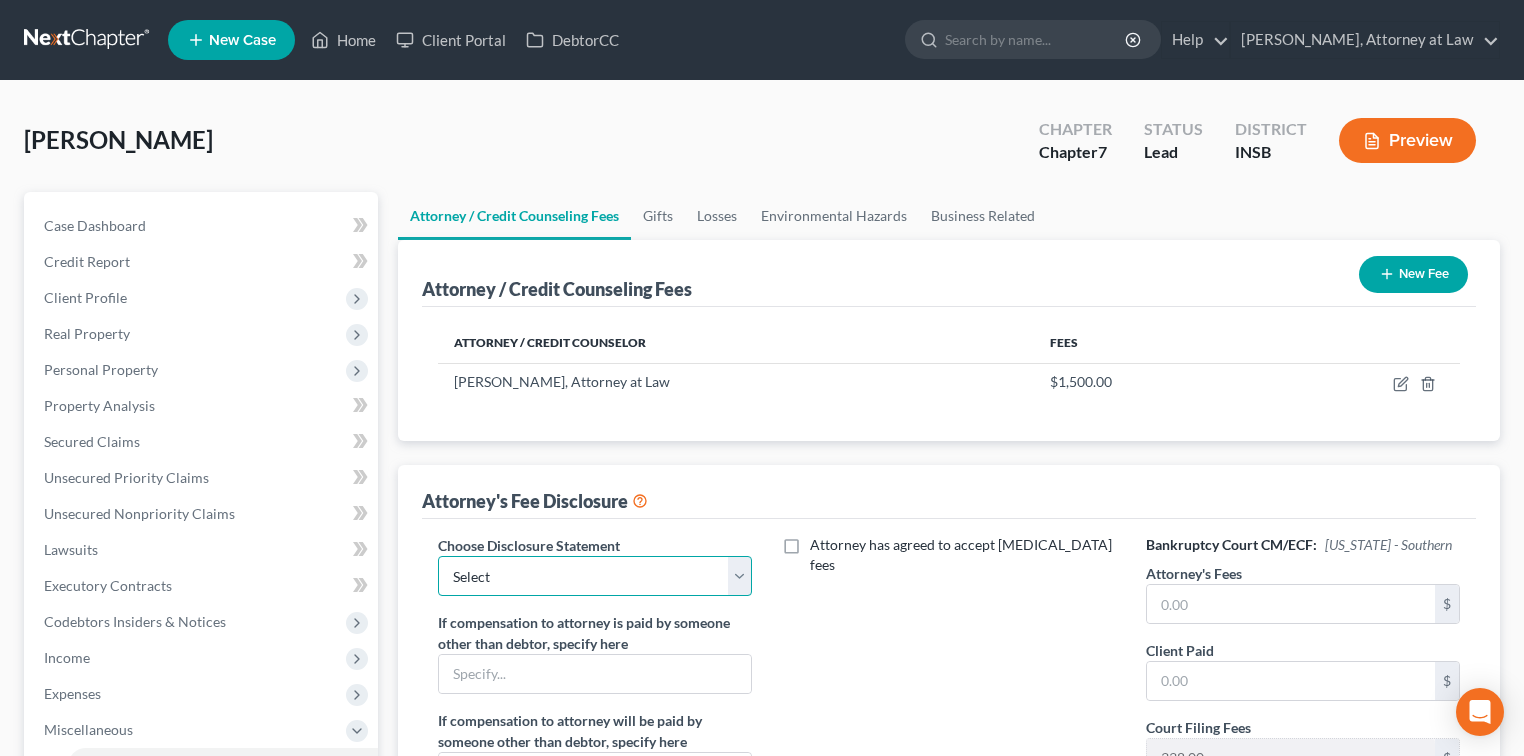 click on "Select Attorney Fee Disclosure" at bounding box center (595, 576) 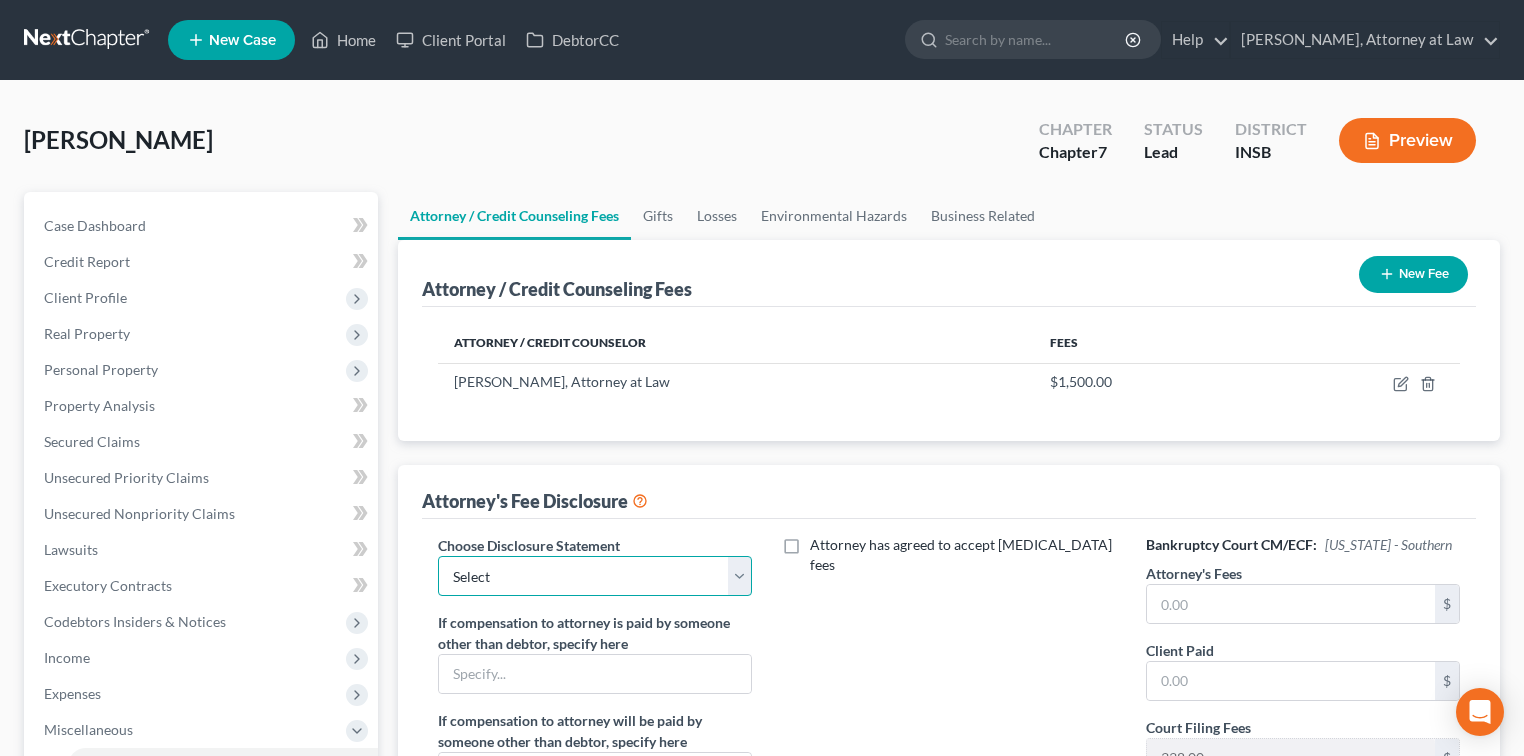 select on "0" 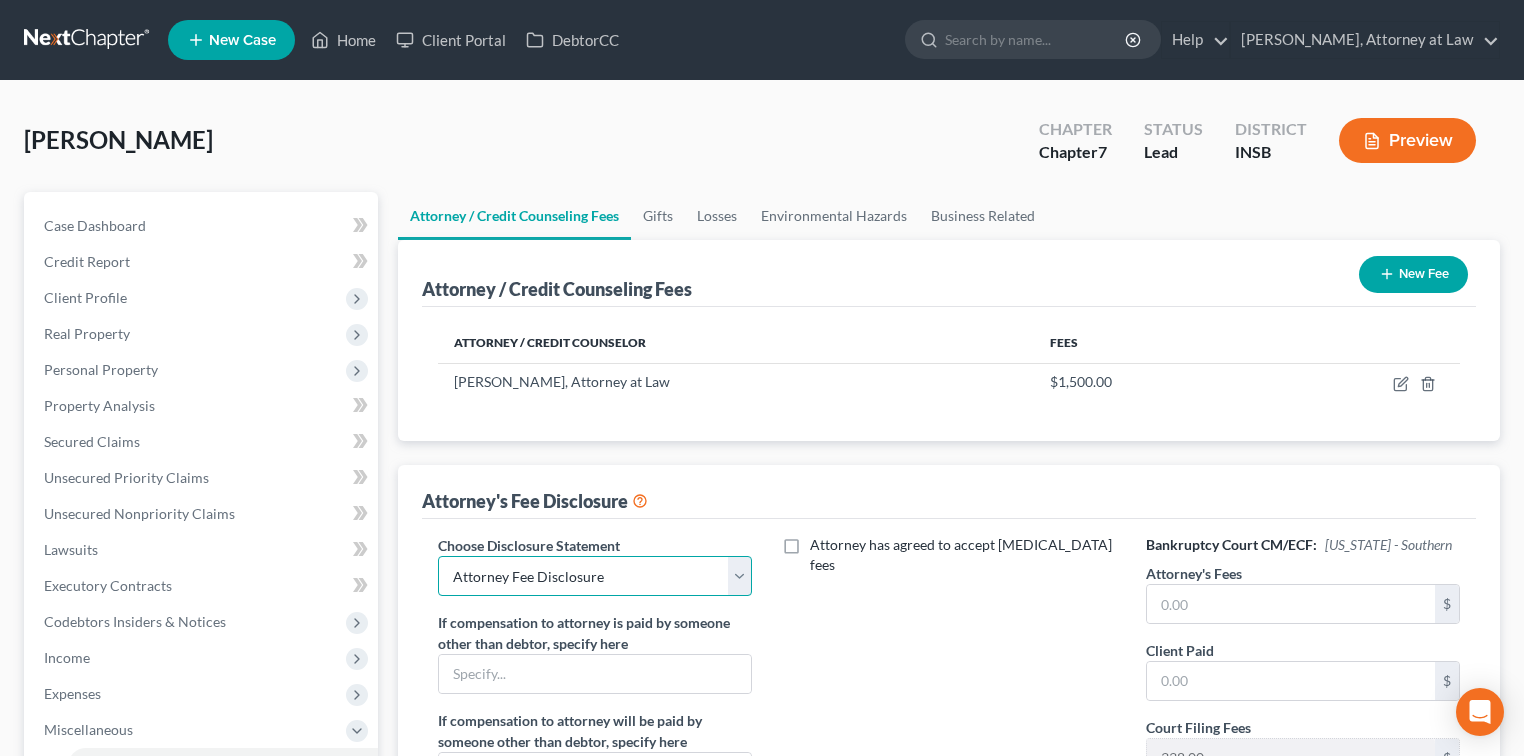 click on "Select Attorney Fee Disclosure" at bounding box center [595, 576] 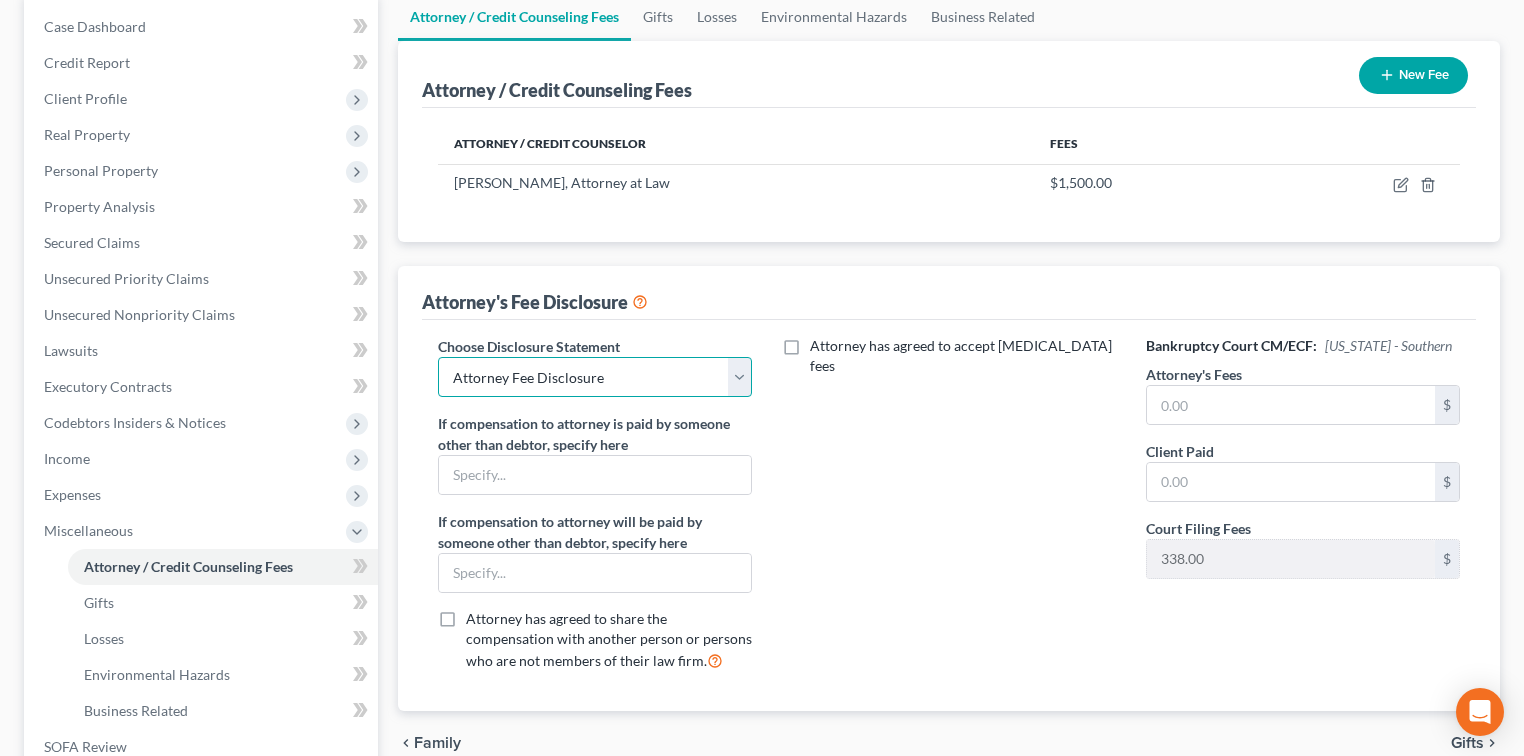 scroll, scrollTop: 480, scrollLeft: 0, axis: vertical 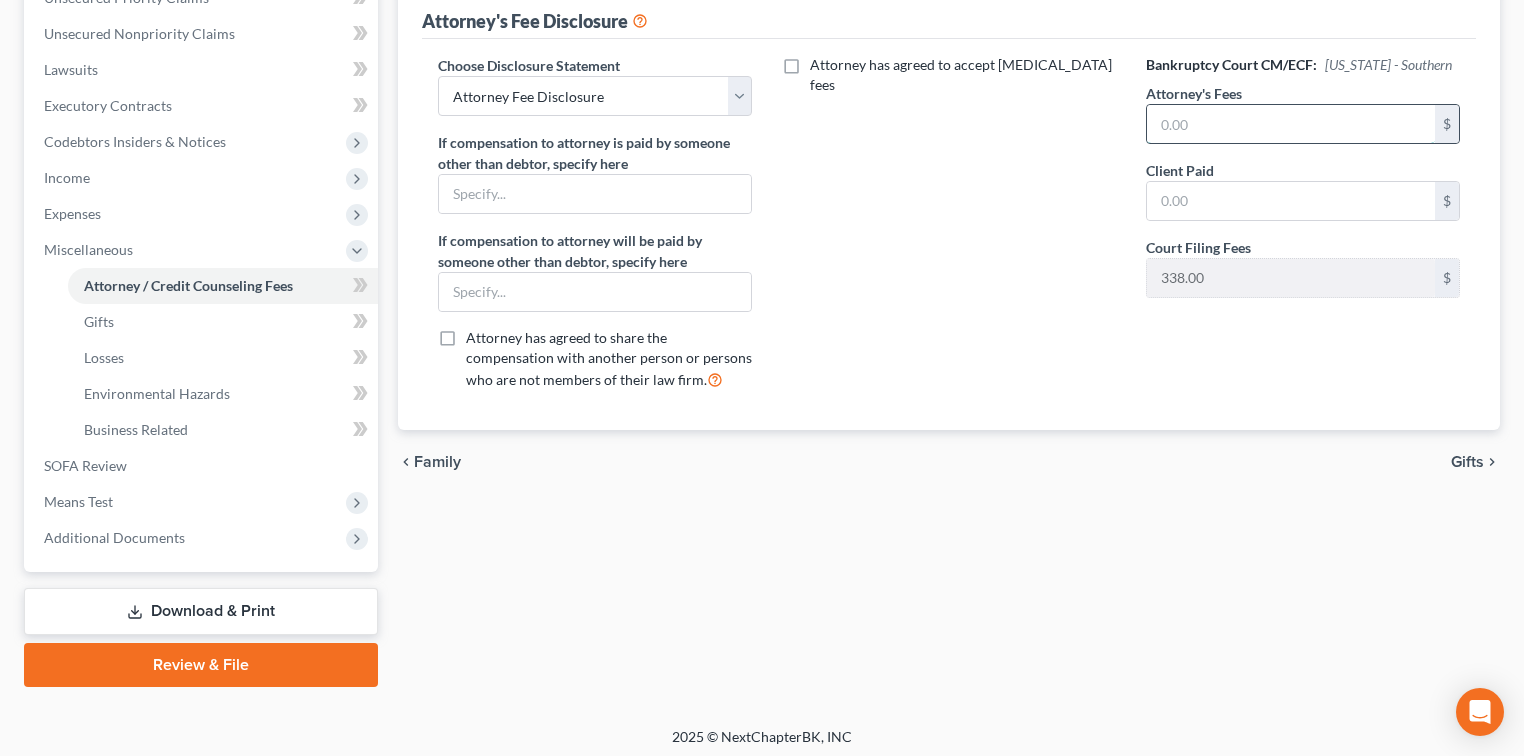 click at bounding box center (1291, 124) 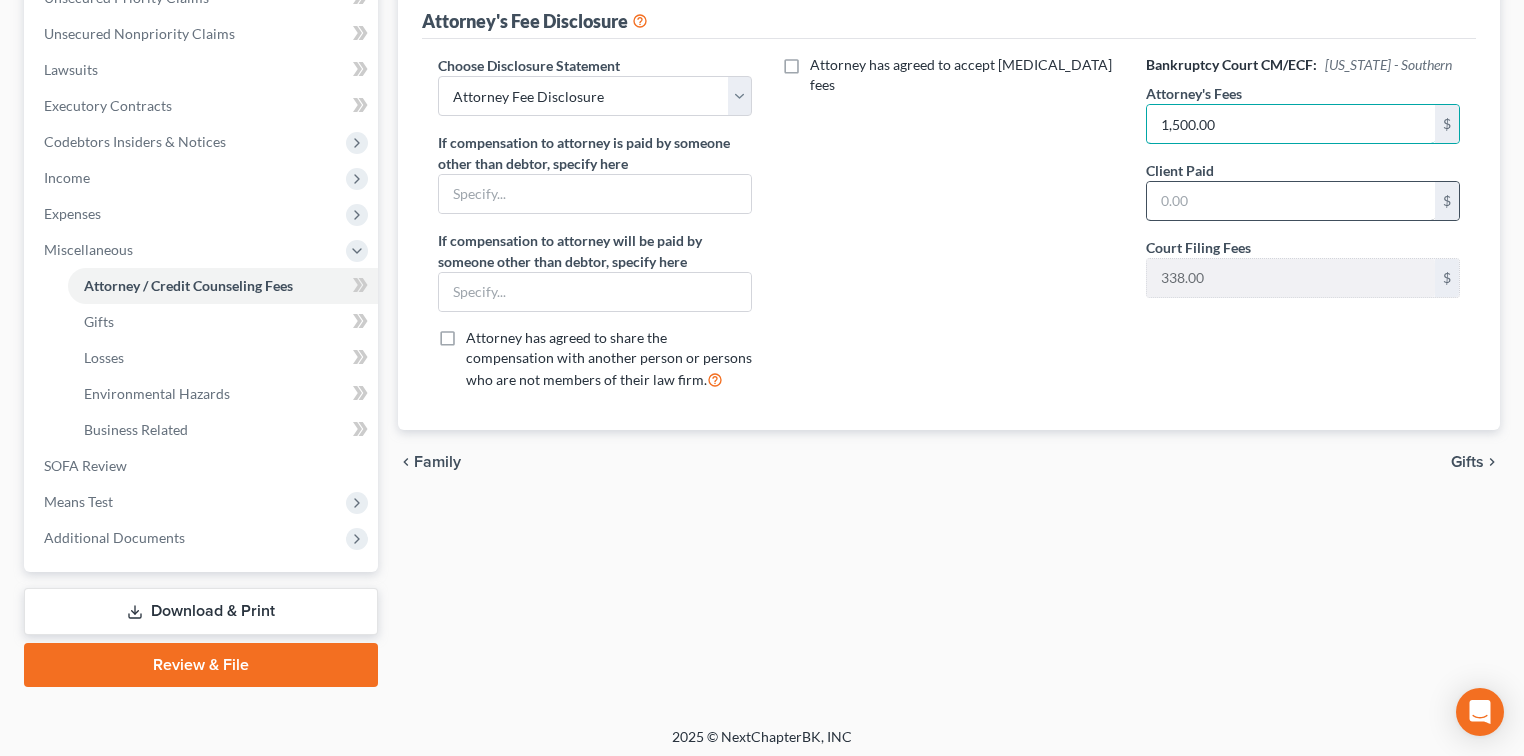 type on "1,500.00" 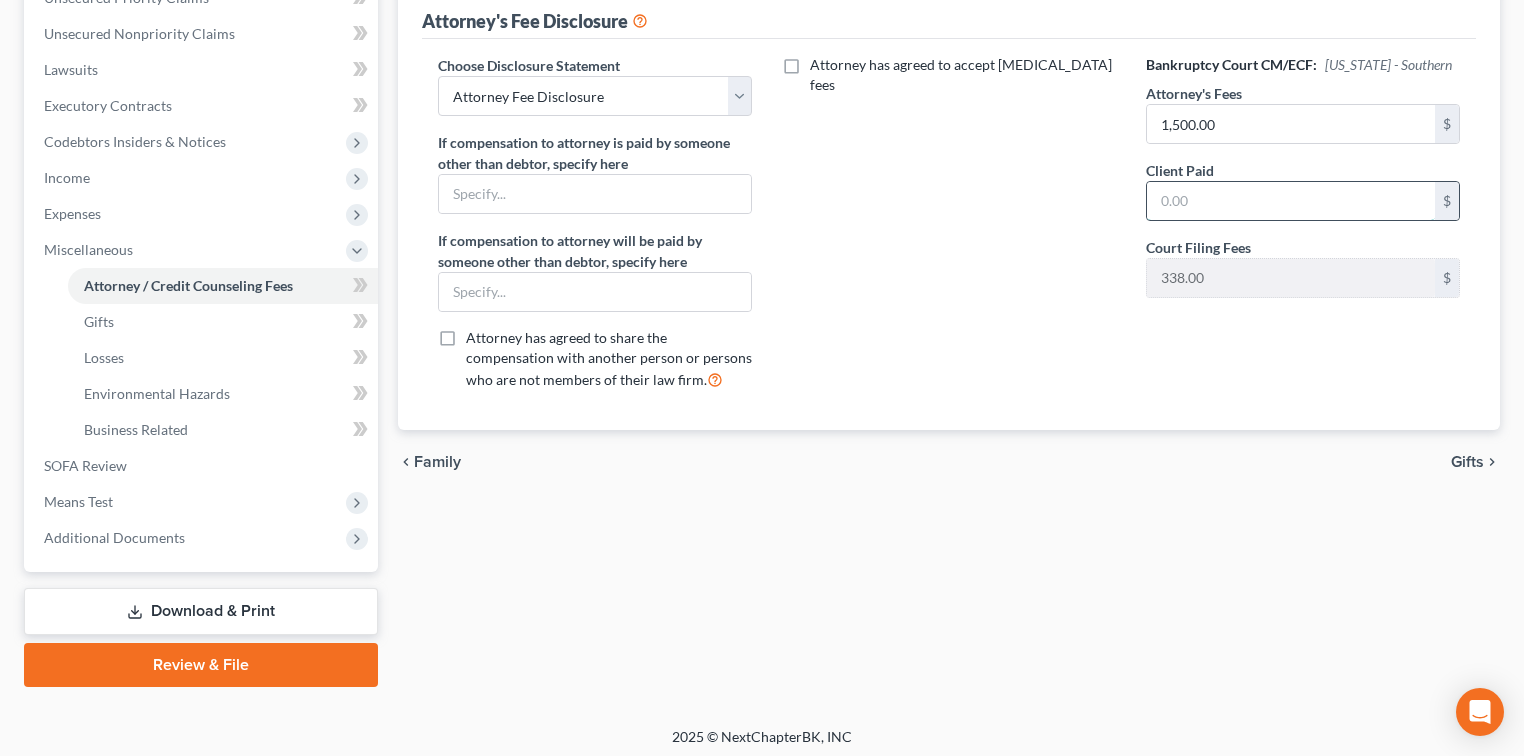 click at bounding box center [1291, 201] 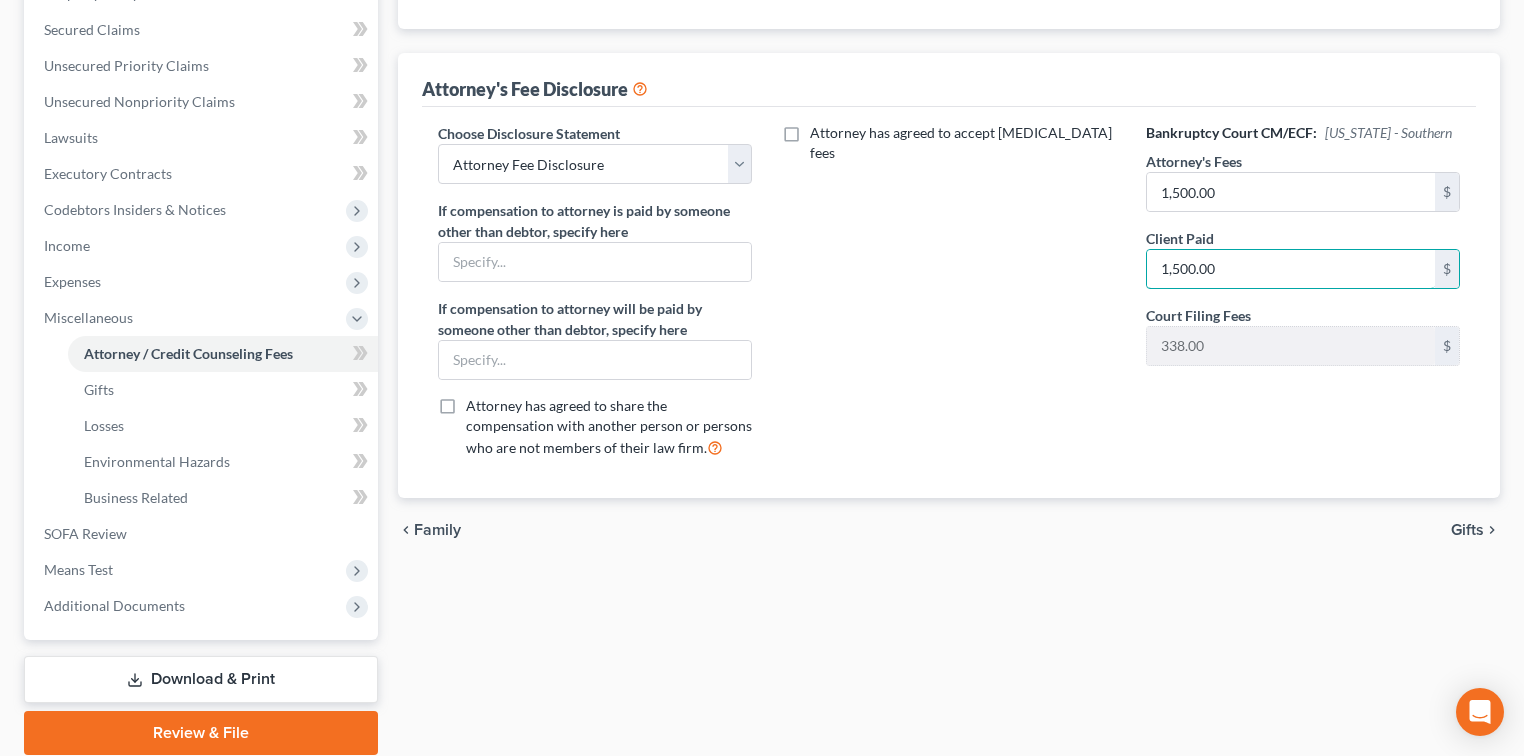 scroll, scrollTop: 485, scrollLeft: 0, axis: vertical 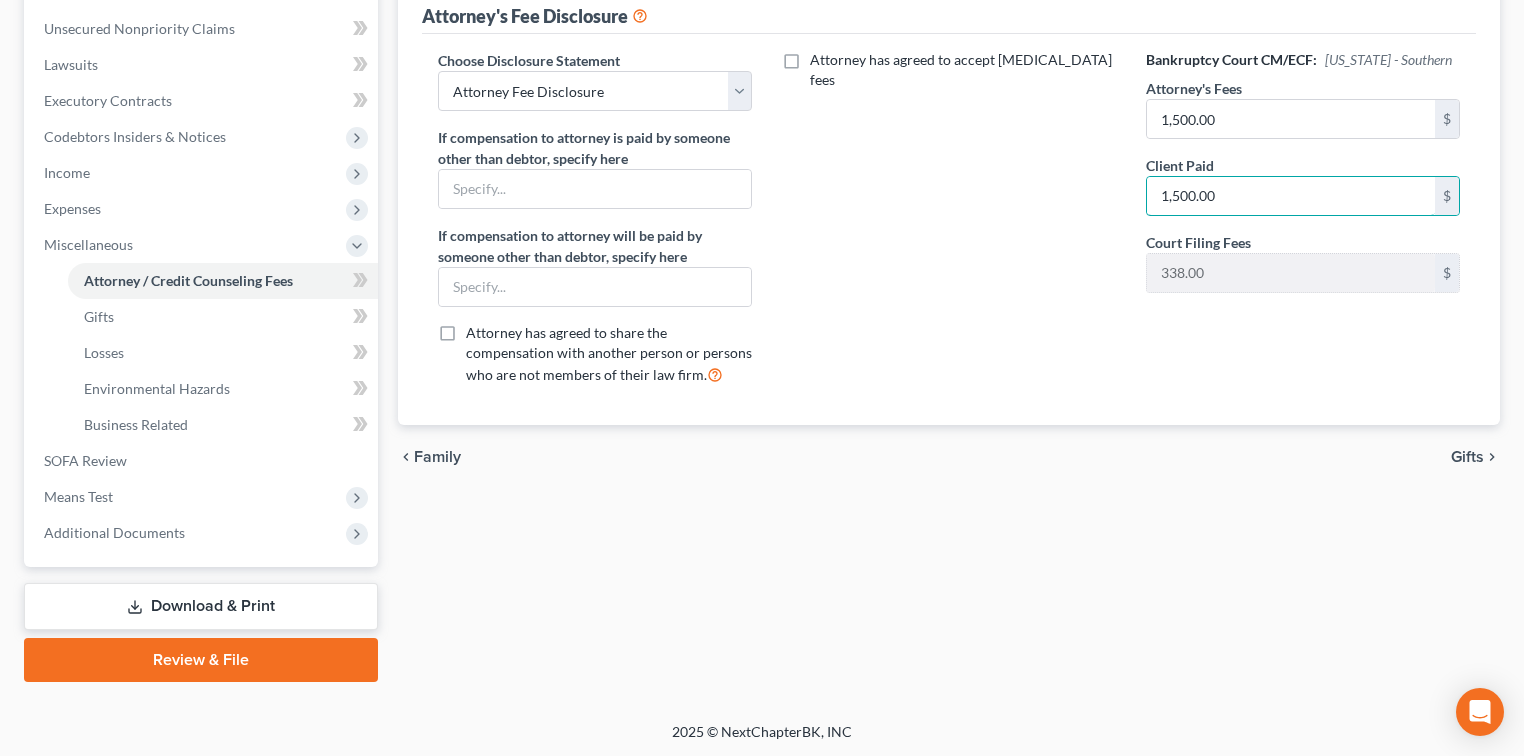 type on "1,500.00" 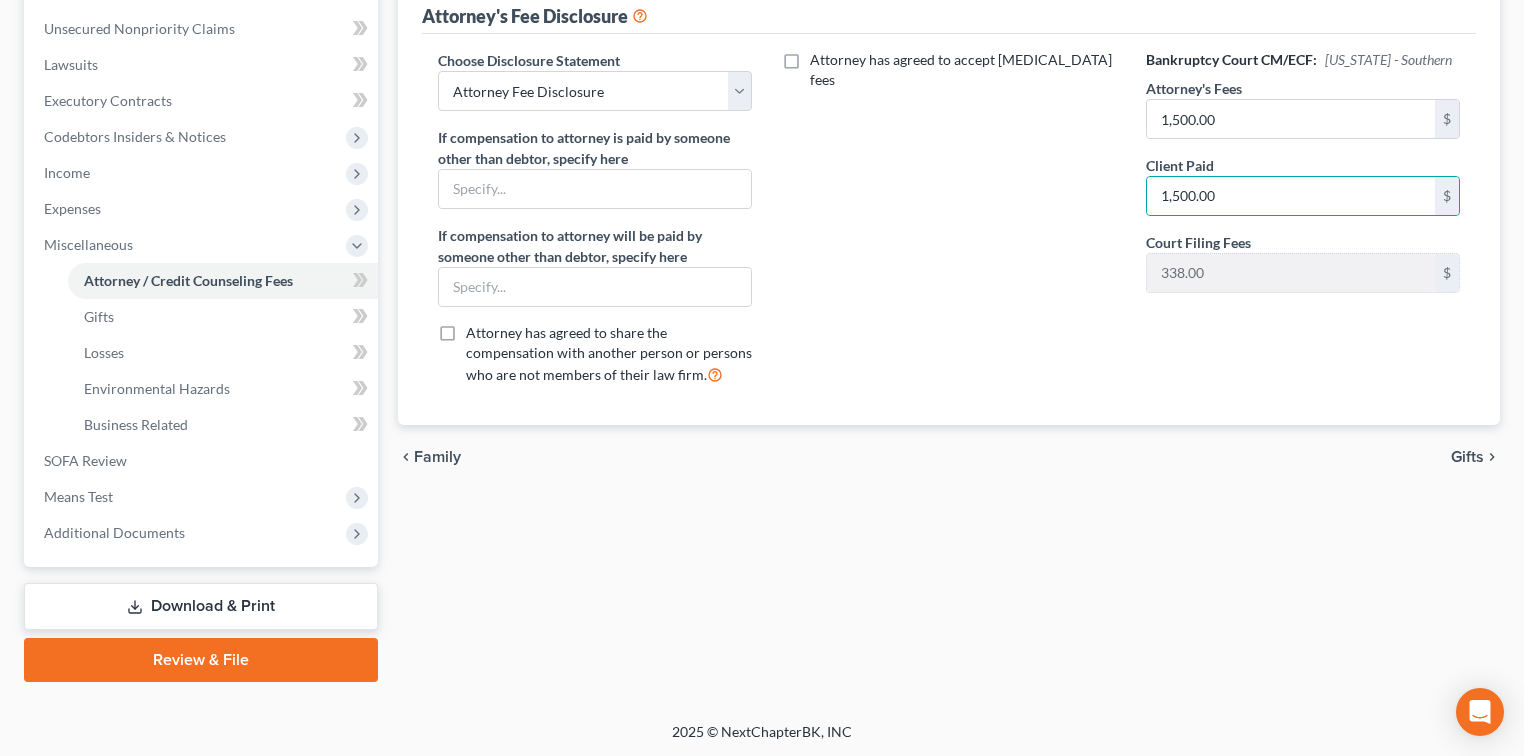 click on "Gifts" at bounding box center [1467, 457] 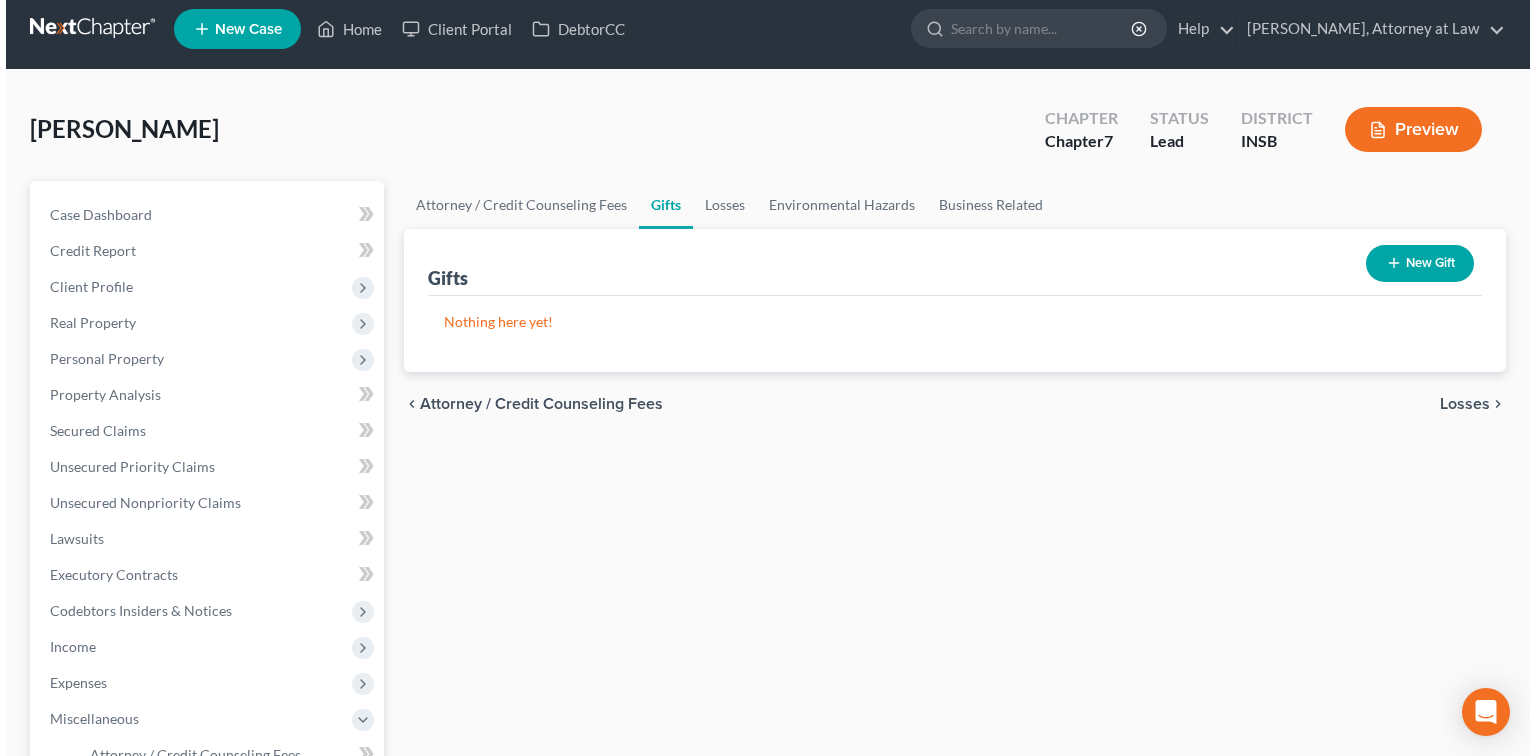 scroll, scrollTop: 0, scrollLeft: 0, axis: both 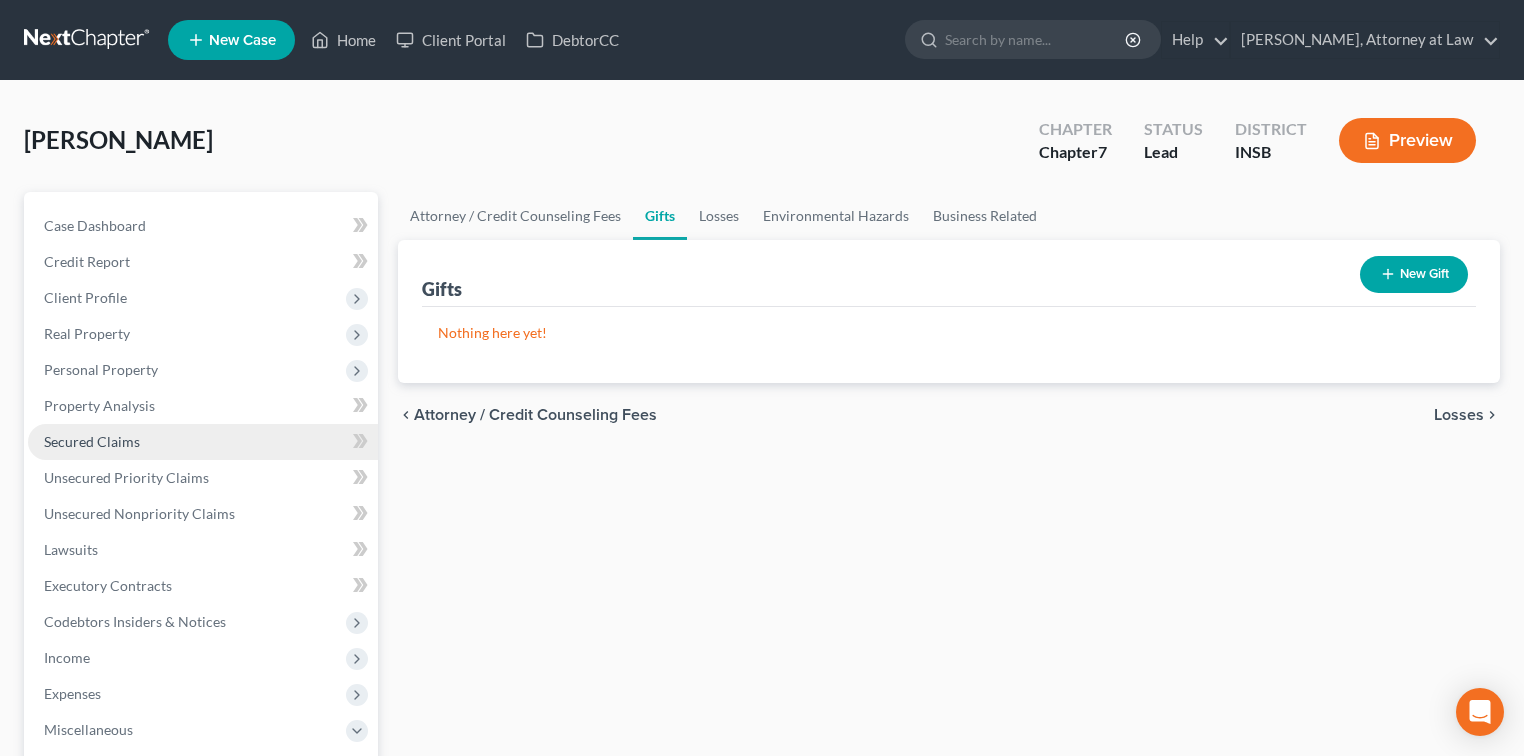 click on "Secured Claims" at bounding box center (92, 441) 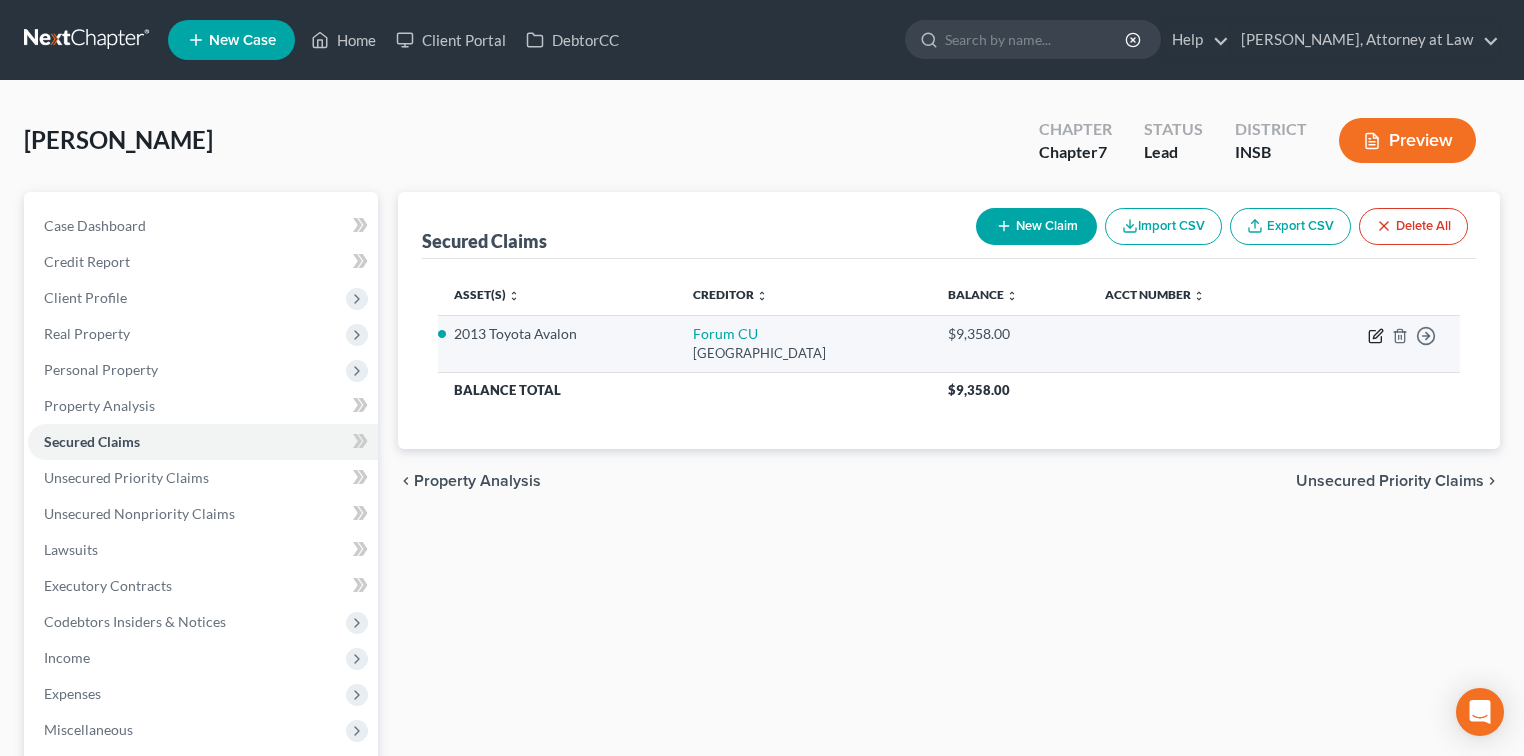 click 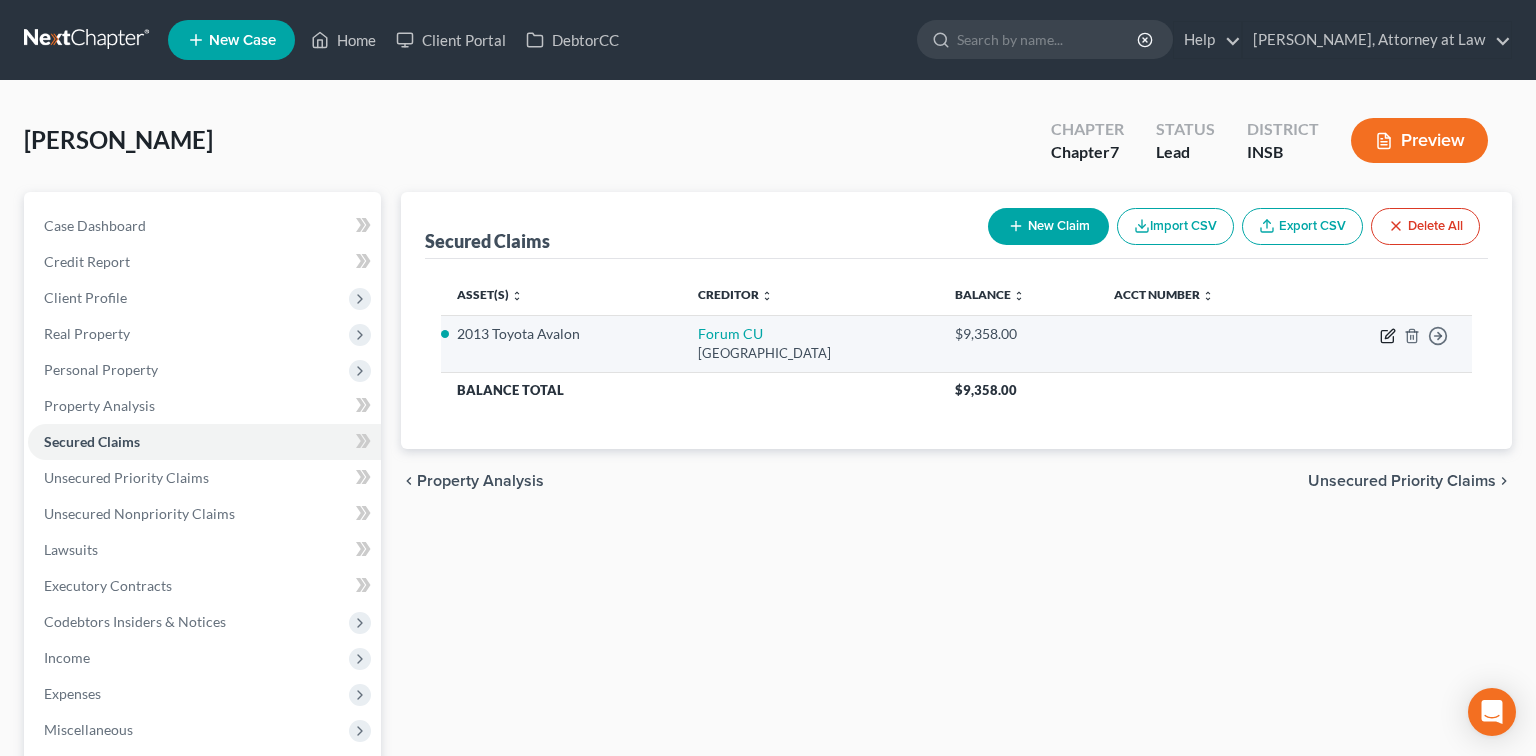 select on "15" 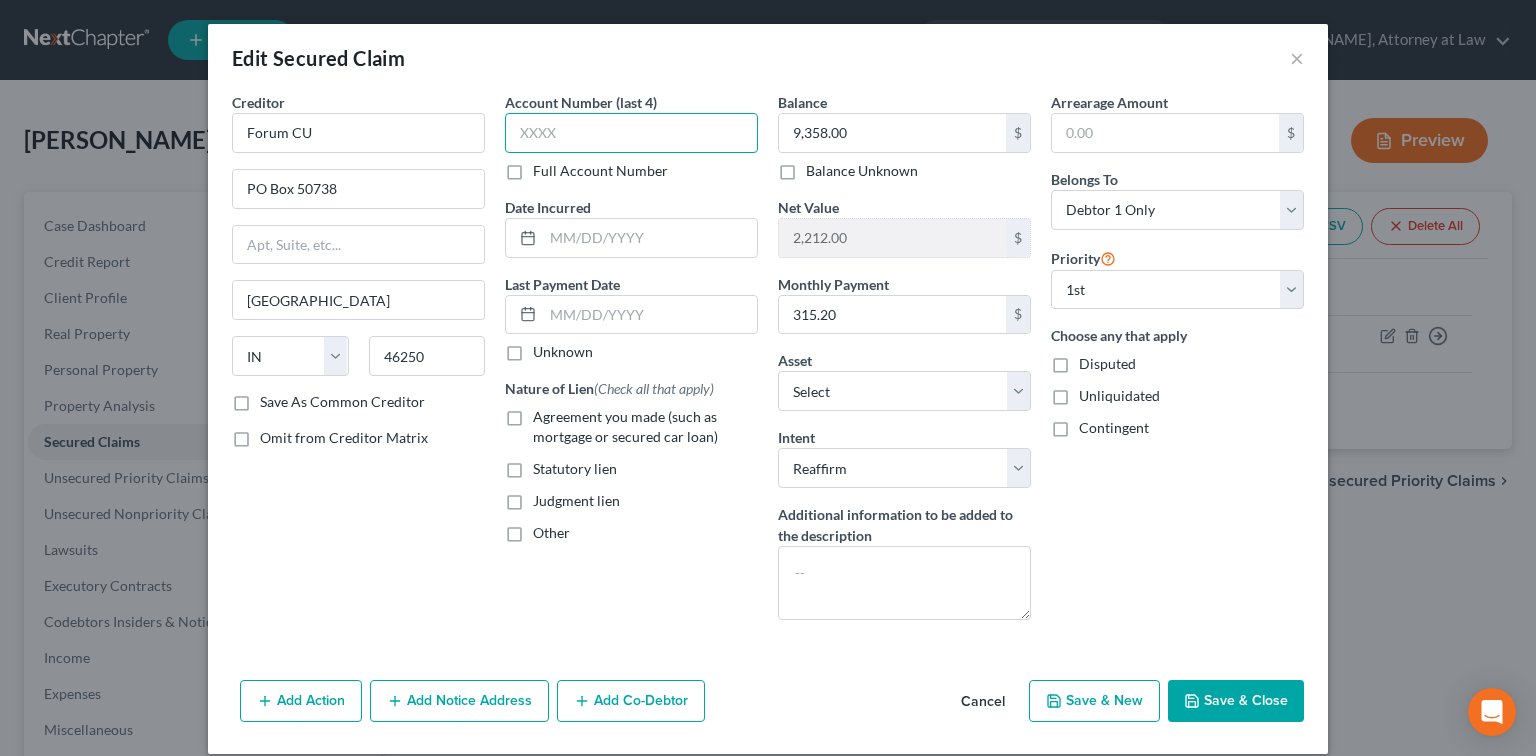 drag, startPoint x: 504, startPoint y: 119, endPoint x: 523, endPoint y: 116, distance: 19.235384 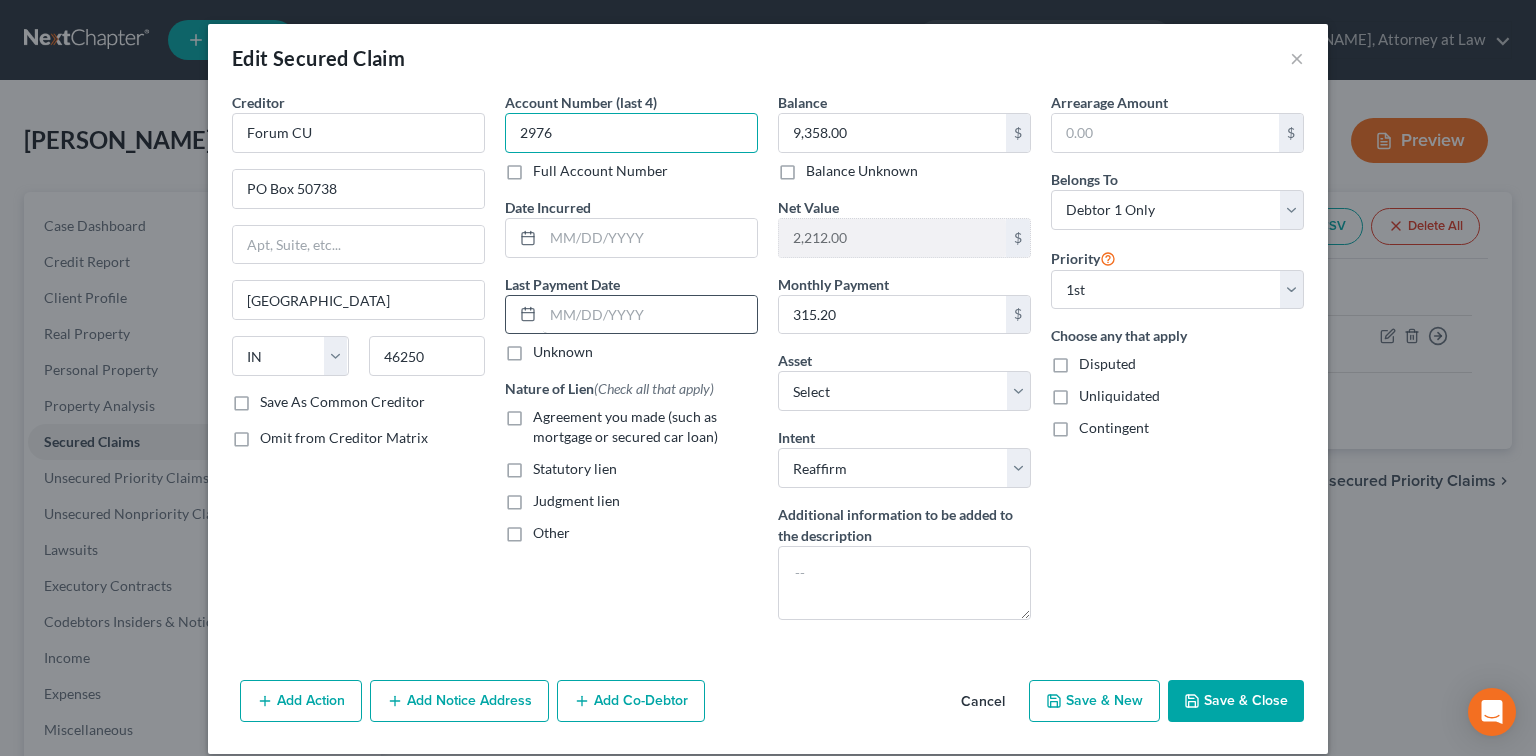 type on "2976" 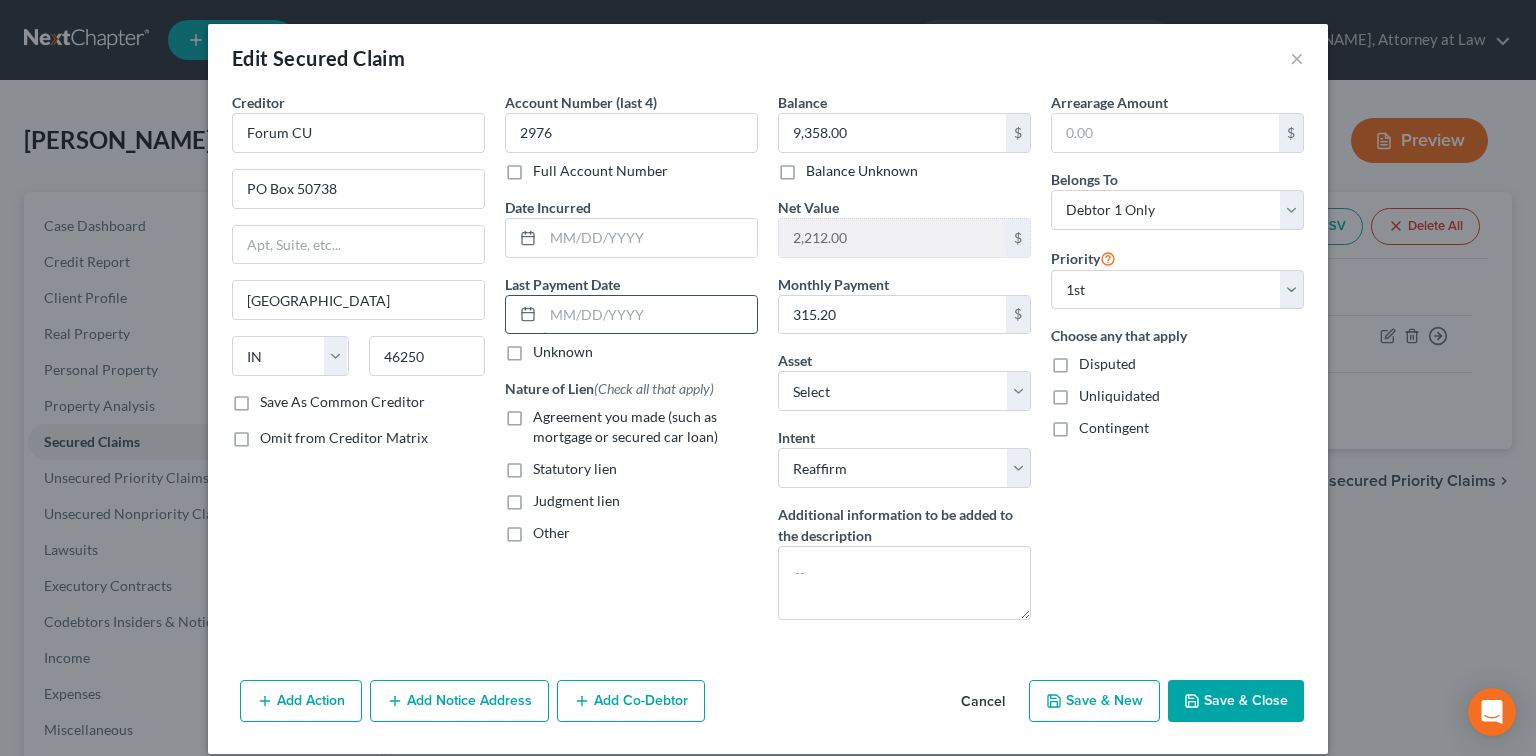 click at bounding box center (650, 315) 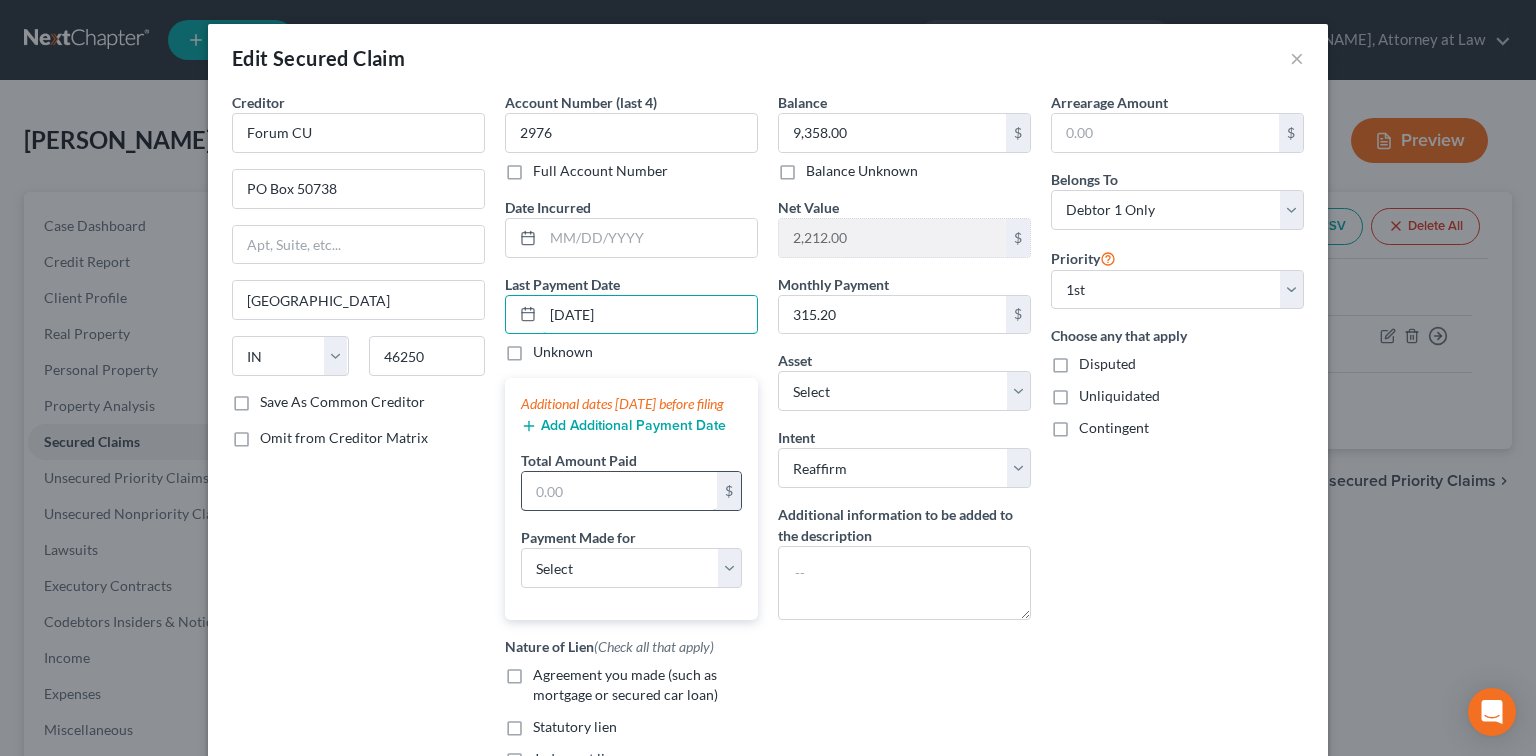 type on "[DATE]" 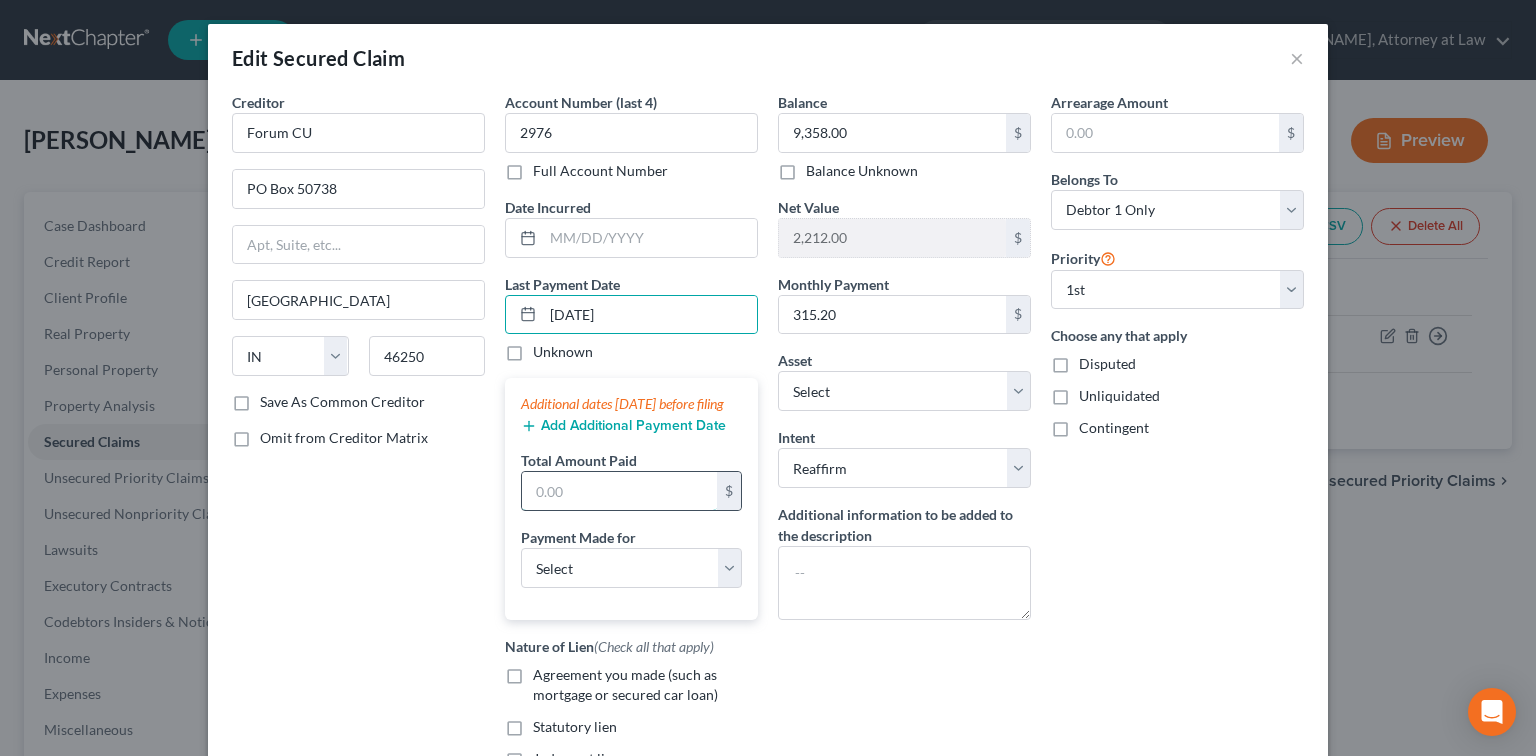 click at bounding box center [619, 491] 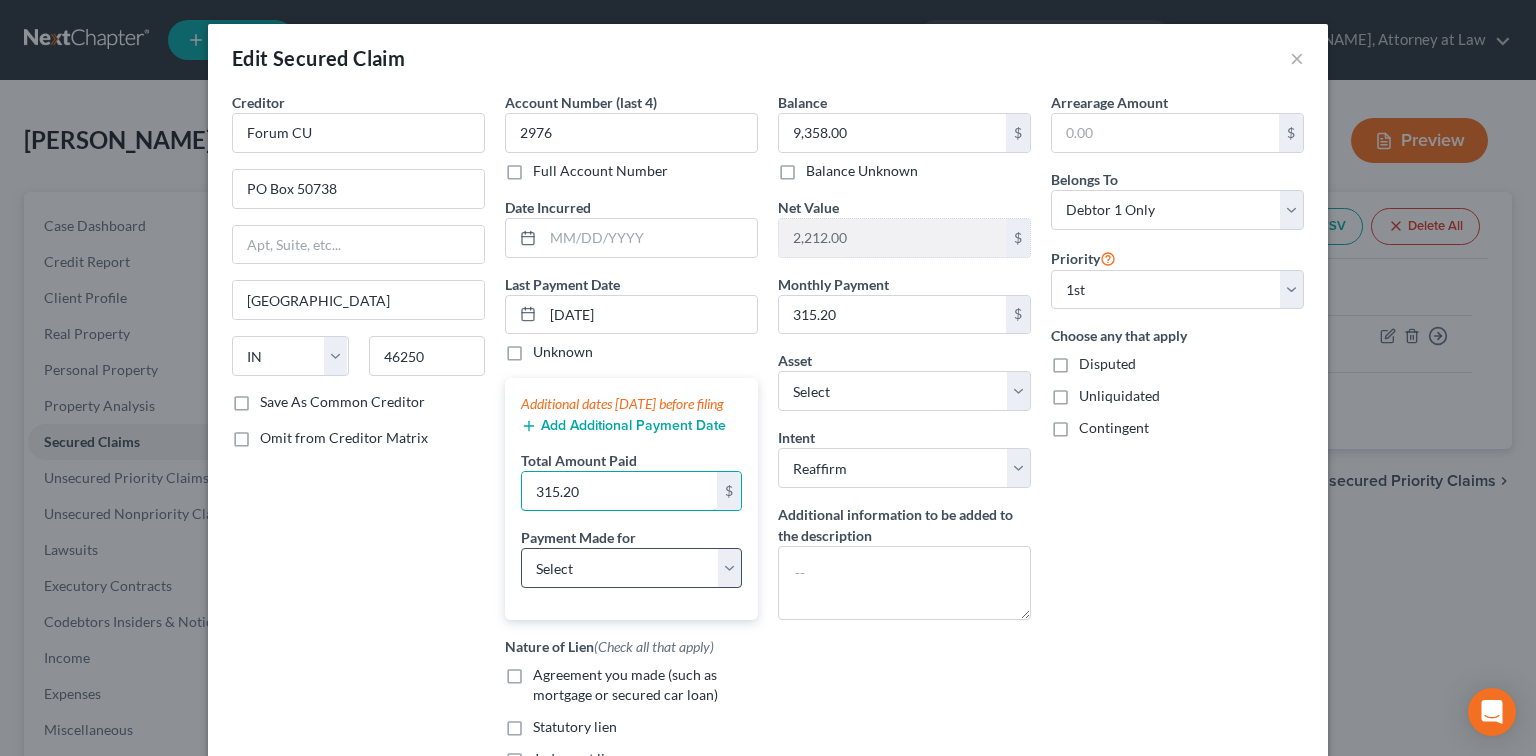 type on "315.20" 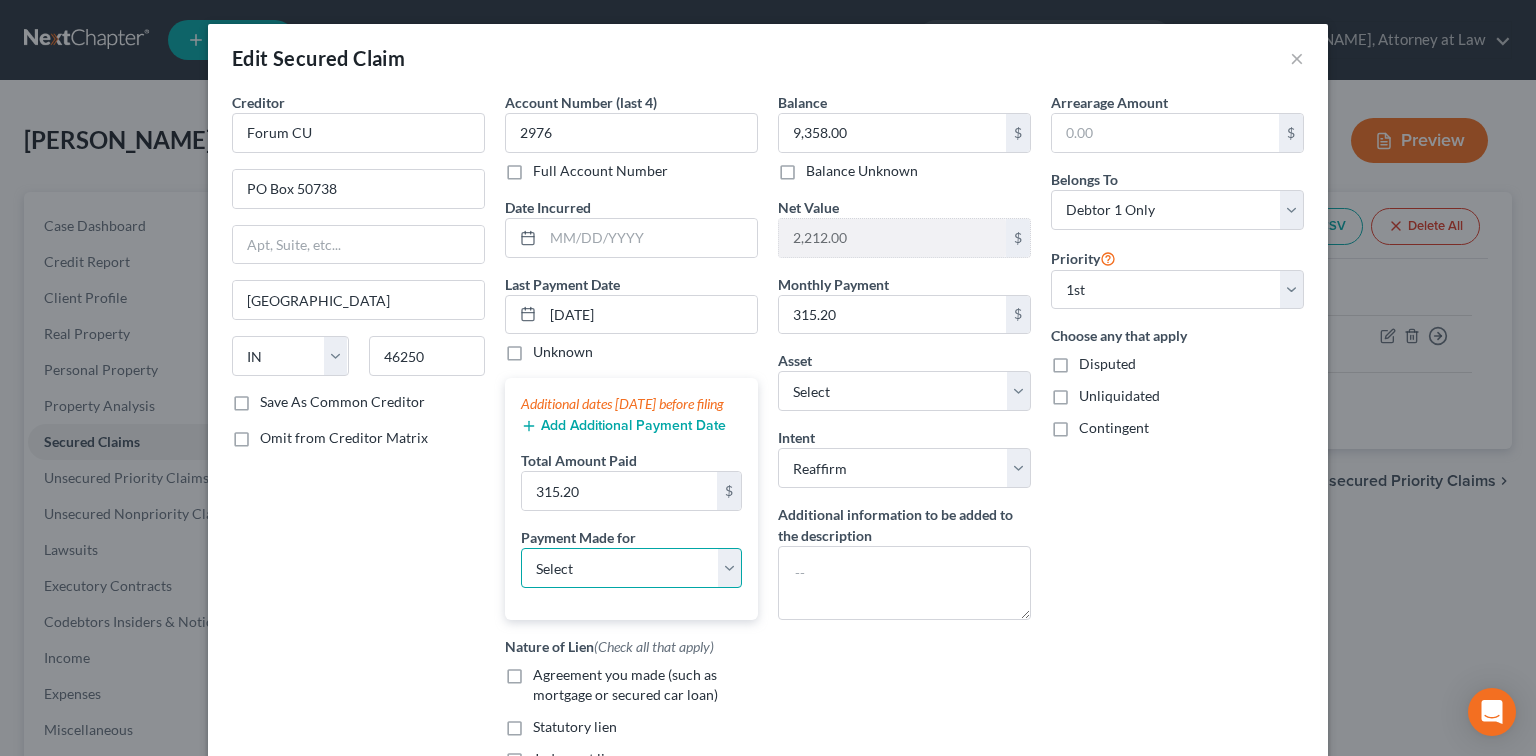click on "Select Car Credit Card Loan Repayment Mortgage Other Suppliers Or Vendors" at bounding box center [631, 568] 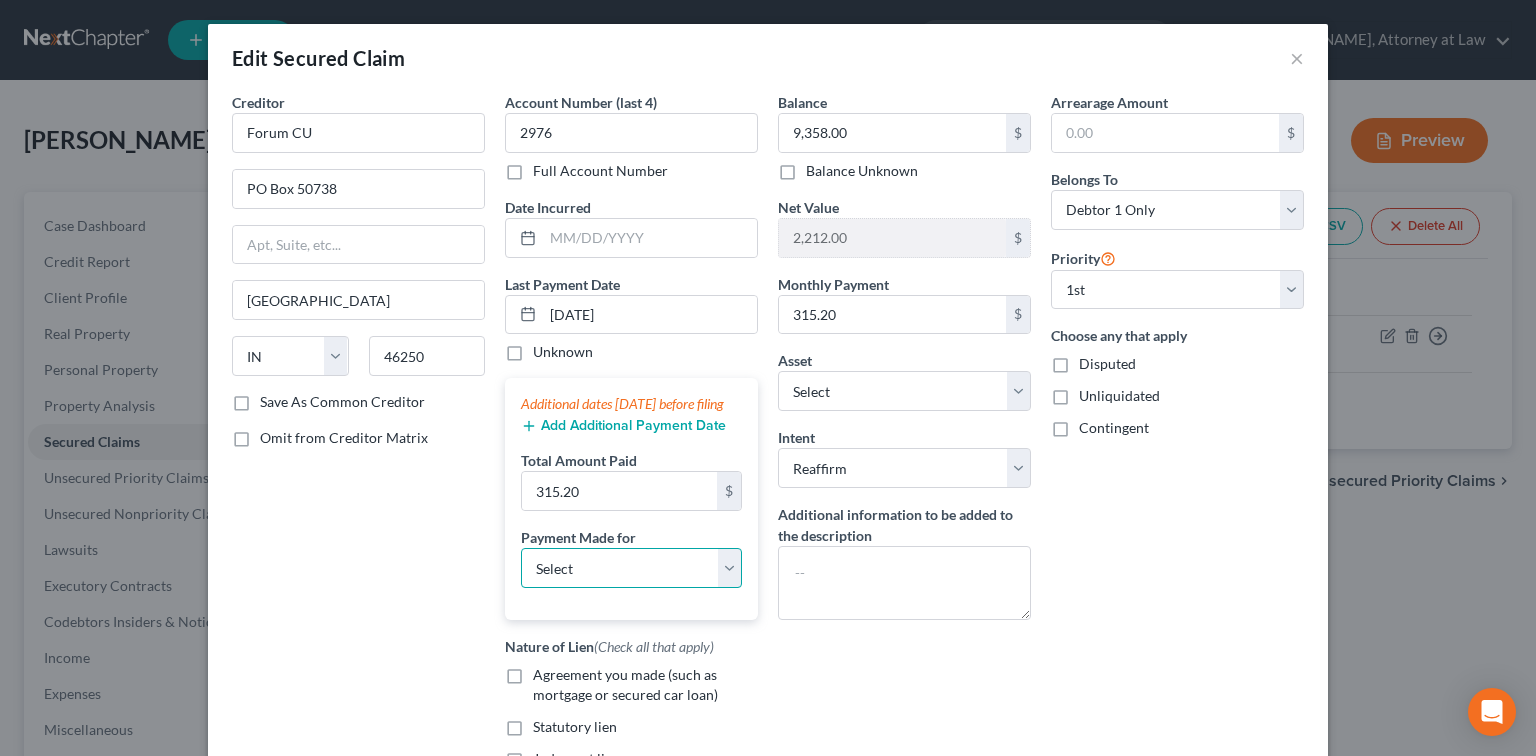 select on "0" 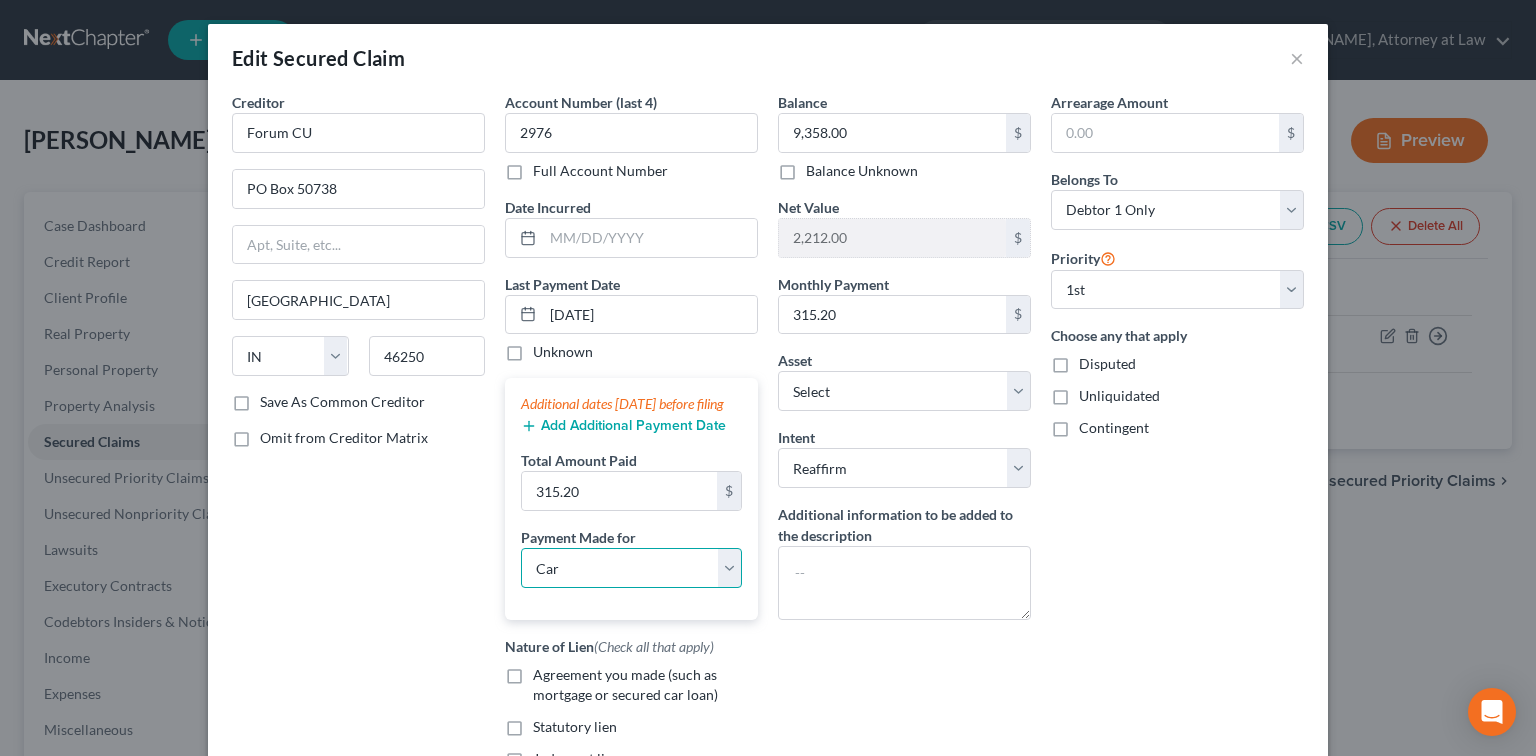 click on "Select Car Credit Card Loan Repayment Mortgage Other Suppliers Or Vendors" at bounding box center [631, 568] 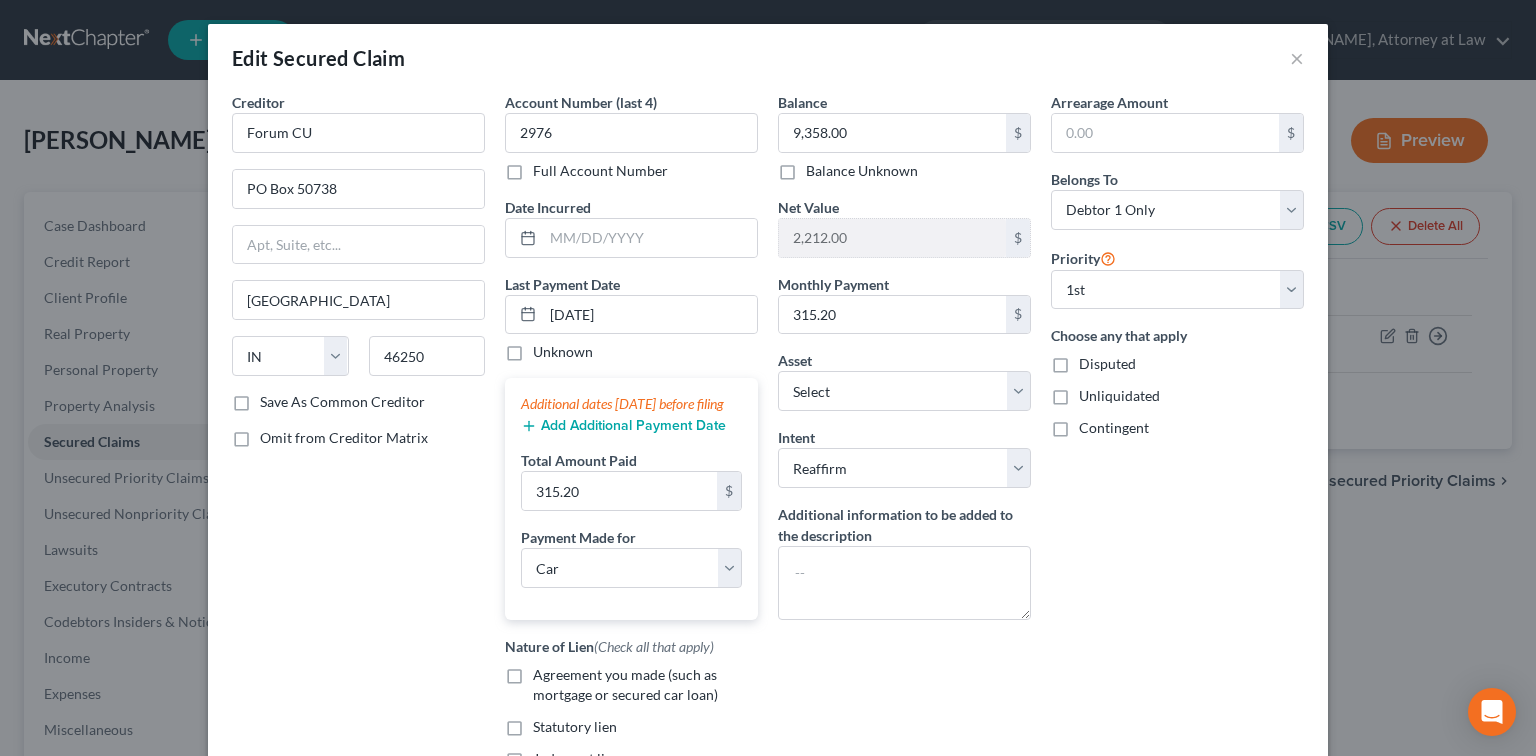 click on "Add Additional Payment Date" at bounding box center (623, 426) 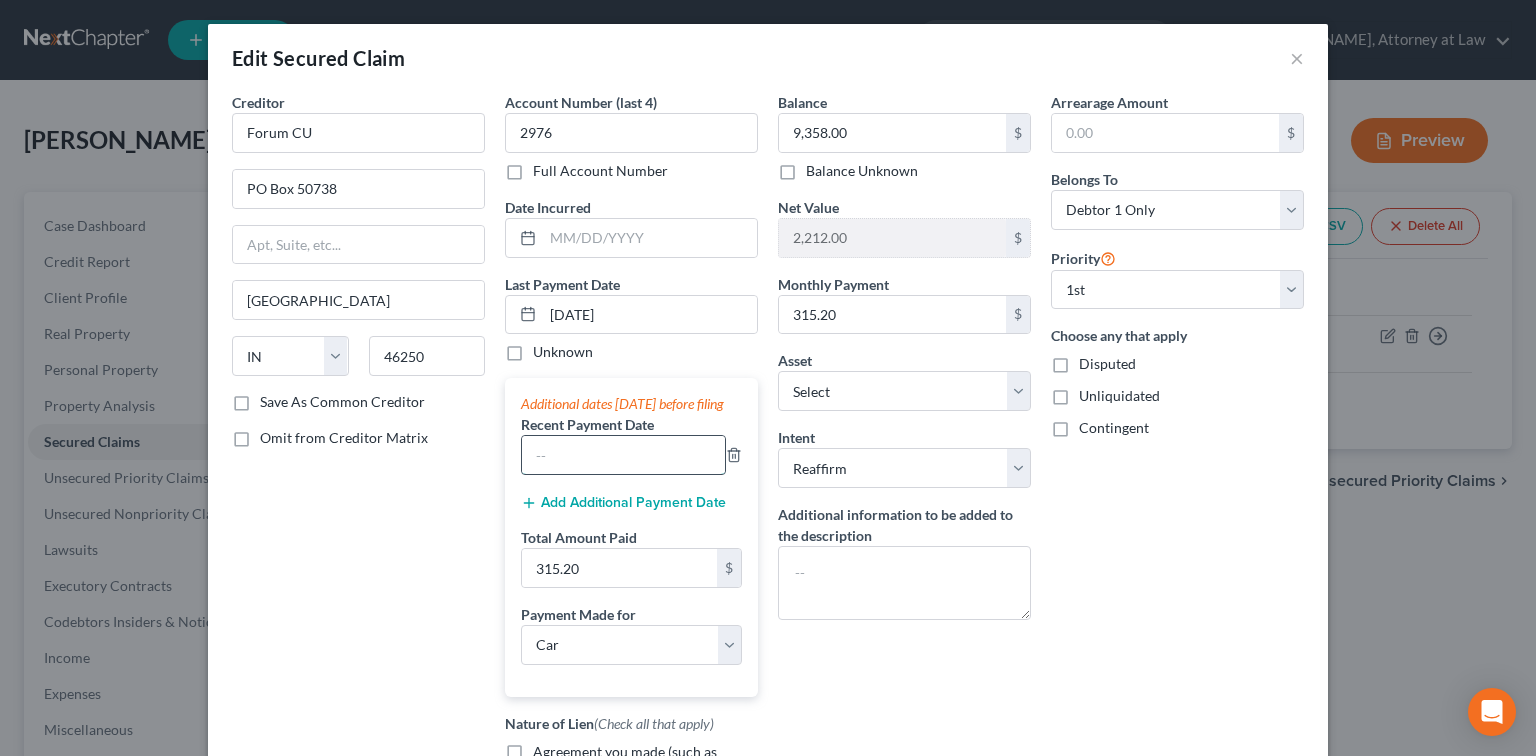 click at bounding box center [623, 455] 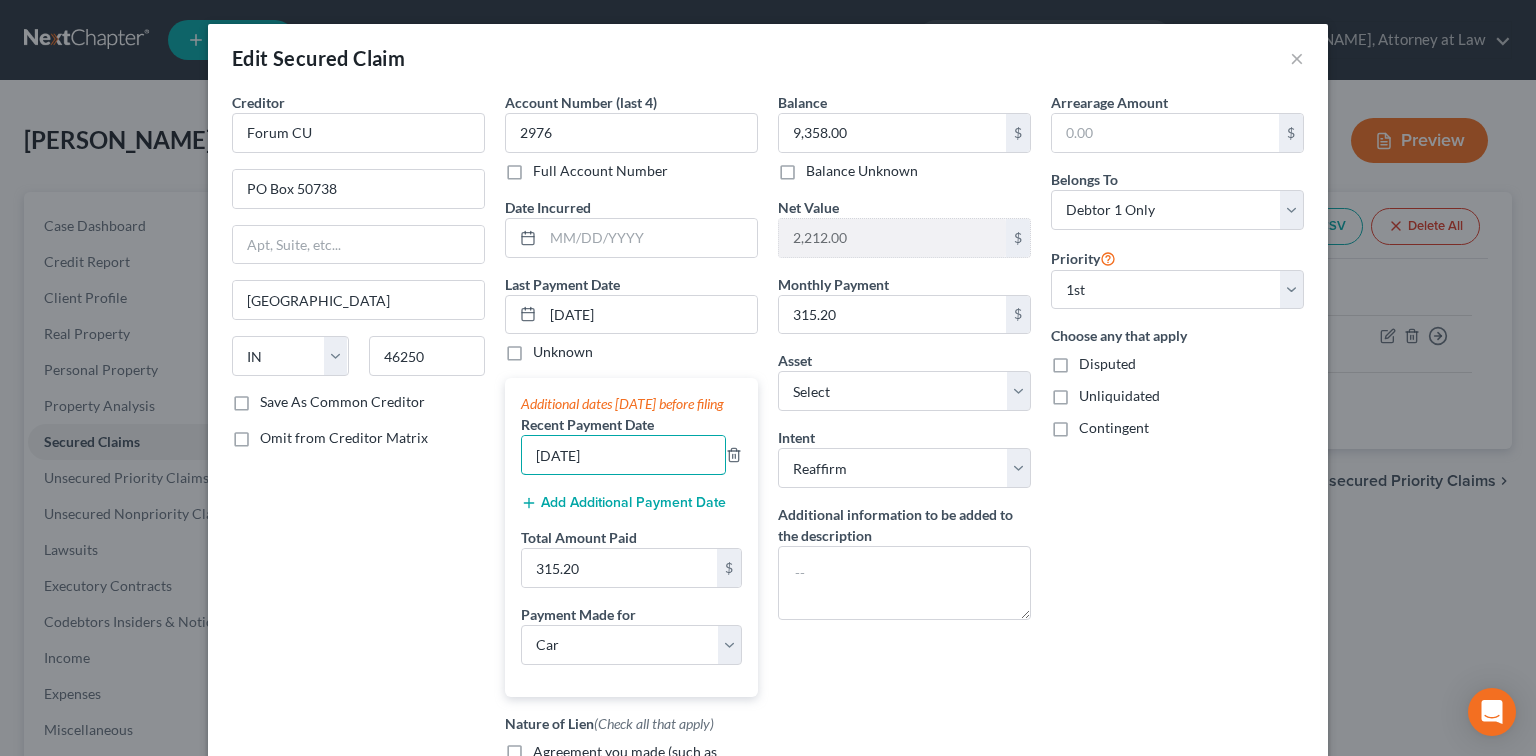 type on "[DATE]" 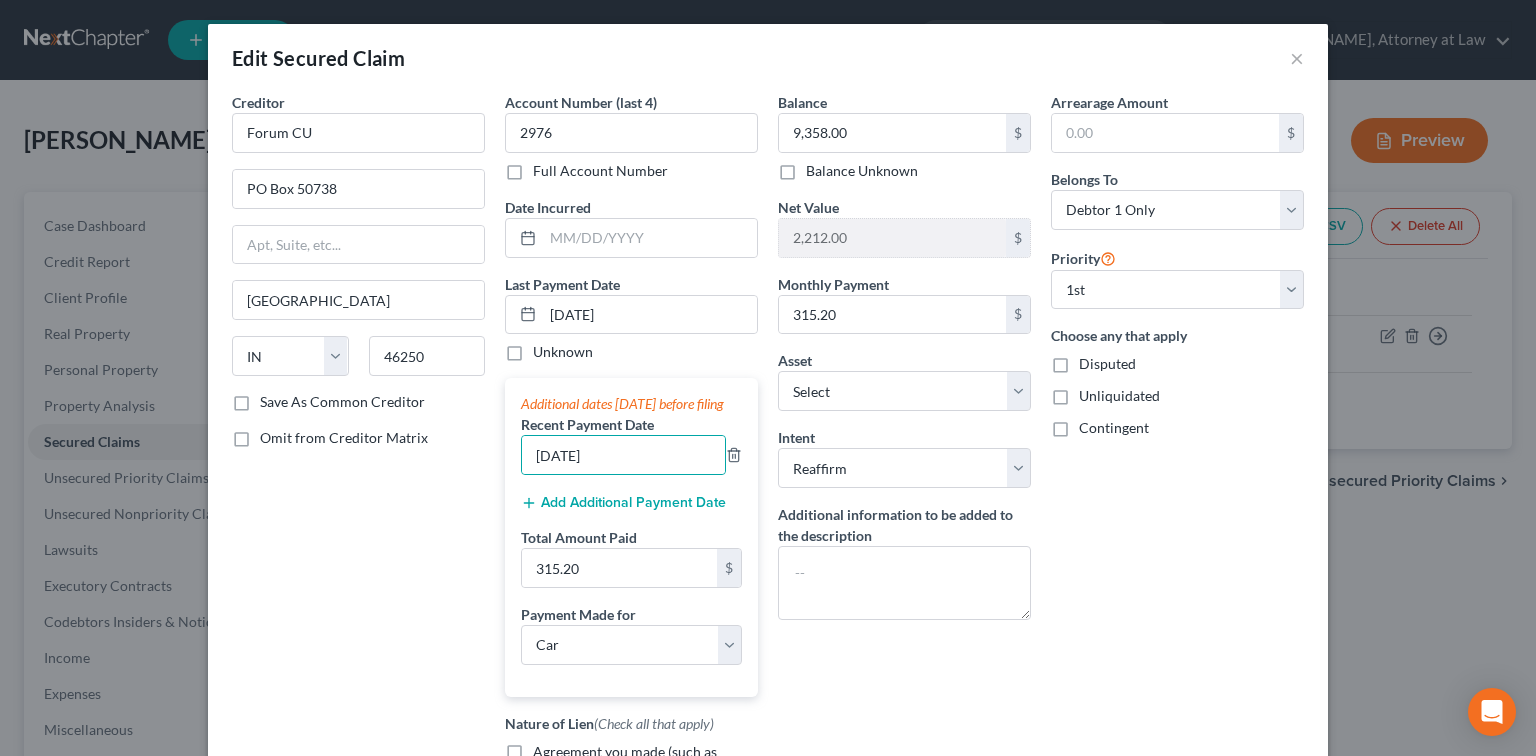 click on "Add Additional Payment Date" at bounding box center [623, 503] 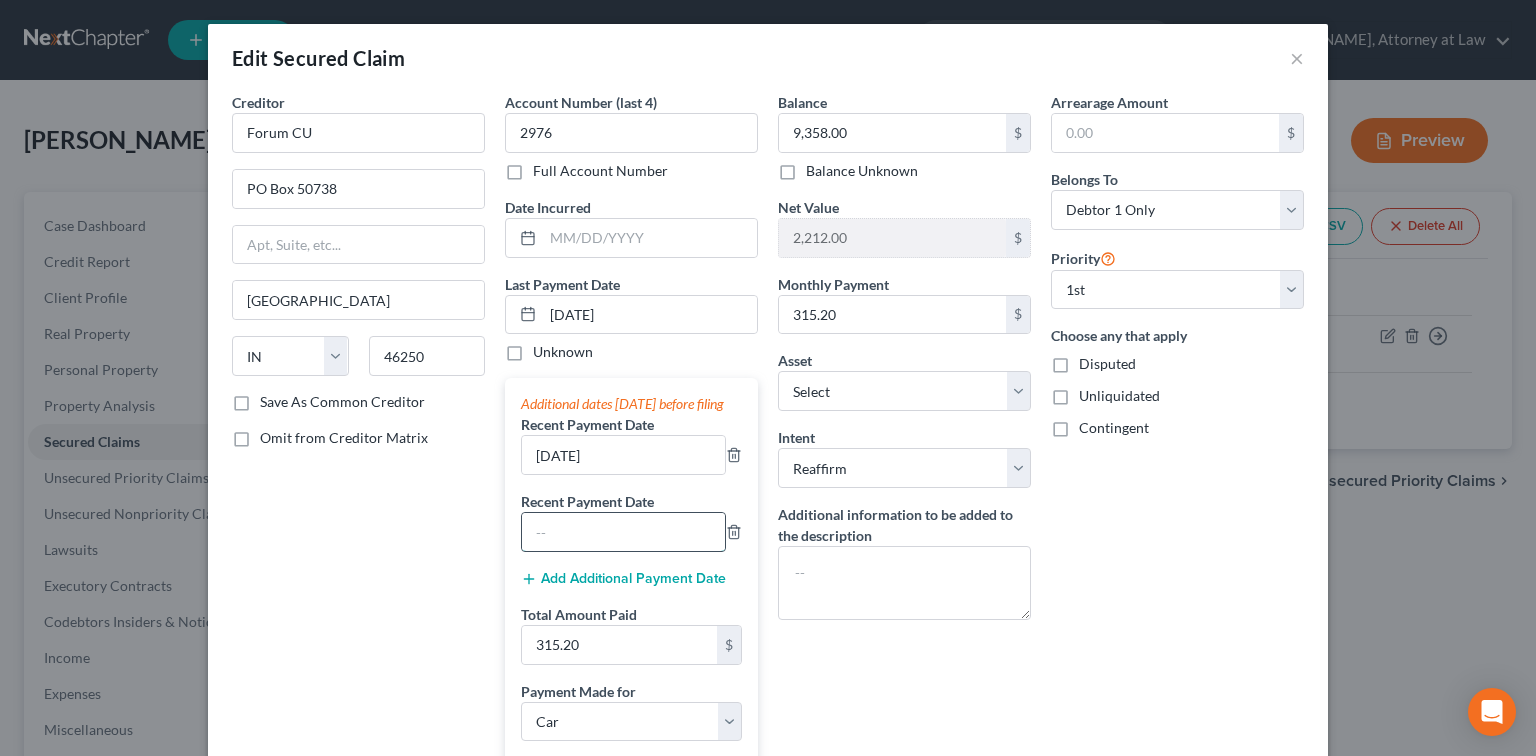 click at bounding box center (623, 532) 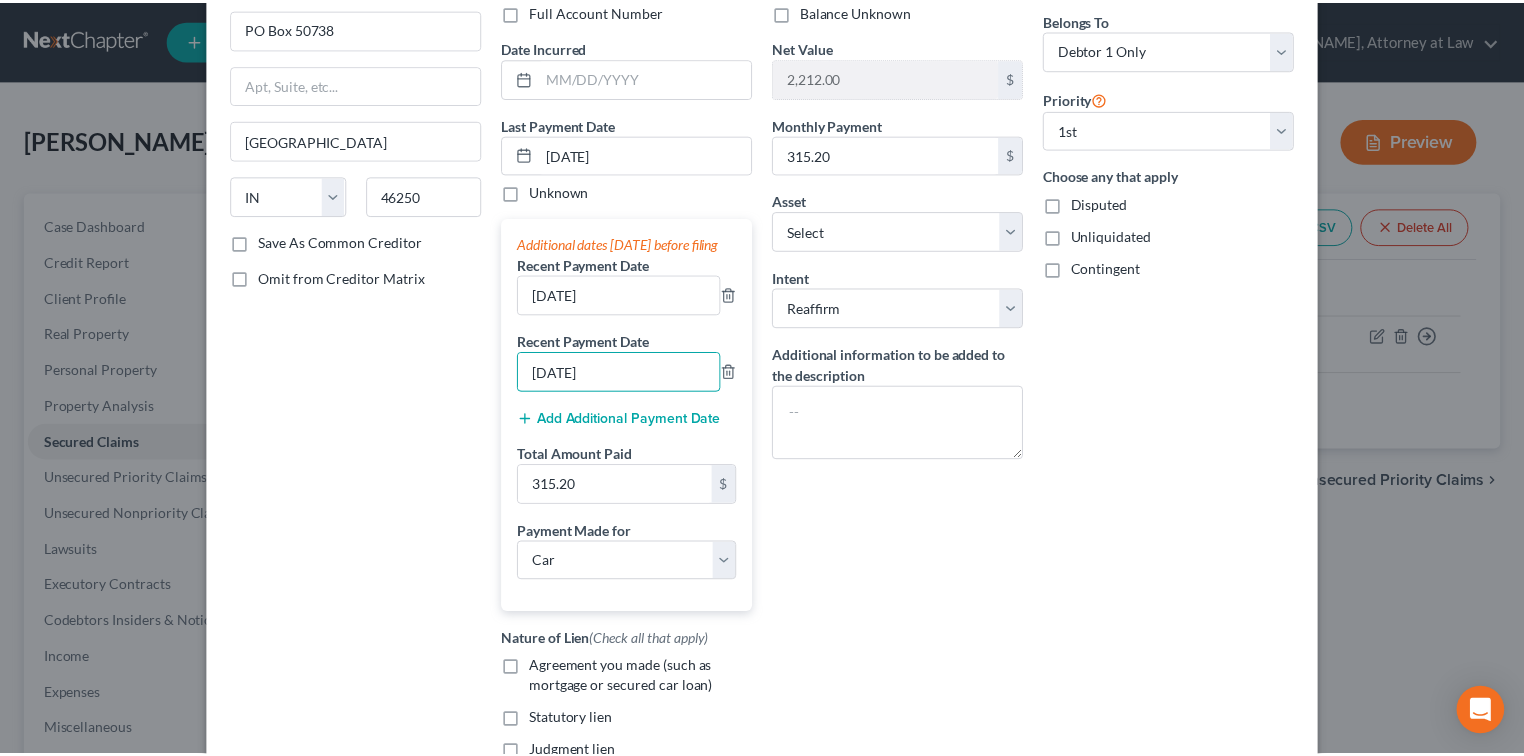 scroll, scrollTop: 373, scrollLeft: 0, axis: vertical 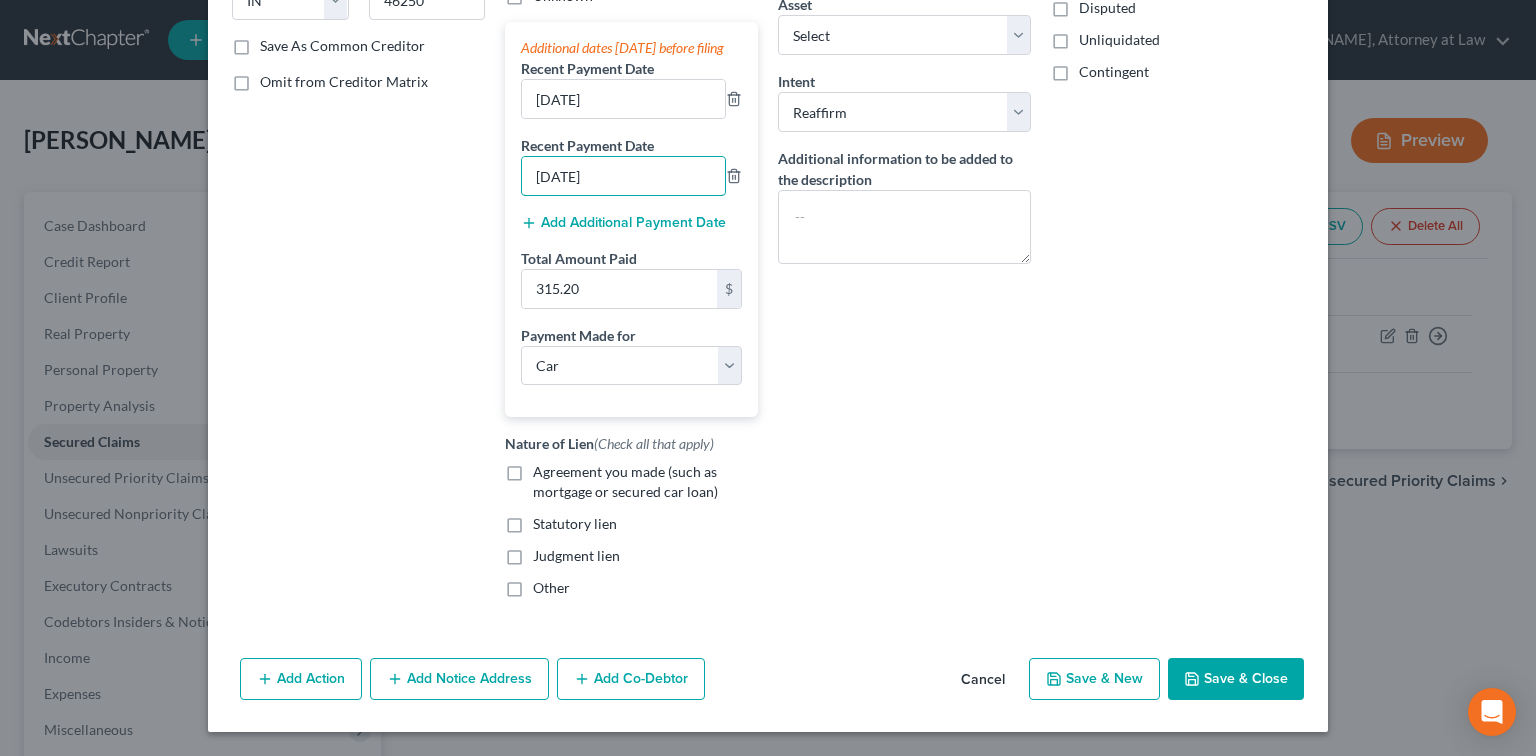 type on "[DATE]" 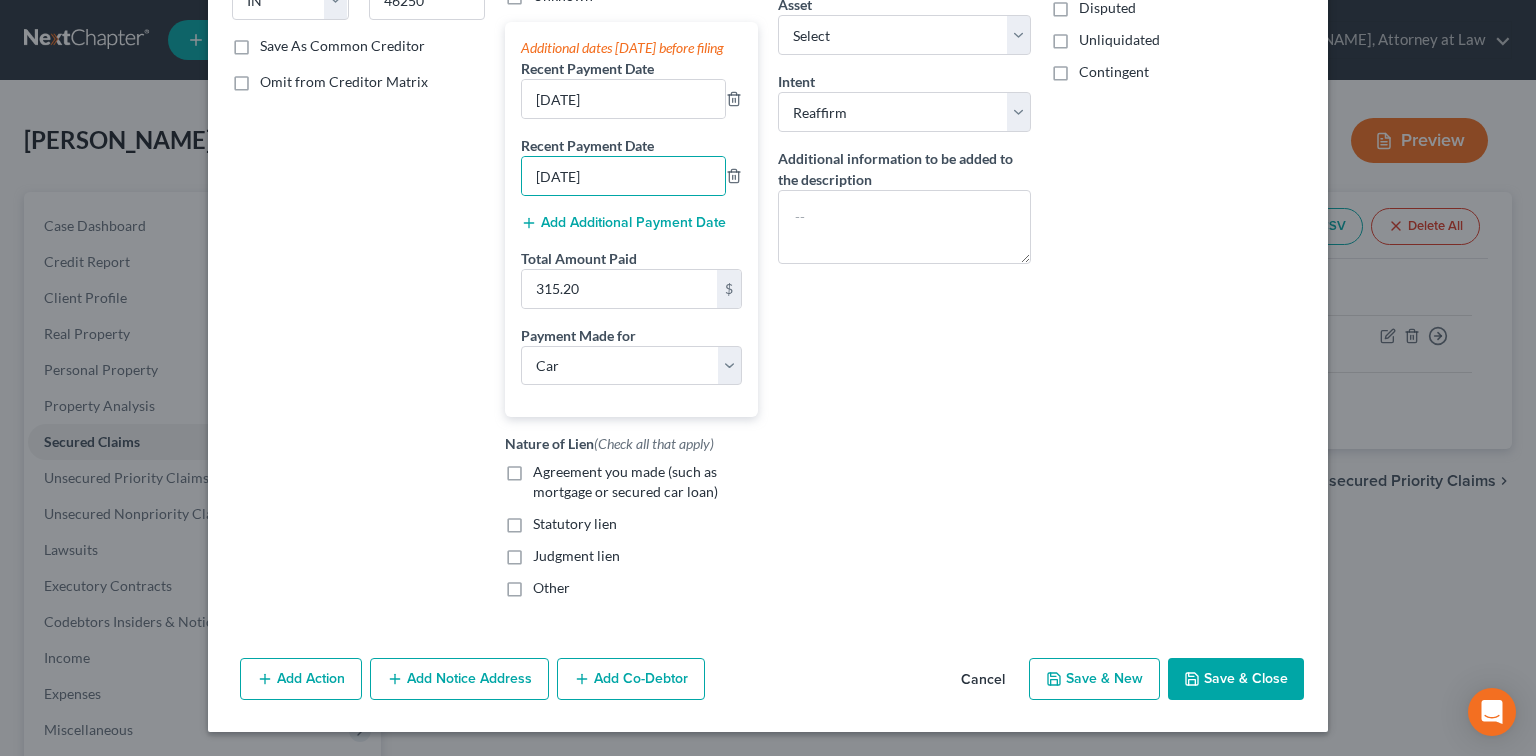 click on "Save & Close" at bounding box center (1236, 679) 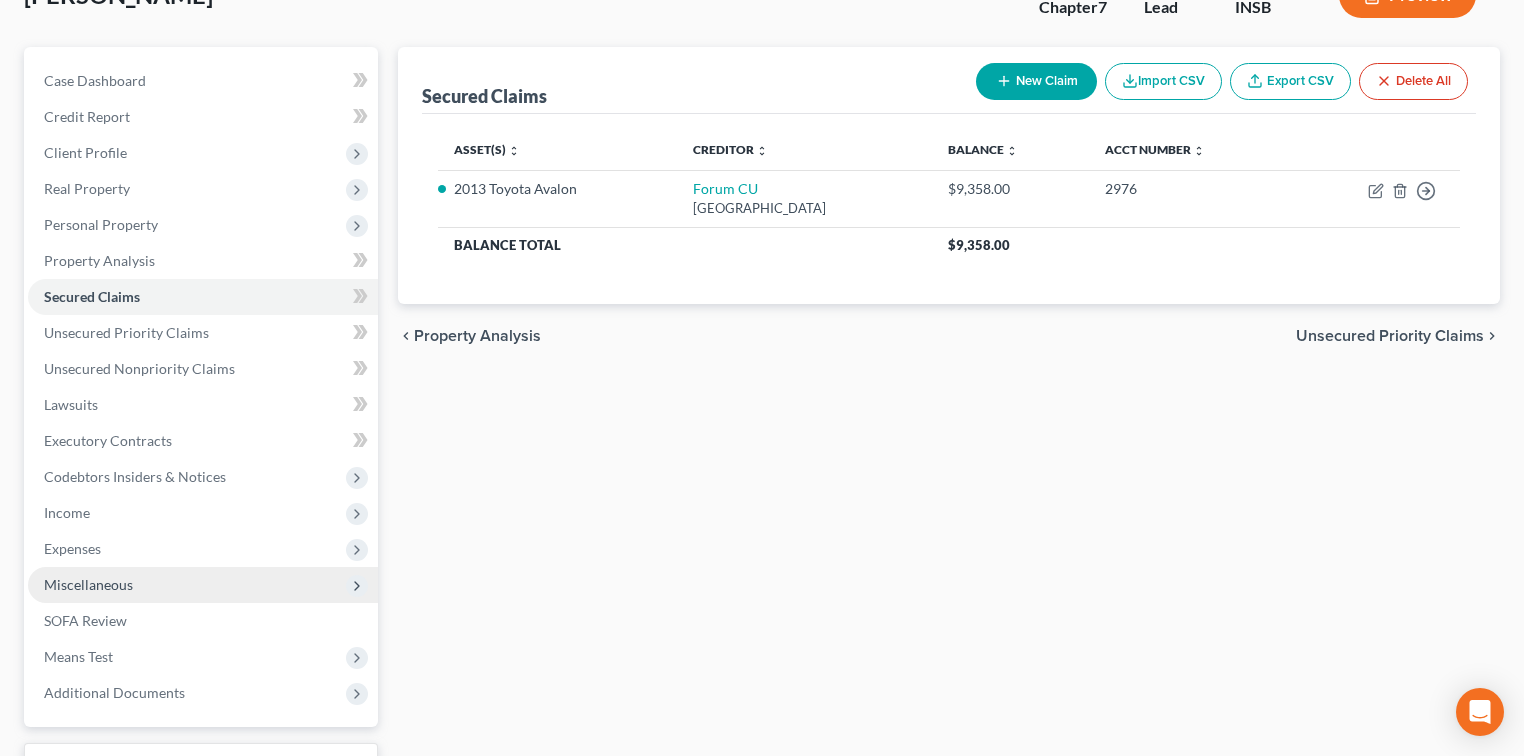 scroll, scrollTop: 305, scrollLeft: 0, axis: vertical 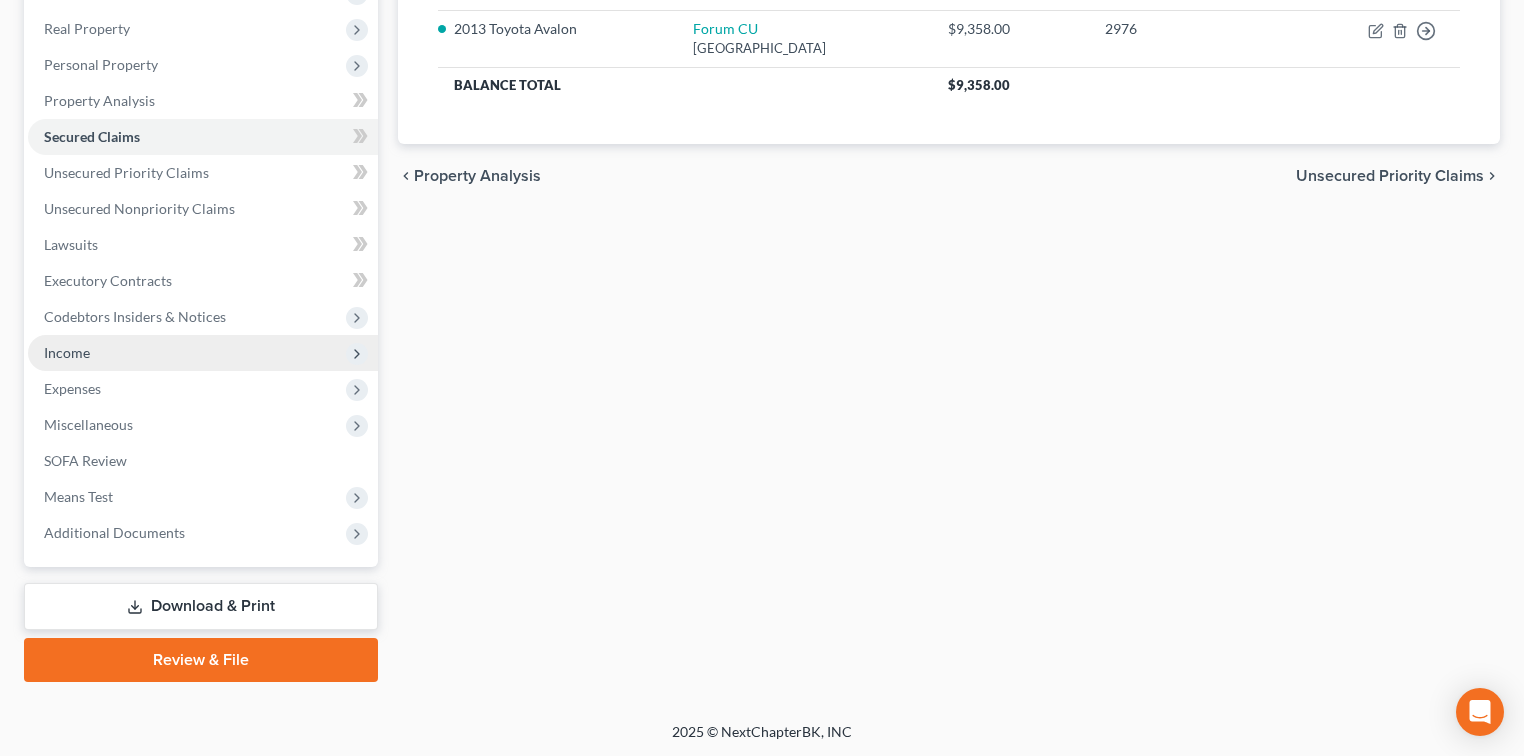 click on "Income" at bounding box center (203, 353) 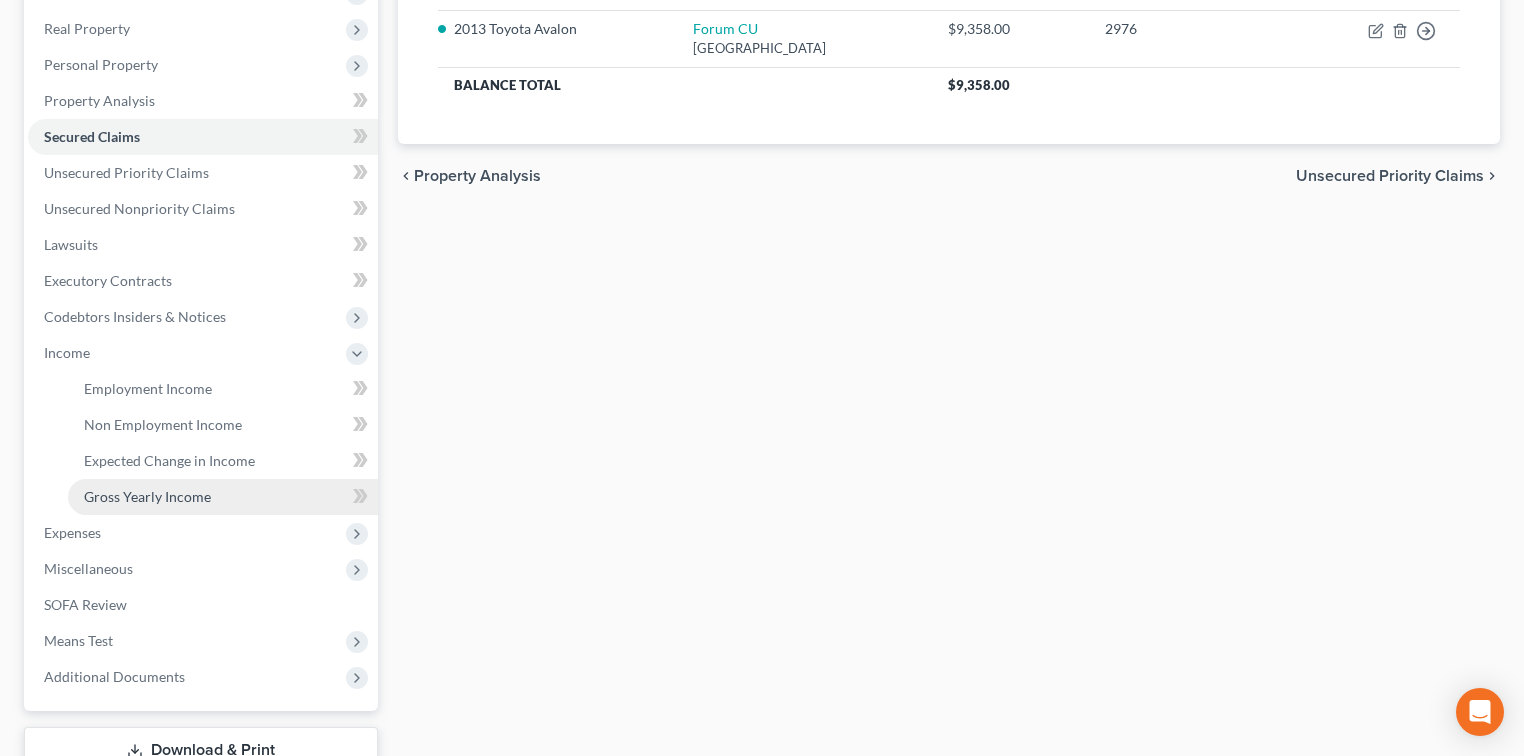 click on "Gross Yearly Income" at bounding box center (147, 496) 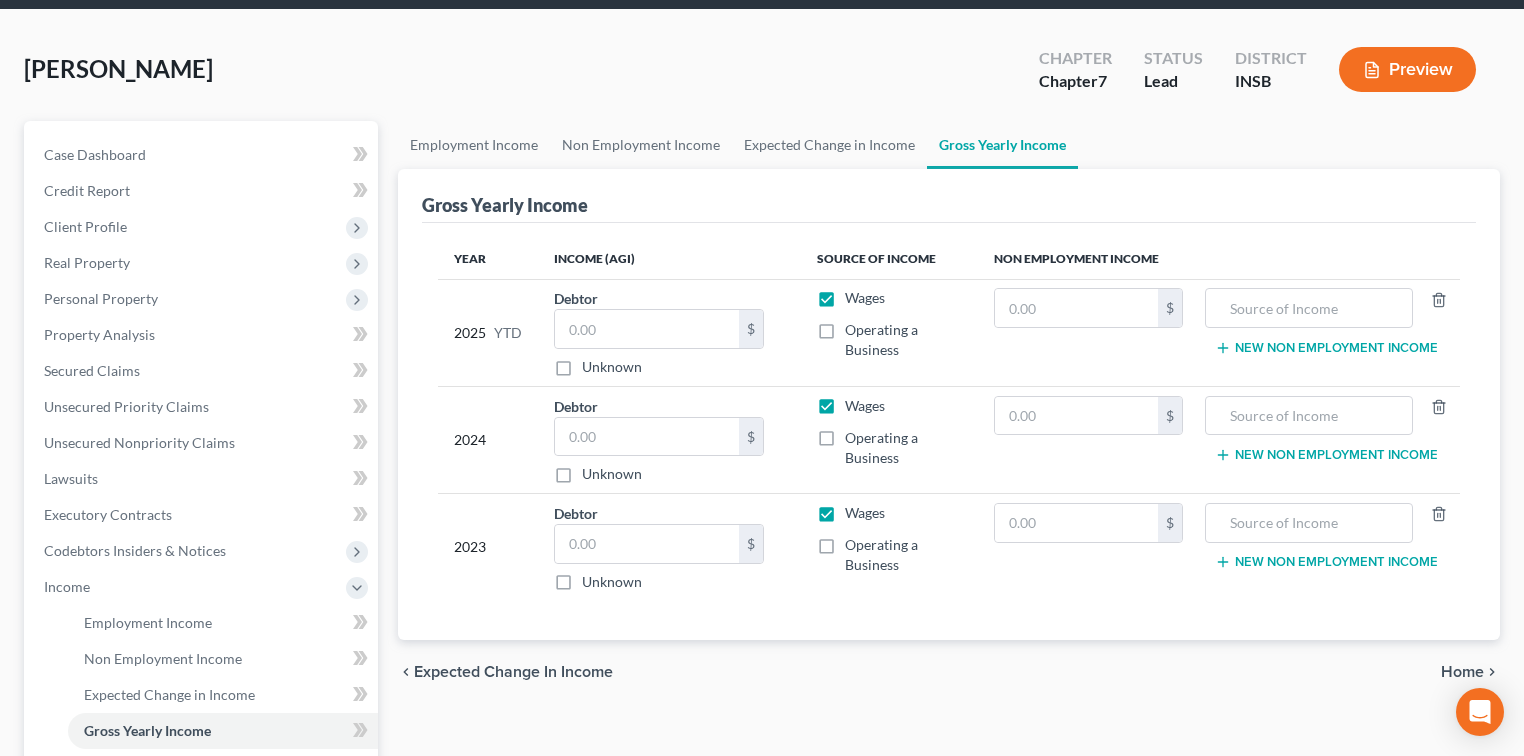 scroll, scrollTop: 0, scrollLeft: 0, axis: both 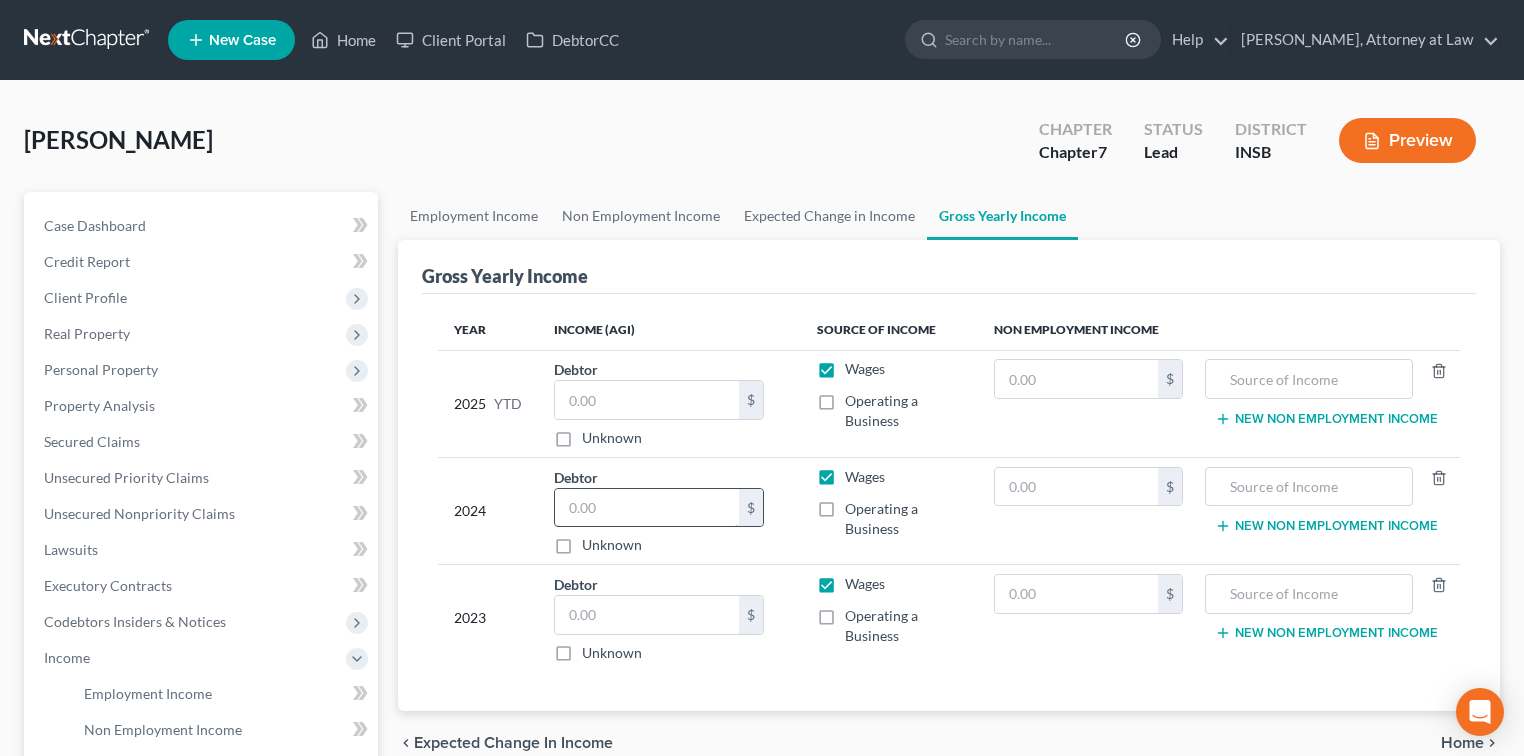 click at bounding box center [647, 508] 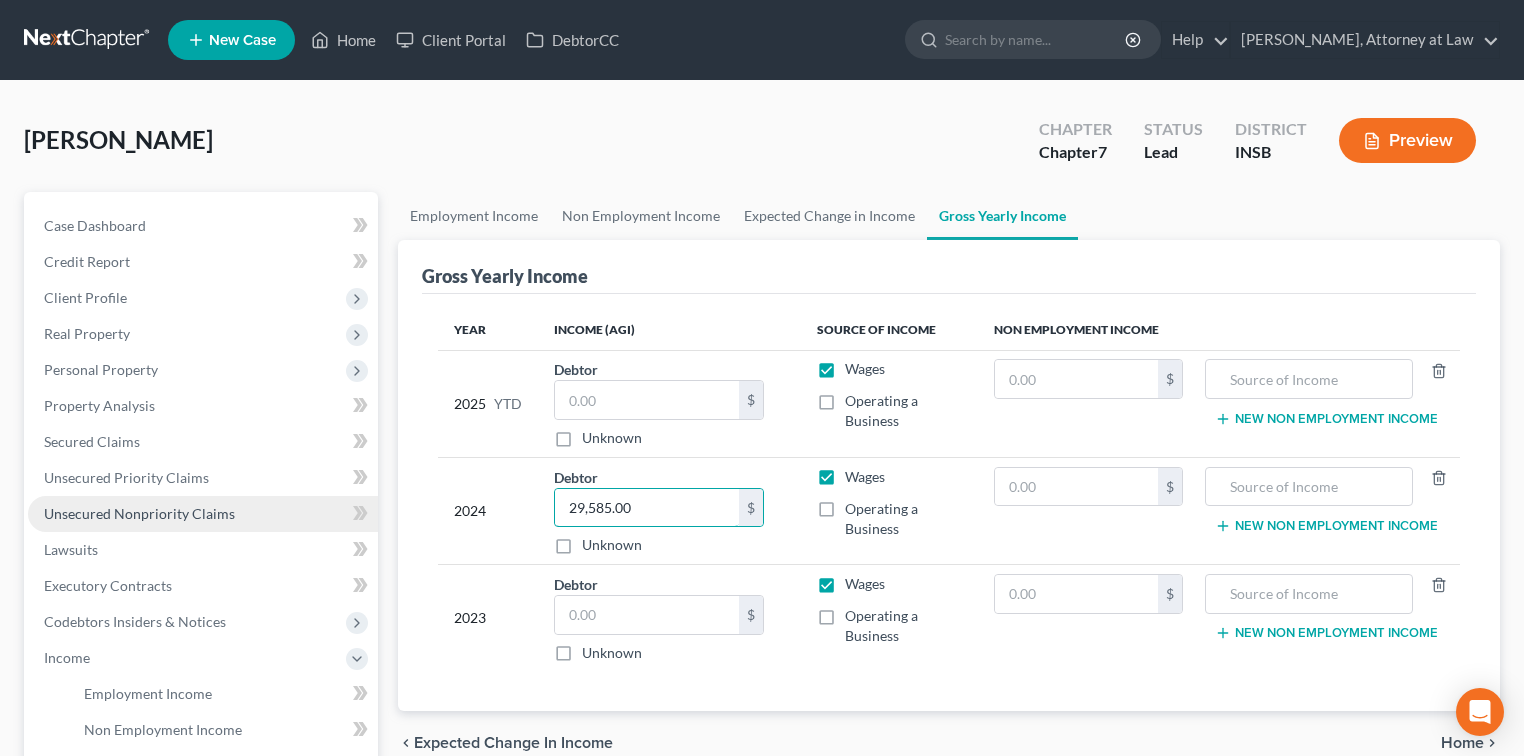 type on "29,585.00" 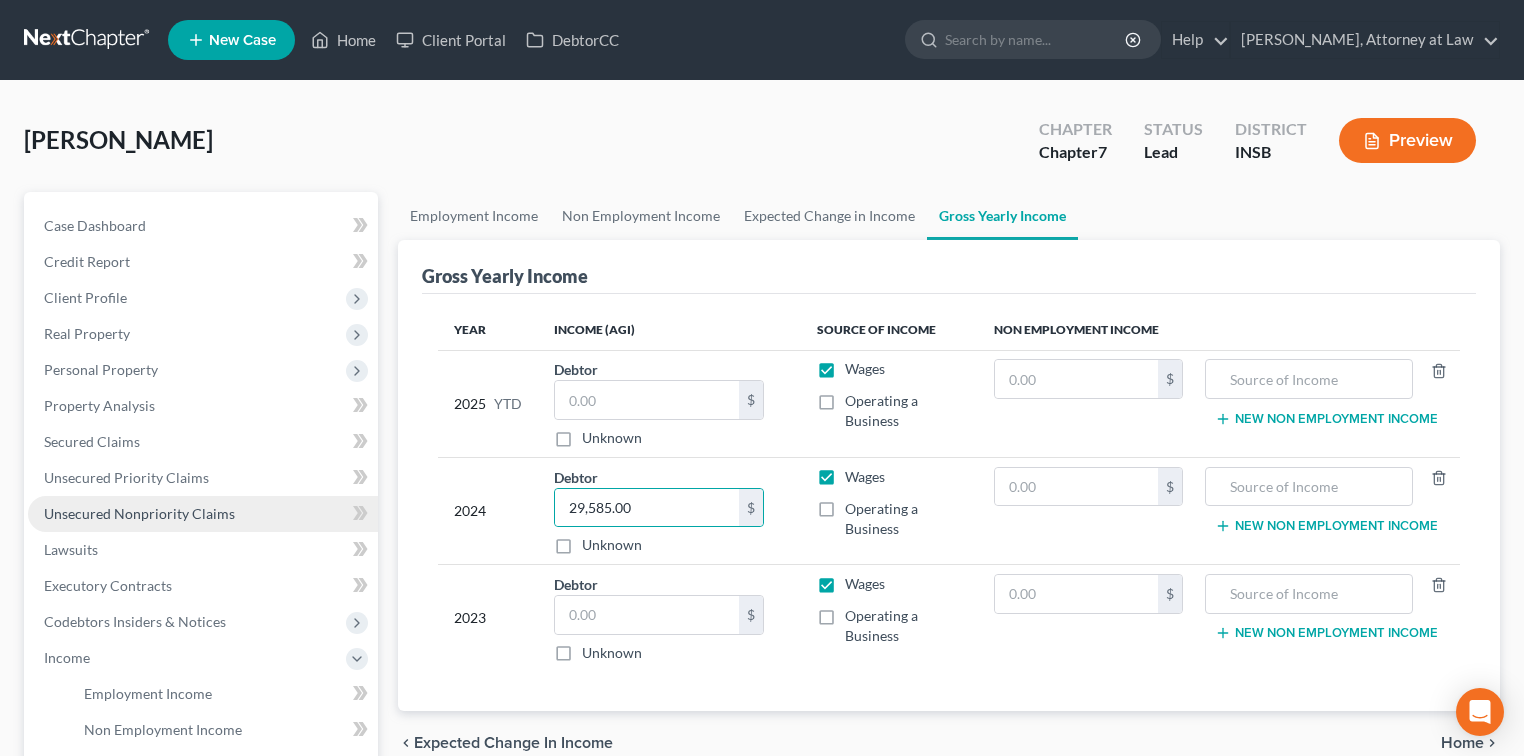 click on "Unsecured Nonpriority Claims" at bounding box center [139, 513] 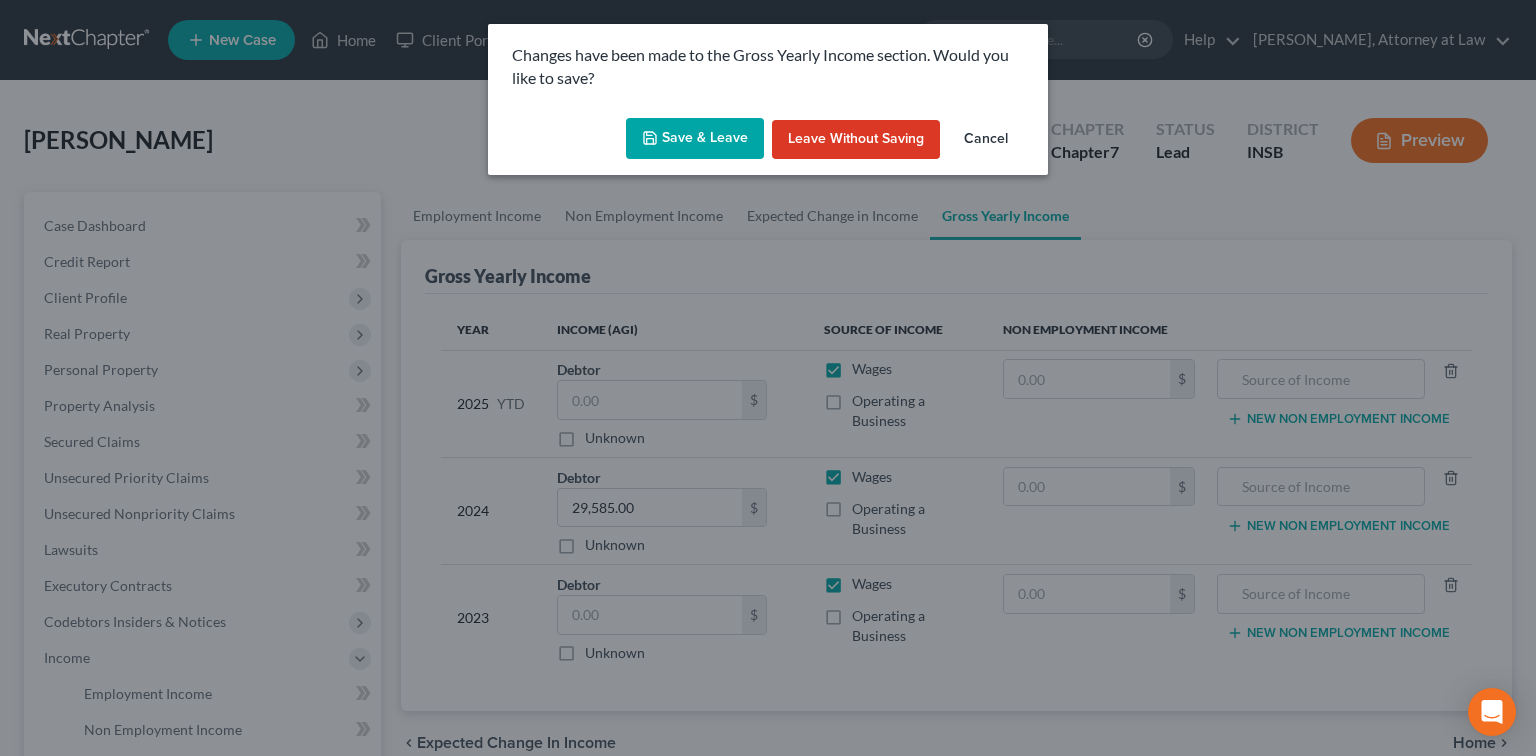 click on "Save & Leave" at bounding box center (695, 139) 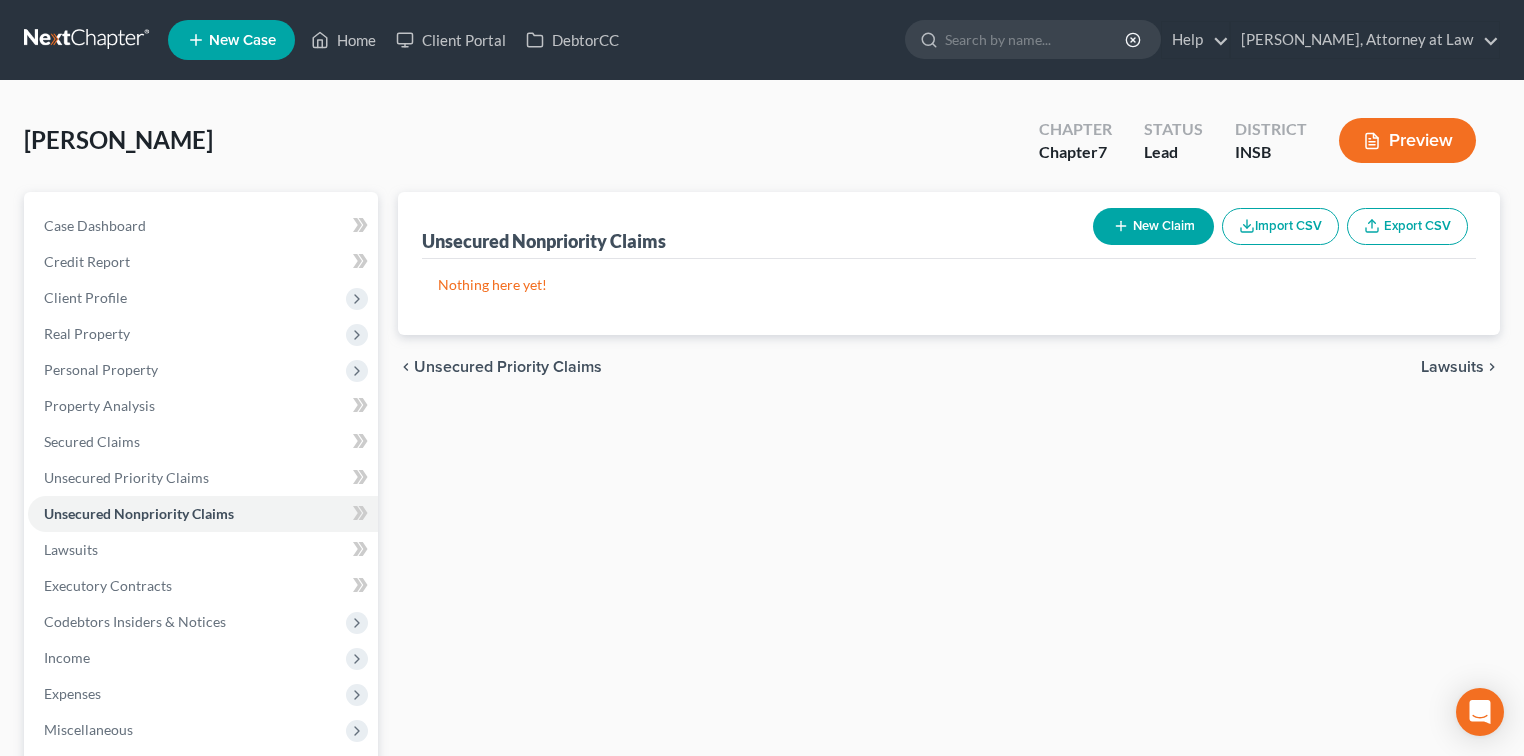 click on "New Claim" at bounding box center (1153, 226) 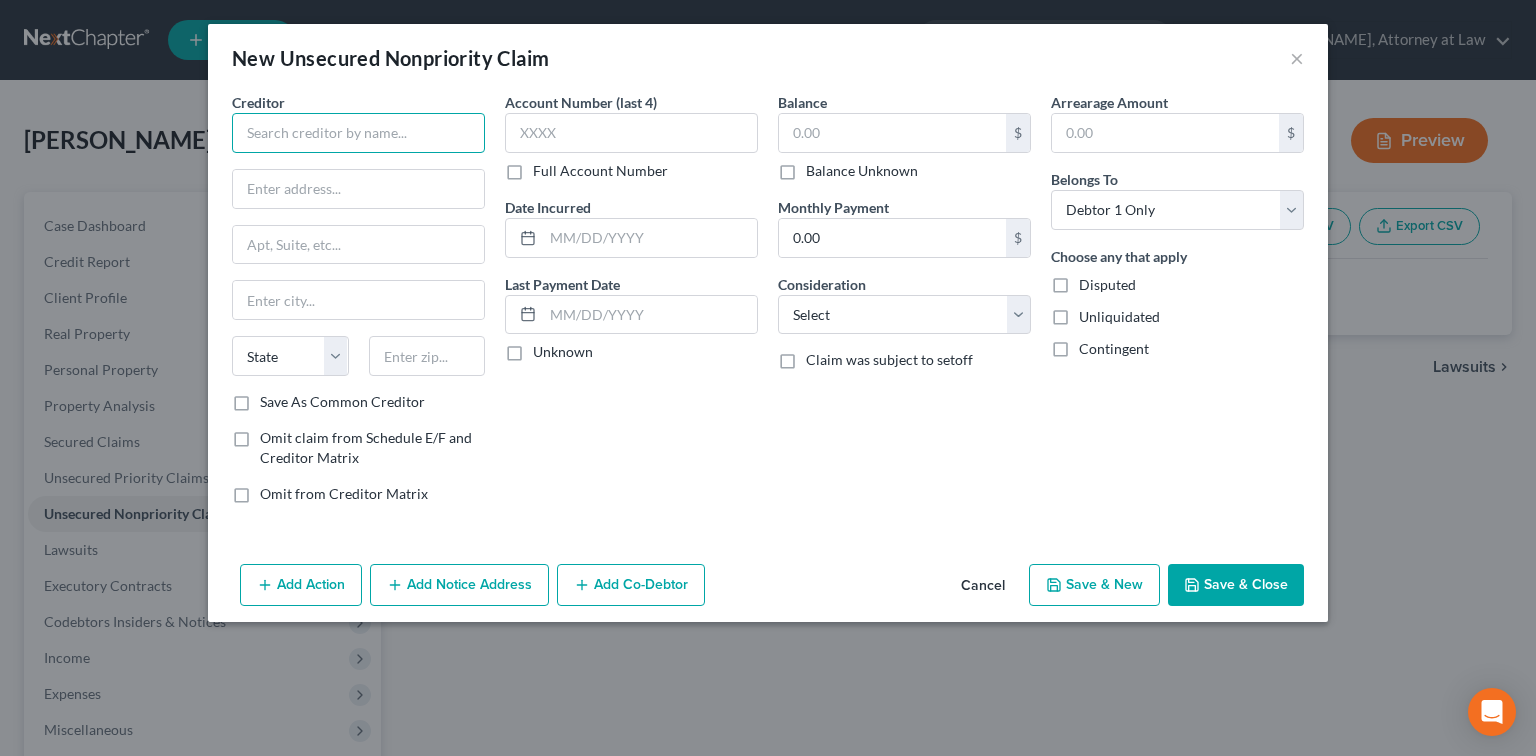 click at bounding box center (358, 133) 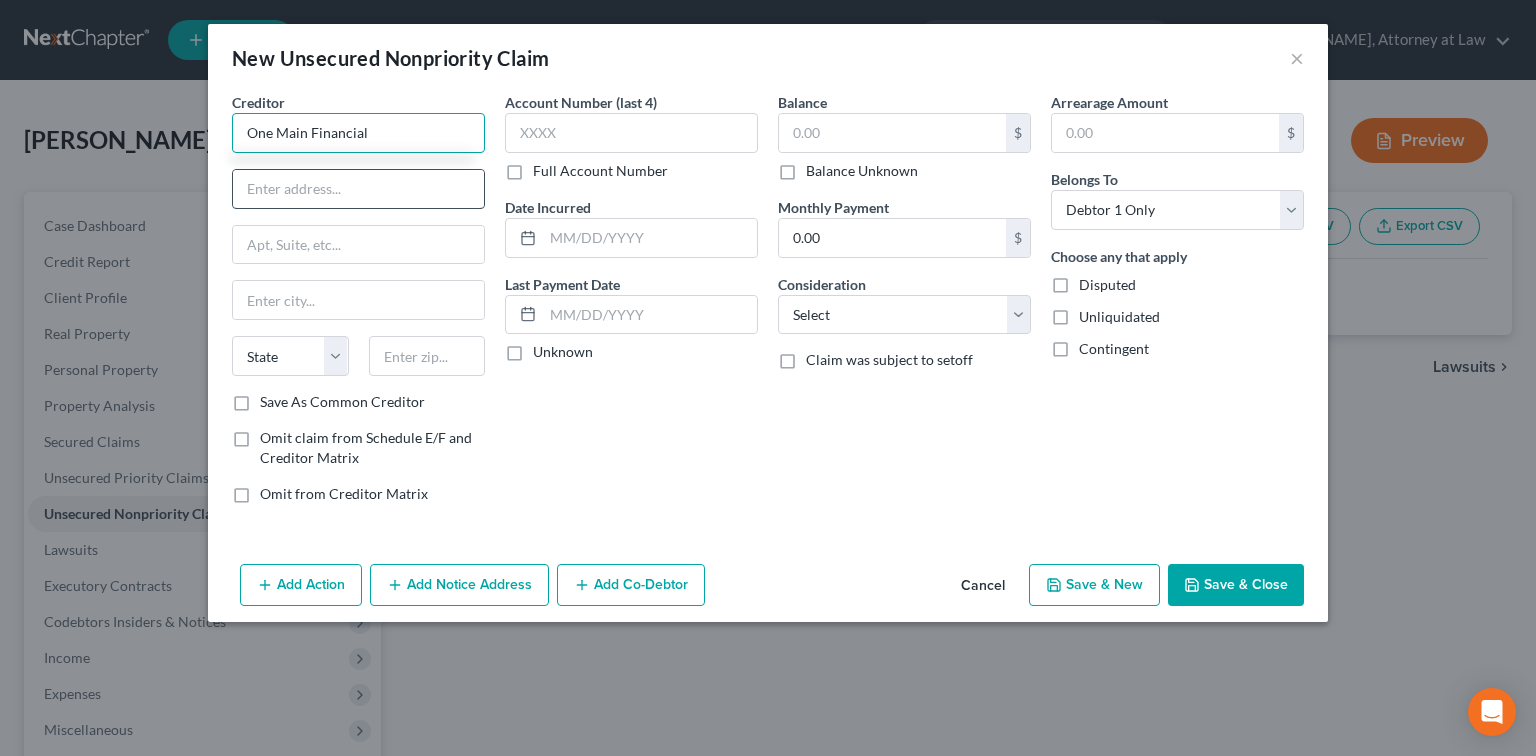 type on "One Main Financial" 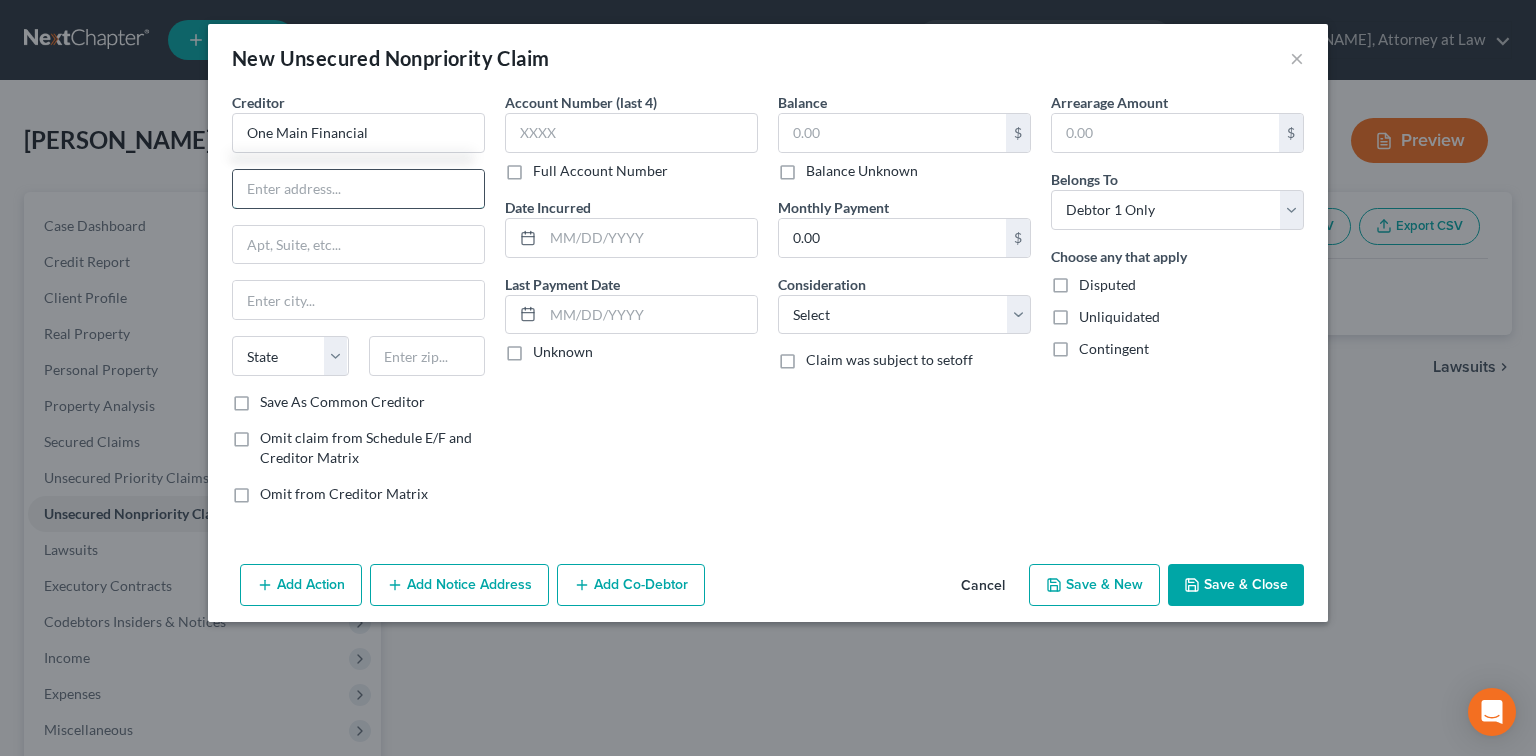 drag, startPoint x: 276, startPoint y: 188, endPoint x: 320, endPoint y: 180, distance: 44.72136 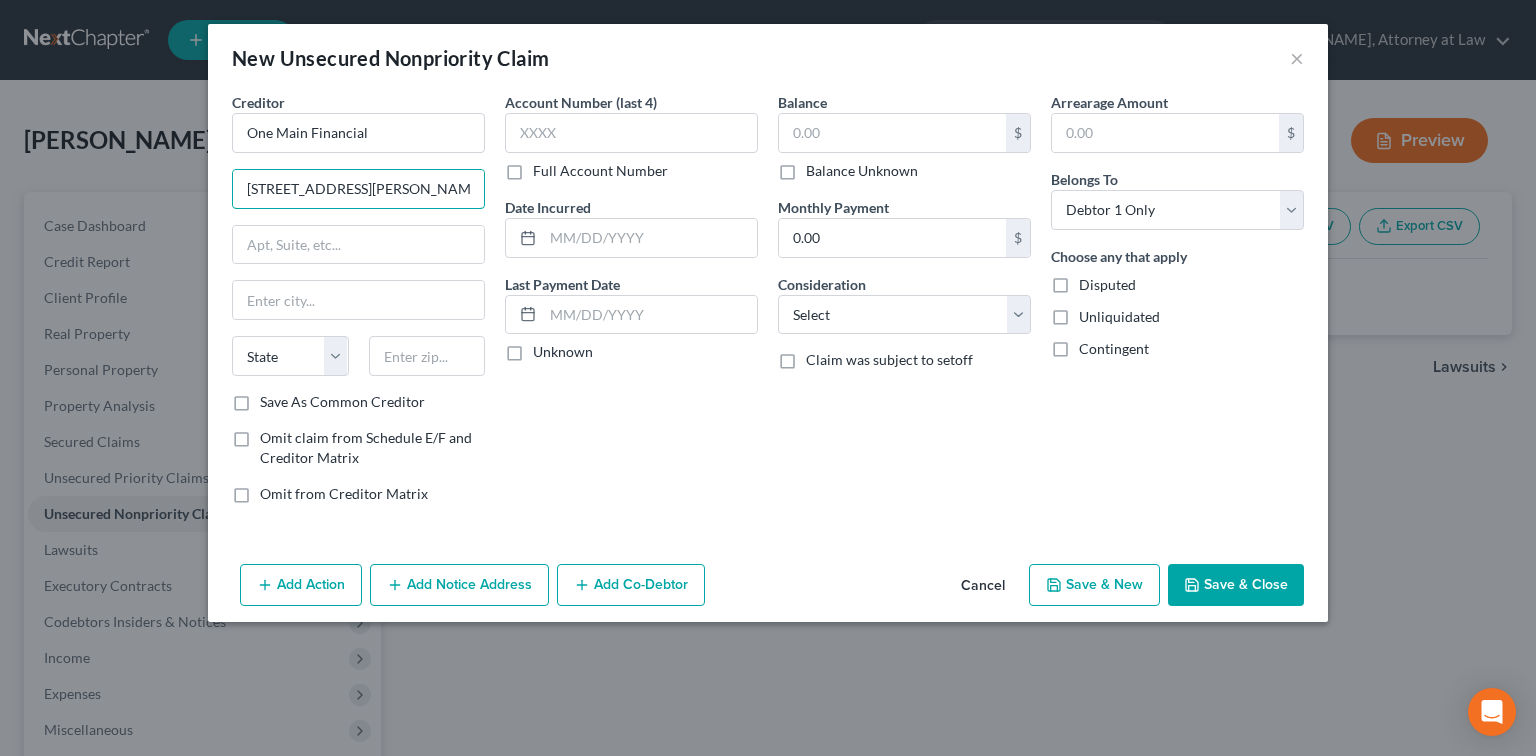 type on "[STREET_ADDRESS][PERSON_NAME]" 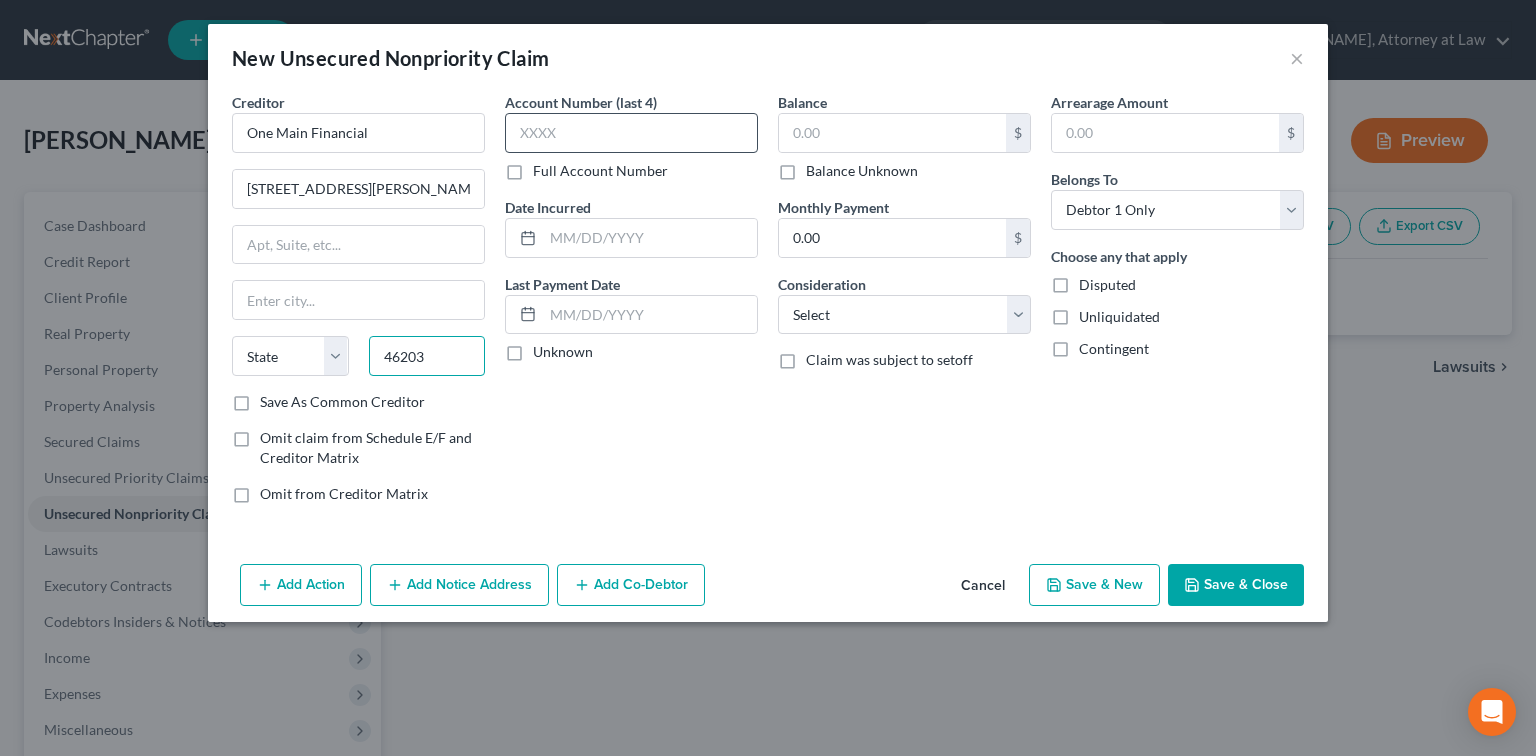 type on "46203" 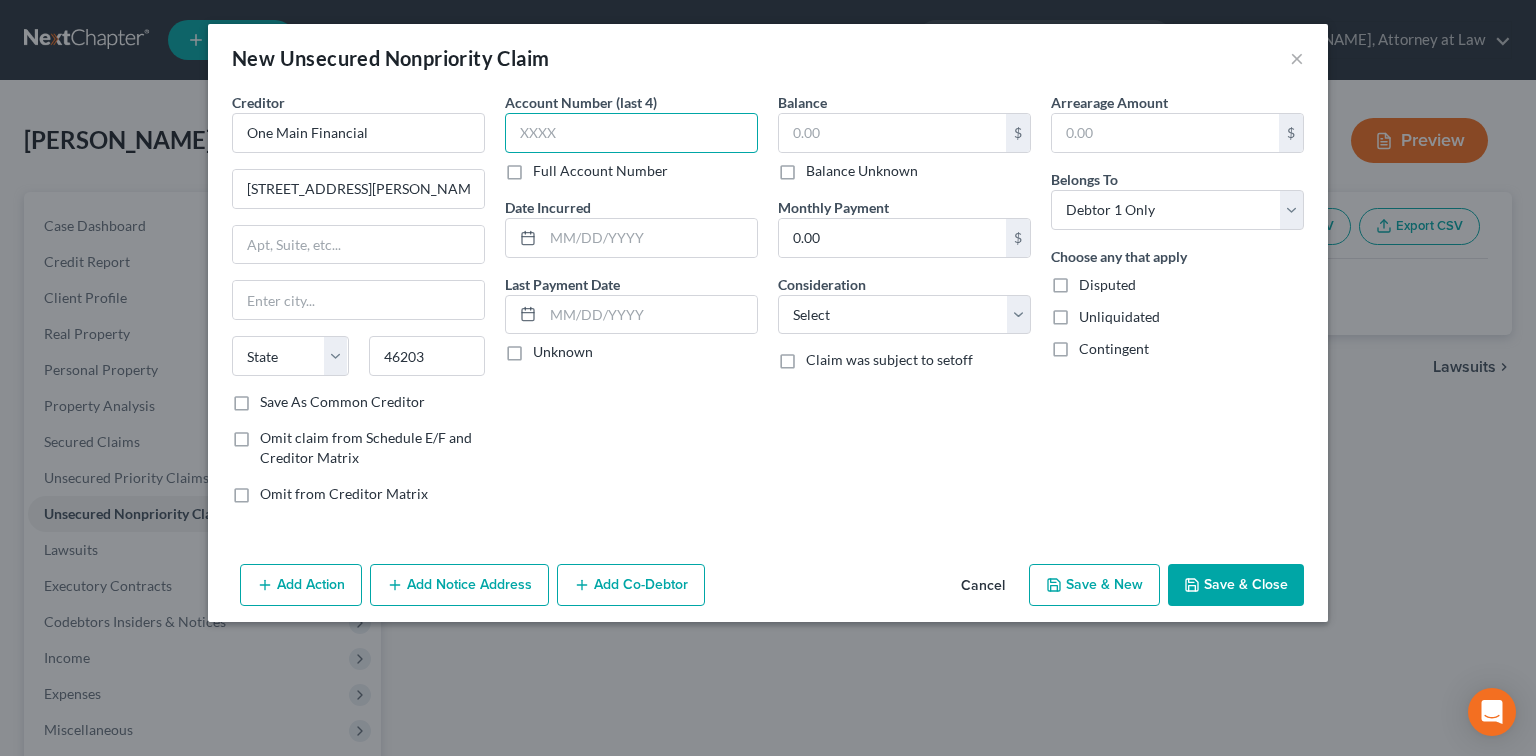 click at bounding box center (631, 133) 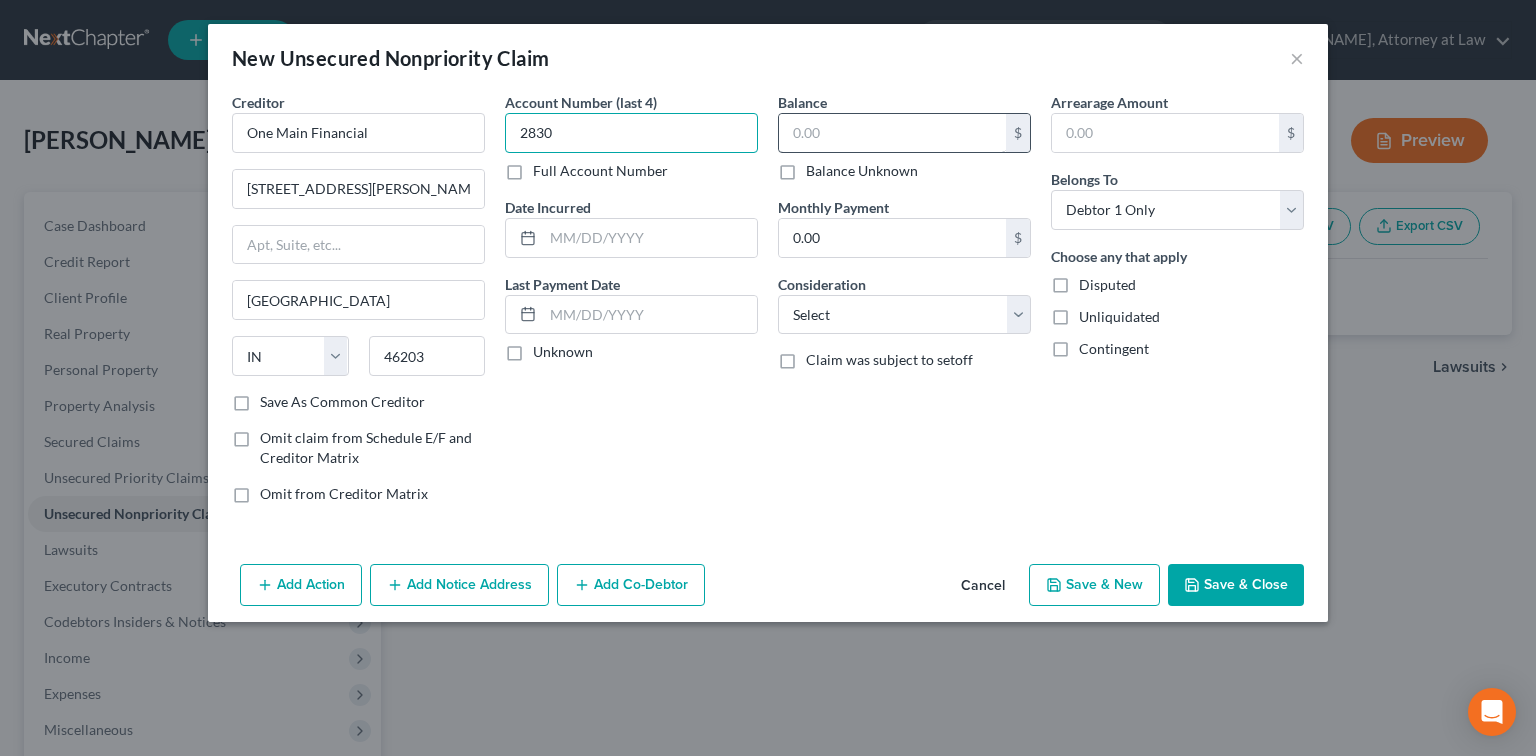 type on "2830" 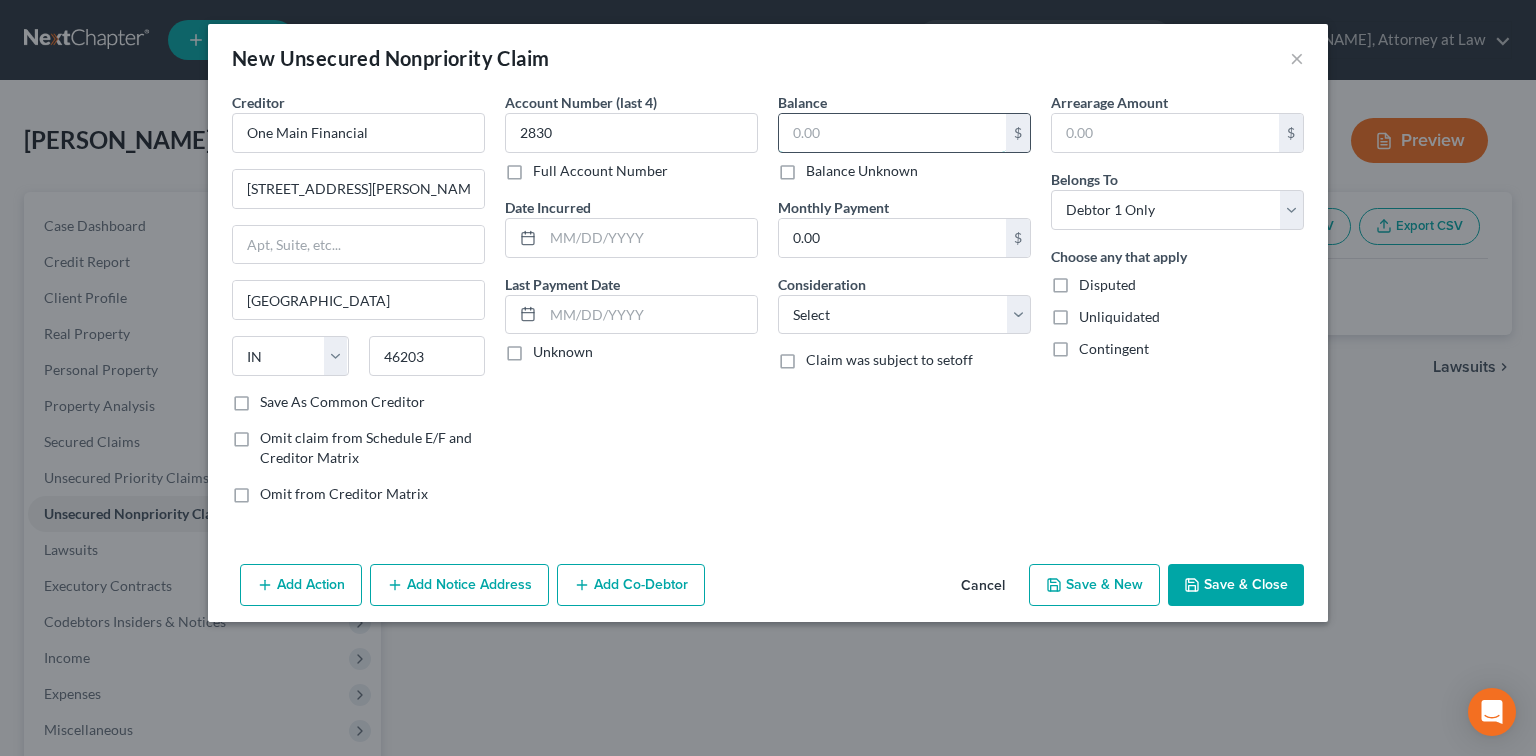 click at bounding box center [892, 133] 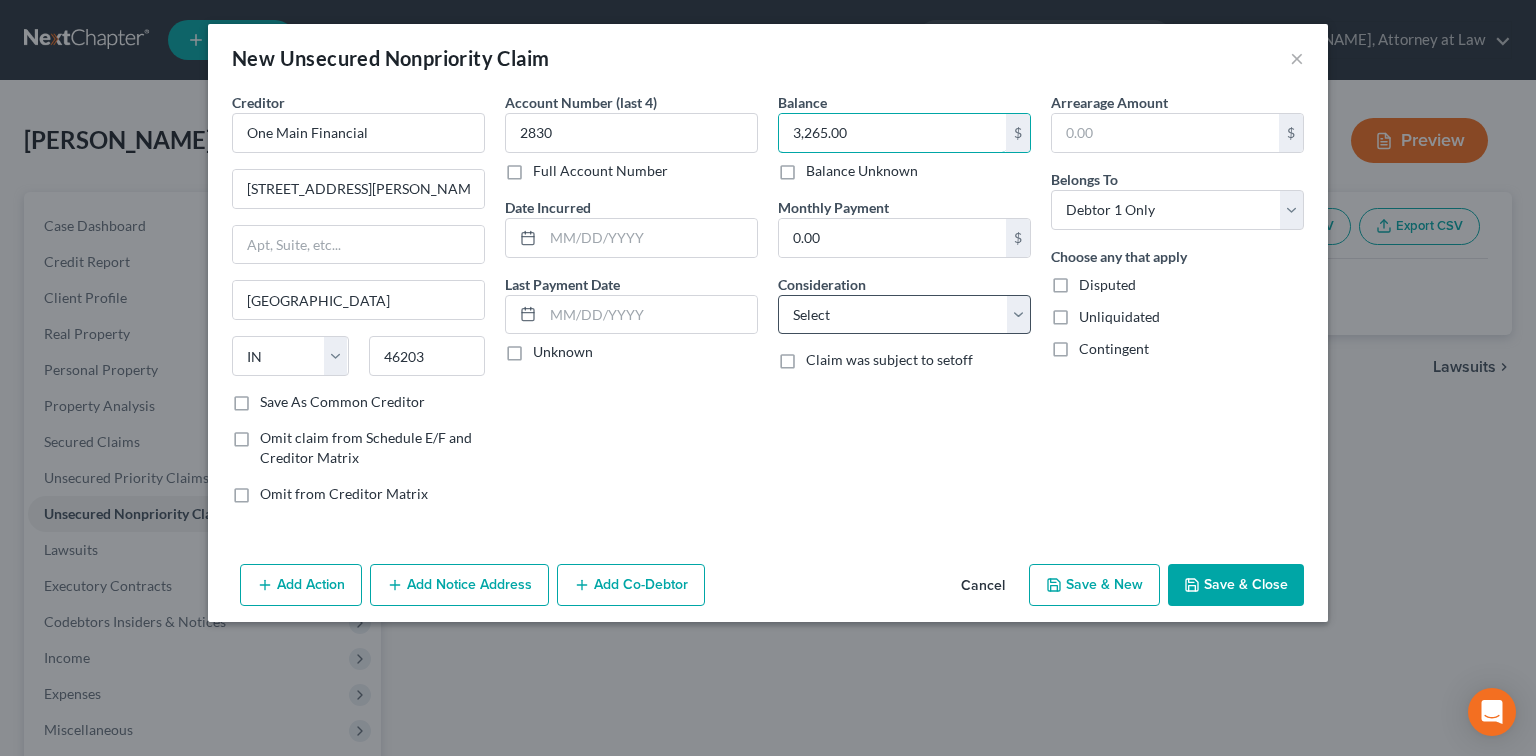 type on "3,265.00" 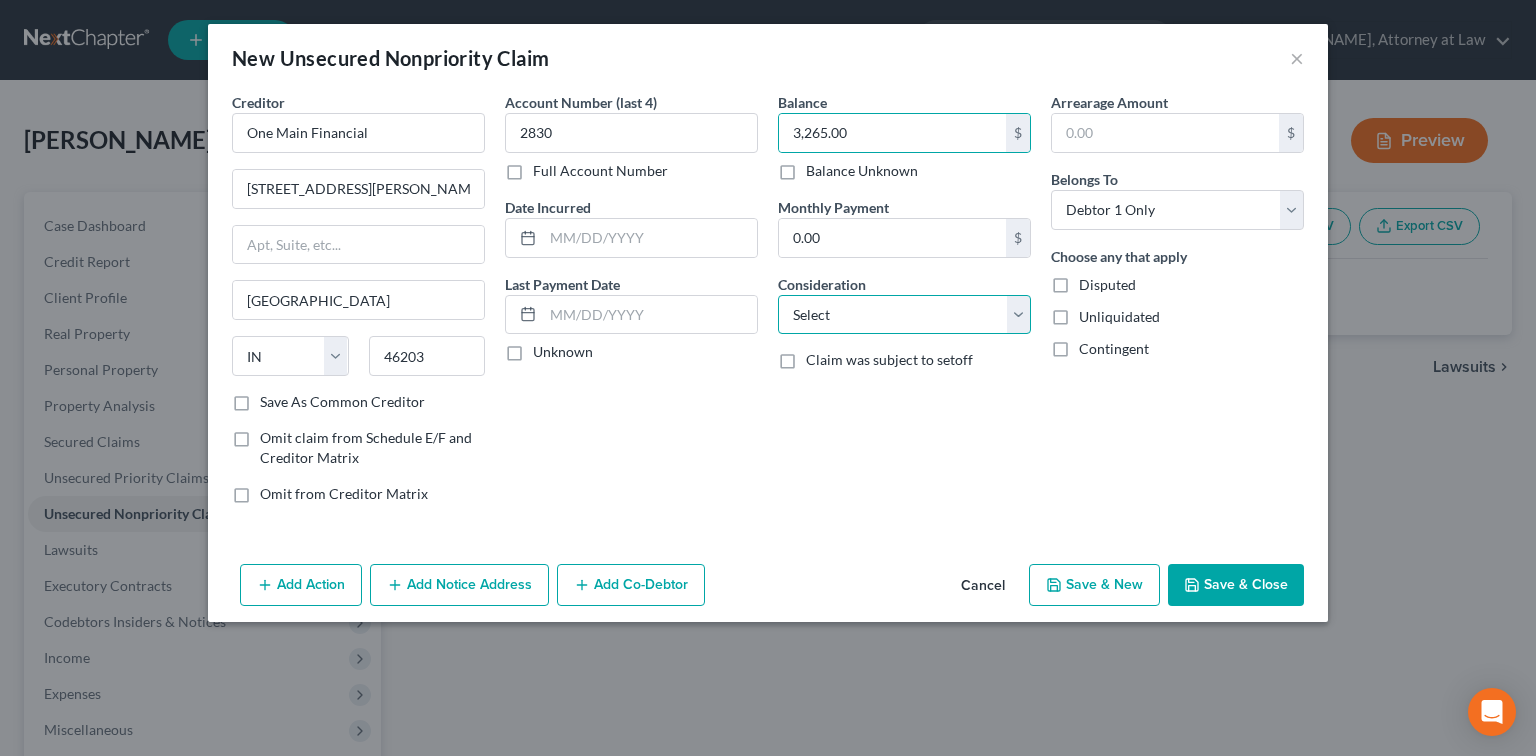 click on "Select Cable / Satellite Services Collection Agency Credit Card Debt Debt Counseling / Attorneys Deficiency Balance Domestic Support Obligations Home / Car Repairs Income Taxes Judgment Liens Medical Services Monies Loaned / Advanced Mortgage Obligation From Divorce Or Separation Obligation To Pensions Other Overdrawn Bank Account Promised To Help Pay Creditors Student Loans Suppliers And Vendors Telephone / Internet Services Utility Services" at bounding box center [904, 315] 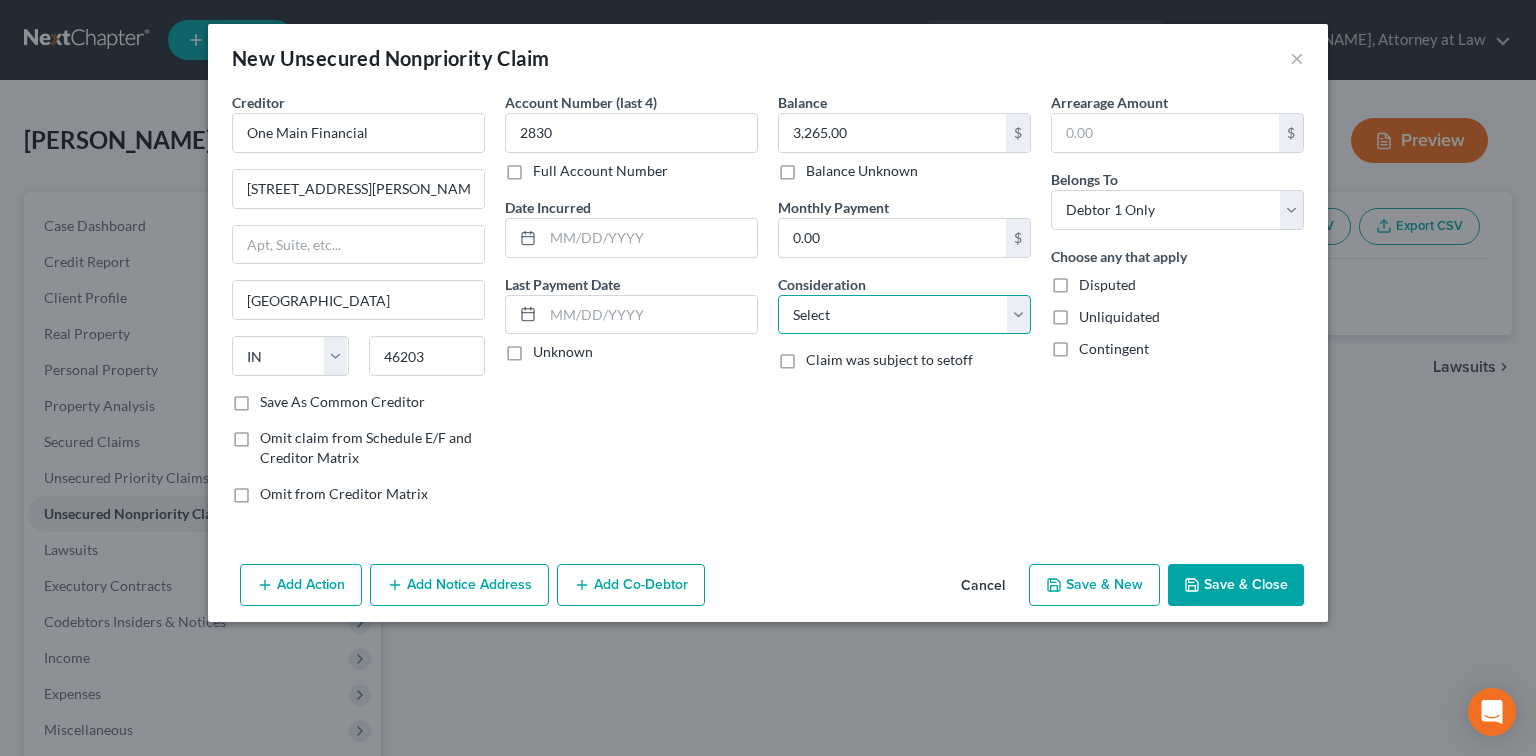 select on "10" 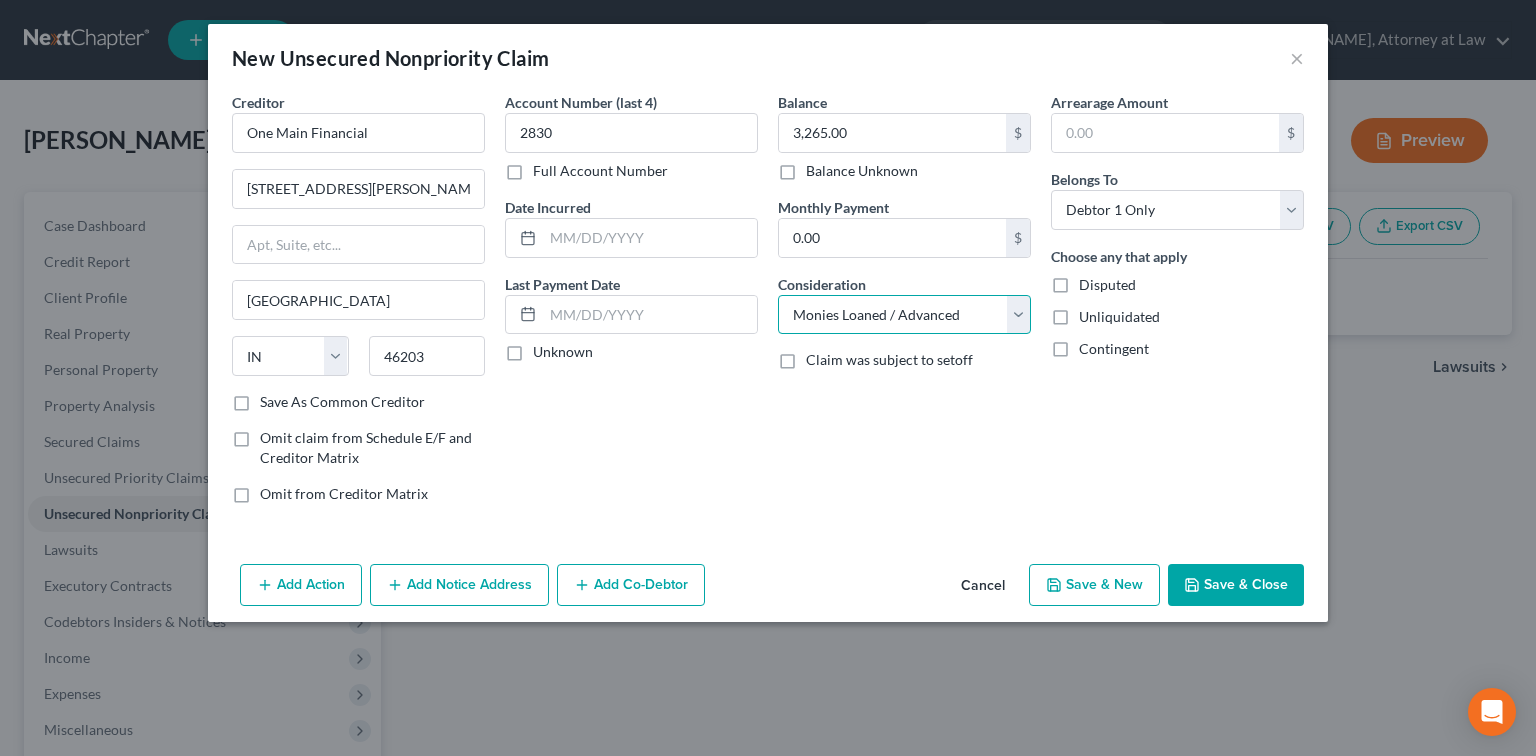 click on "Select Cable / Satellite Services Collection Agency Credit Card Debt Debt Counseling / Attorneys Deficiency Balance Domestic Support Obligations Home / Car Repairs Income Taxes Judgment Liens Medical Services Monies Loaned / Advanced Mortgage Obligation From Divorce Or Separation Obligation To Pensions Other Overdrawn Bank Account Promised To Help Pay Creditors Student Loans Suppliers And Vendors Telephone / Internet Services Utility Services" at bounding box center [904, 315] 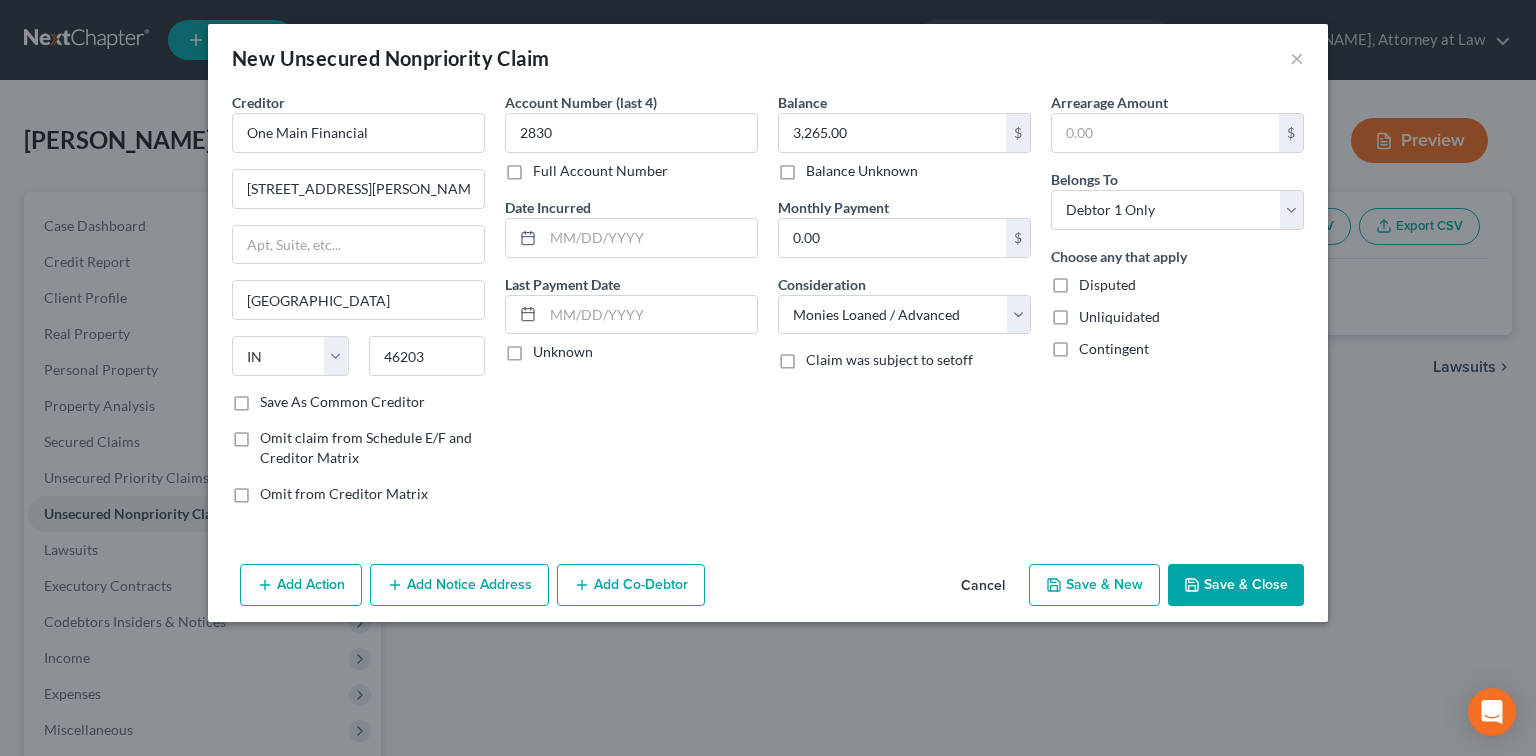 click on "Save & New" at bounding box center [1094, 585] 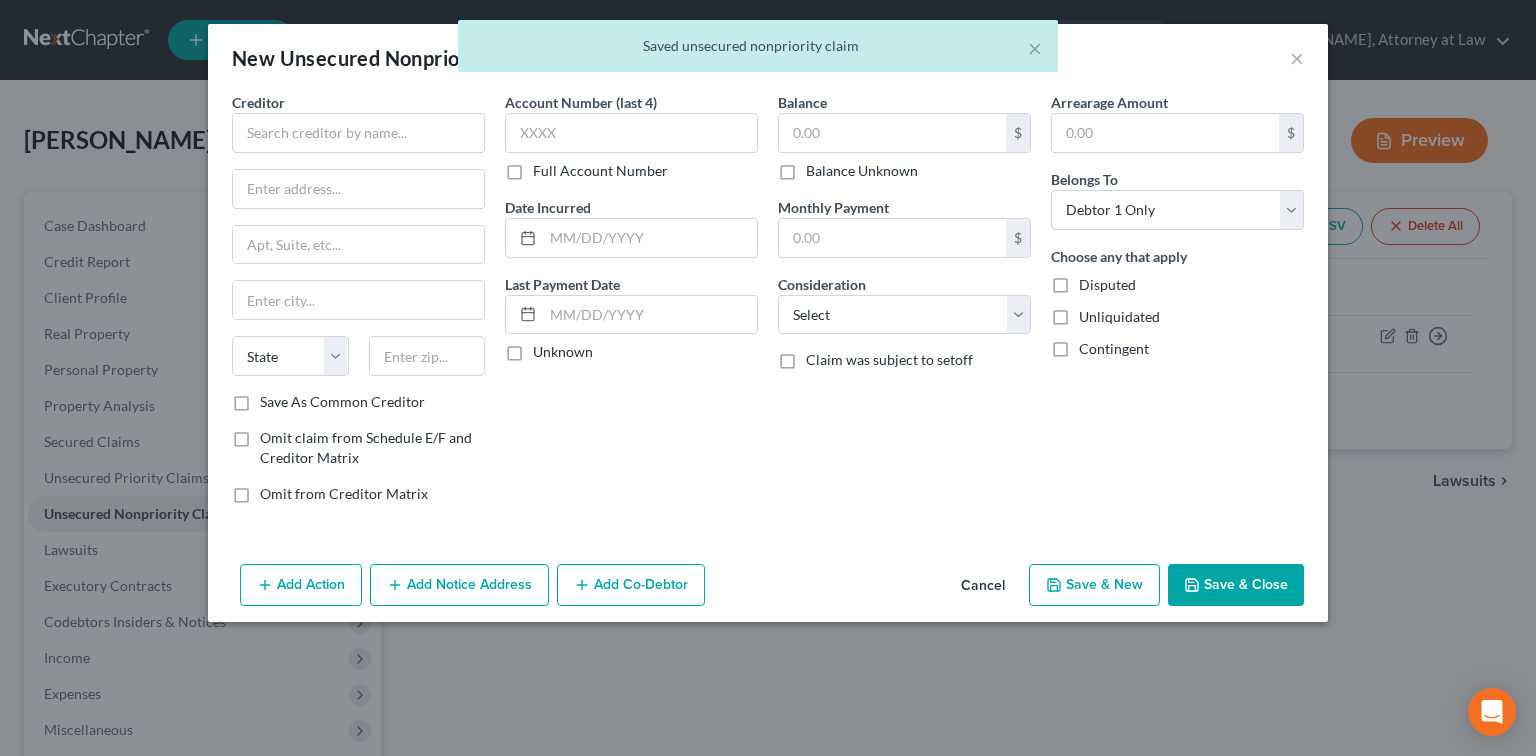 drag, startPoint x: 253, startPoint y: 98, endPoint x: 268, endPoint y: 107, distance: 17.492855 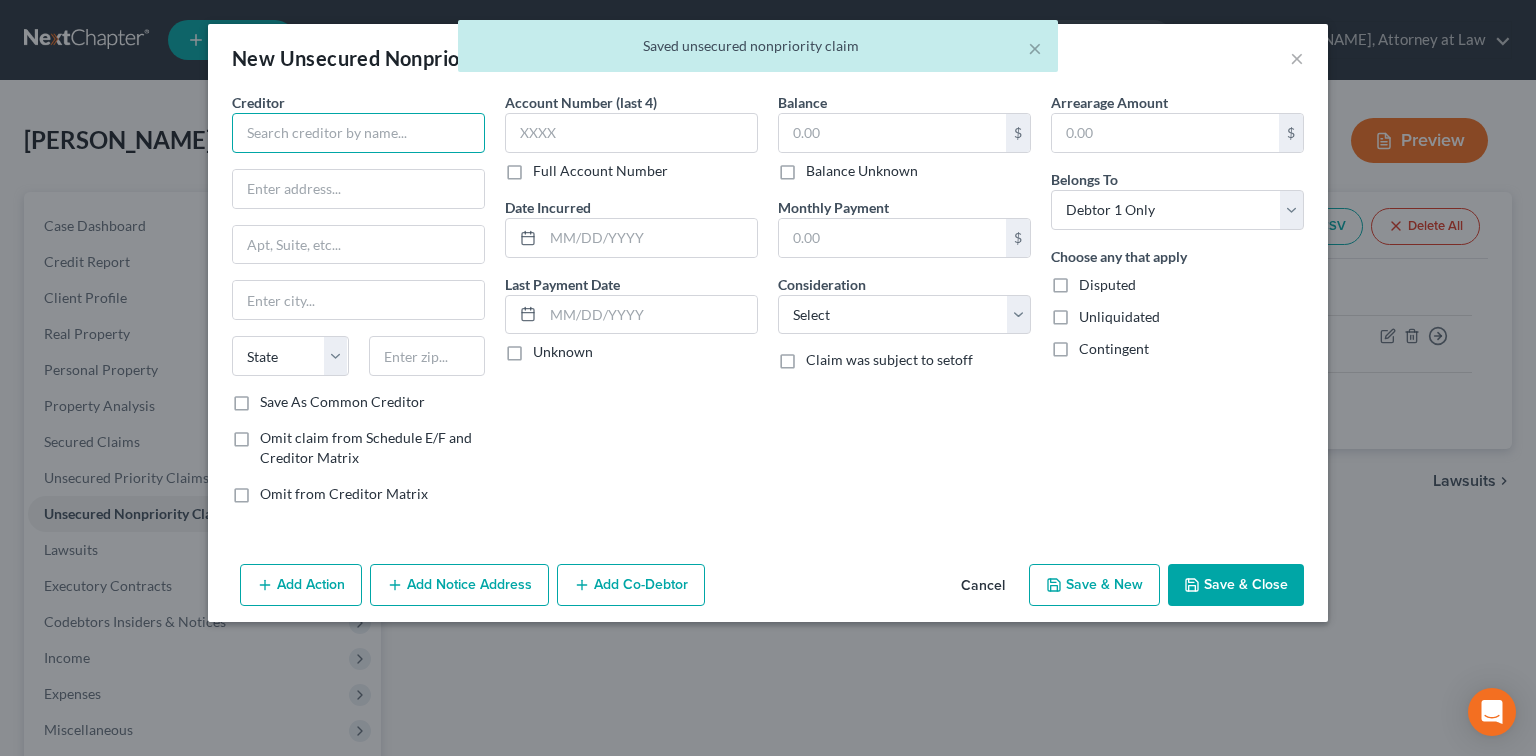 click at bounding box center (358, 133) 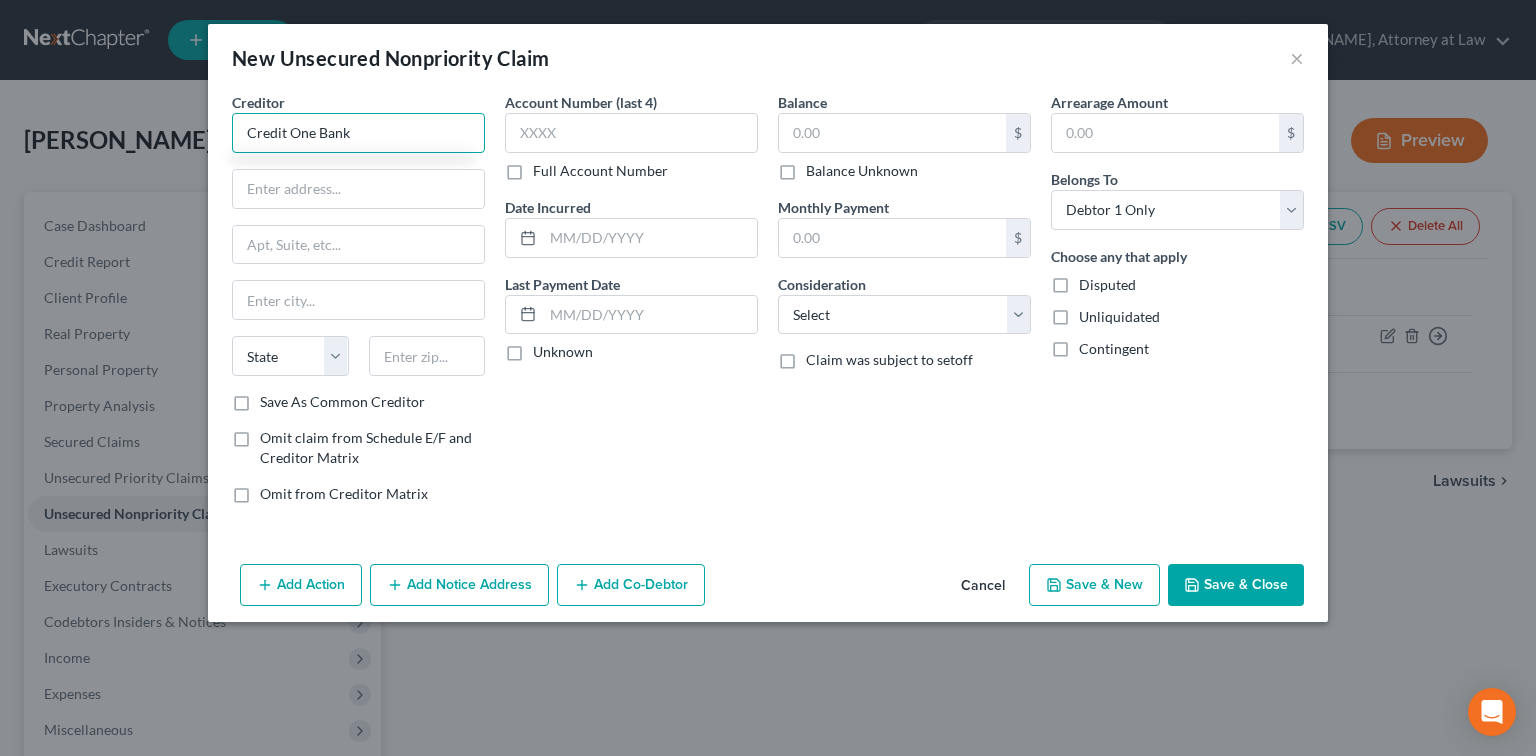 type on "Credit One Bank" 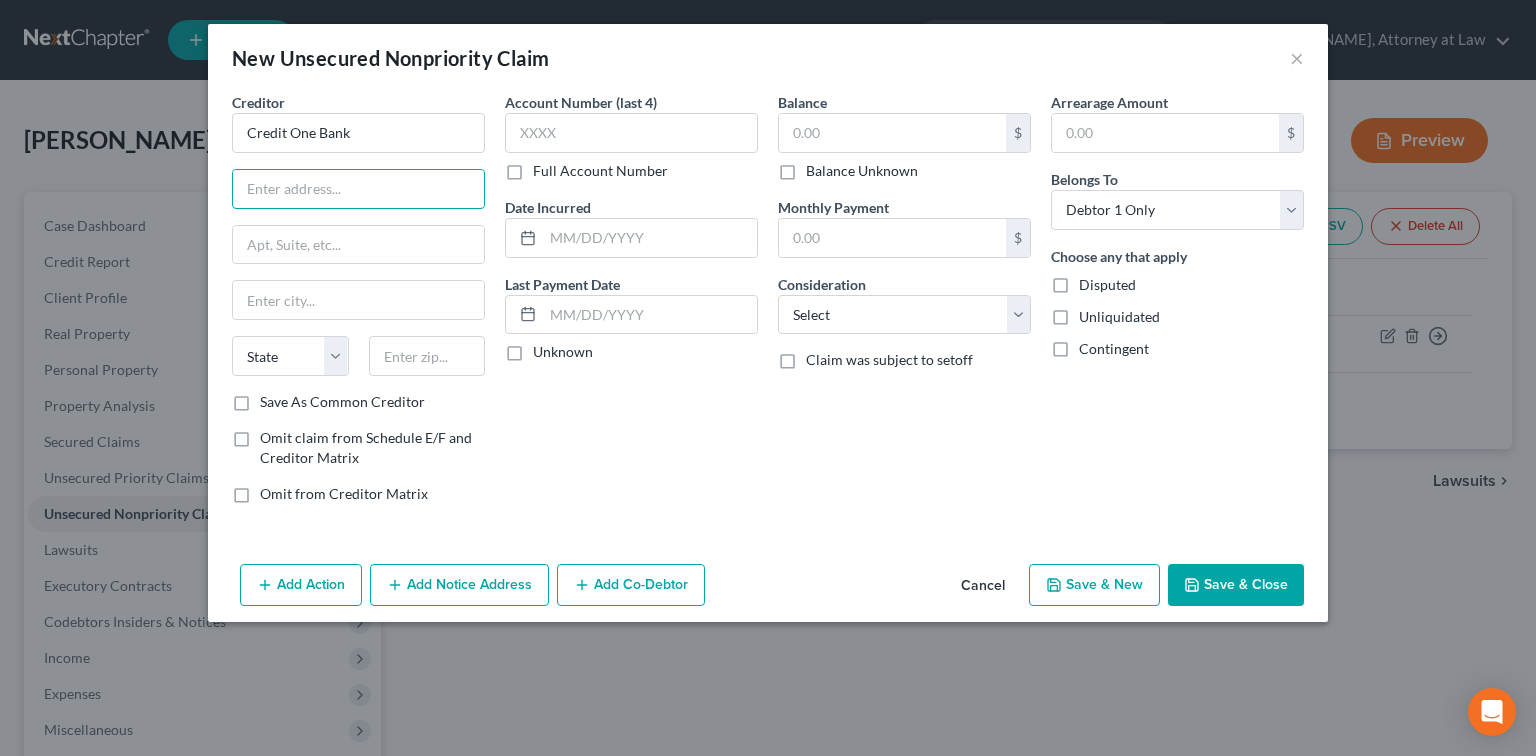 type on "P" 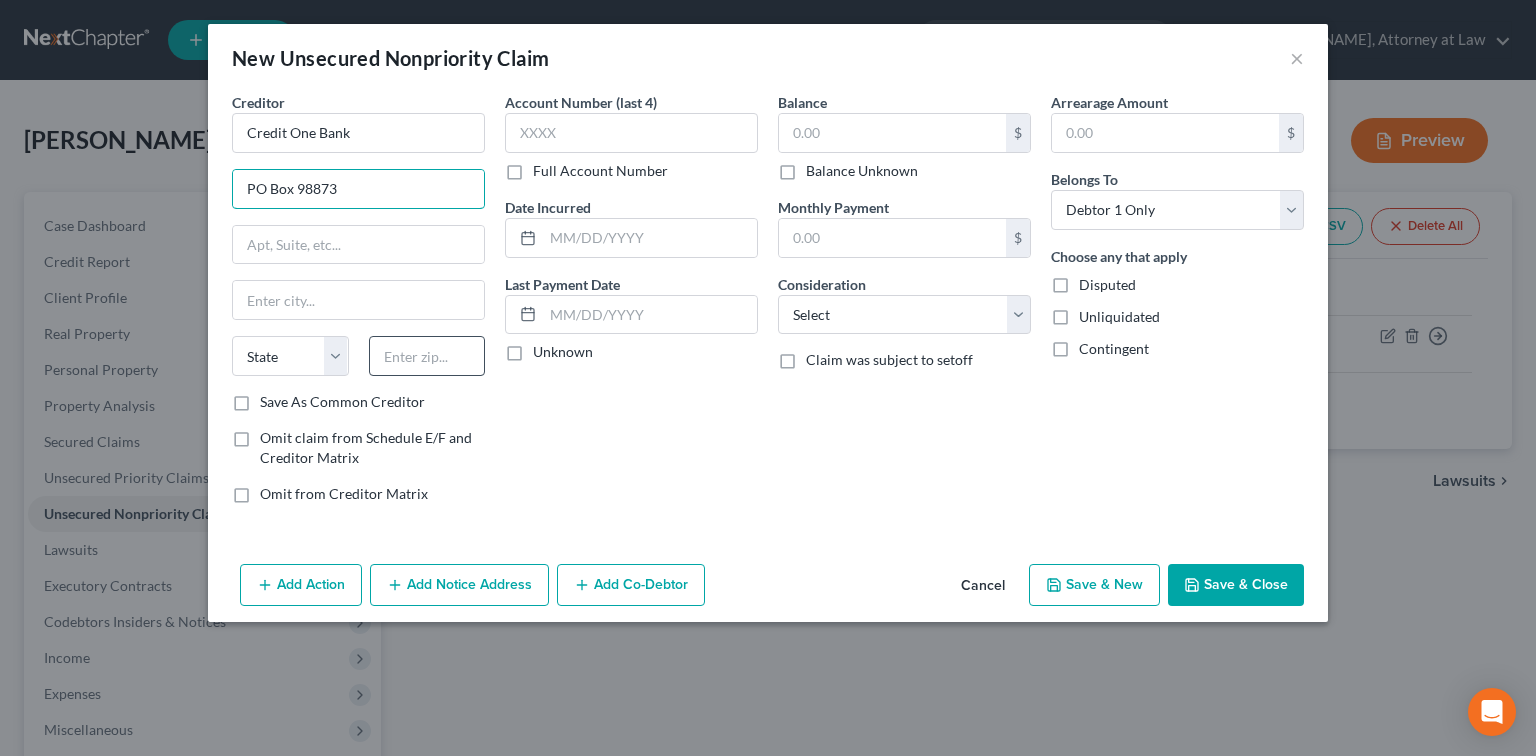type on "PO Box 98873" 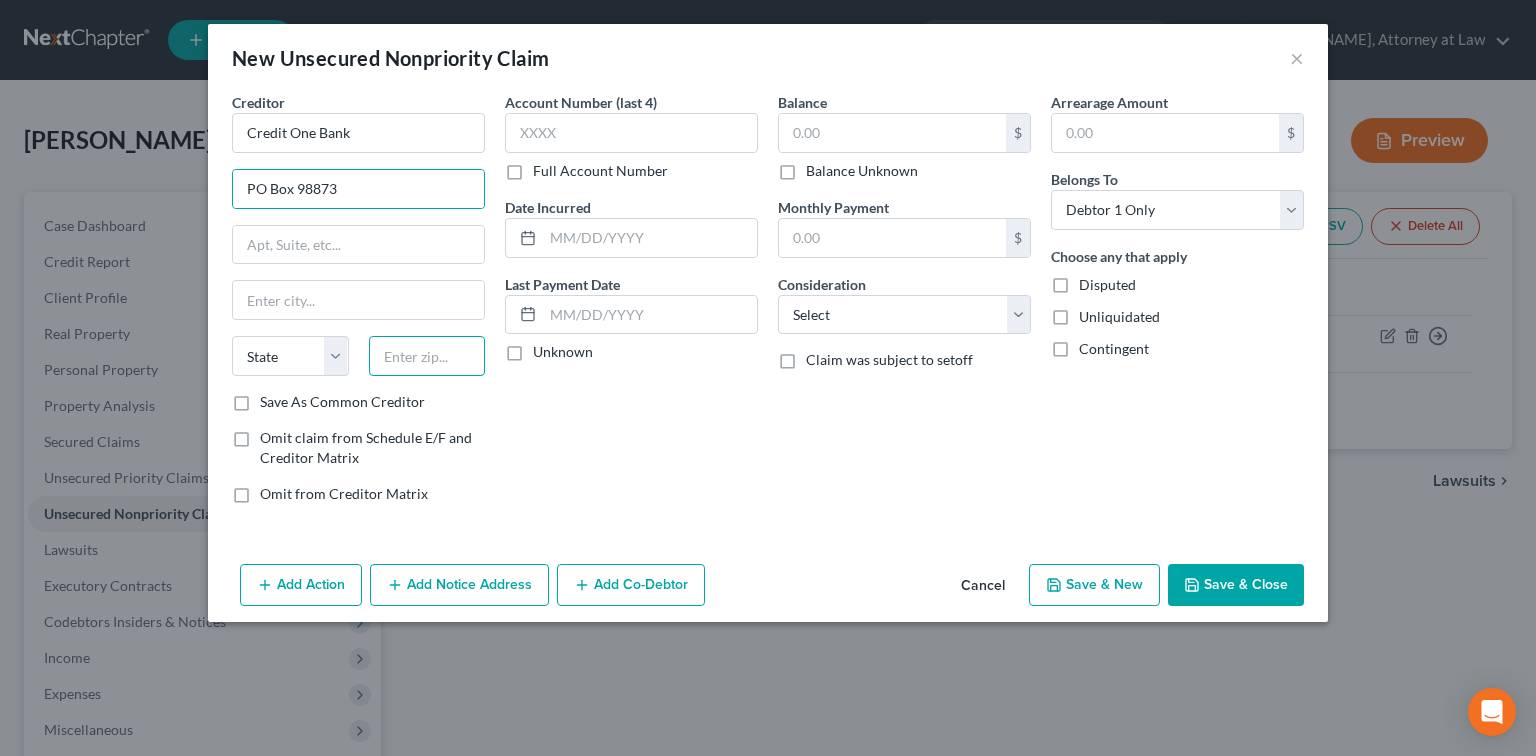 click at bounding box center (427, 356) 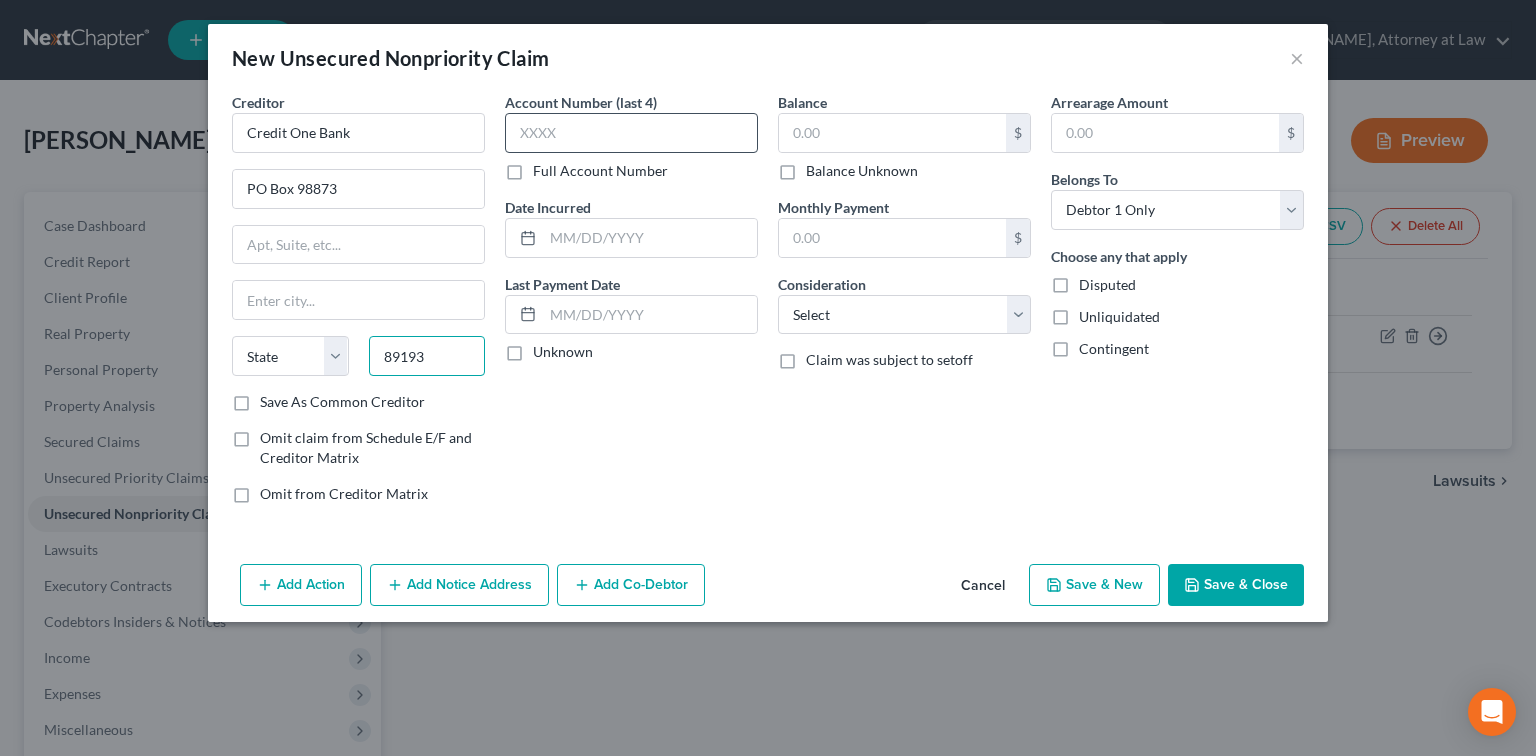 type on "89193" 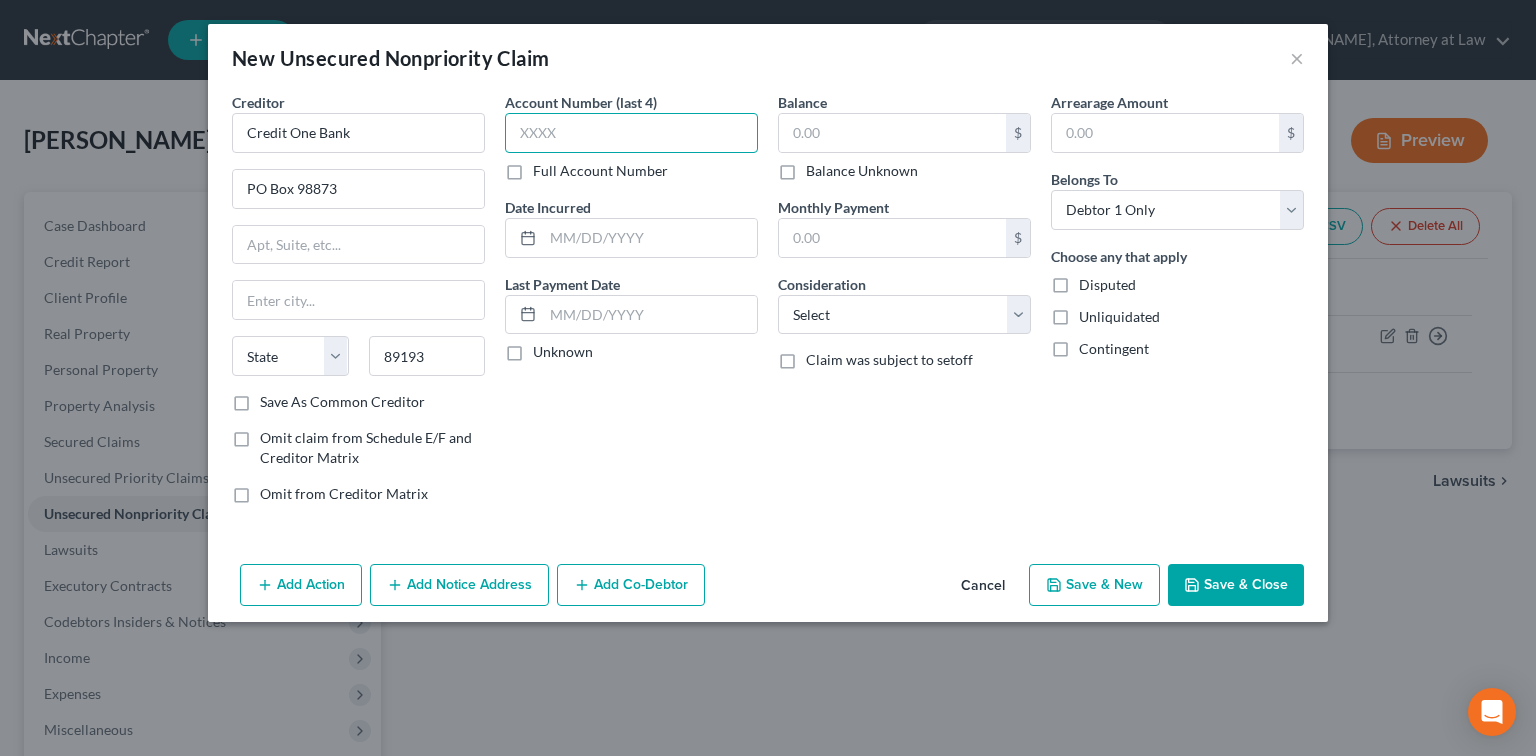 click at bounding box center [631, 133] 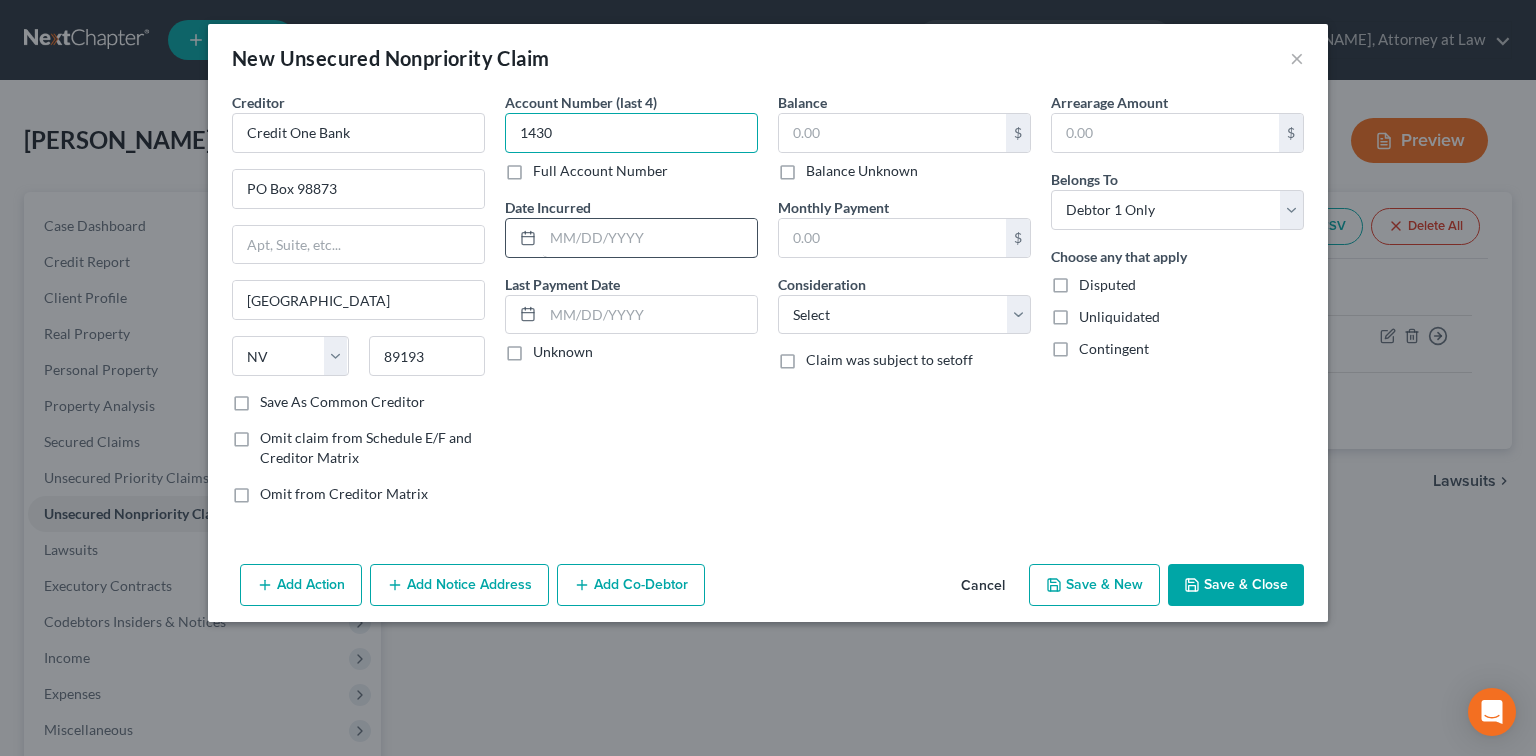 type on "1430" 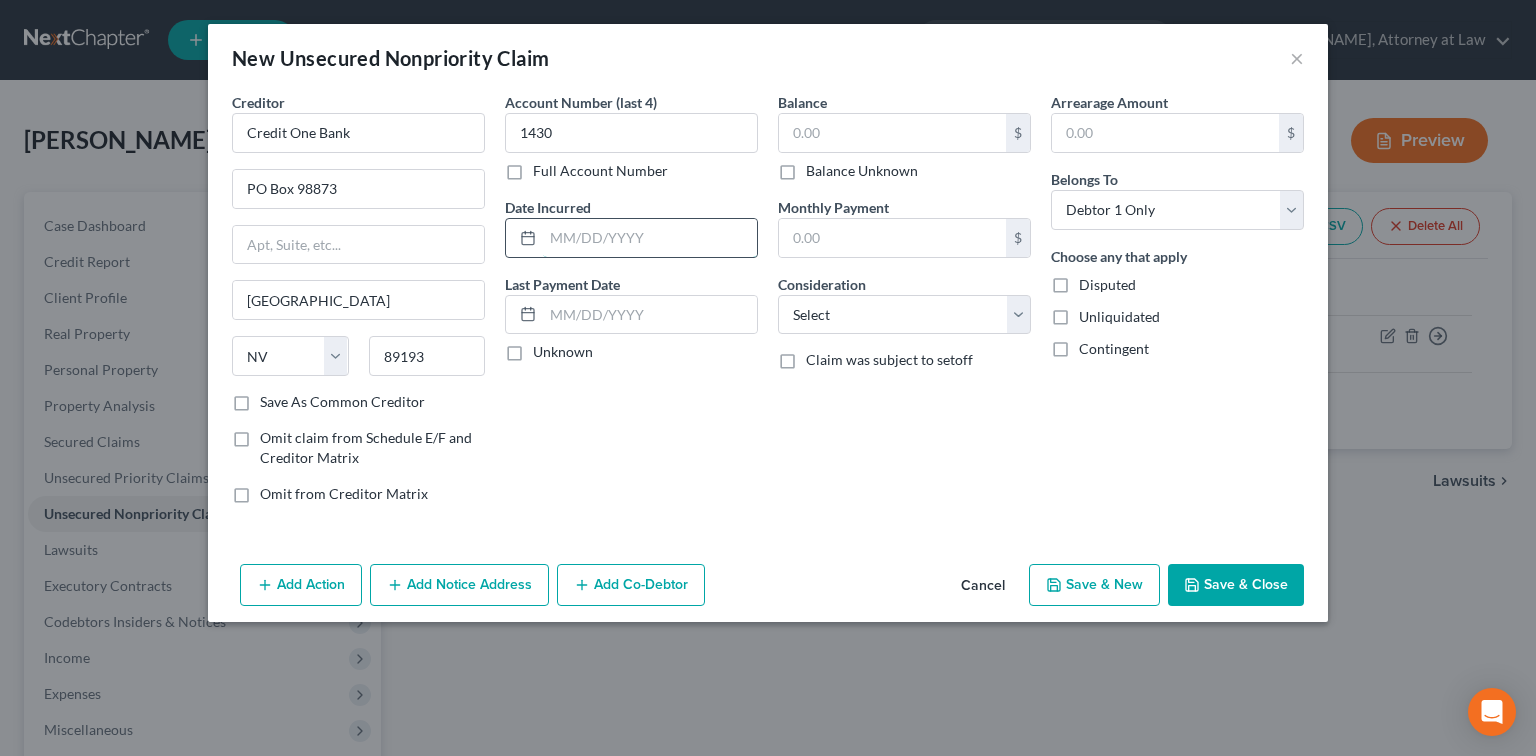 click at bounding box center (650, 238) 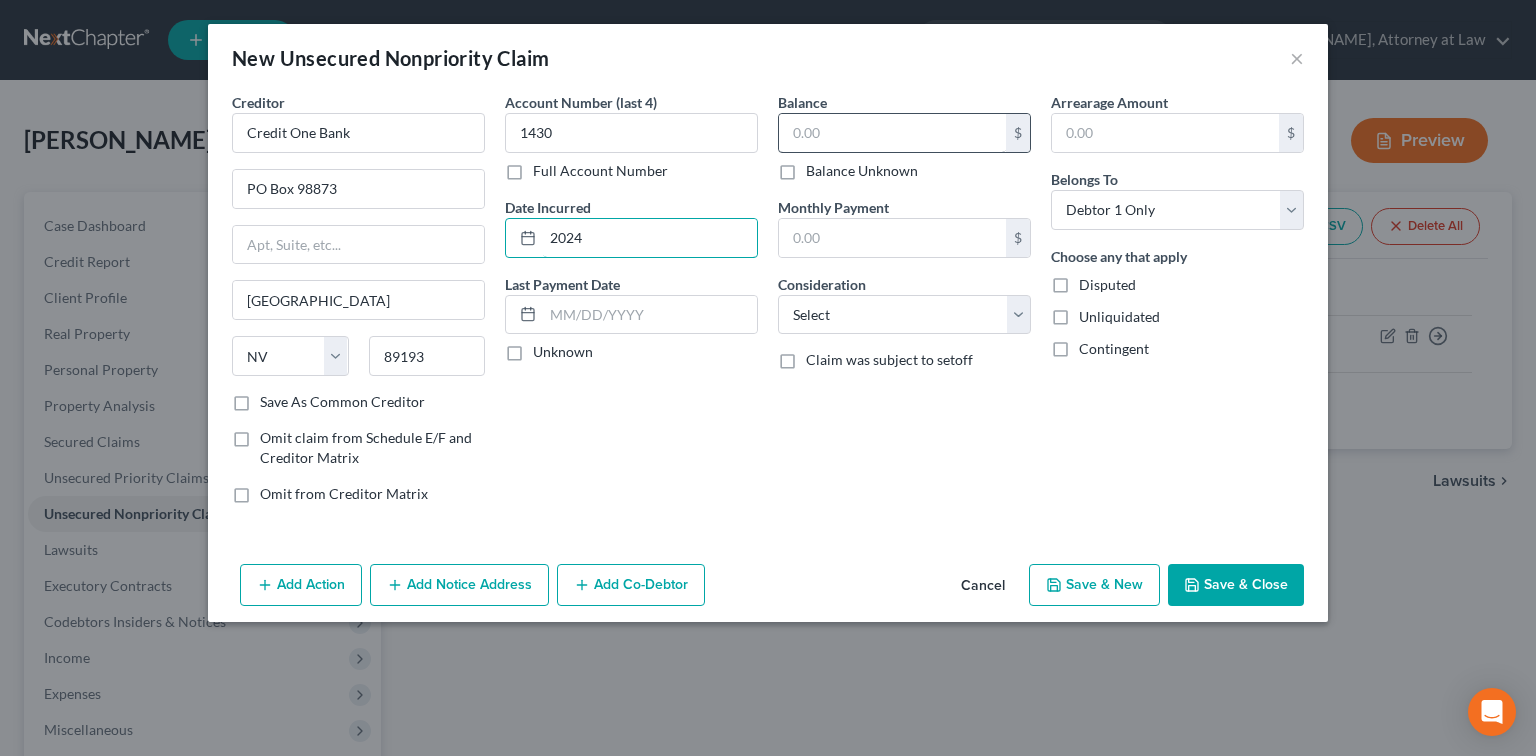 type on "2024" 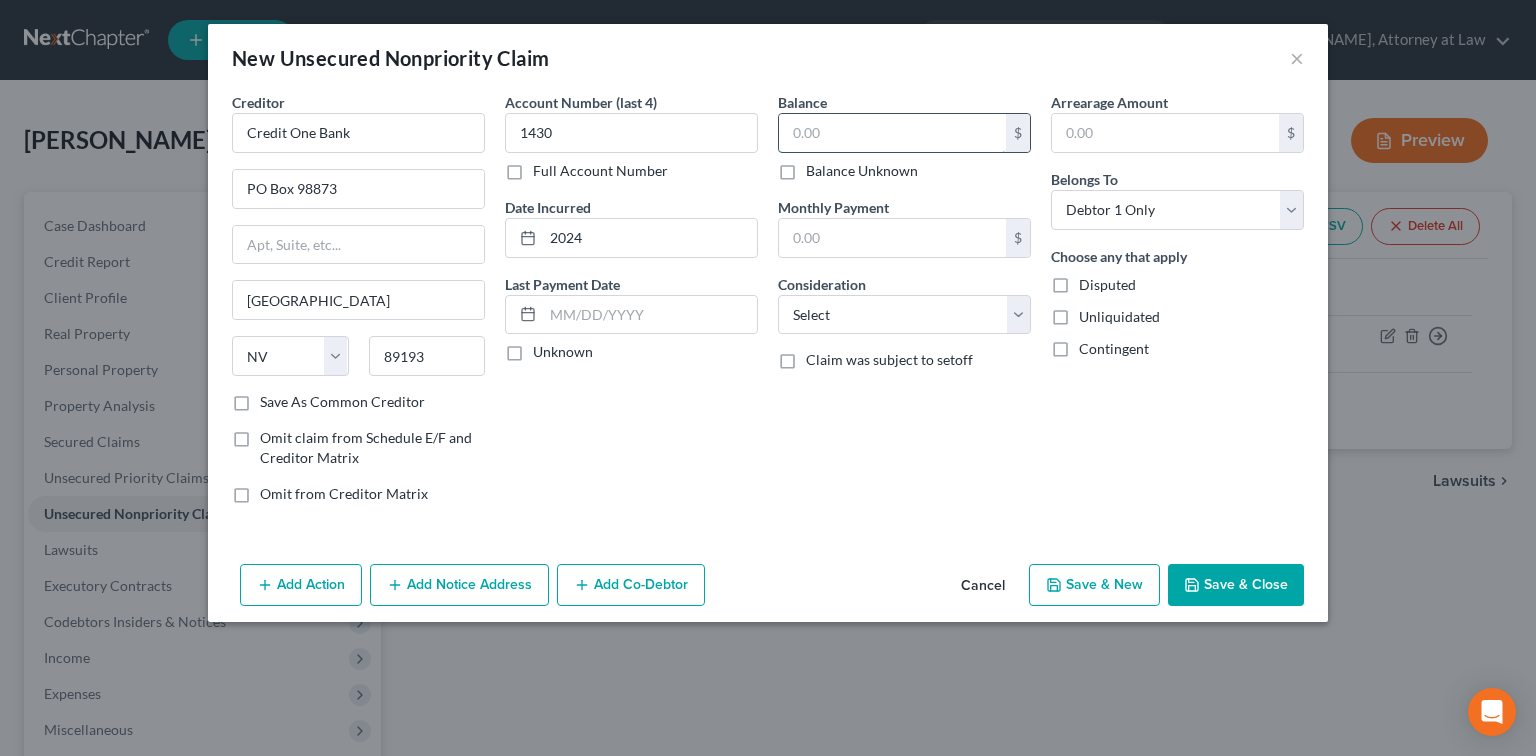 click at bounding box center [892, 133] 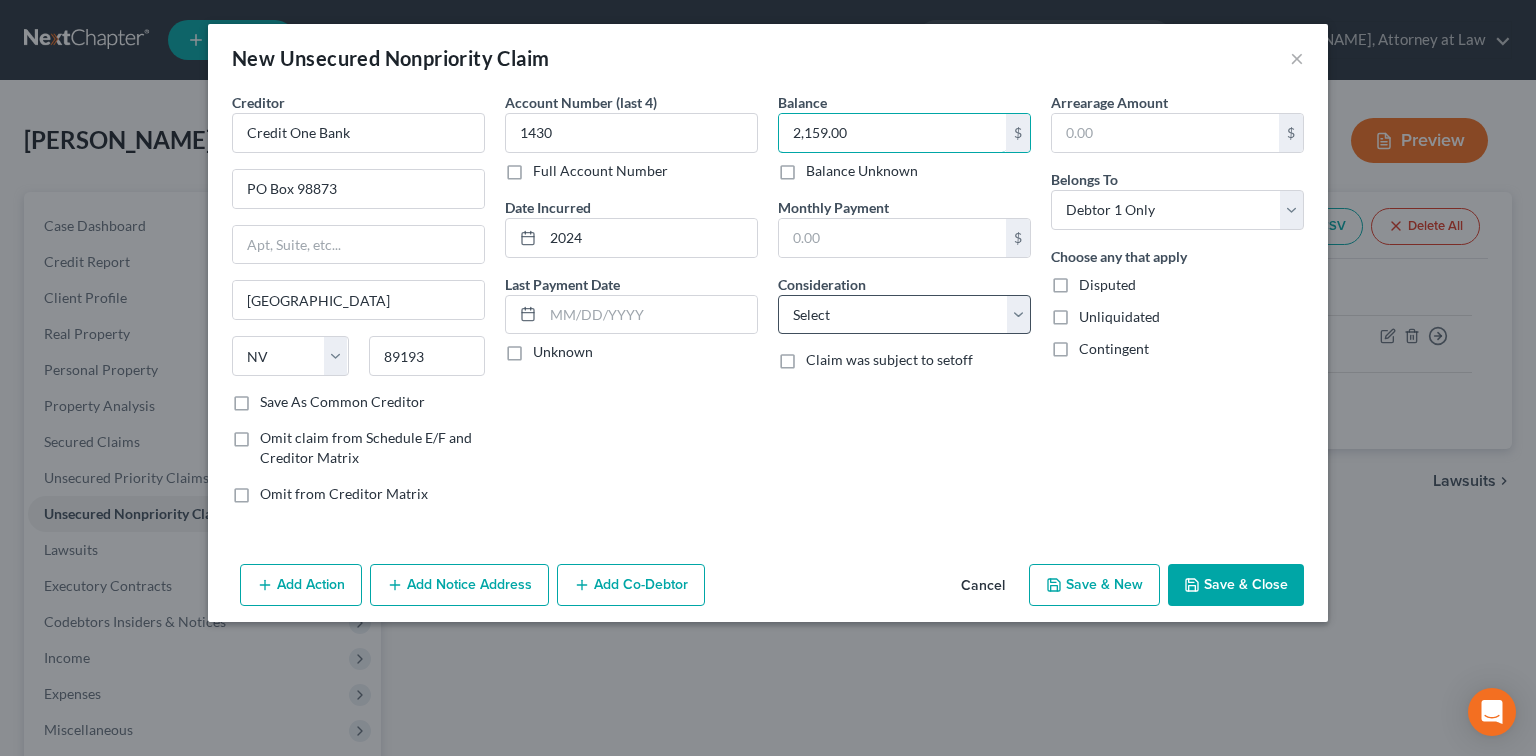 type on "2,159.00" 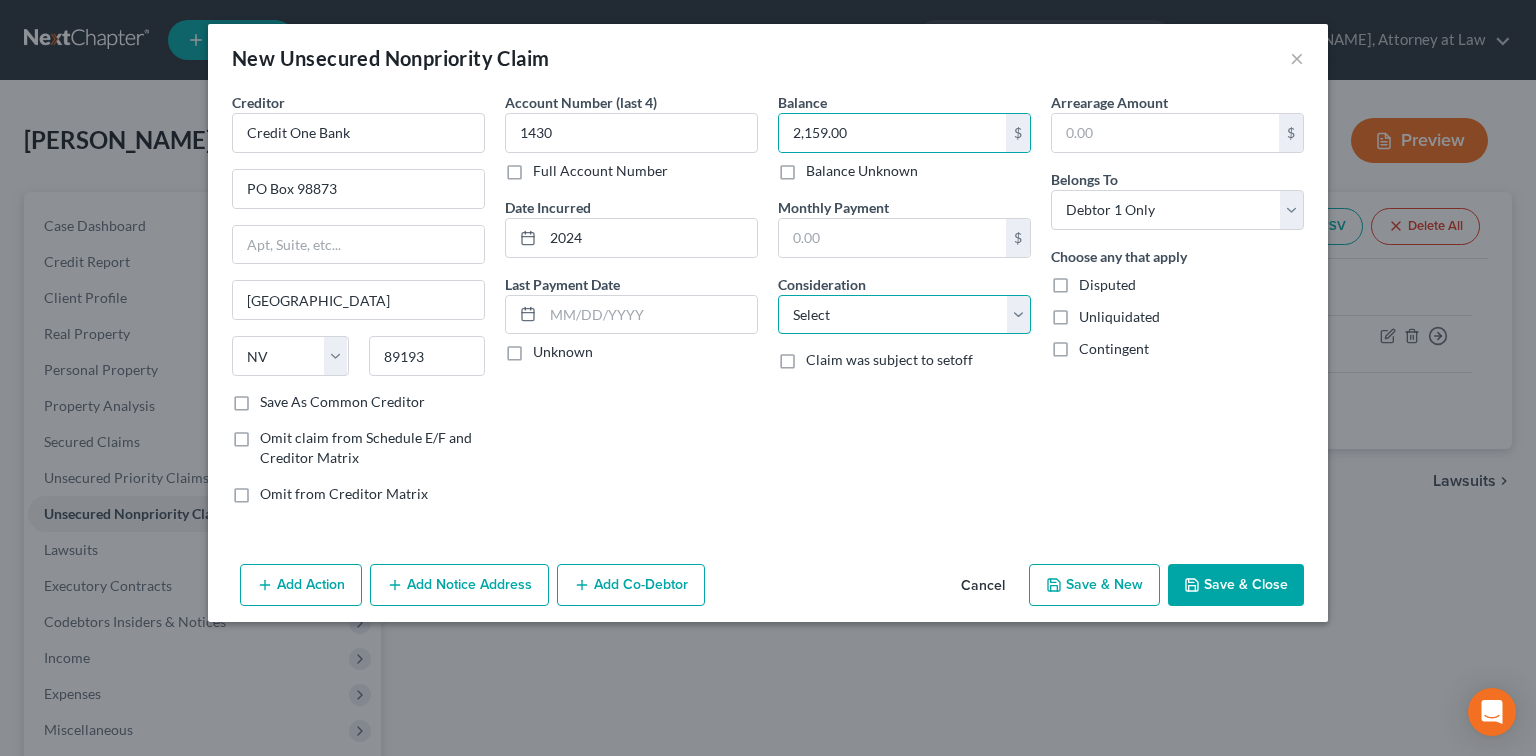 click on "Select Cable / Satellite Services Collection Agency Credit Card Debt Debt Counseling / Attorneys Deficiency Balance Domestic Support Obligations Home / Car Repairs Income Taxes Judgment Liens Medical Services Monies Loaned / Advanced Mortgage Obligation From Divorce Or Separation Obligation To Pensions Other Overdrawn Bank Account Promised To Help Pay Creditors Student Loans Suppliers And Vendors Telephone / Internet Services Utility Services" at bounding box center (904, 315) 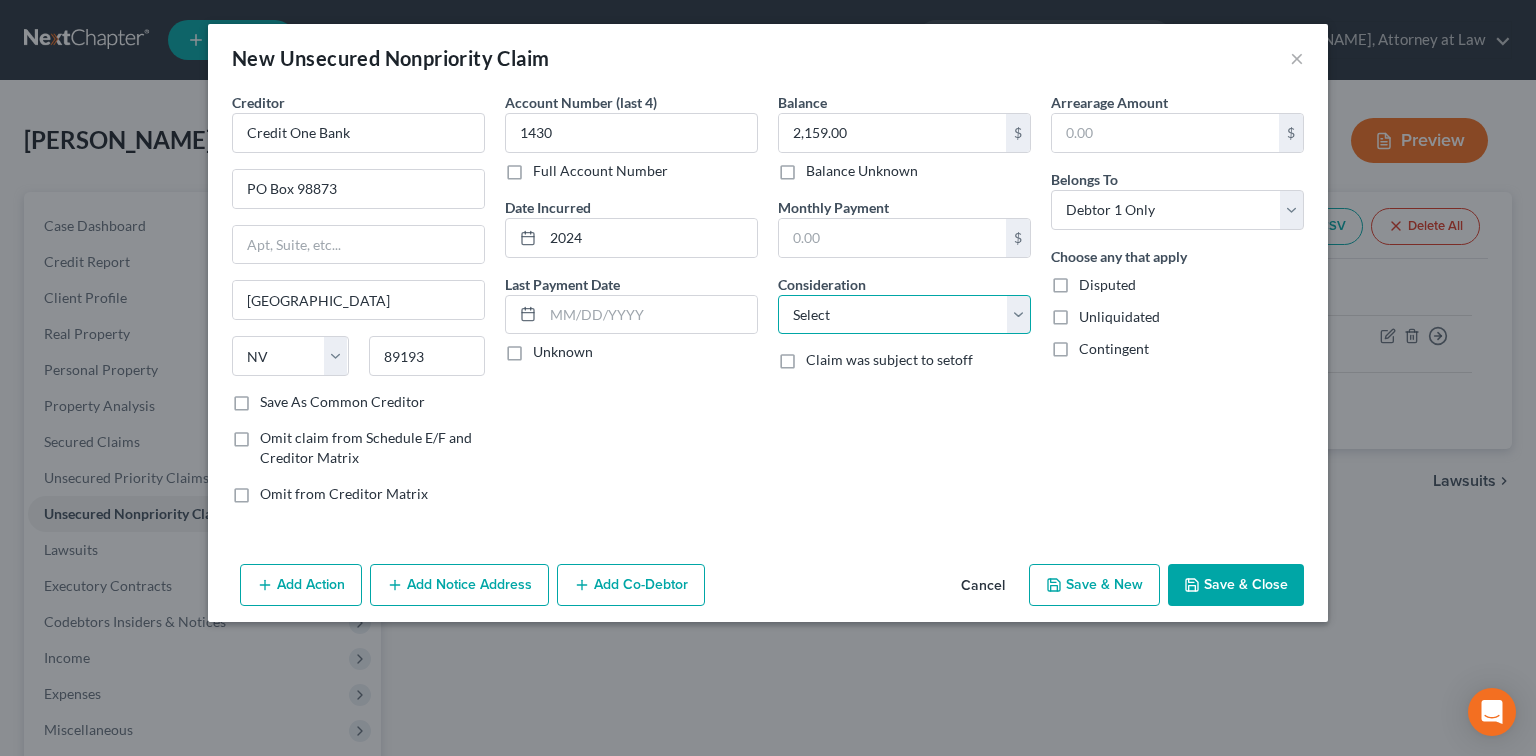 select on "2" 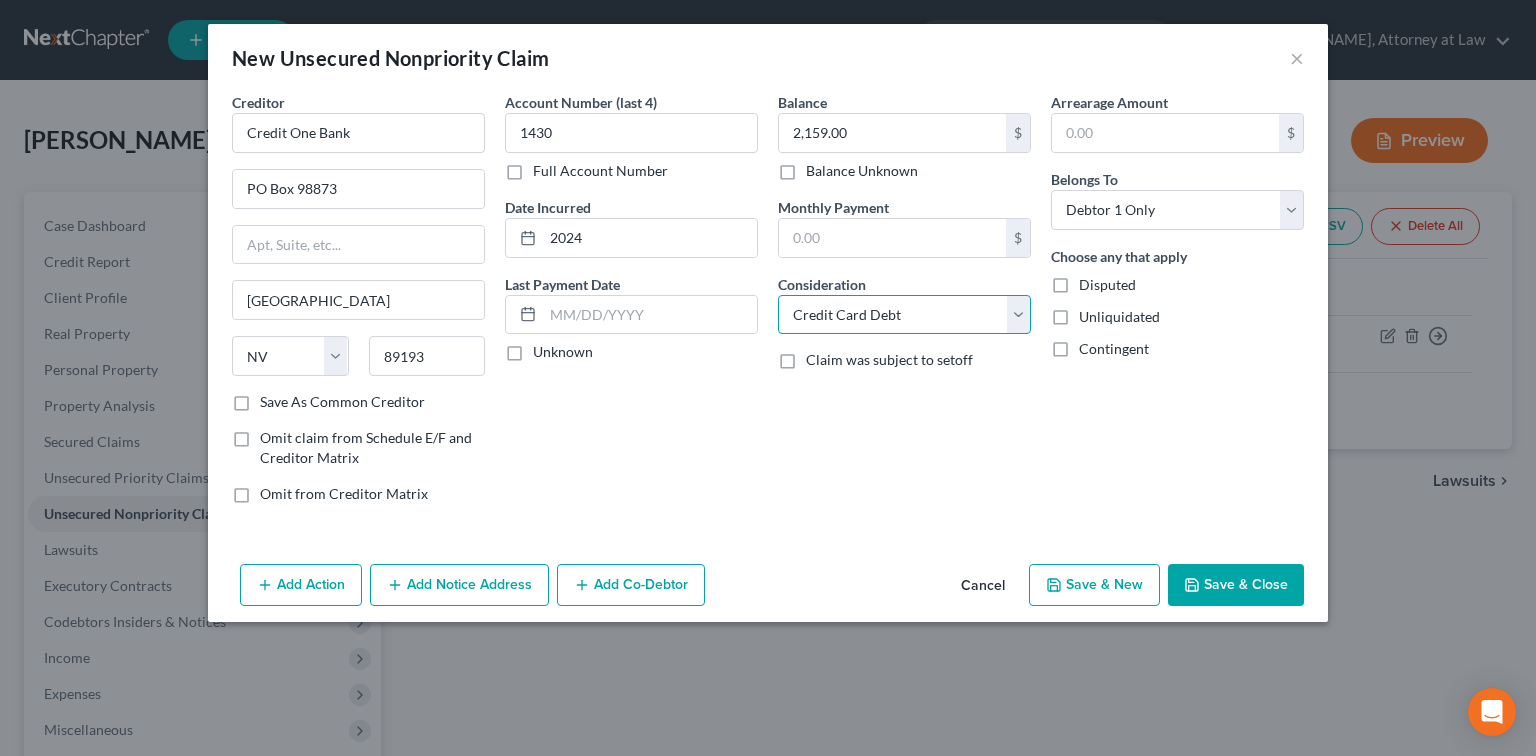 click on "Select Cable / Satellite Services Collection Agency Credit Card Debt Debt Counseling / Attorneys Deficiency Balance Domestic Support Obligations Home / Car Repairs Income Taxes Judgment Liens Medical Services Monies Loaned / Advanced Mortgage Obligation From Divorce Or Separation Obligation To Pensions Other Overdrawn Bank Account Promised To Help Pay Creditors Student Loans Suppliers And Vendors Telephone / Internet Services Utility Services" at bounding box center [904, 315] 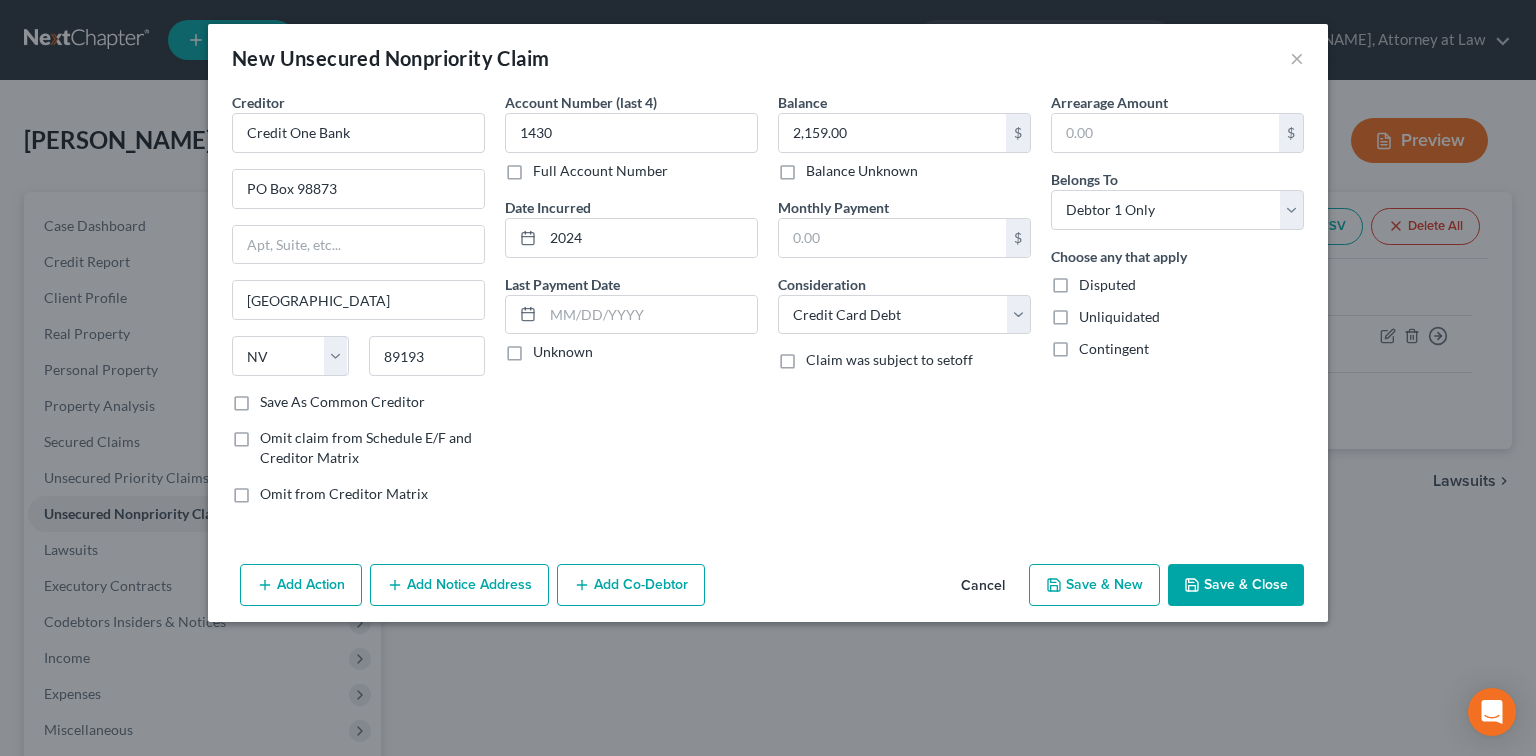 click on "Save & New" at bounding box center (1094, 585) 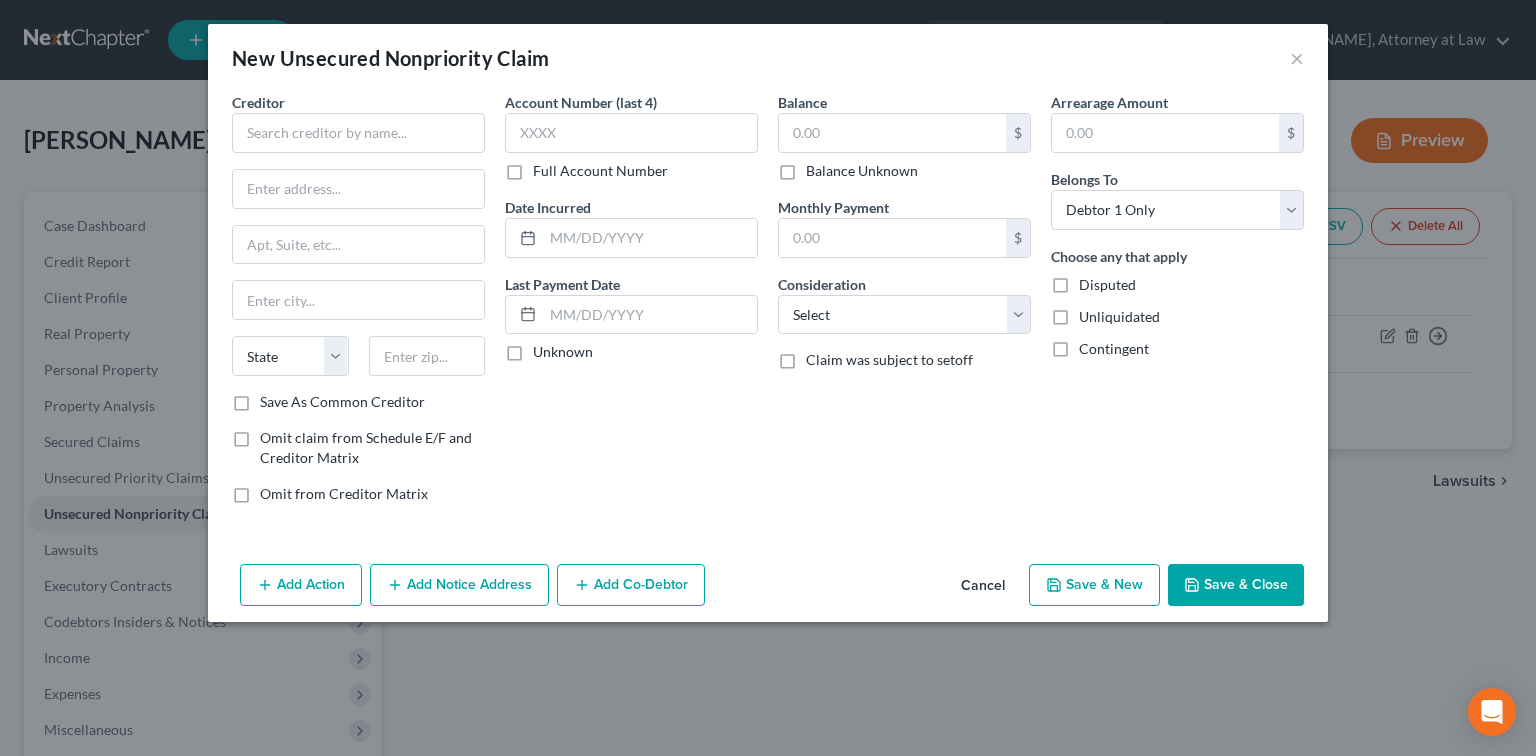 type on "0.00" 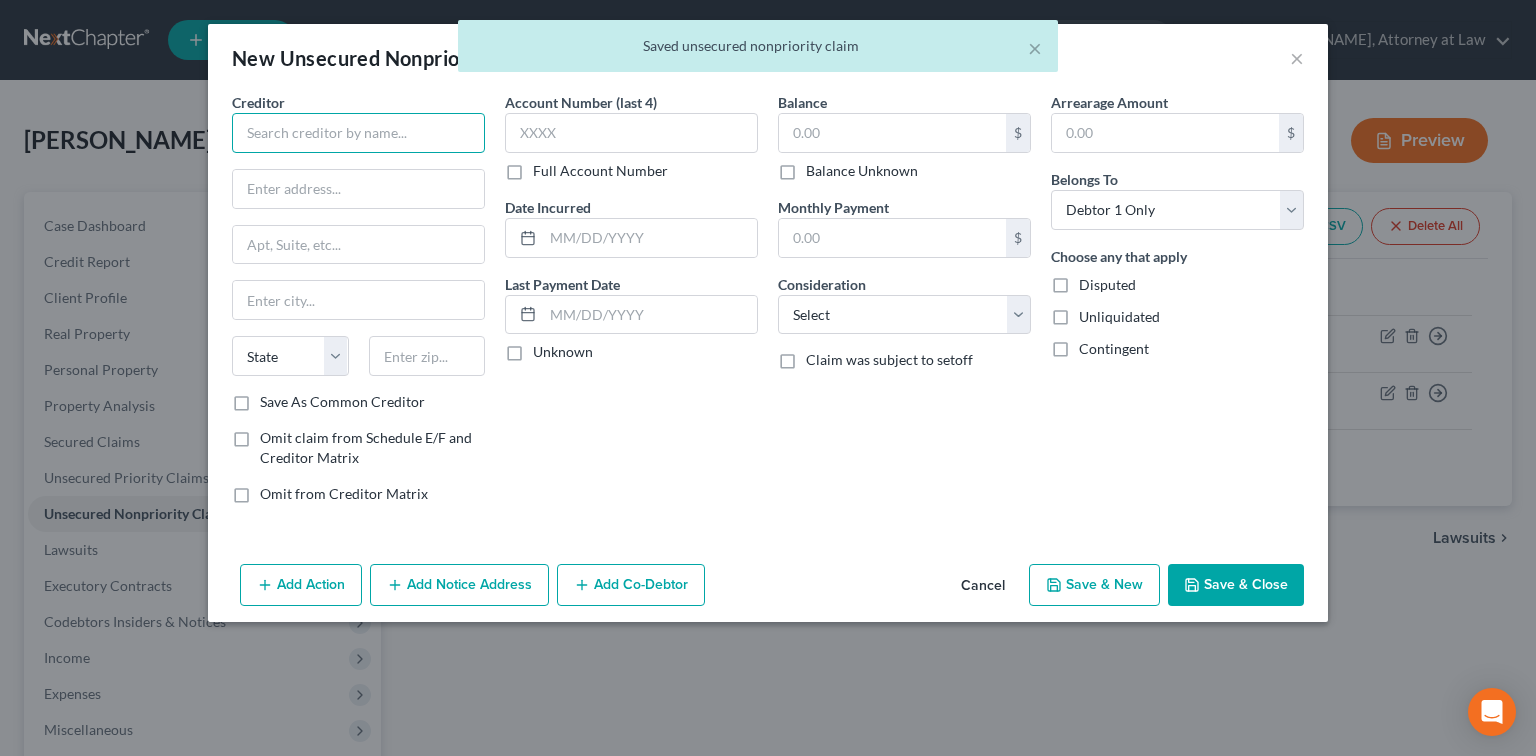 click at bounding box center [358, 133] 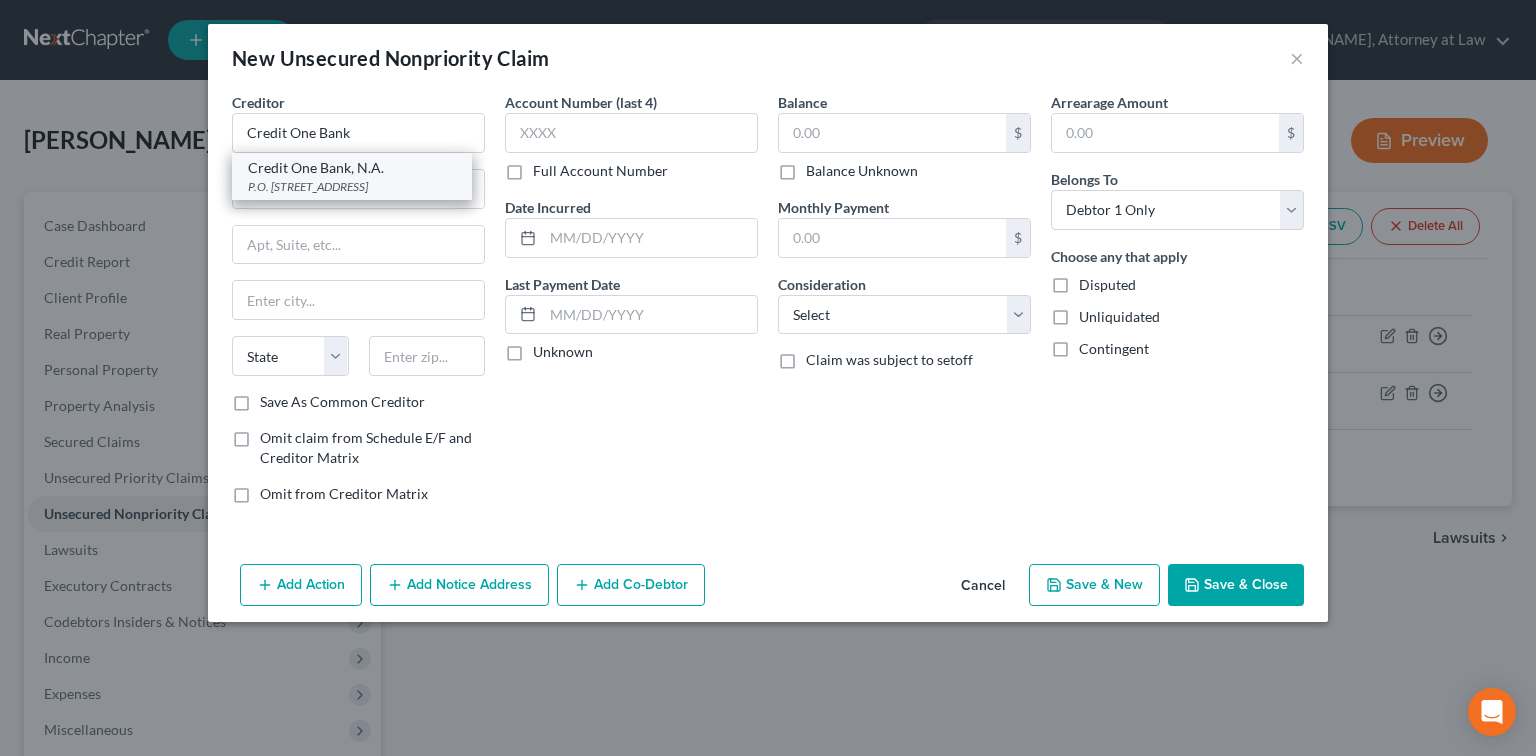 click on "P.O. [STREET_ADDRESS]" at bounding box center (352, 186) 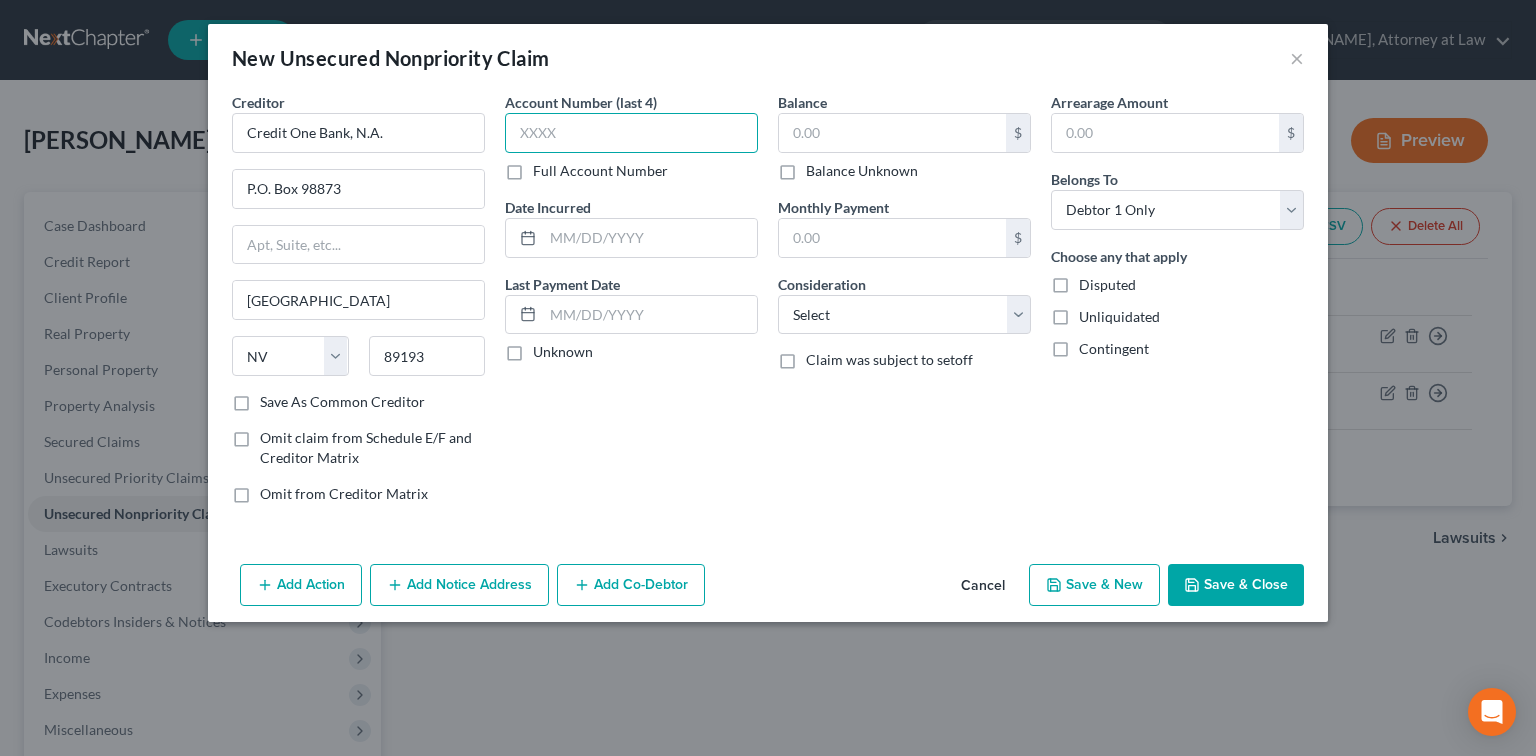 click at bounding box center (631, 133) 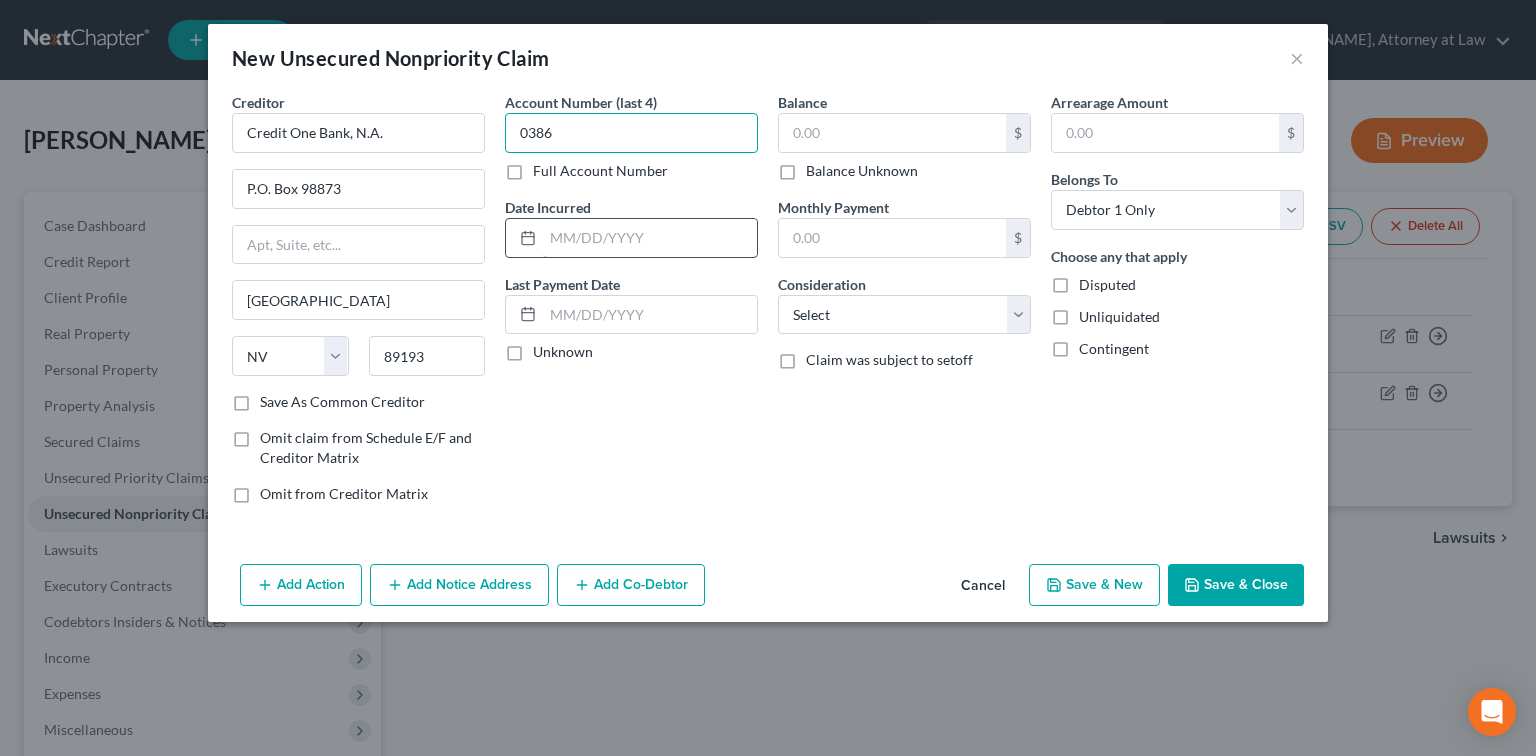 type on "0386" 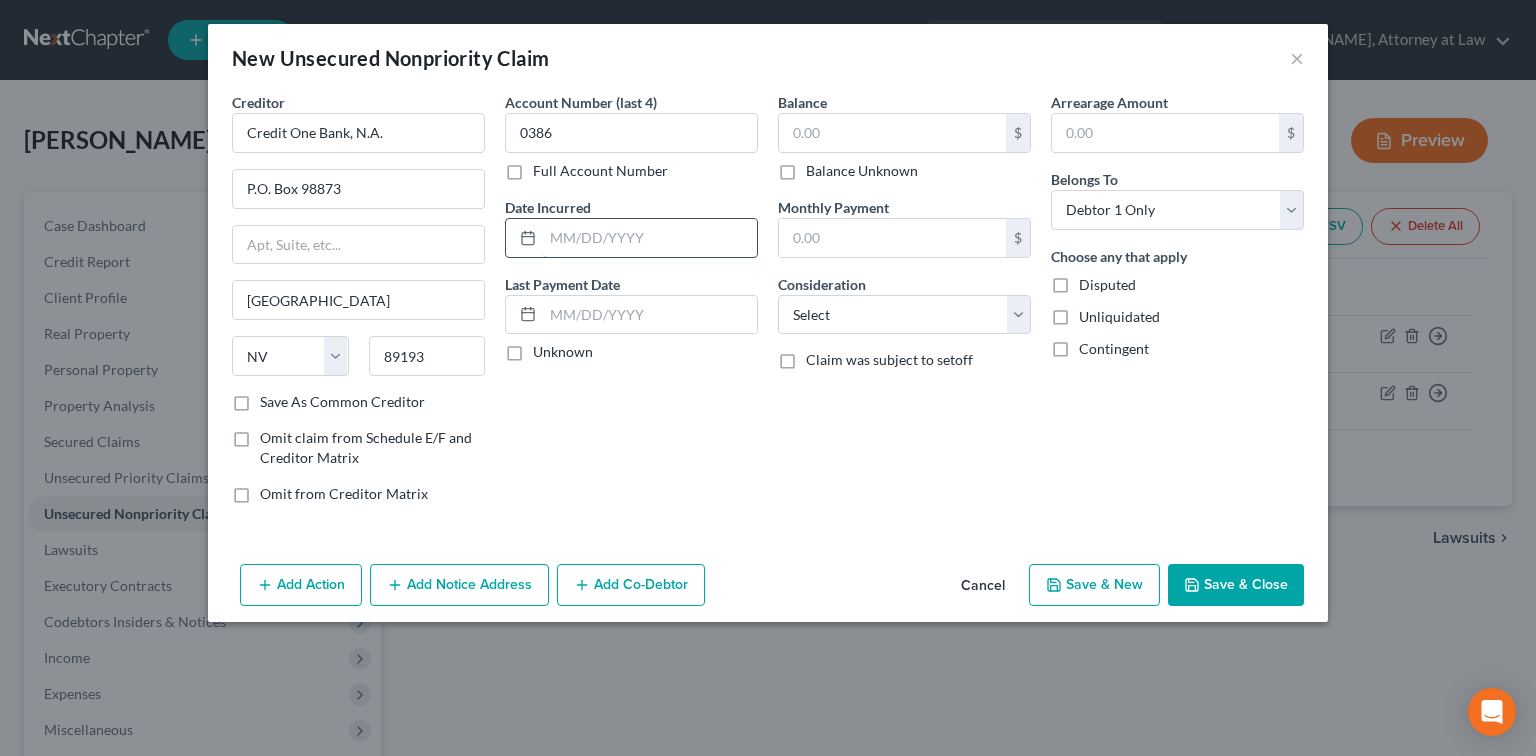 click at bounding box center [650, 238] 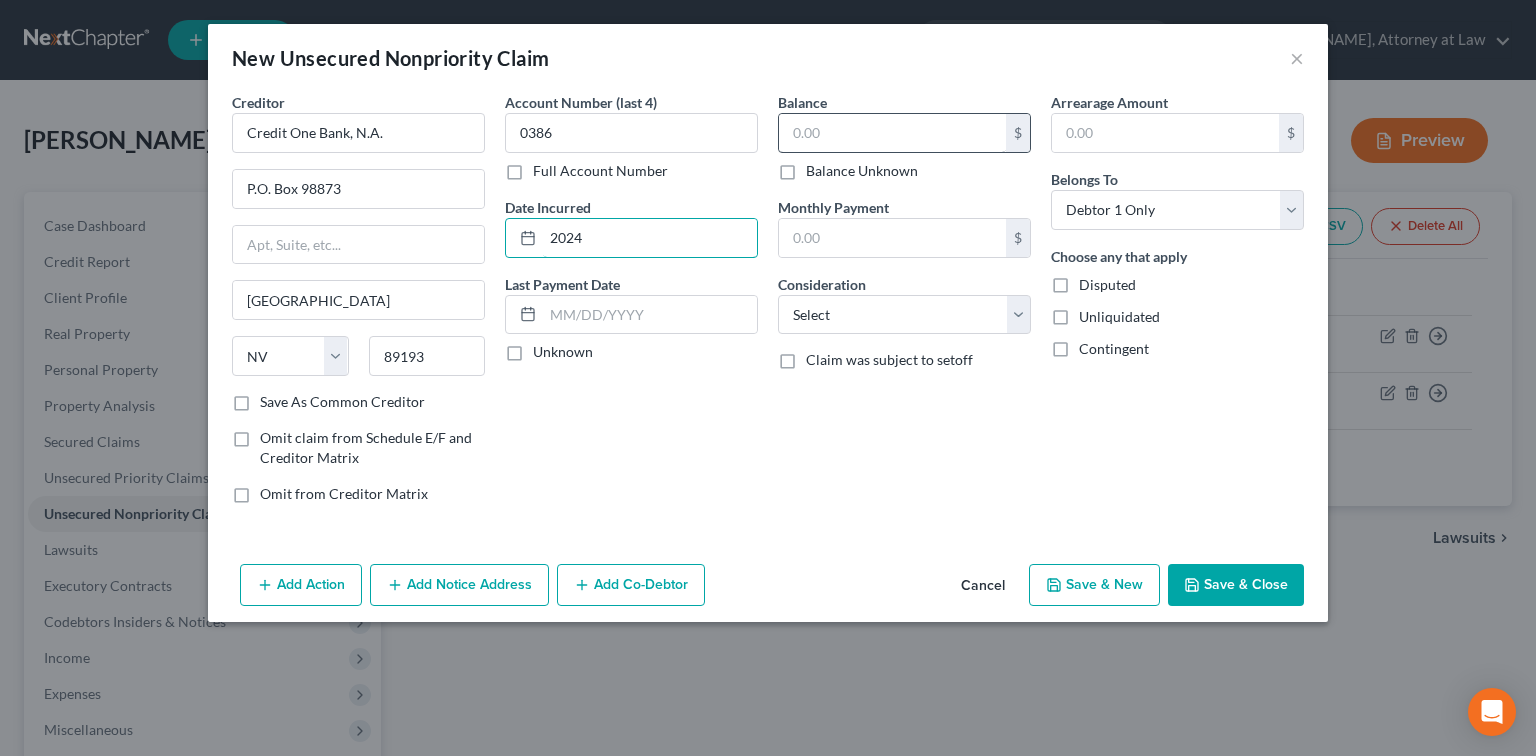 type on "2024" 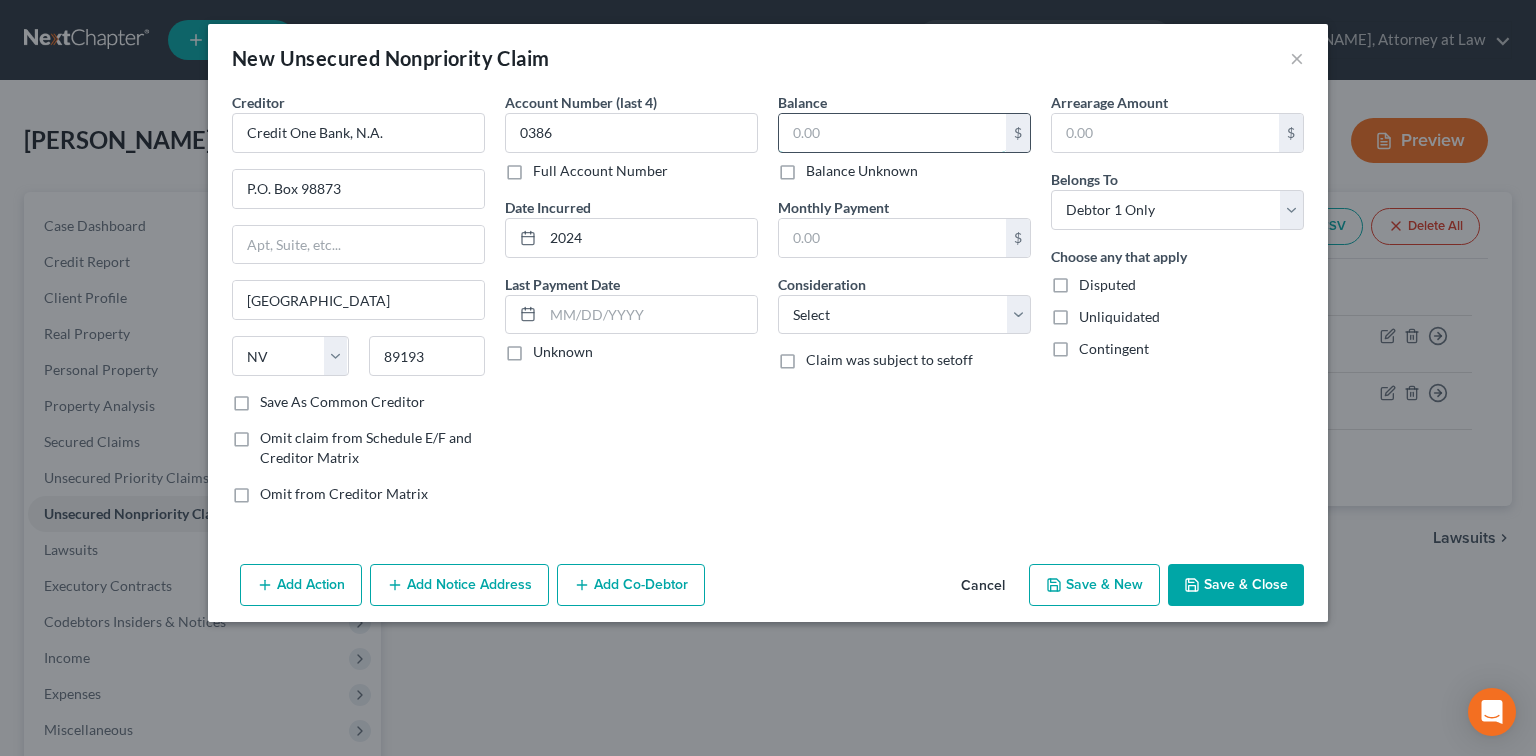 click at bounding box center (892, 133) 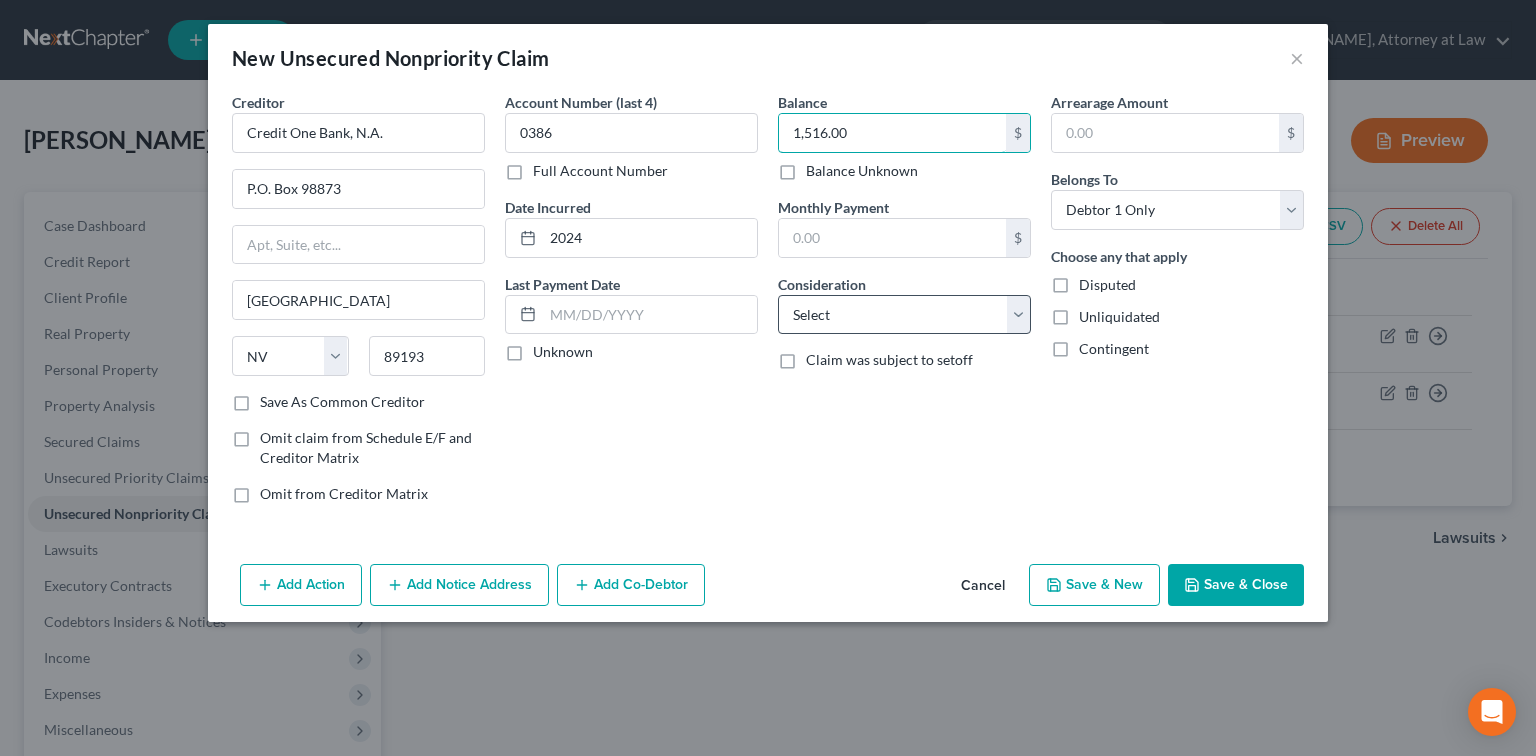 type on "1,516.00" 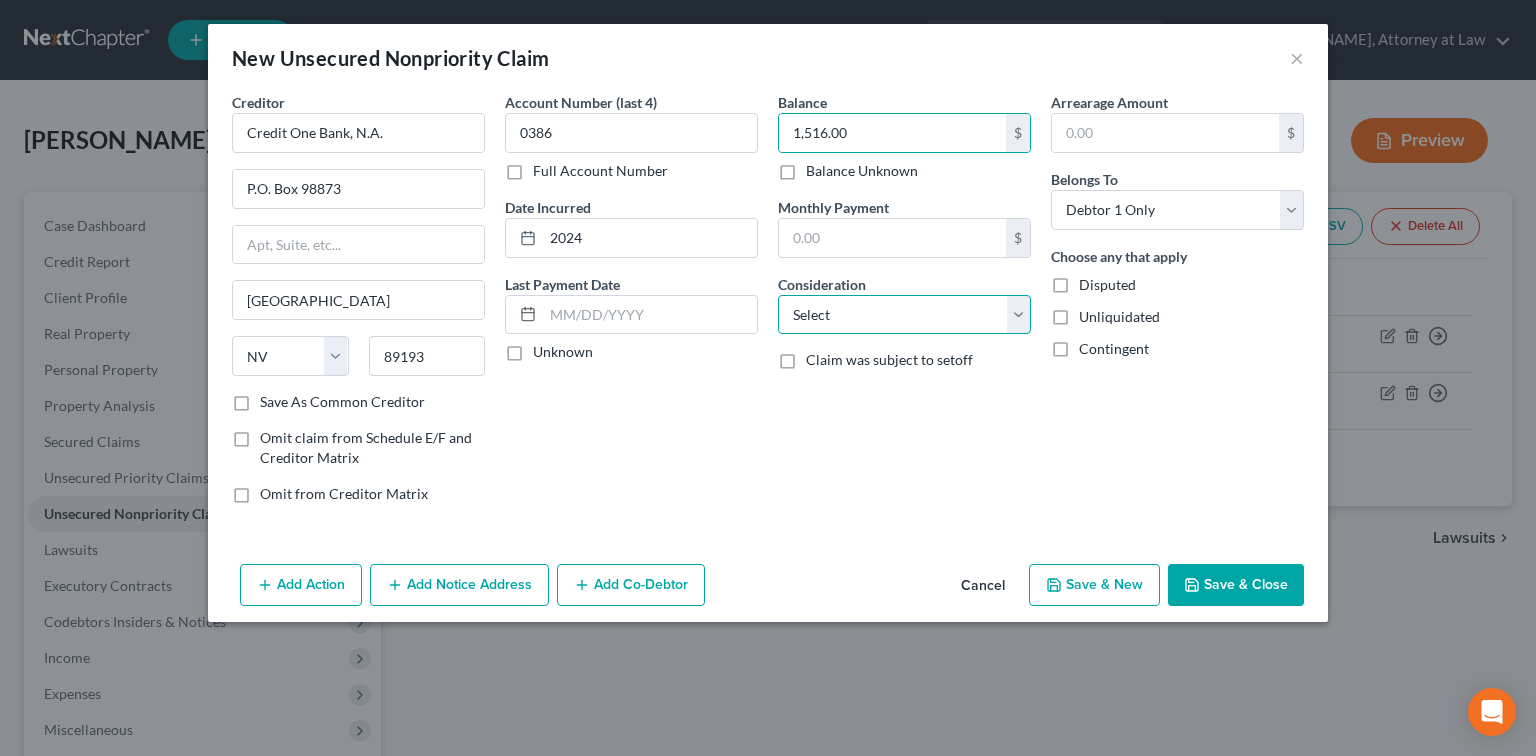 click on "Select Cable / Satellite Services Collection Agency Credit Card Debt Debt Counseling / Attorneys Deficiency Balance Domestic Support Obligations Home / Car Repairs Income Taxes Judgment Liens Medical Services Monies Loaned / Advanced Mortgage Obligation From Divorce Or Separation Obligation To Pensions Other Overdrawn Bank Account Promised To Help Pay Creditors Student Loans Suppliers And Vendors Telephone / Internet Services Utility Services" at bounding box center (904, 315) 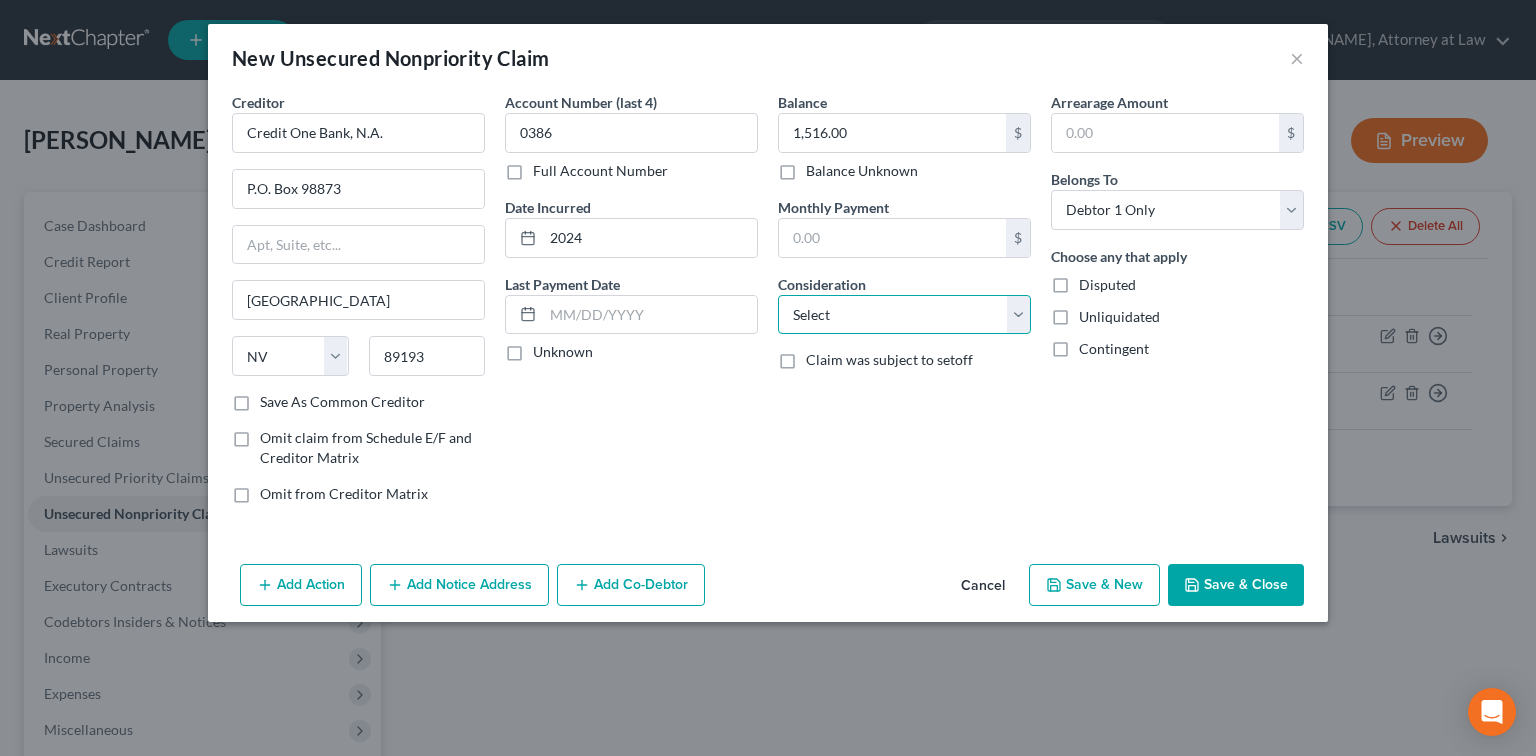 select on "2" 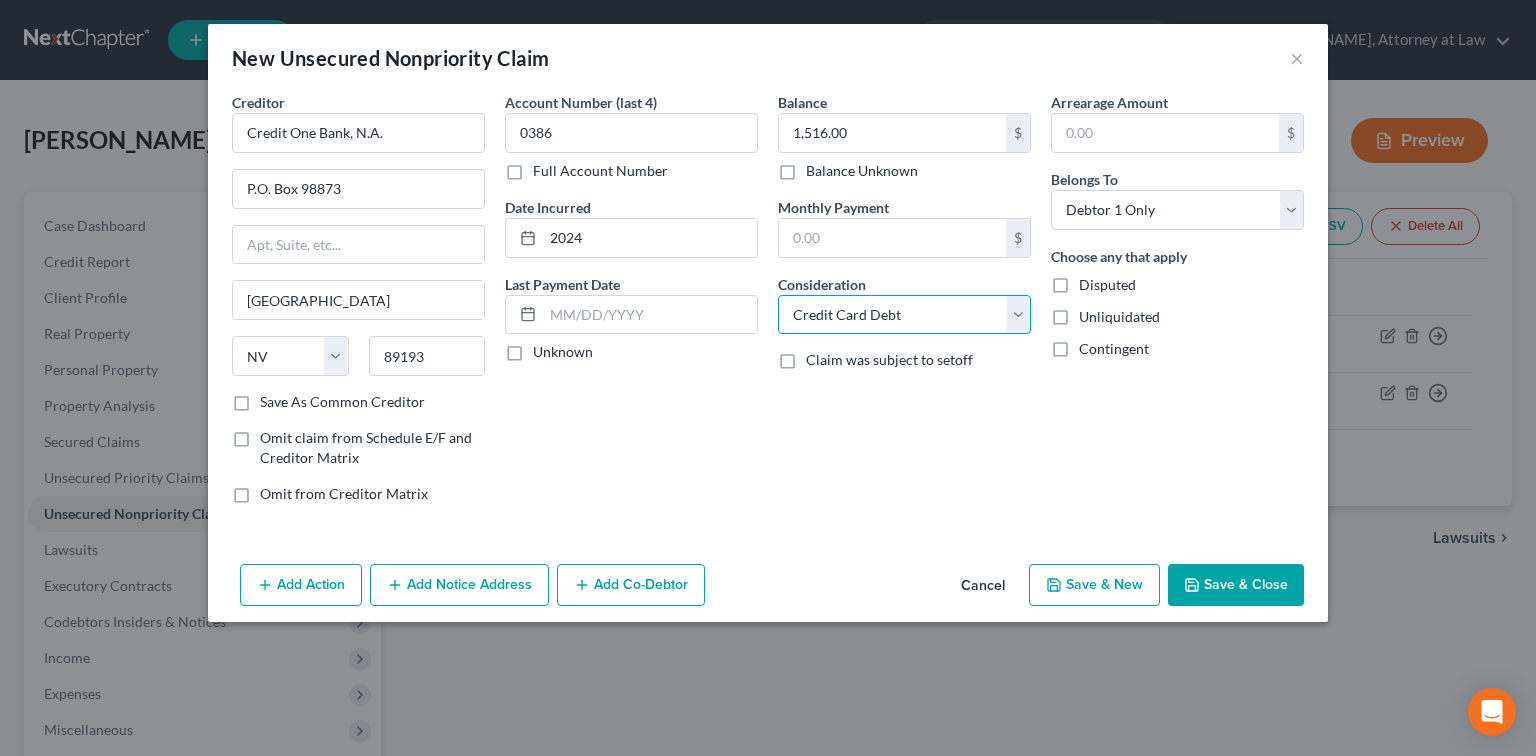 click on "Select Cable / Satellite Services Collection Agency Credit Card Debt Debt Counseling / Attorneys Deficiency Balance Domestic Support Obligations Home / Car Repairs Income Taxes Judgment Liens Medical Services Monies Loaned / Advanced Mortgage Obligation From Divorce Or Separation Obligation To Pensions Other Overdrawn Bank Account Promised To Help Pay Creditors Student Loans Suppliers And Vendors Telephone / Internet Services Utility Services" at bounding box center (904, 315) 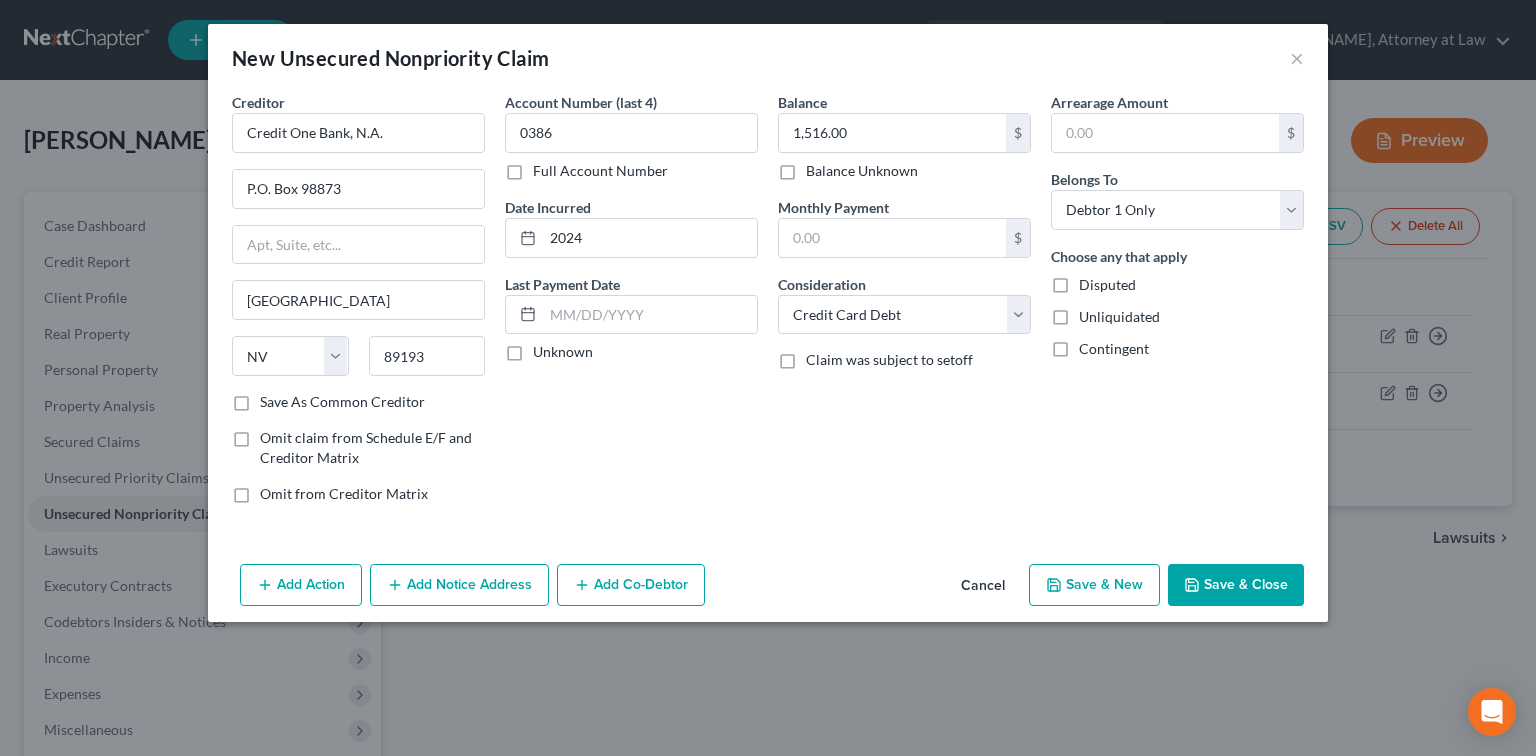 click on "Save & Close" at bounding box center [1236, 585] 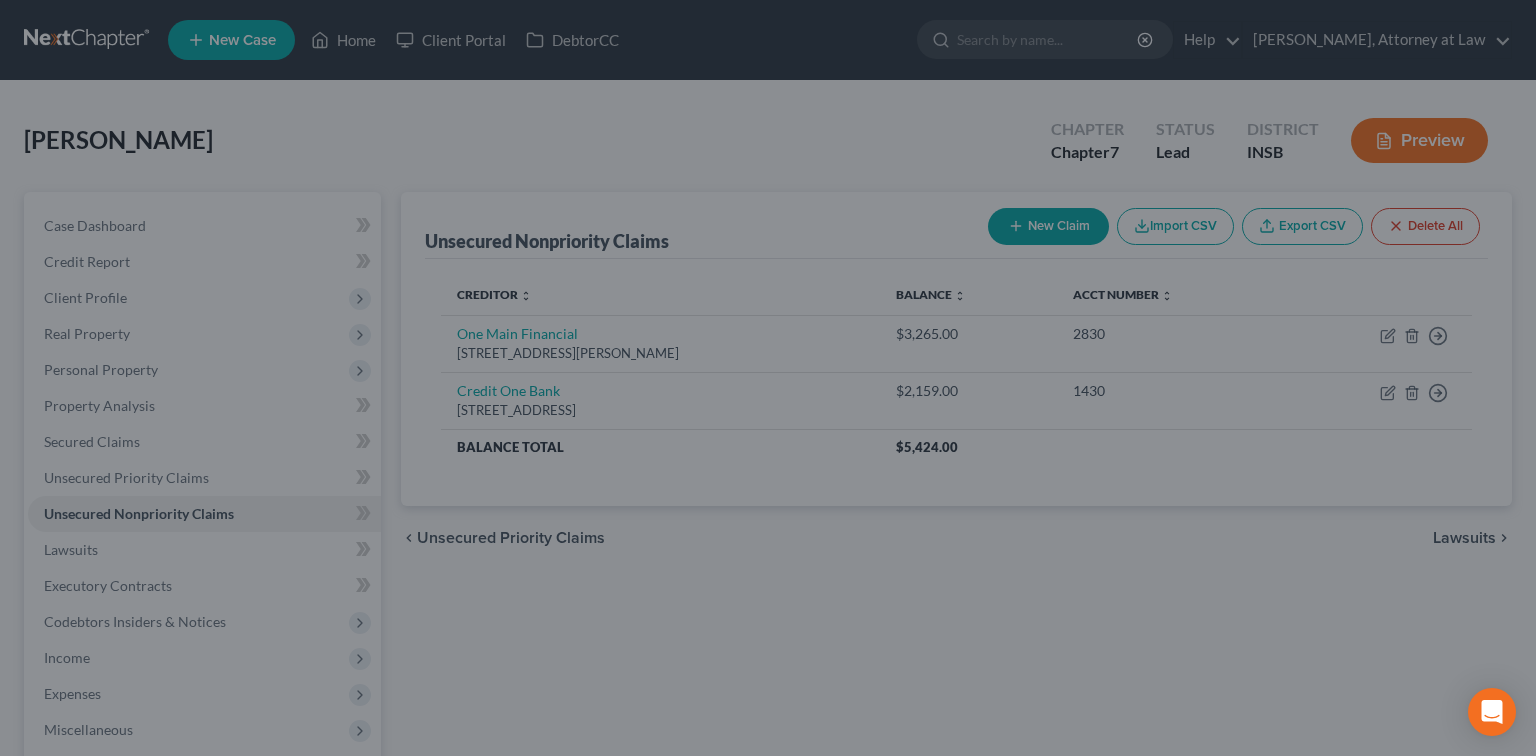 type on "0.00" 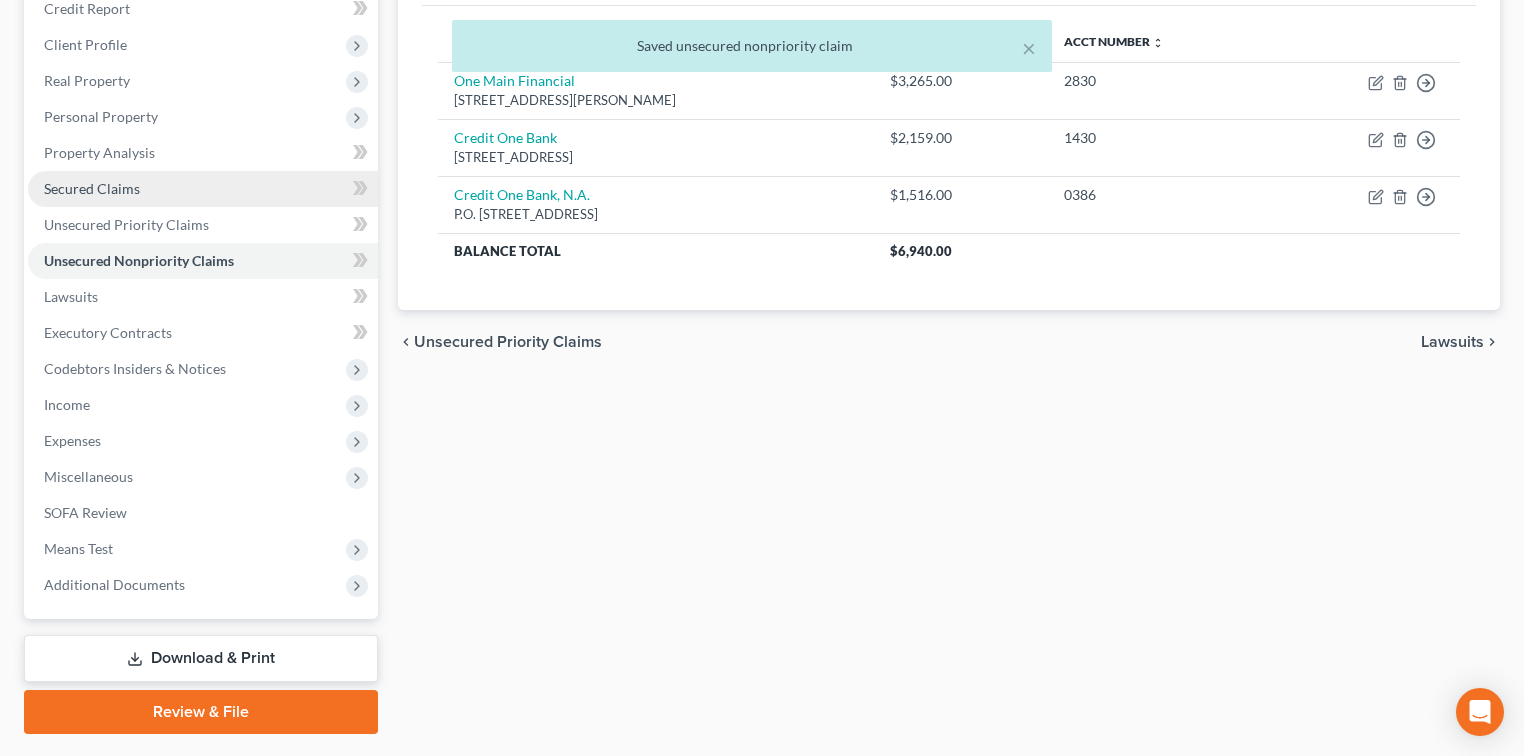 scroll, scrollTop: 145, scrollLeft: 0, axis: vertical 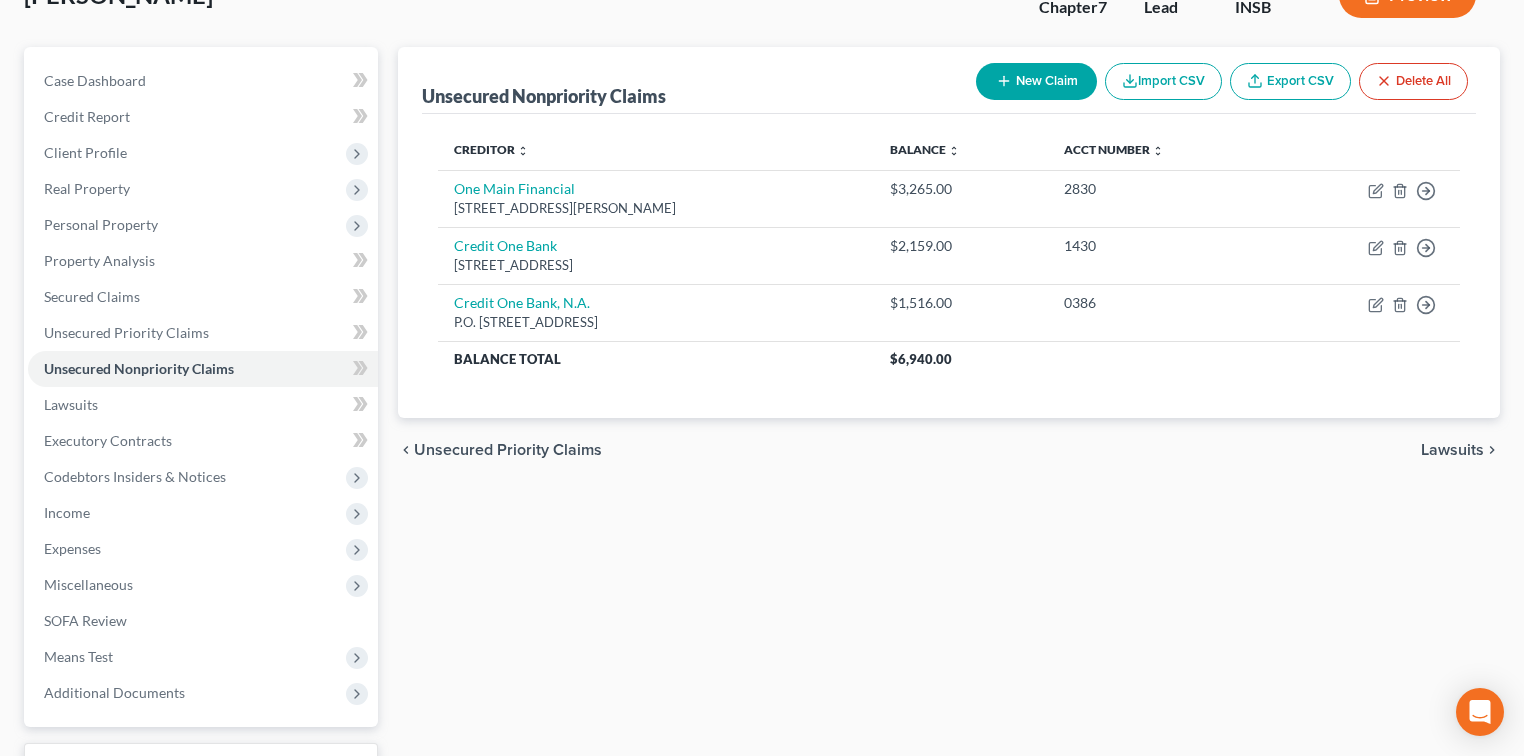 click on "New Claim" at bounding box center [1036, 81] 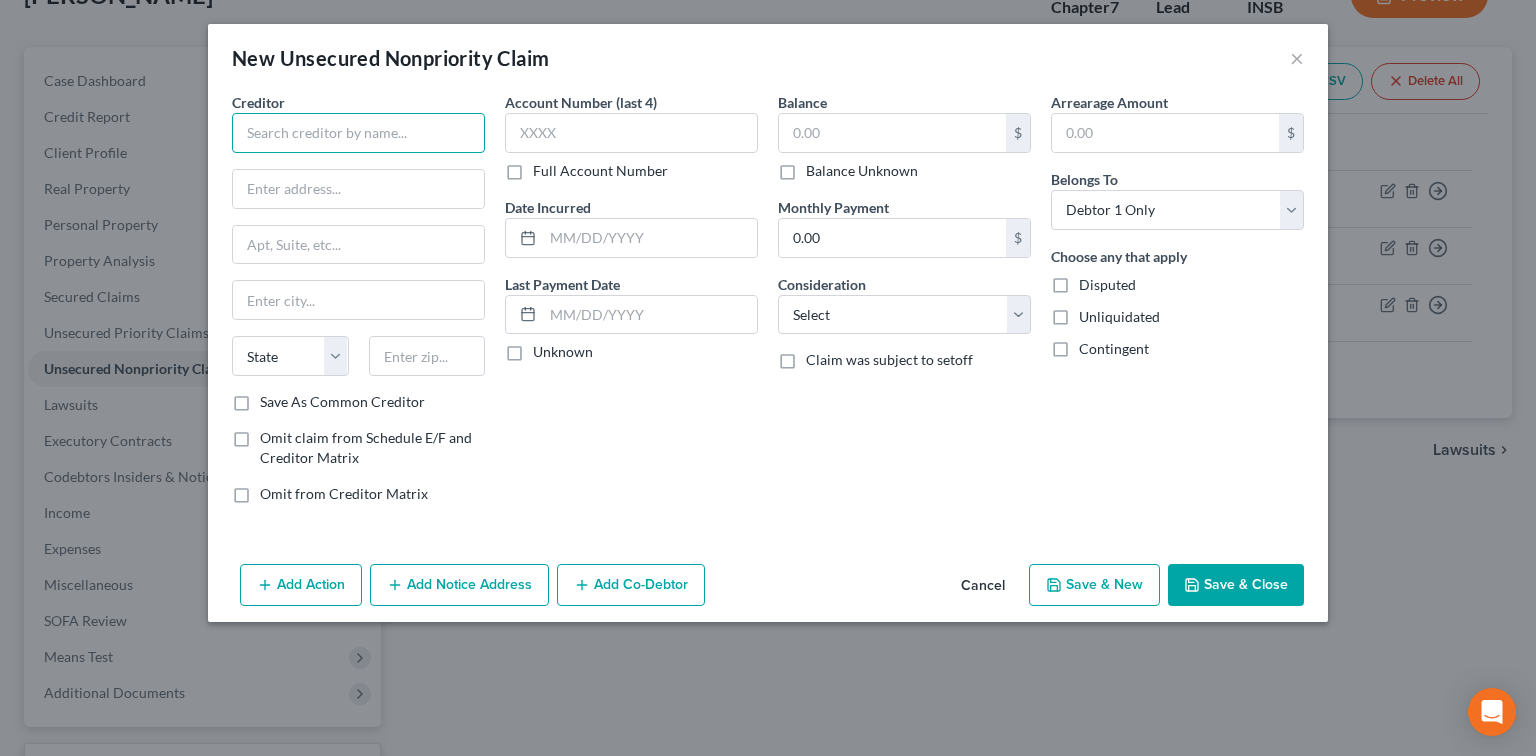 click at bounding box center (358, 133) 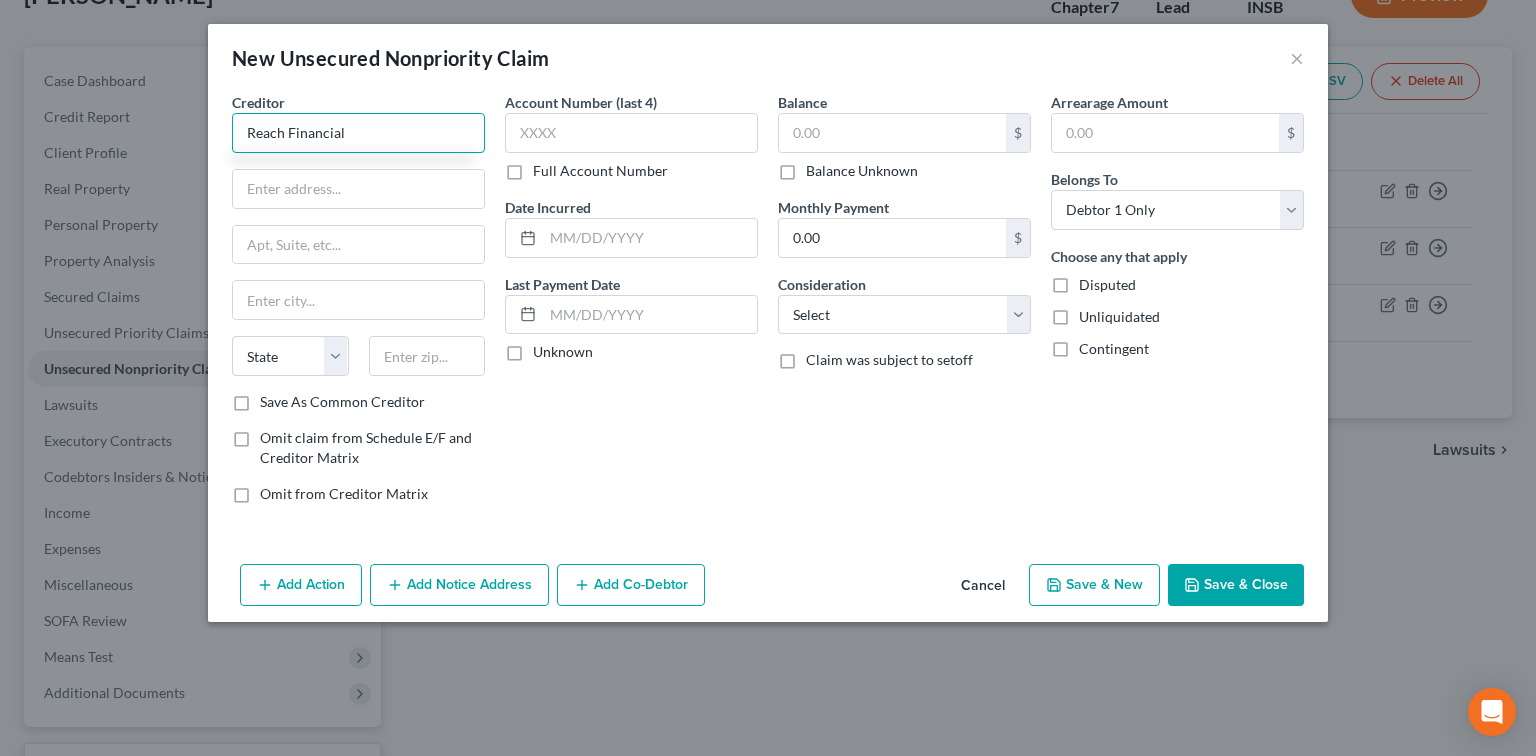 type on "Reach Financial" 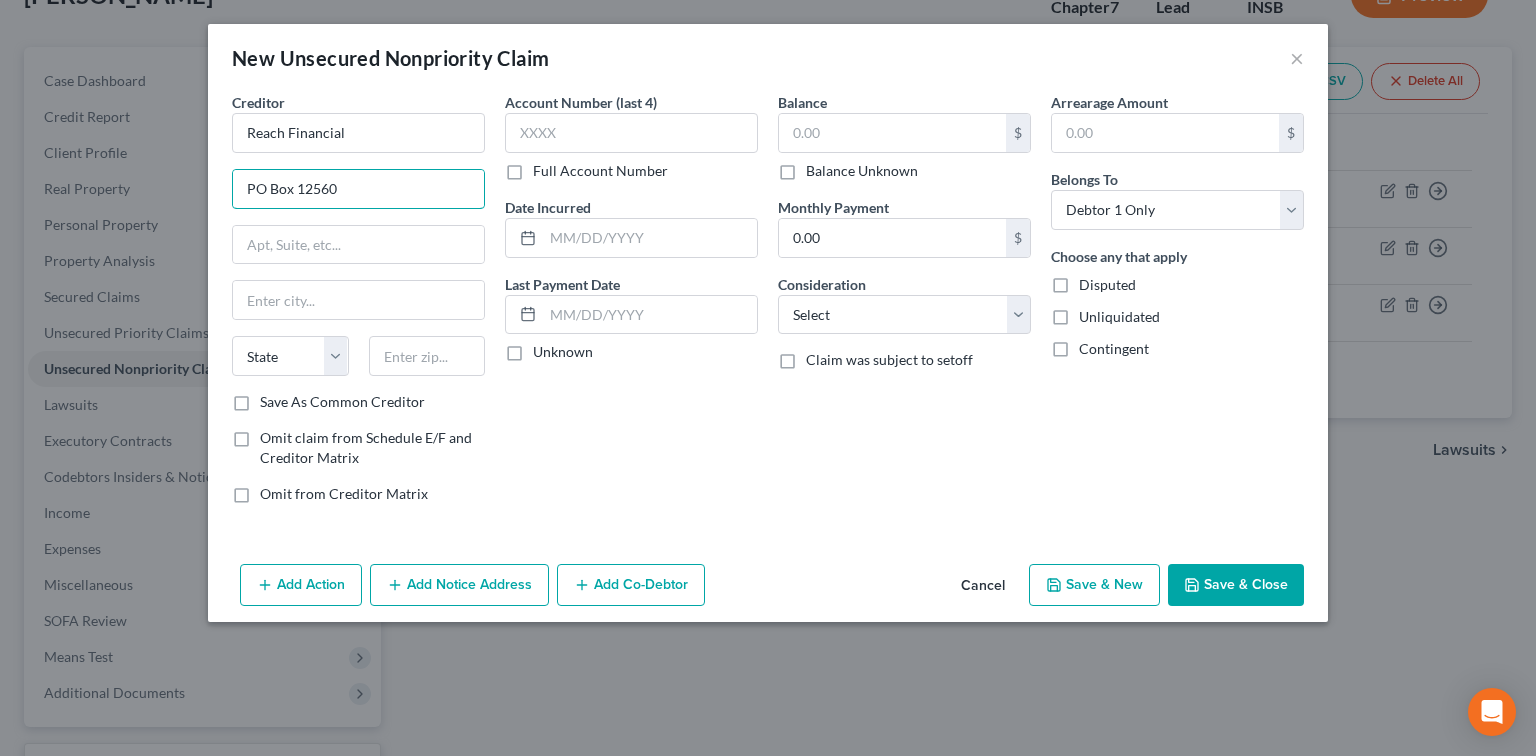 type on "PO Box 12560" 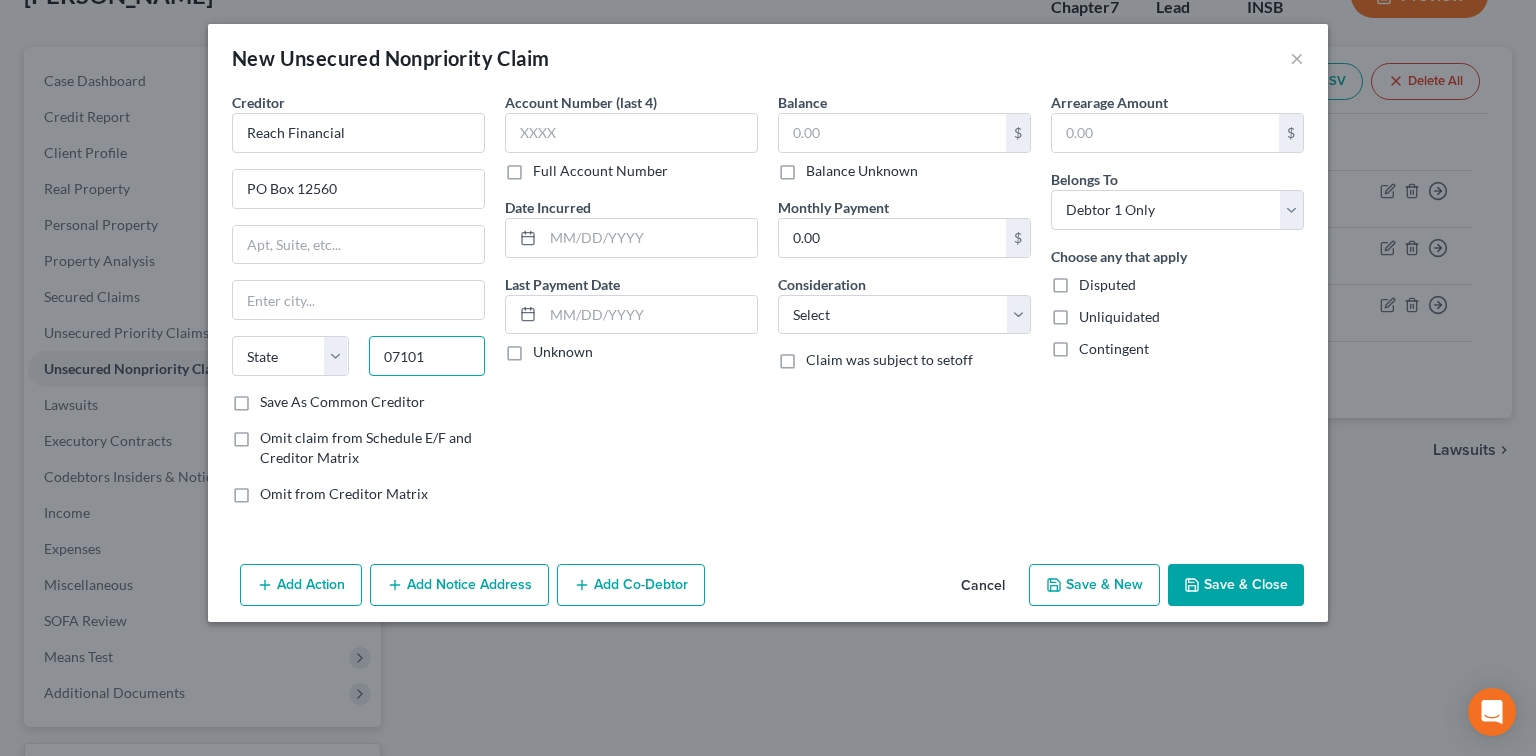type on "07101" 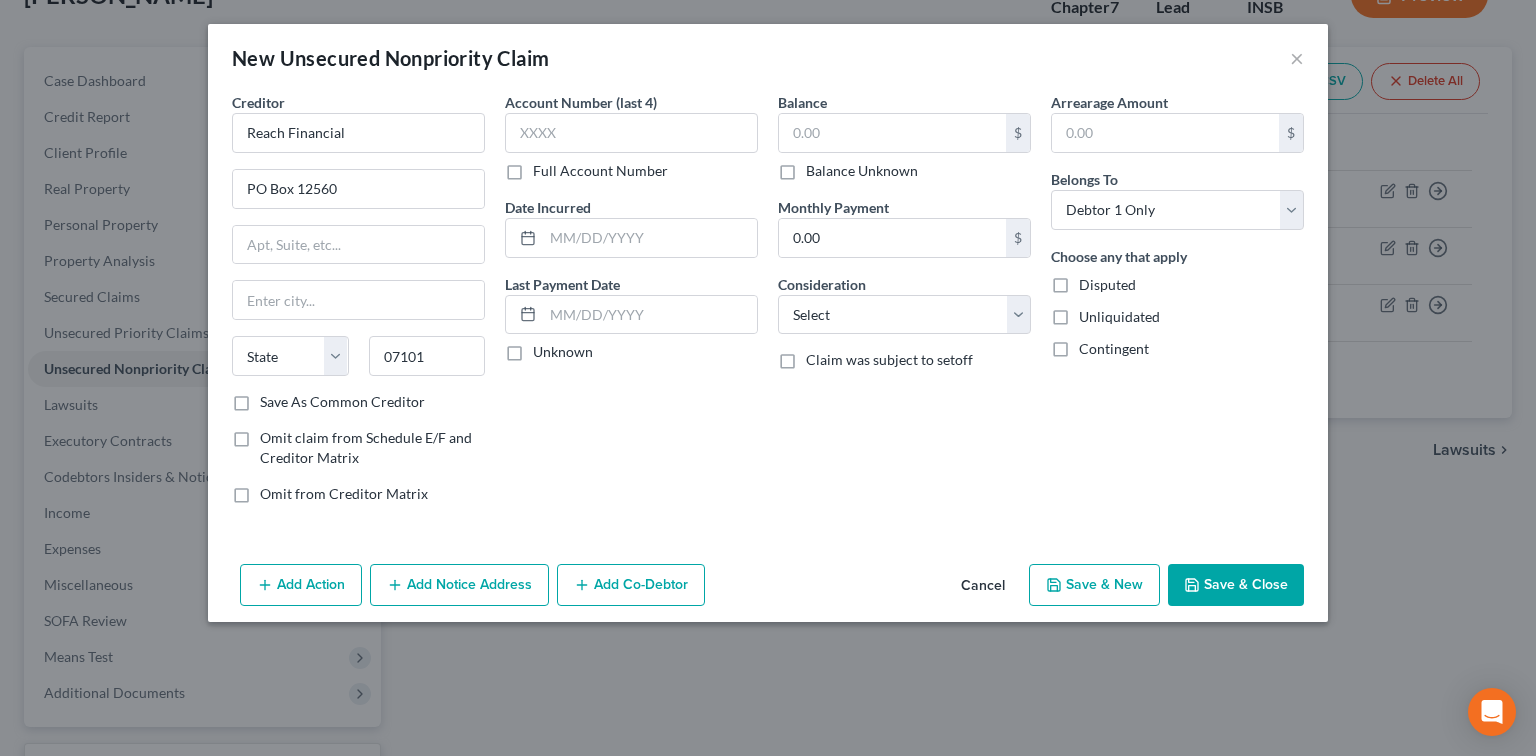 type on "[GEOGRAPHIC_DATA]" 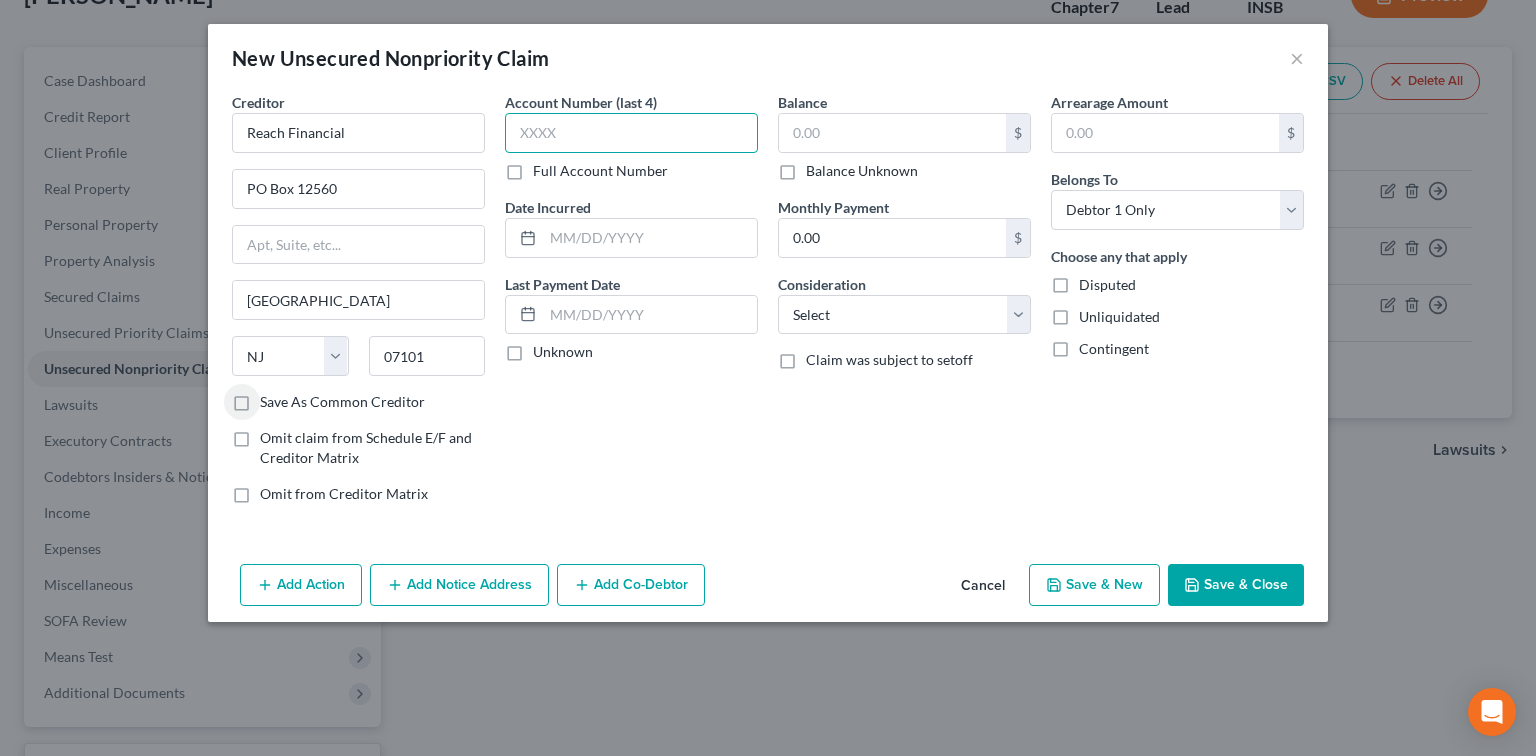 click at bounding box center (631, 133) 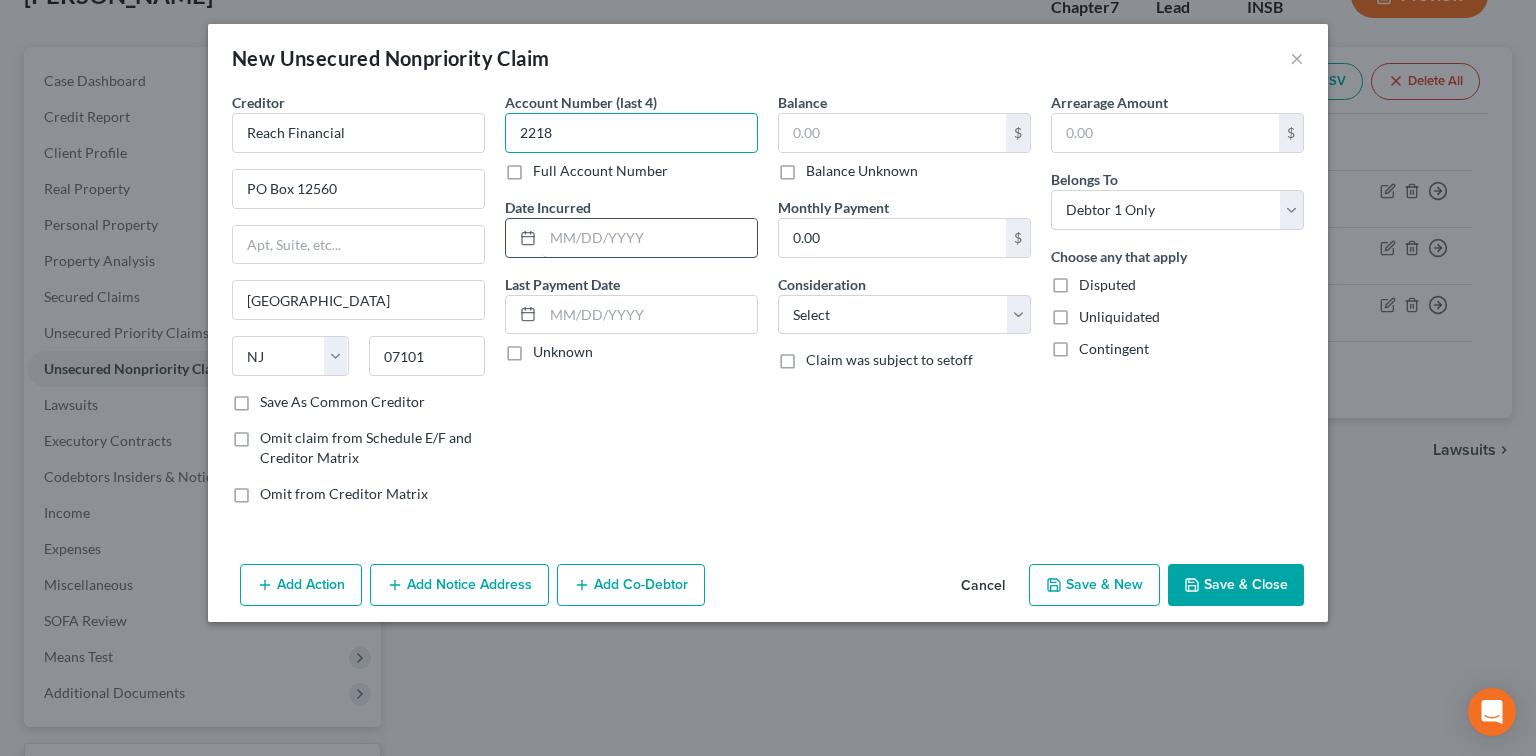 type on "2218" 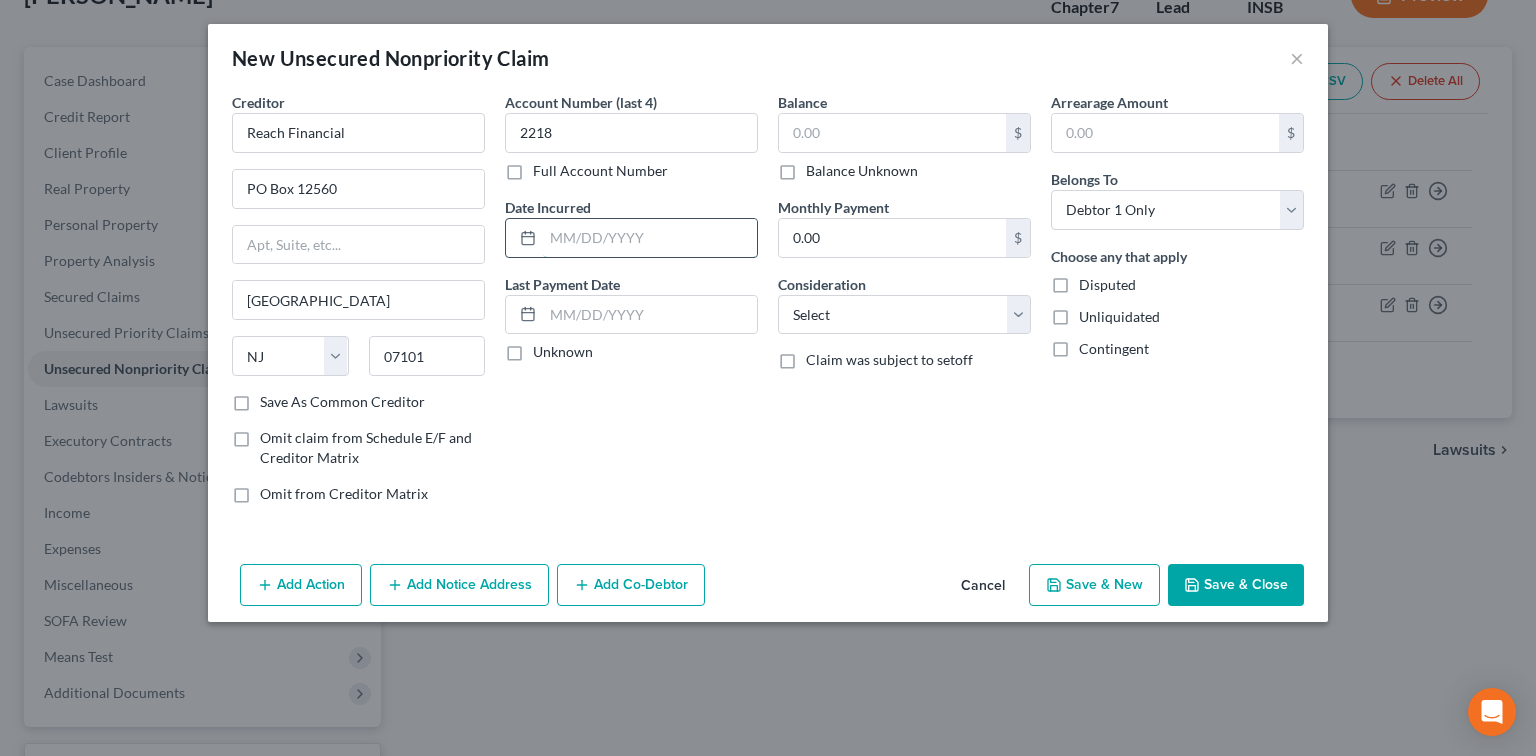 click at bounding box center (650, 238) 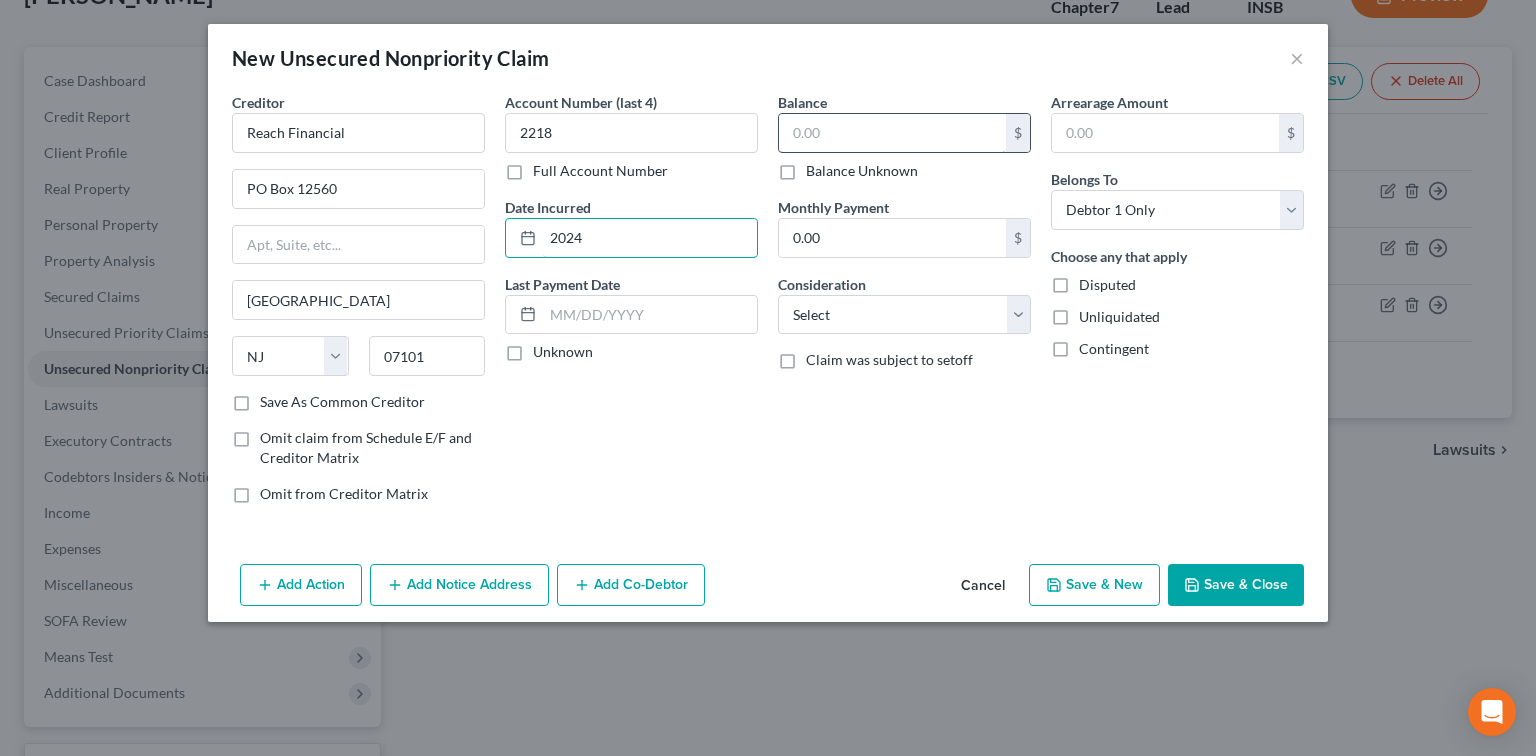 type on "2024" 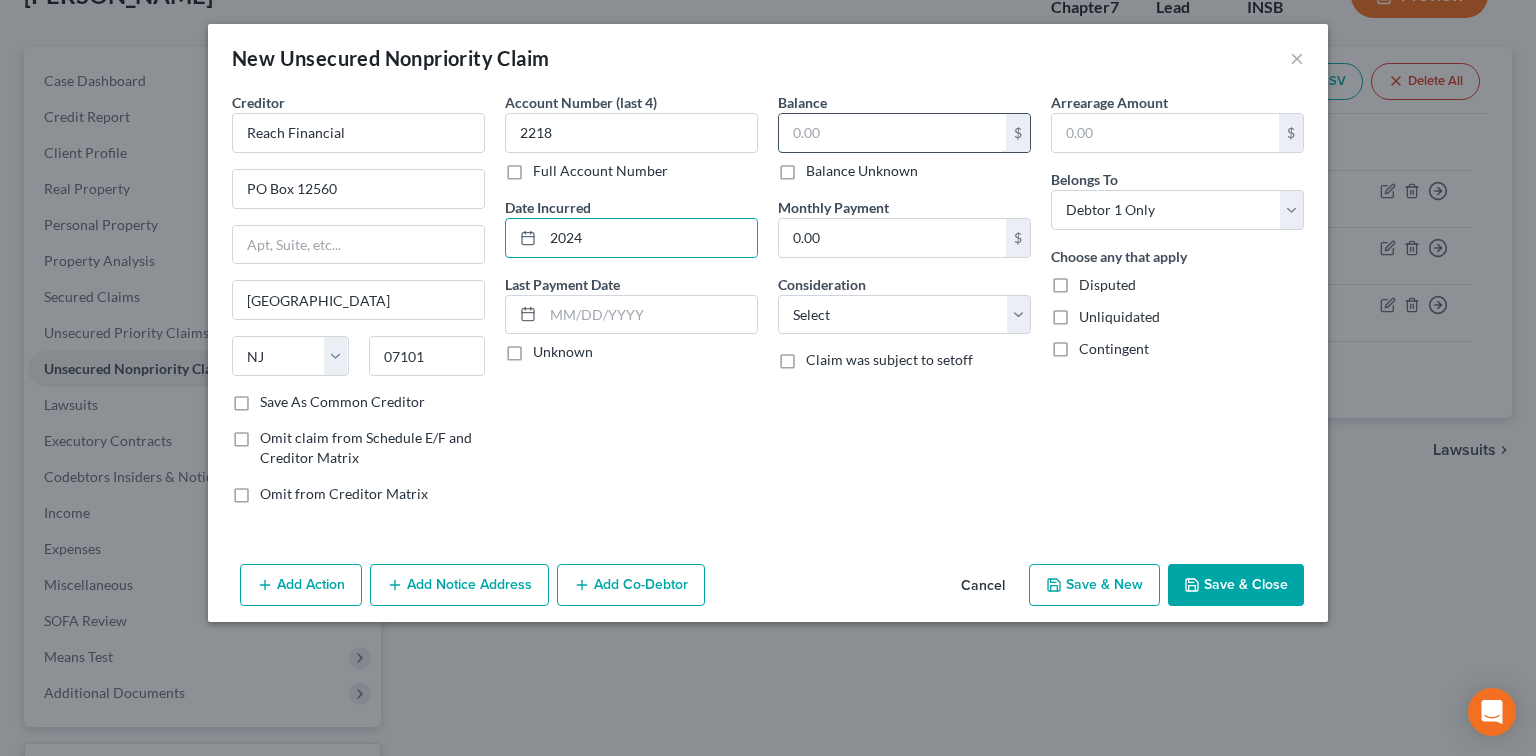 click at bounding box center (892, 133) 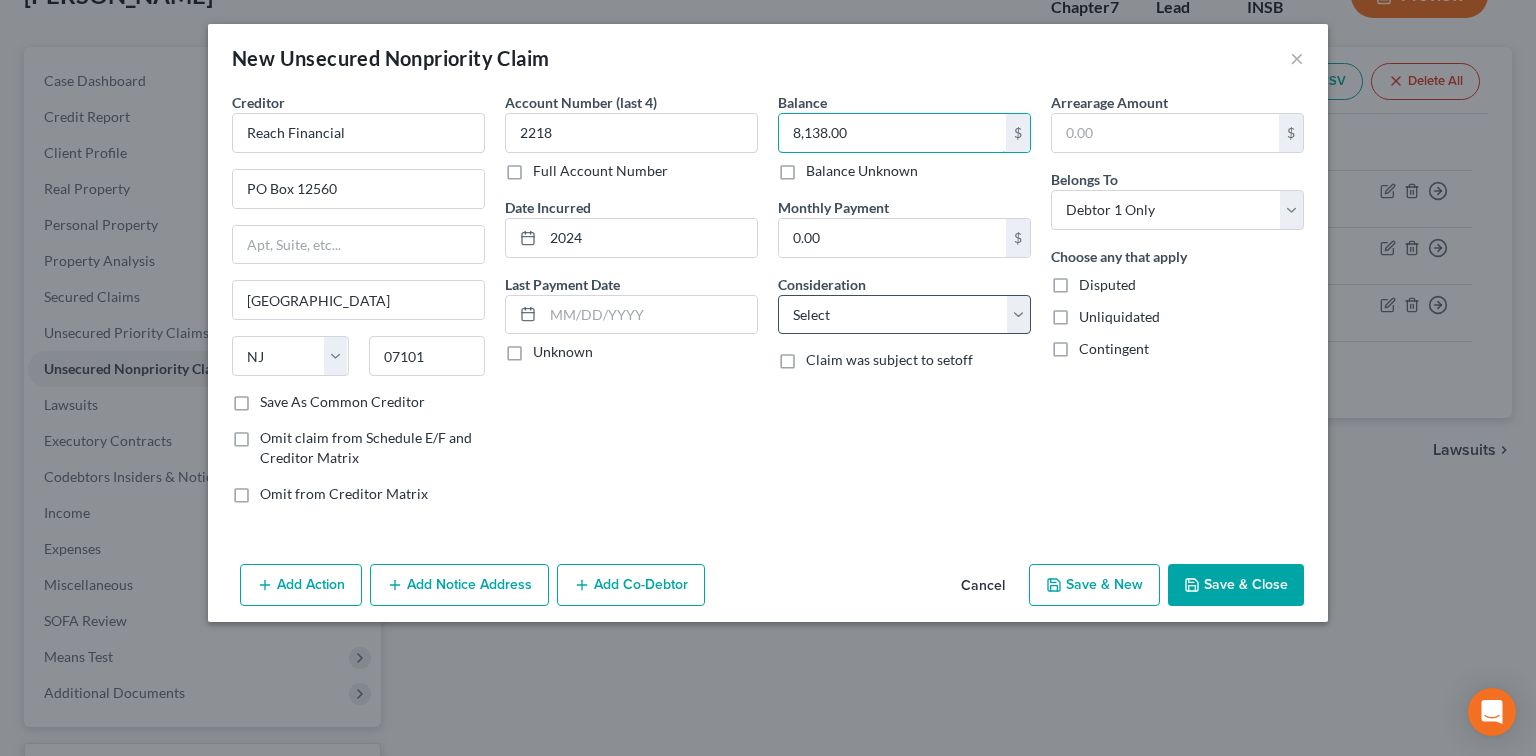 type on "8,138.00" 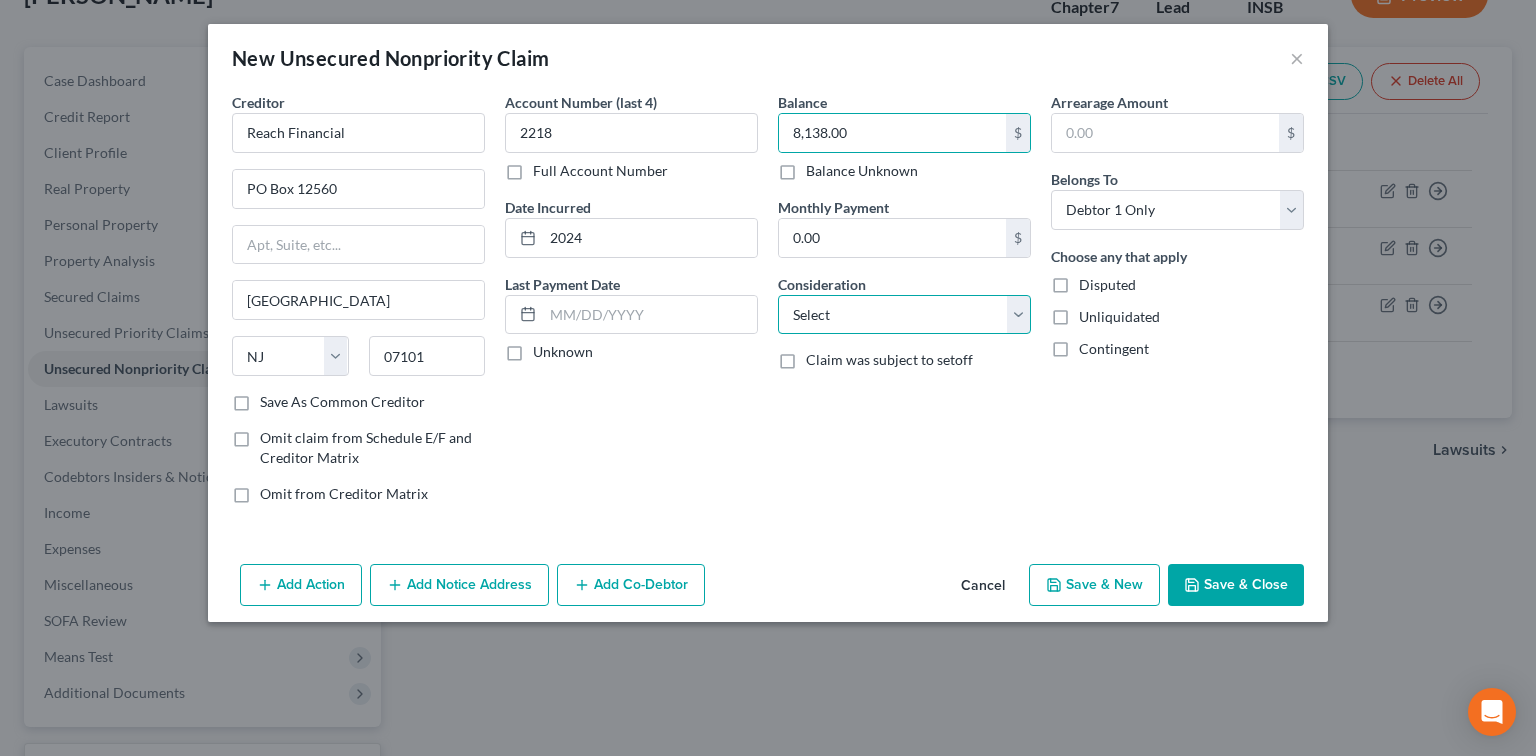 click on "Select Cable / Satellite Services Collection Agency Credit Card Debt Debt Counseling / Attorneys Deficiency Balance Domestic Support Obligations Home / Car Repairs Income Taxes Judgment Liens Medical Services Monies Loaned / Advanced Mortgage Obligation From Divorce Or Separation Obligation To Pensions Other Overdrawn Bank Account Promised To Help Pay Creditors Student Loans Suppliers And Vendors Telephone / Internet Services Utility Services" at bounding box center [904, 315] 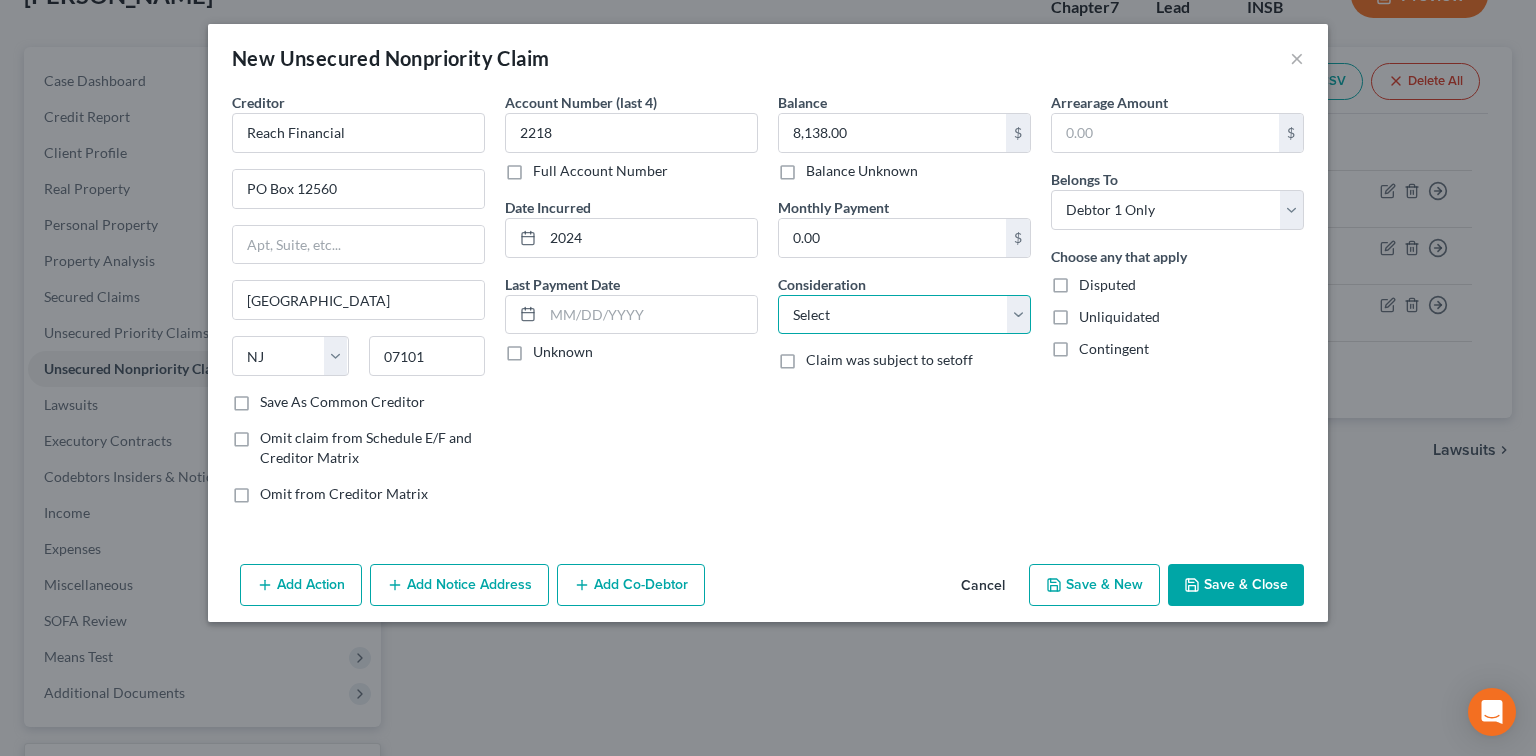 select on "10" 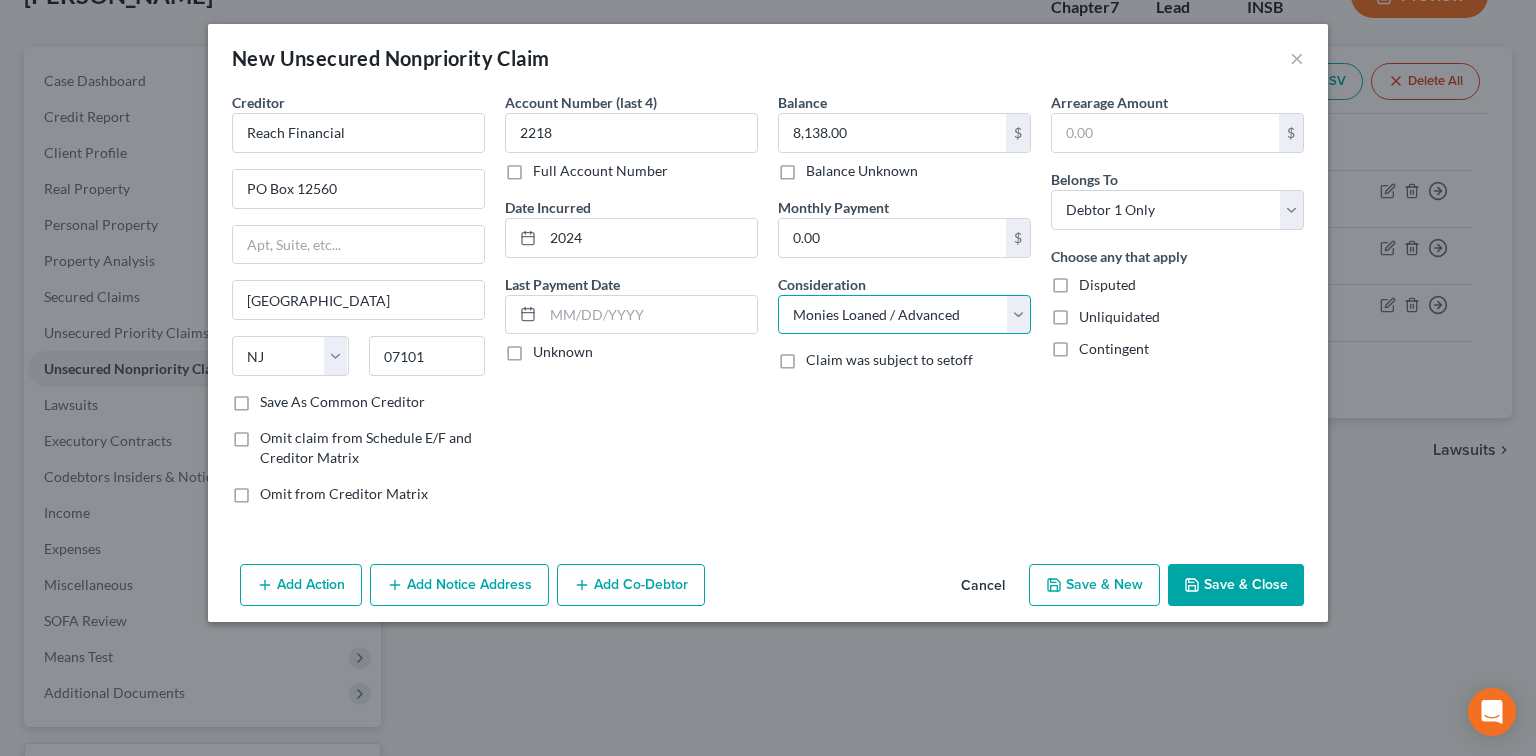 click on "Select Cable / Satellite Services Collection Agency Credit Card Debt Debt Counseling / Attorneys Deficiency Balance Domestic Support Obligations Home / Car Repairs Income Taxes Judgment Liens Medical Services Monies Loaned / Advanced Mortgage Obligation From Divorce Or Separation Obligation To Pensions Other Overdrawn Bank Account Promised To Help Pay Creditors Student Loans Suppliers And Vendors Telephone / Internet Services Utility Services" at bounding box center [904, 315] 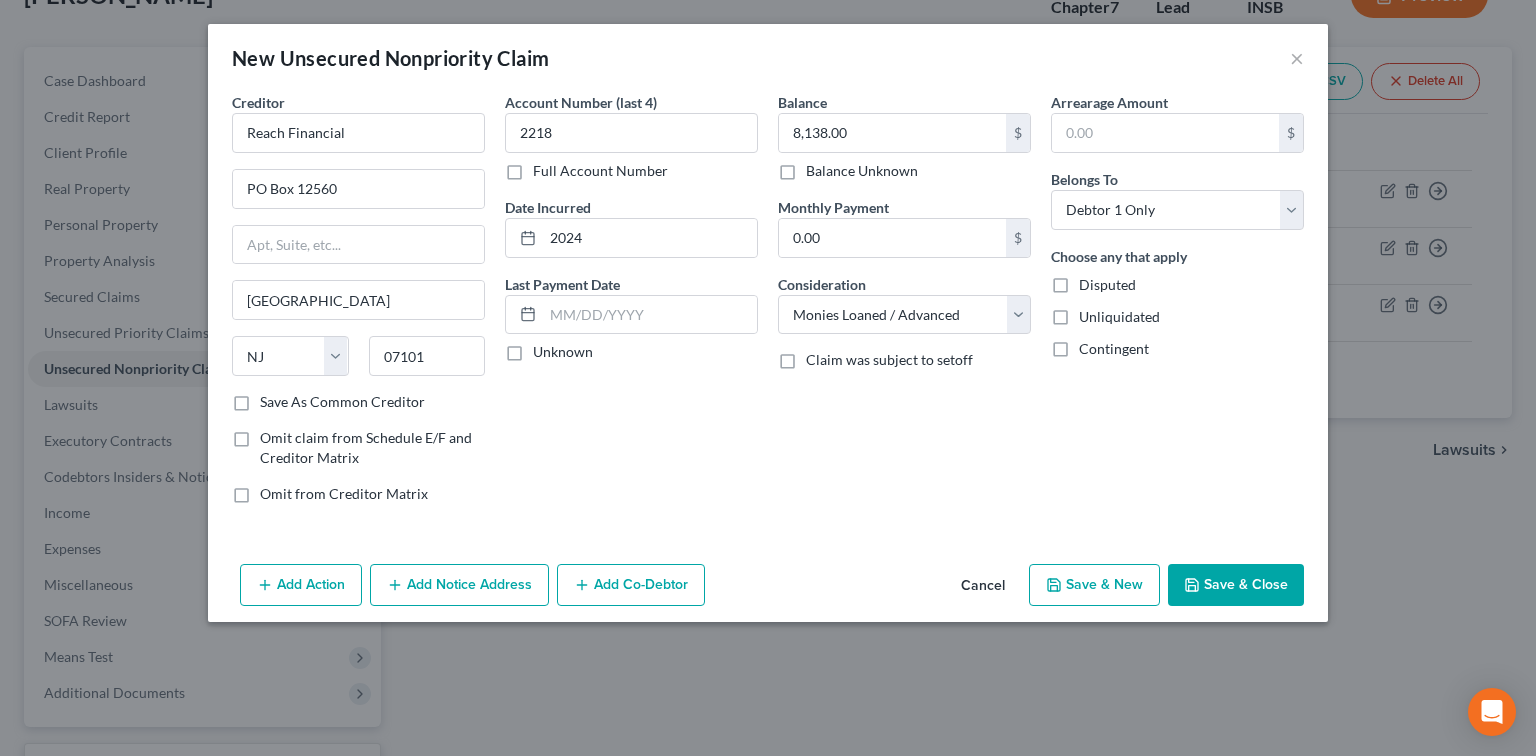 click on "Save & Close" at bounding box center (1236, 585) 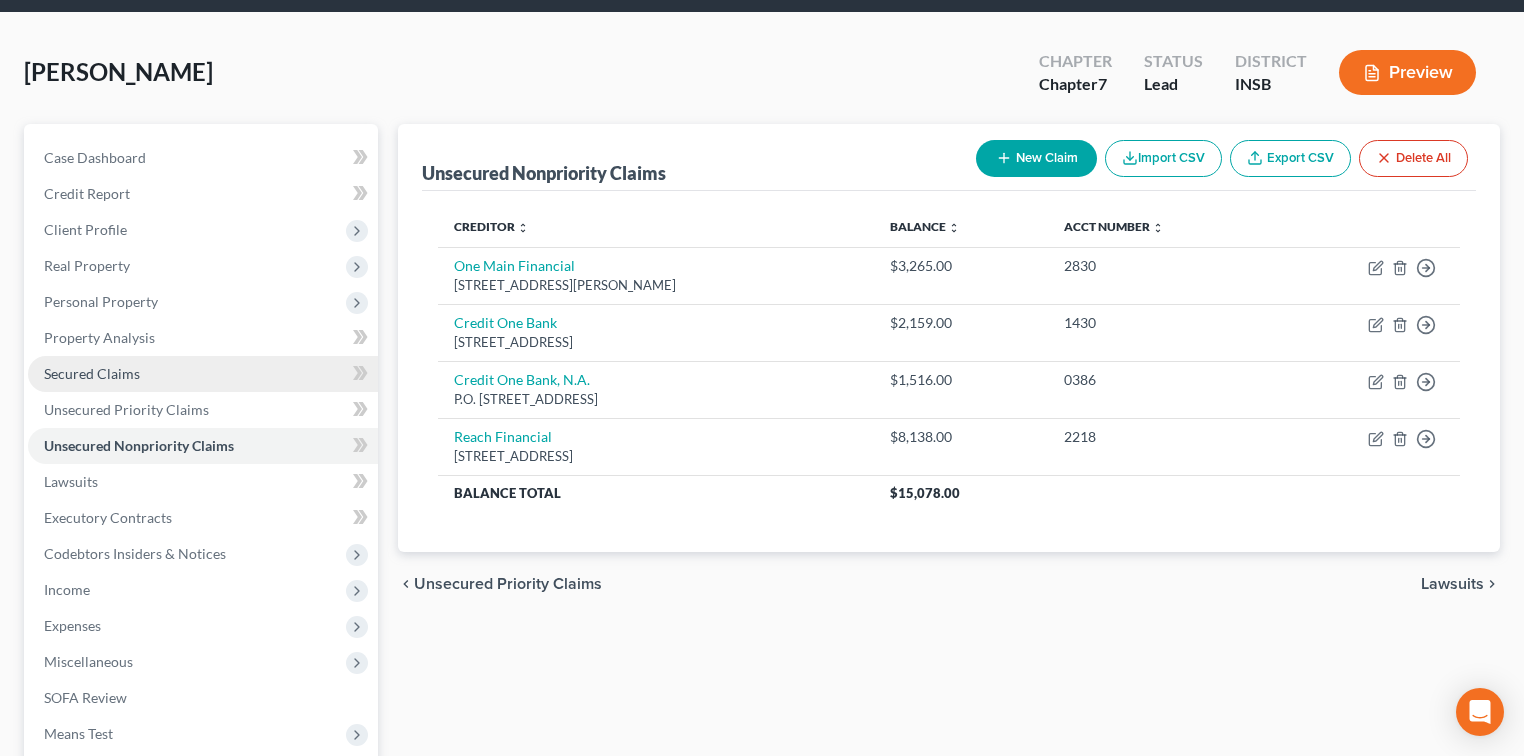 scroll, scrollTop: 0, scrollLeft: 0, axis: both 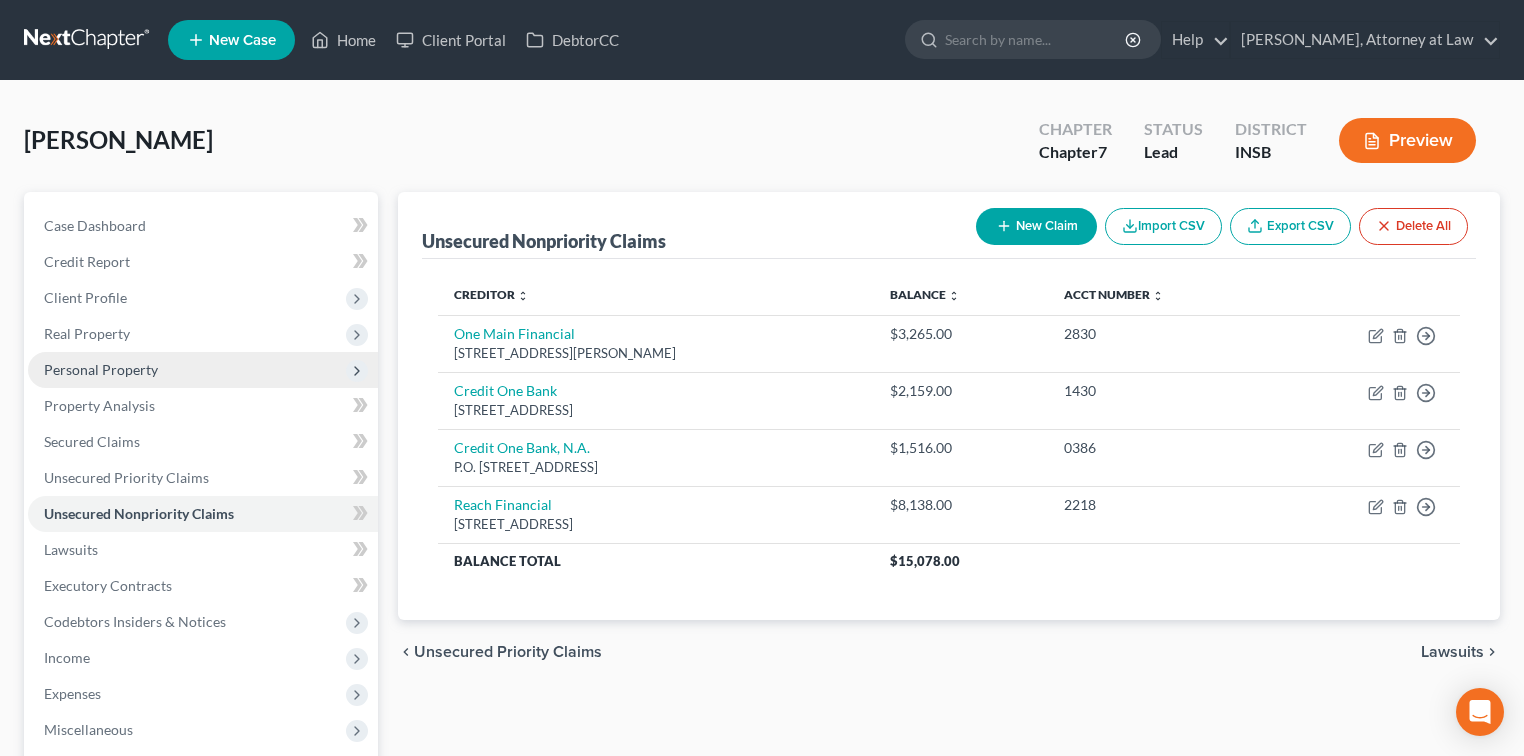 click on "Personal Property" at bounding box center (203, 370) 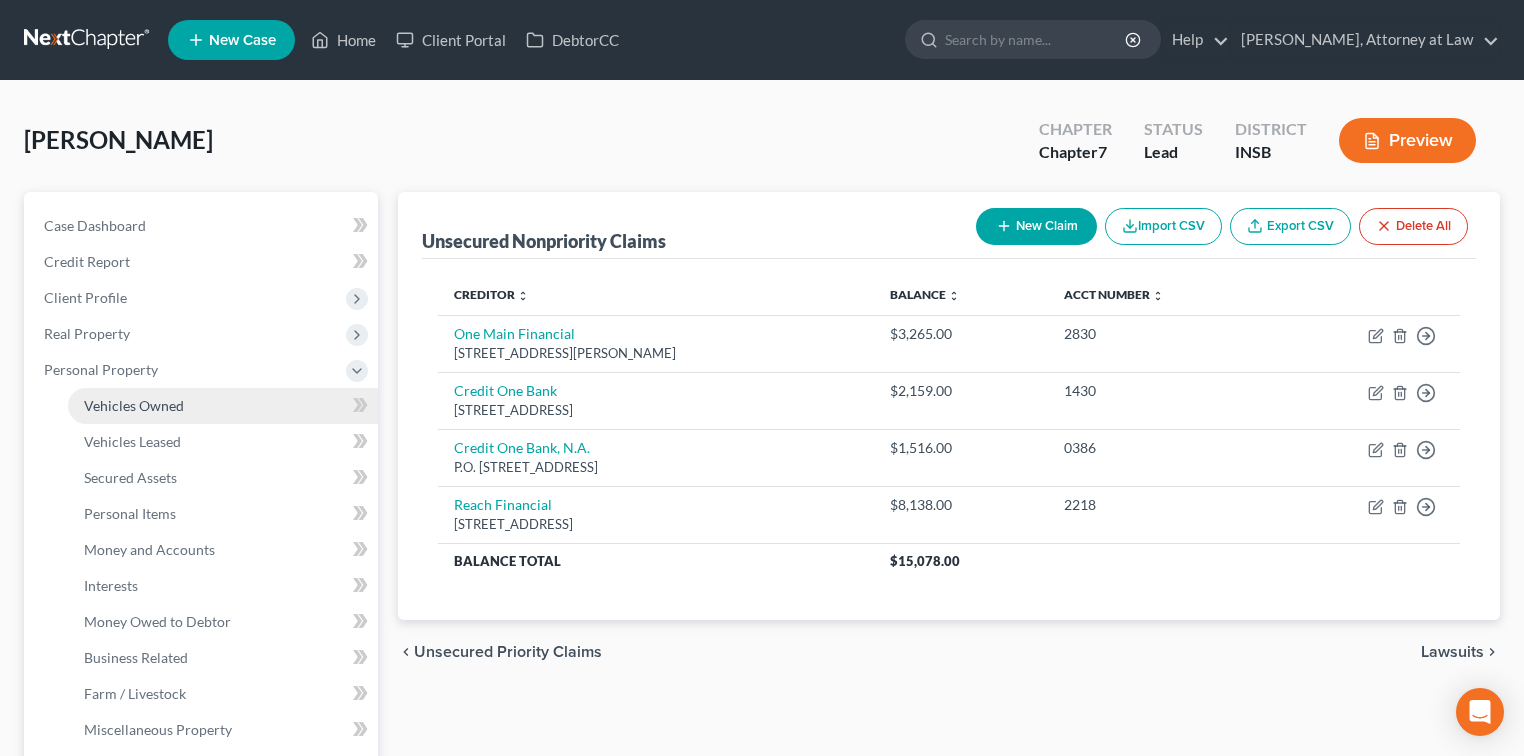 click on "Vehicles Owned" at bounding box center [134, 405] 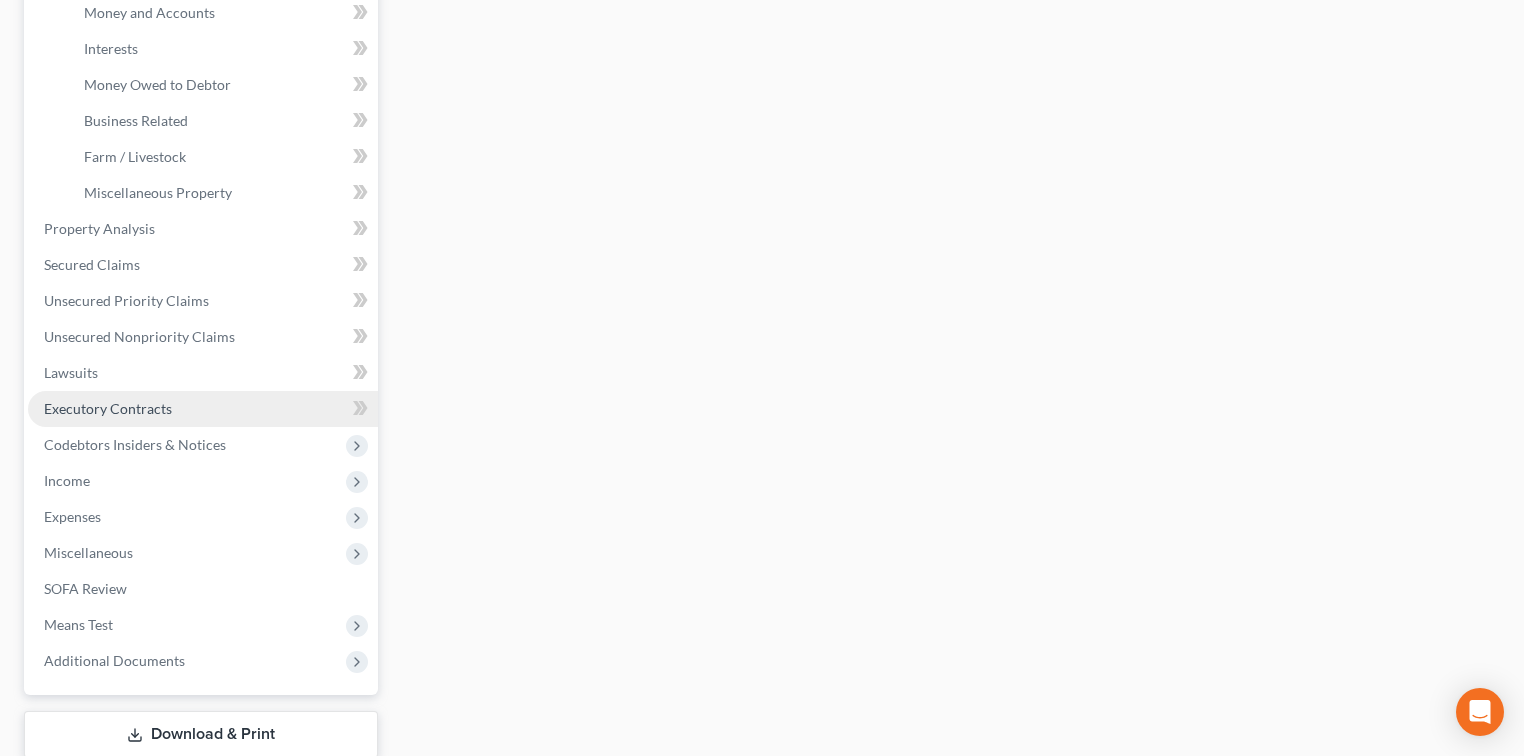 scroll, scrollTop: 560, scrollLeft: 0, axis: vertical 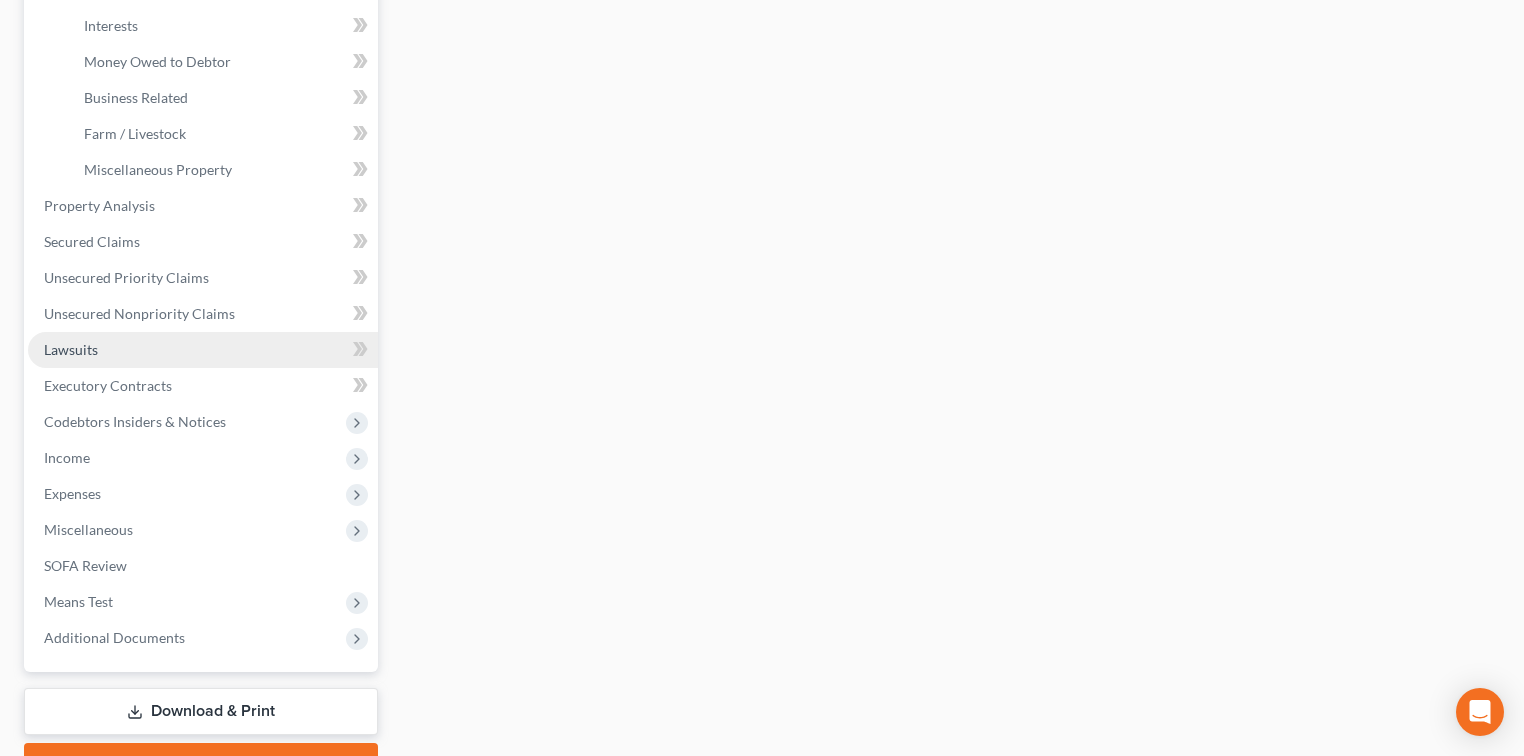 click on "Lawsuits" at bounding box center [71, 349] 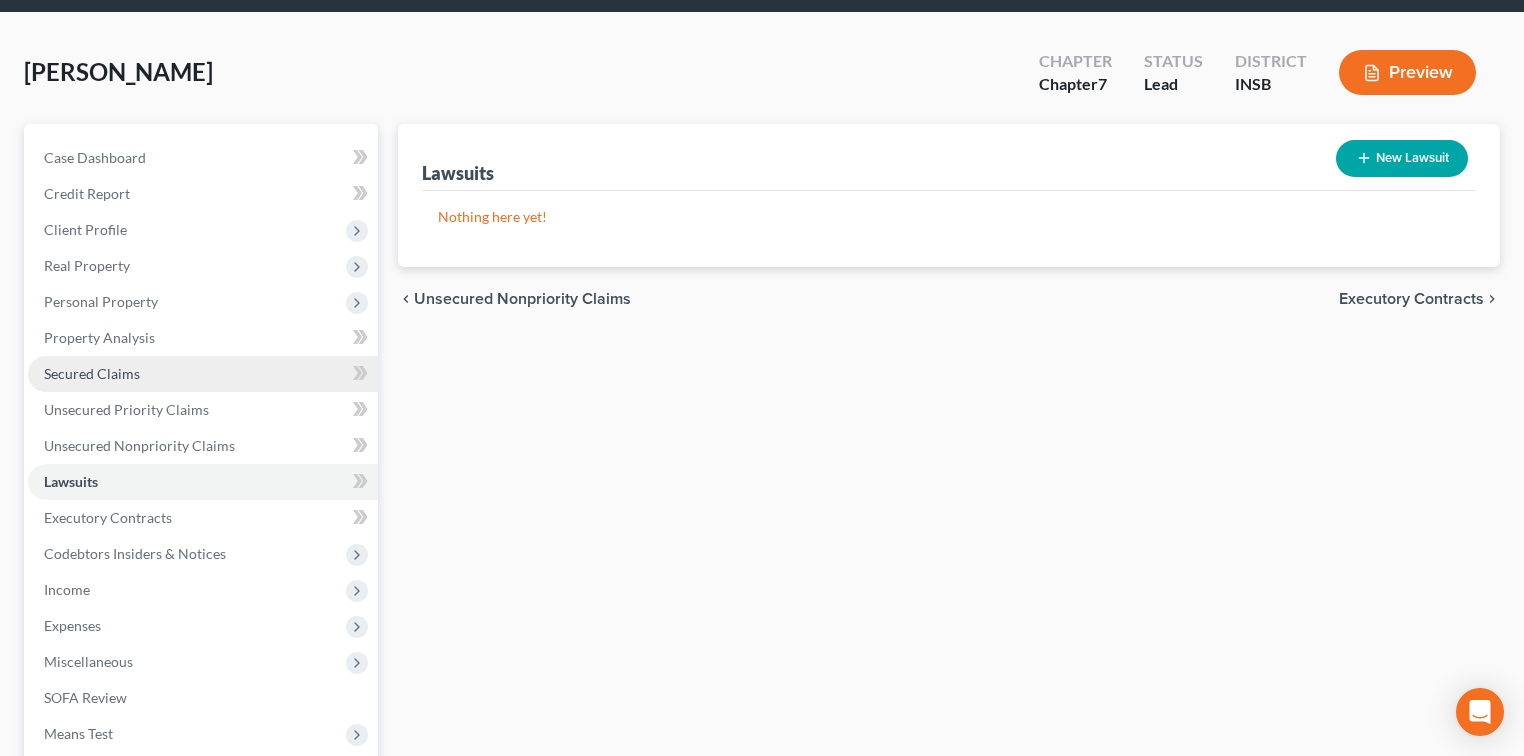 scroll, scrollTop: 240, scrollLeft: 0, axis: vertical 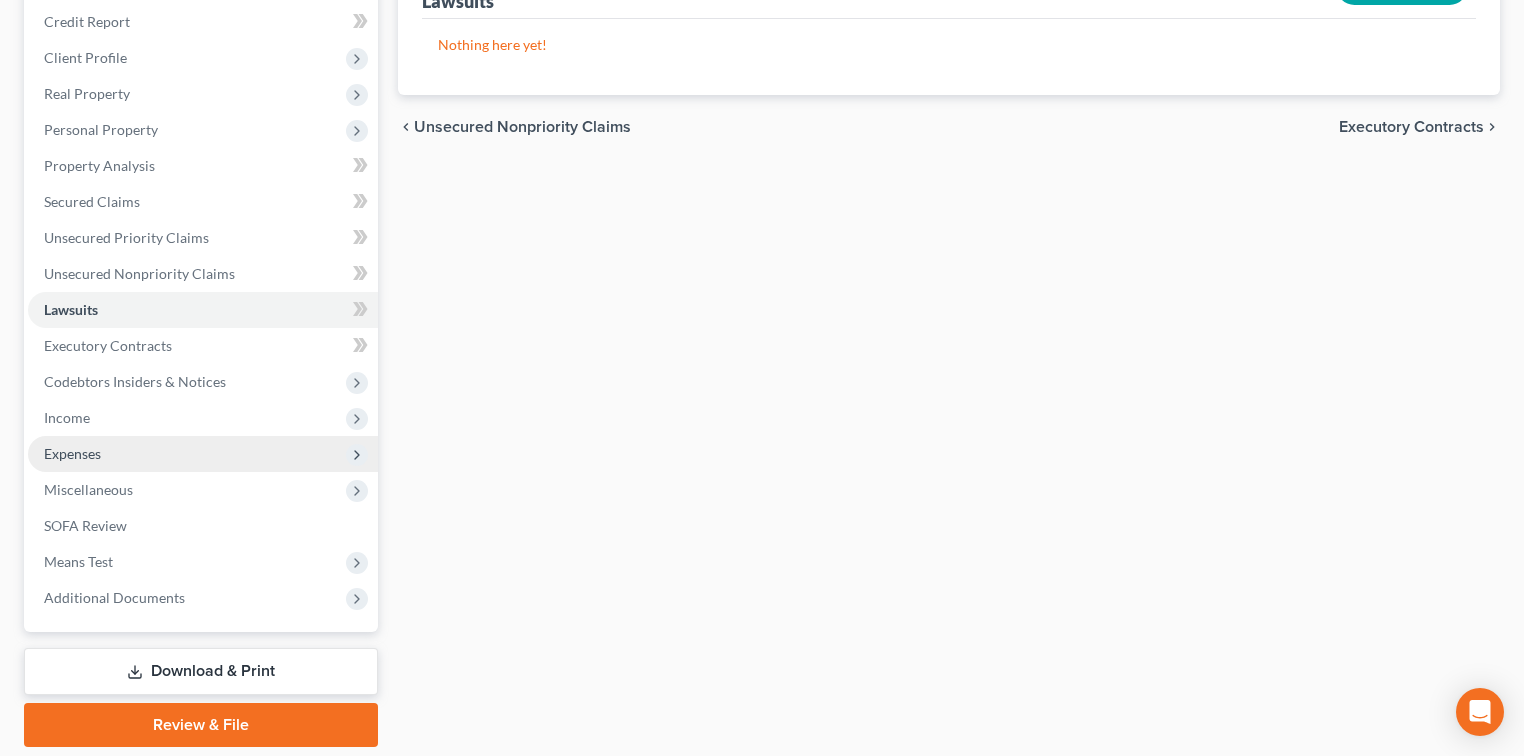 click on "Expenses" at bounding box center [72, 453] 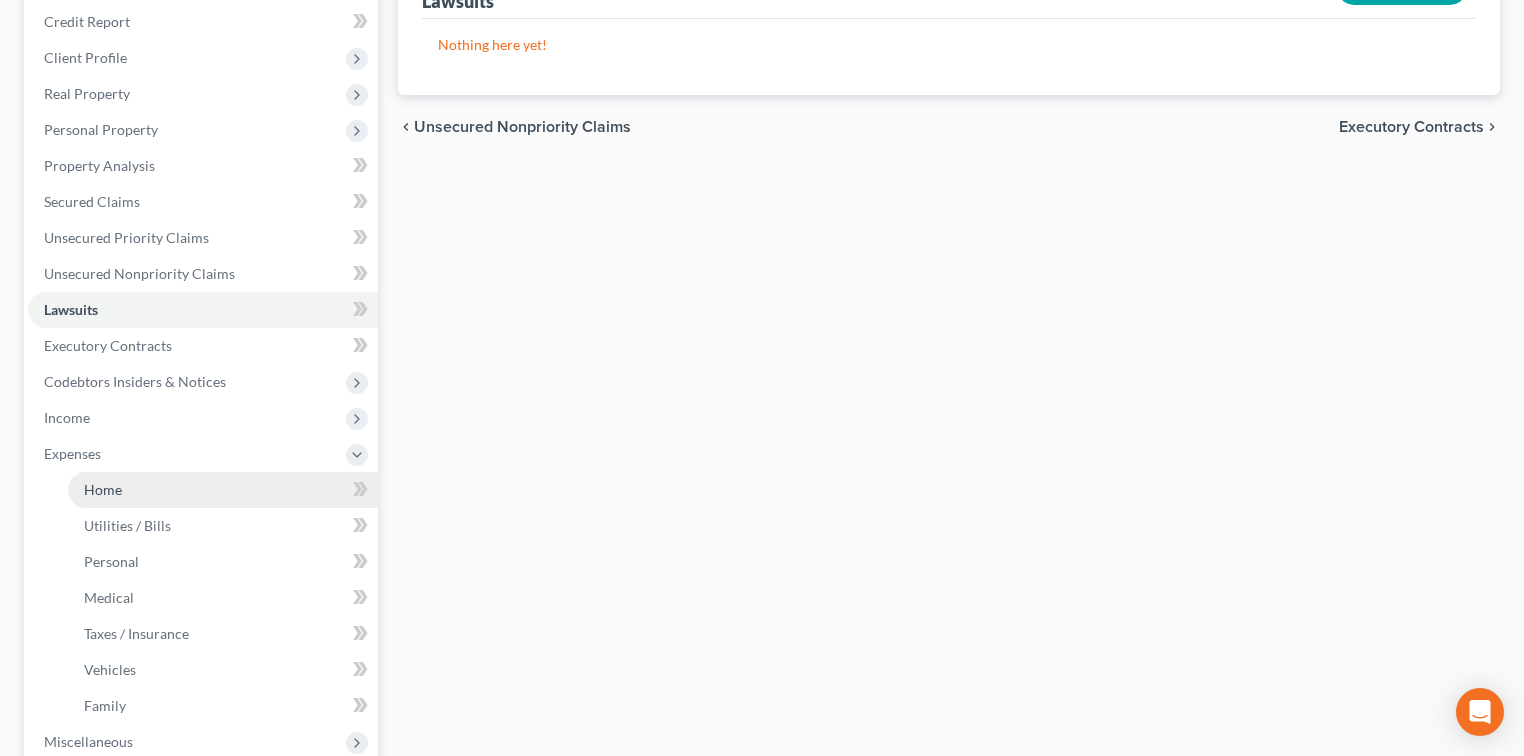 click on "Home" at bounding box center (103, 489) 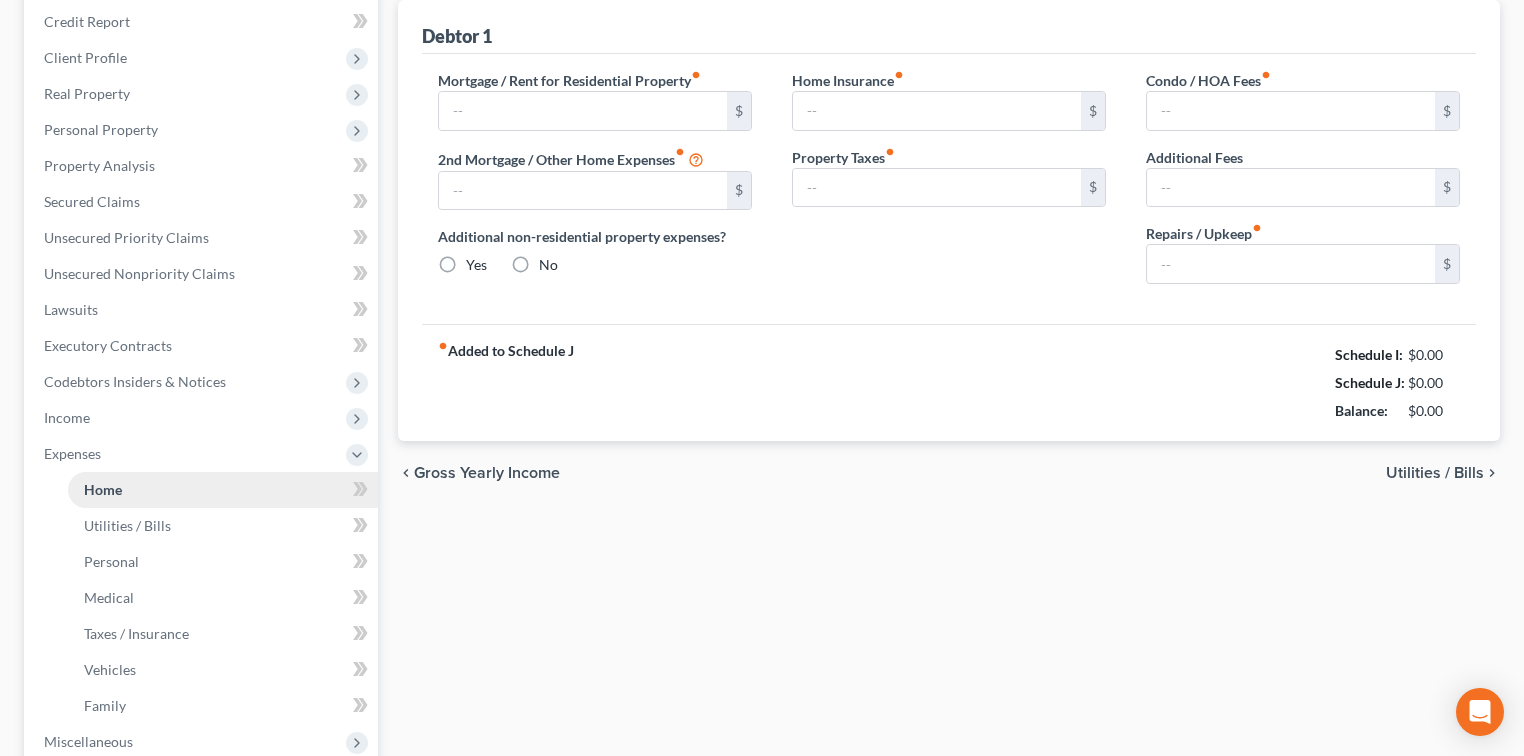 scroll, scrollTop: 17, scrollLeft: 0, axis: vertical 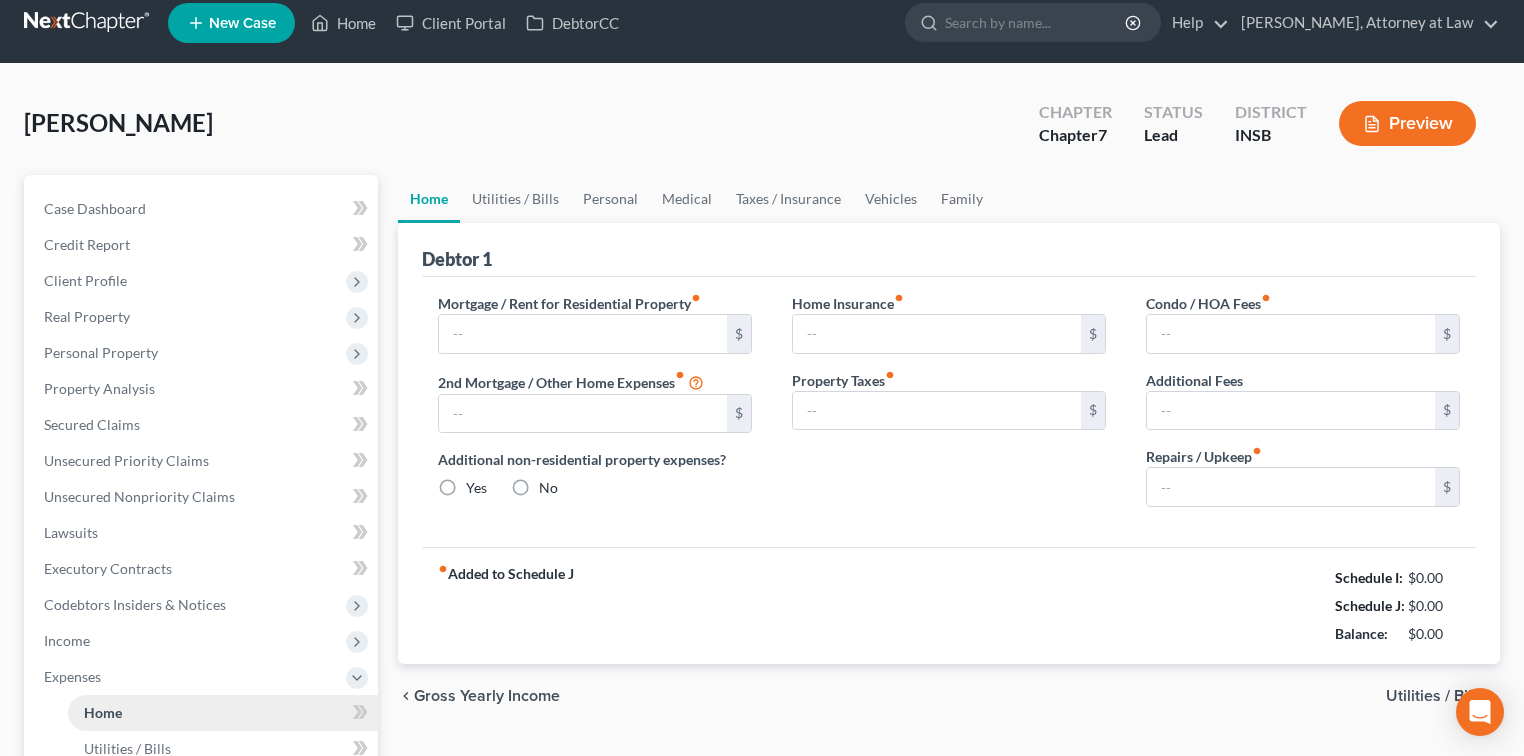 type on "1,041.00" 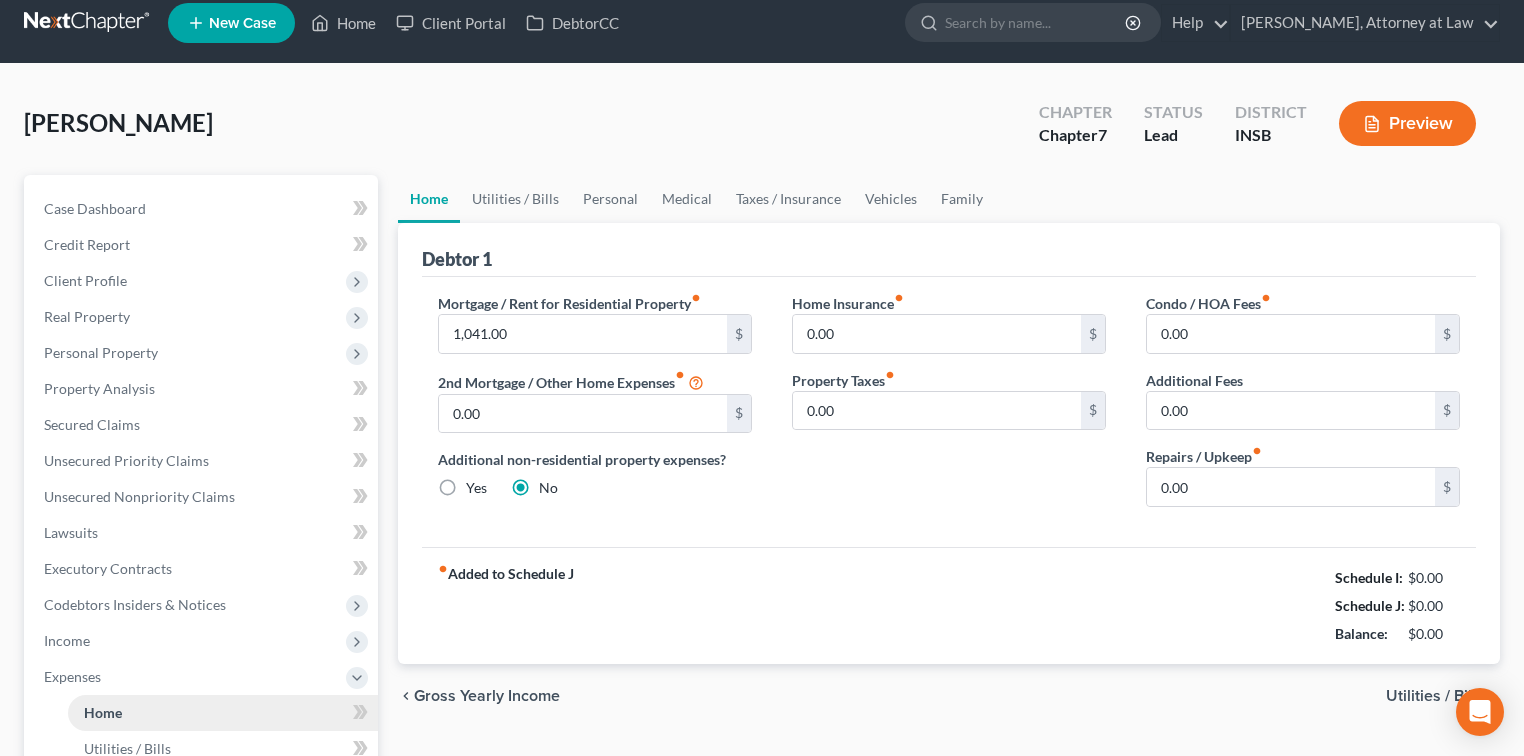 scroll, scrollTop: 0, scrollLeft: 0, axis: both 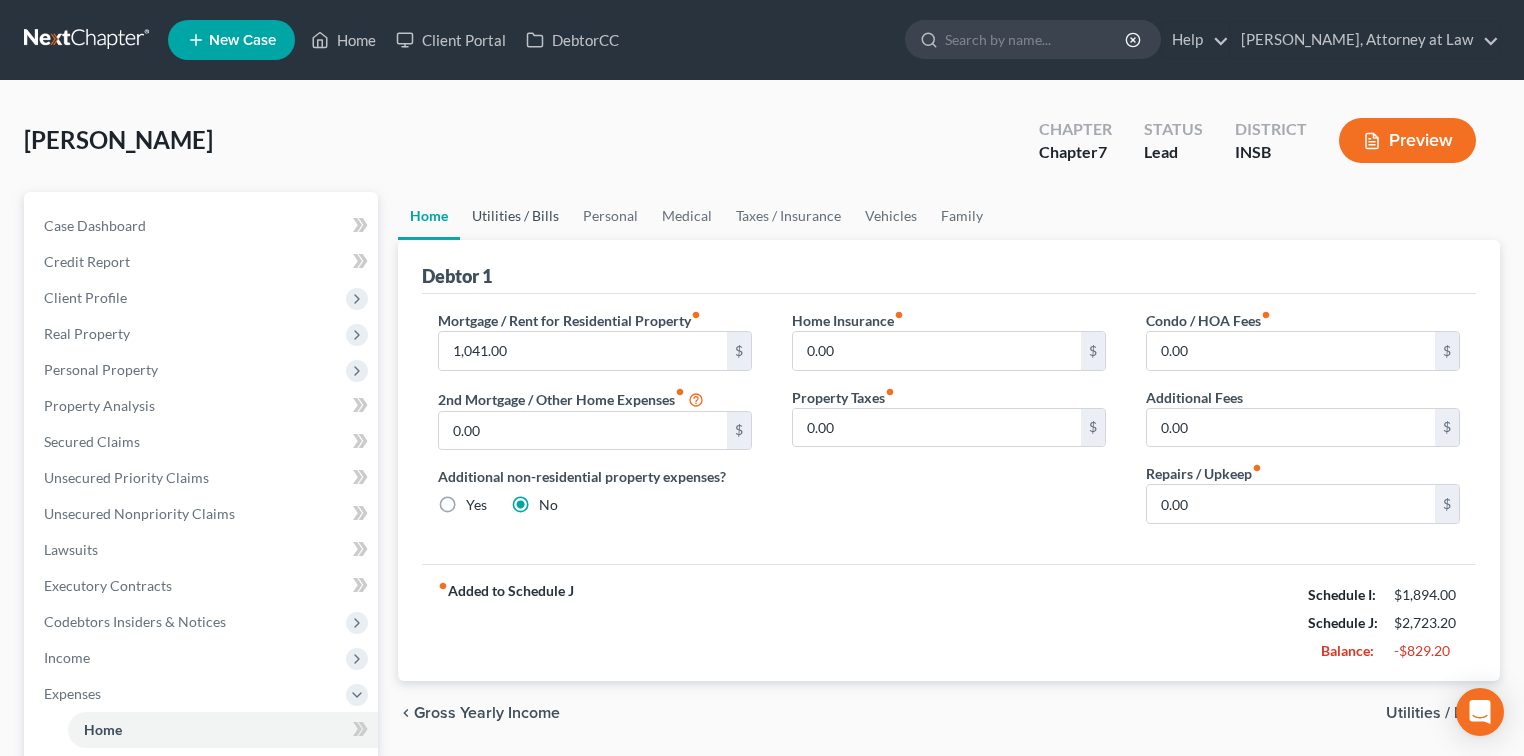 click on "Utilities / Bills" at bounding box center [515, 216] 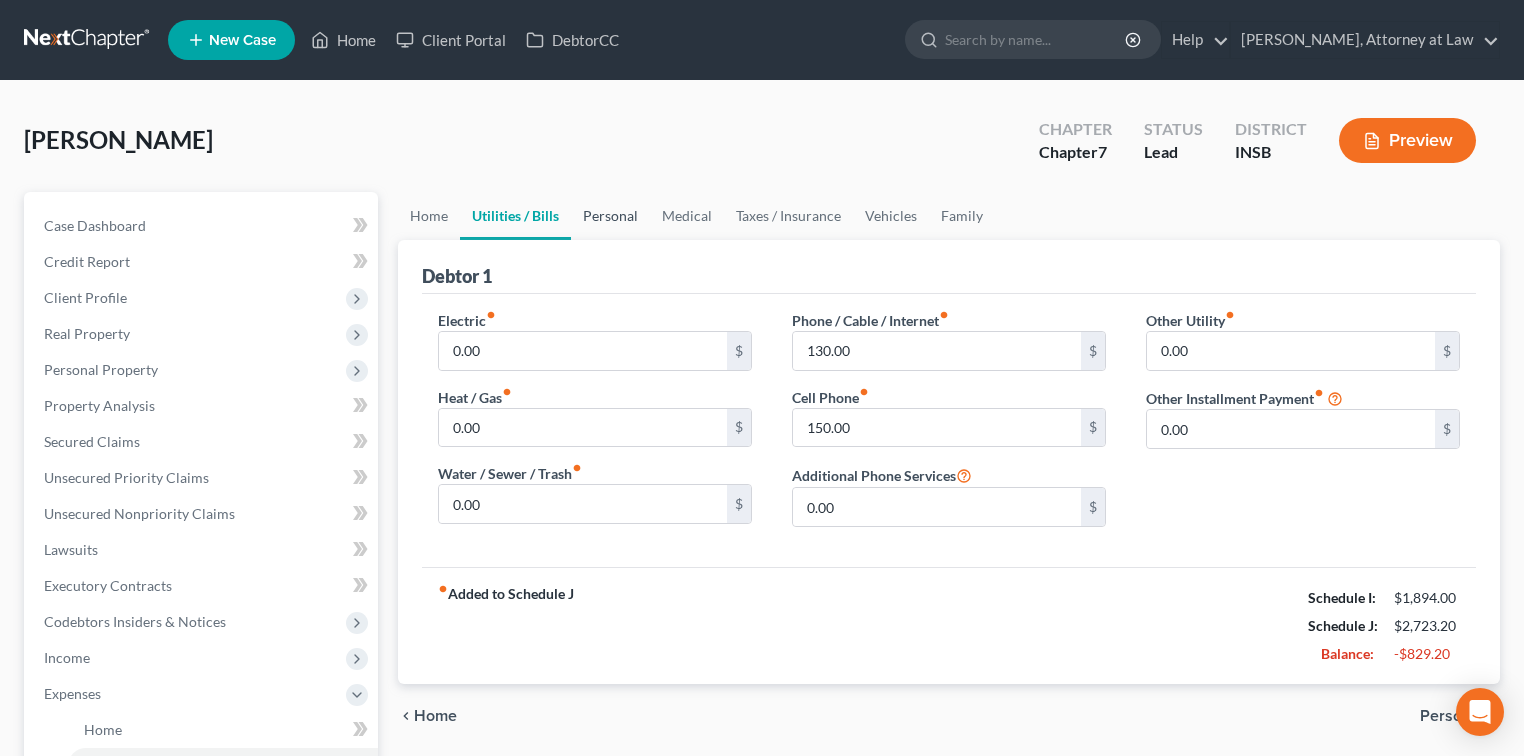 click on "Personal" at bounding box center [610, 216] 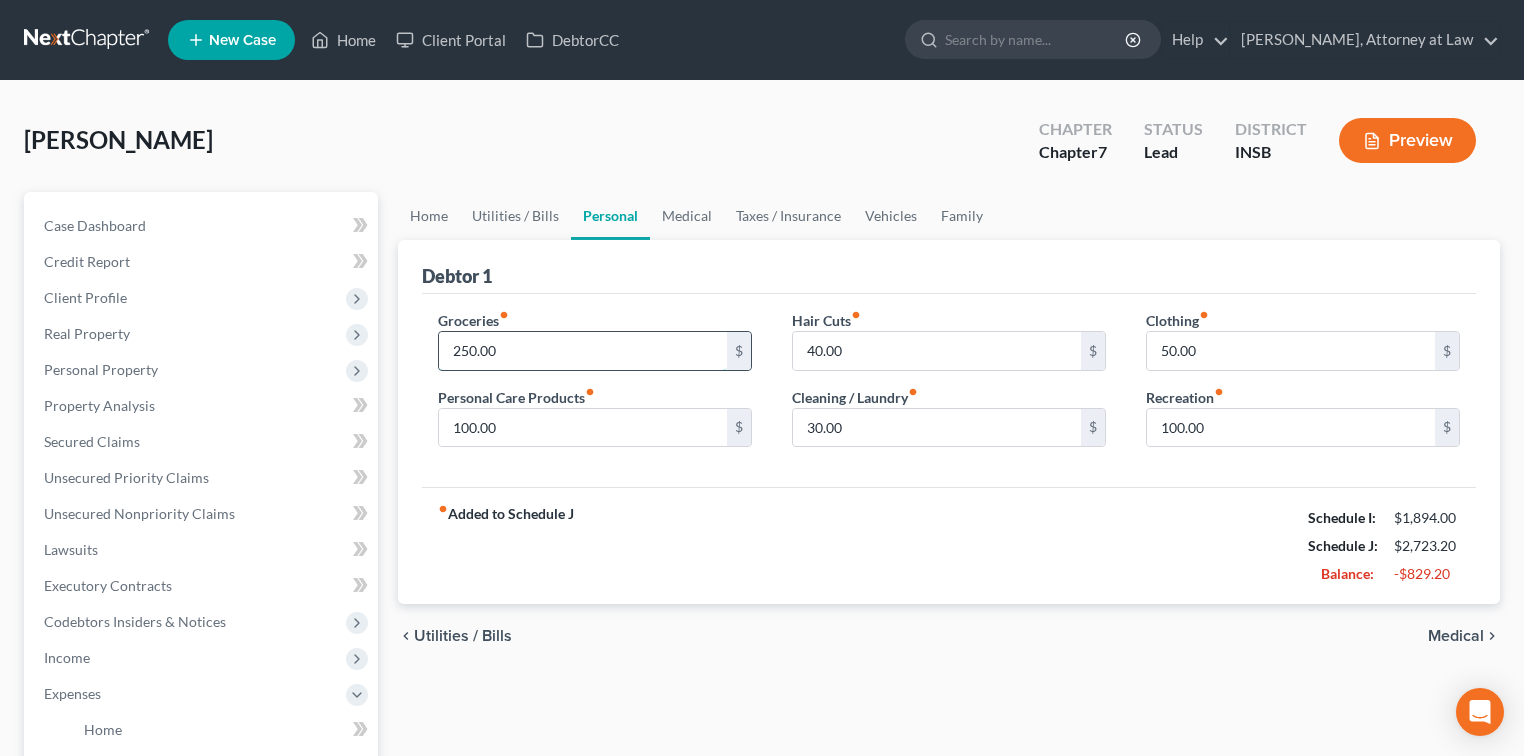 click on "250.00" at bounding box center (583, 351) 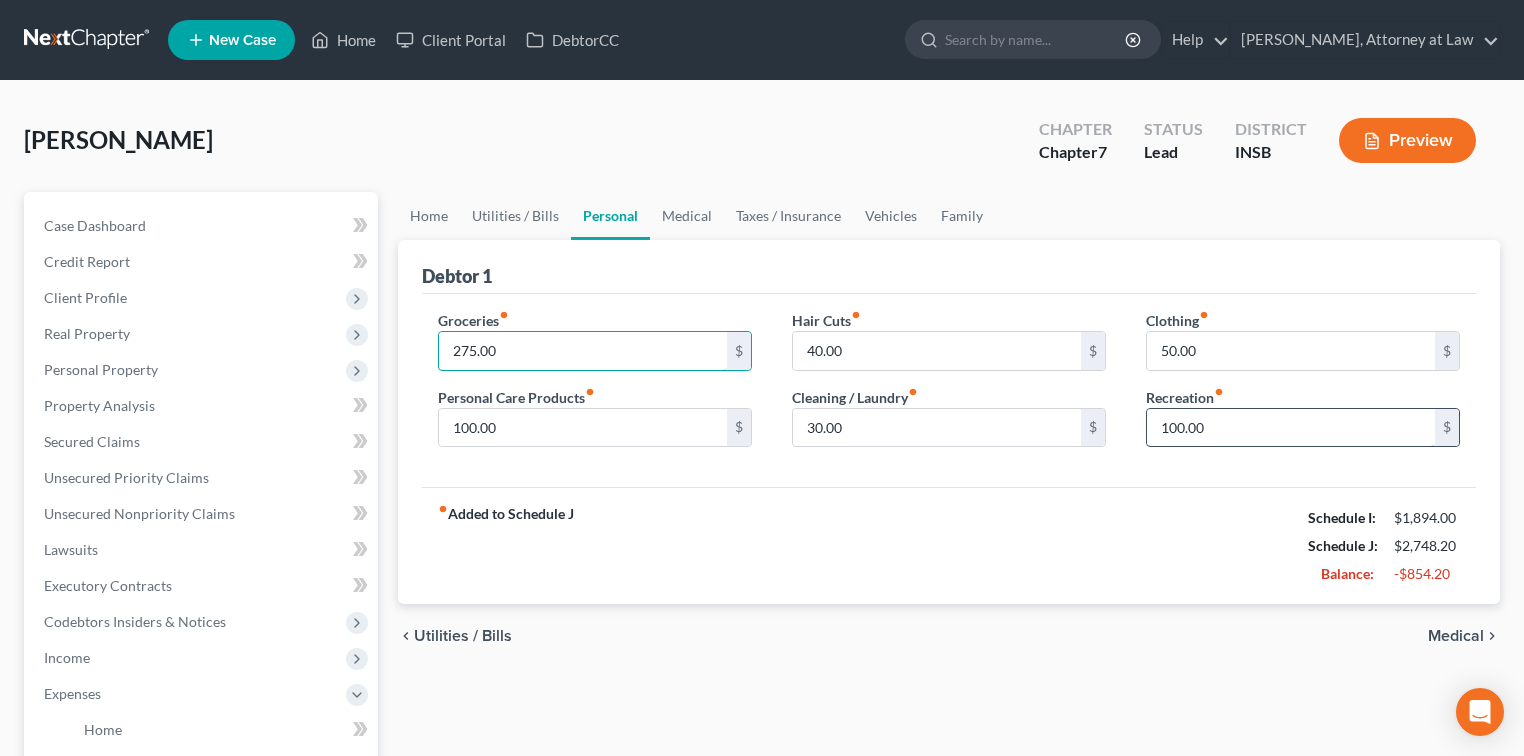 type on "275.00" 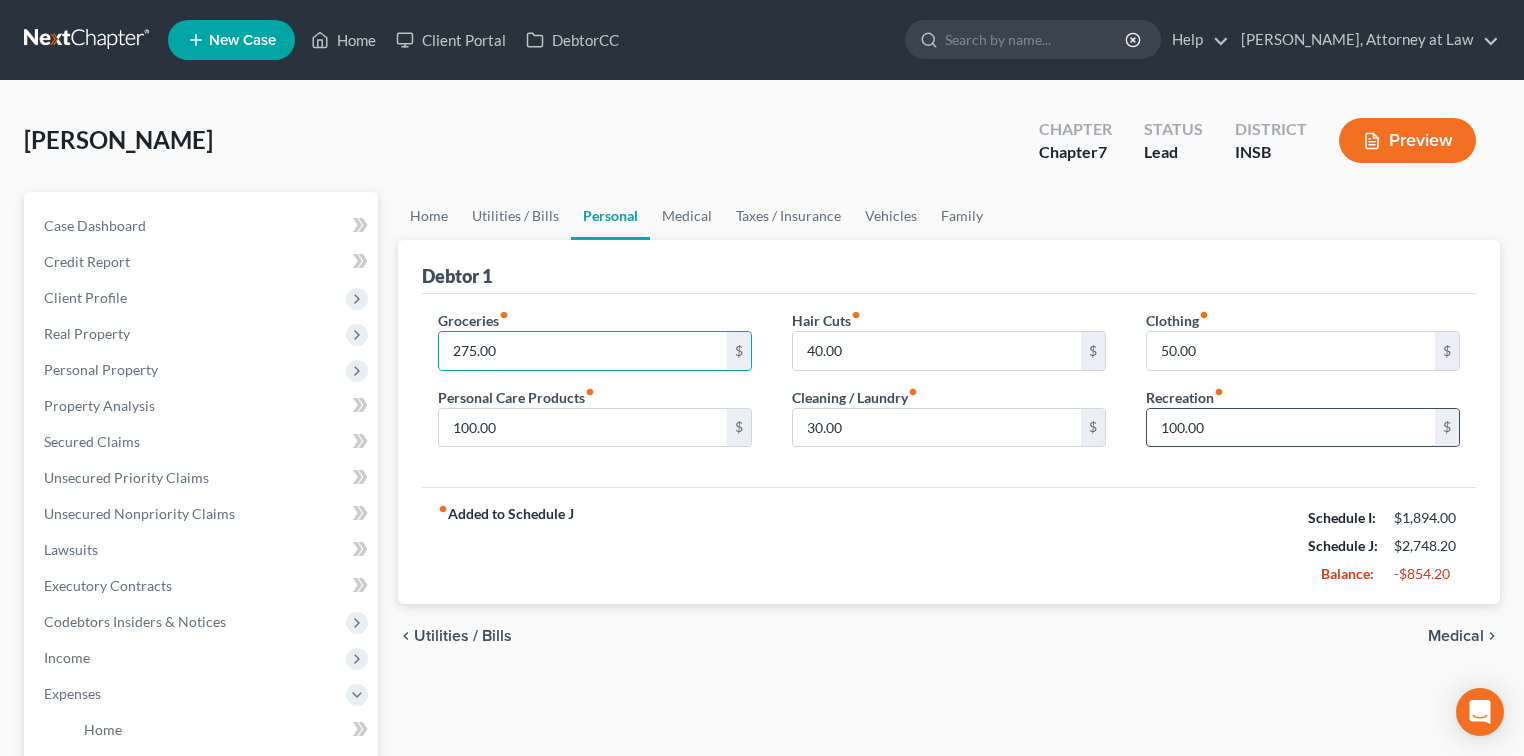 click on "100.00" at bounding box center (1291, 428) 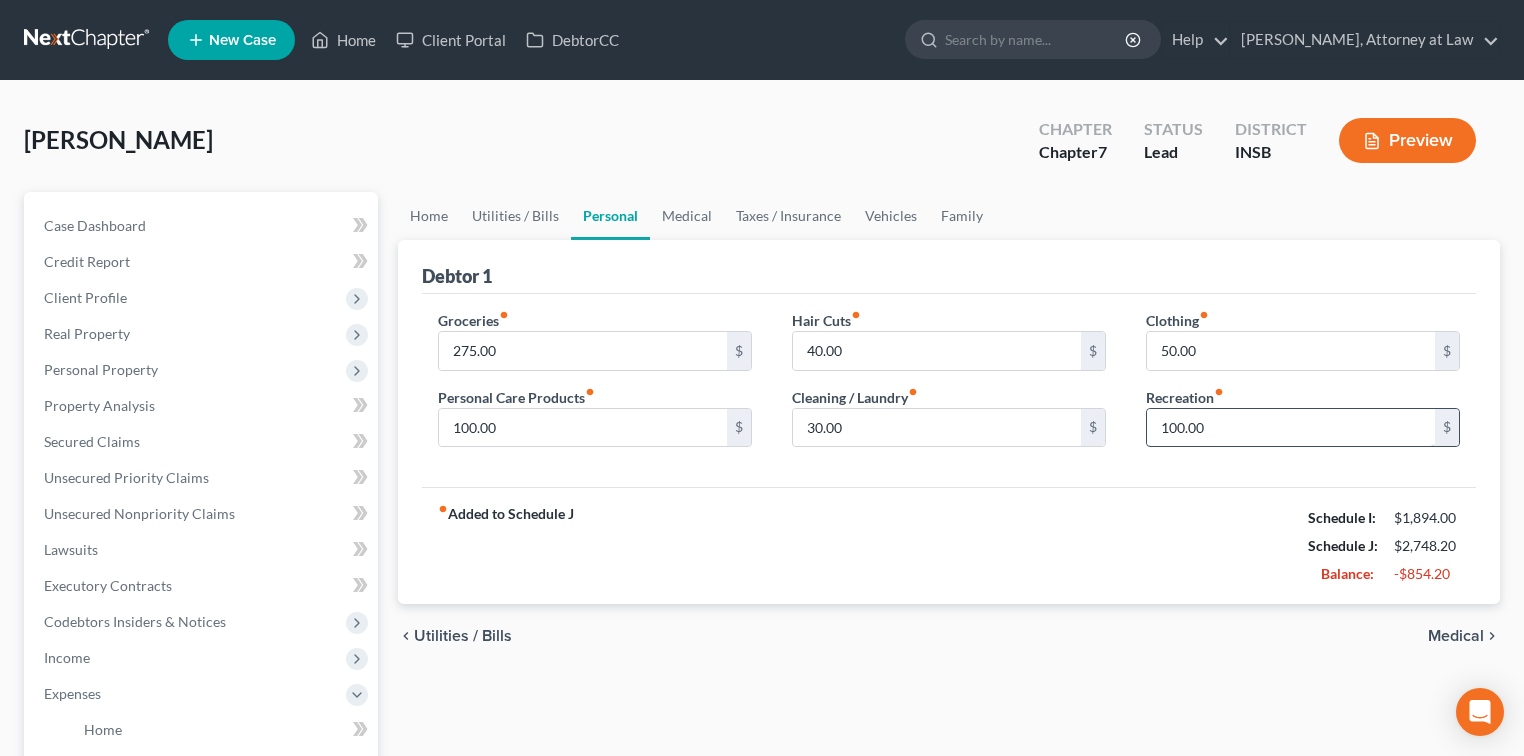 drag, startPoint x: 1164, startPoint y: 420, endPoint x: 1149, endPoint y: 412, distance: 17 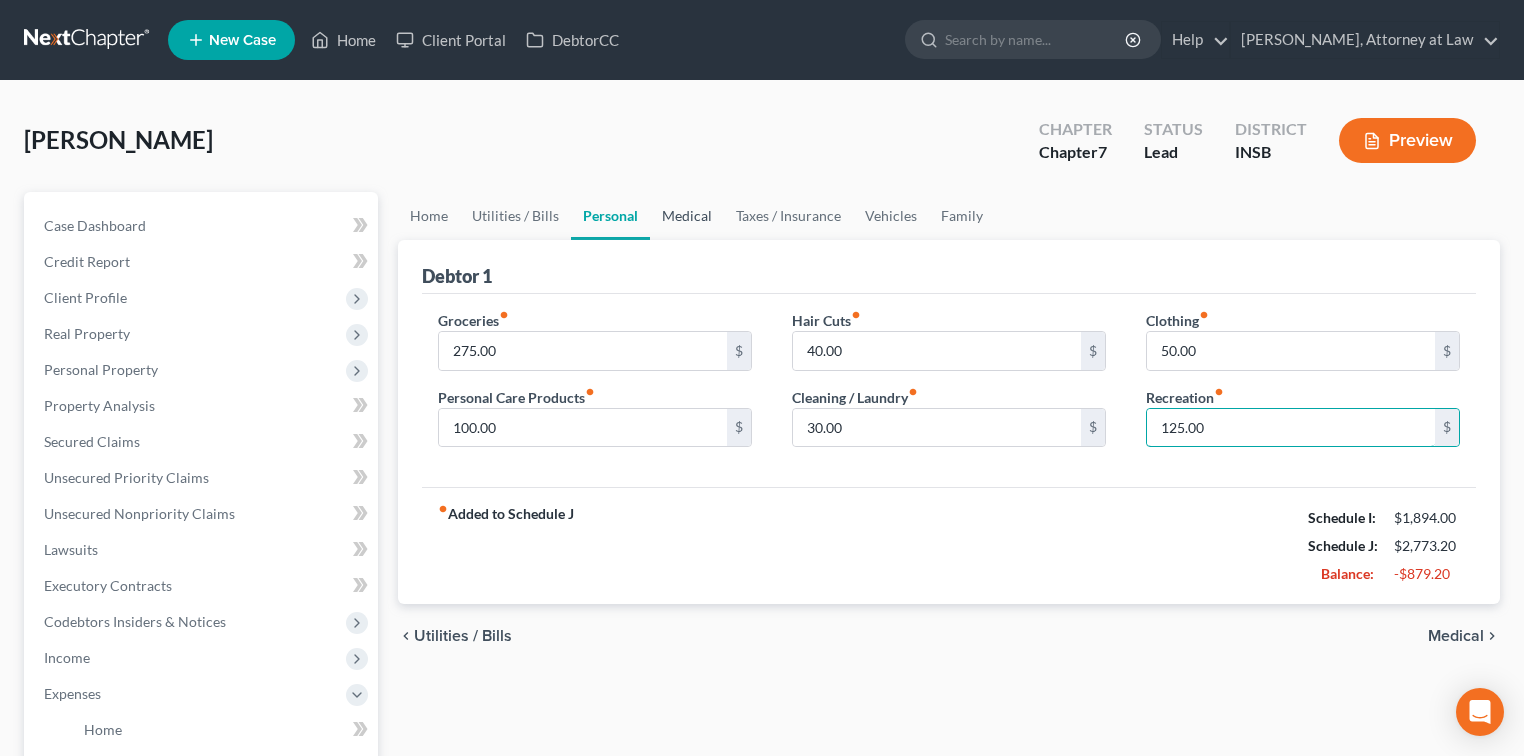 type on "125.00" 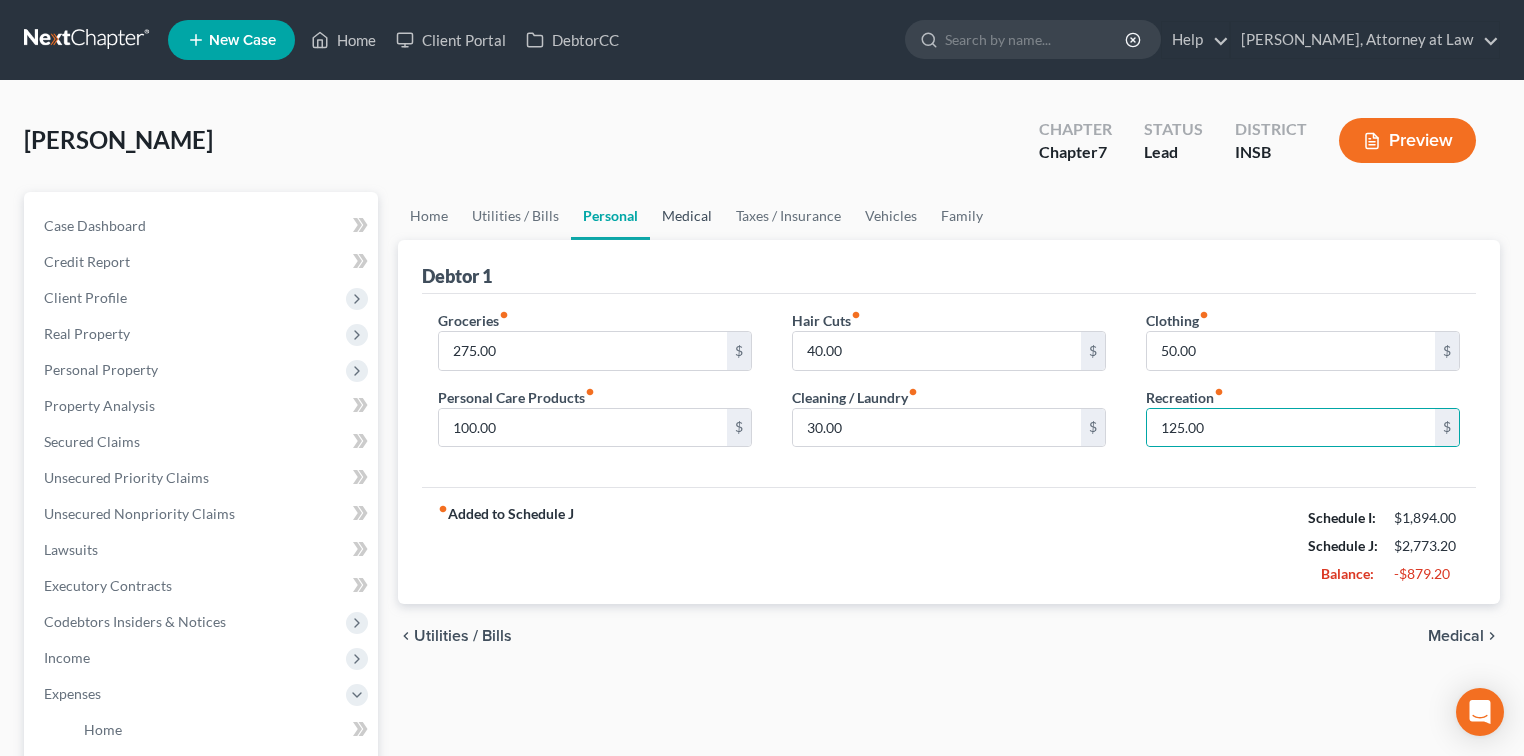 click on "Medical" at bounding box center (687, 216) 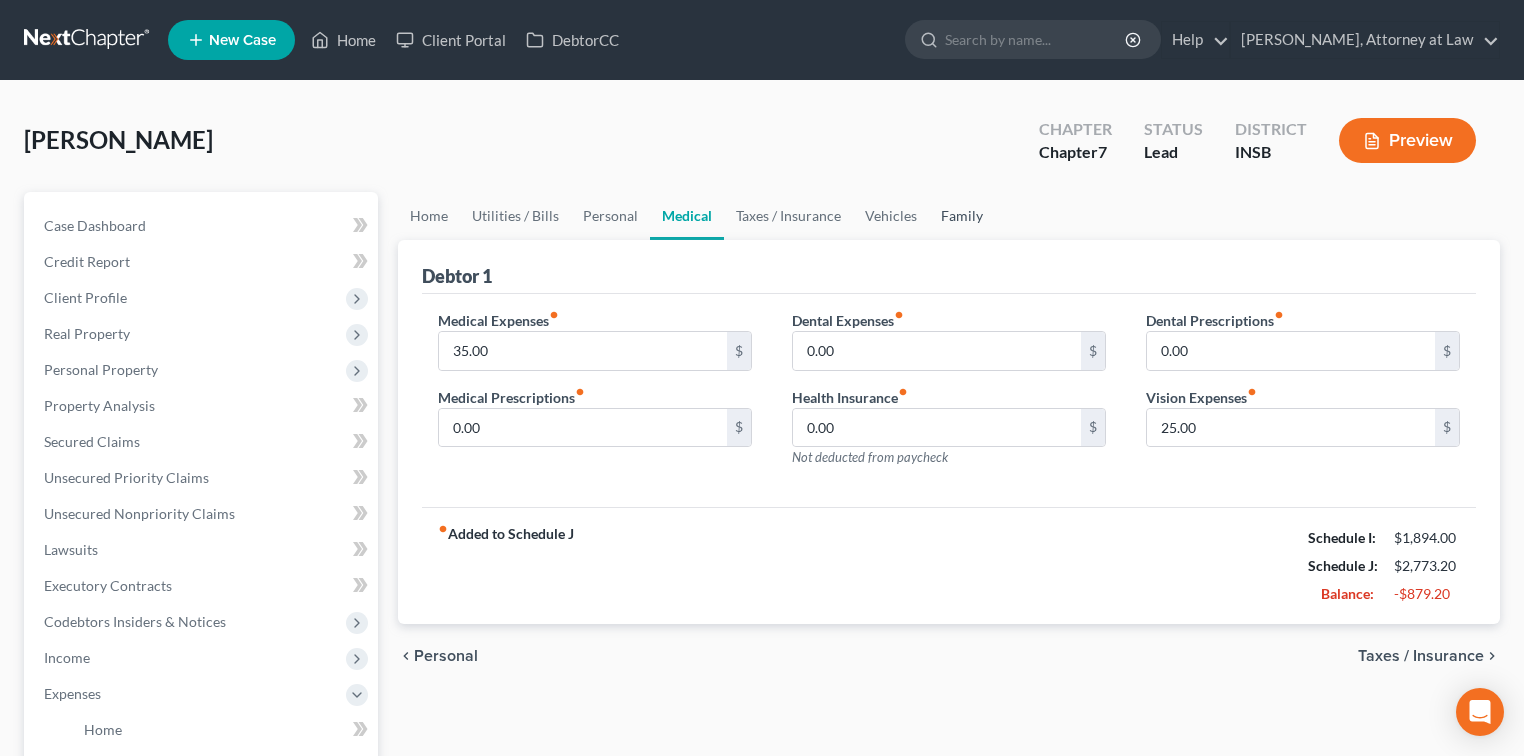 click on "Family" at bounding box center [962, 216] 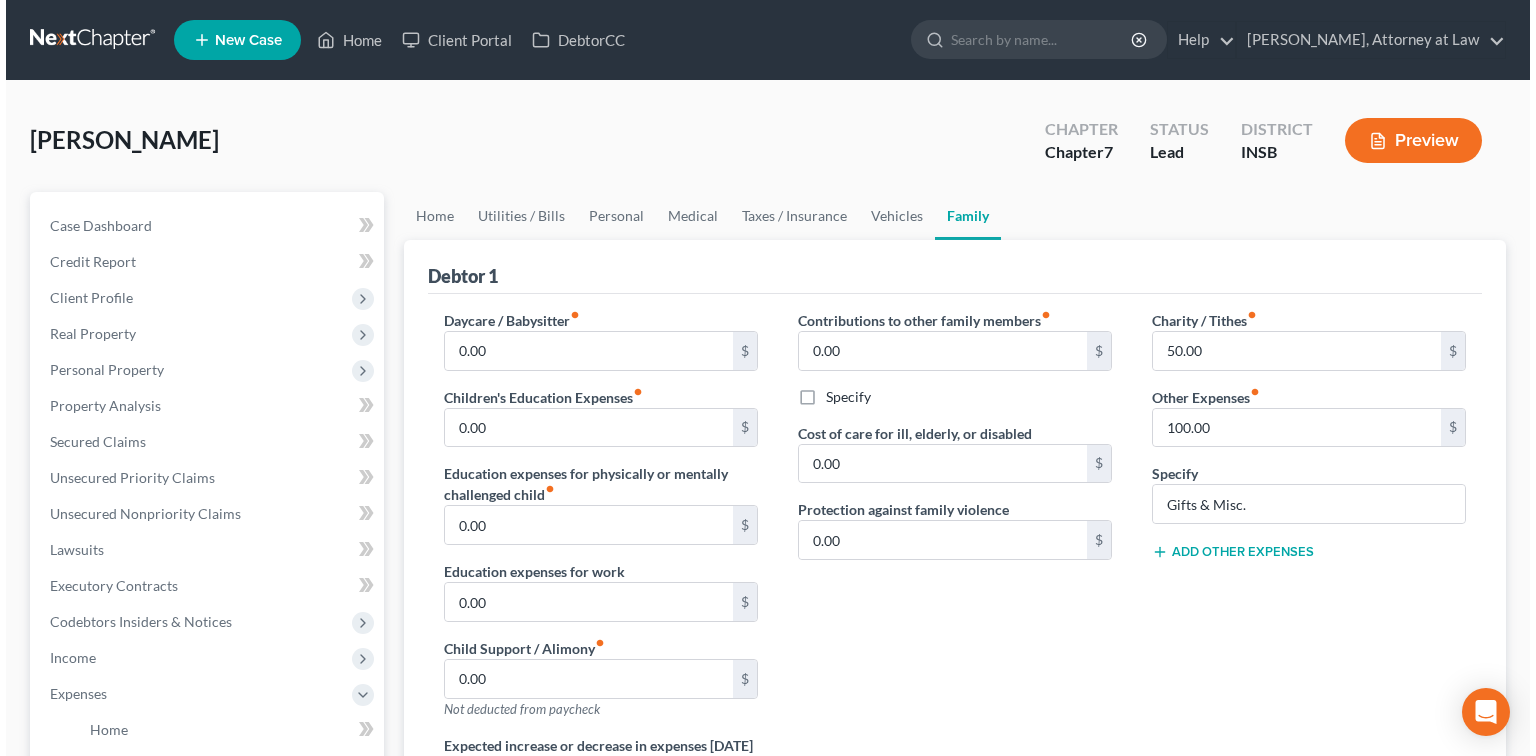 scroll, scrollTop: 557, scrollLeft: 0, axis: vertical 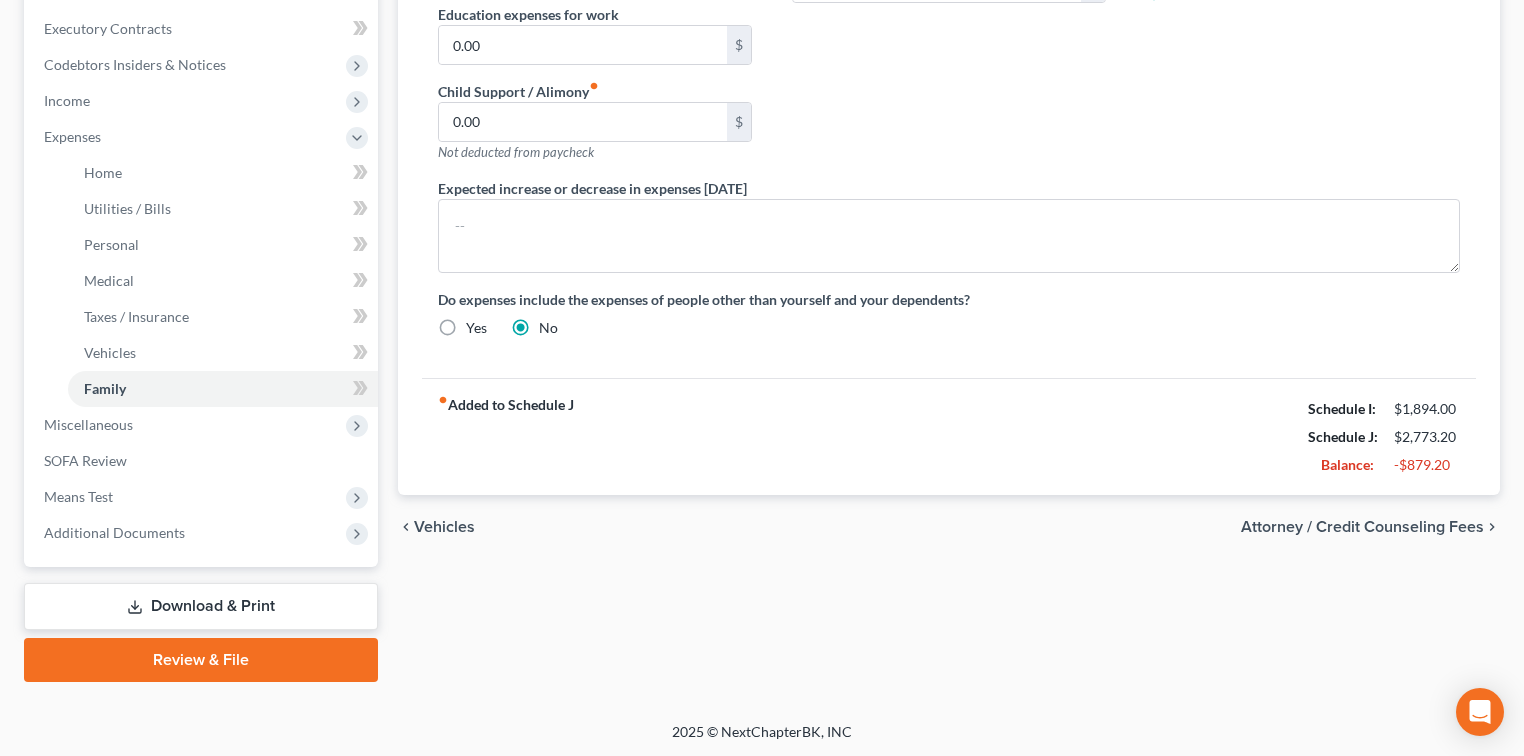 click on "Download & Print" at bounding box center [201, 606] 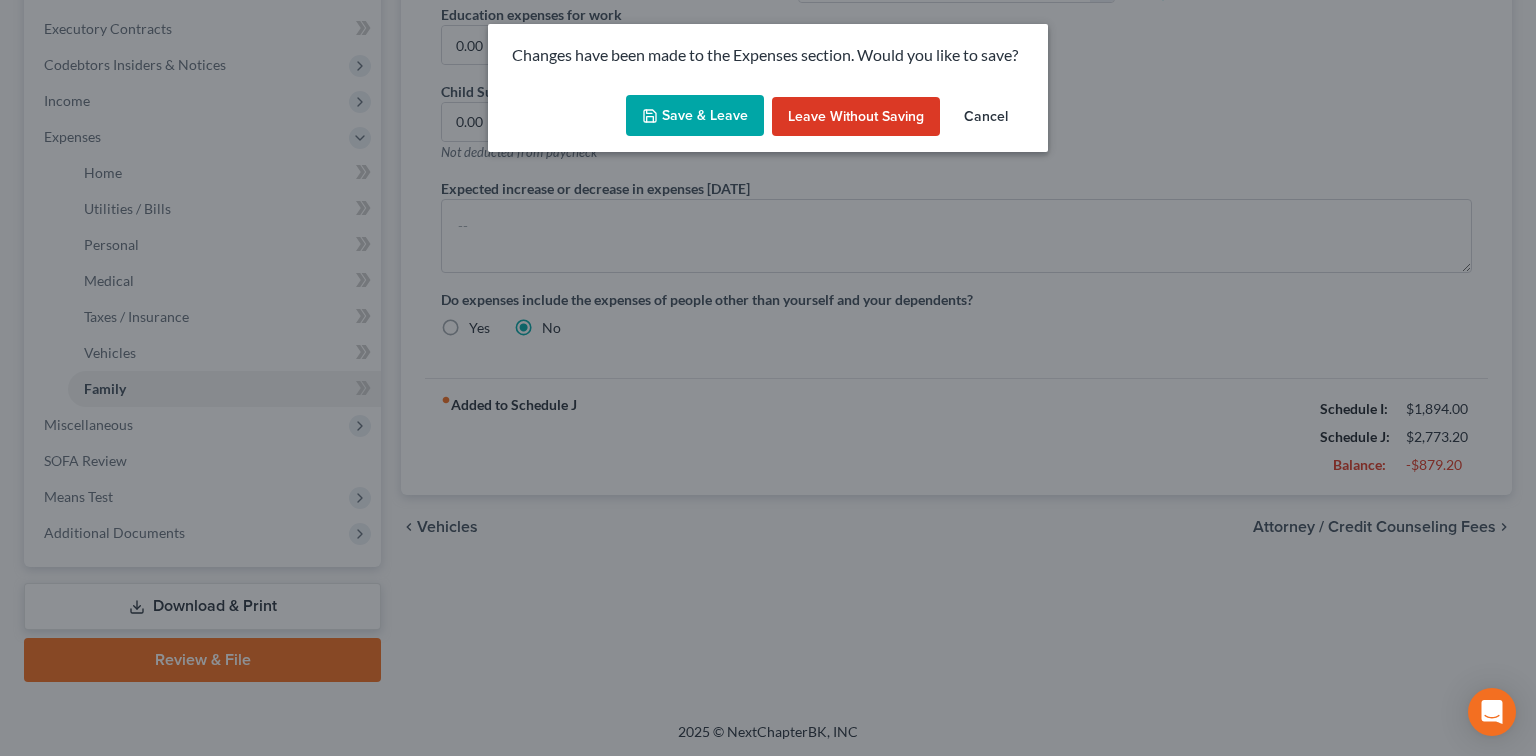 click on "Save & Leave" at bounding box center (695, 116) 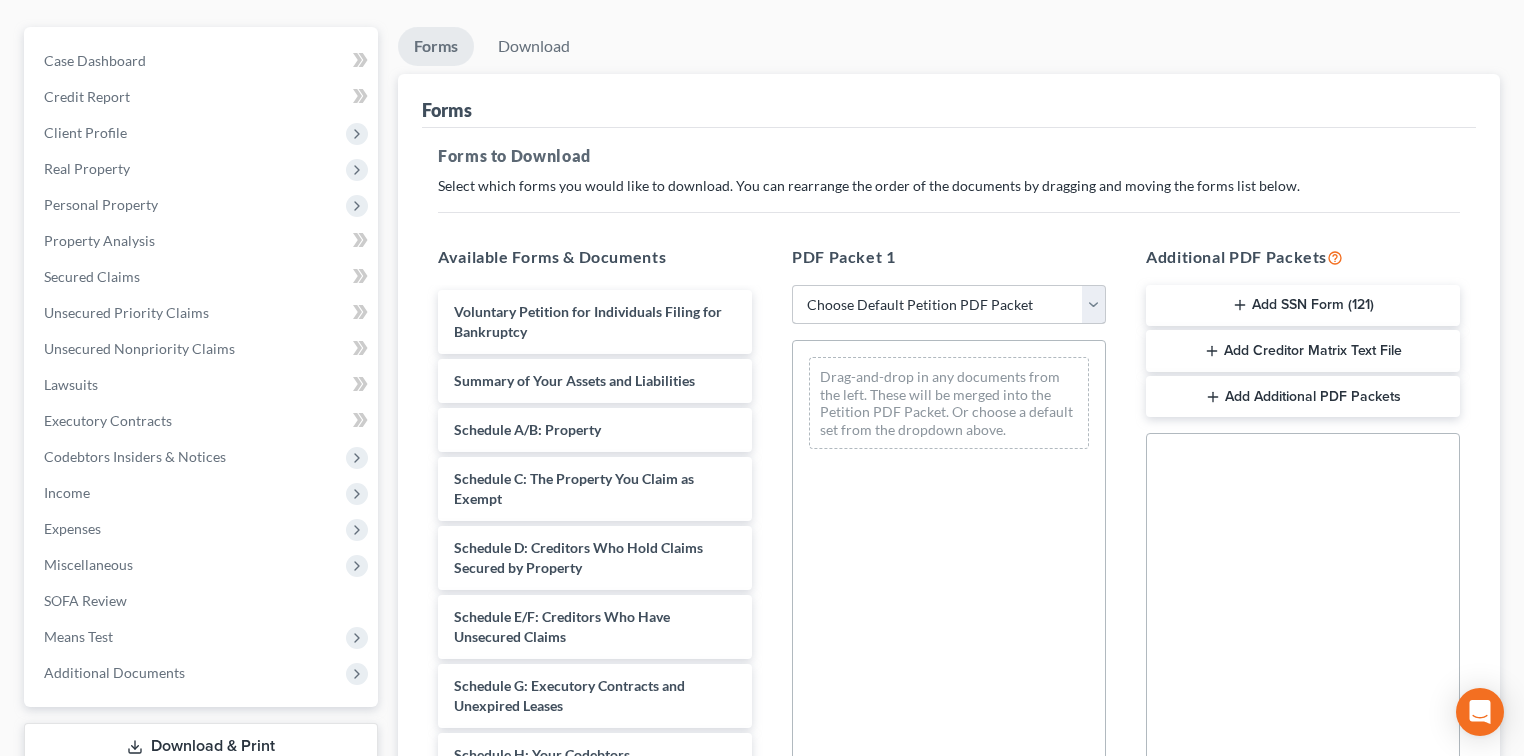 scroll, scrollTop: 240, scrollLeft: 0, axis: vertical 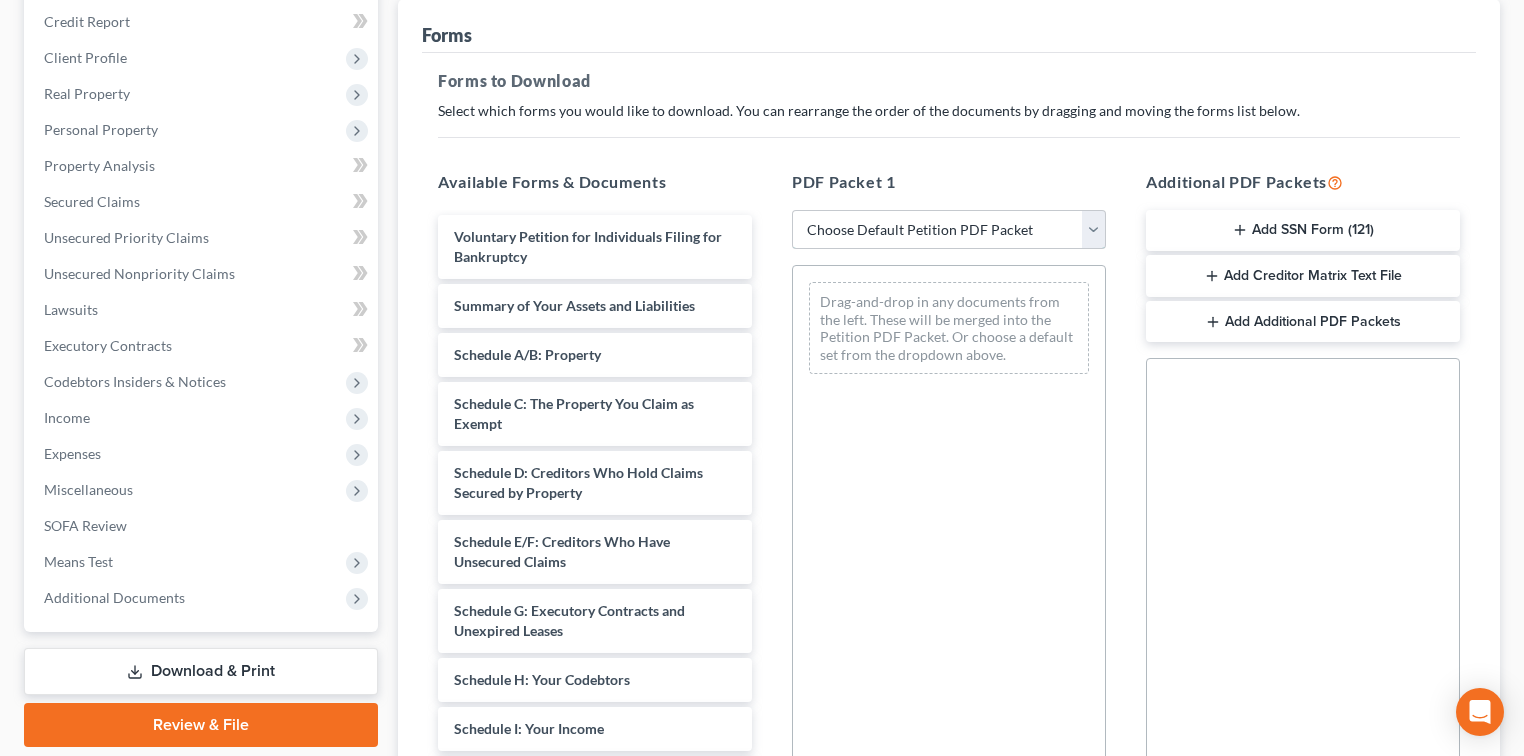 click on "Choose Default Petition PDF Packet Complete Bankruptcy Petition (all forms and schedules) Emergency Filing Forms (Petition and Creditor List Only) Amended Forms Signature Pages Only" at bounding box center [949, 230] 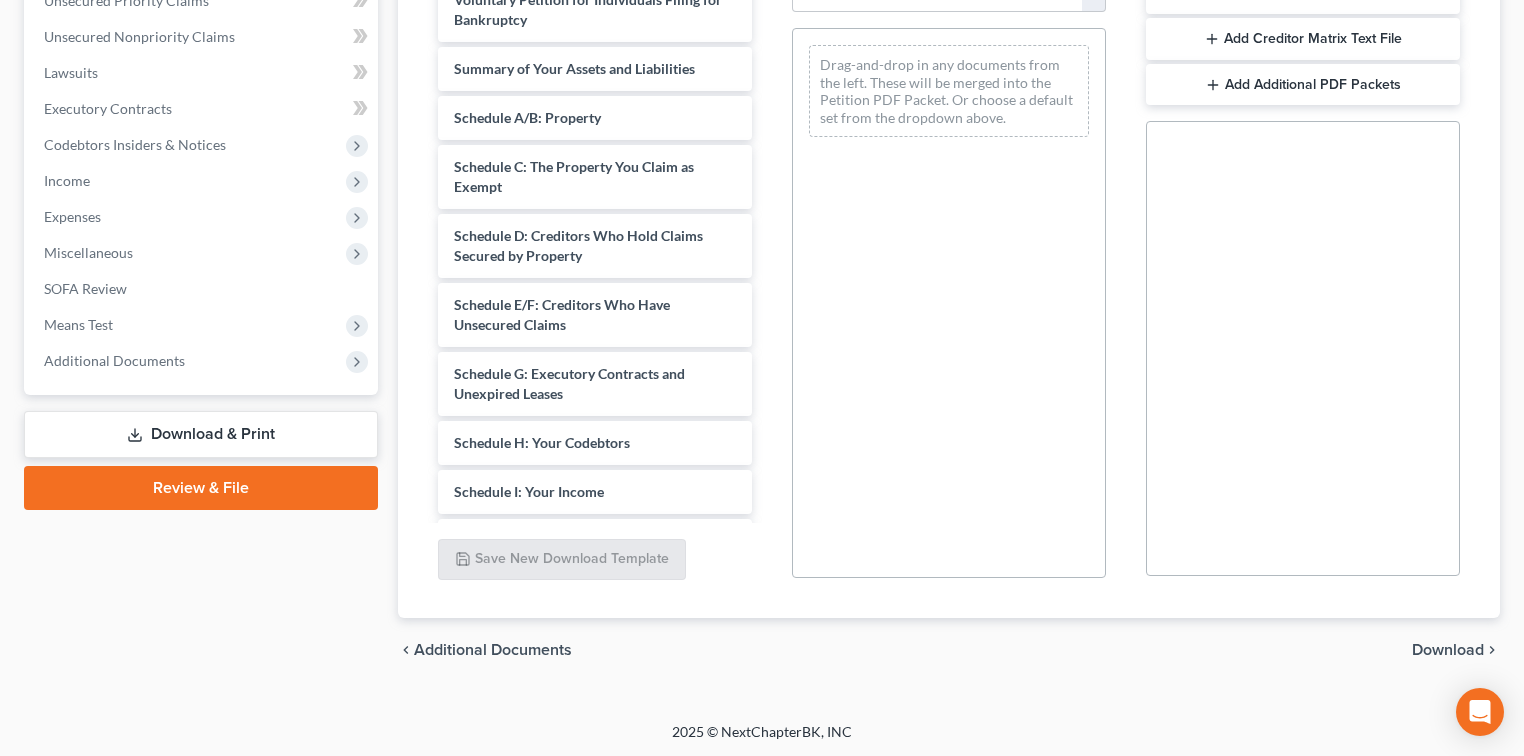 click on "Download" at bounding box center (1448, 650) 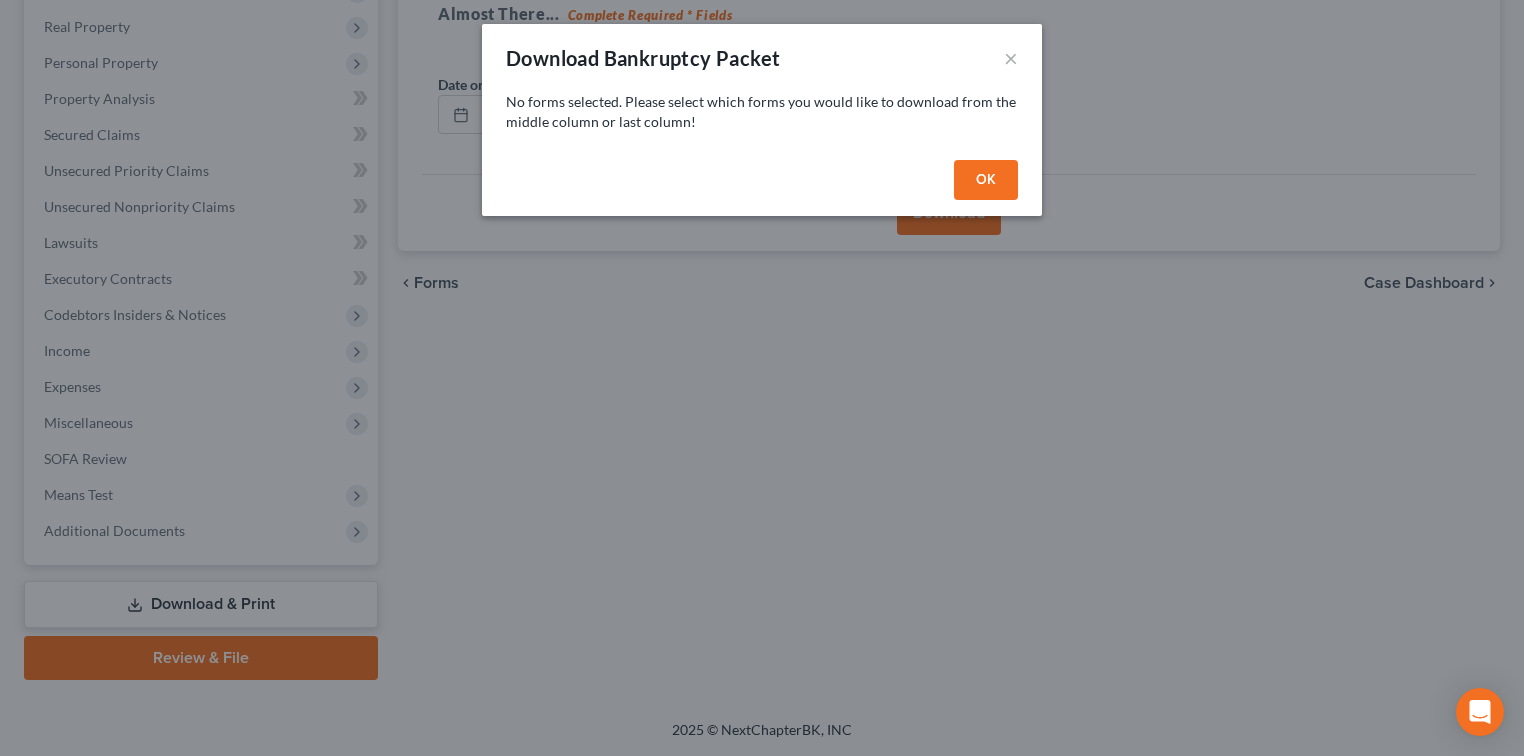 scroll, scrollTop: 305, scrollLeft: 0, axis: vertical 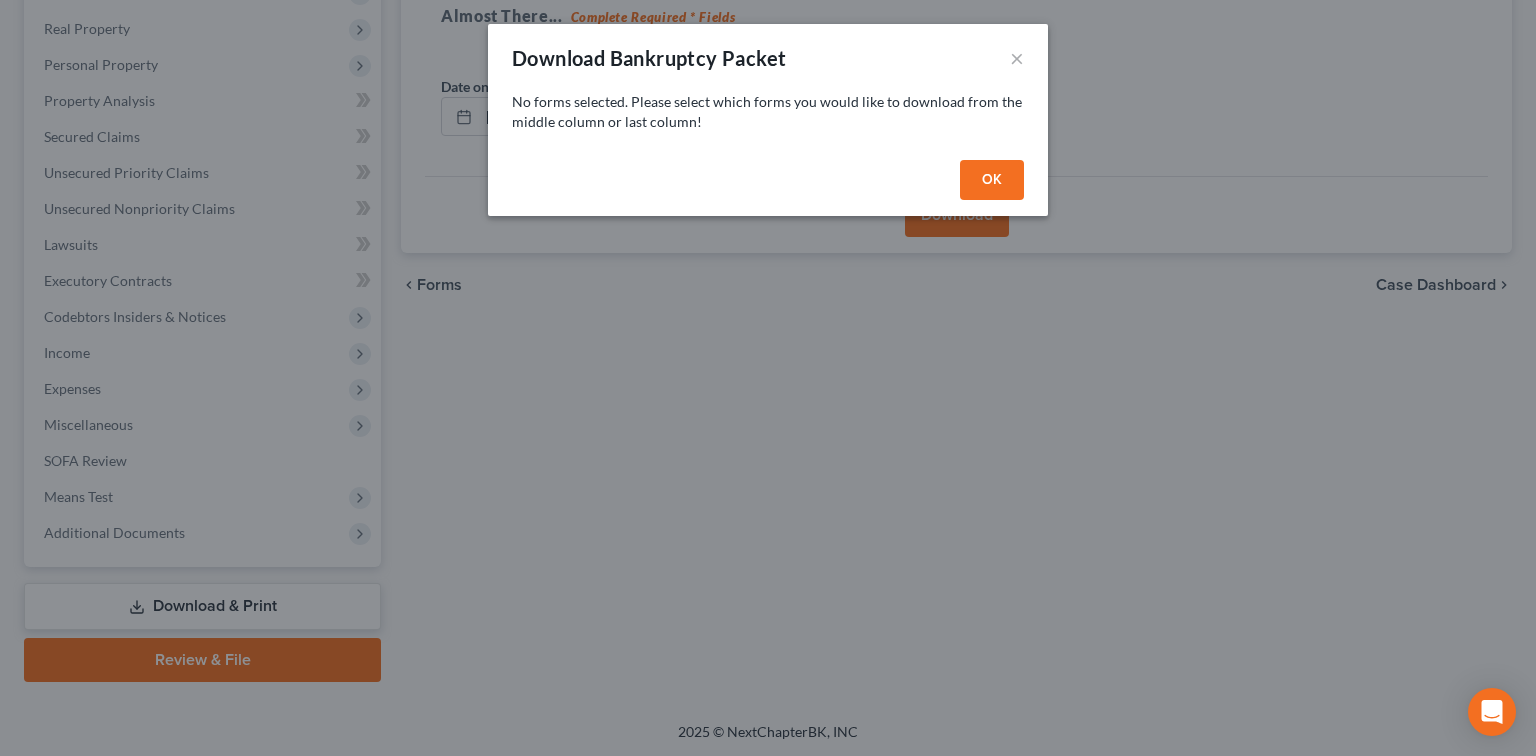 click on "OK" at bounding box center [992, 180] 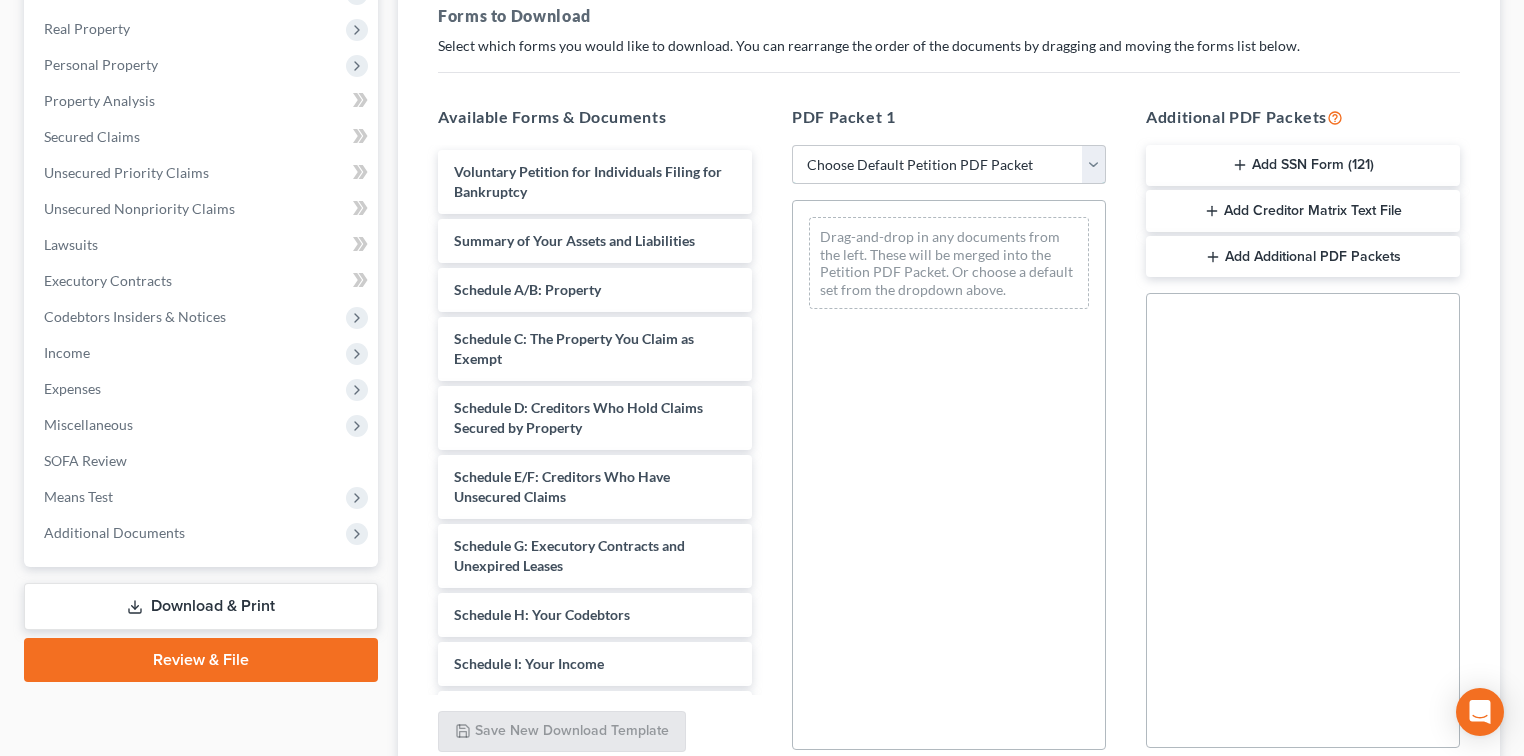 click on "Choose Default Petition PDF Packet Complete Bankruptcy Petition (all forms and schedules) Emergency Filing Forms (Petition and Creditor List Only) Amended Forms Signature Pages Only" at bounding box center [949, 165] 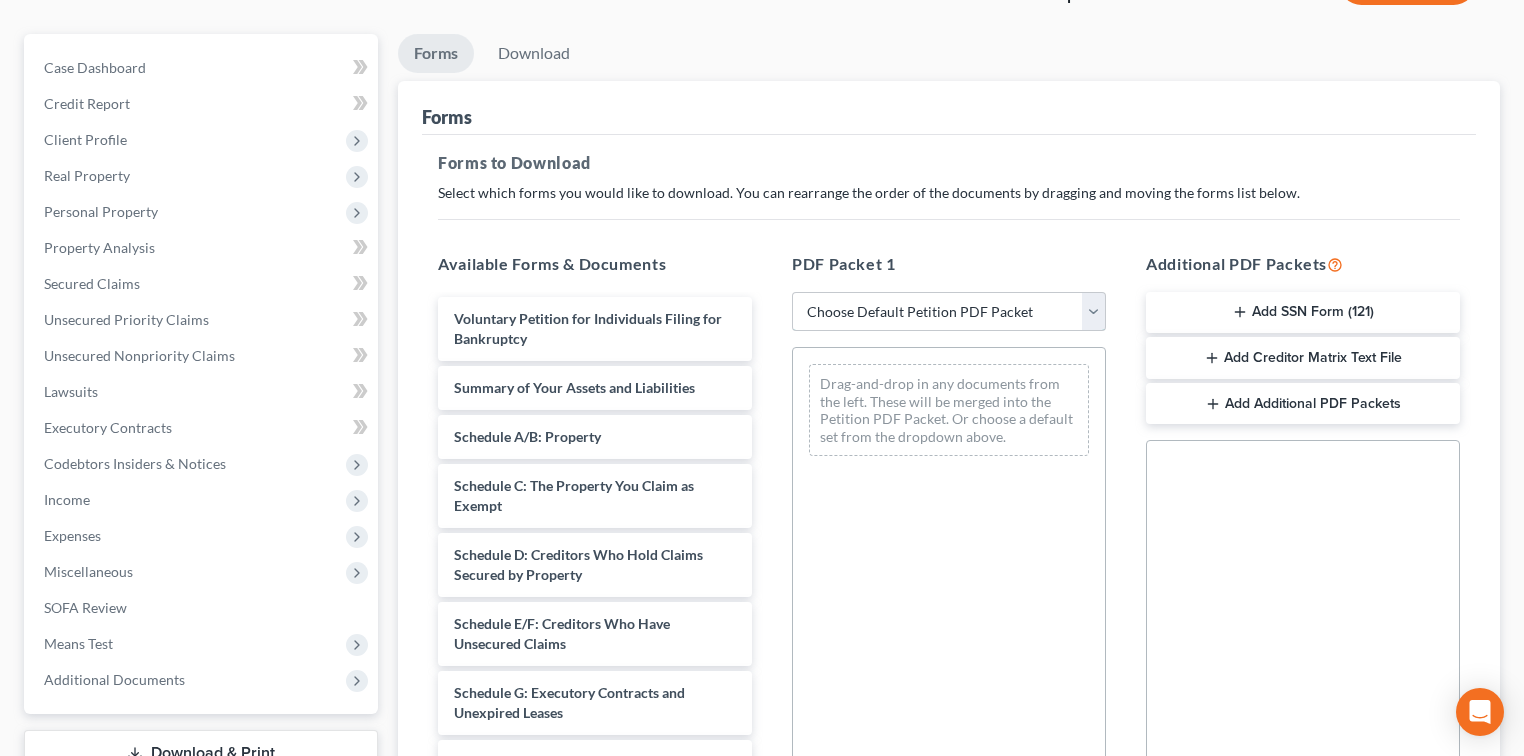 scroll, scrollTop: 157, scrollLeft: 0, axis: vertical 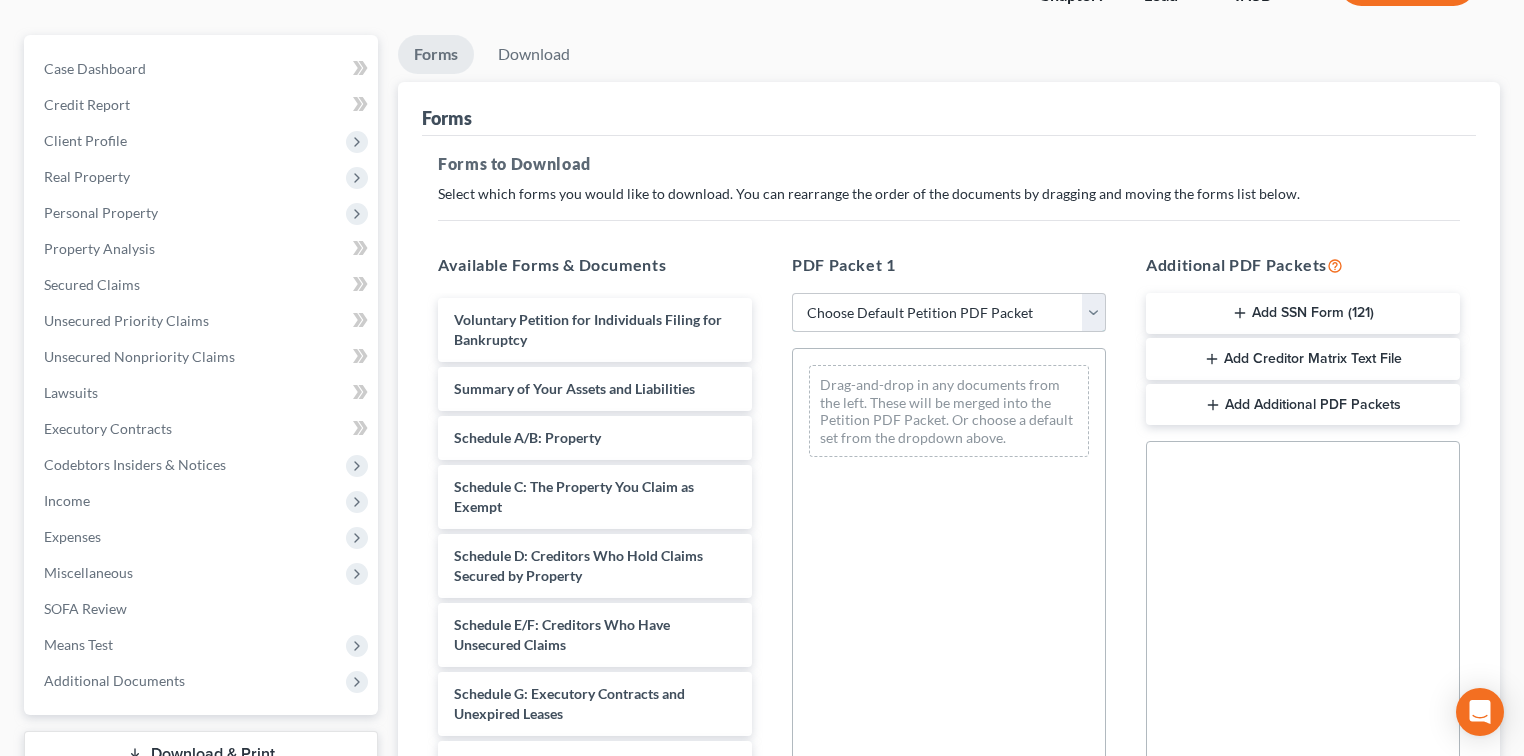 click on "Choose Default Petition PDF Packet Complete Bankruptcy Petition (all forms and schedules) Emergency Filing Forms (Petition and Creditor List Only) Amended Forms Signature Pages Only" at bounding box center (949, 313) 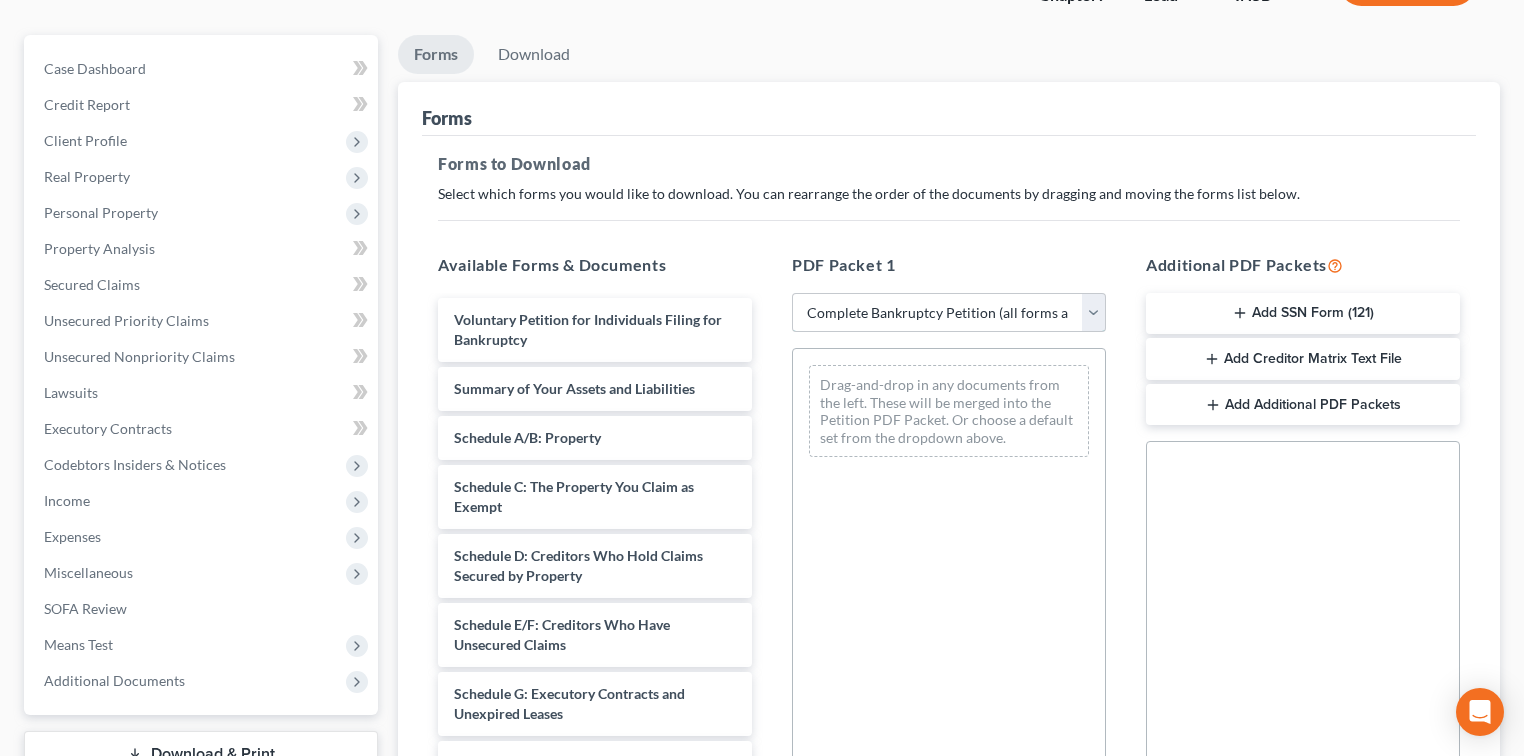 click on "Choose Default Petition PDF Packet Complete Bankruptcy Petition (all forms and schedules) Emergency Filing Forms (Petition and Creditor List Only) Amended Forms Signature Pages Only" at bounding box center [949, 313] 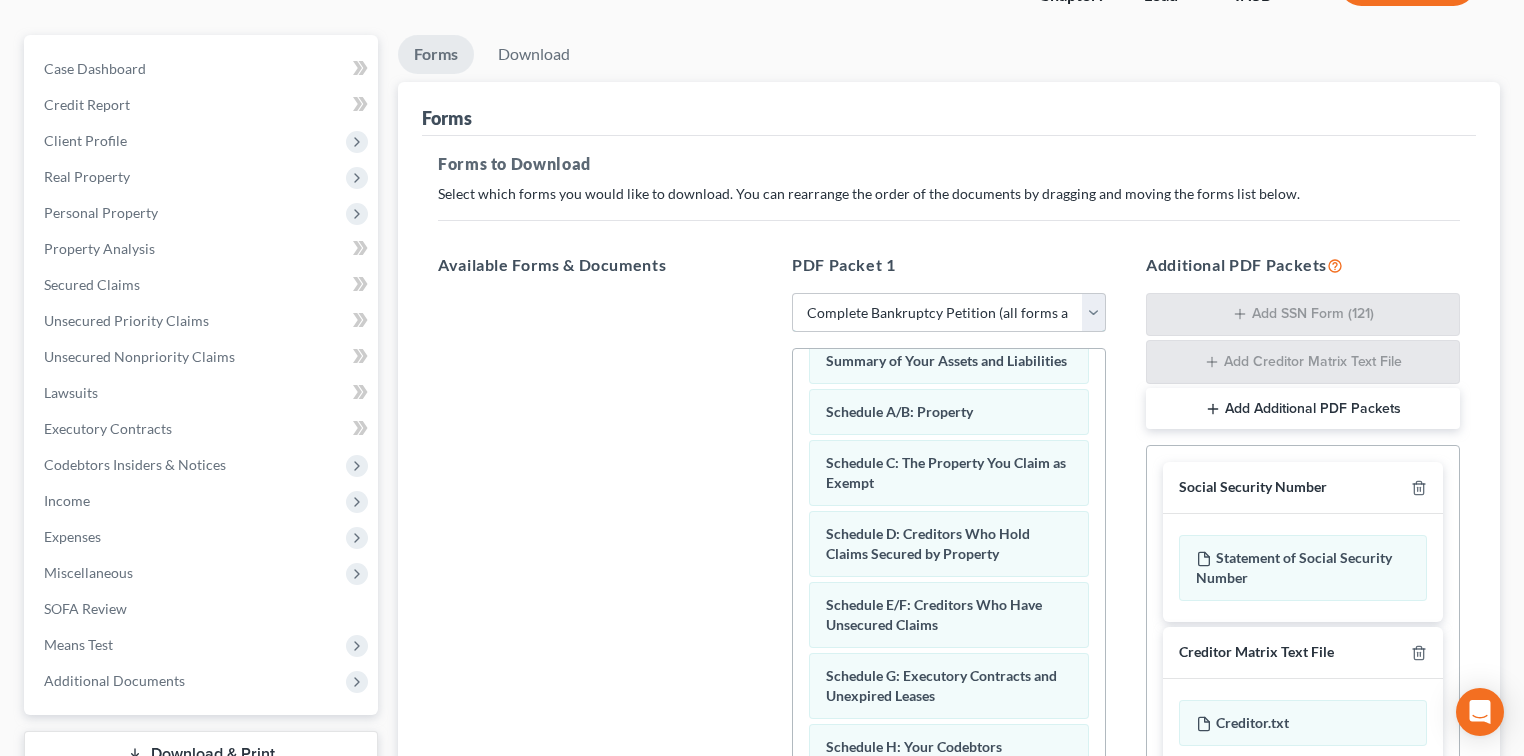 scroll, scrollTop: 480, scrollLeft: 0, axis: vertical 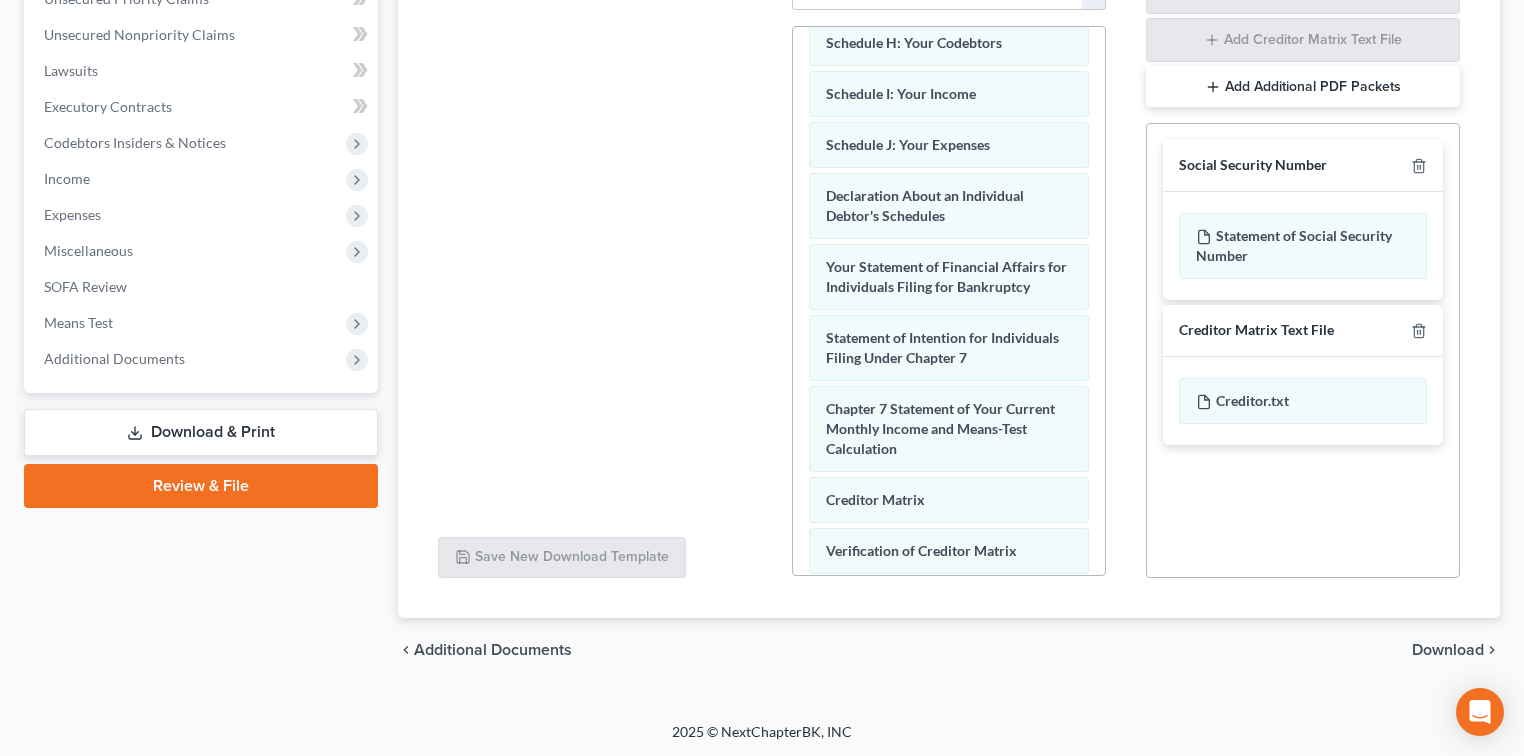 click on "chevron_left   Additional Documents Download   chevron_right" at bounding box center (949, 650) 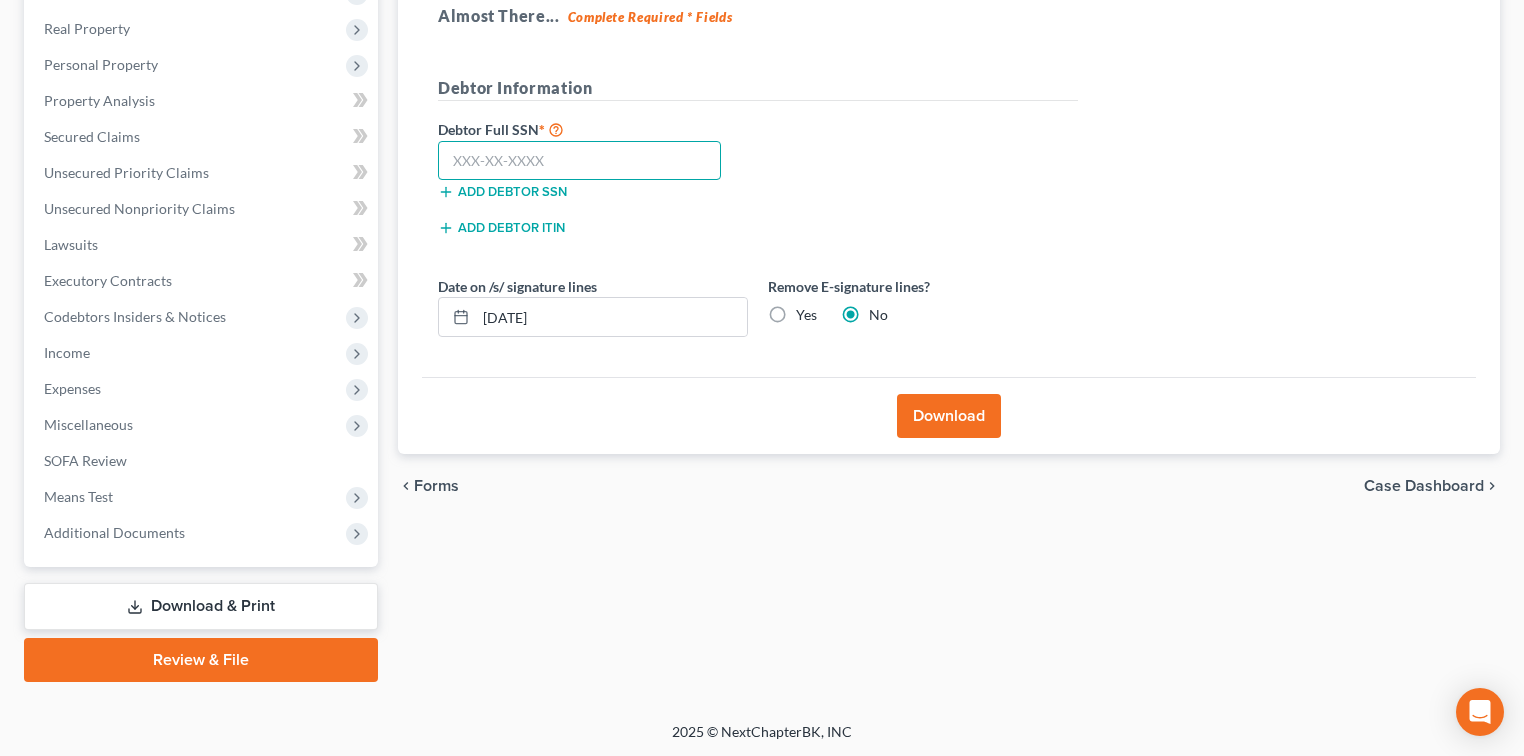 click at bounding box center (579, 161) 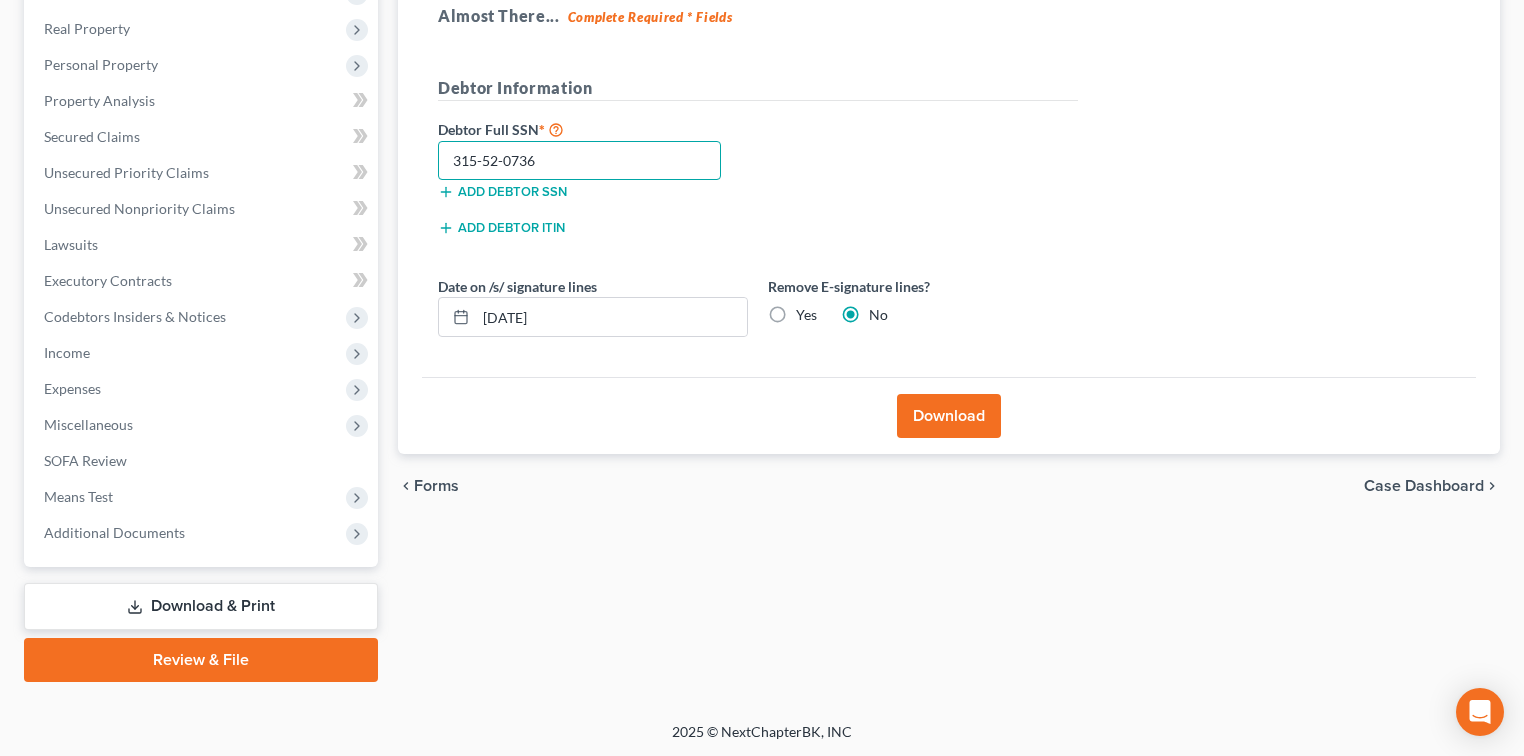 type on "315-52-0736" 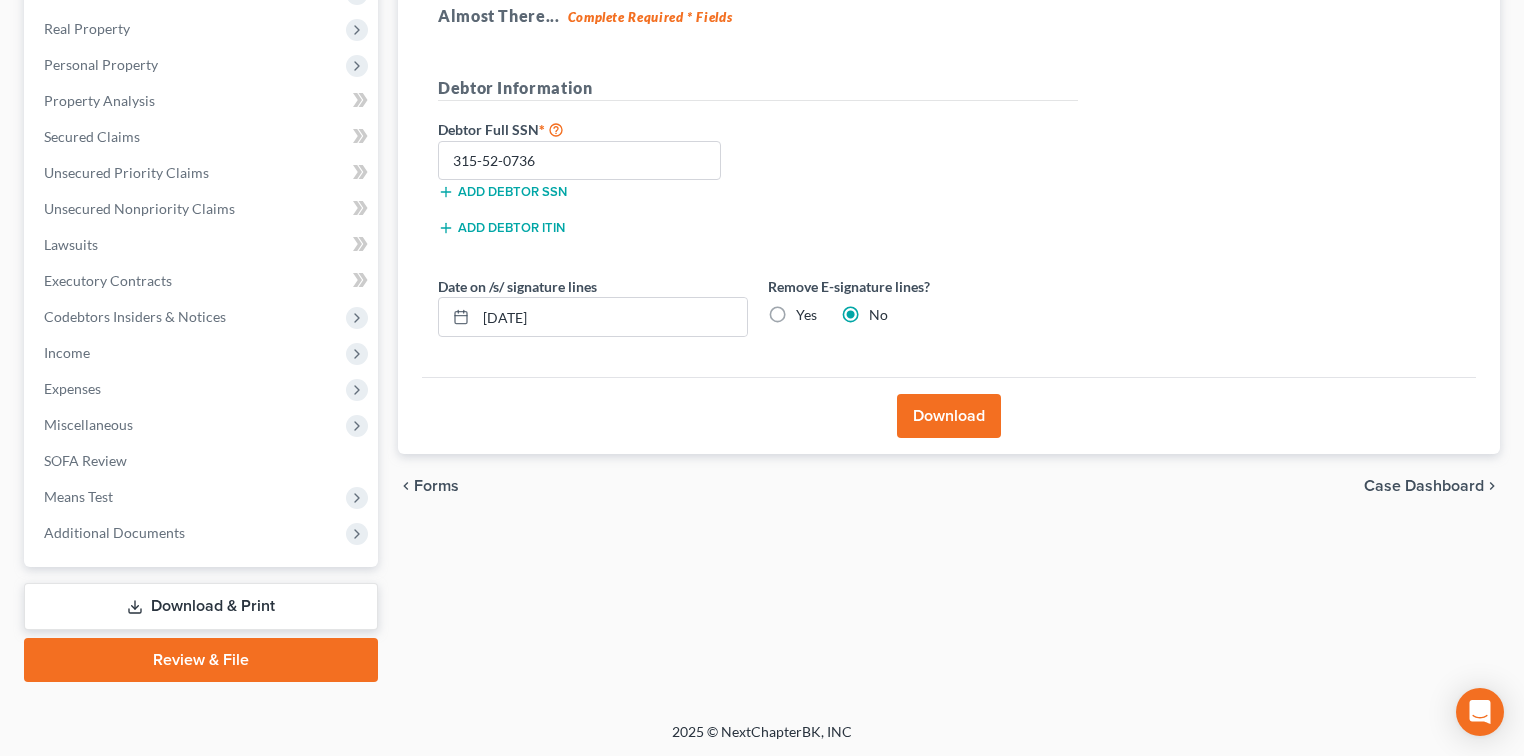 click on "Download" at bounding box center [949, 416] 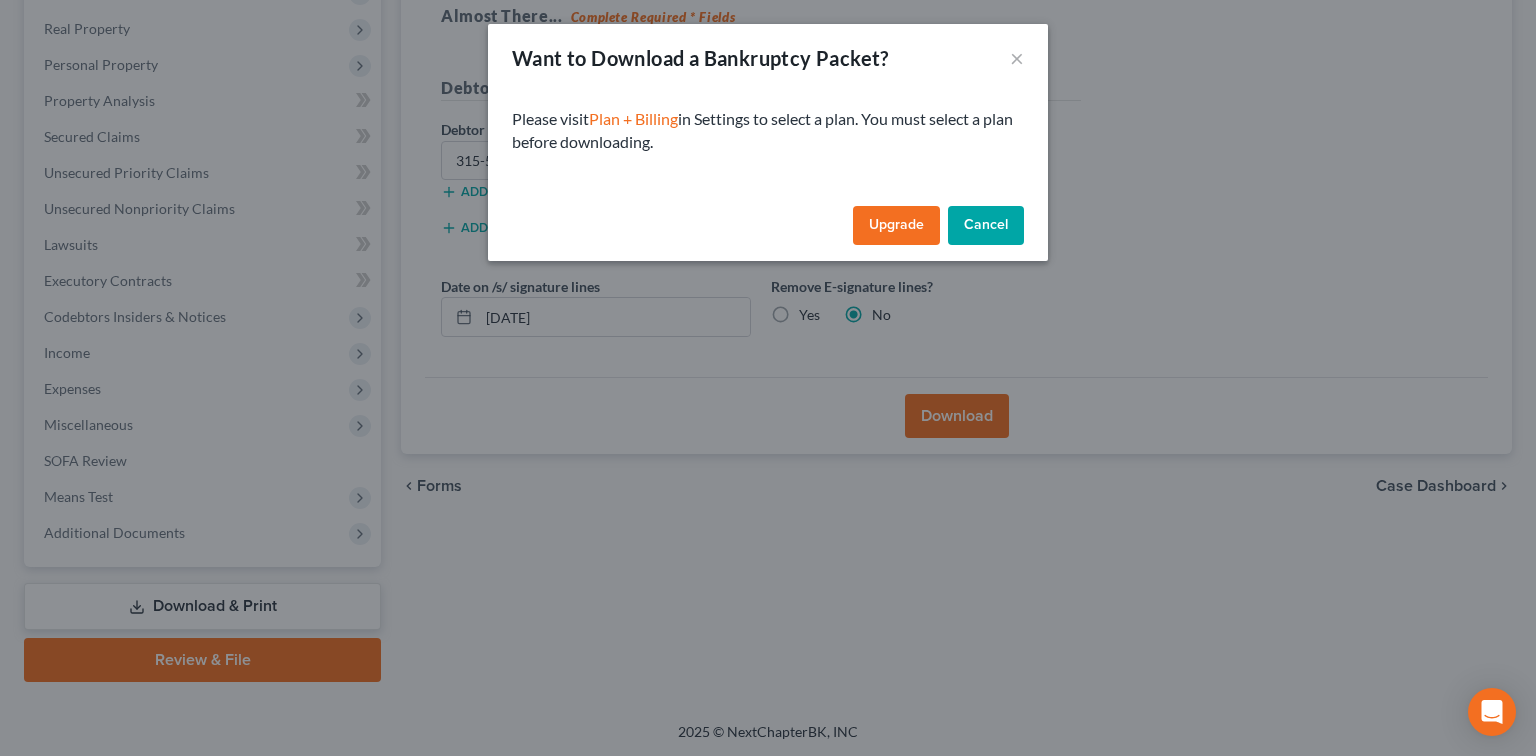 click on "Cancel" at bounding box center (986, 226) 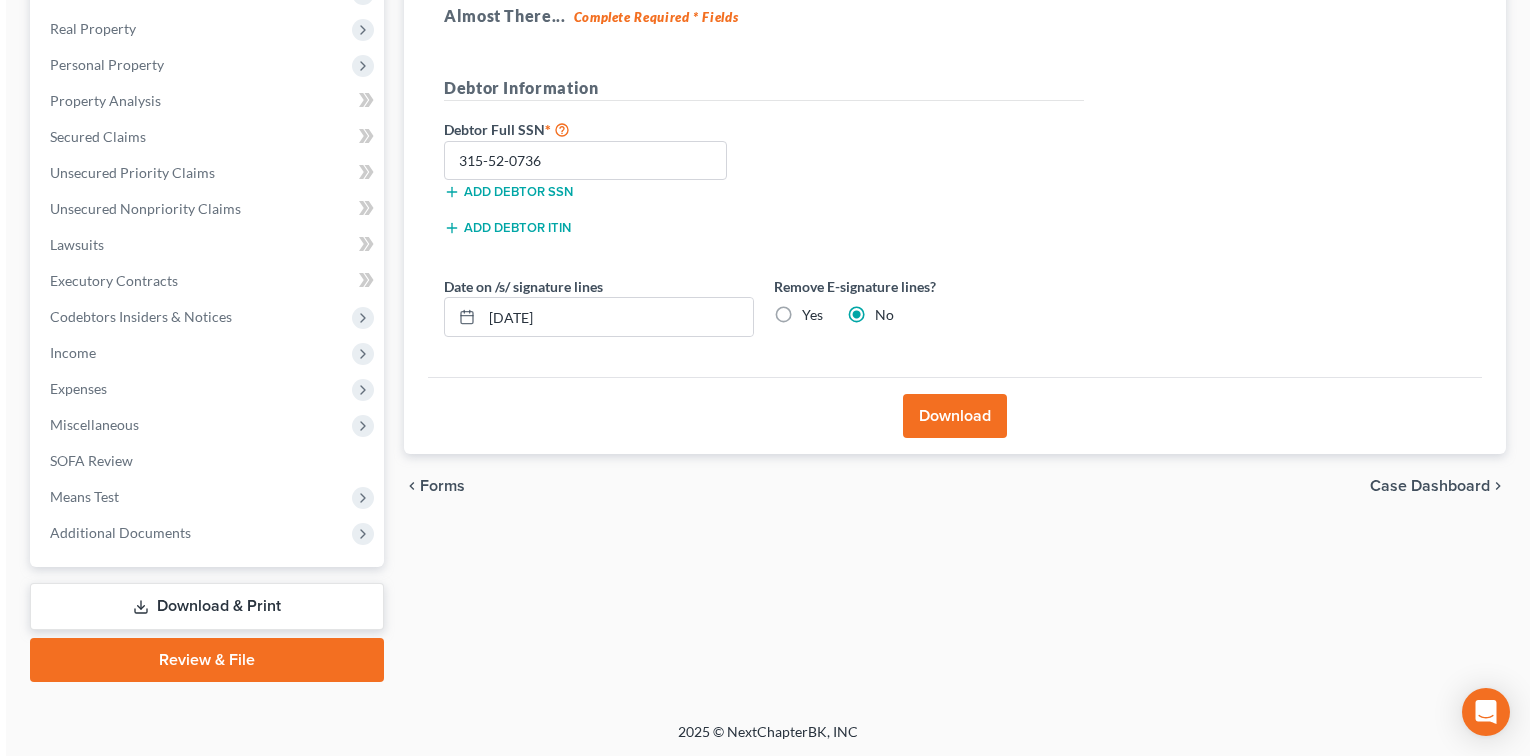 scroll, scrollTop: 0, scrollLeft: 0, axis: both 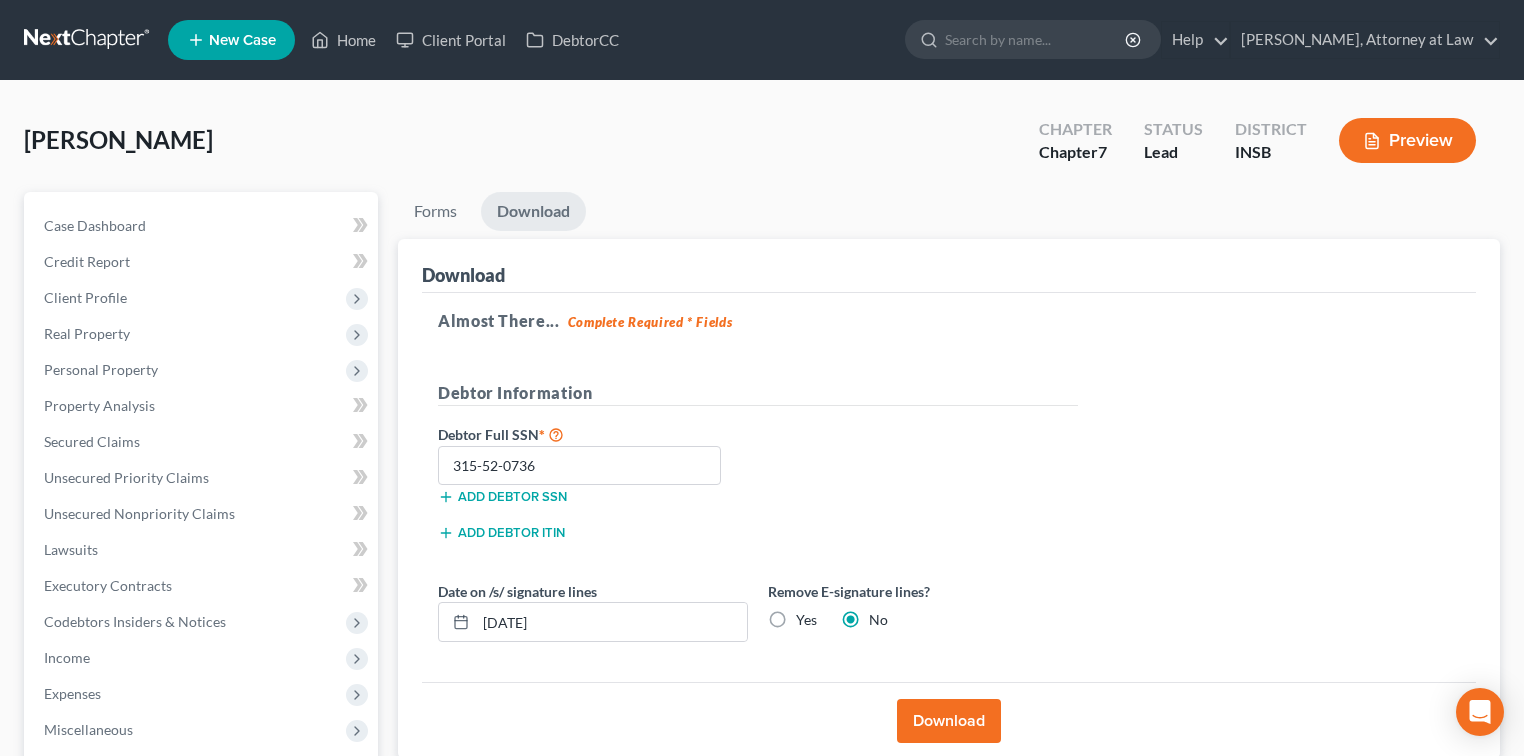 click on "Preview" at bounding box center [1407, 140] 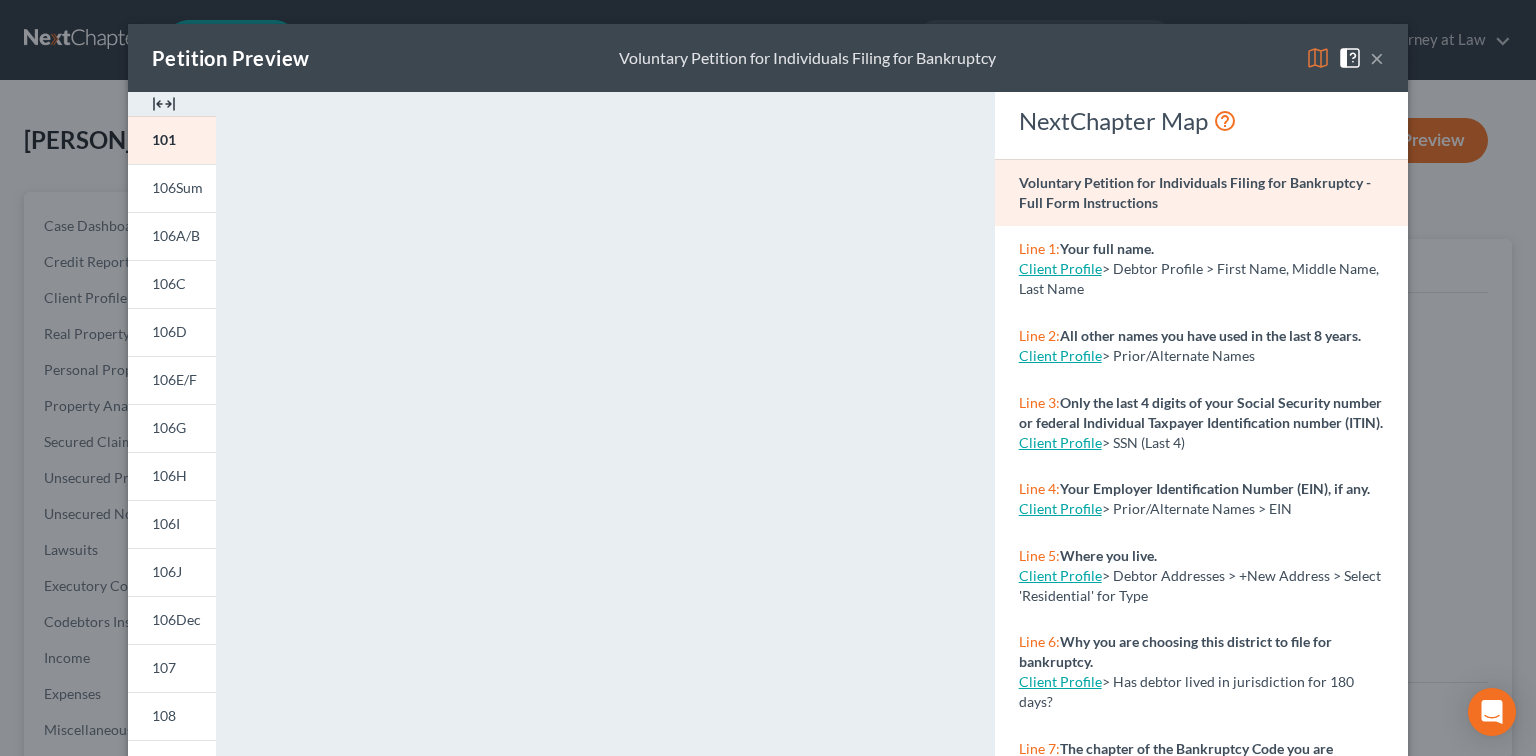 scroll, scrollTop: 0, scrollLeft: 0, axis: both 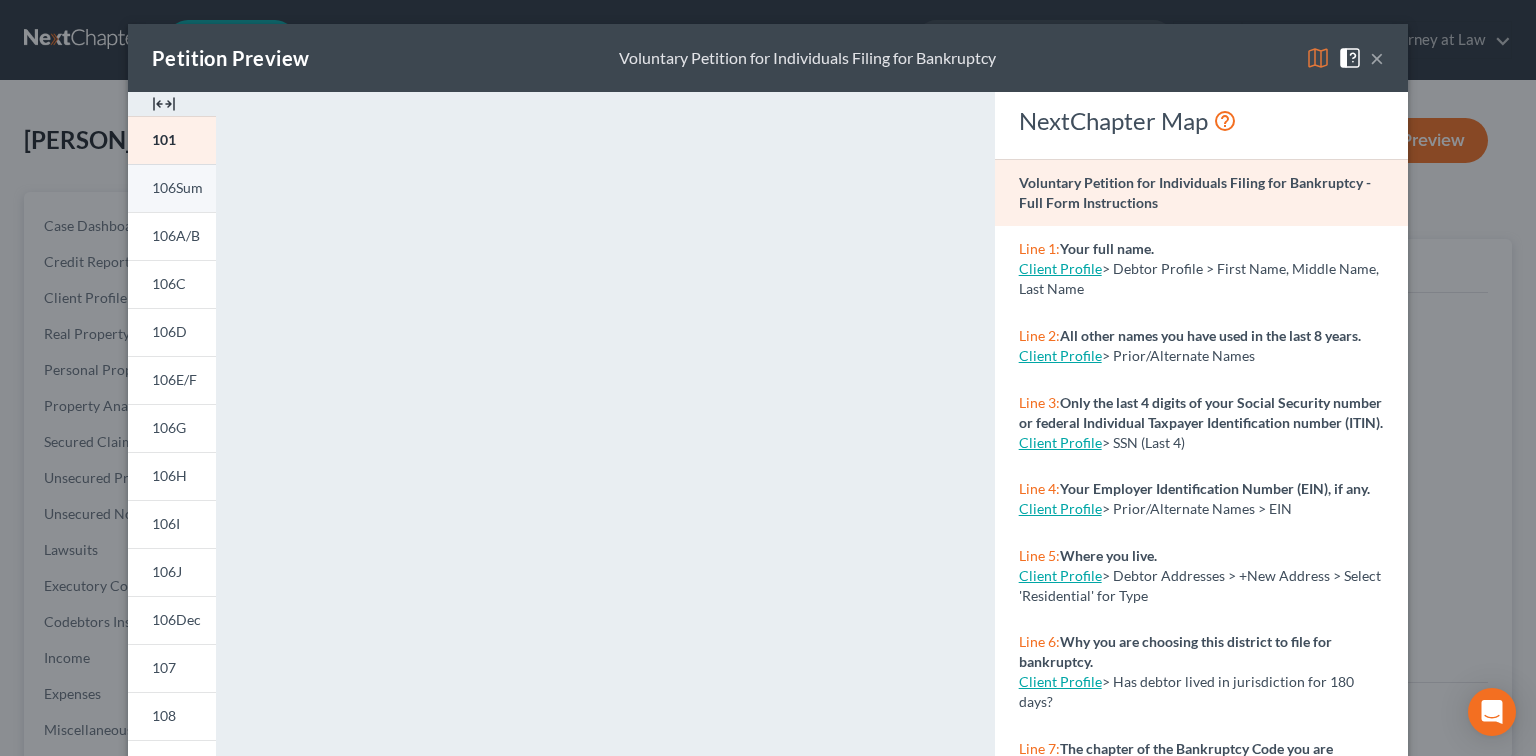 click on "106Sum" at bounding box center [177, 187] 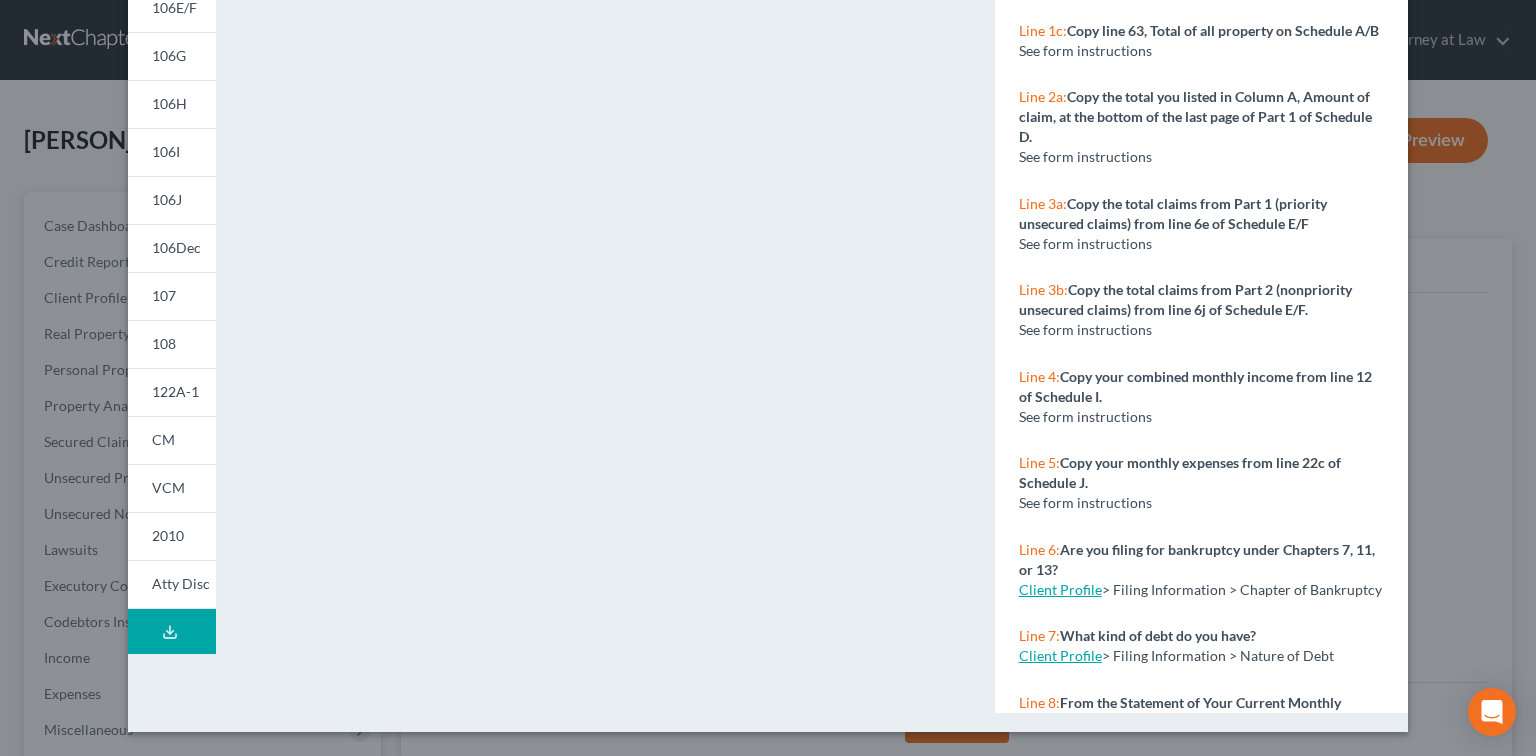 scroll, scrollTop: 0, scrollLeft: 0, axis: both 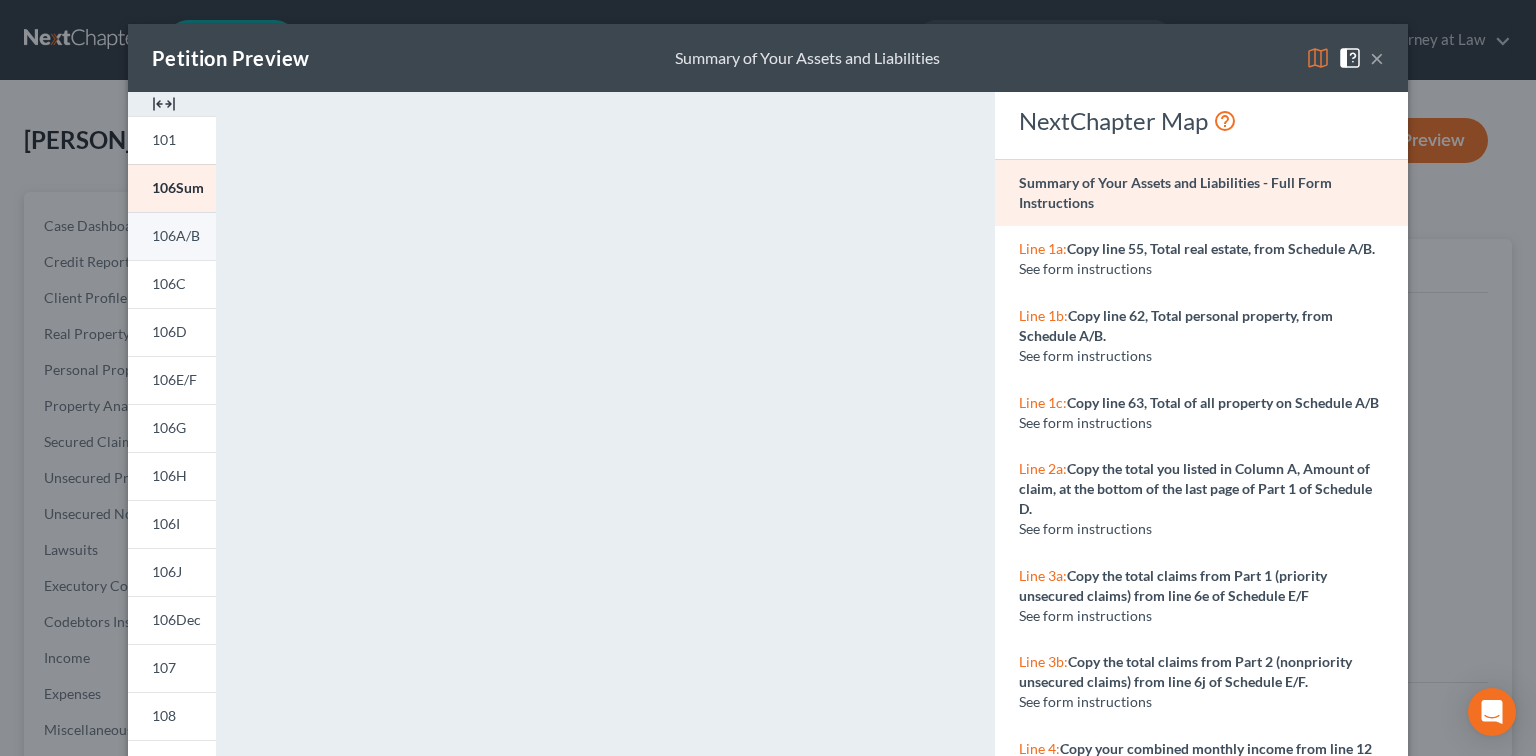 click on "106A/B" at bounding box center [176, 235] 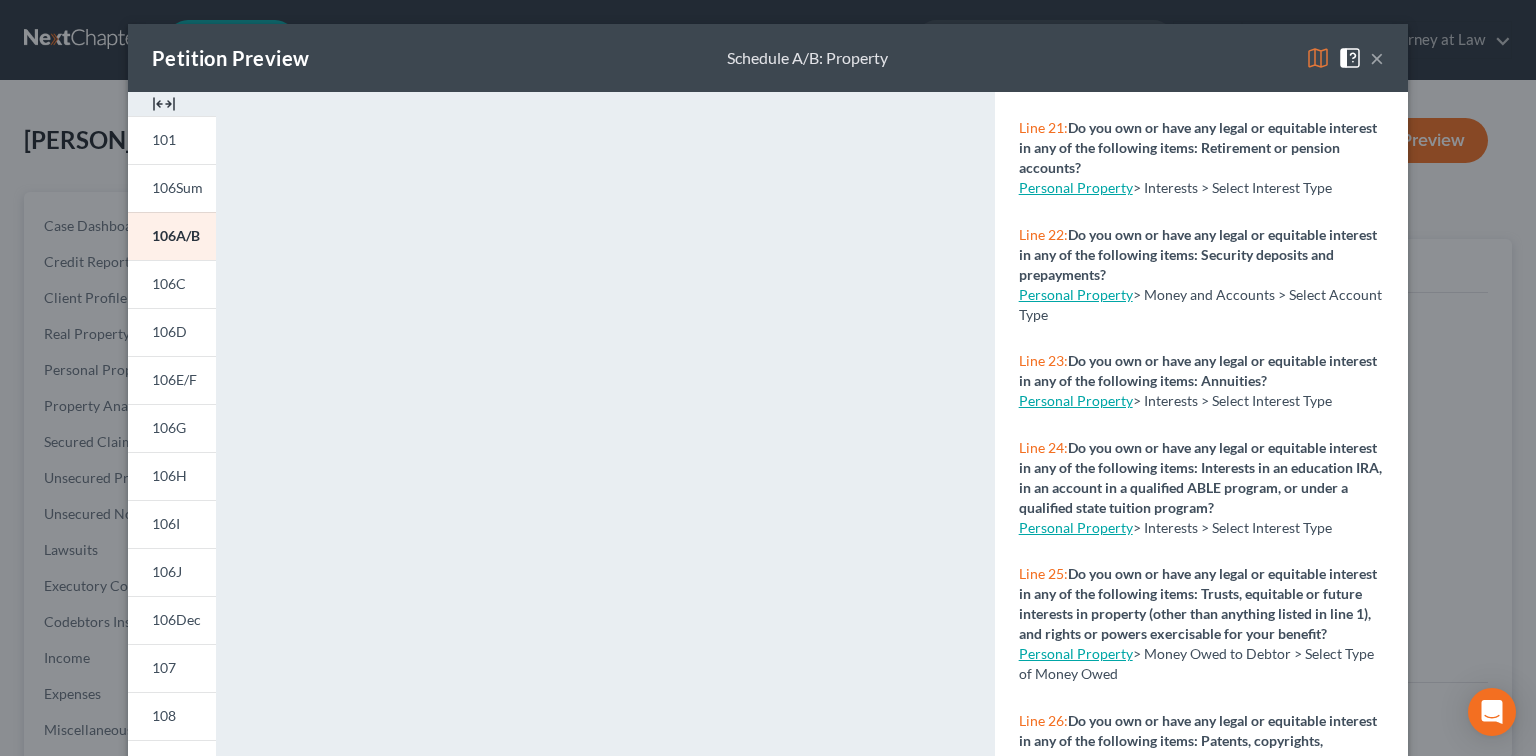 scroll, scrollTop: 2640, scrollLeft: 0, axis: vertical 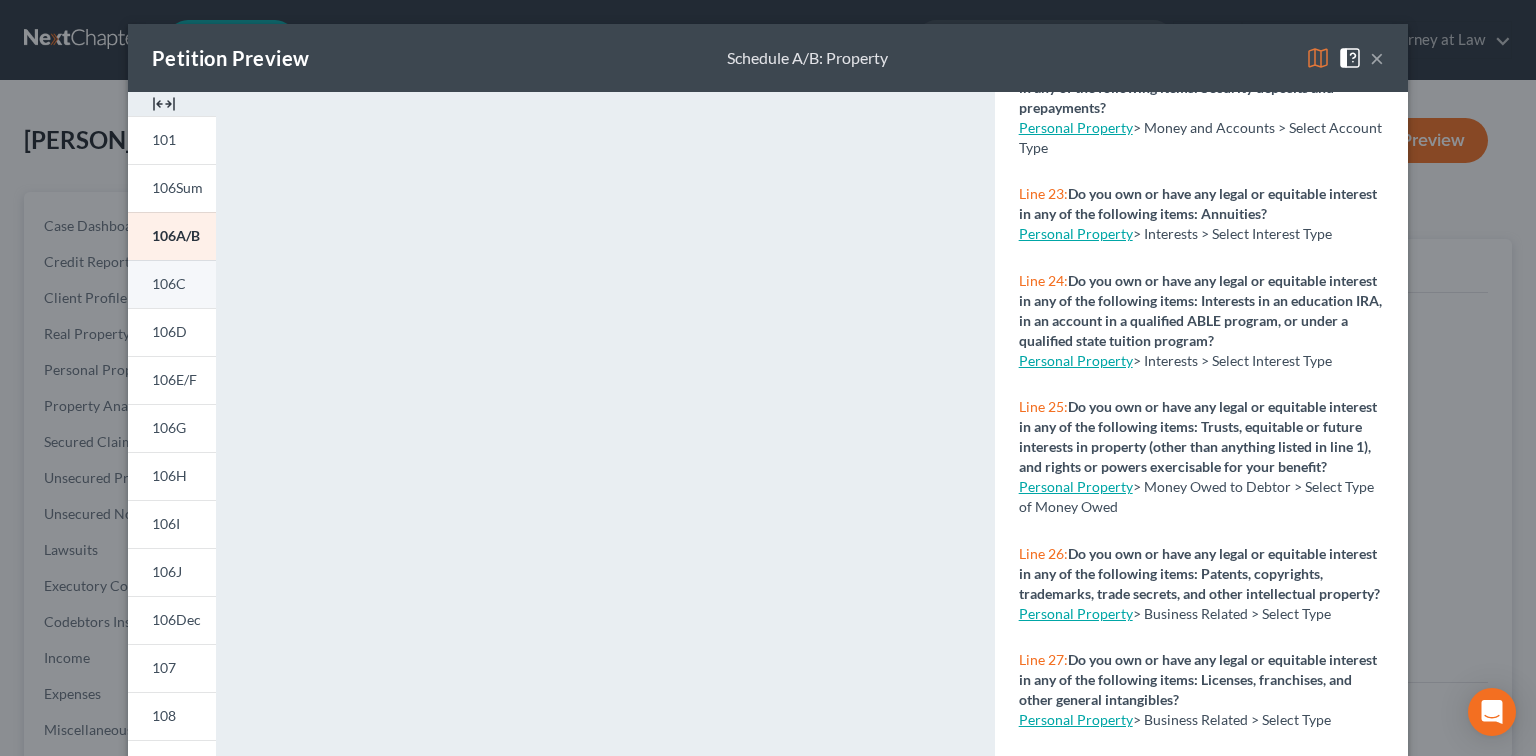 click on "106C" at bounding box center (169, 283) 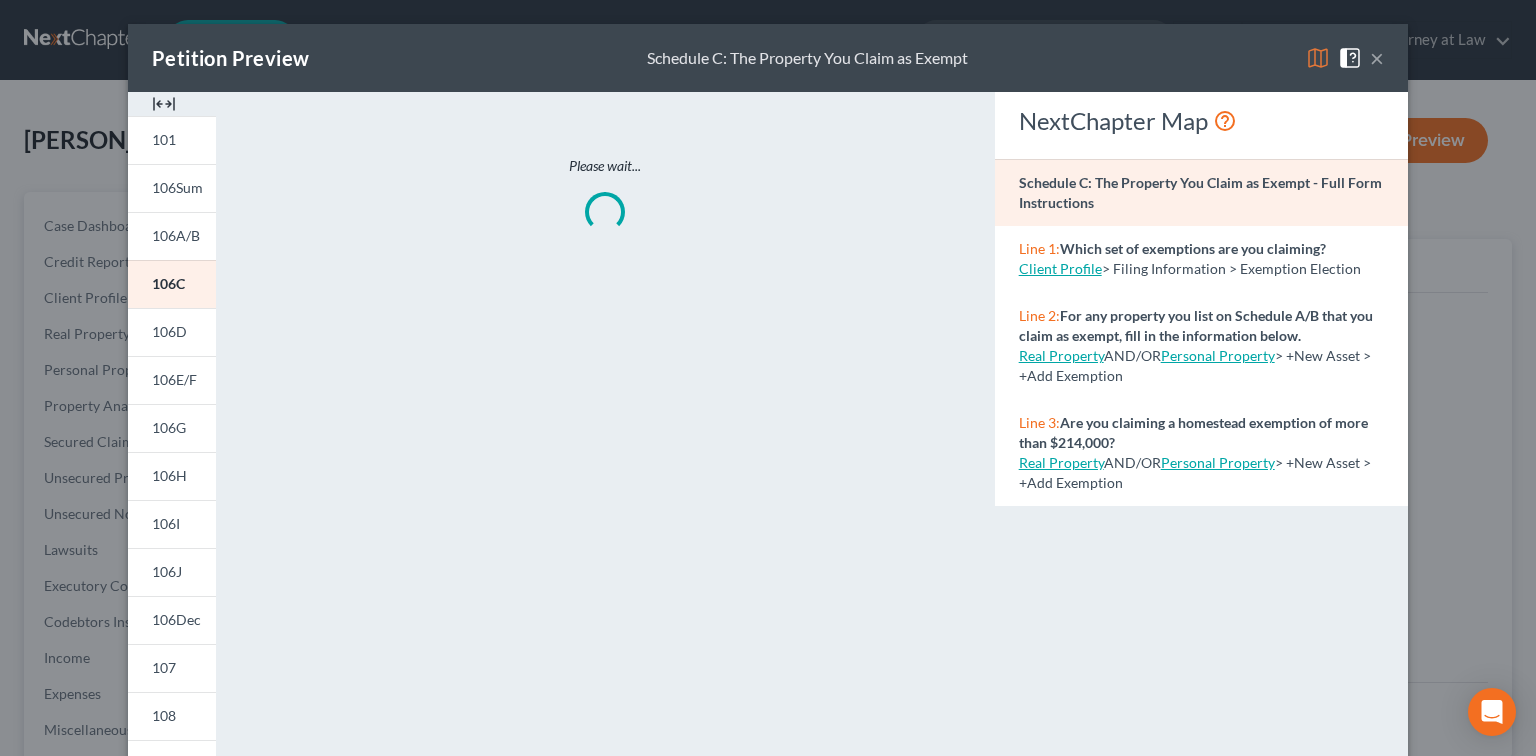 scroll, scrollTop: 0, scrollLeft: 0, axis: both 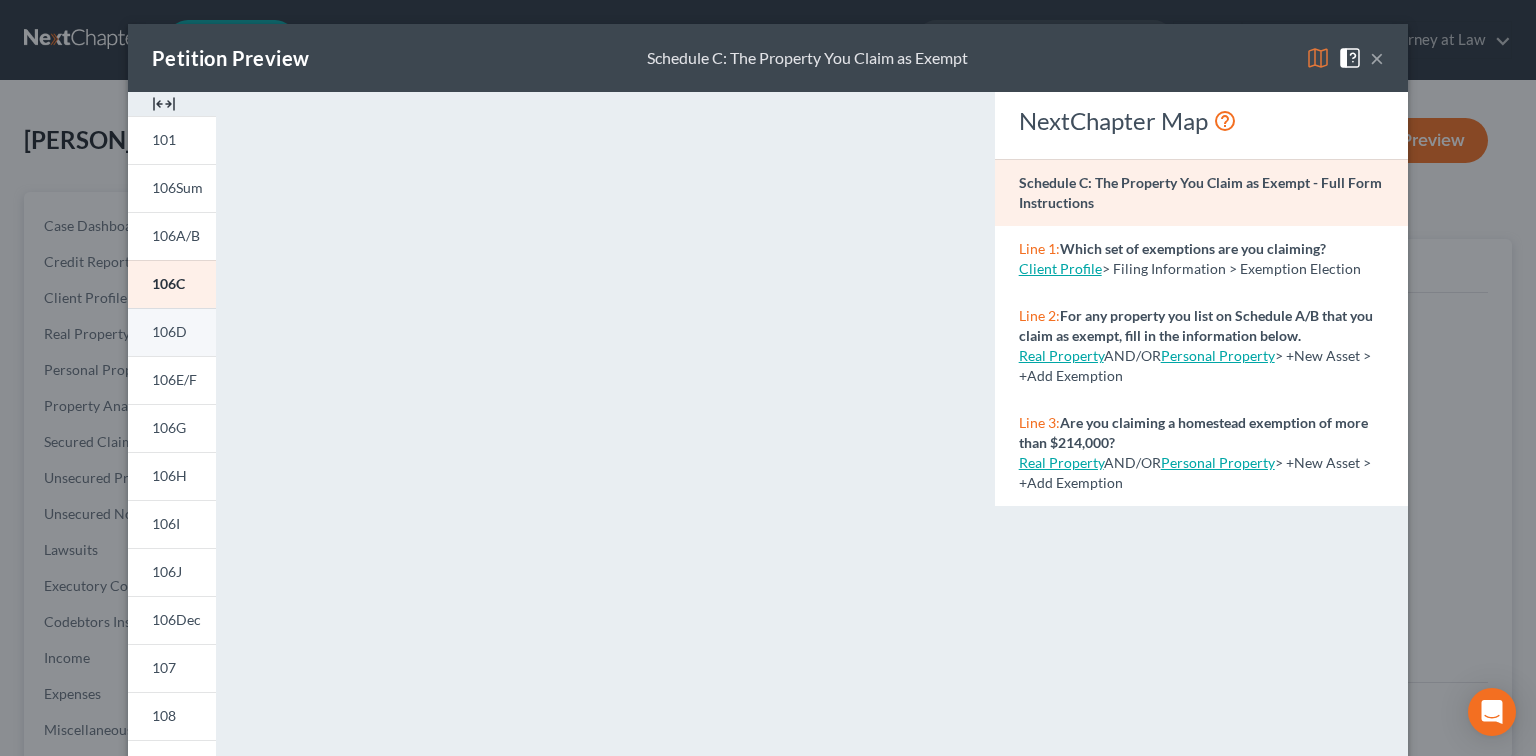 click on "106D" at bounding box center (169, 331) 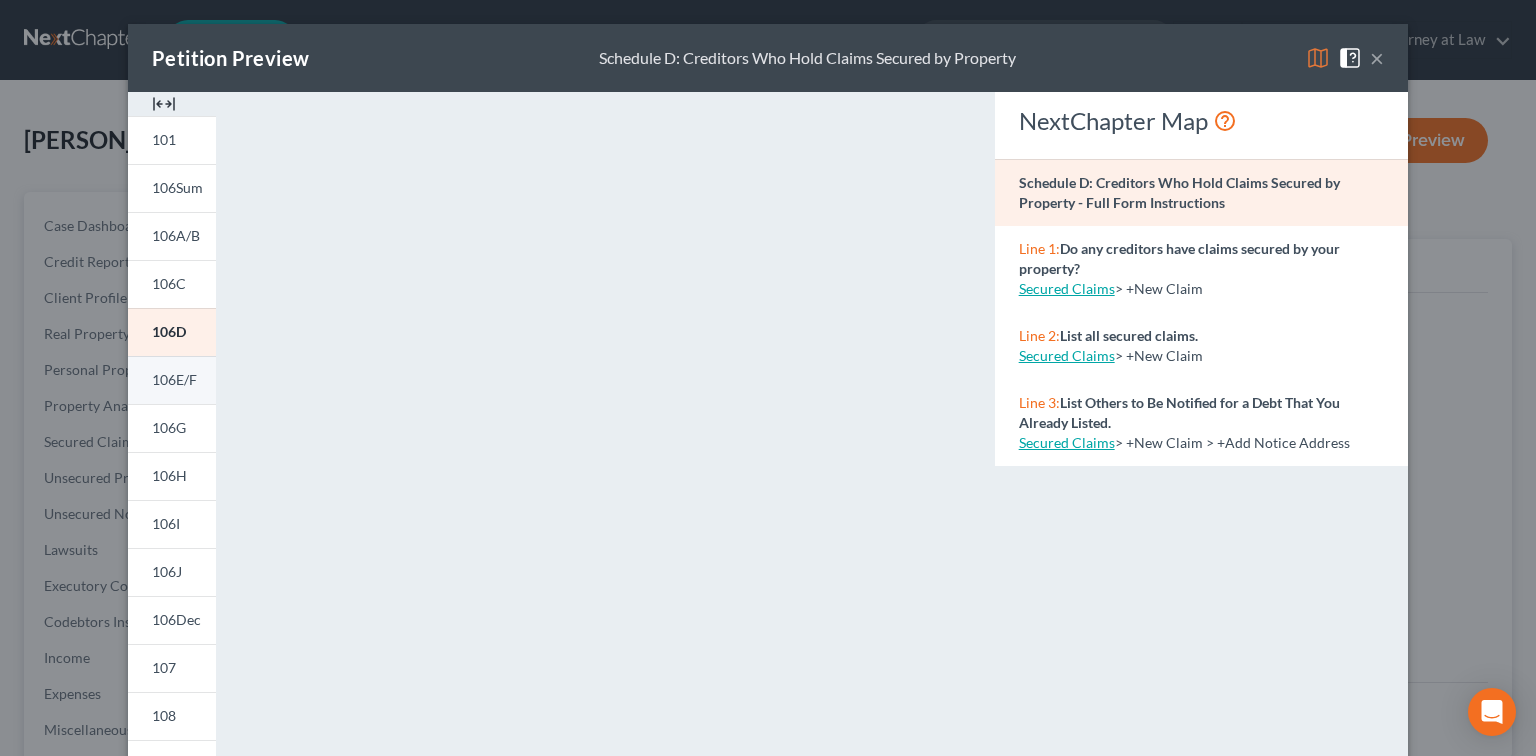 click on "106E/F" at bounding box center [174, 379] 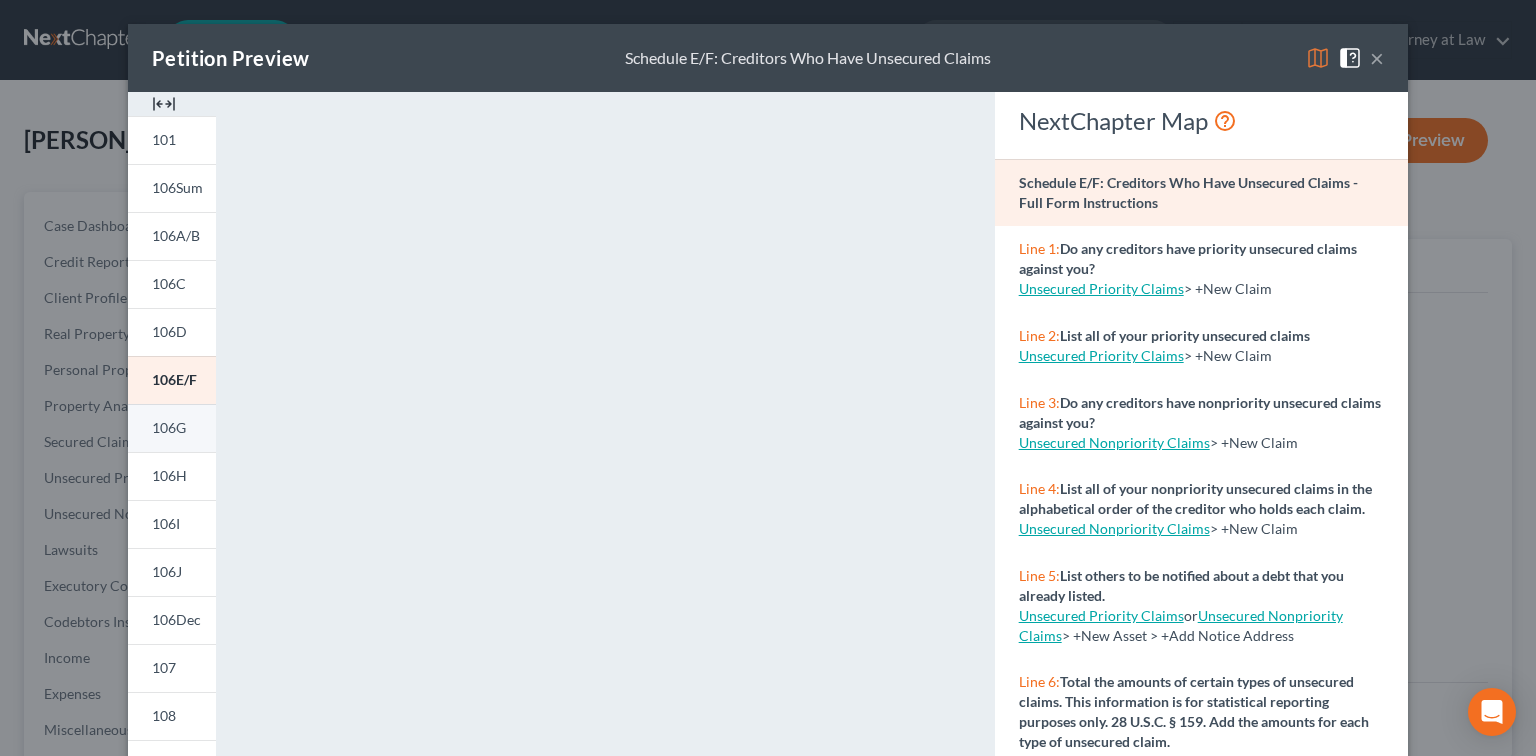 click on "106G" at bounding box center (169, 427) 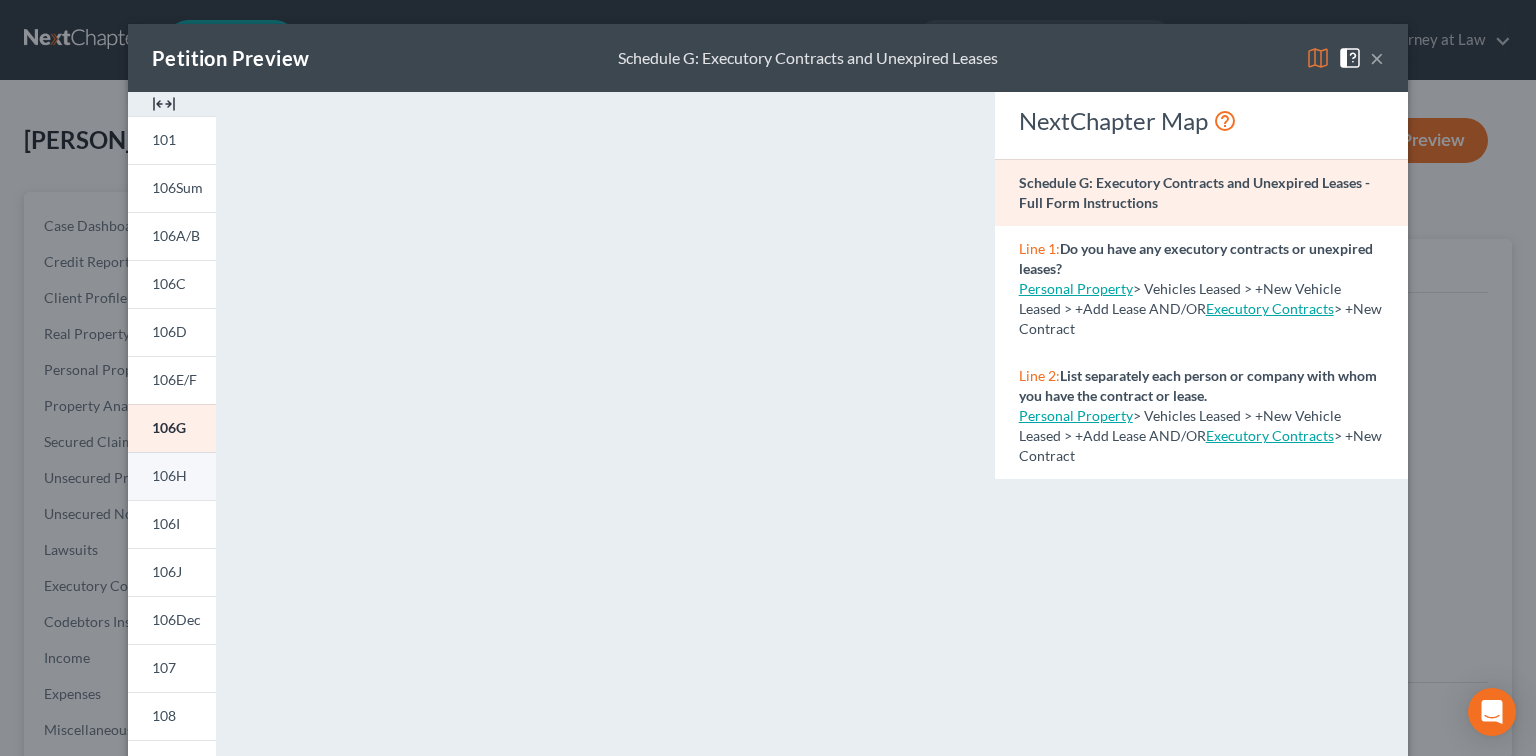 click on "106H" at bounding box center [169, 475] 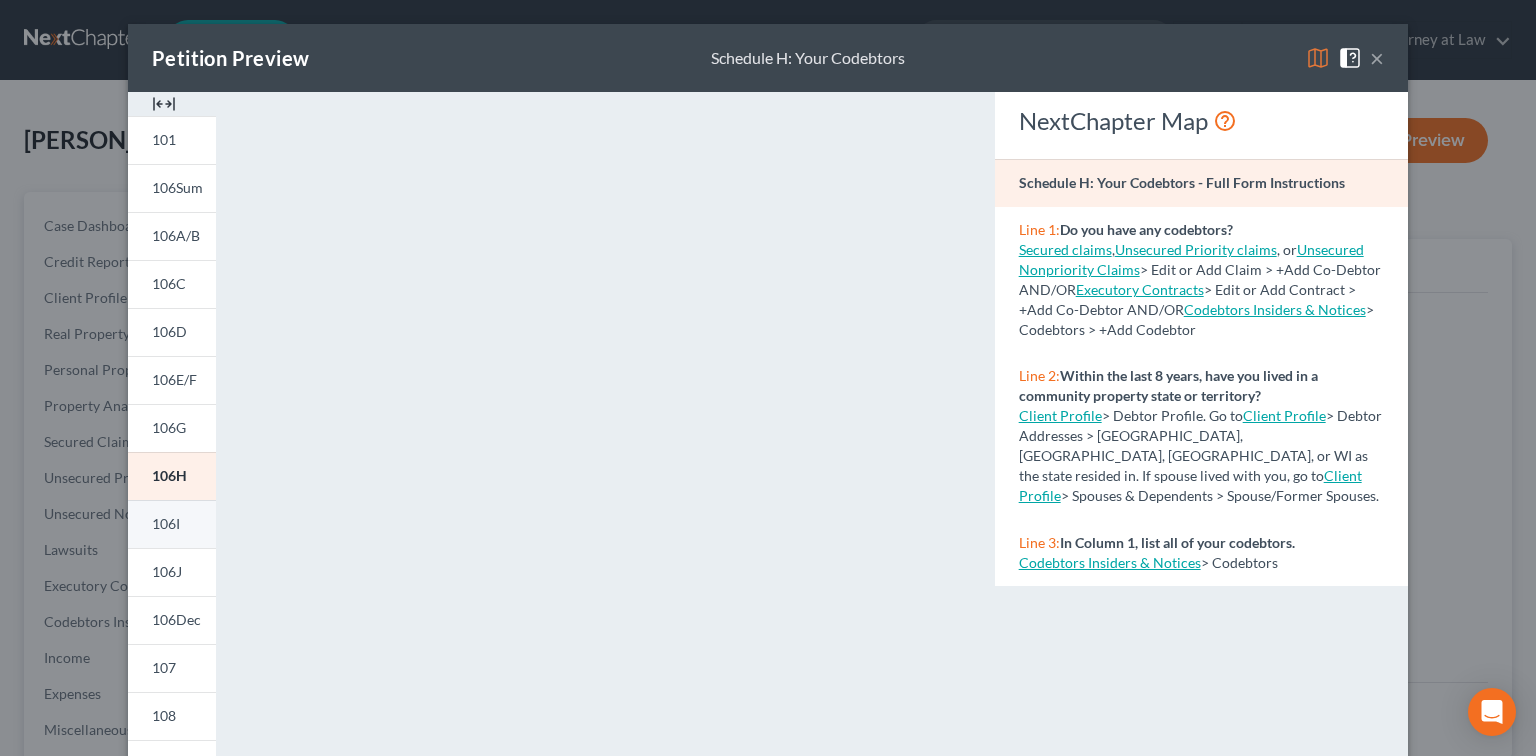 click on "106I" at bounding box center [166, 523] 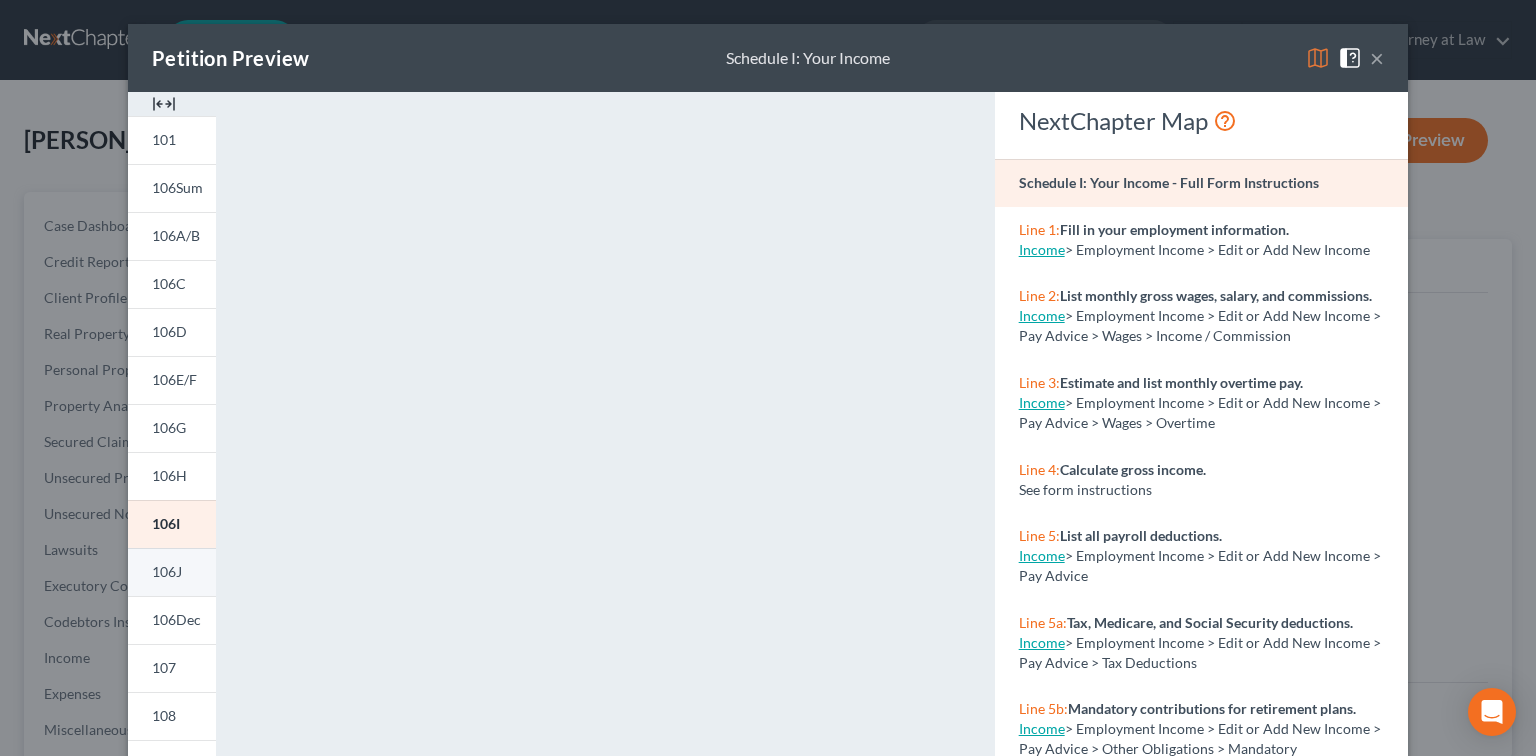 click on "106J" at bounding box center [167, 571] 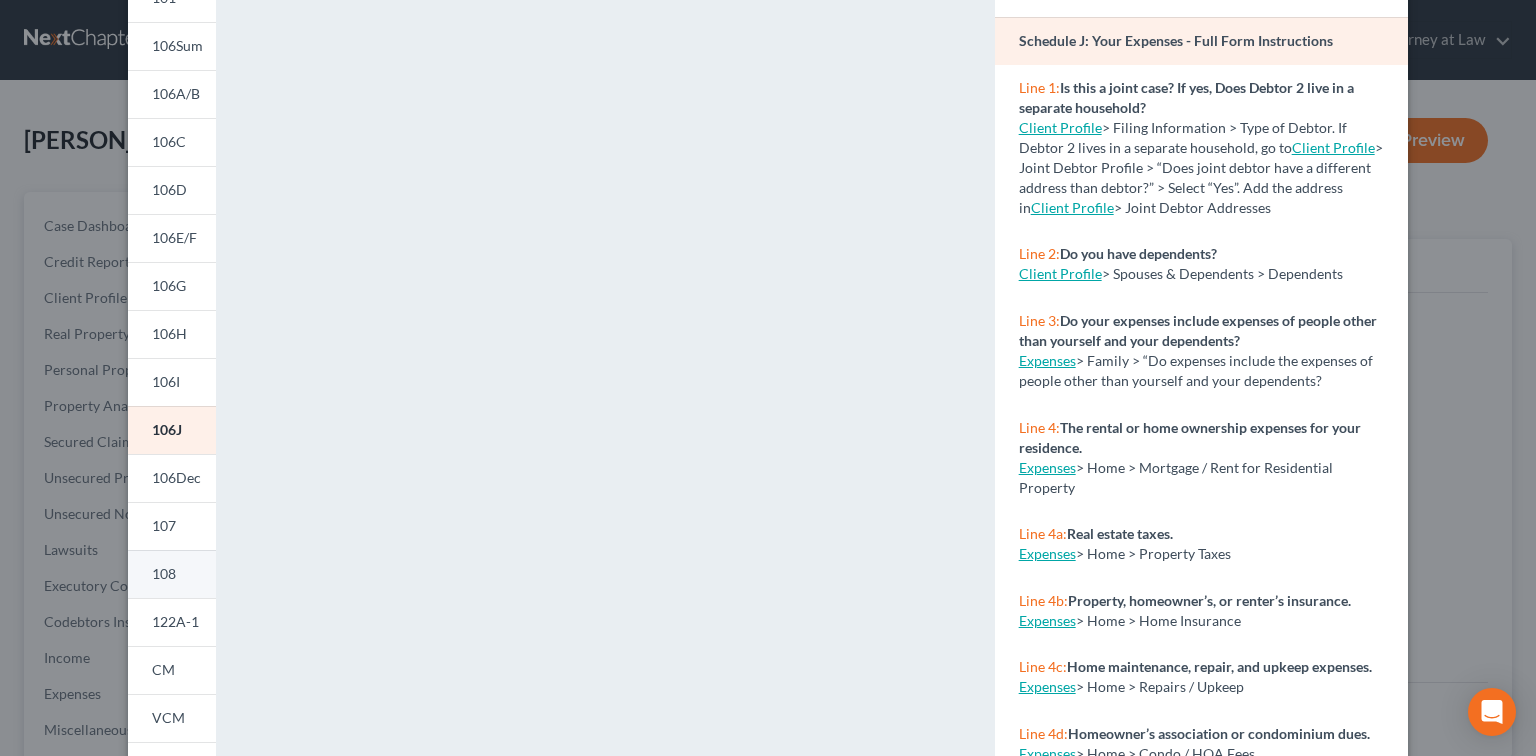 scroll, scrollTop: 160, scrollLeft: 0, axis: vertical 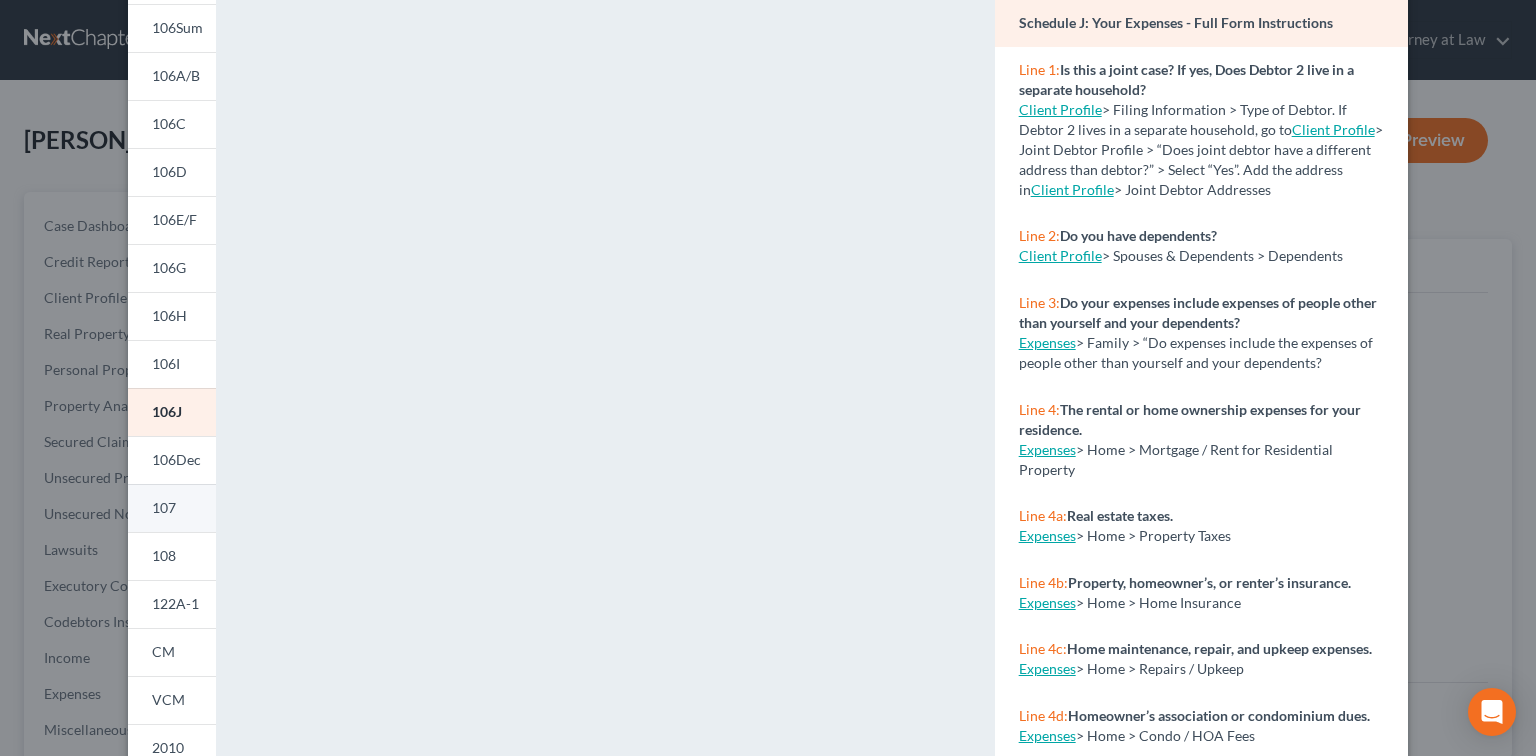 click on "107" at bounding box center (164, 507) 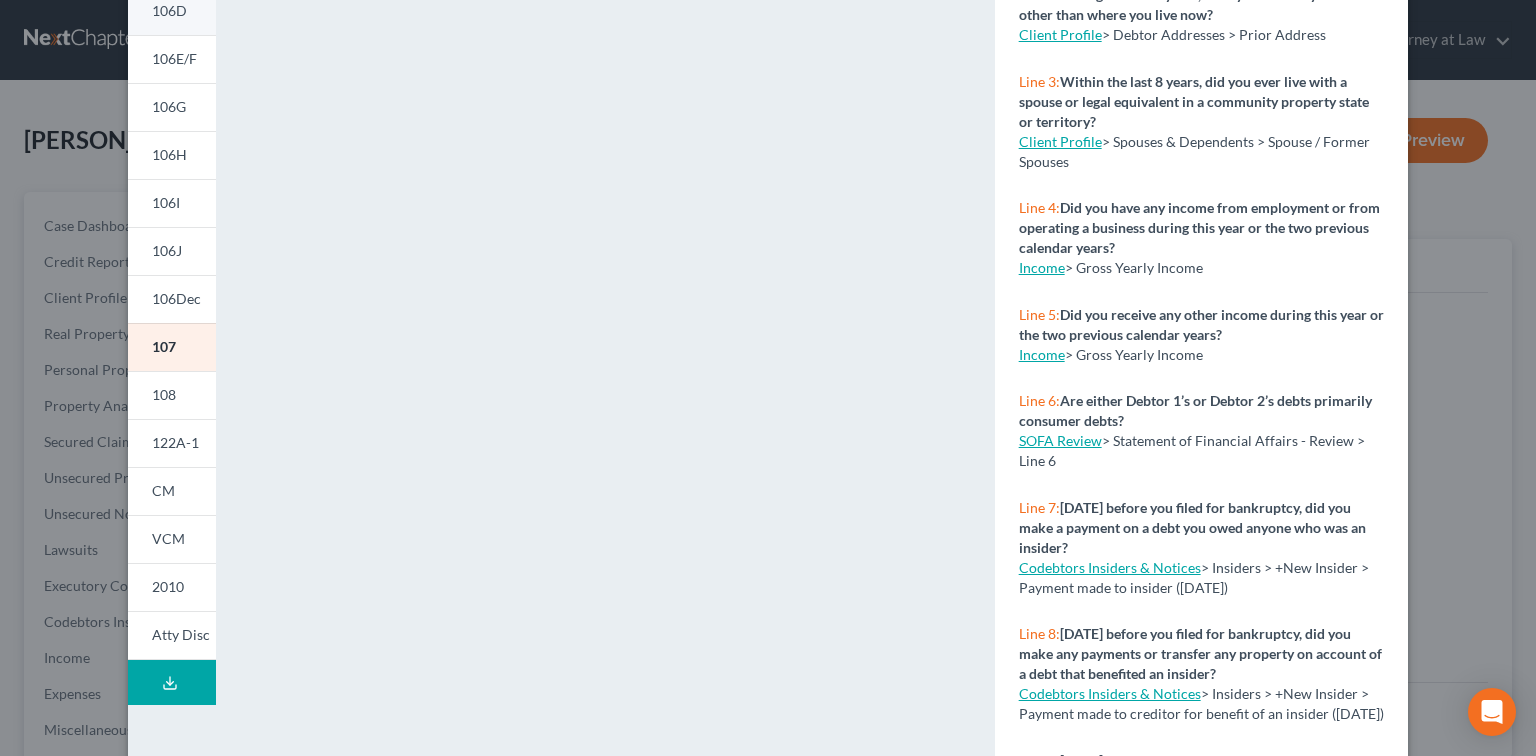 scroll, scrollTop: 292, scrollLeft: 0, axis: vertical 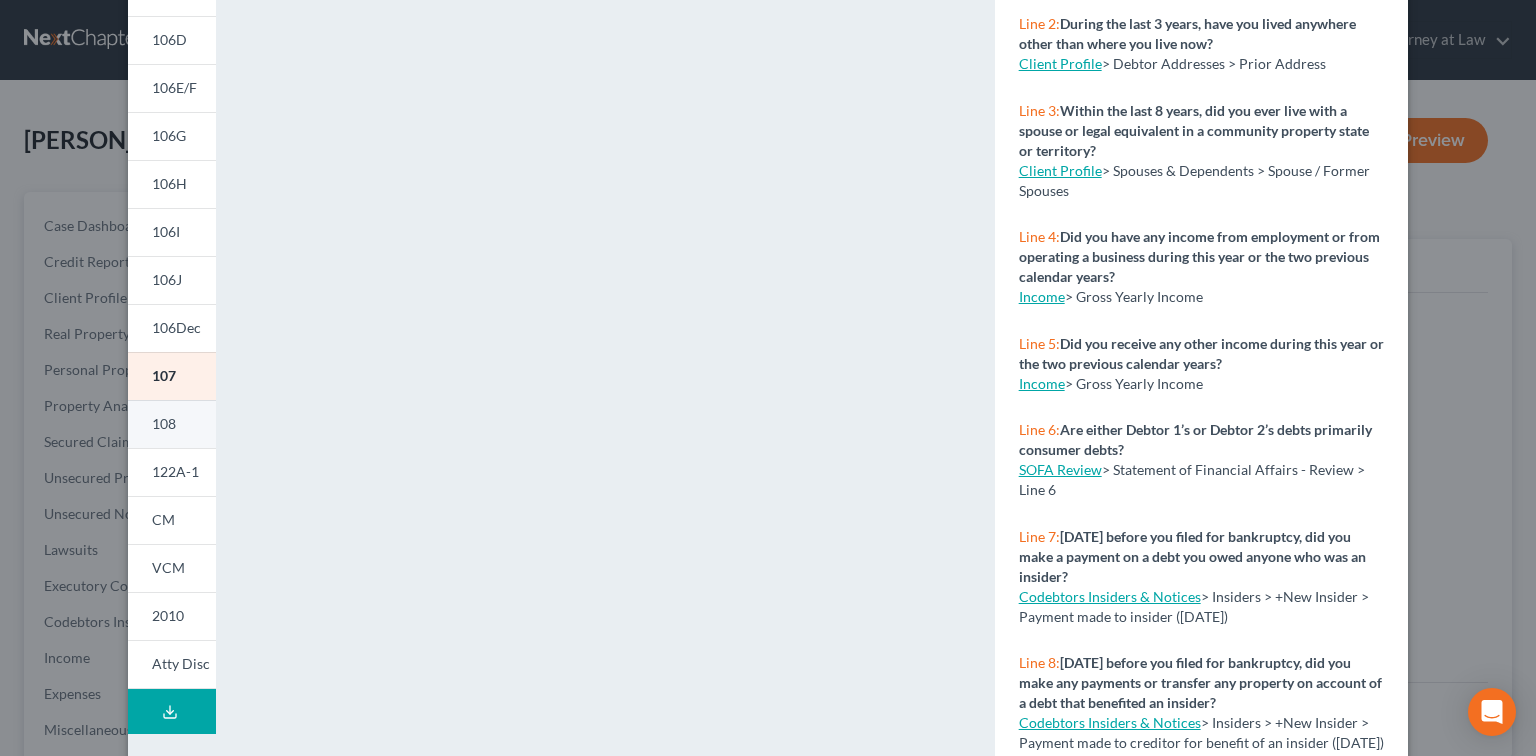 click on "108" at bounding box center [172, 424] 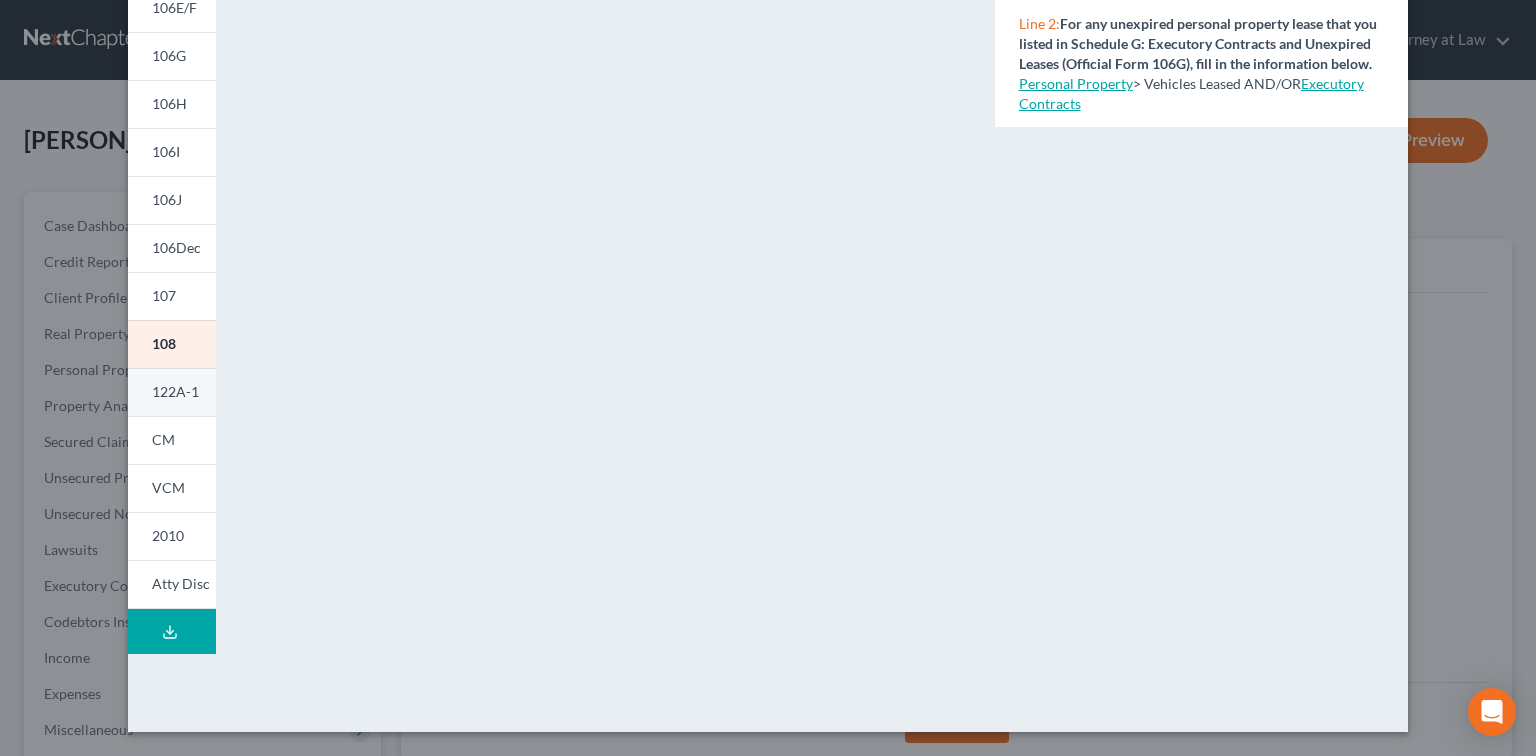 click on "122A-1" at bounding box center (175, 391) 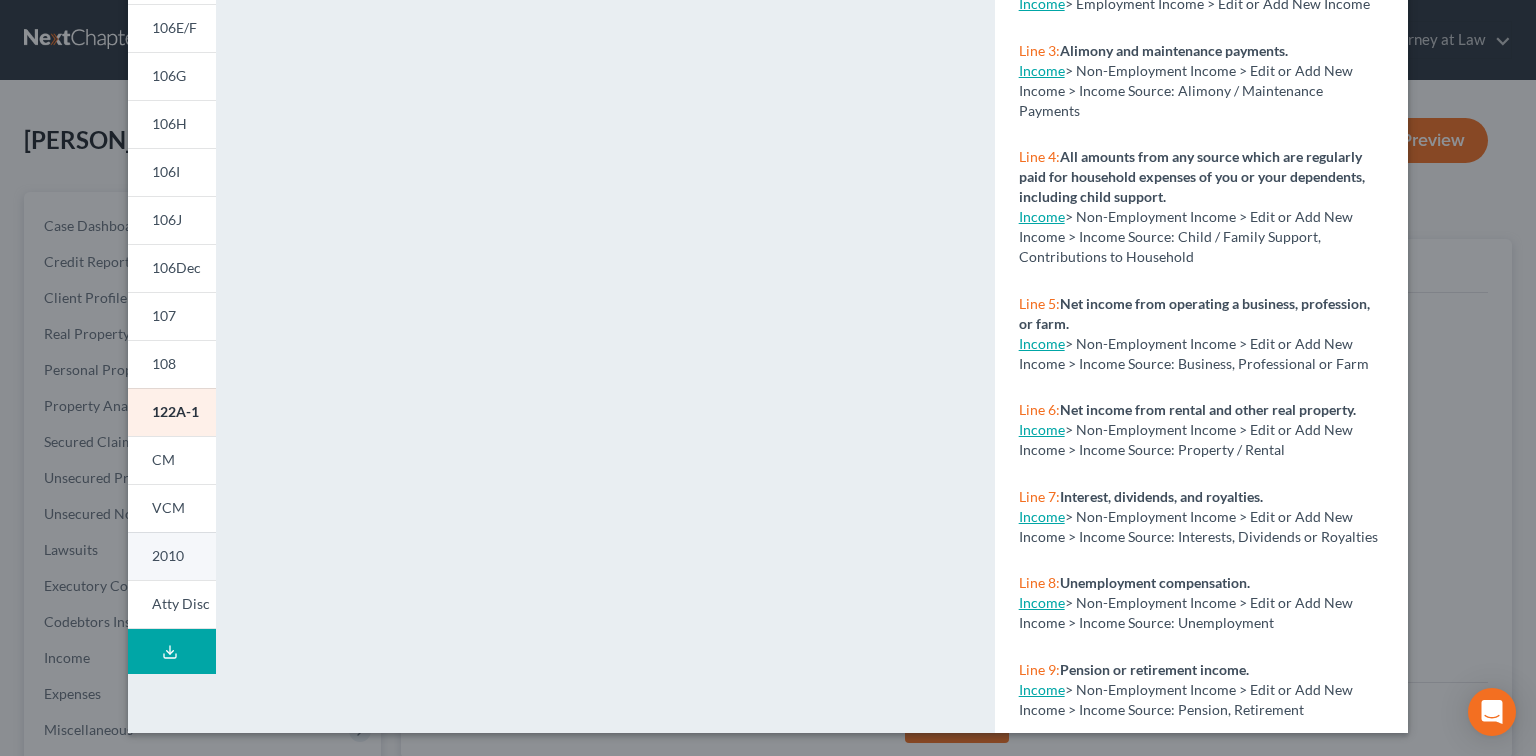 scroll, scrollTop: 372, scrollLeft: 0, axis: vertical 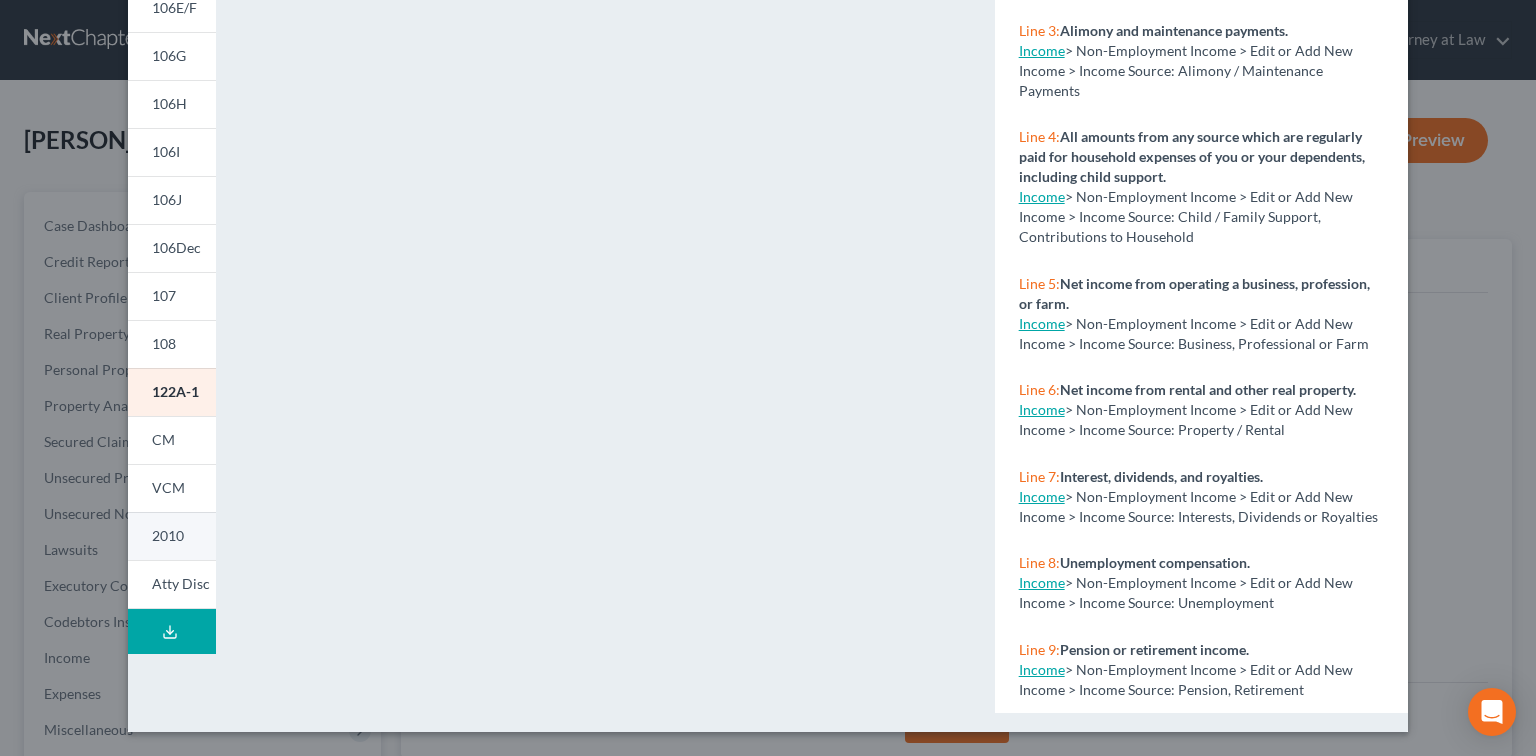 click on "2010" at bounding box center [172, 536] 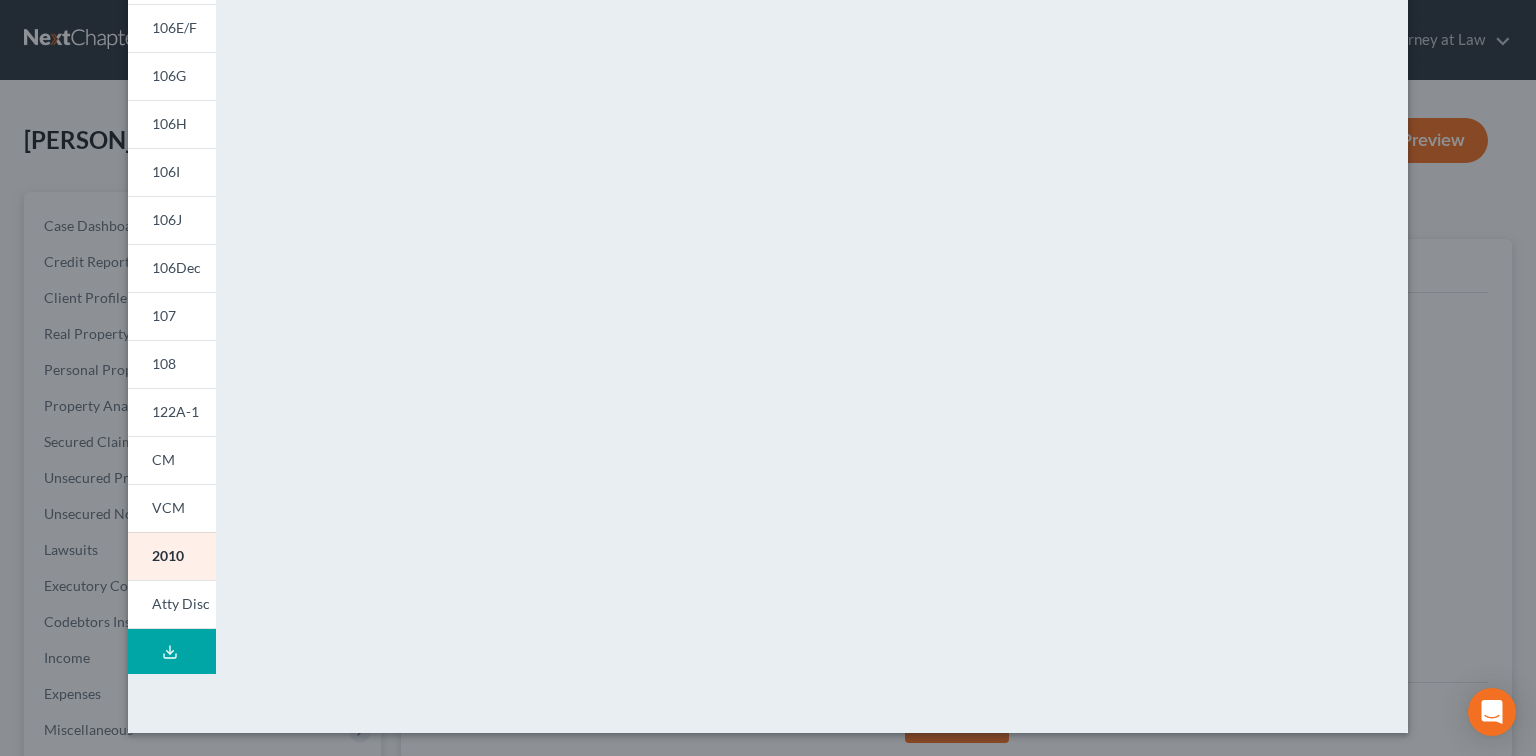 scroll, scrollTop: 372, scrollLeft: 0, axis: vertical 